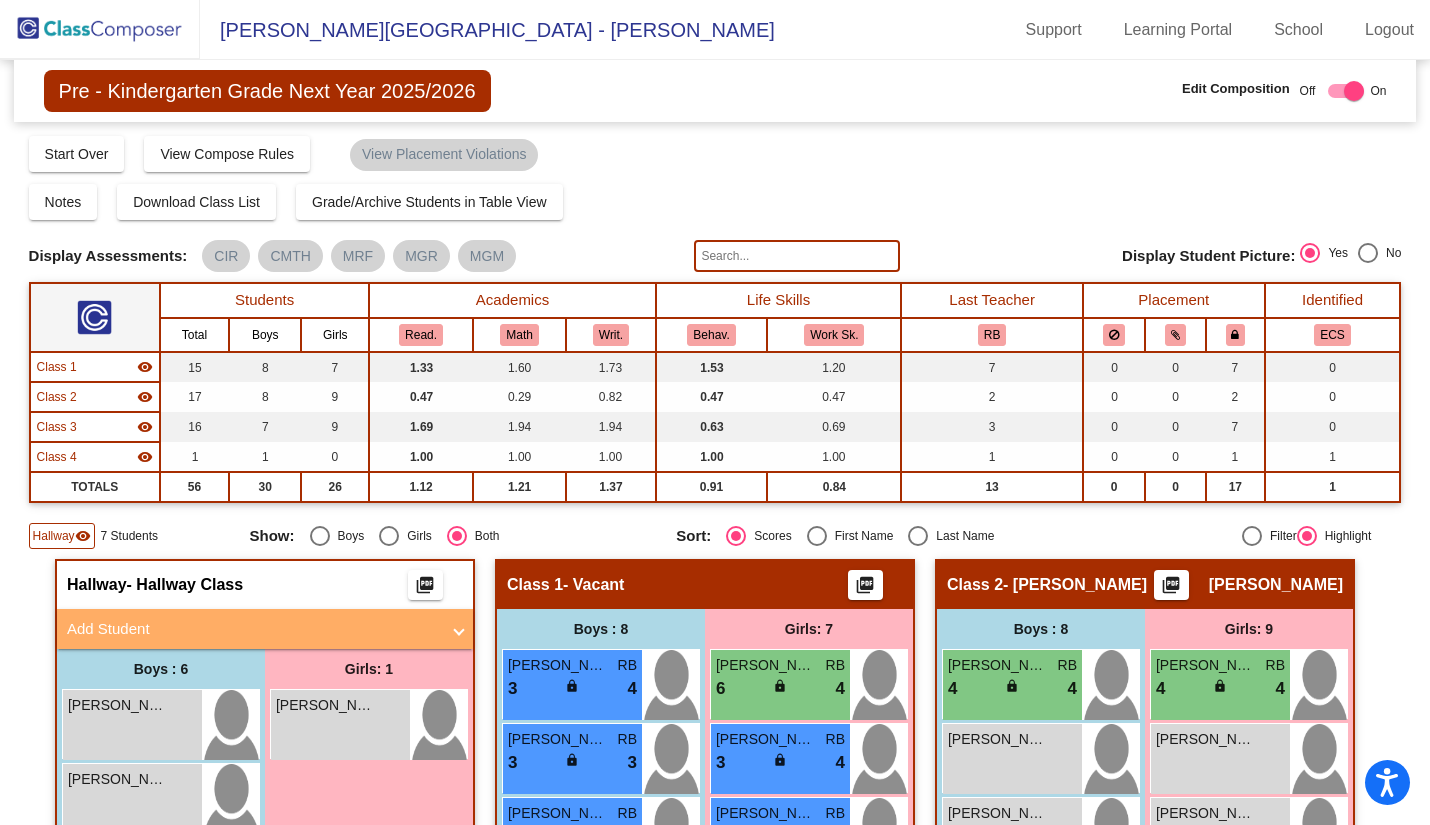 scroll, scrollTop: 0, scrollLeft: 0, axis: both 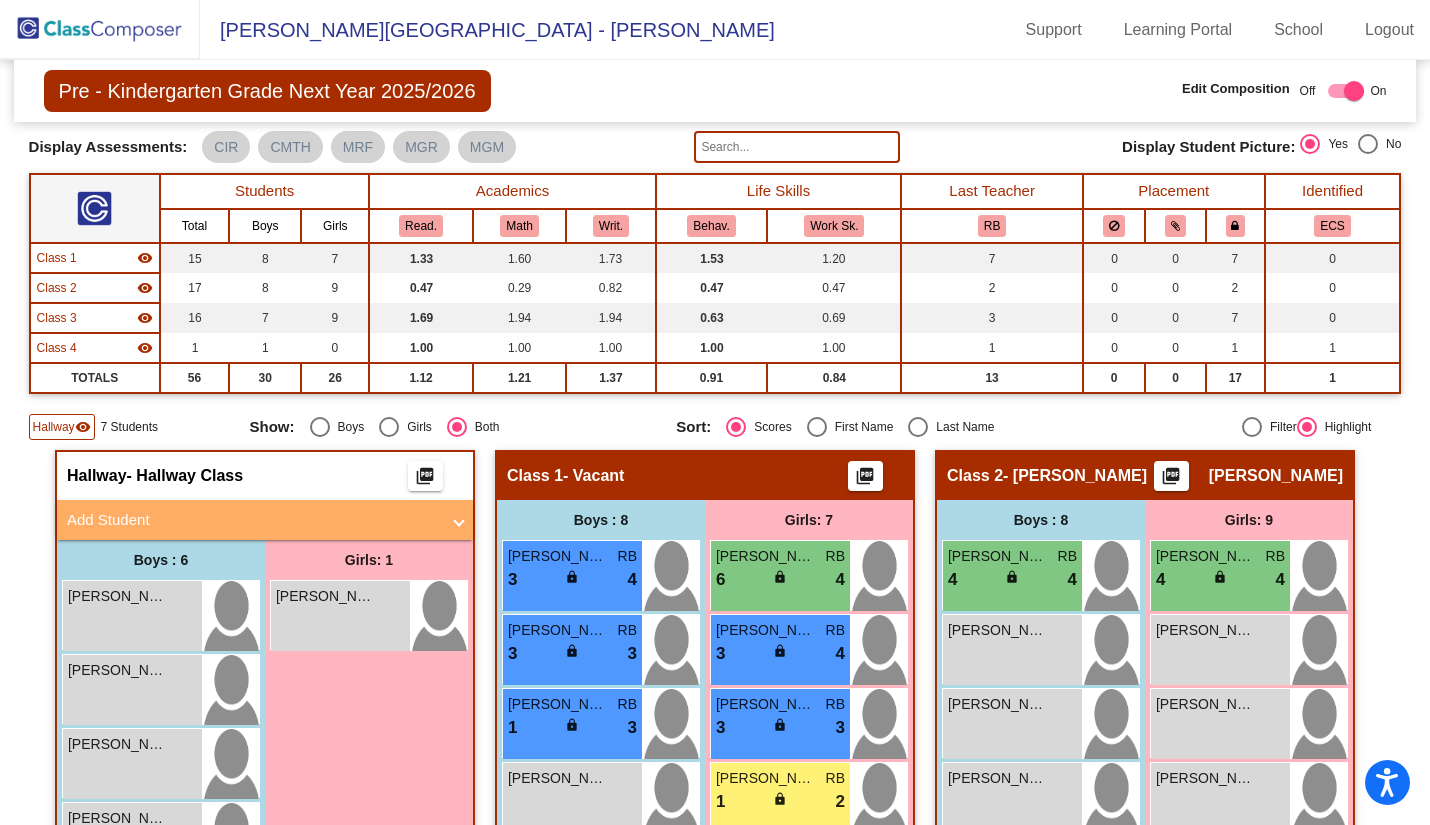 click on "Hallway" 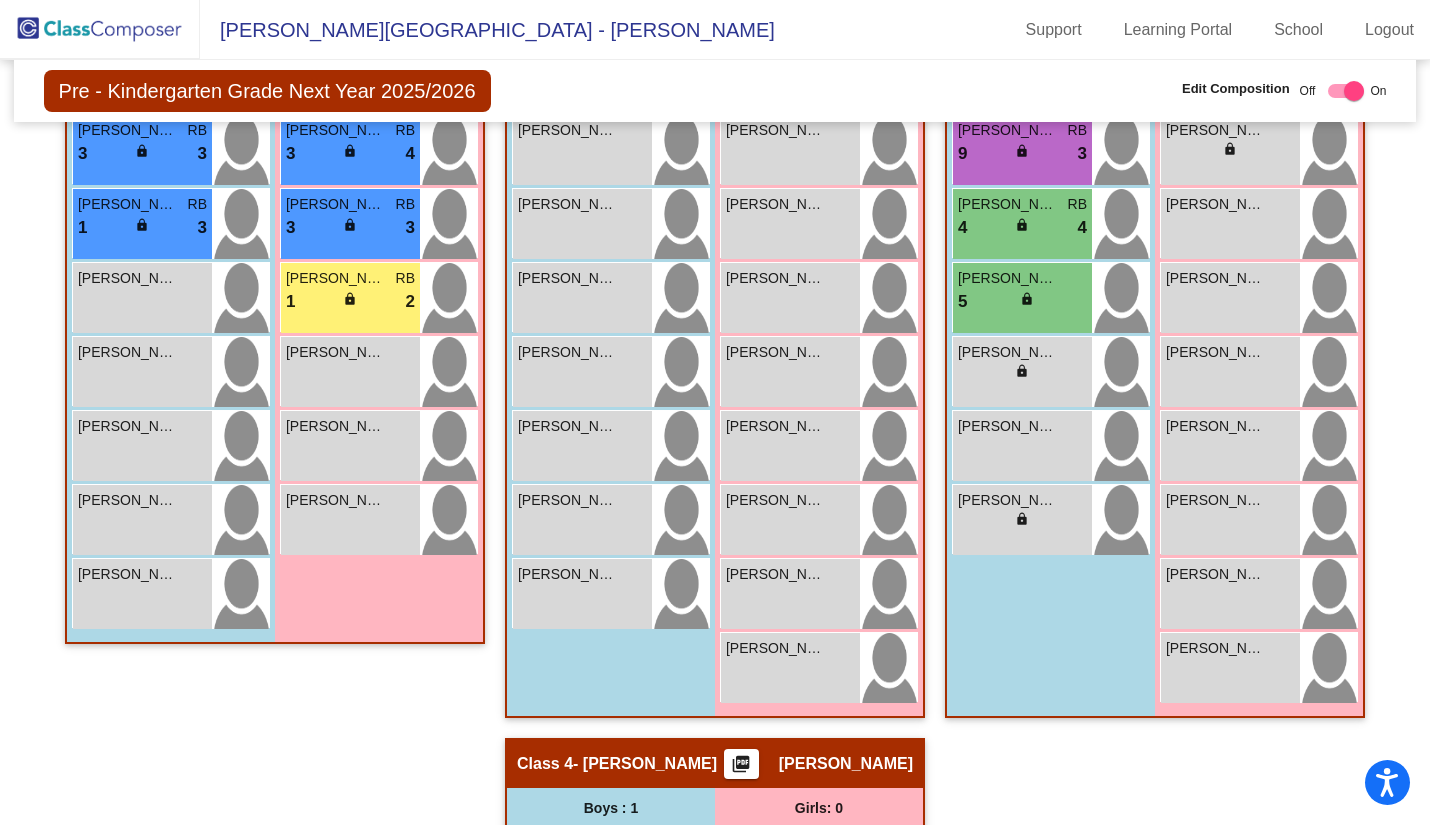 scroll, scrollTop: 209, scrollLeft: 0, axis: vertical 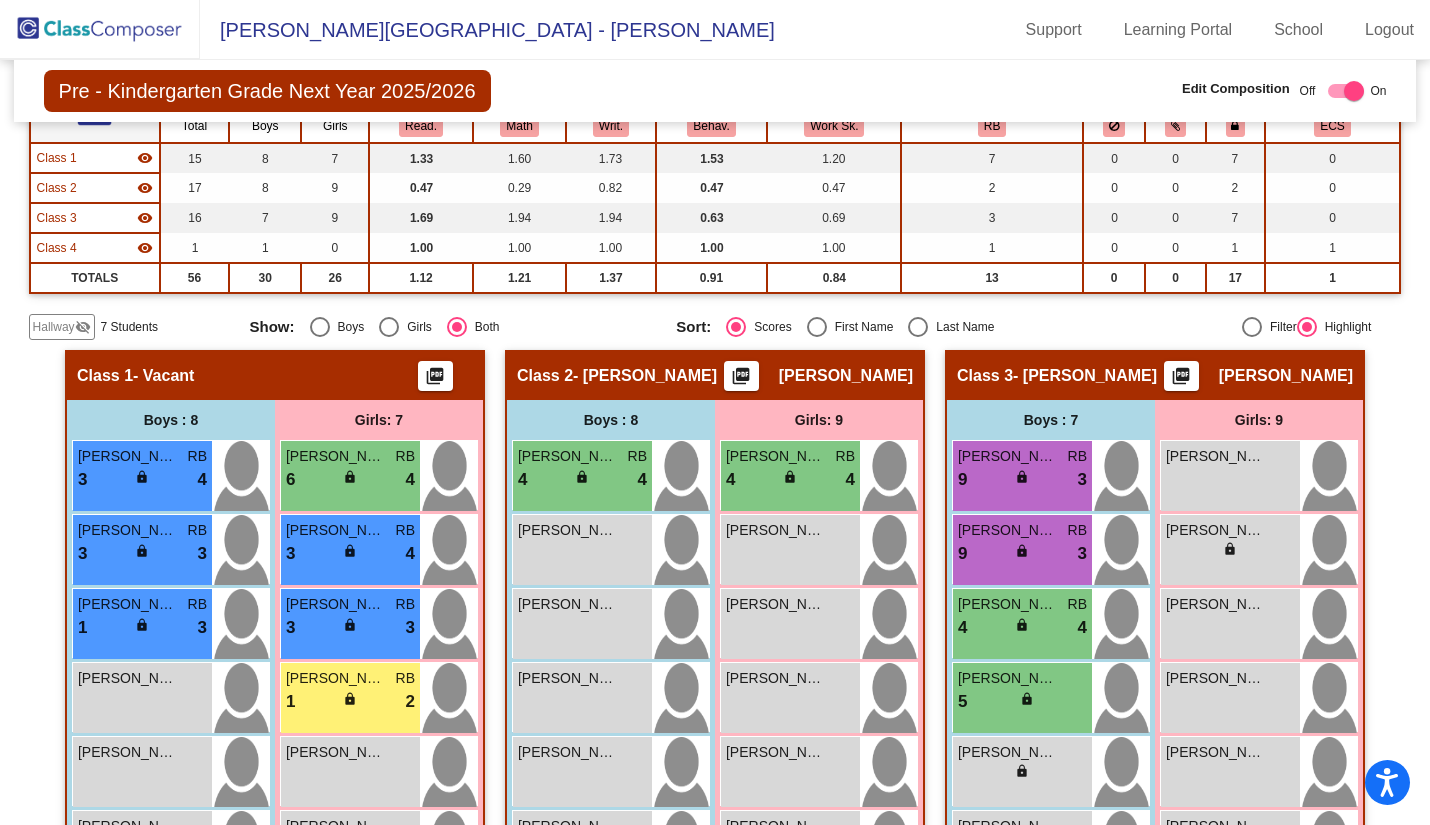 click on "visibility_off" 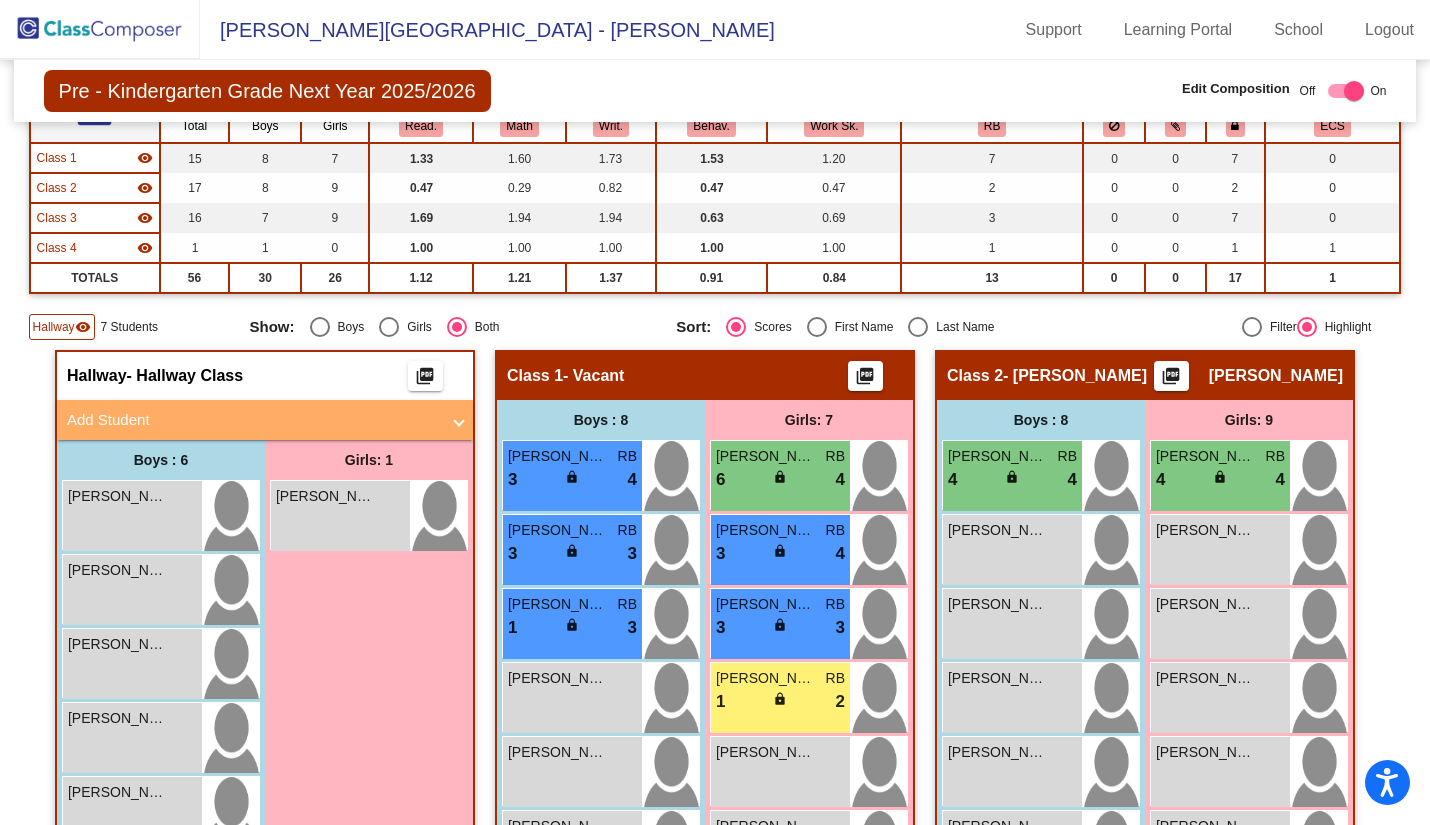 scroll, scrollTop: 309, scrollLeft: 0, axis: vertical 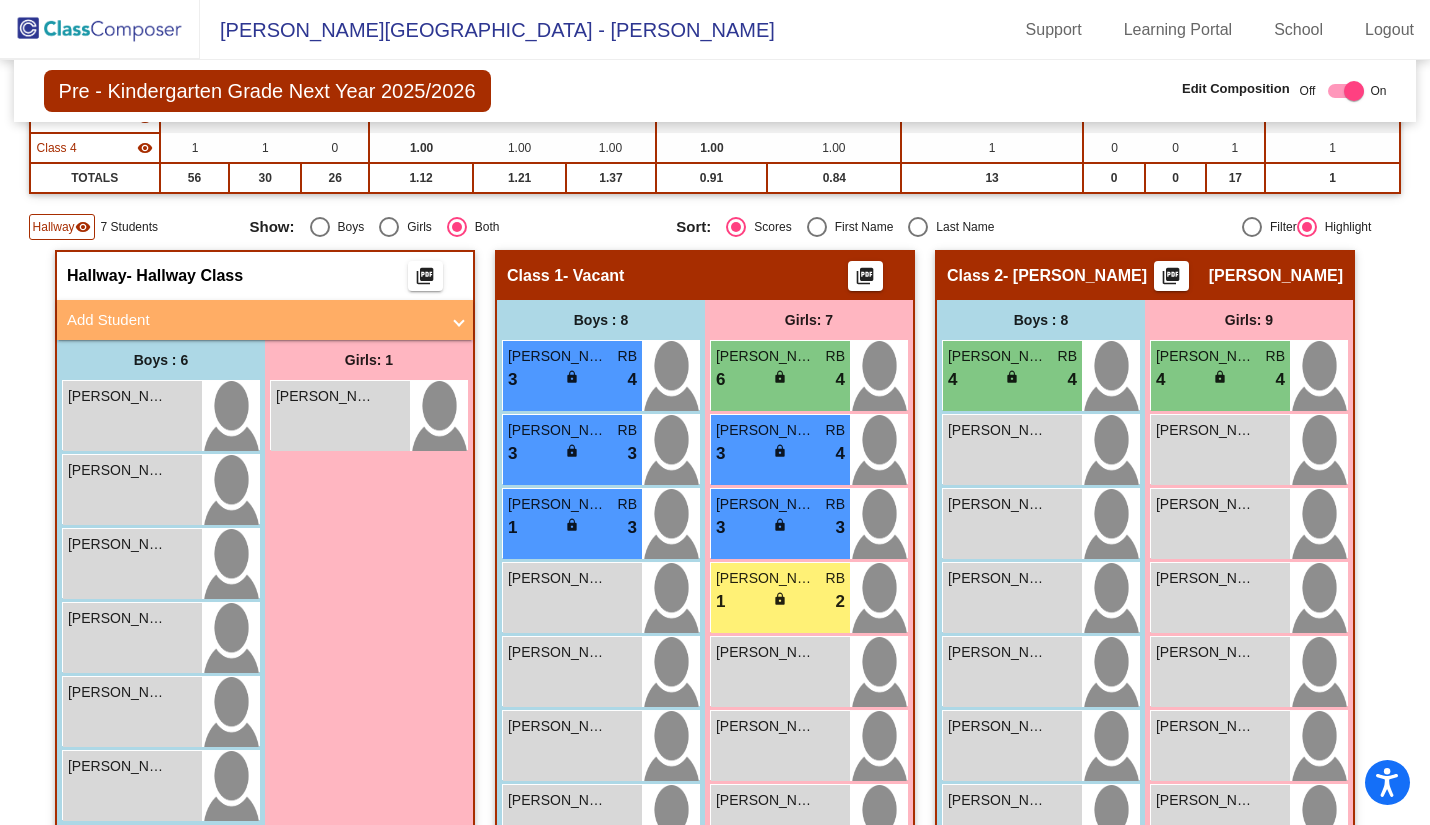 click on "Add Student" at bounding box center [253, 320] 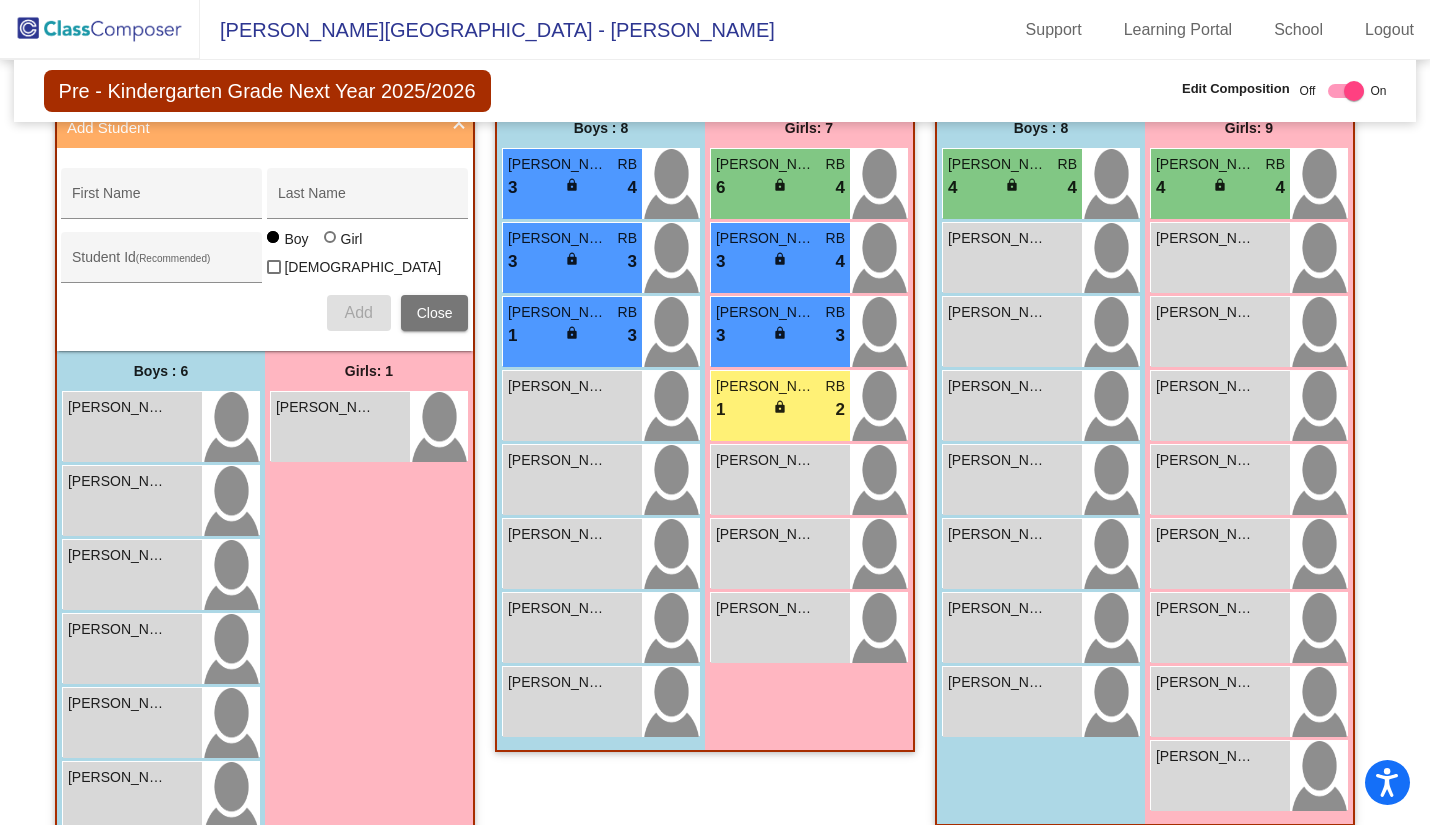 scroll, scrollTop: 509, scrollLeft: 0, axis: vertical 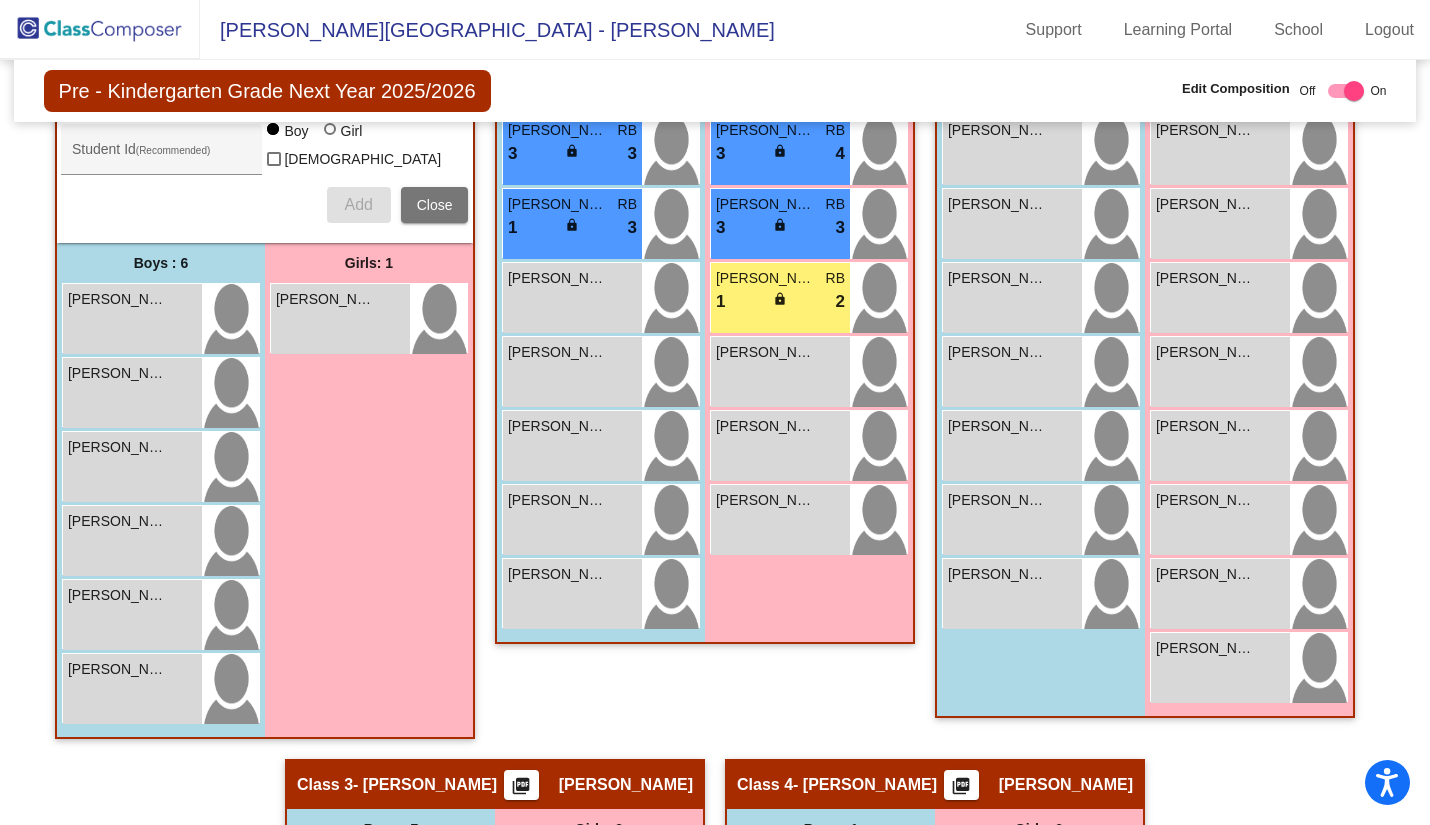 click on "[PERSON_NAME] lock do_not_disturb_alt" at bounding box center [132, 615] 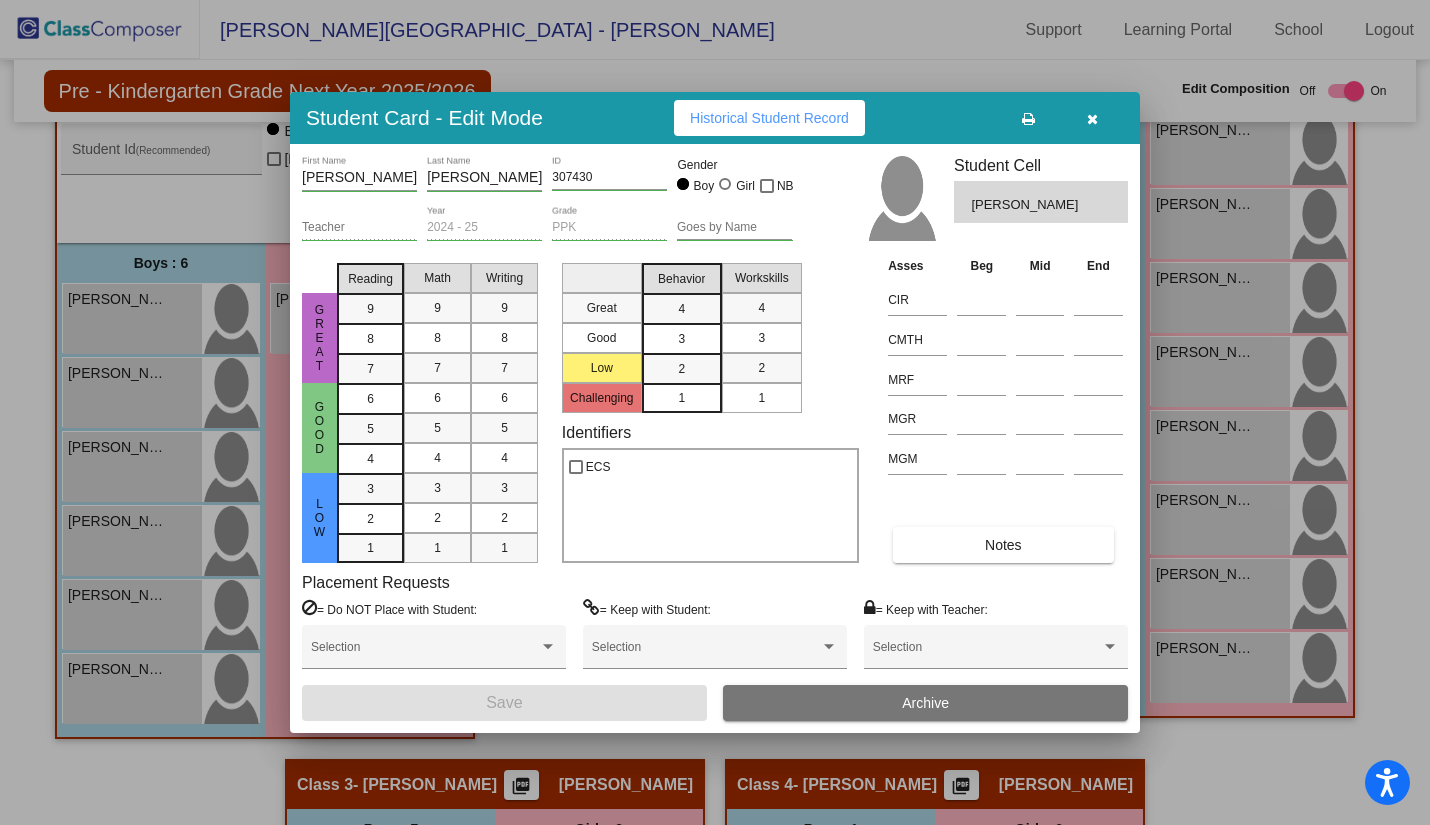 click at bounding box center (1092, 119) 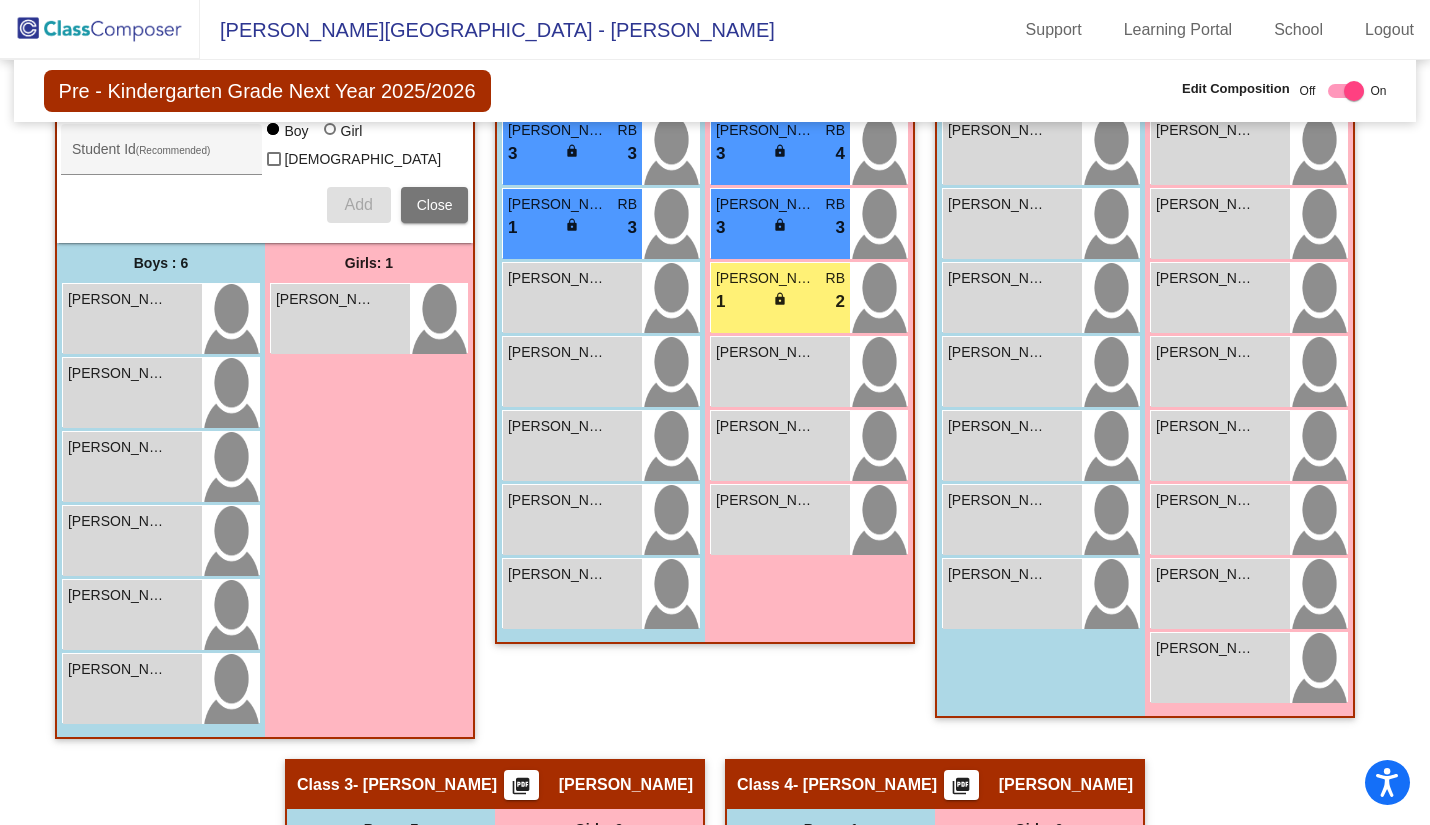 click on "Benjamin Rodriguez lock do_not_disturb_alt" at bounding box center (132, 319) 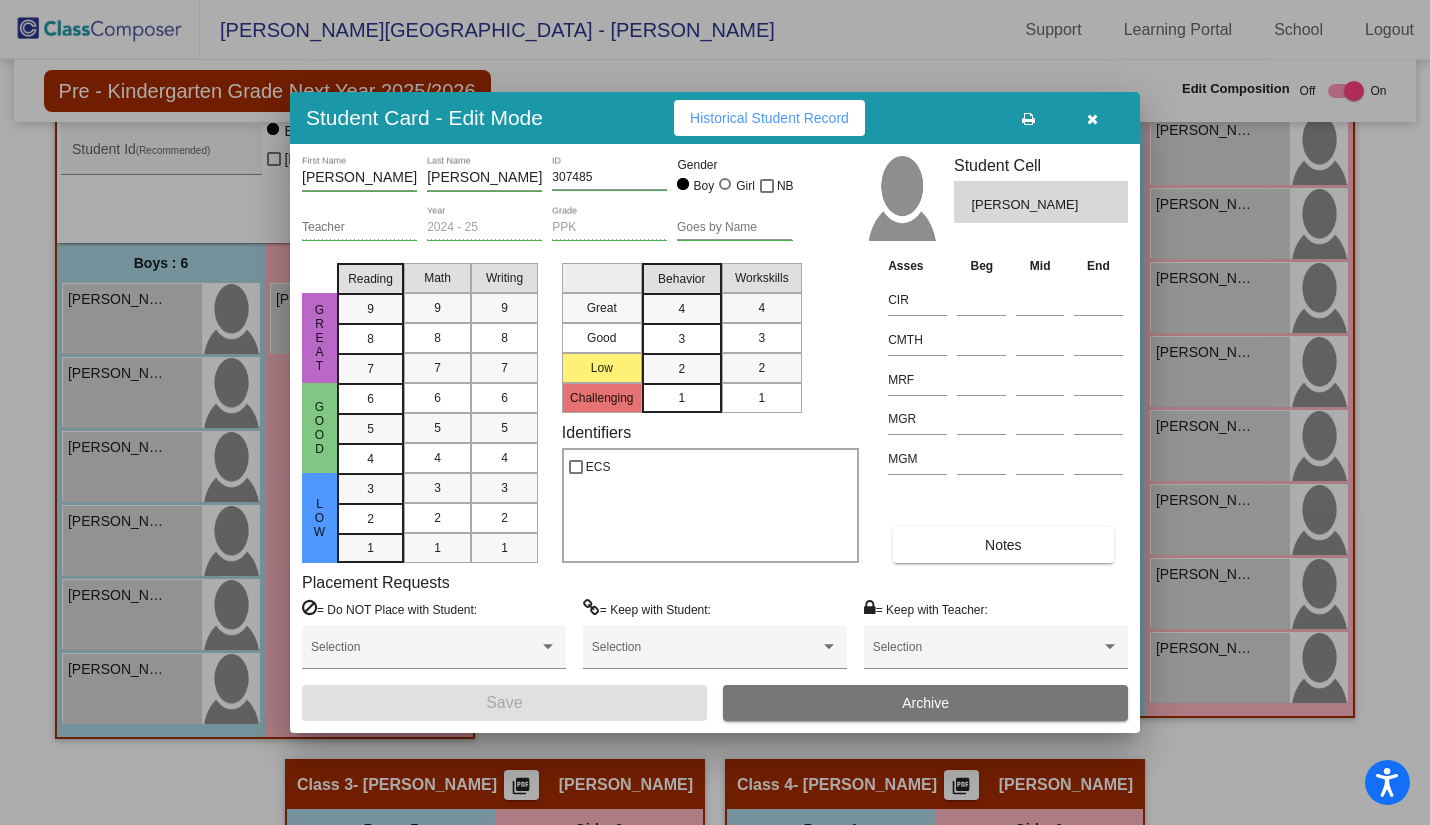 click at bounding box center [1092, 118] 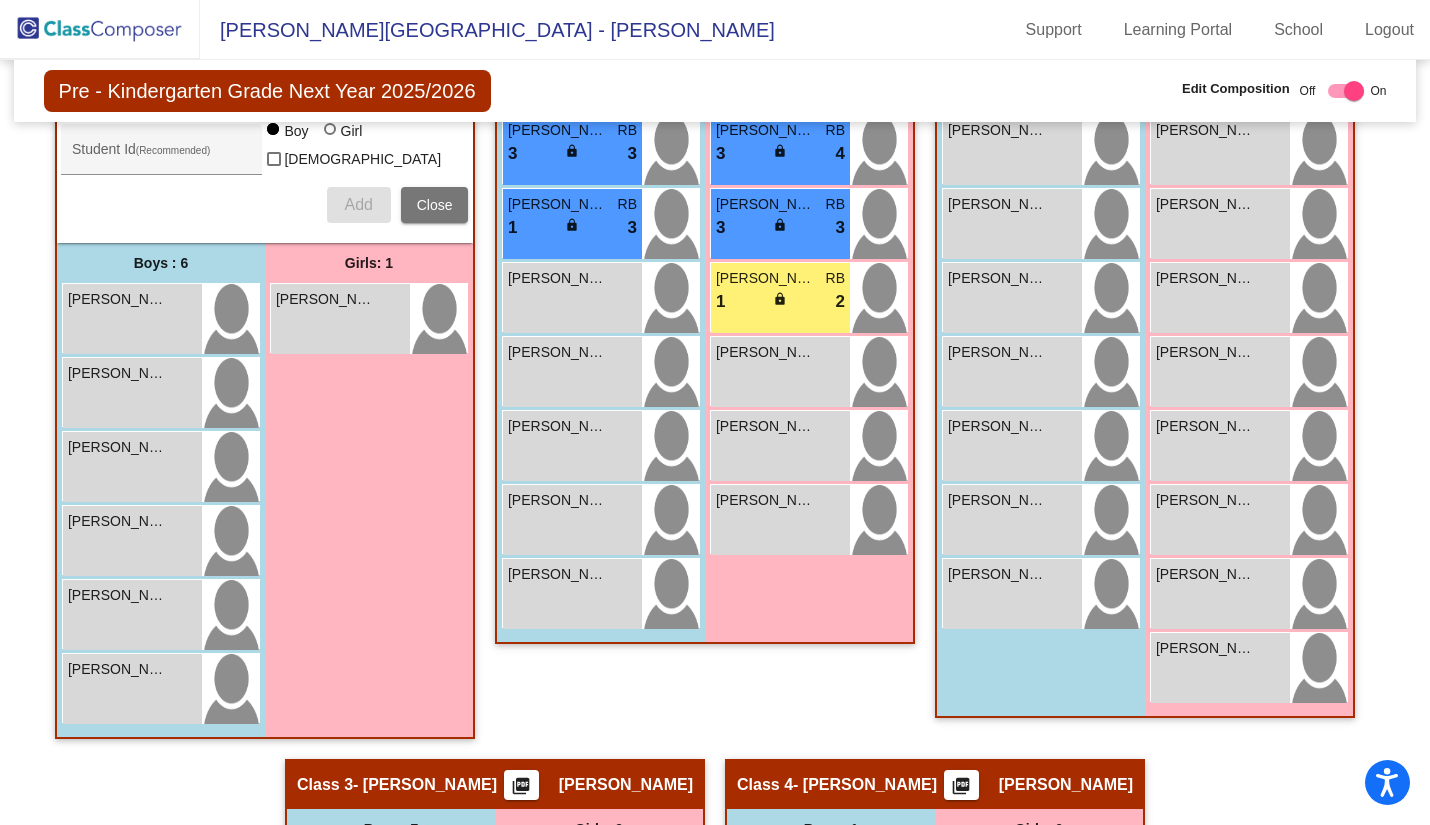 click on "[PERSON_NAME]" at bounding box center [118, 299] 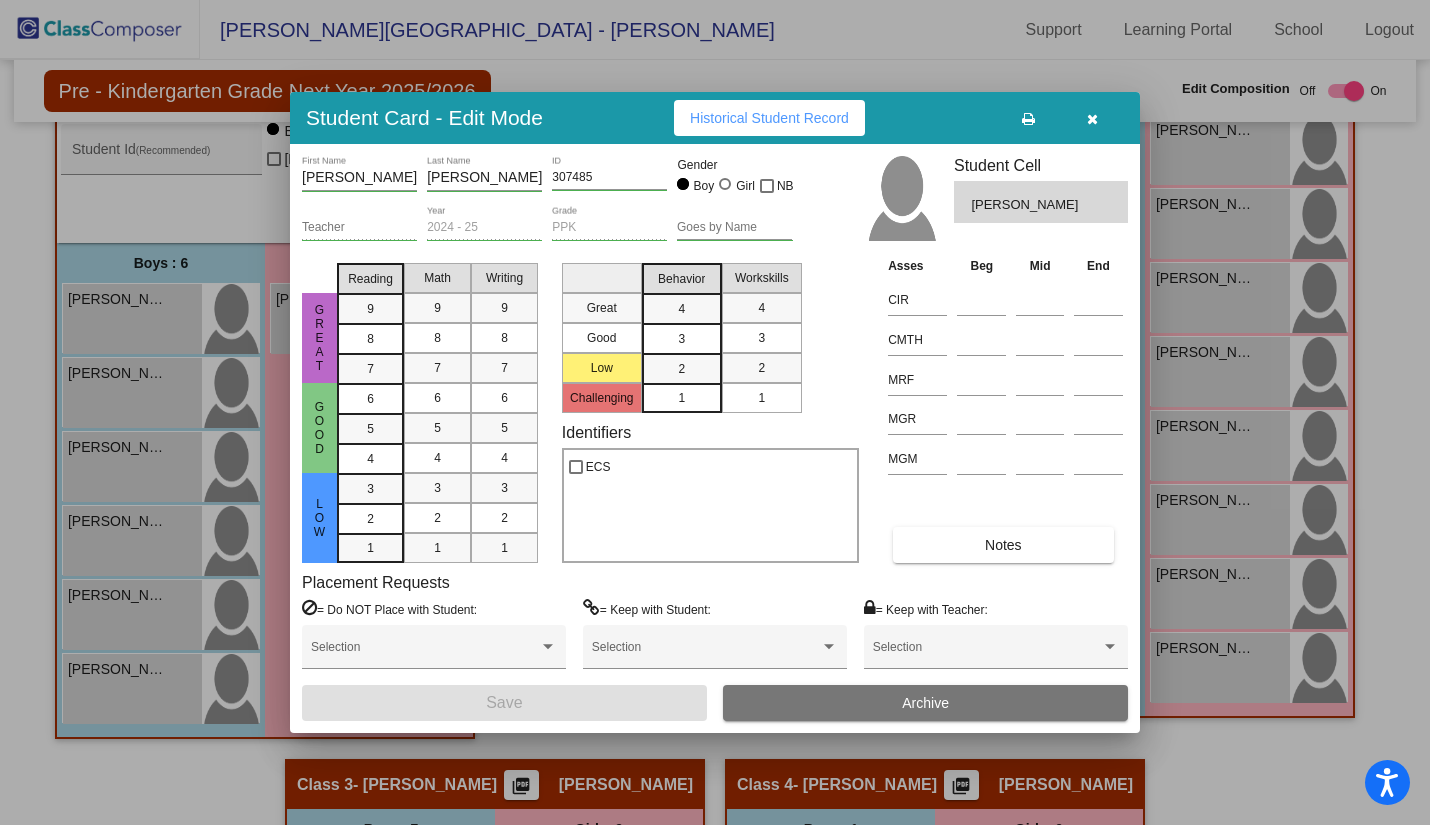click at bounding box center [1092, 118] 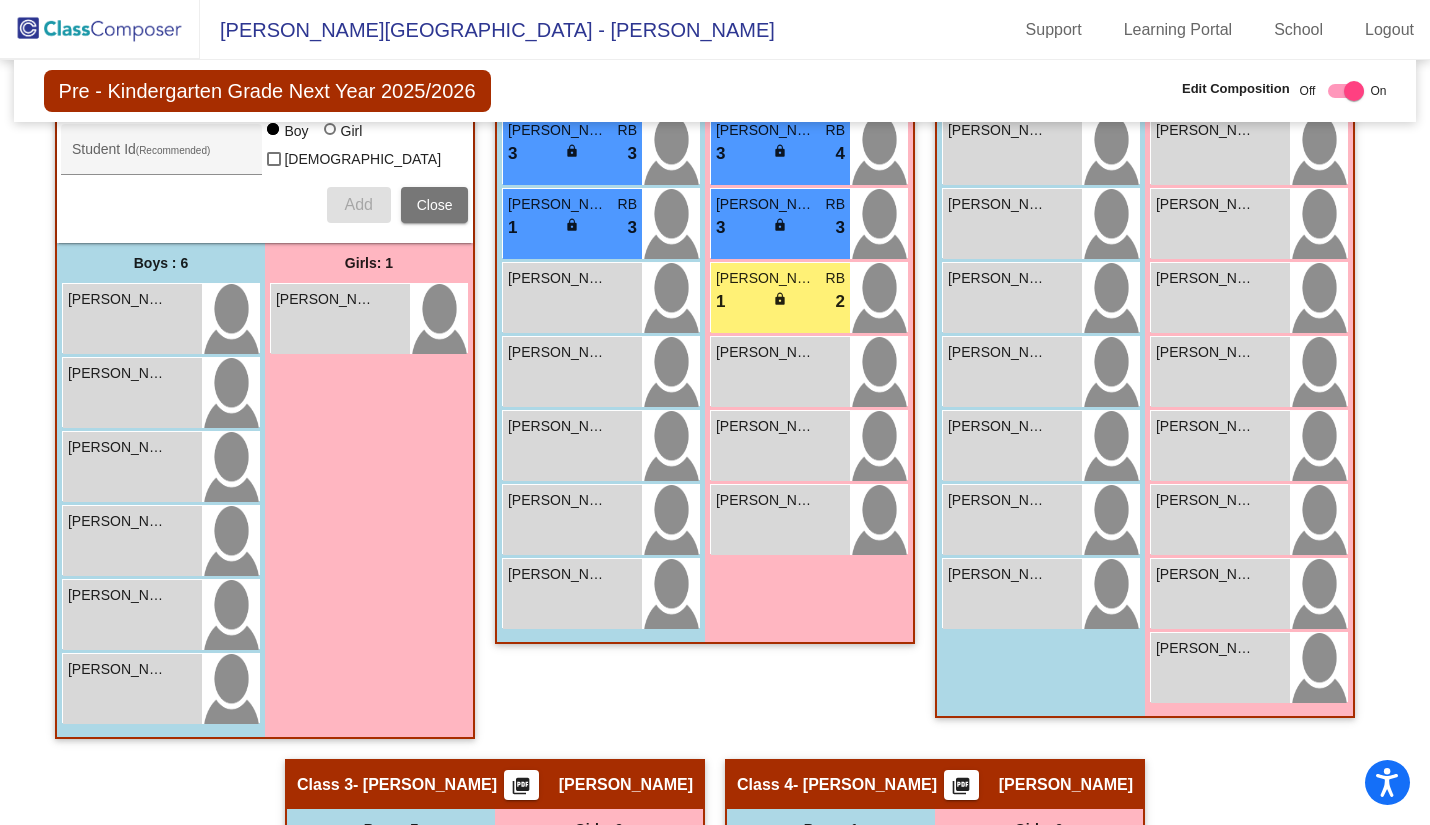 drag, startPoint x: 92, startPoint y: 323, endPoint x: 459, endPoint y: 487, distance: 401.97638 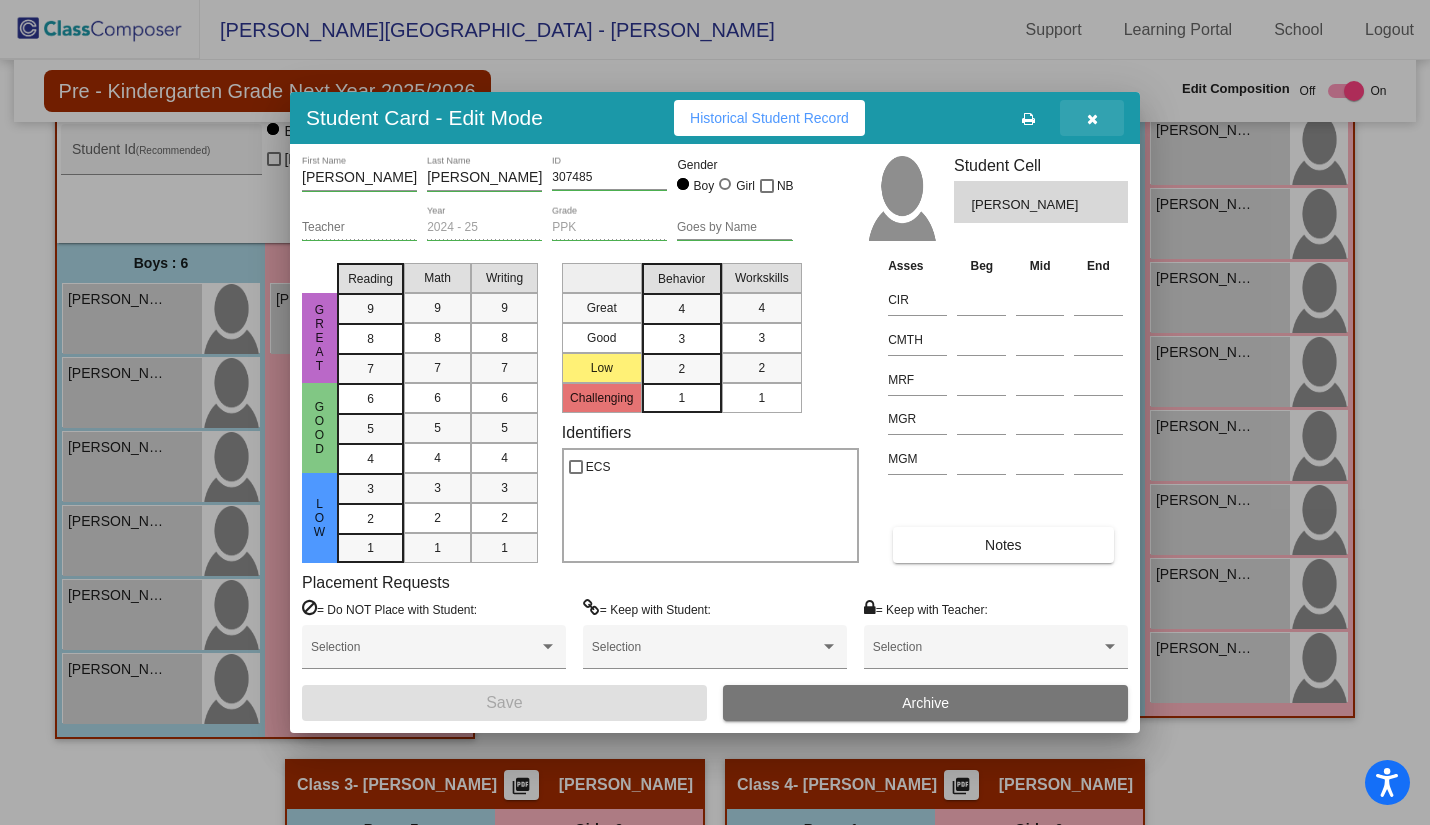 click at bounding box center (1092, 119) 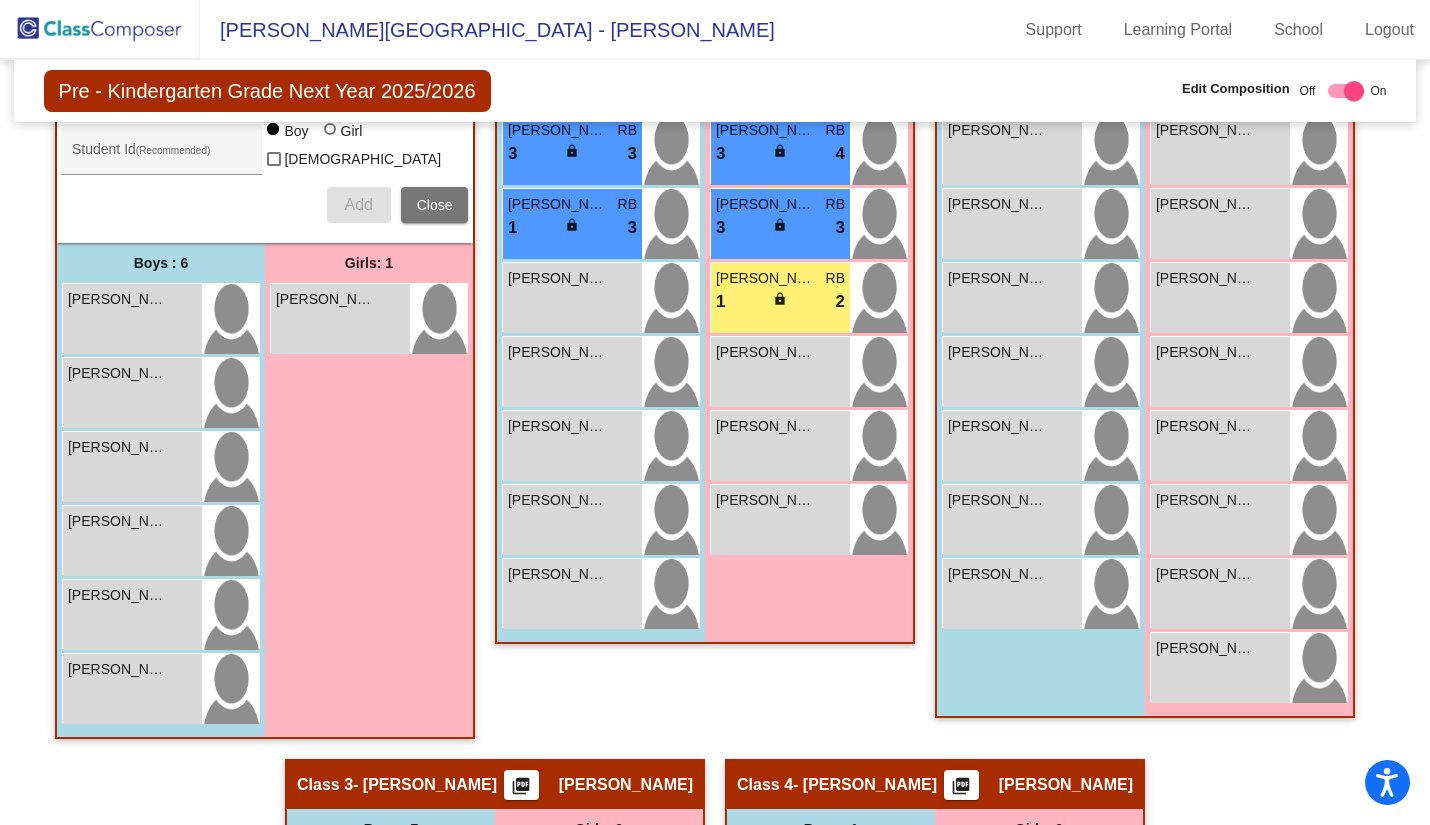 scroll, scrollTop: 309, scrollLeft: 0, axis: vertical 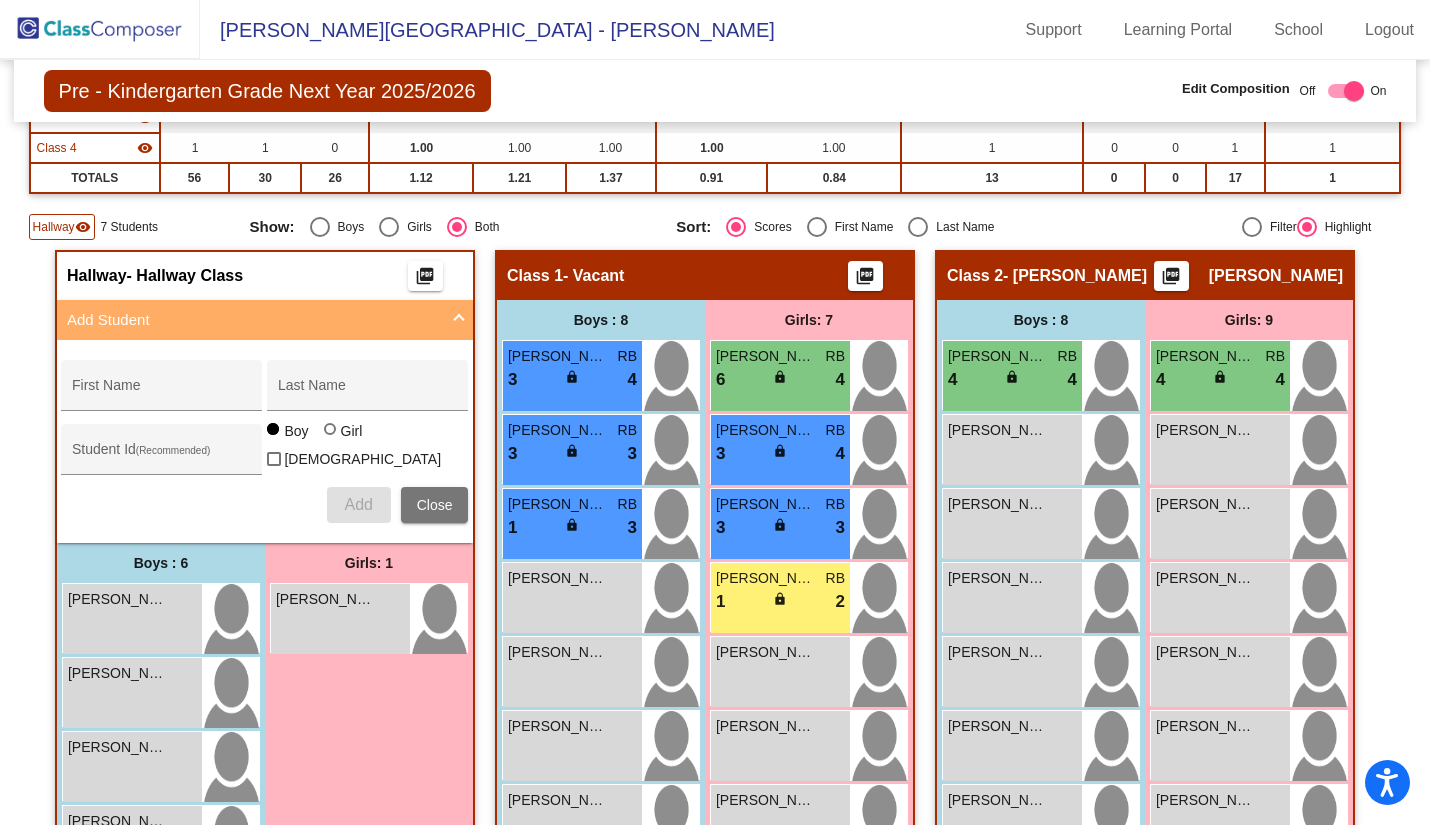 click 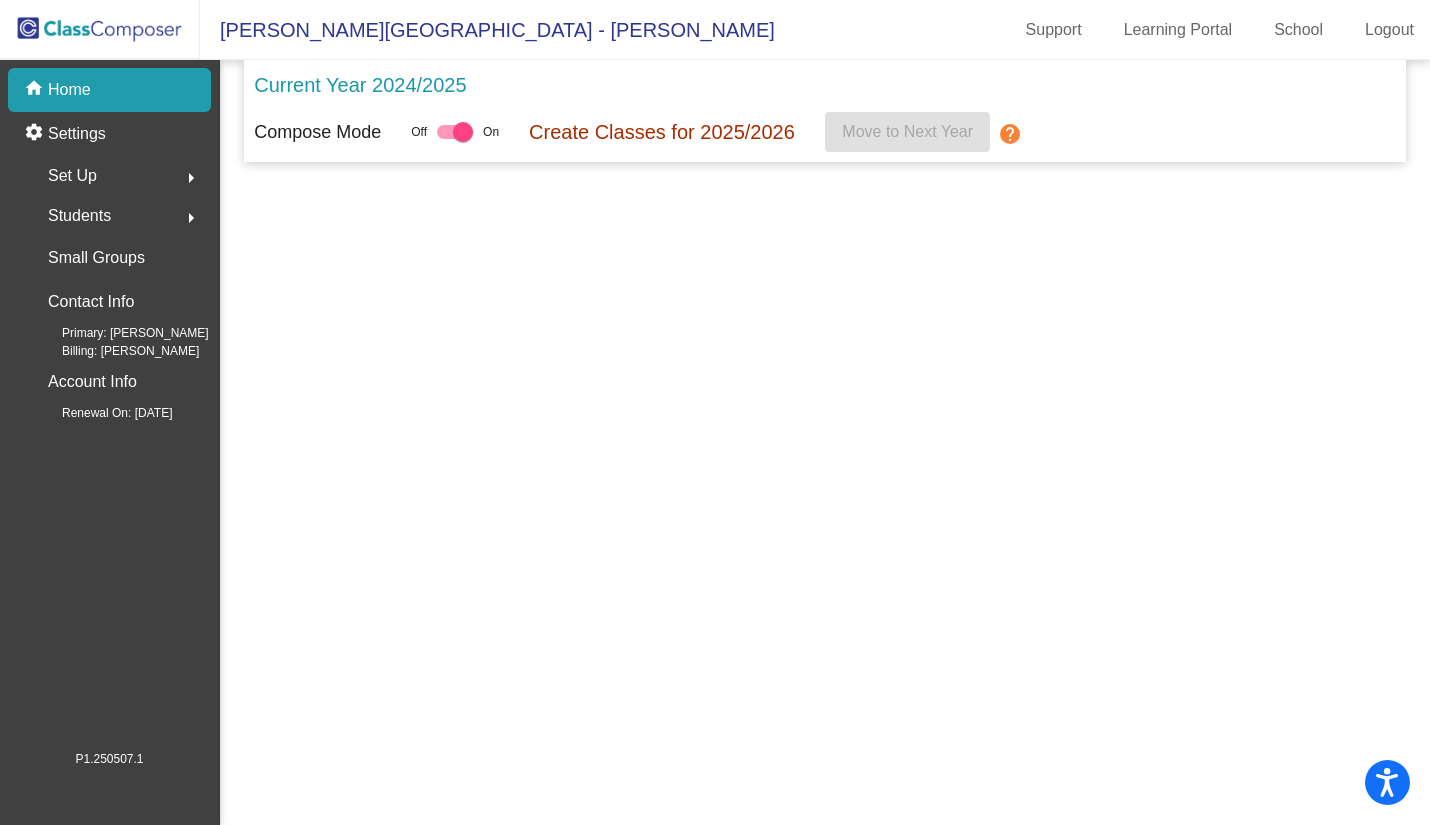 scroll, scrollTop: 0, scrollLeft: 0, axis: both 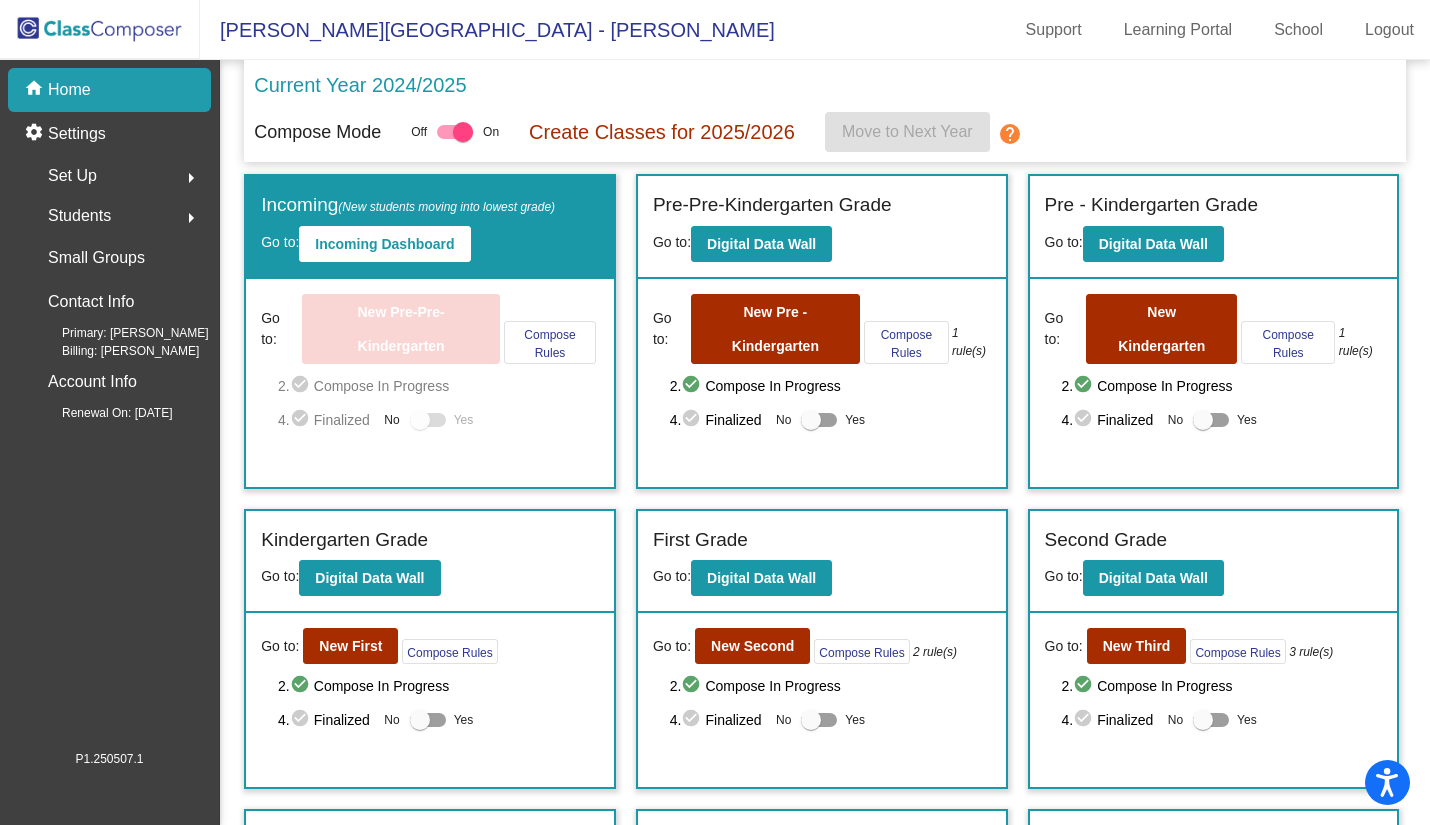 click on "Students" 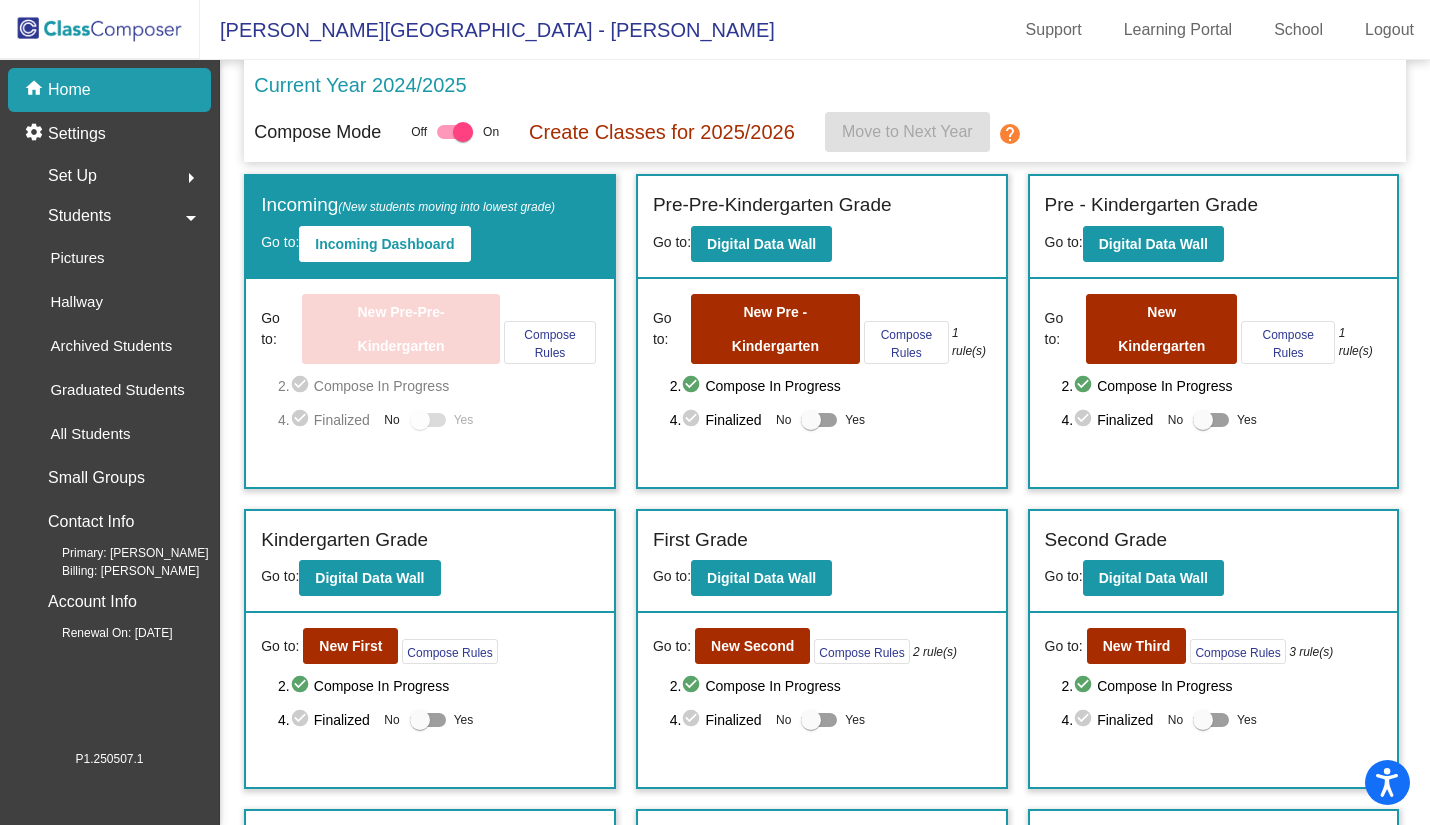 click on "arrow_drop_down" 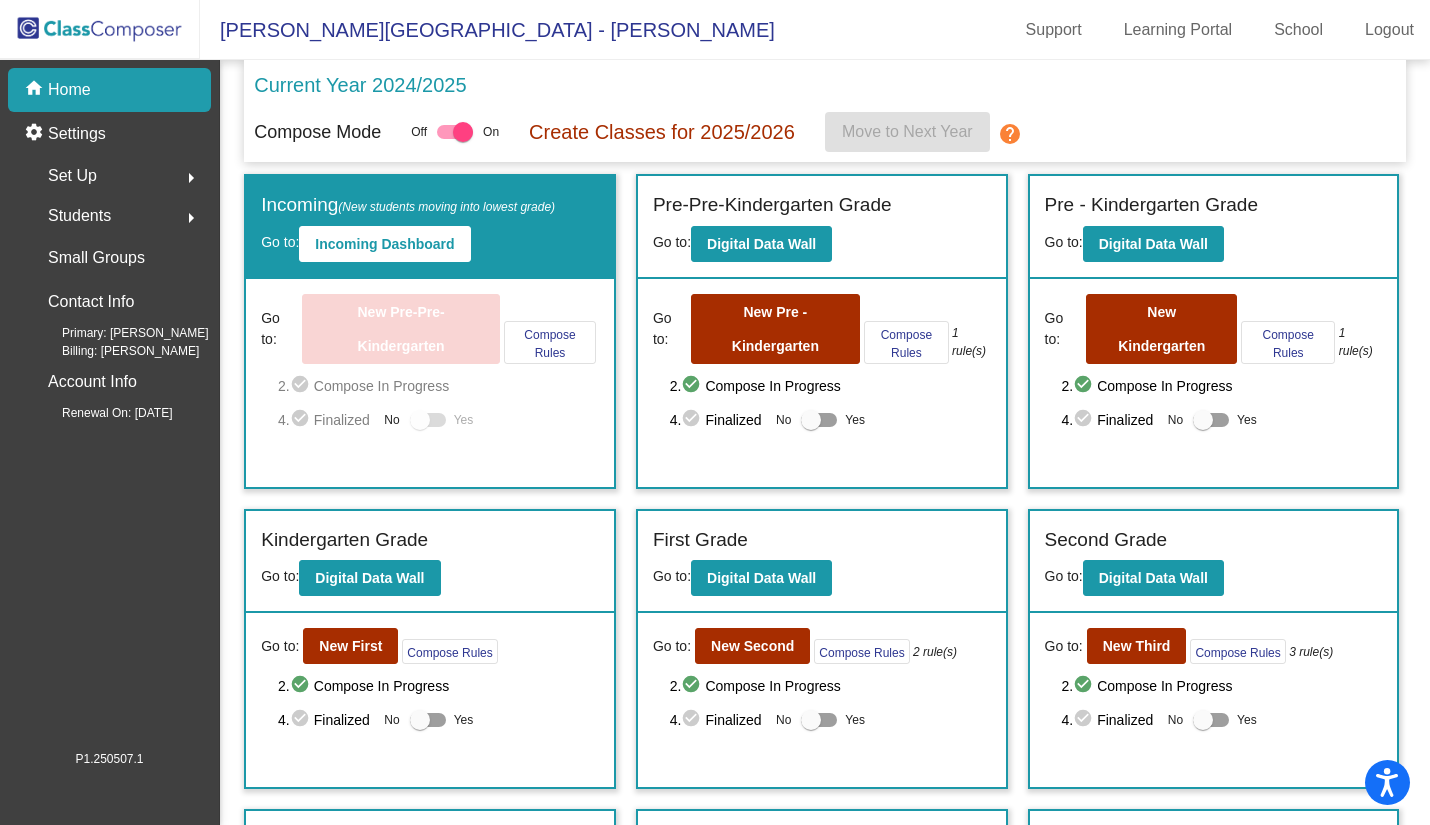 click on "arrow_right" 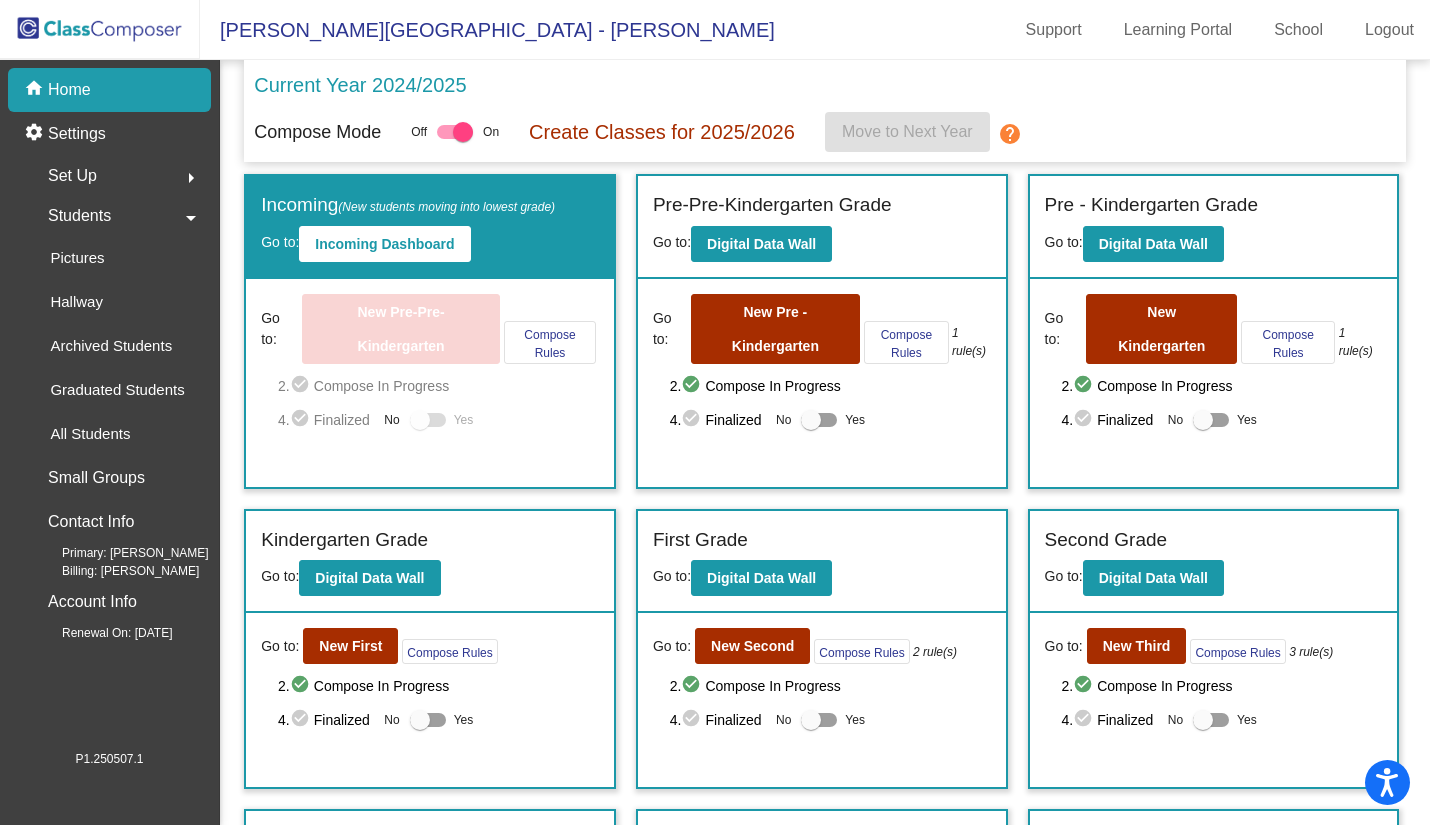 click on "Hallway" 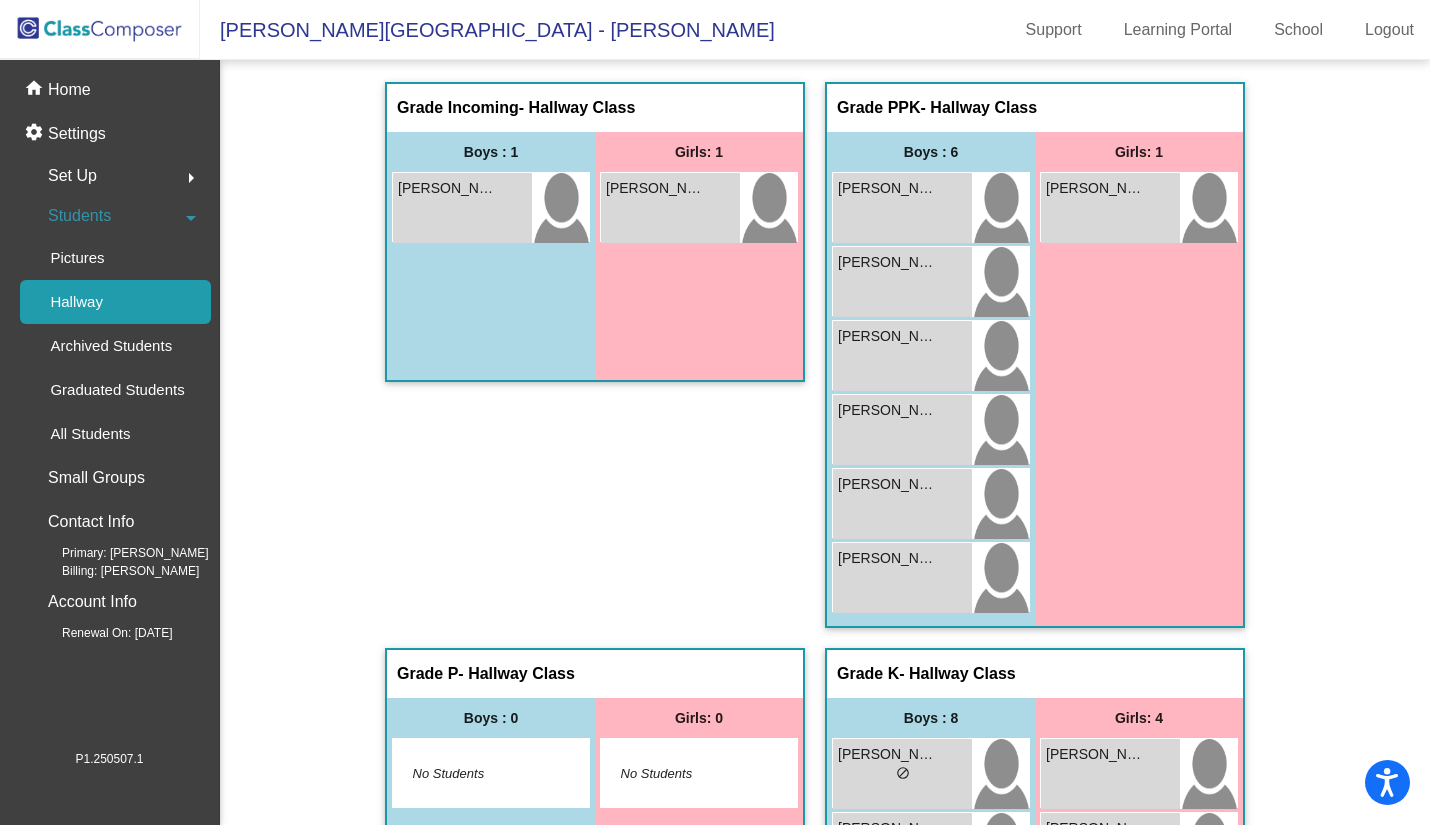 scroll, scrollTop: 0, scrollLeft: 0, axis: both 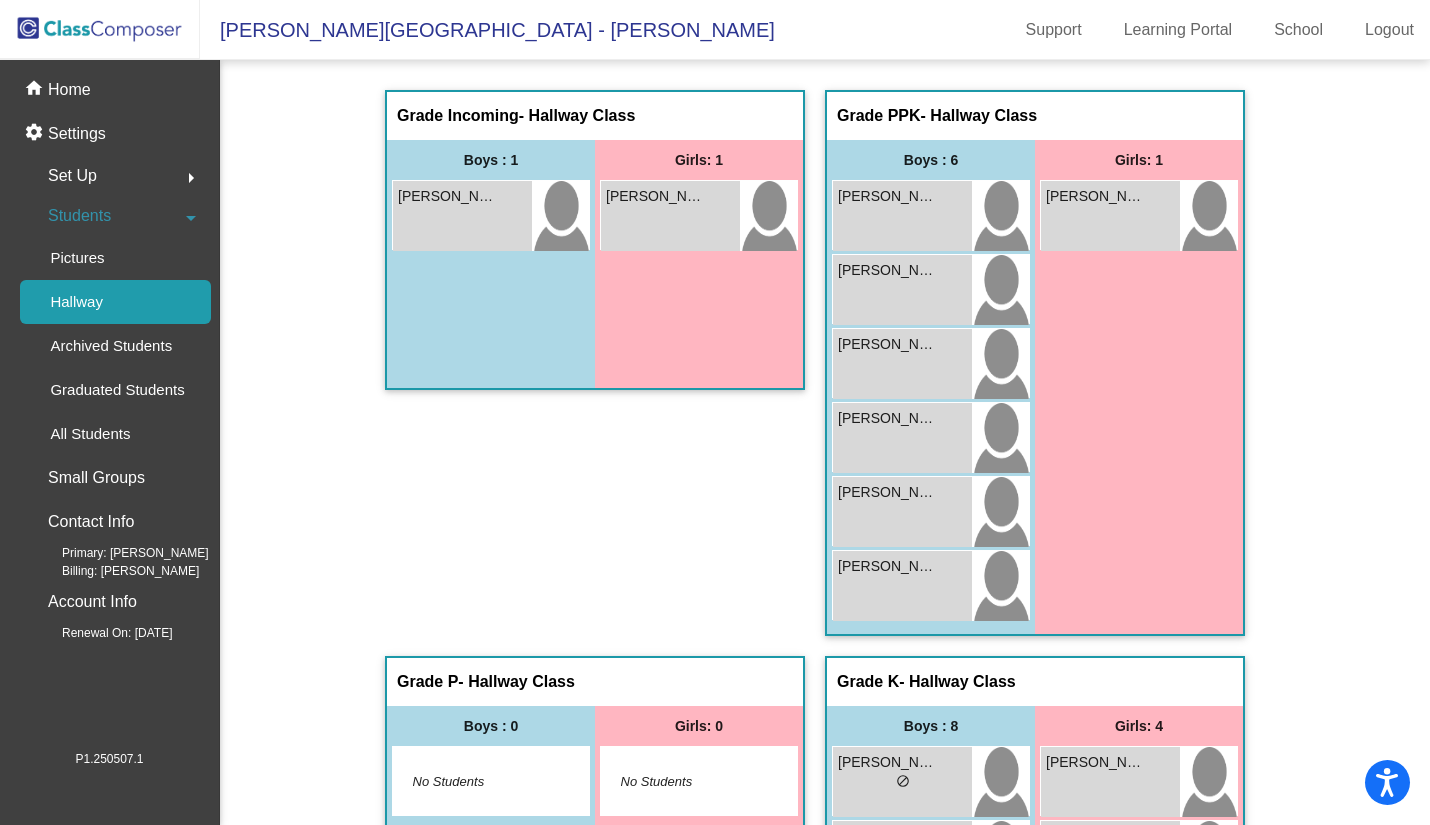 click 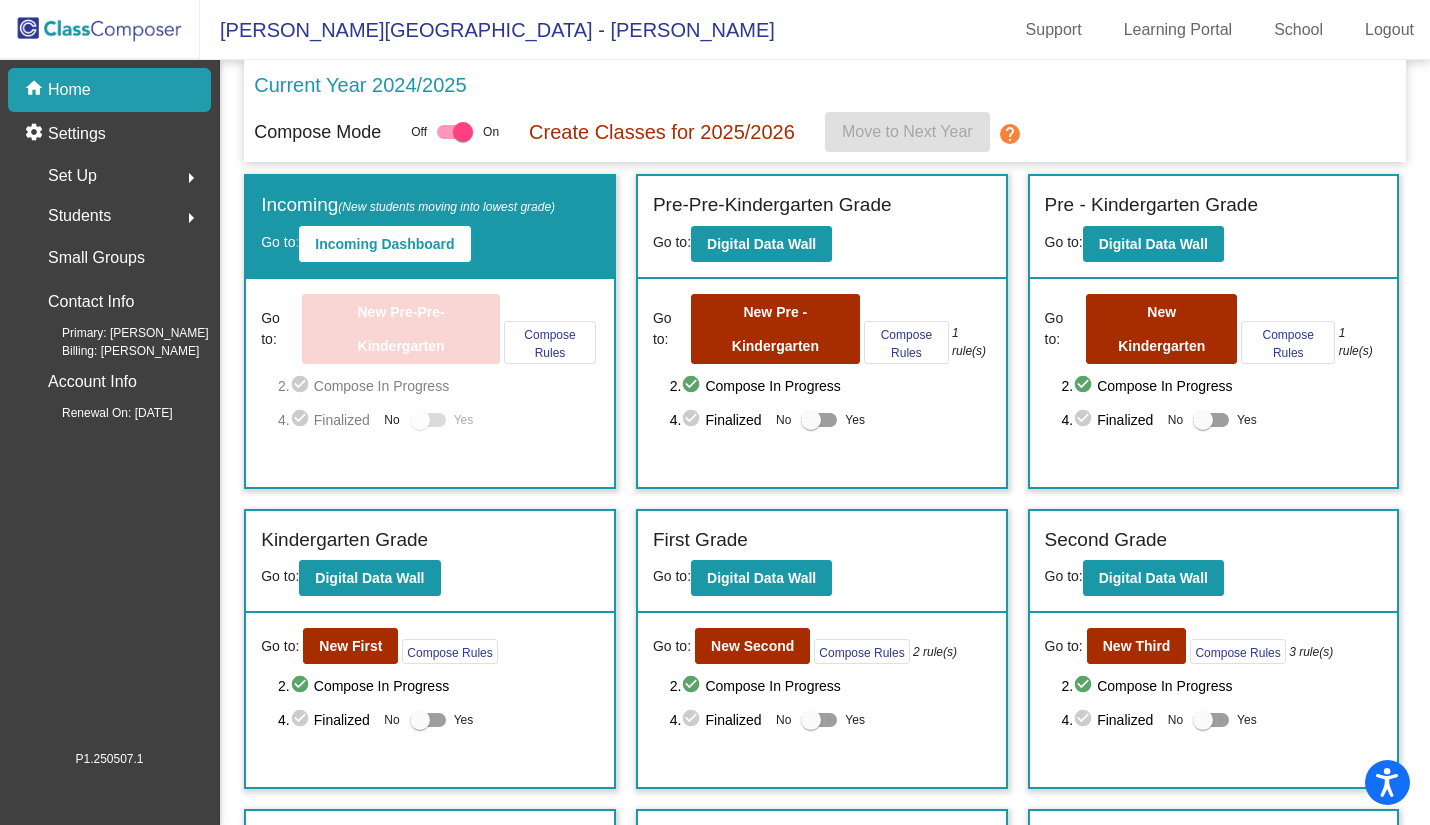 click on "Incoming Dashboard" 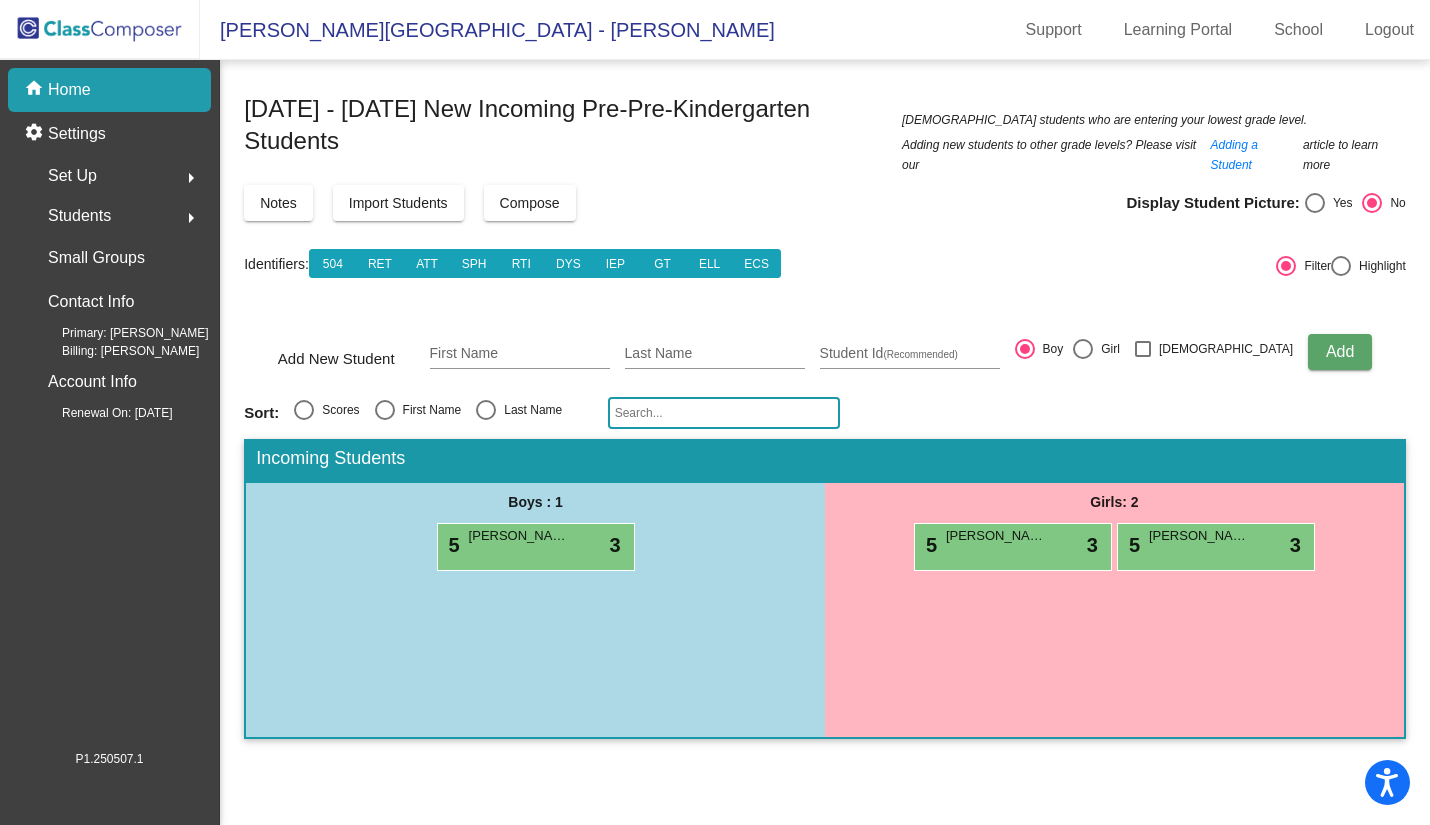 click on "home Home" 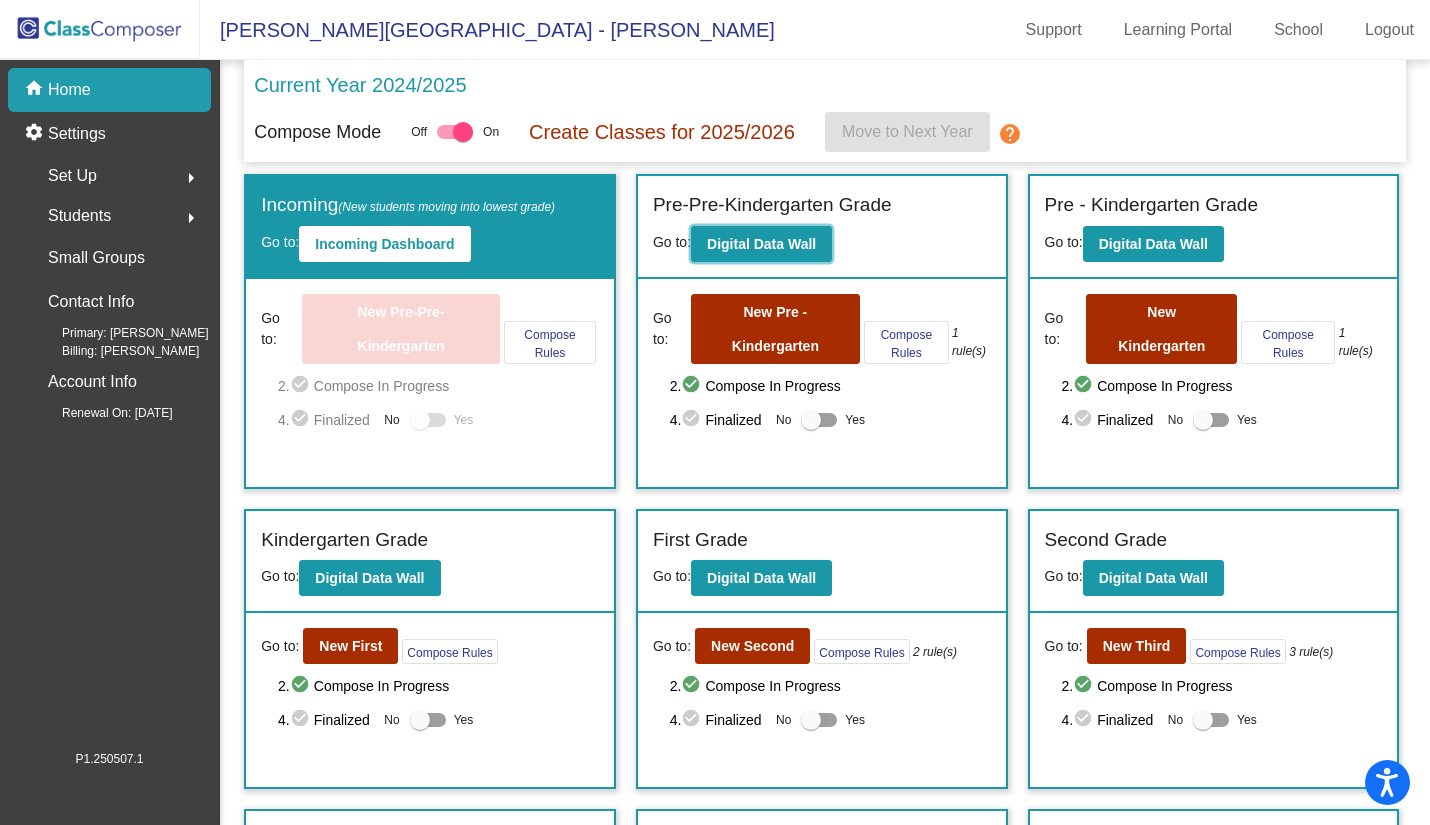 click on "Digital Data Wall" 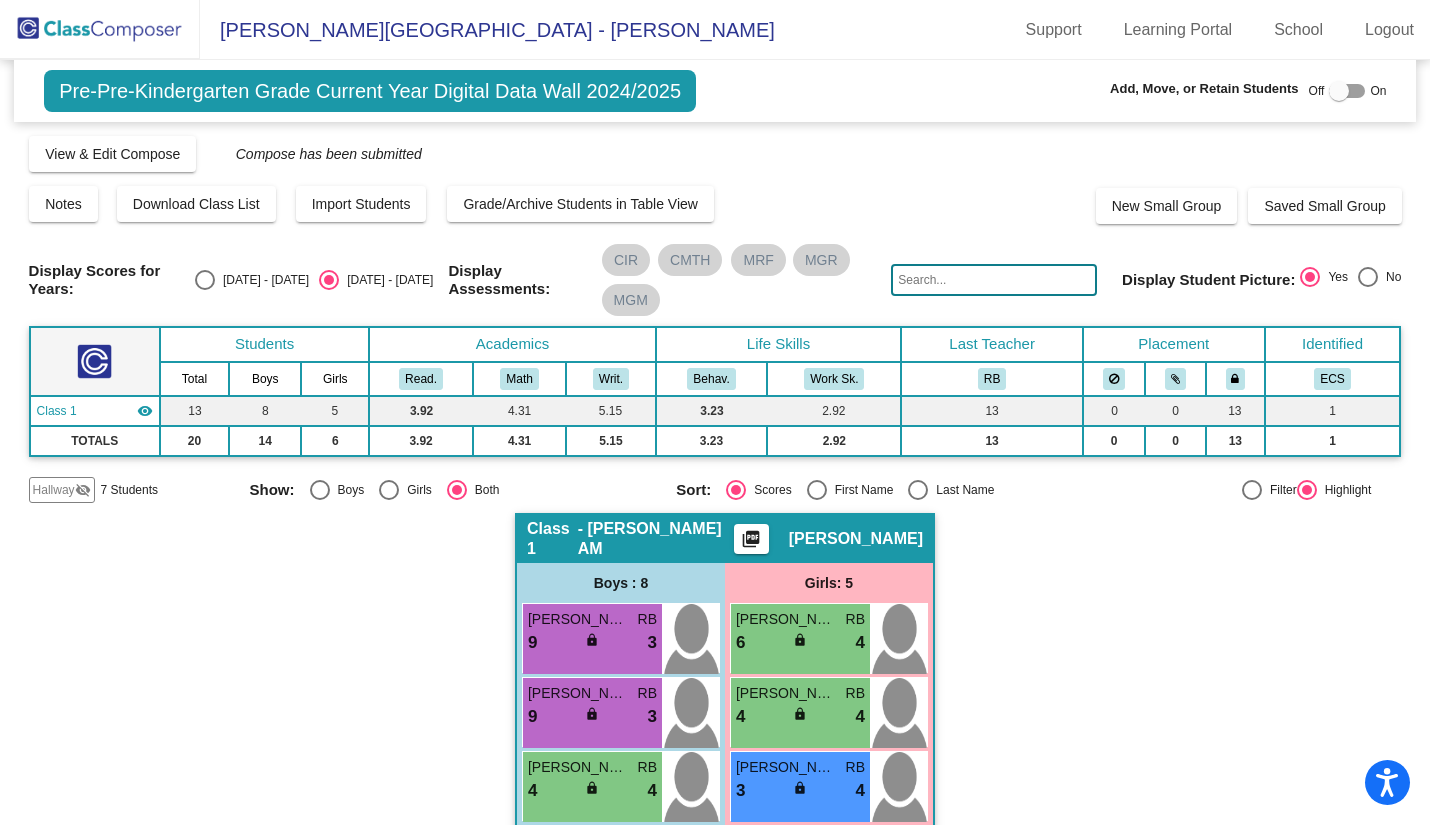 click on "Hallway" 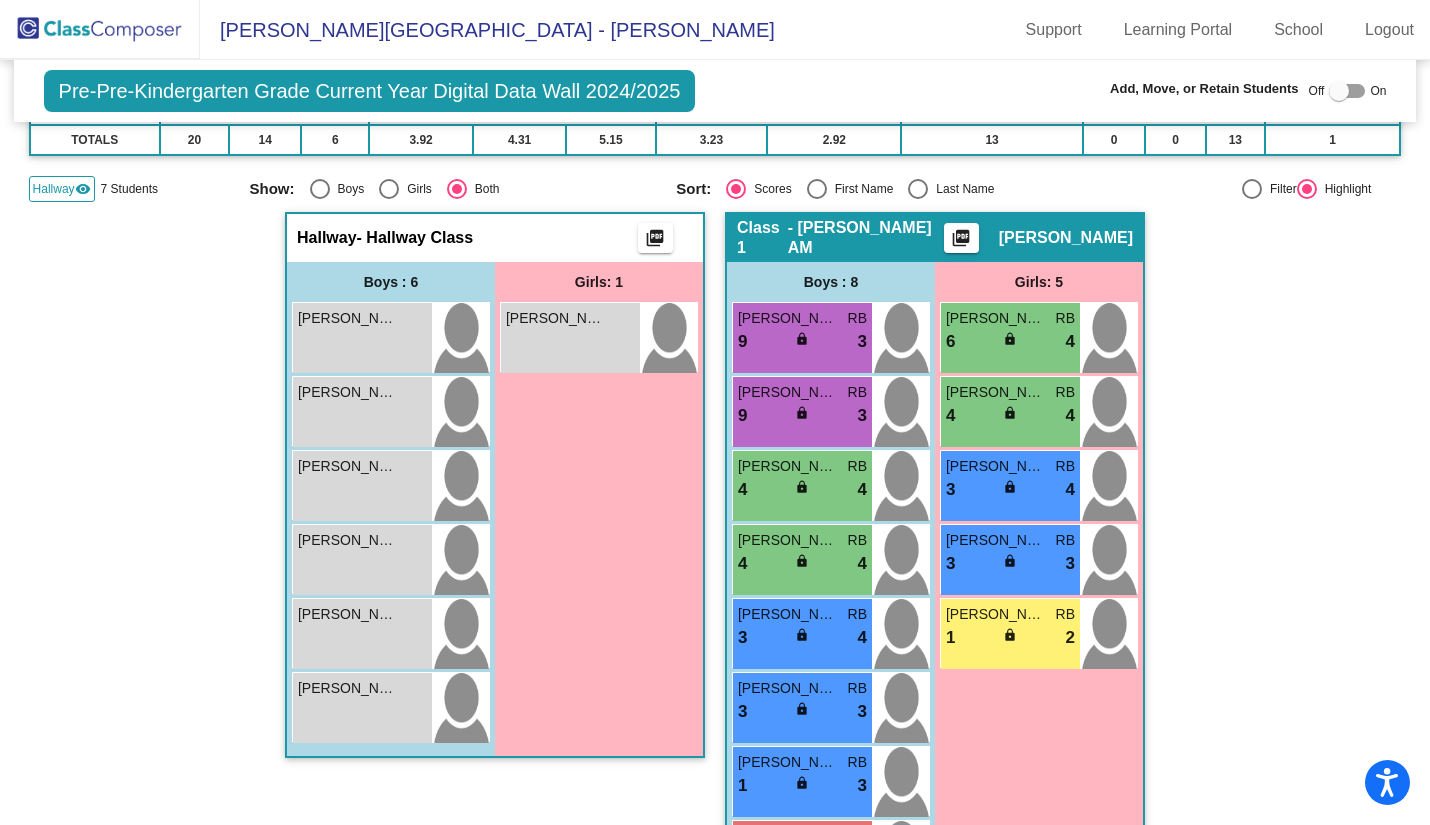 scroll, scrollTop: 401, scrollLeft: 0, axis: vertical 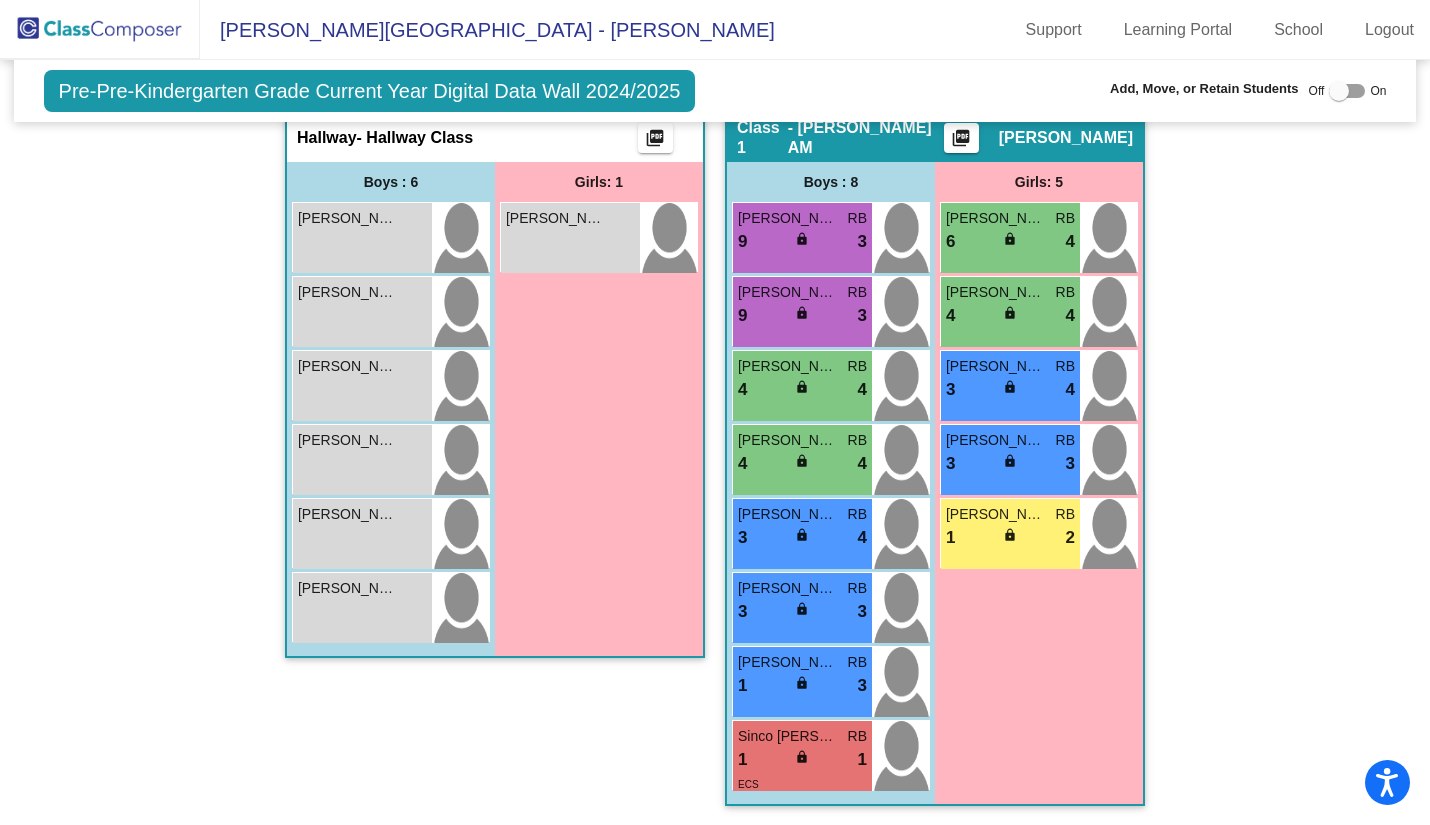 click on "Benjamin Rodriguez lock do_not_disturb_alt" at bounding box center [362, 238] 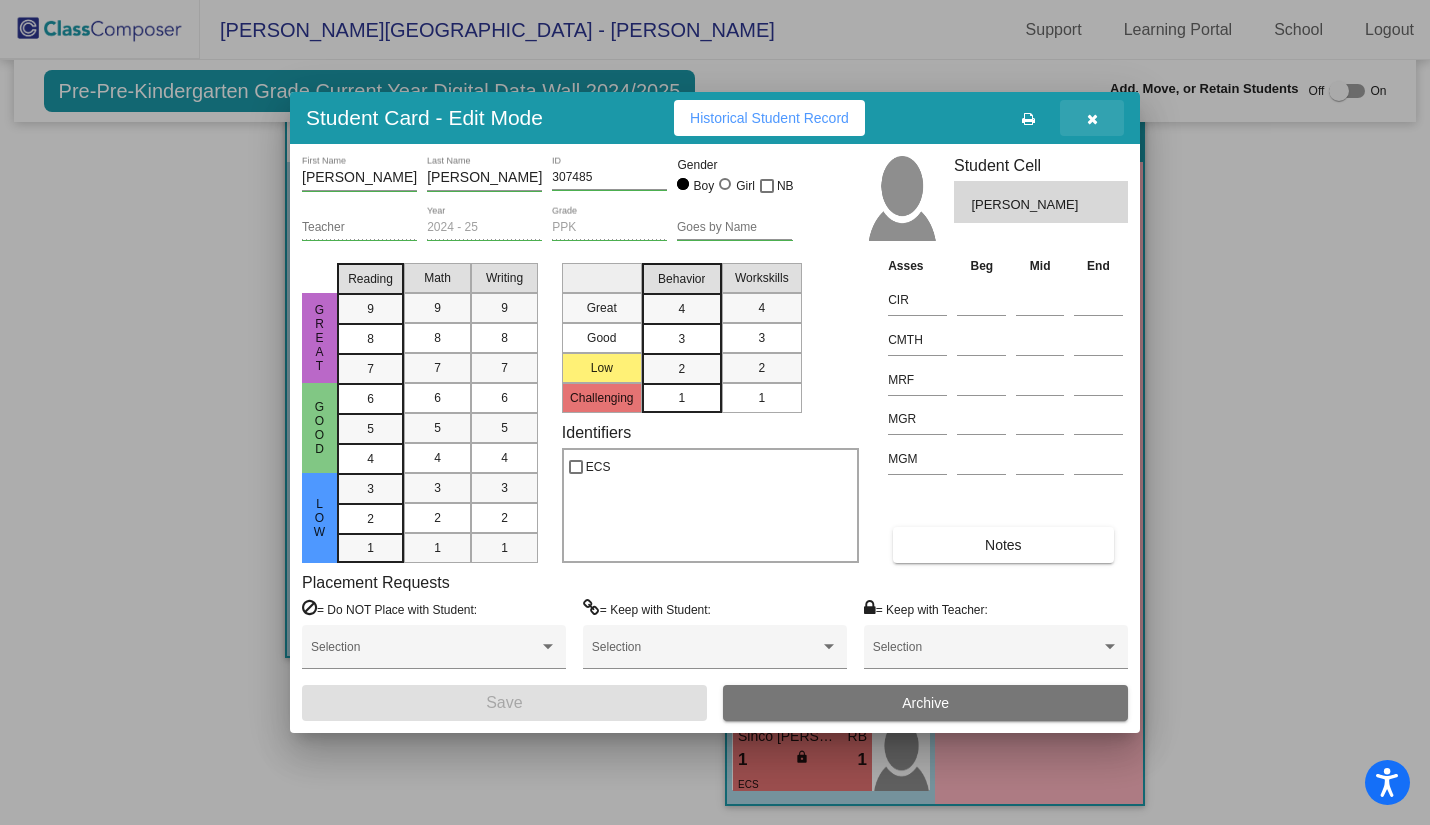 click at bounding box center [1092, 119] 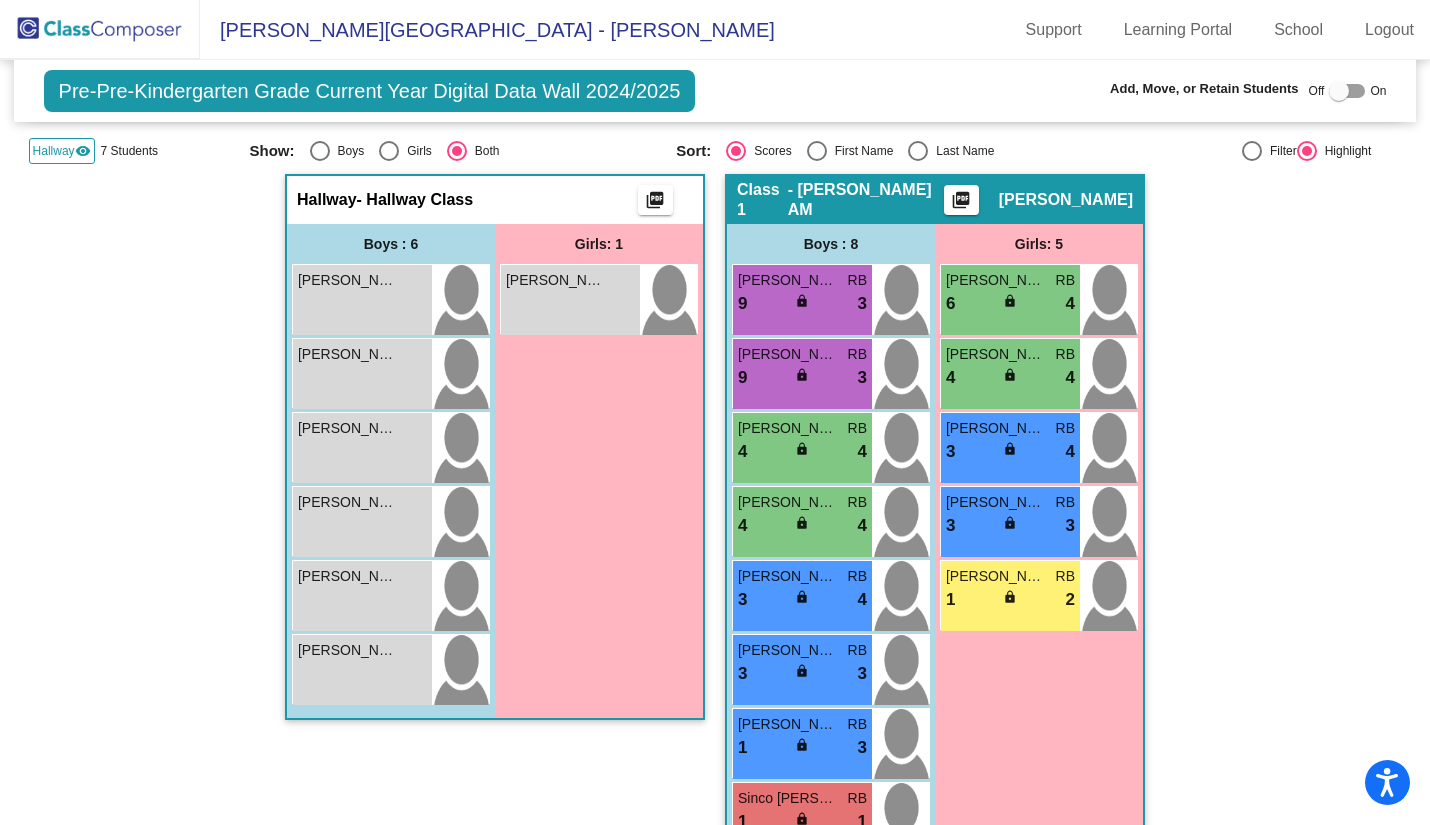 scroll, scrollTop: 301, scrollLeft: 0, axis: vertical 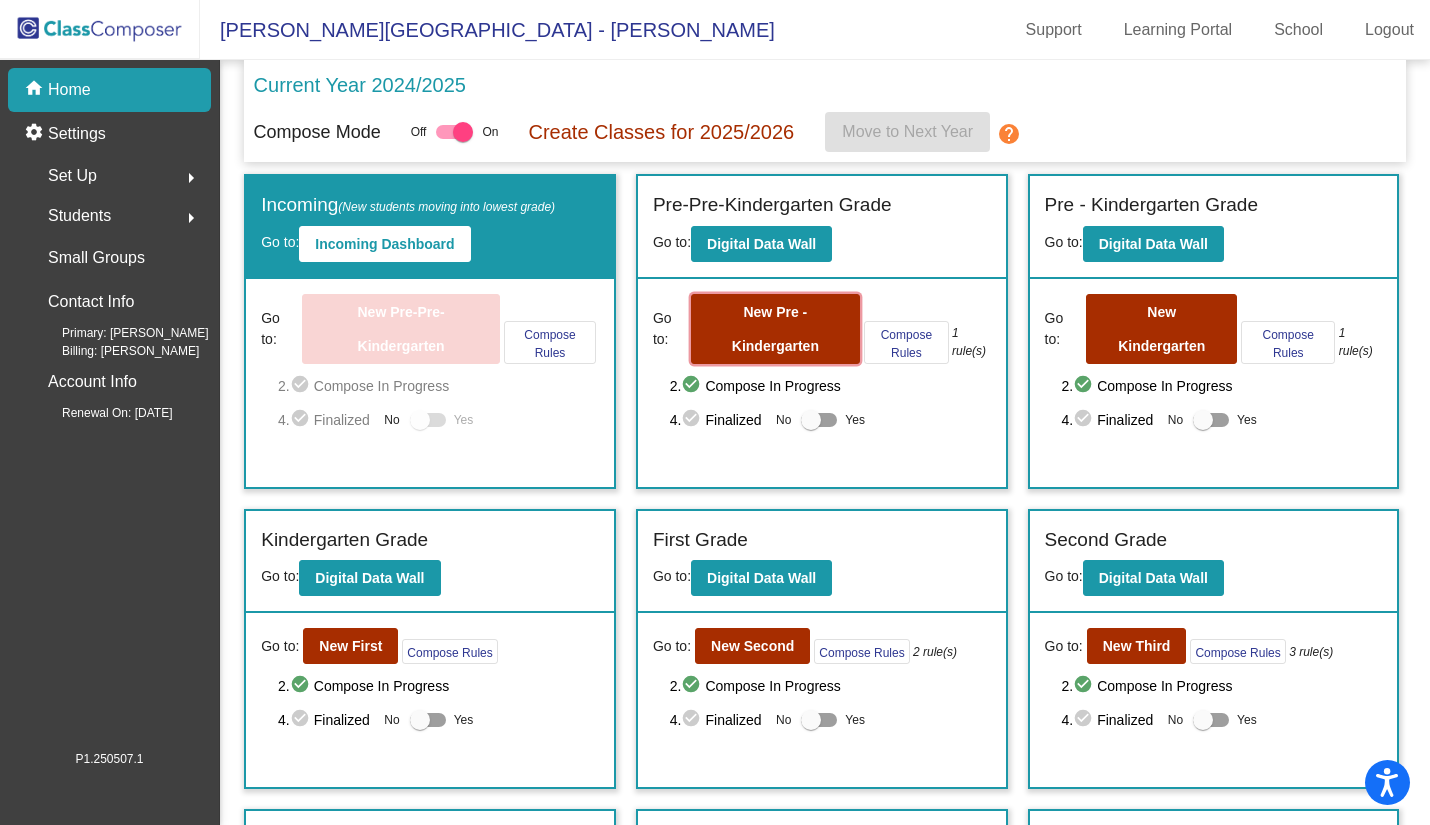 click on "New Pre - Kindergarten" 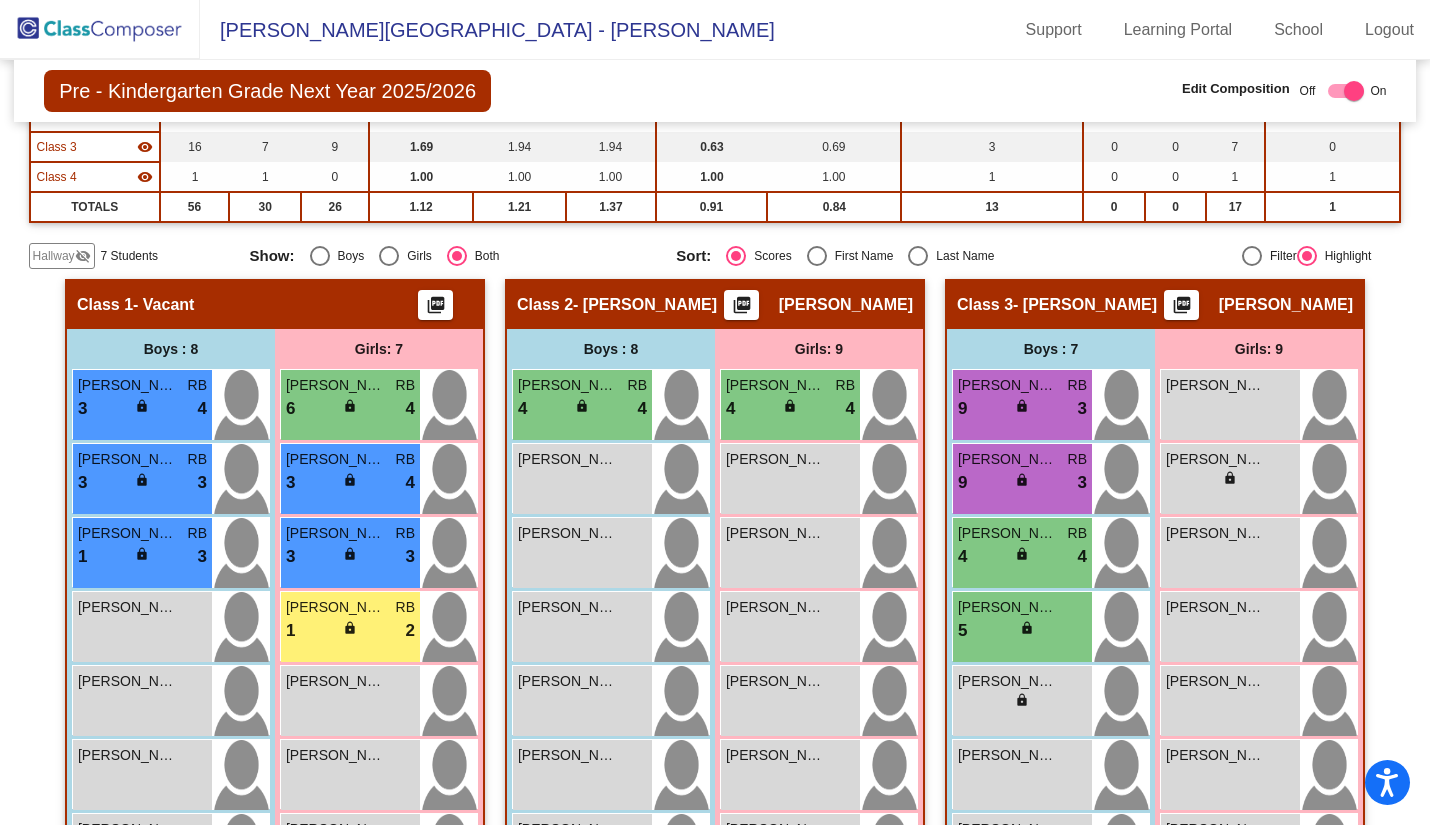 scroll, scrollTop: 300, scrollLeft: 0, axis: vertical 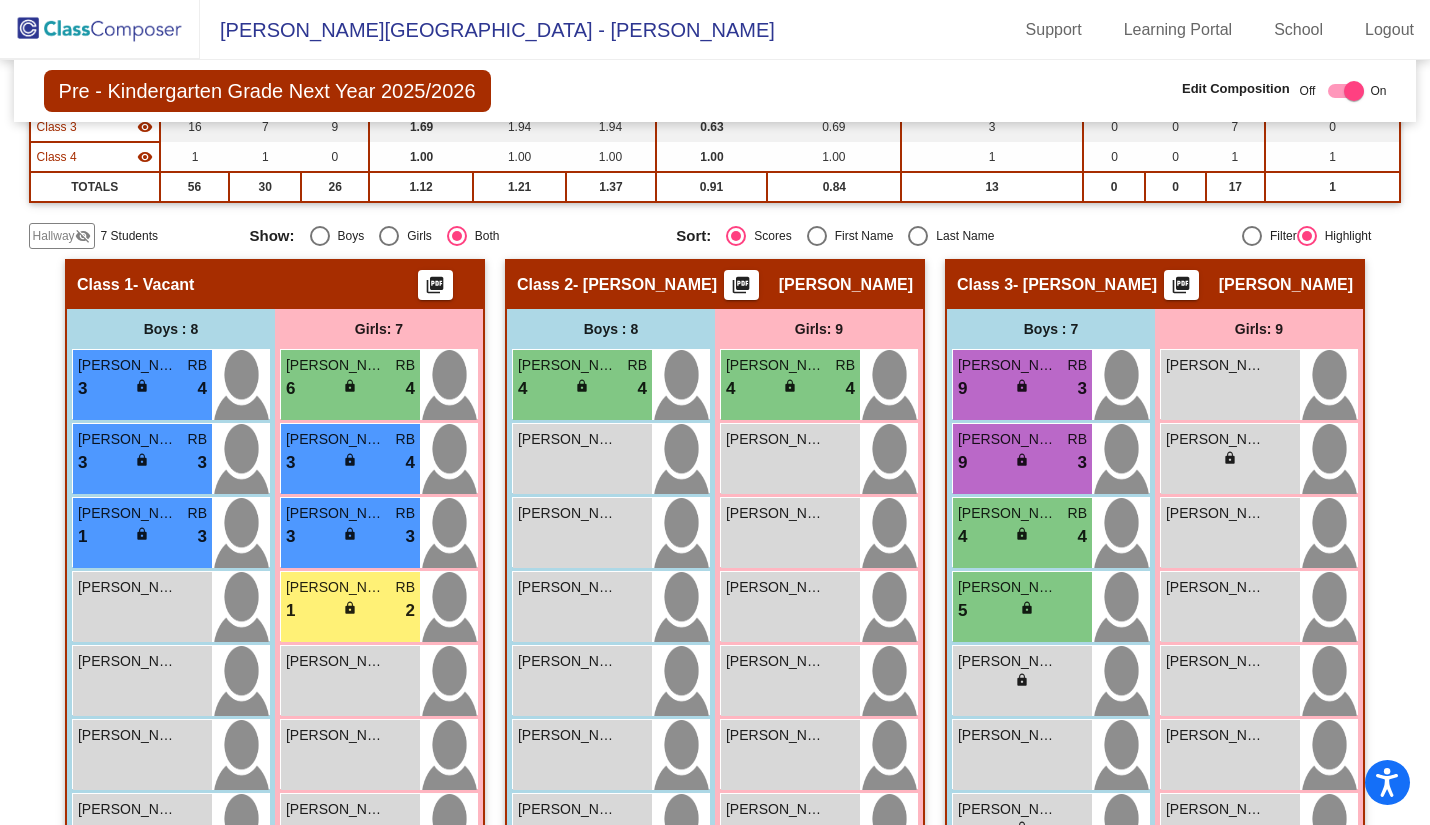 click 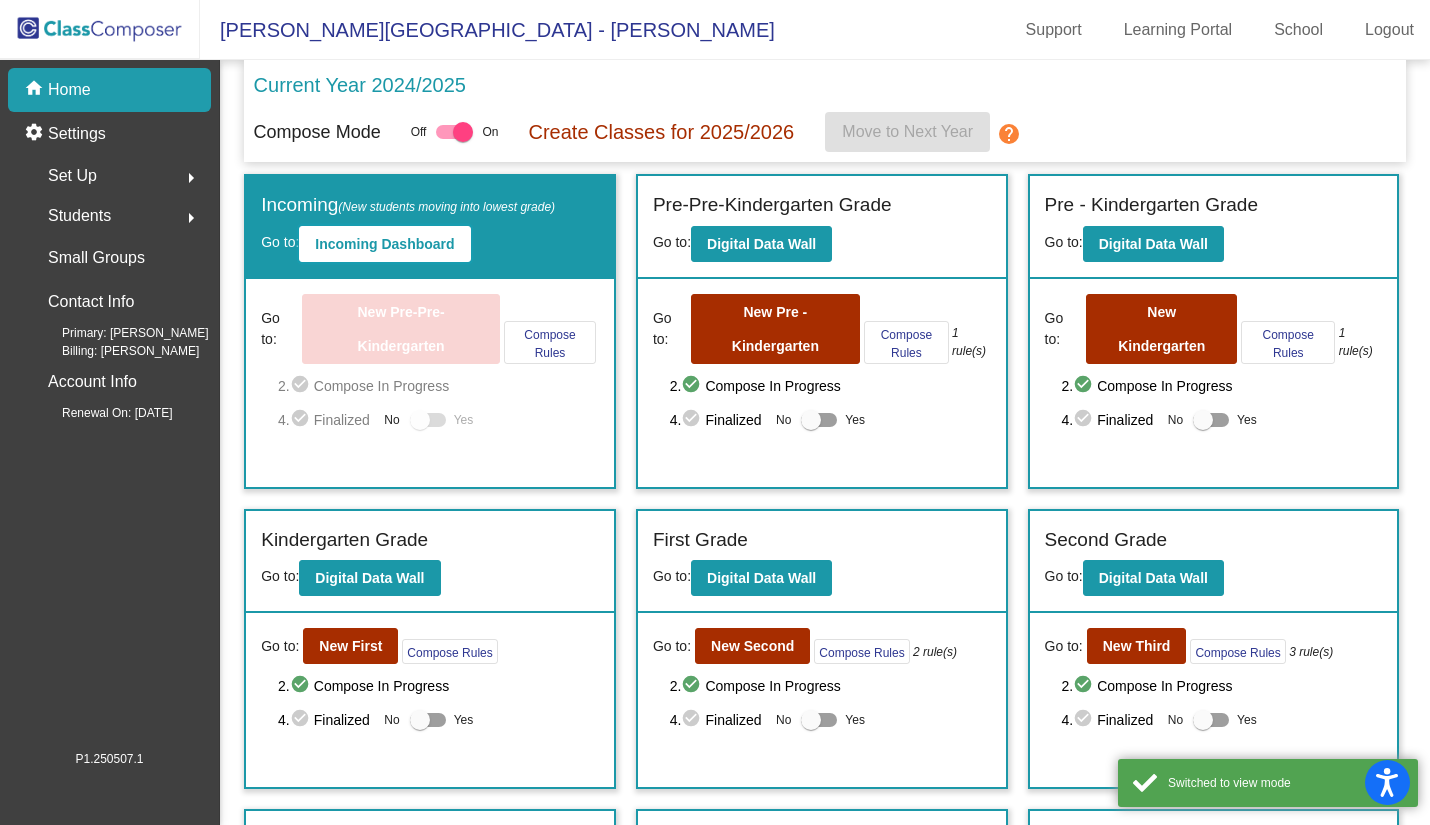 click on "Incoming Dashboard" 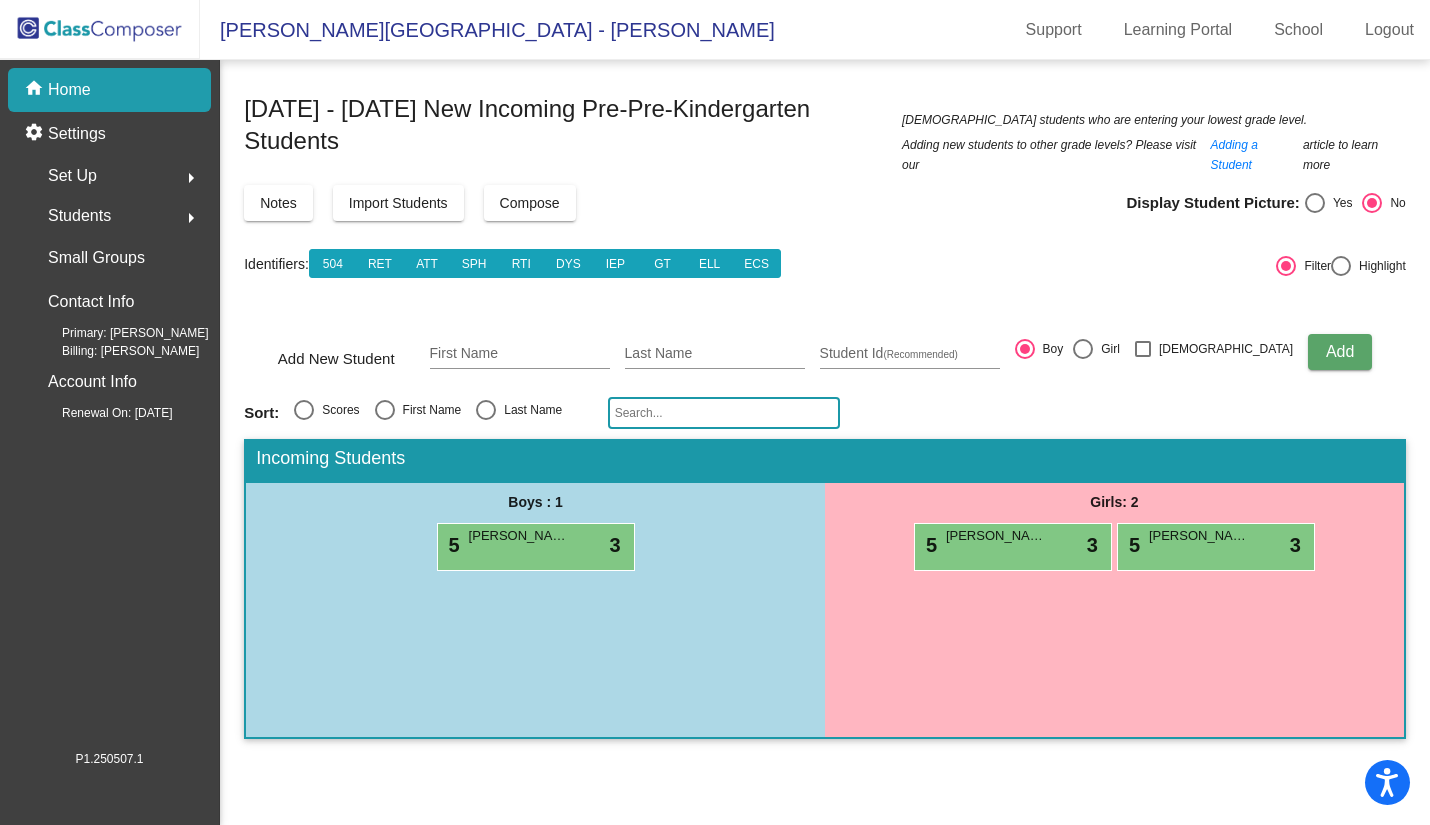 scroll, scrollTop: 0, scrollLeft: 0, axis: both 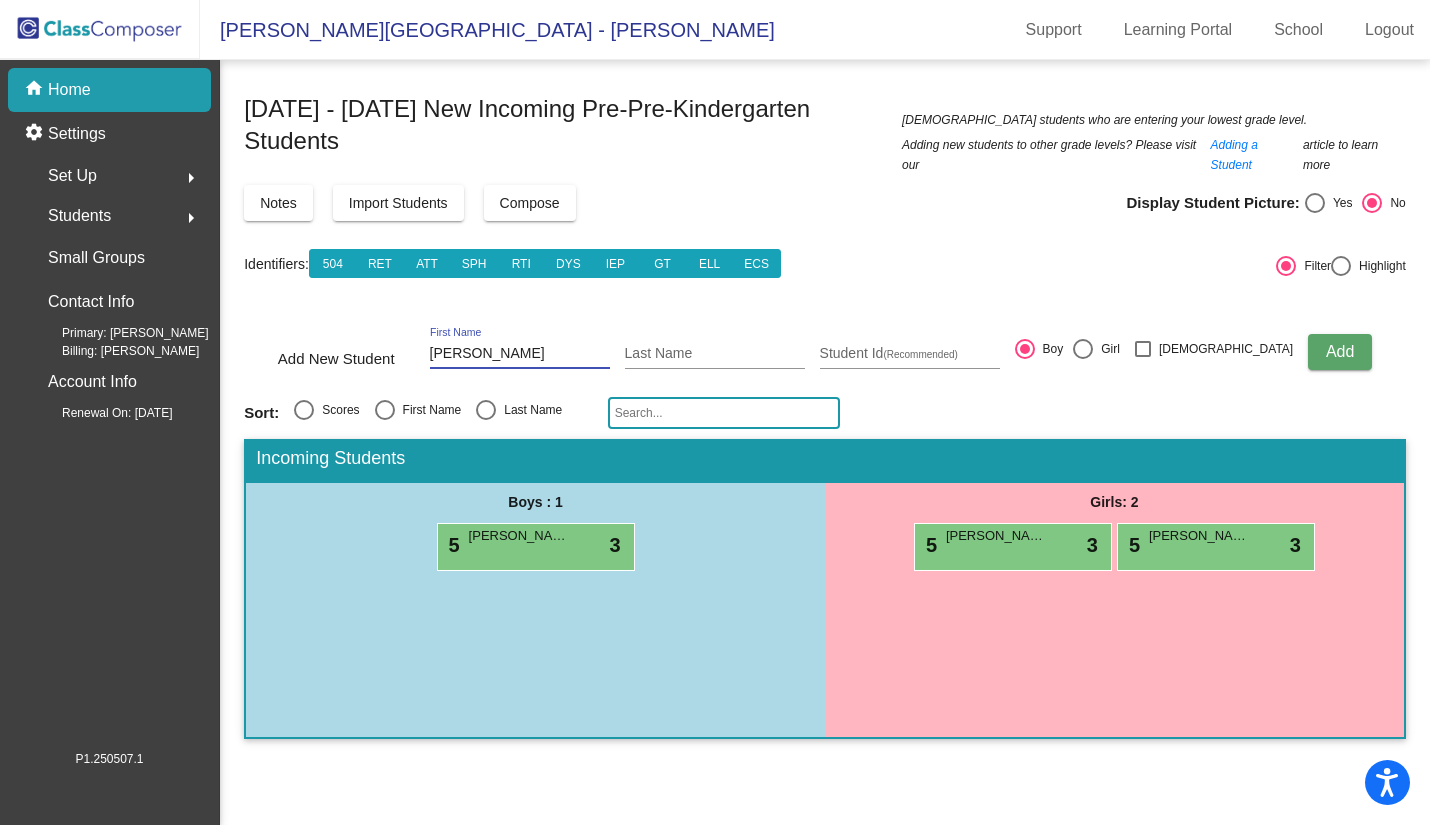 type on "[PERSON_NAME]" 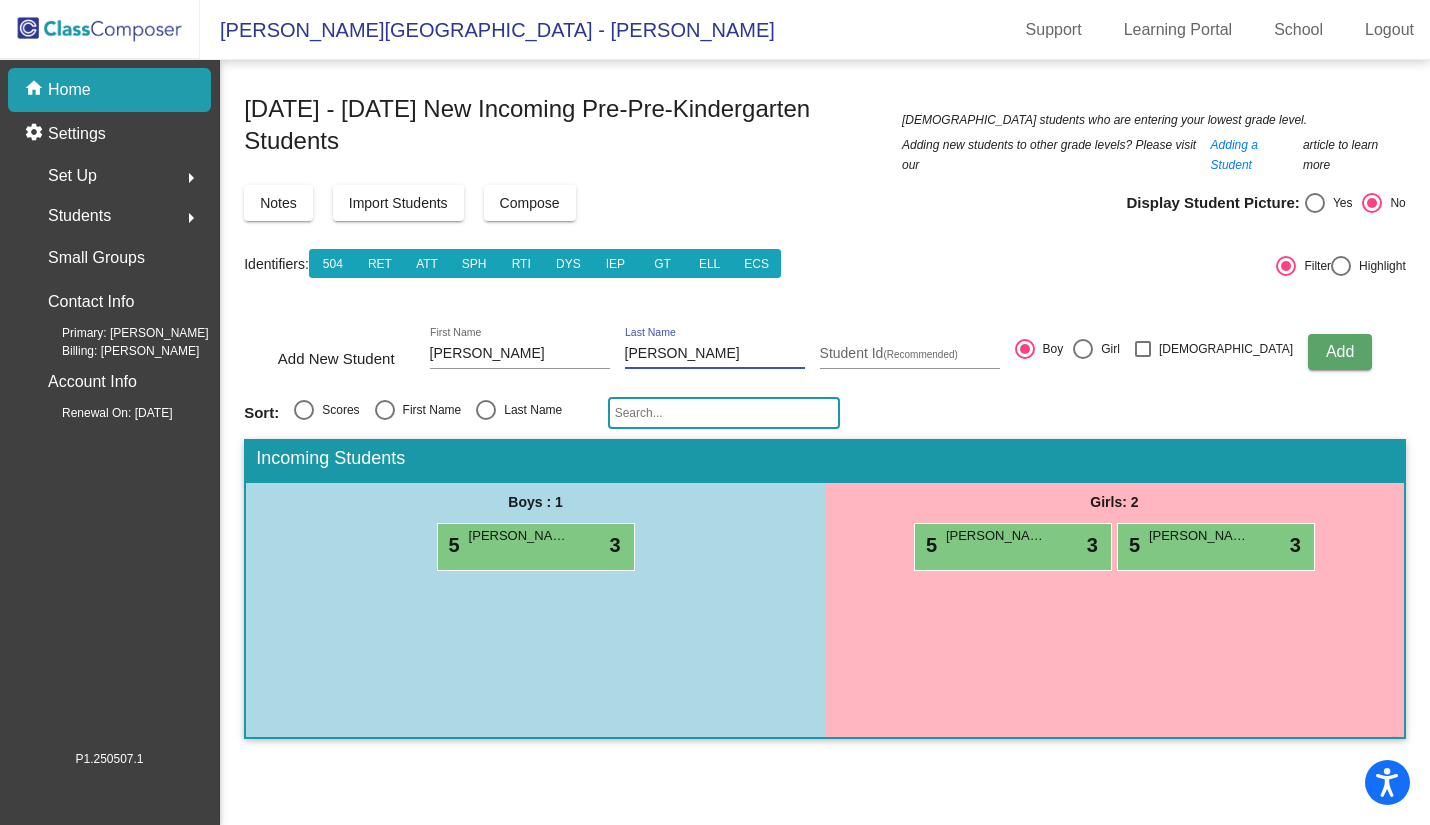 type on "[PERSON_NAME]" 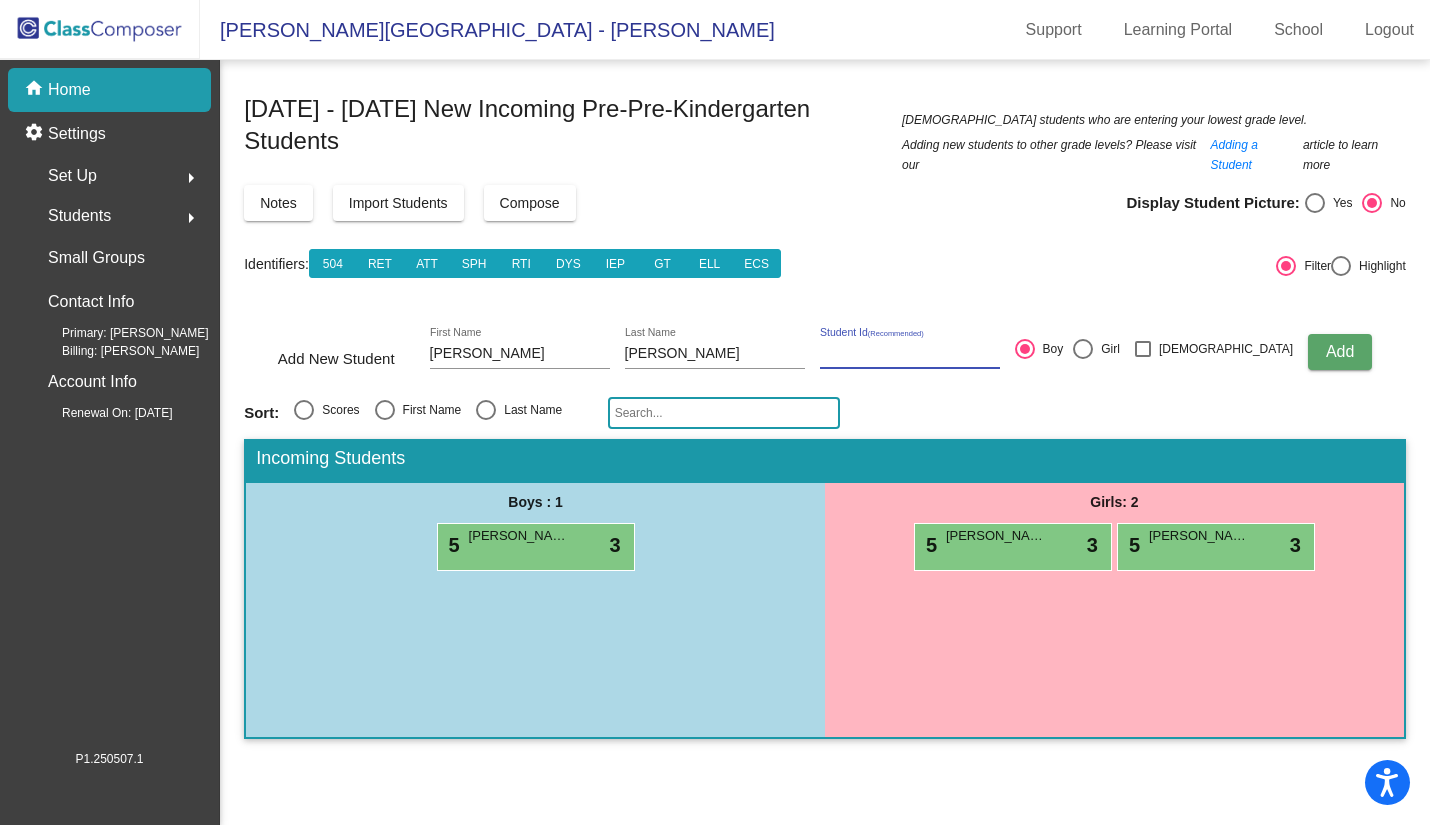 click on "Student Id  (Recommended)" at bounding box center [910, 354] 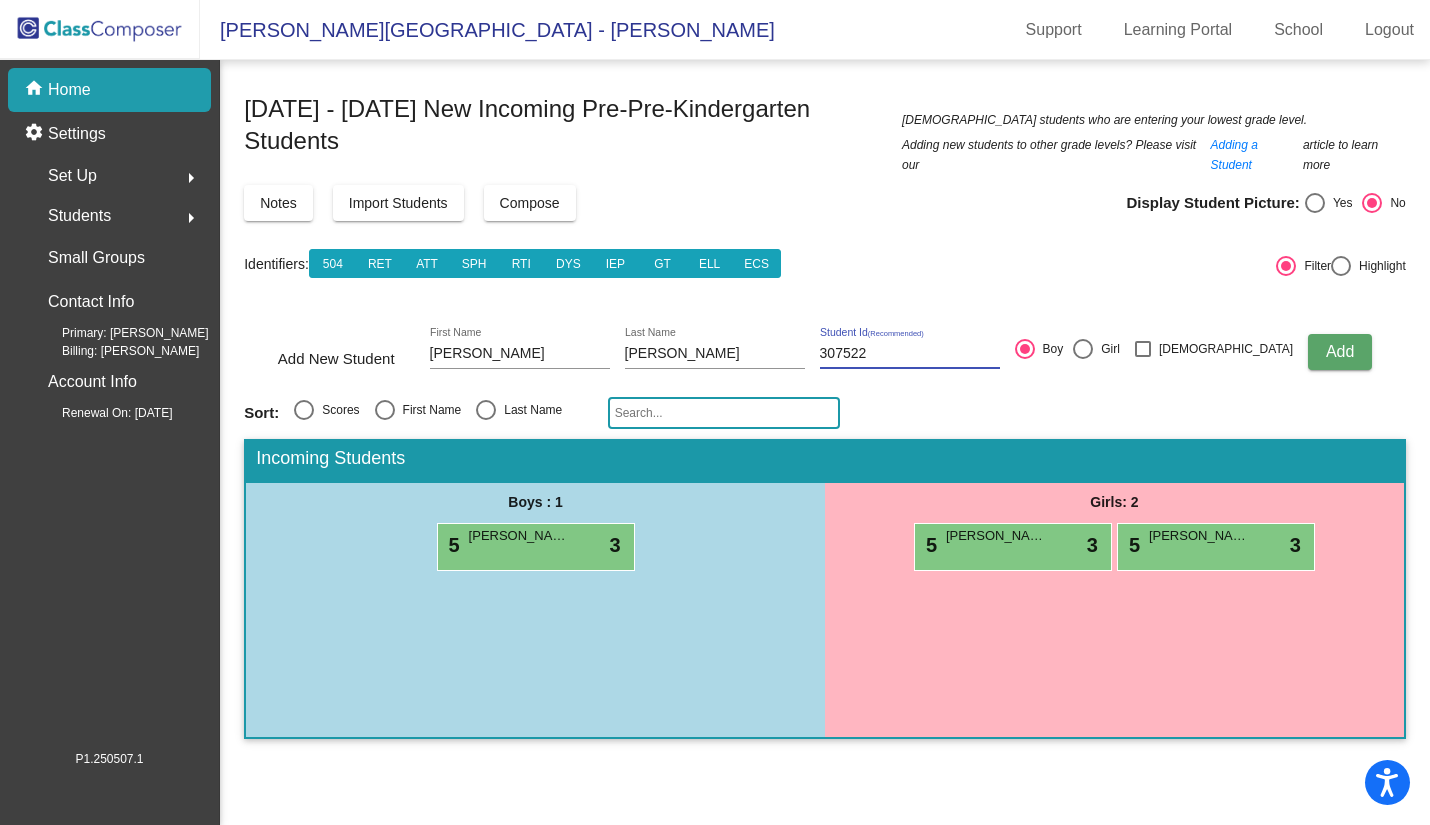 type on "307522" 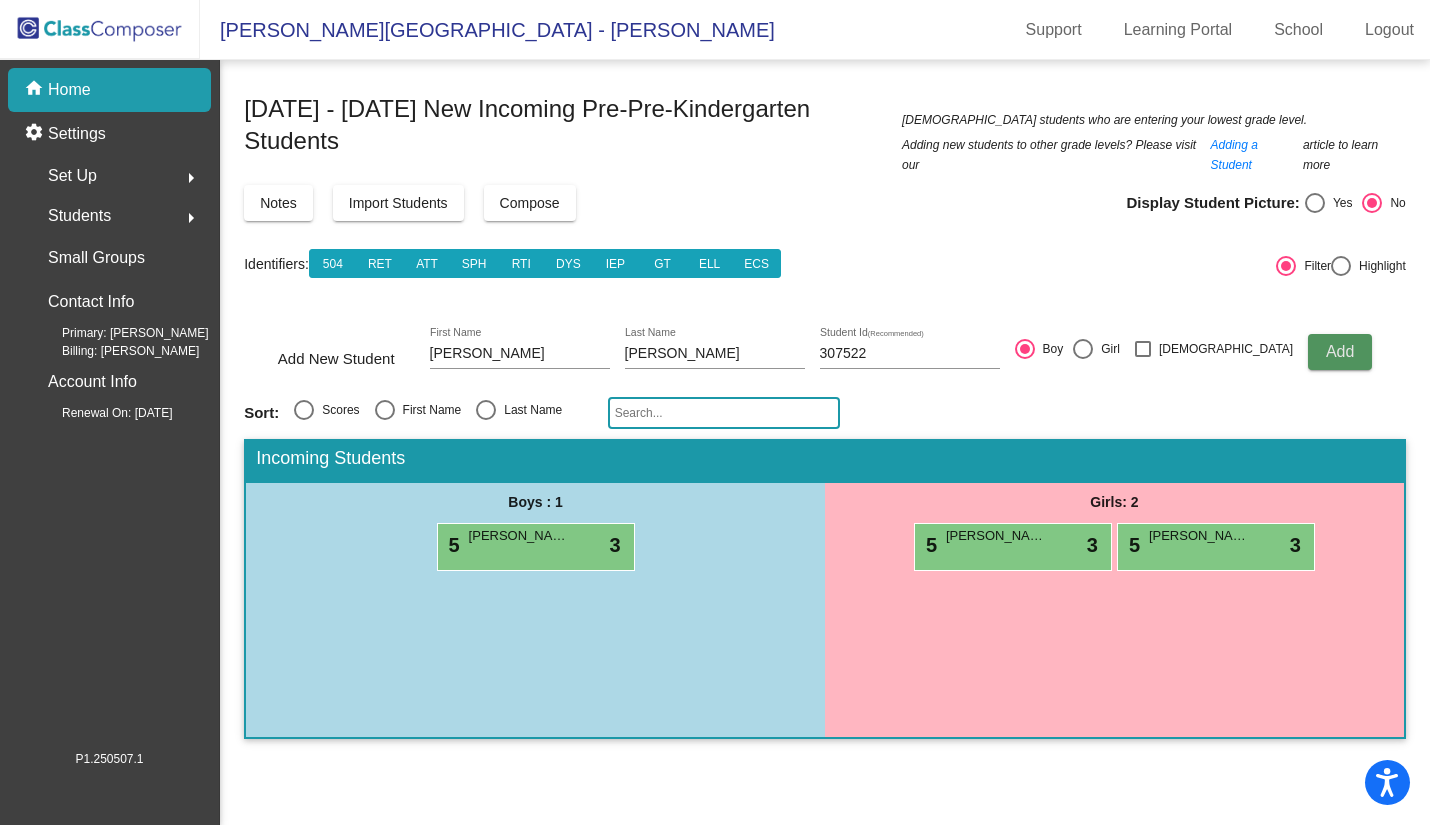 click on "Add" 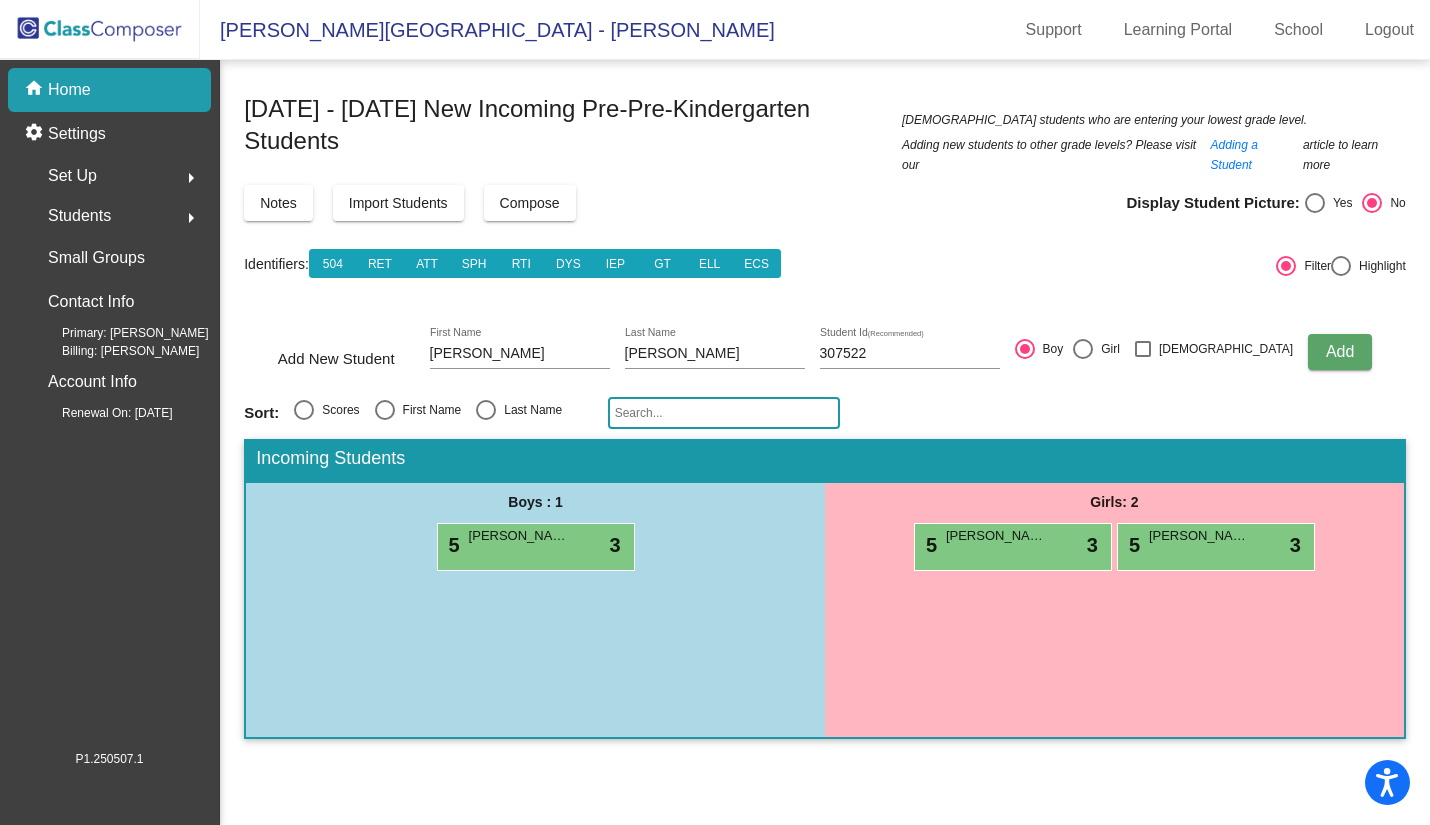 type 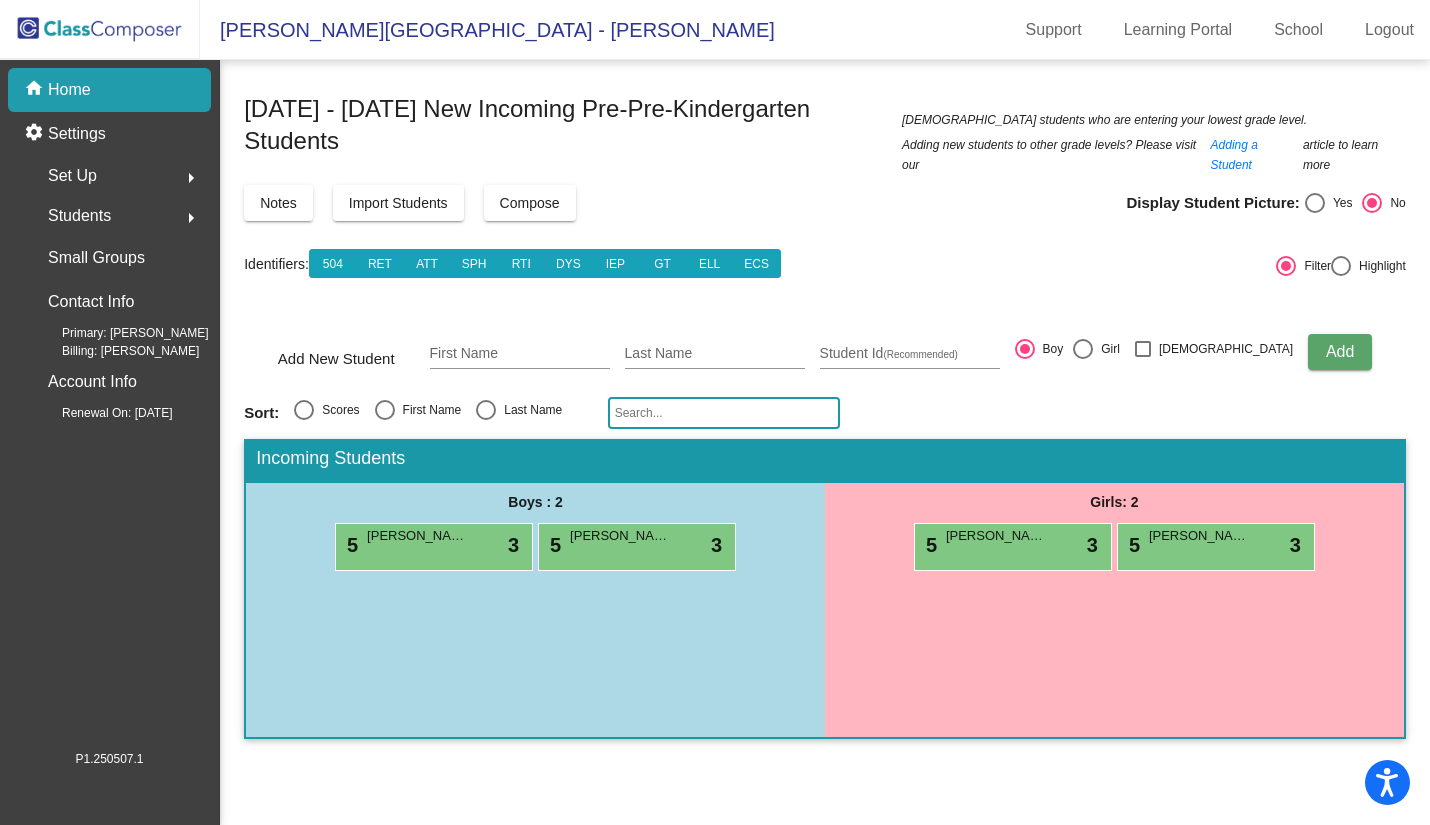 click 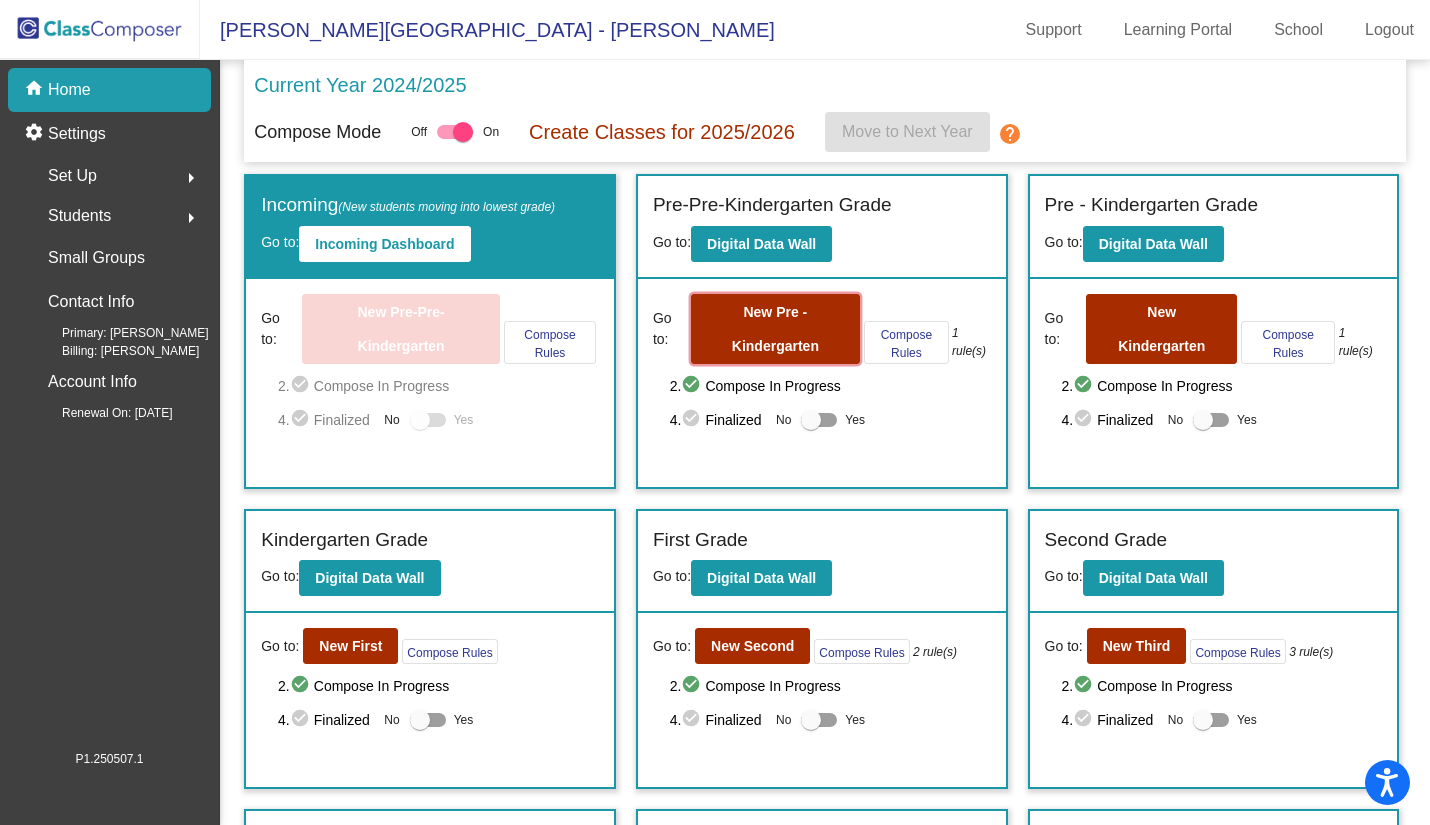 click on "New Pre - Kindergarten" 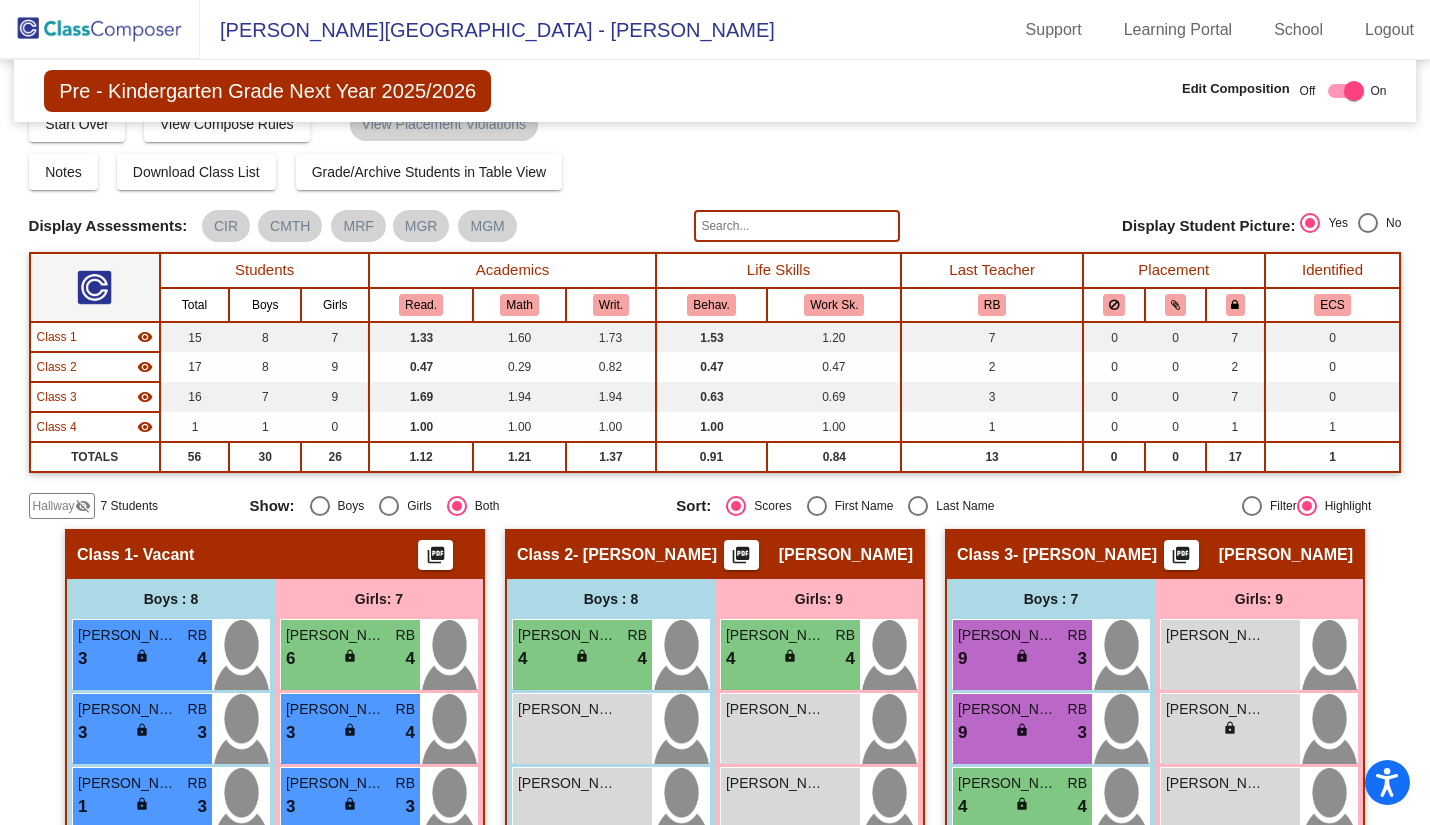 scroll, scrollTop: 0, scrollLeft: 0, axis: both 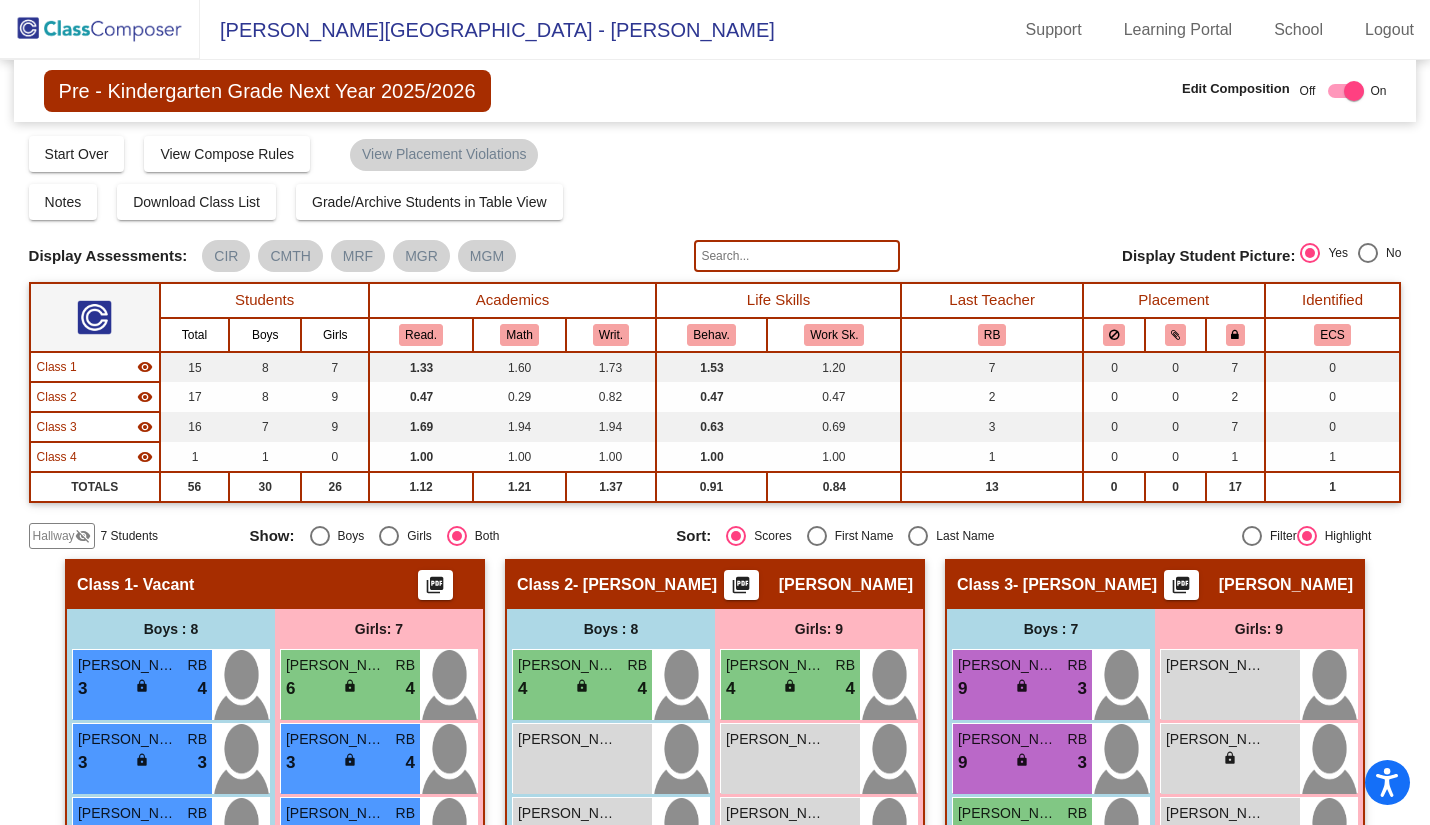 click on "Hallway" 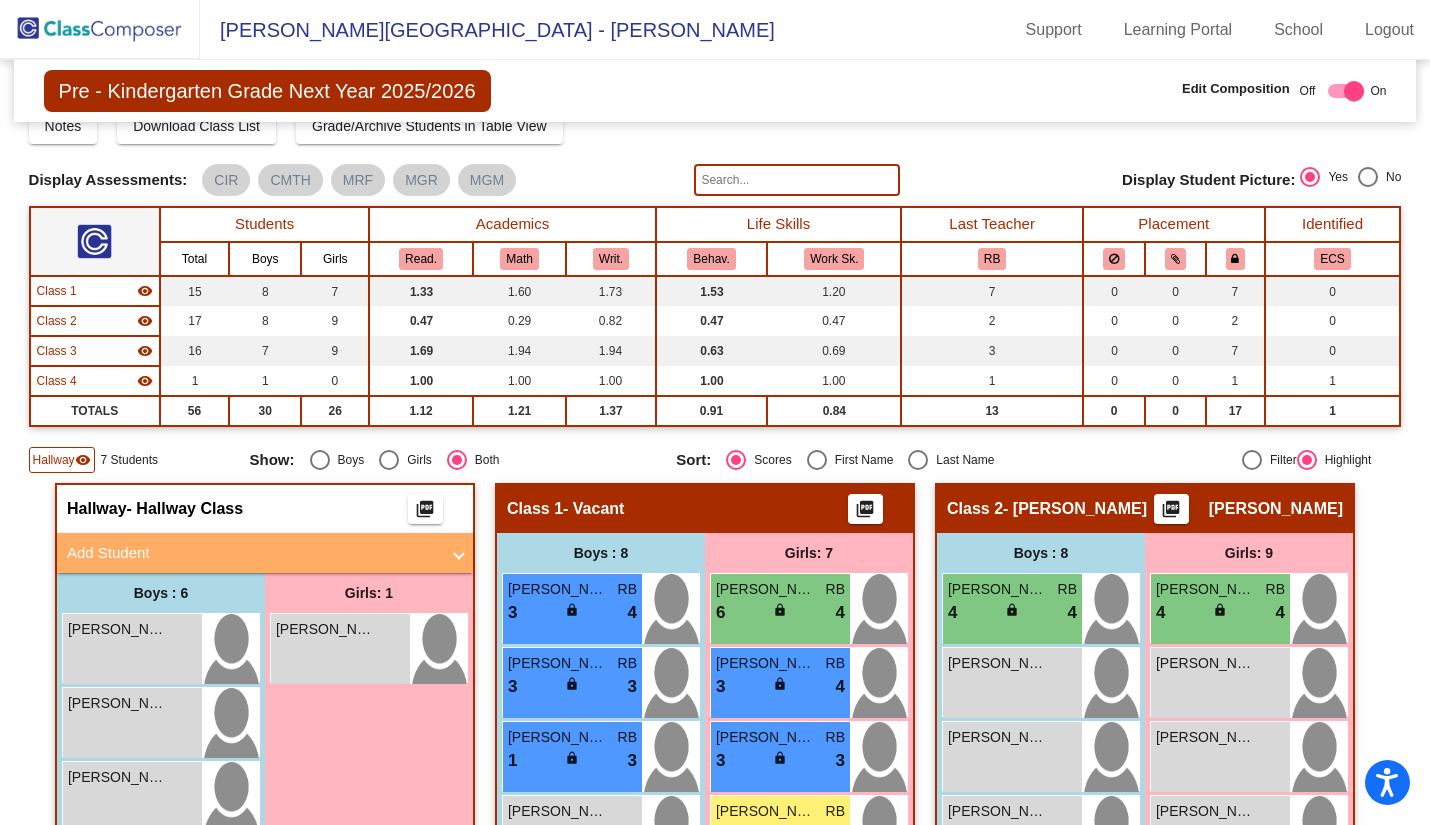 scroll, scrollTop: 200, scrollLeft: 0, axis: vertical 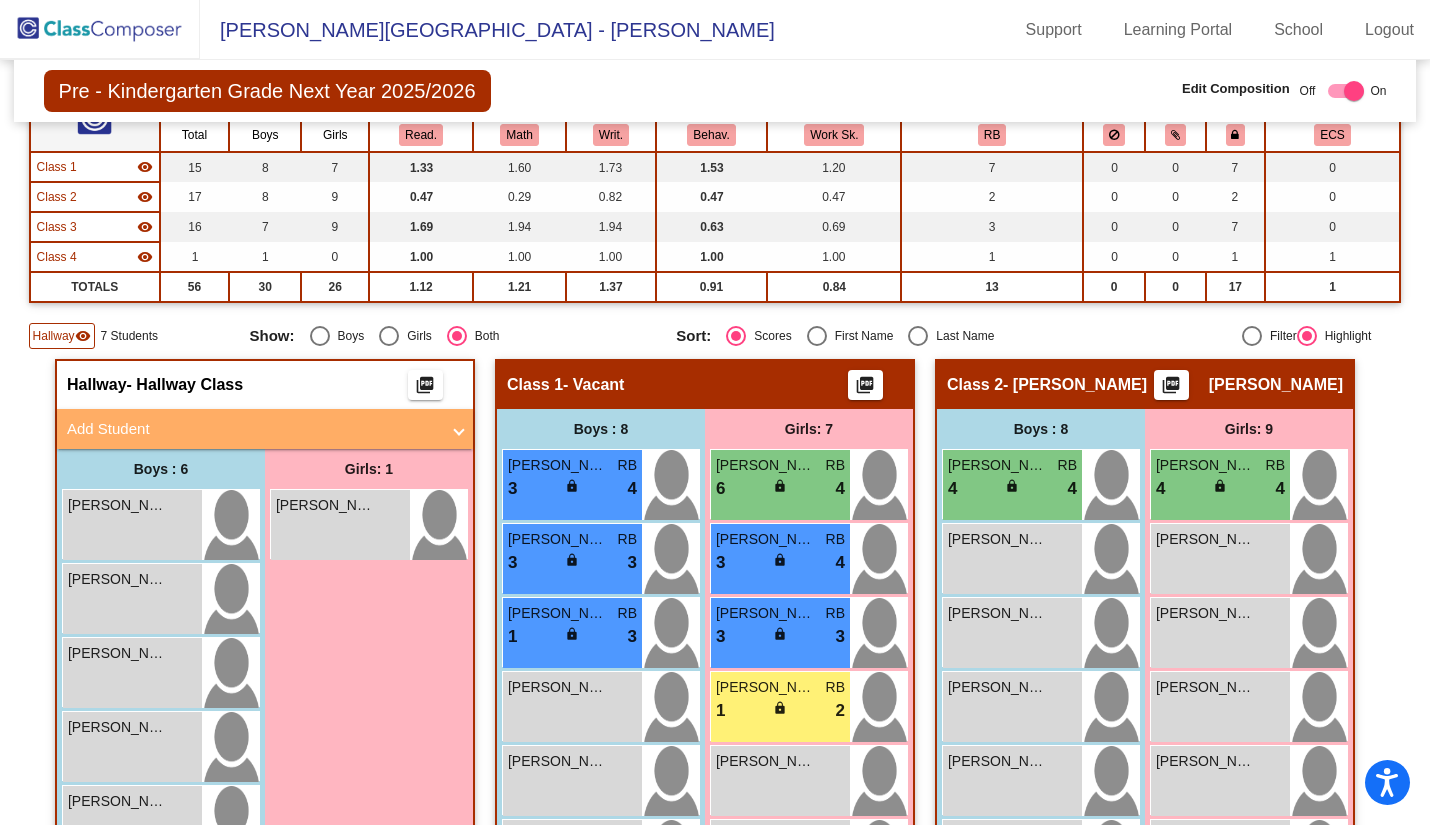 click at bounding box center (459, 429) 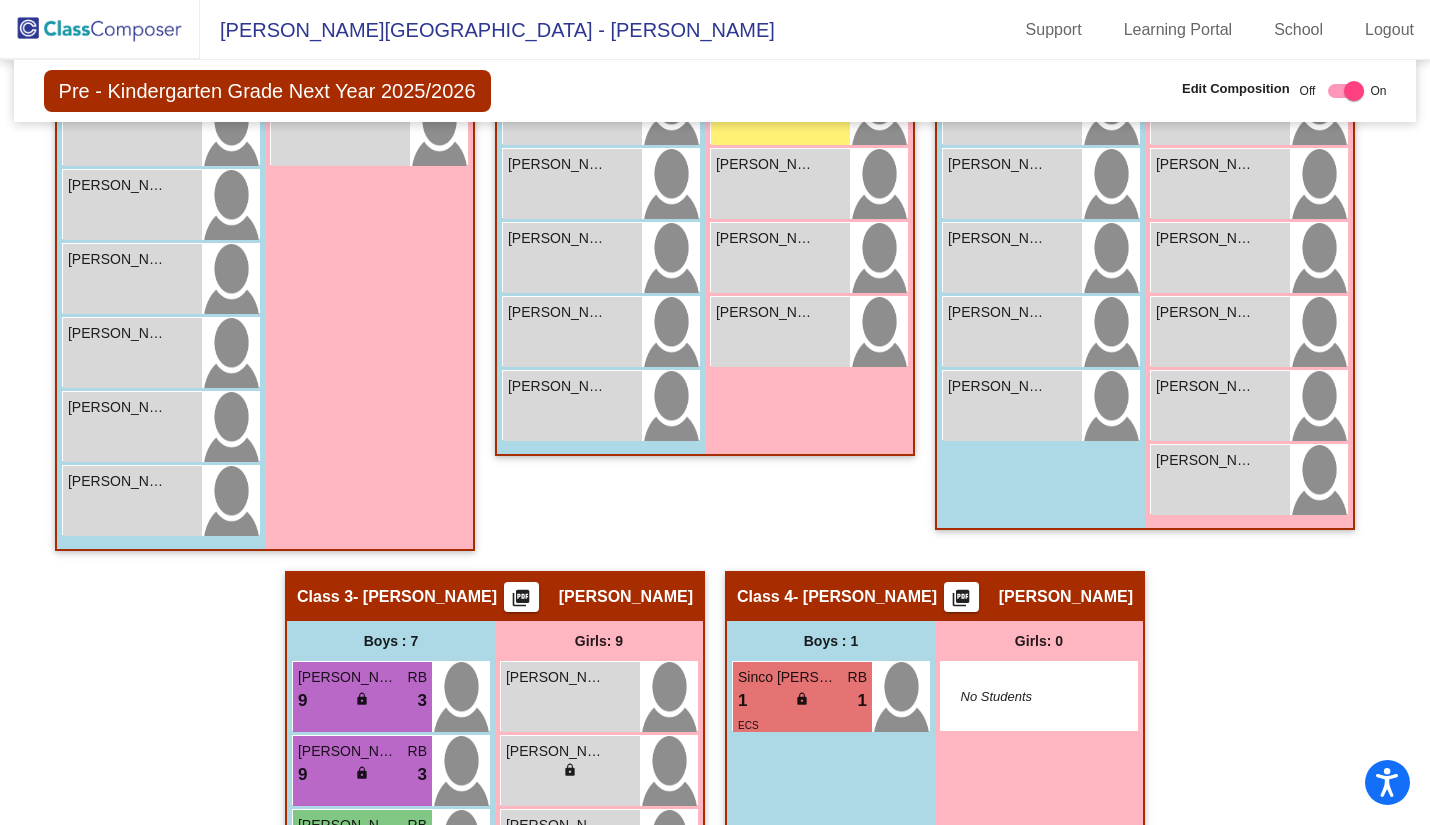 scroll, scrollTop: 800, scrollLeft: 0, axis: vertical 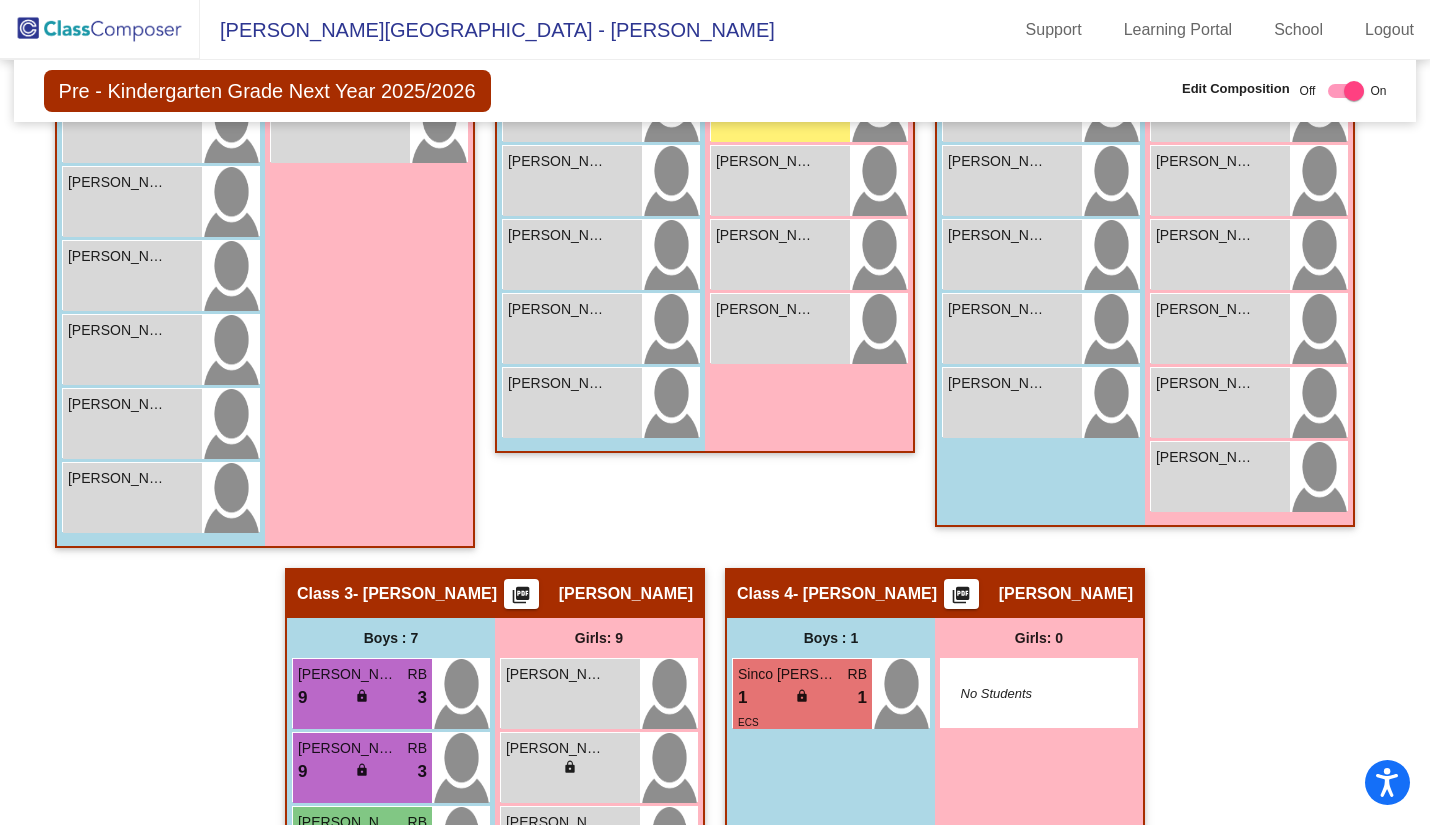 drag, startPoint x: 173, startPoint y: 492, endPoint x: 136, endPoint y: 598, distance: 112.27199 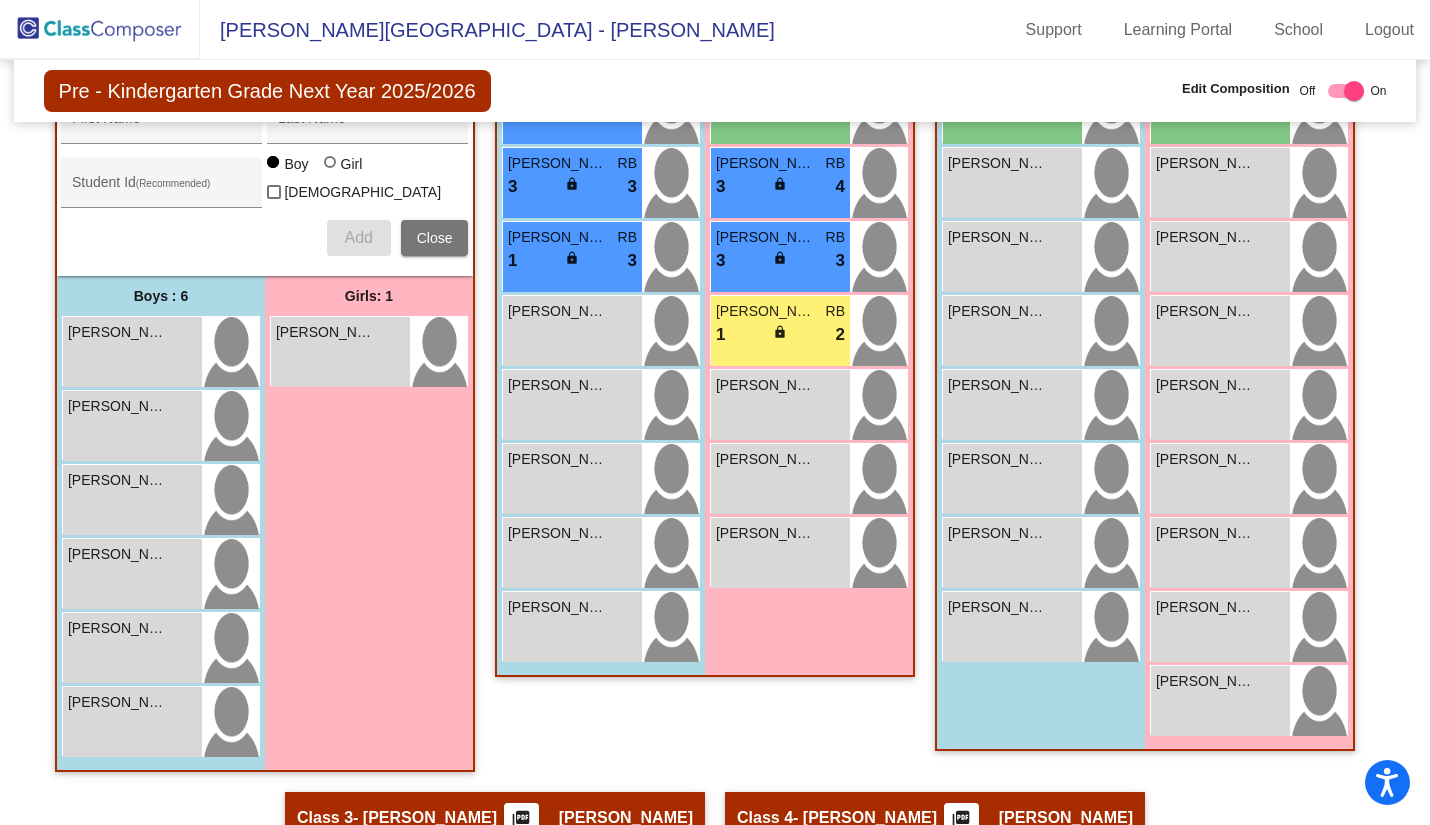 scroll, scrollTop: 600, scrollLeft: 0, axis: vertical 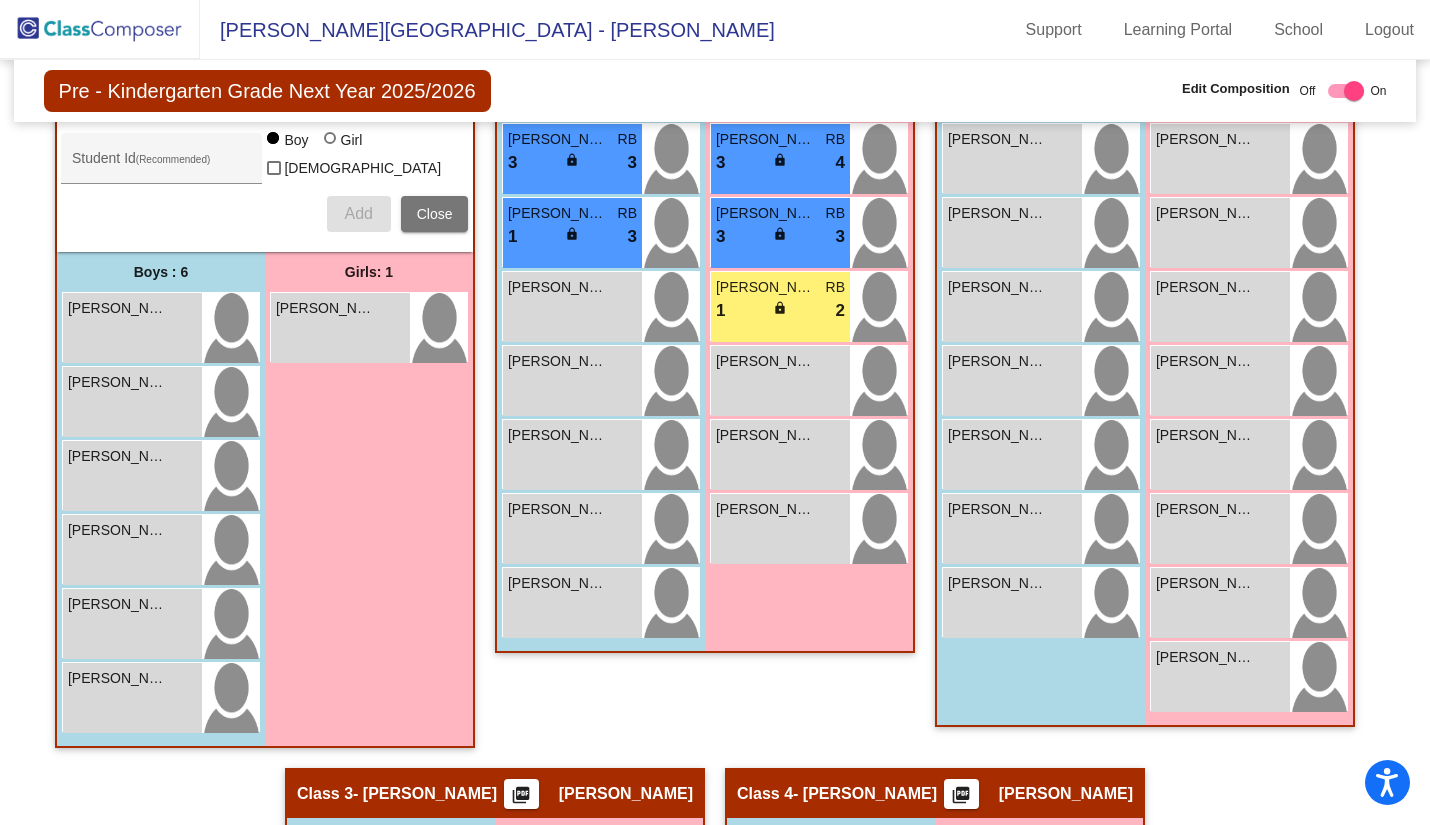 click on "Girls: 1 Isavela Hernandez lock do_not_disturb_alt" at bounding box center (369, 499) 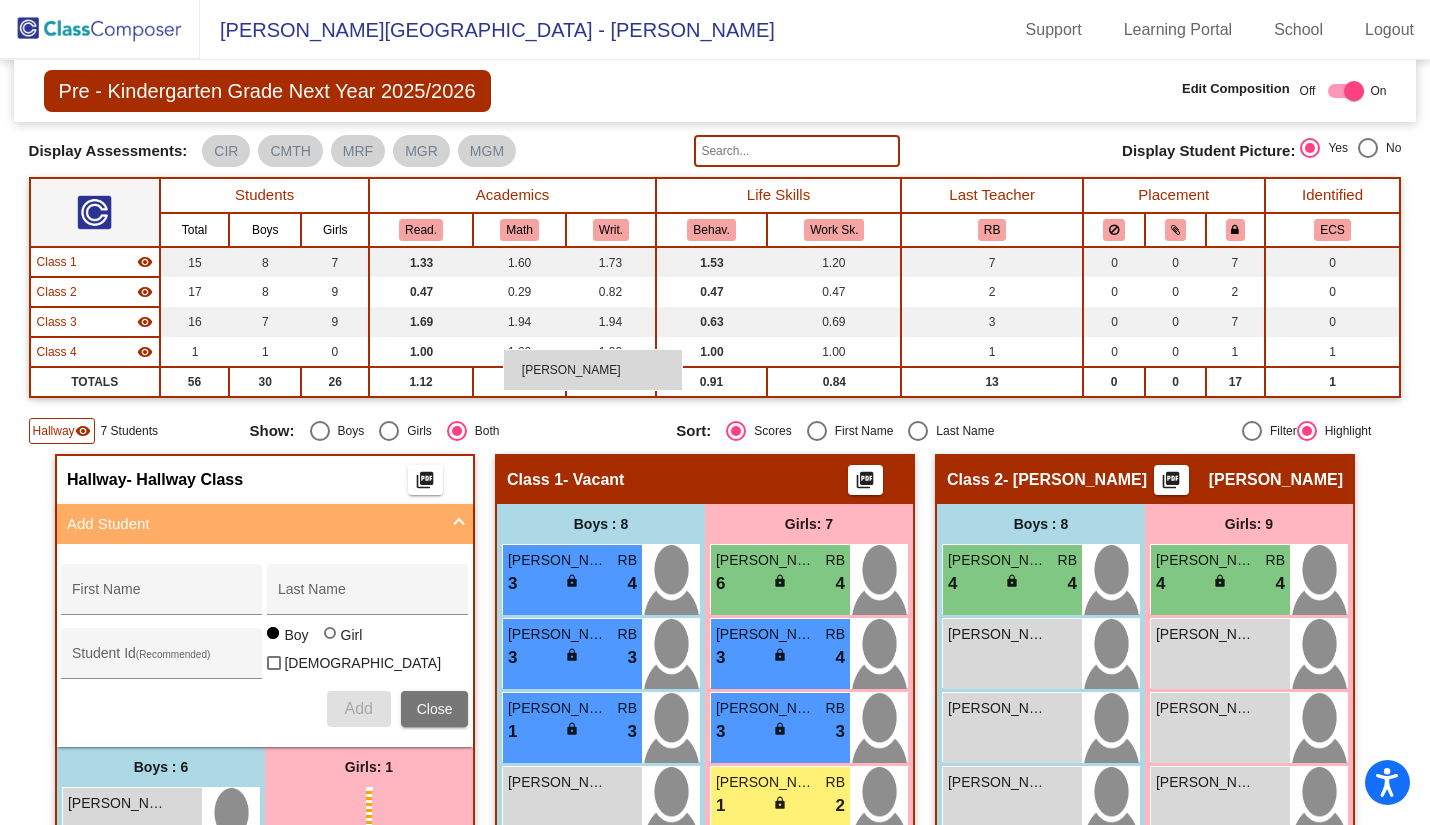 scroll, scrollTop: 100, scrollLeft: 0, axis: vertical 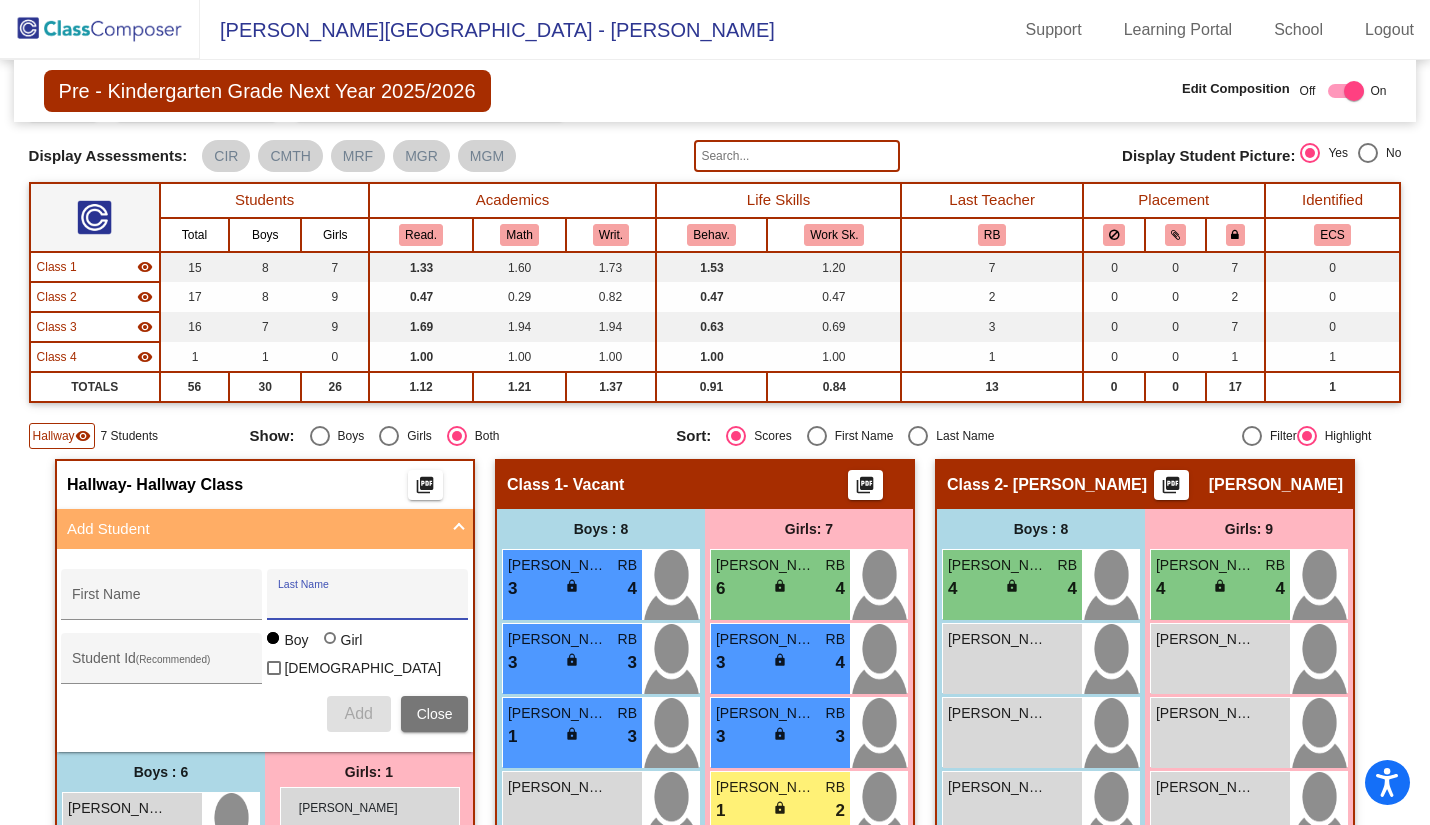drag, startPoint x: 355, startPoint y: 343, endPoint x: 280, endPoint y: 786, distance: 449.3039 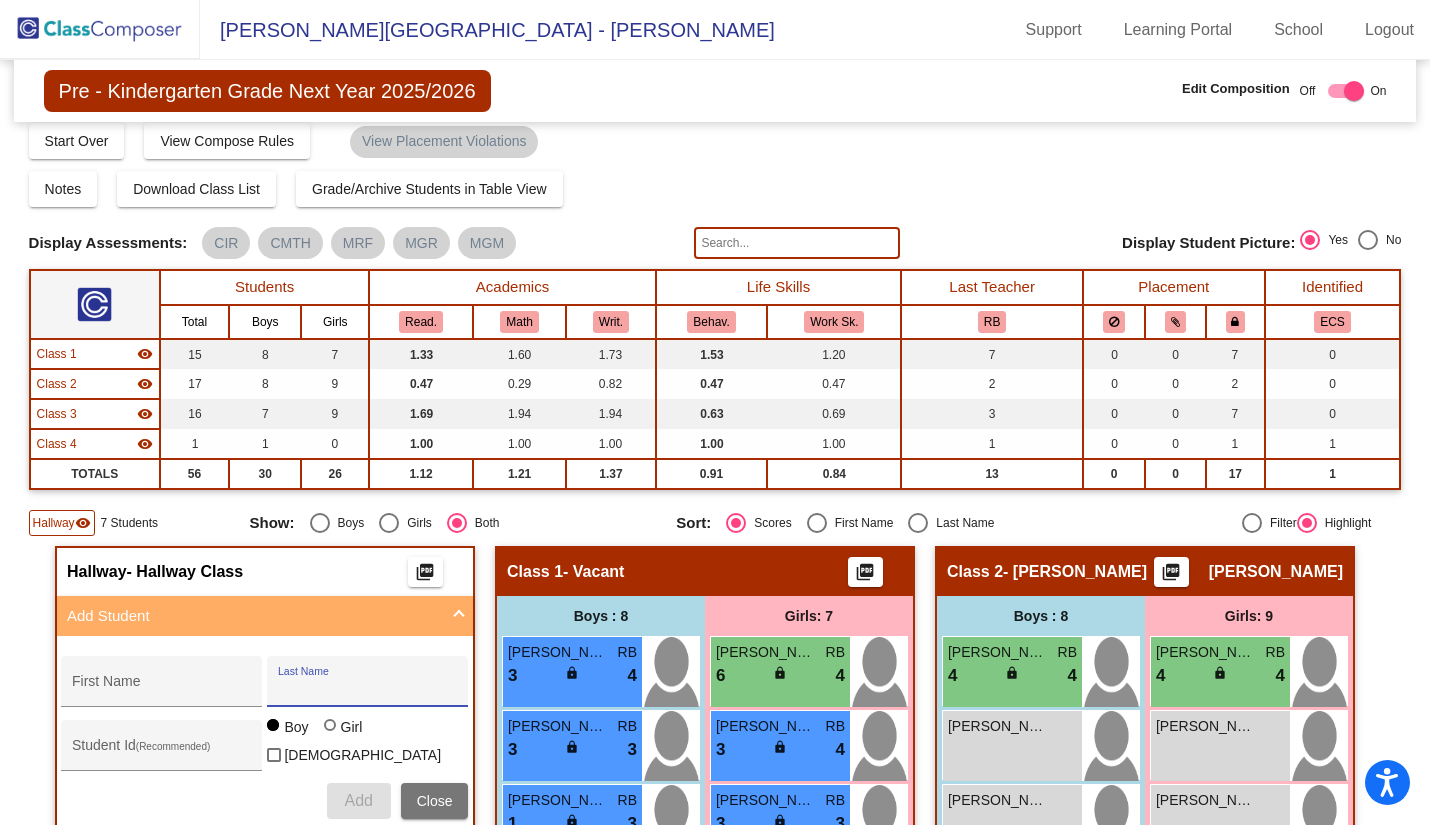 scroll, scrollTop: 0, scrollLeft: 0, axis: both 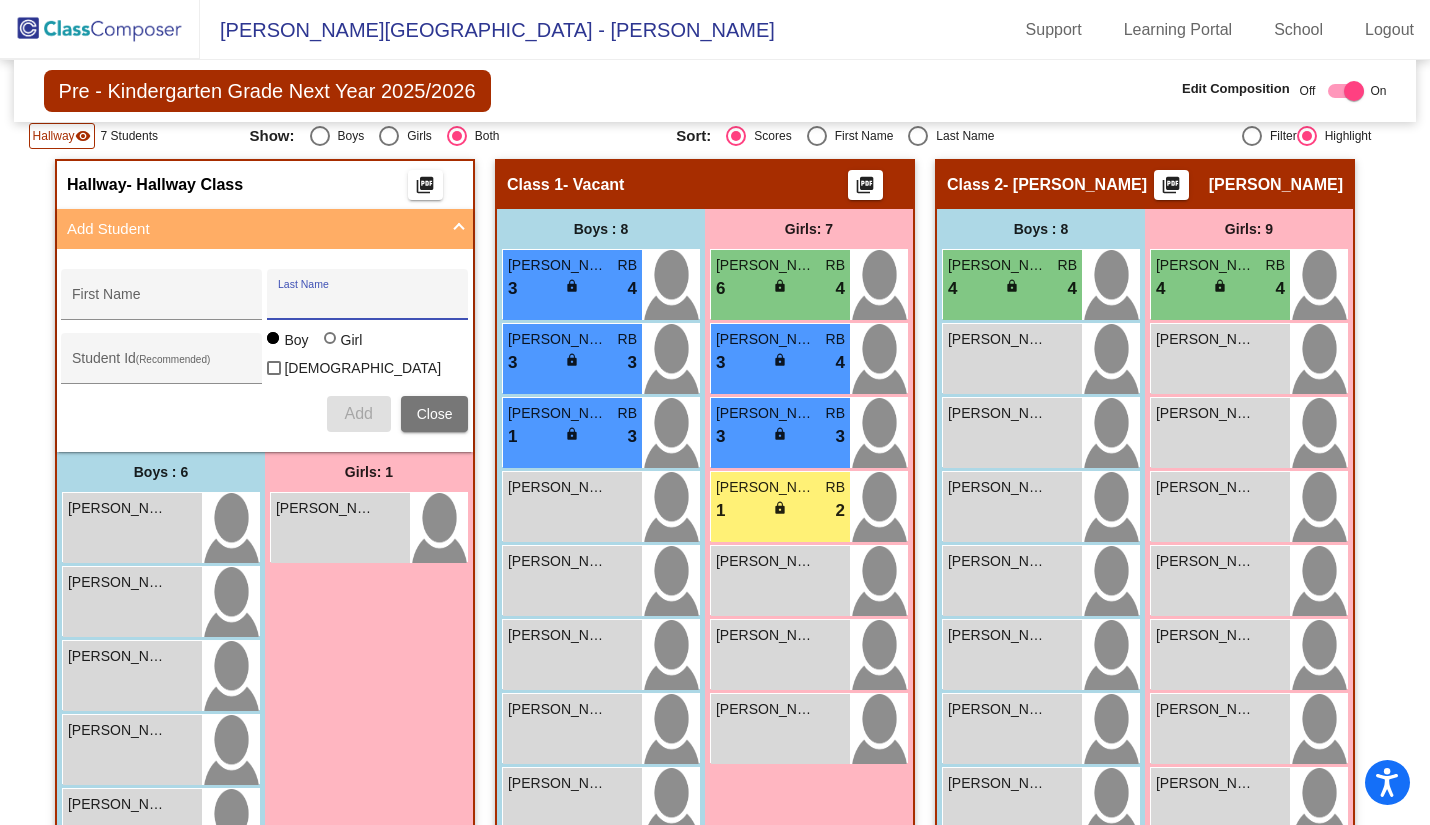 click on "[PERSON_NAME]" at bounding box center (118, 508) 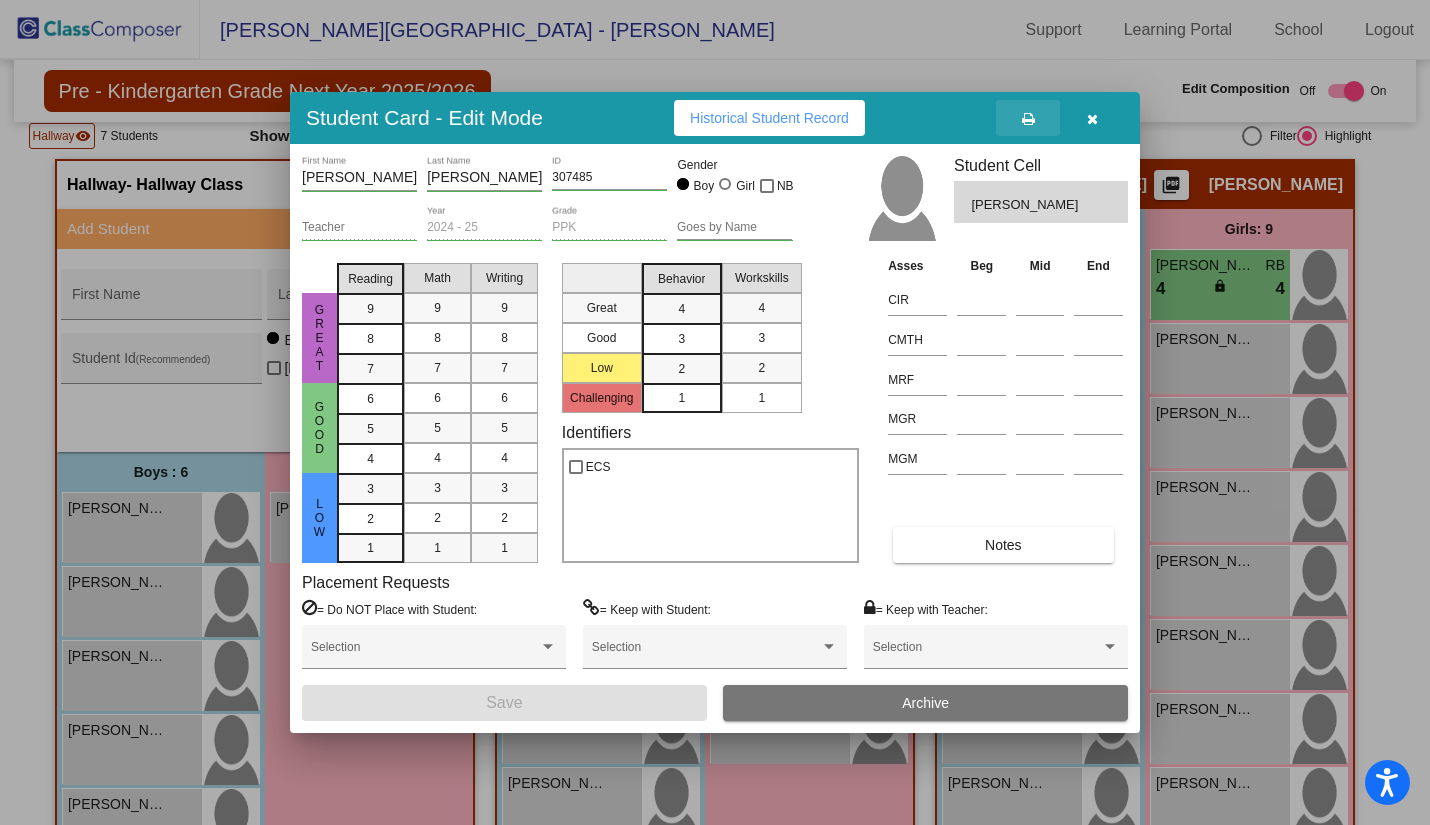 click at bounding box center [1028, 119] 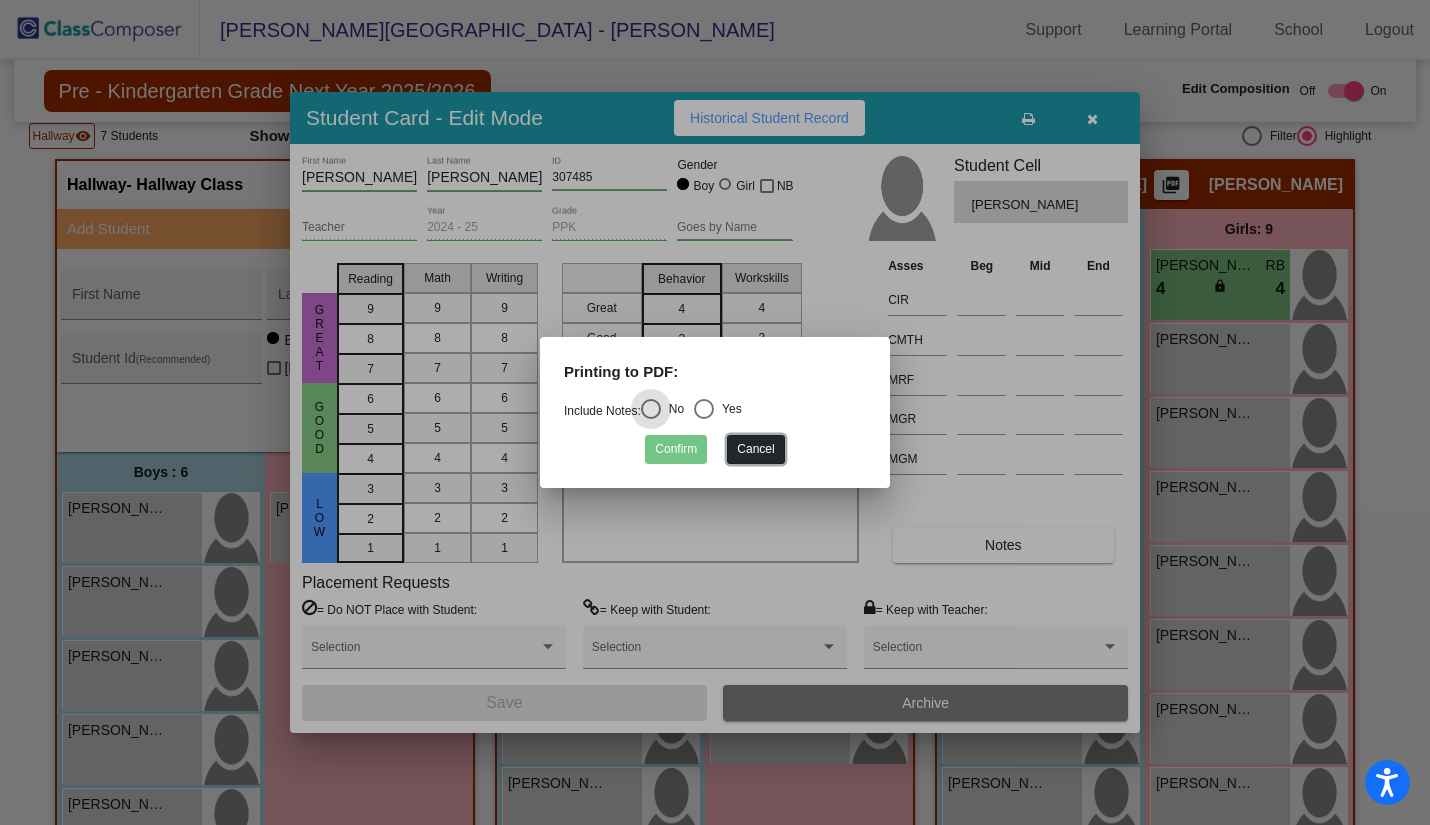 click on "Cancel" at bounding box center [755, 449] 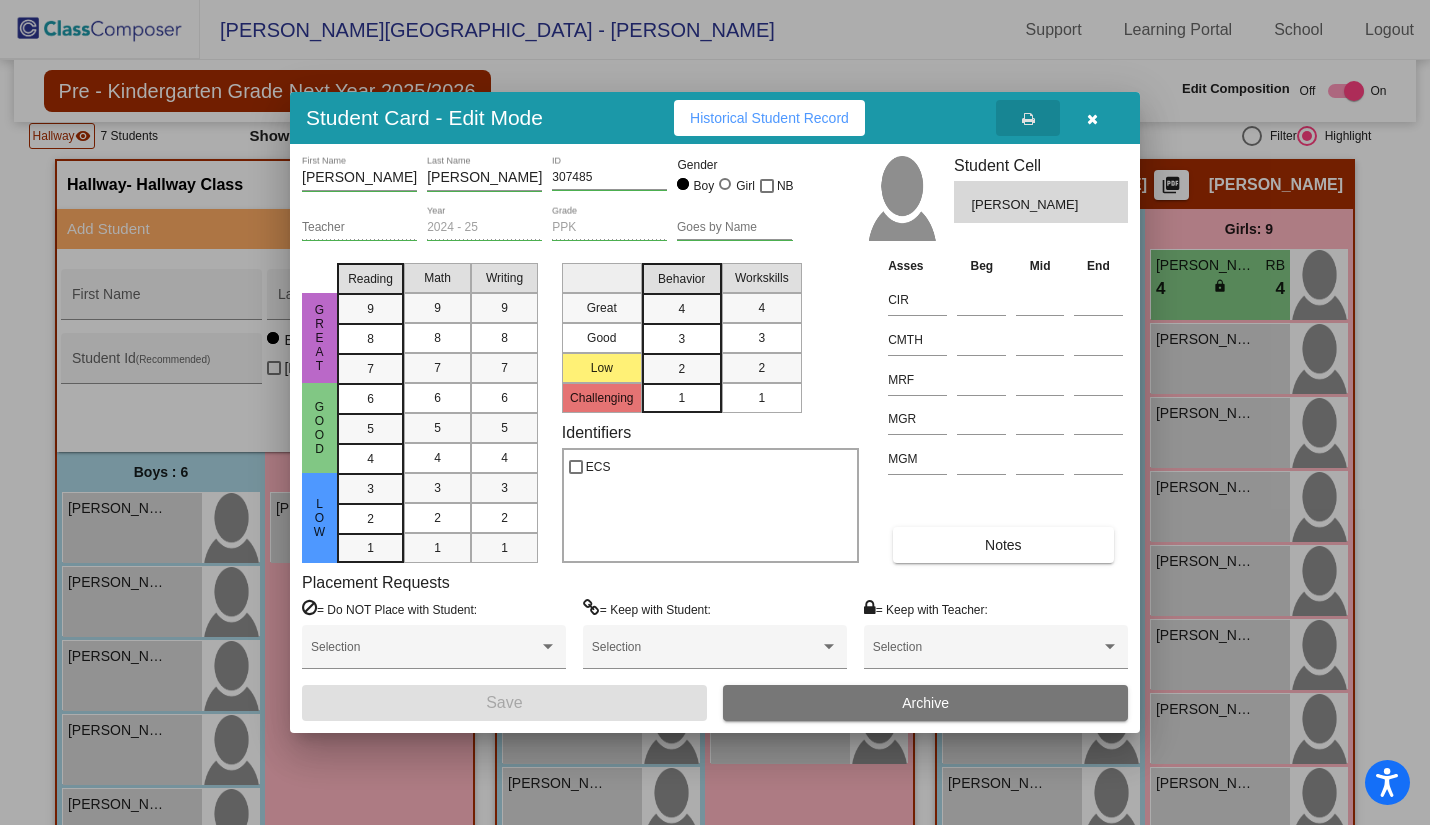 click at bounding box center [1092, 119] 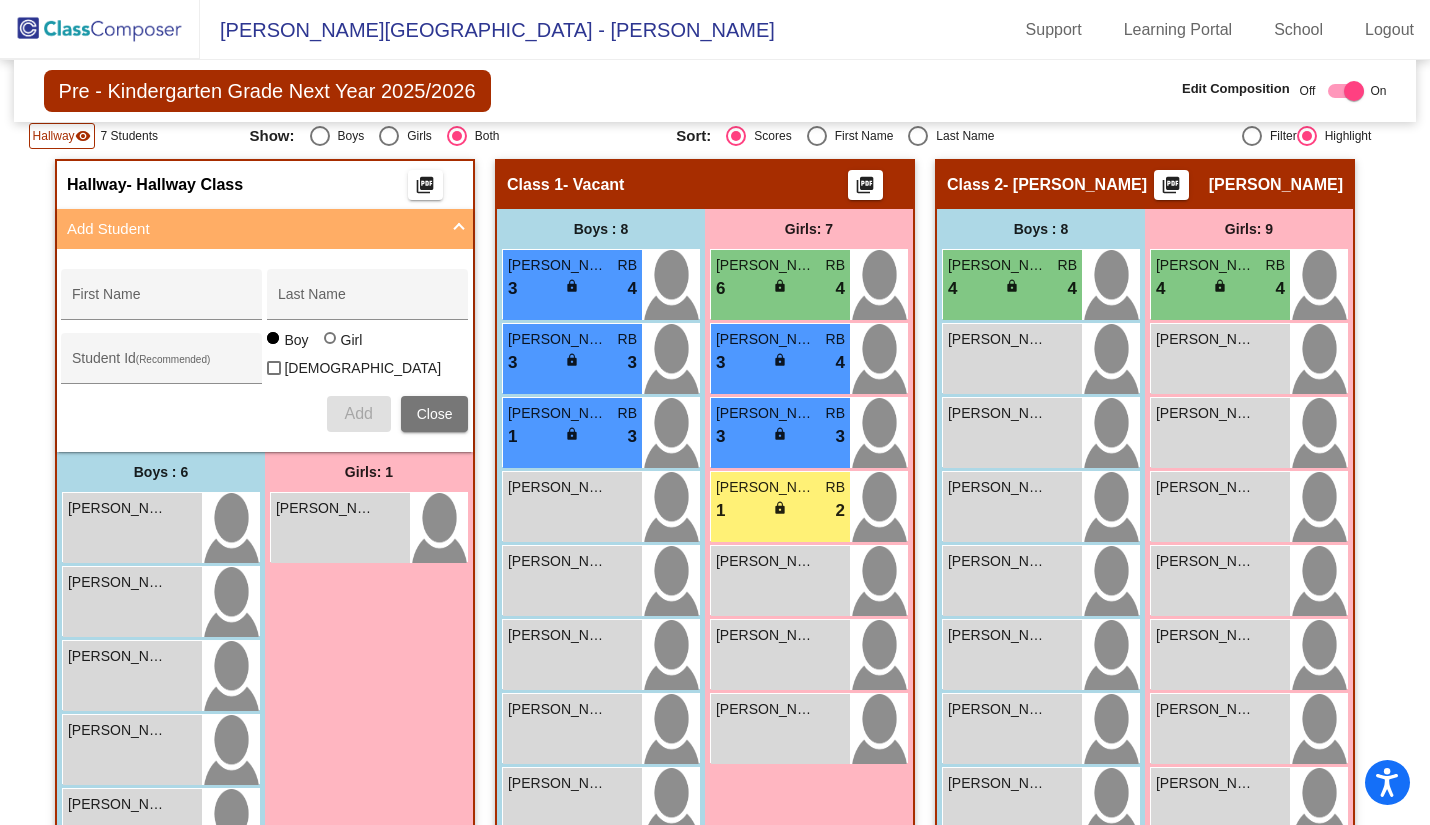 click on "Support" 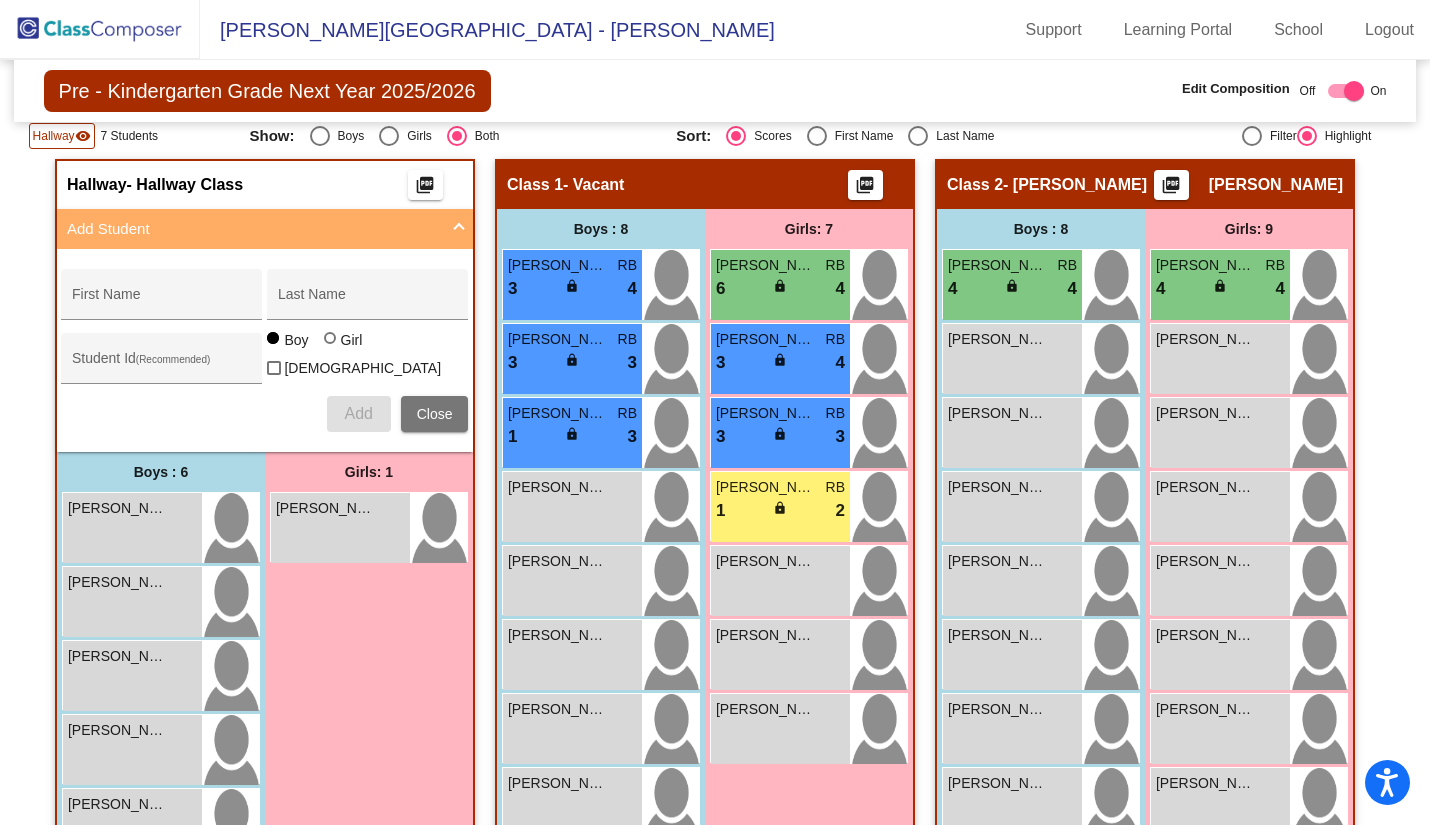 click 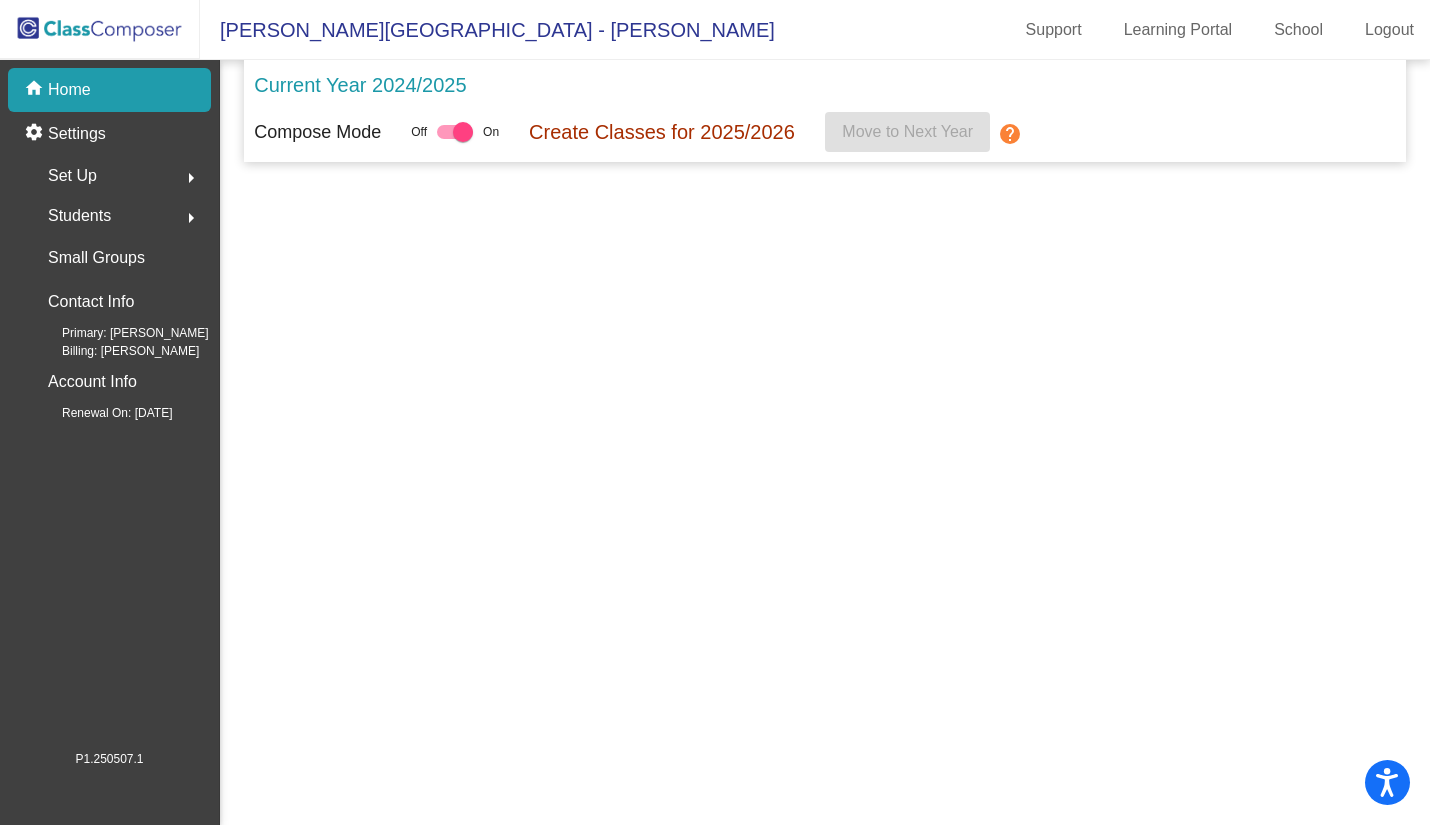 scroll, scrollTop: 0, scrollLeft: 0, axis: both 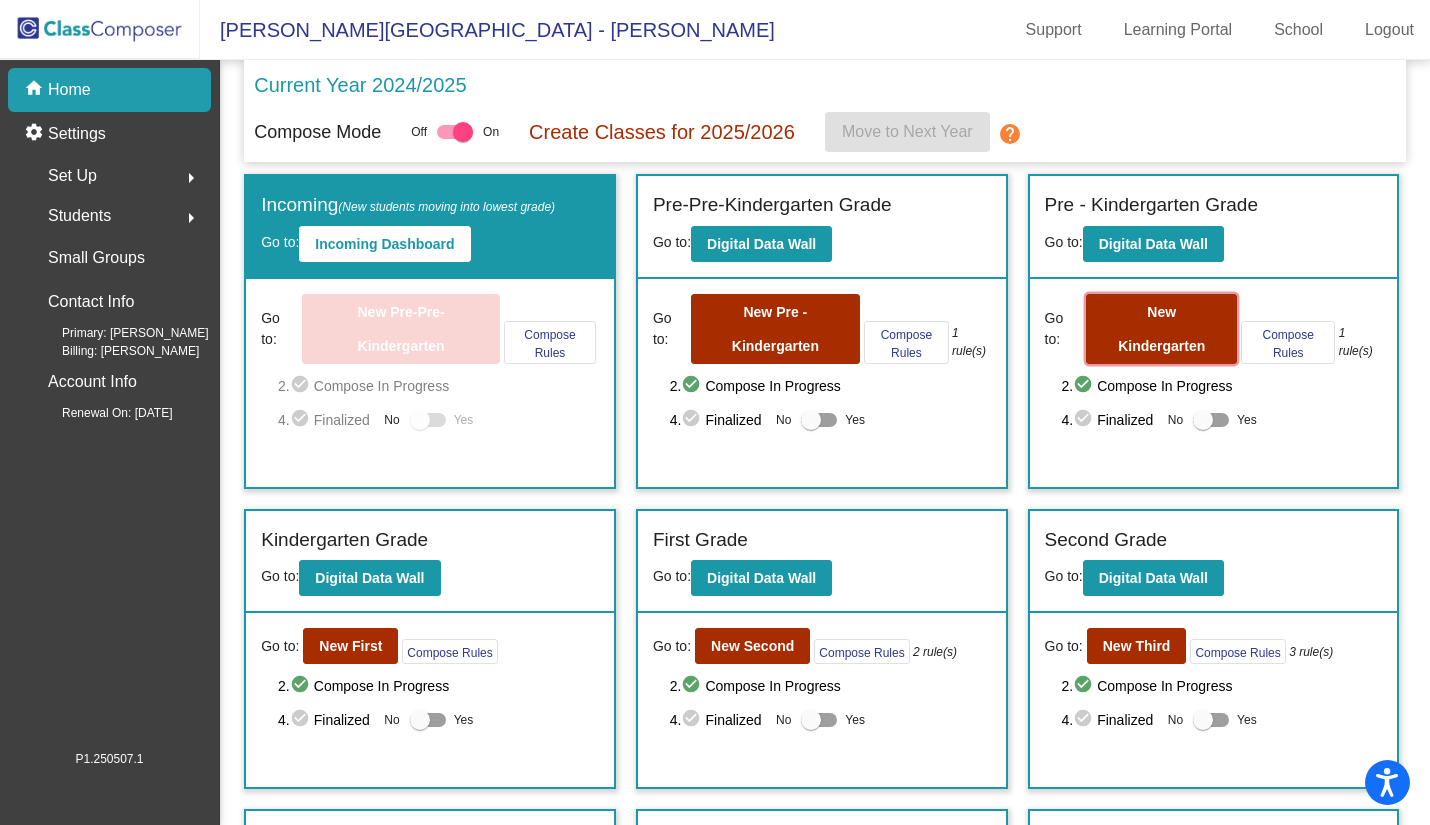 click on "New Kindergarten" 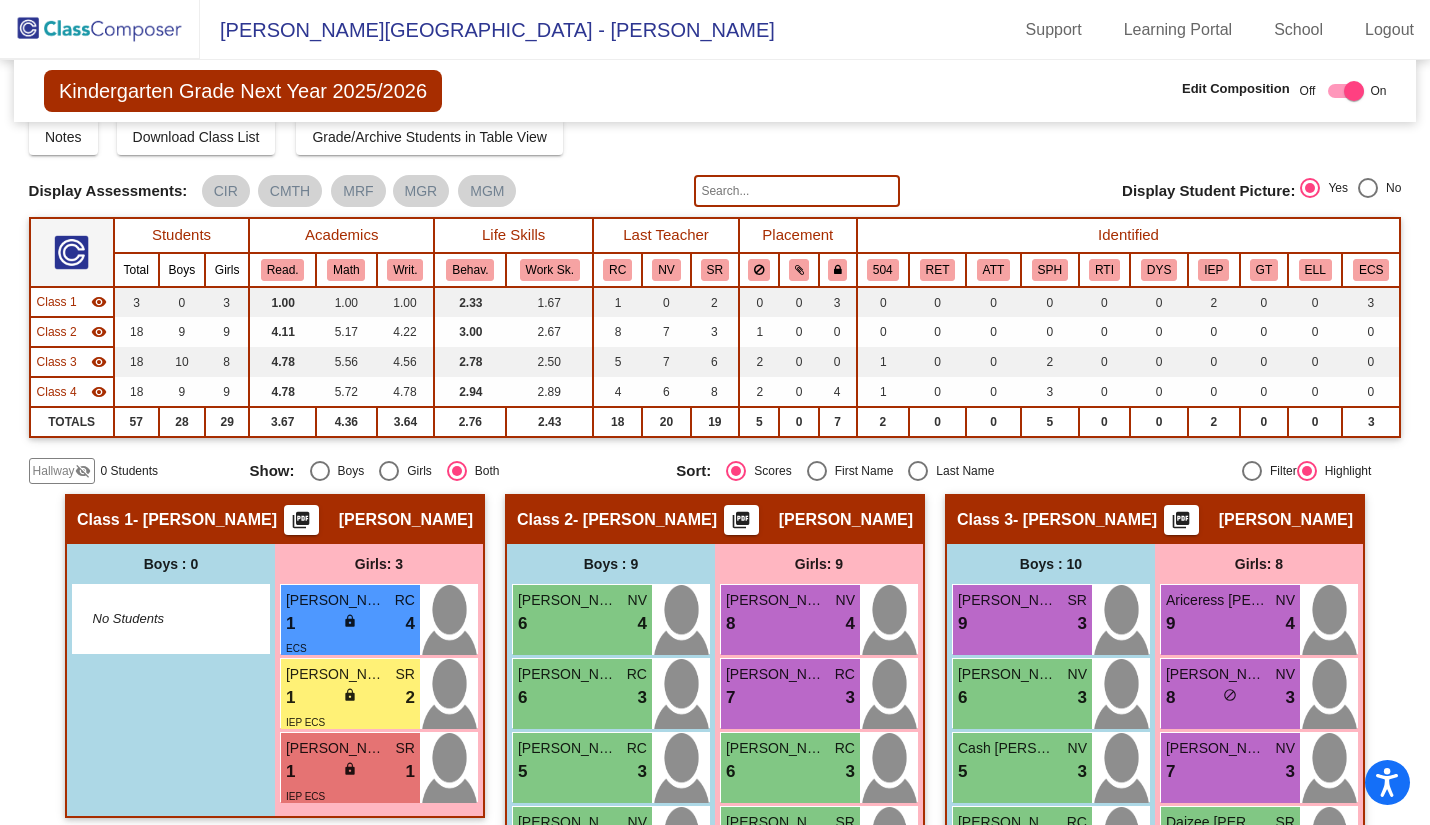 scroll, scrollTop: 200, scrollLeft: 0, axis: vertical 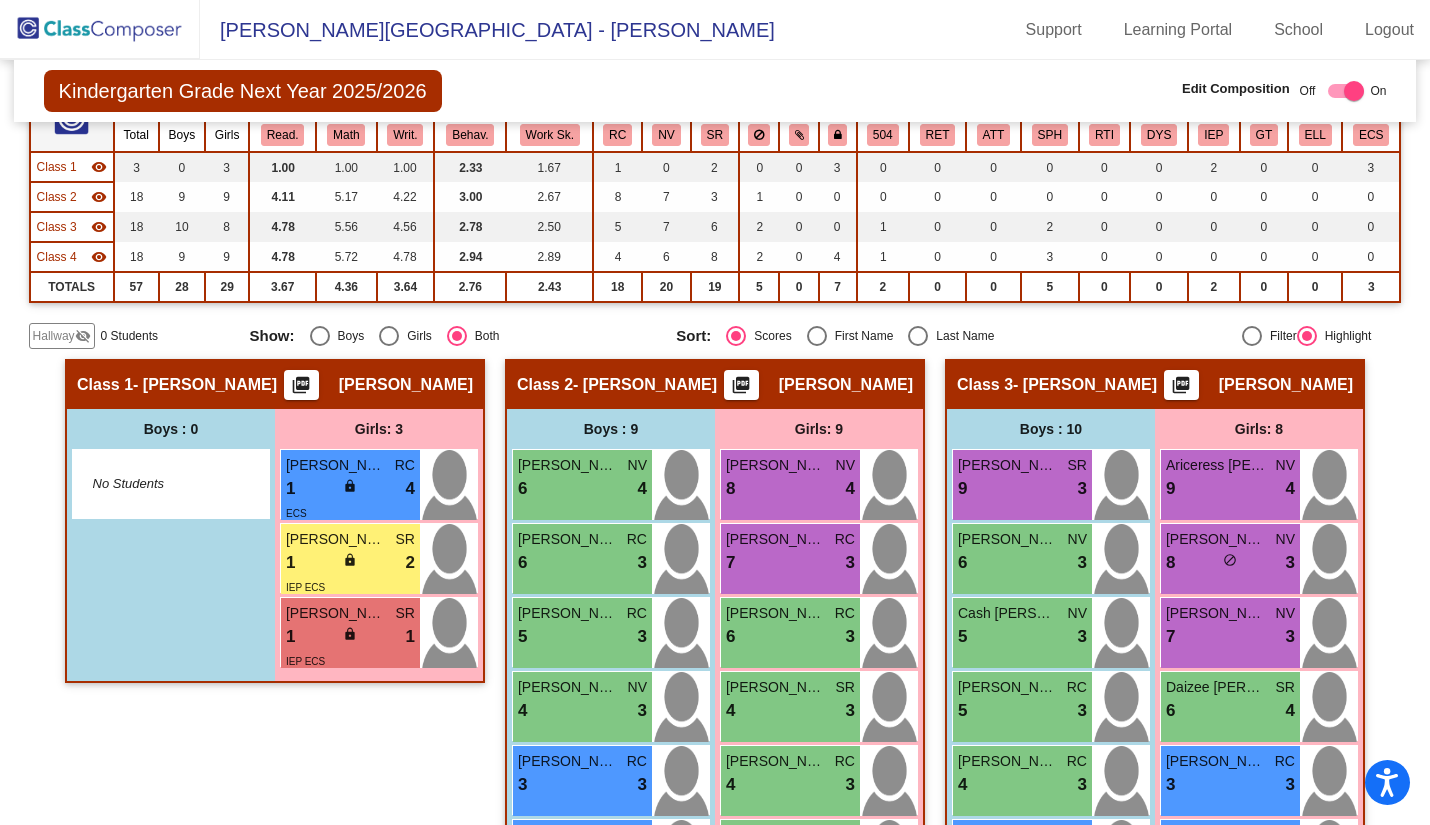 click on "0 Students" 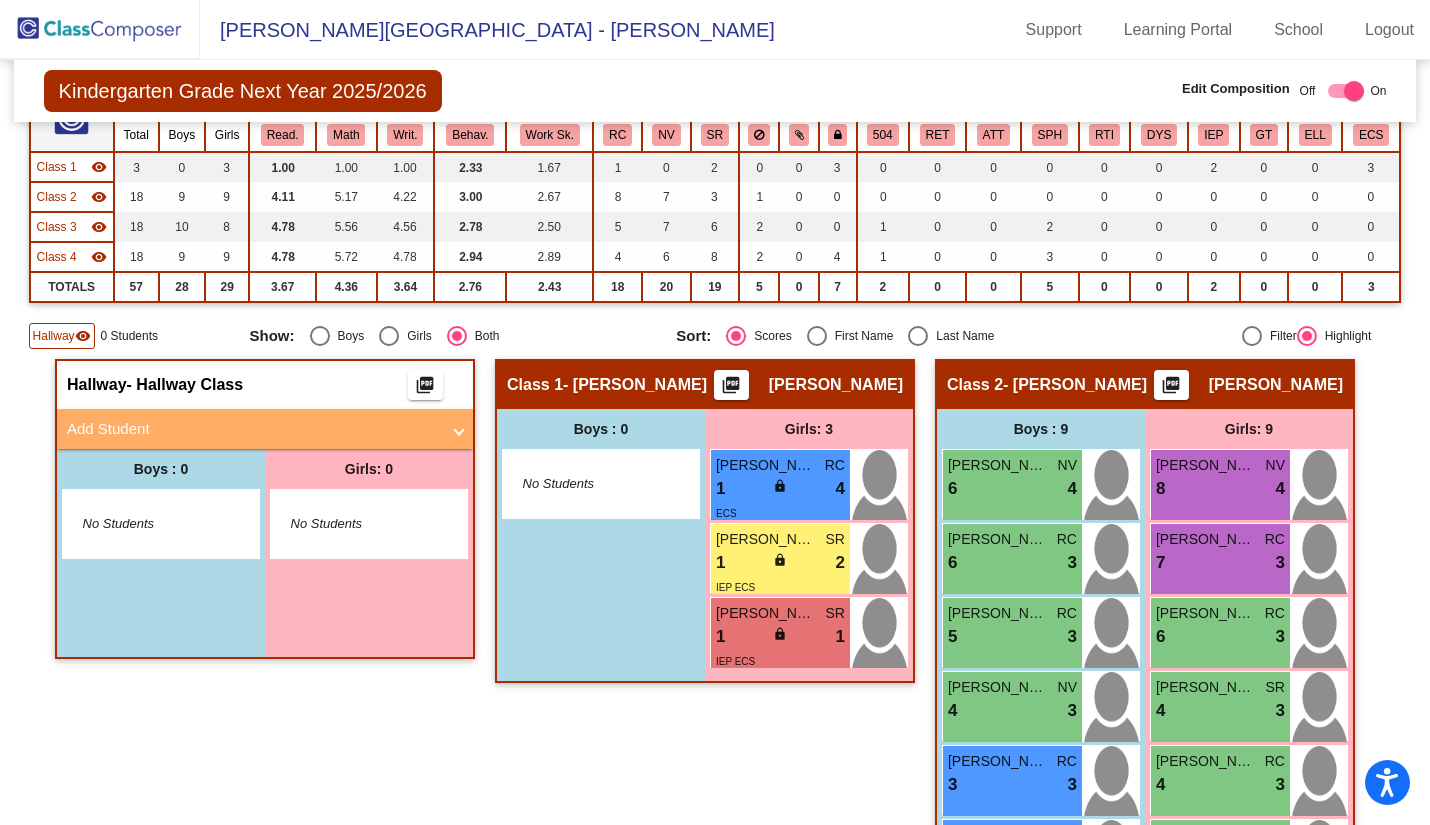 click on "Add Student" at bounding box center (253, 429) 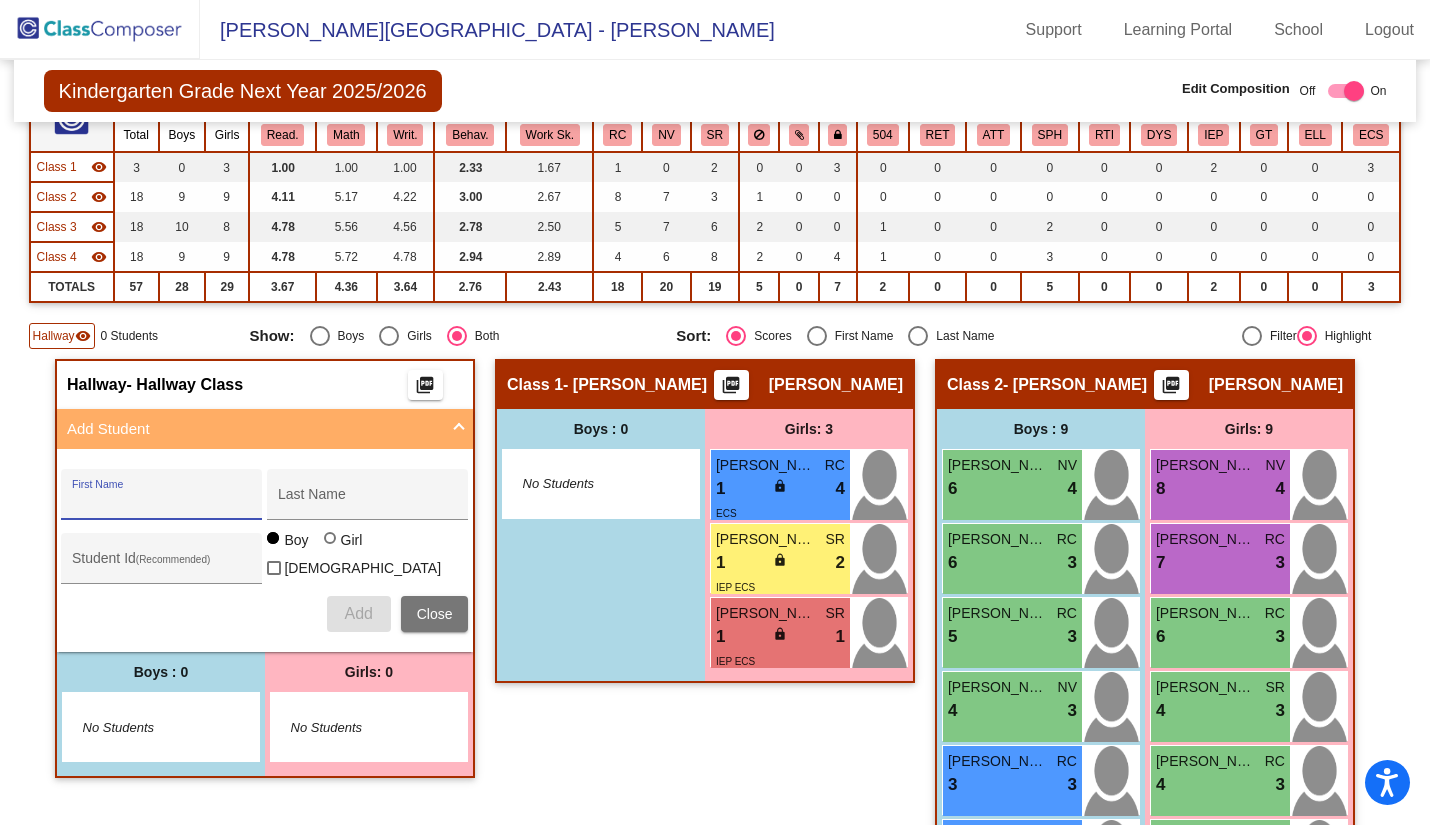 click on "First Name" at bounding box center (162, 502) 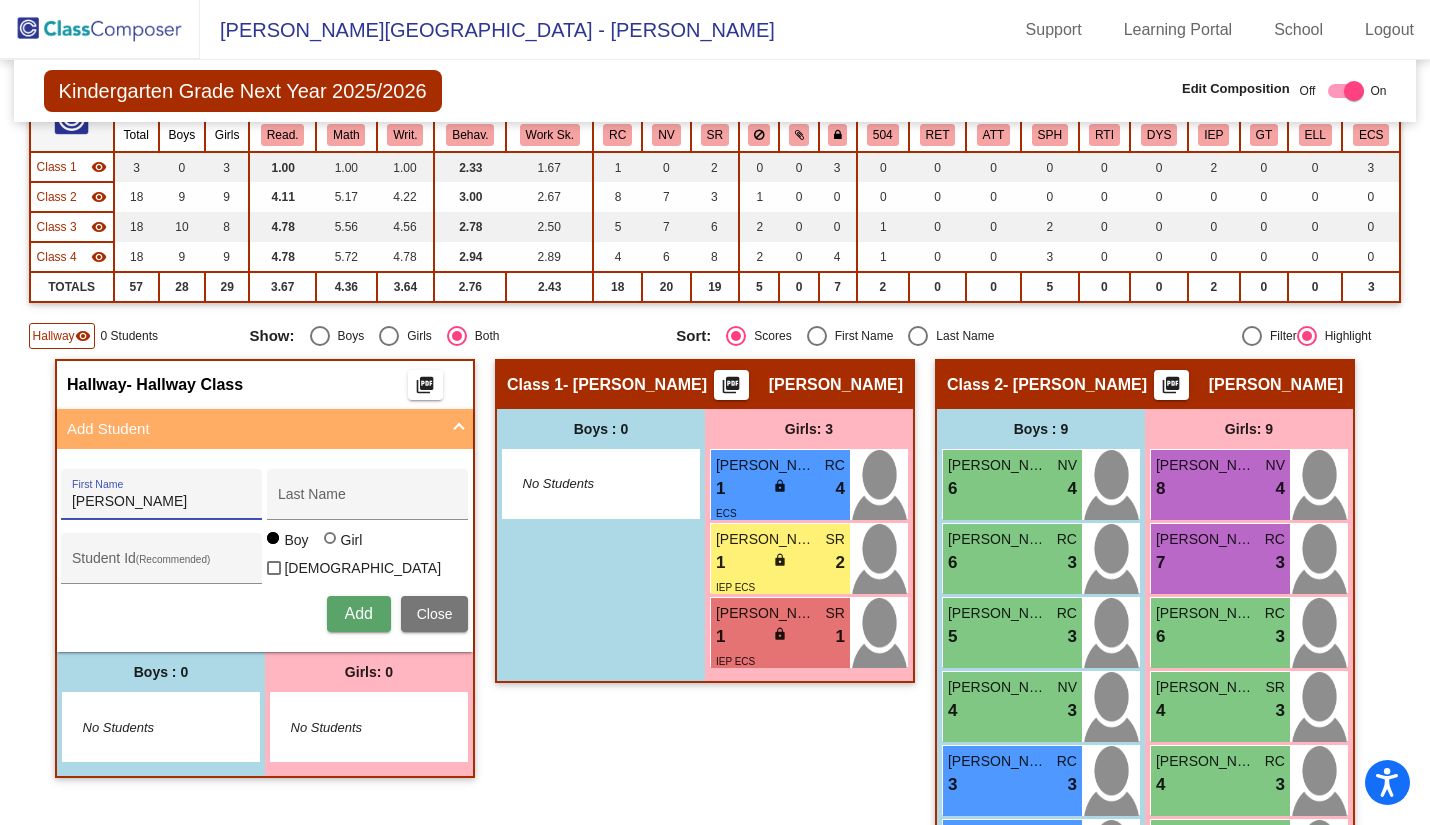 type on "[PERSON_NAME]" 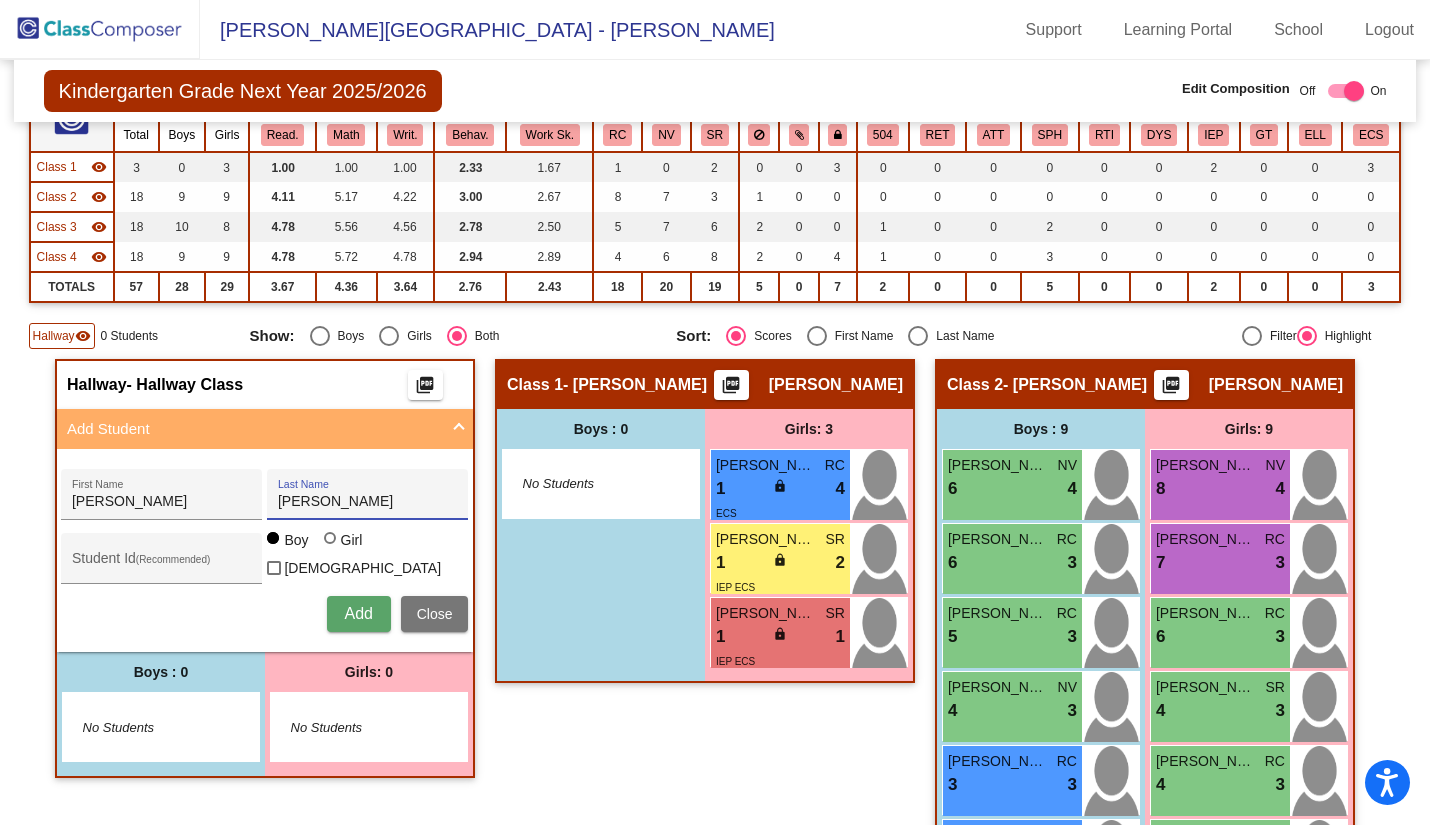 type on "[PERSON_NAME]" 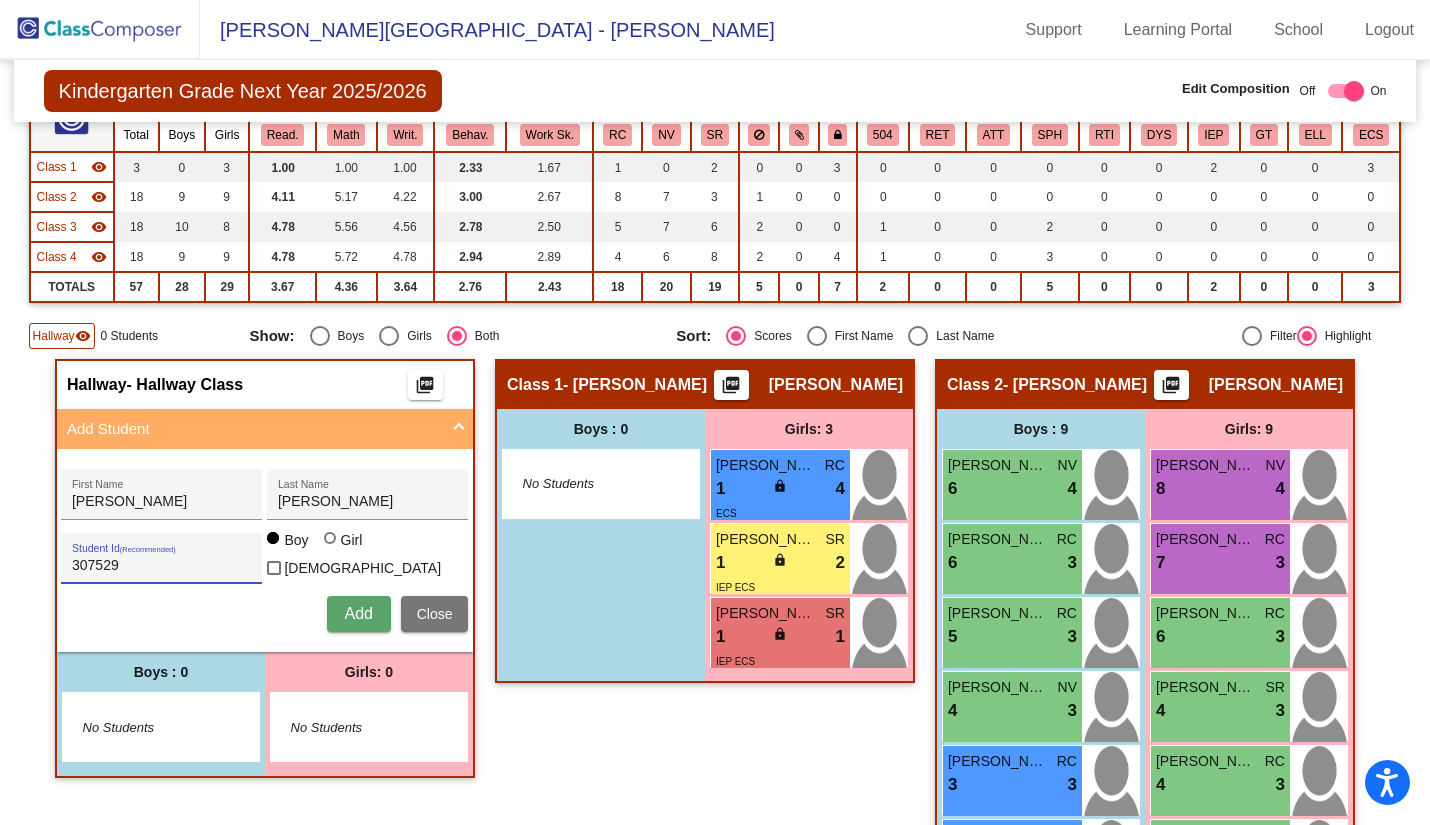 type on "307529" 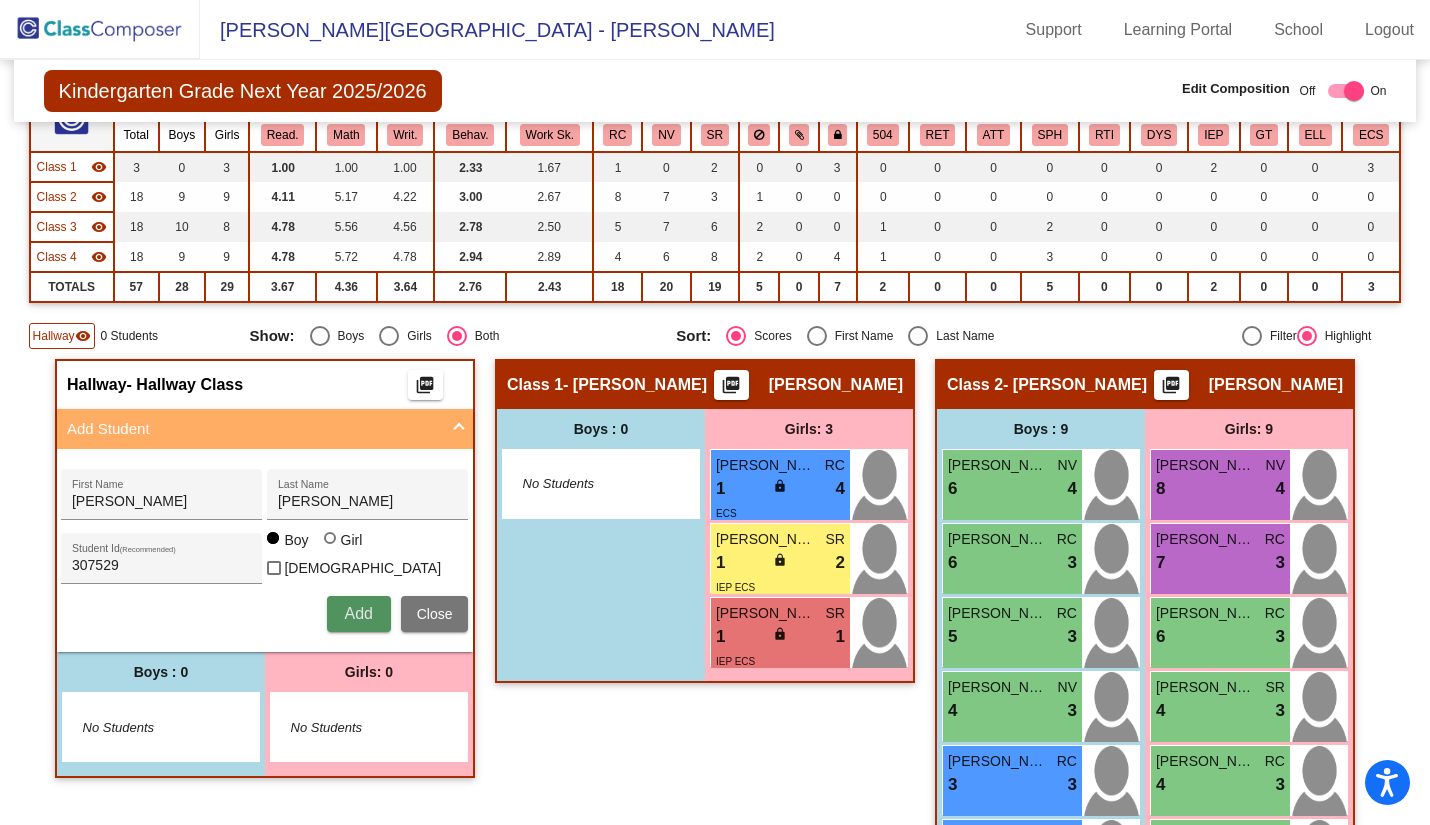 click on "Add" at bounding box center (359, 614) 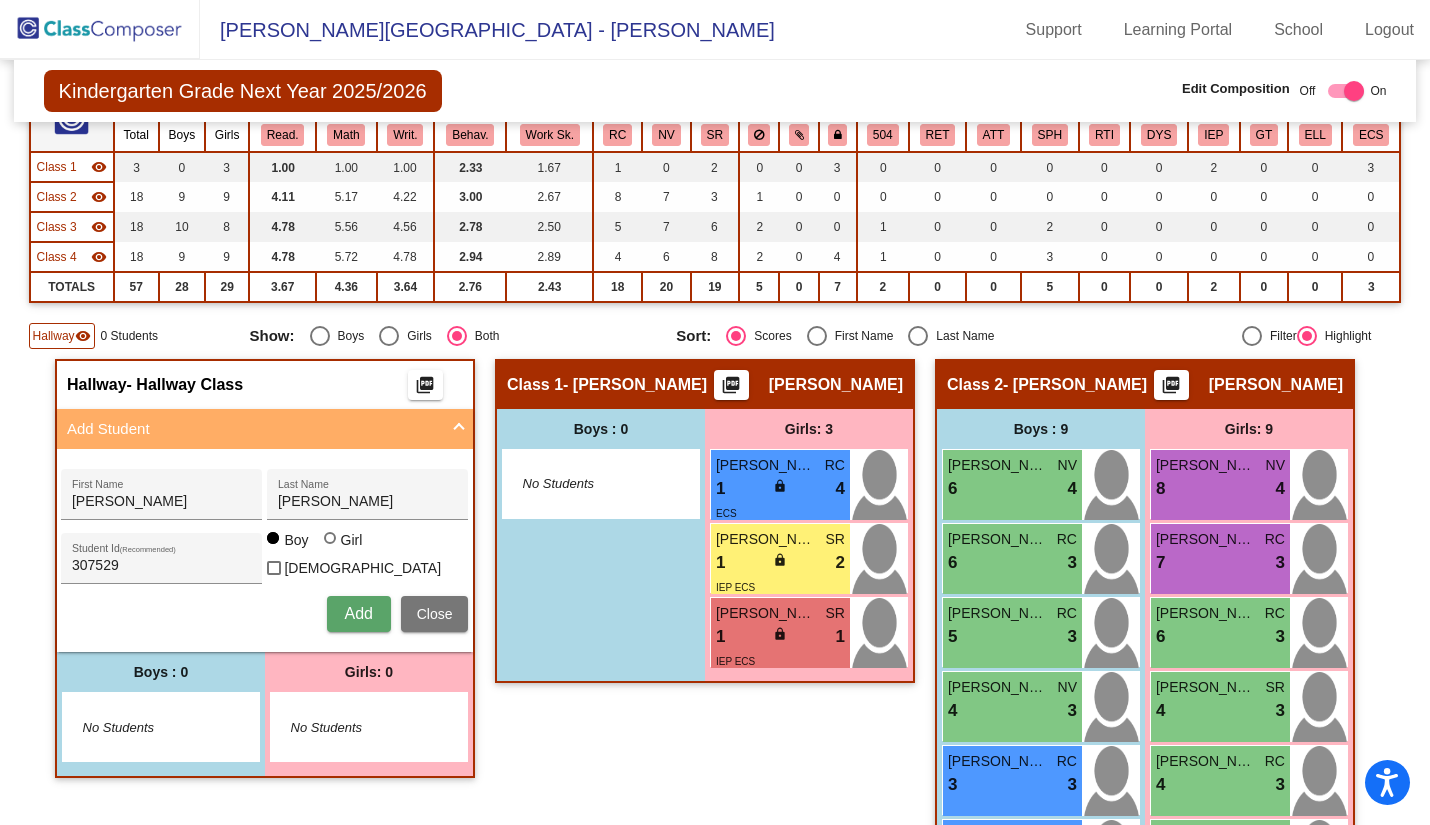 type 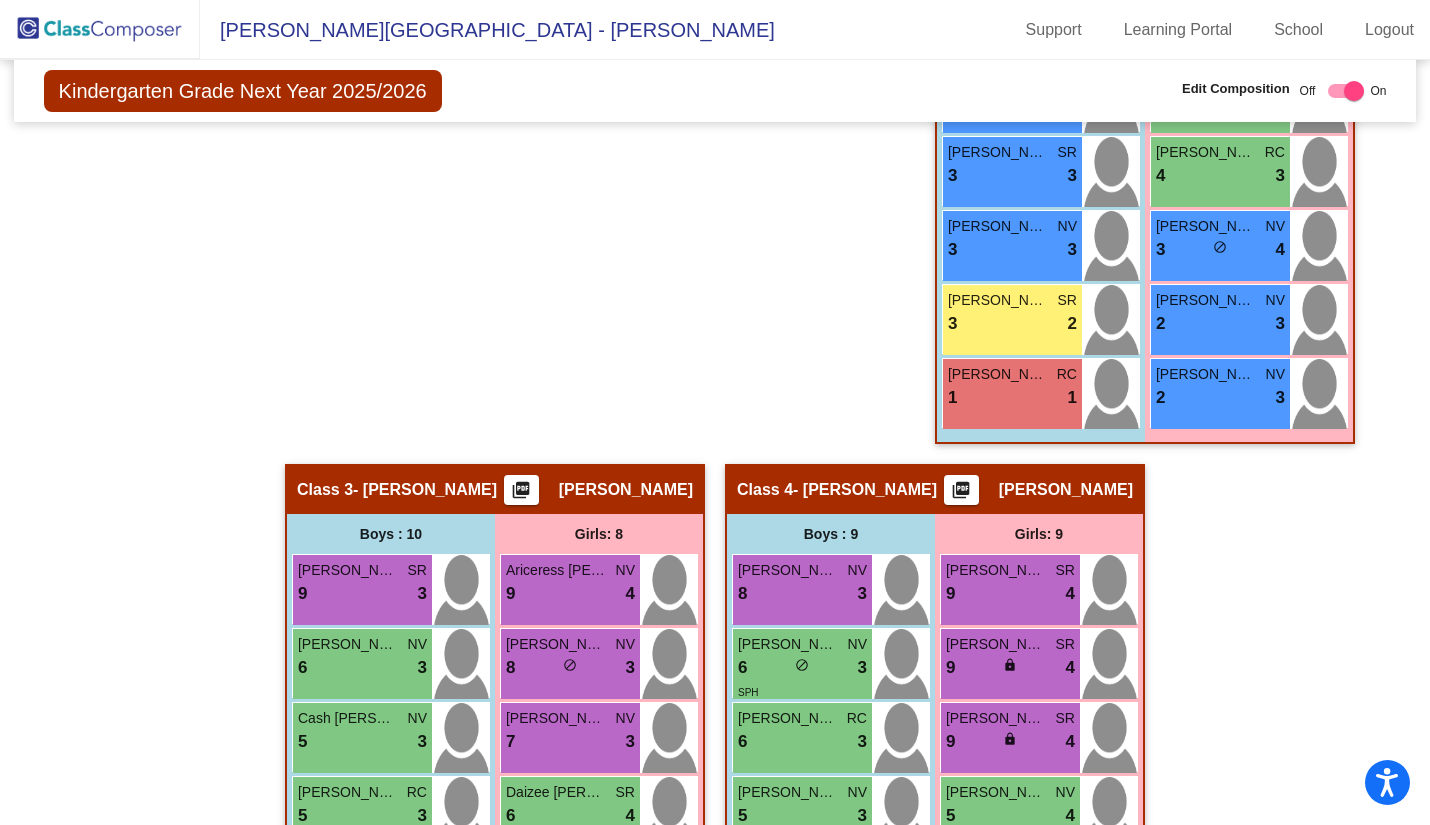 scroll, scrollTop: 483, scrollLeft: 0, axis: vertical 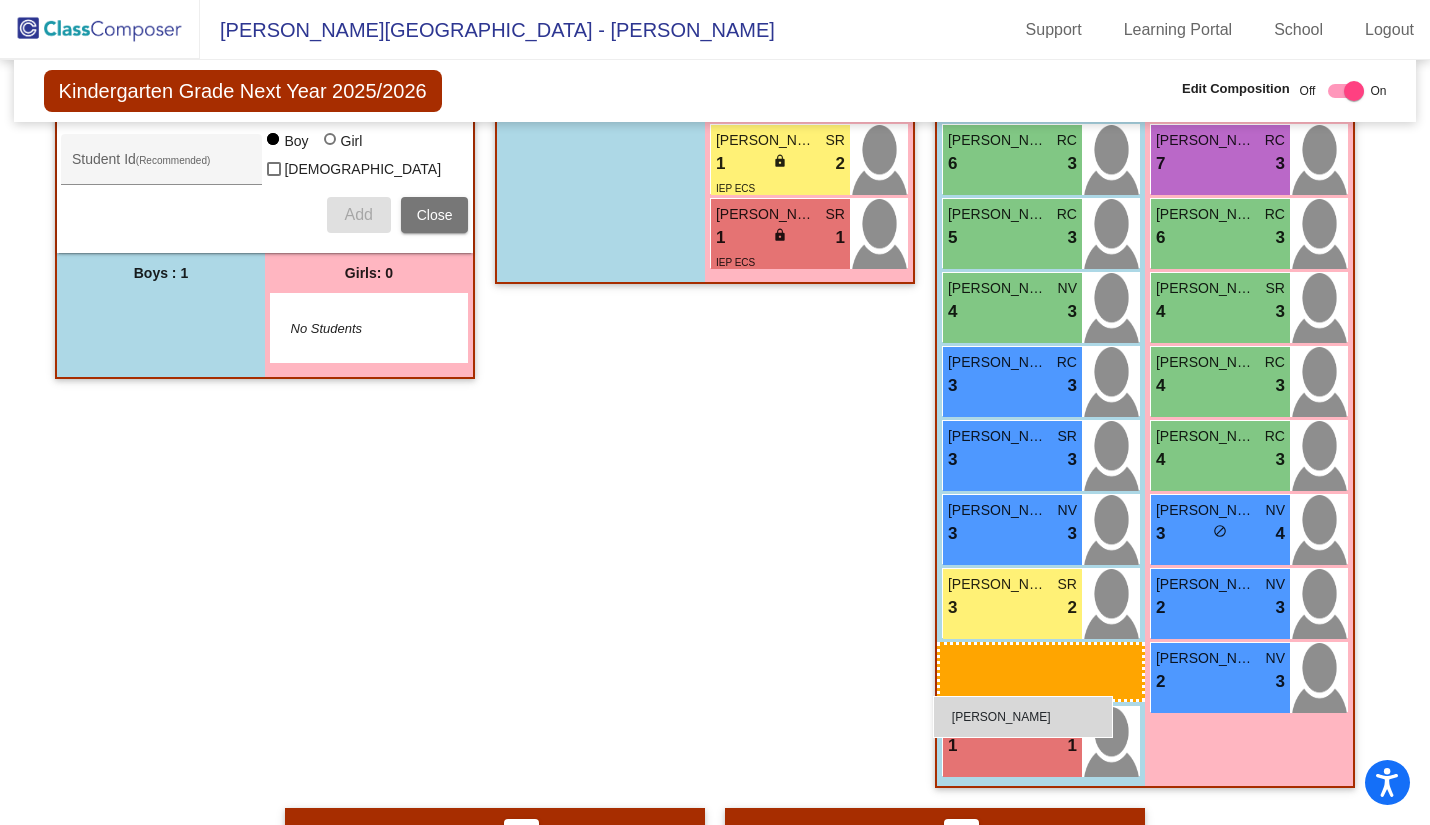 drag, startPoint x: 142, startPoint y: 450, endPoint x: 933, endPoint y: 696, distance: 828.37006 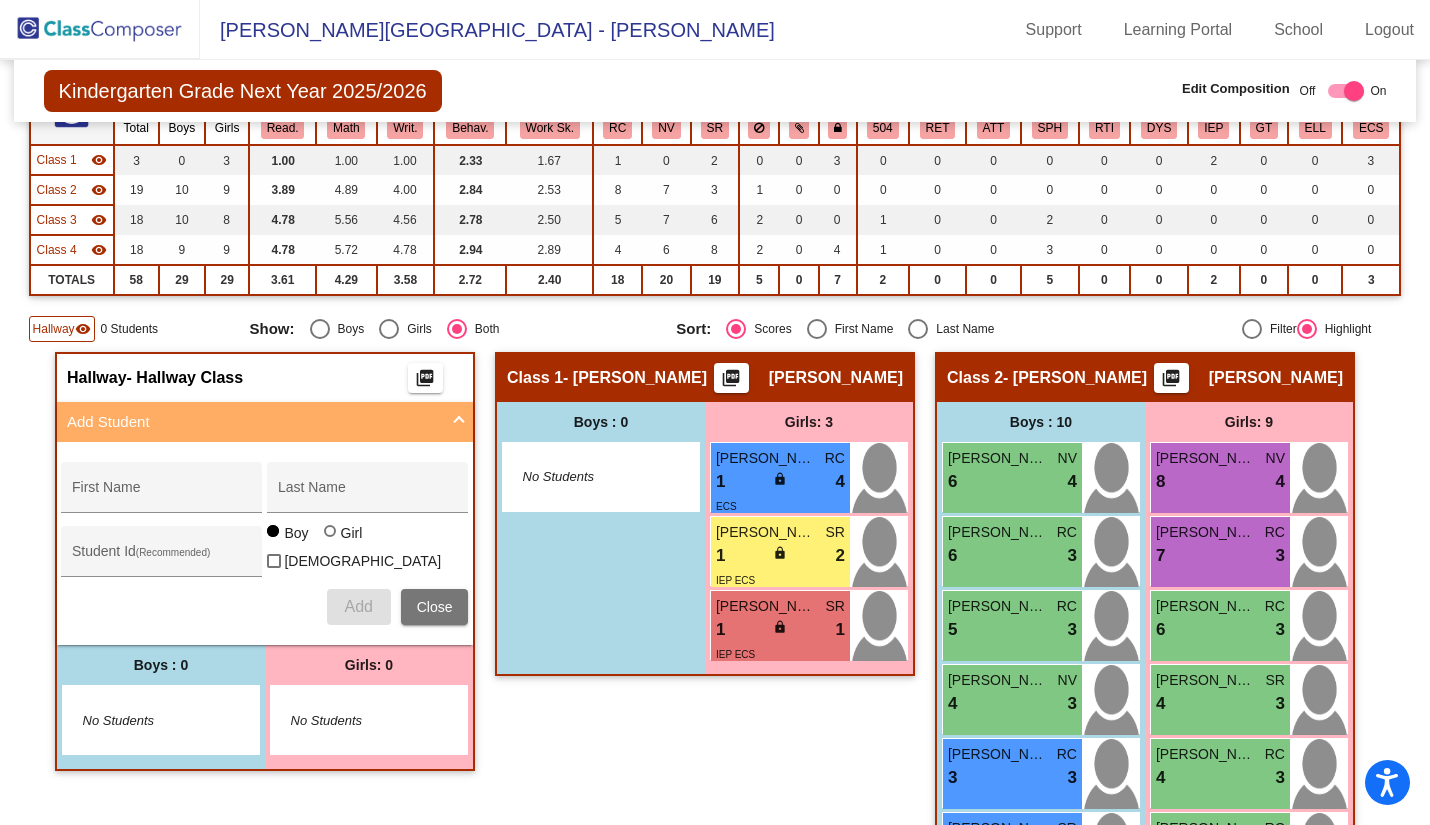 scroll, scrollTop: 399, scrollLeft: 0, axis: vertical 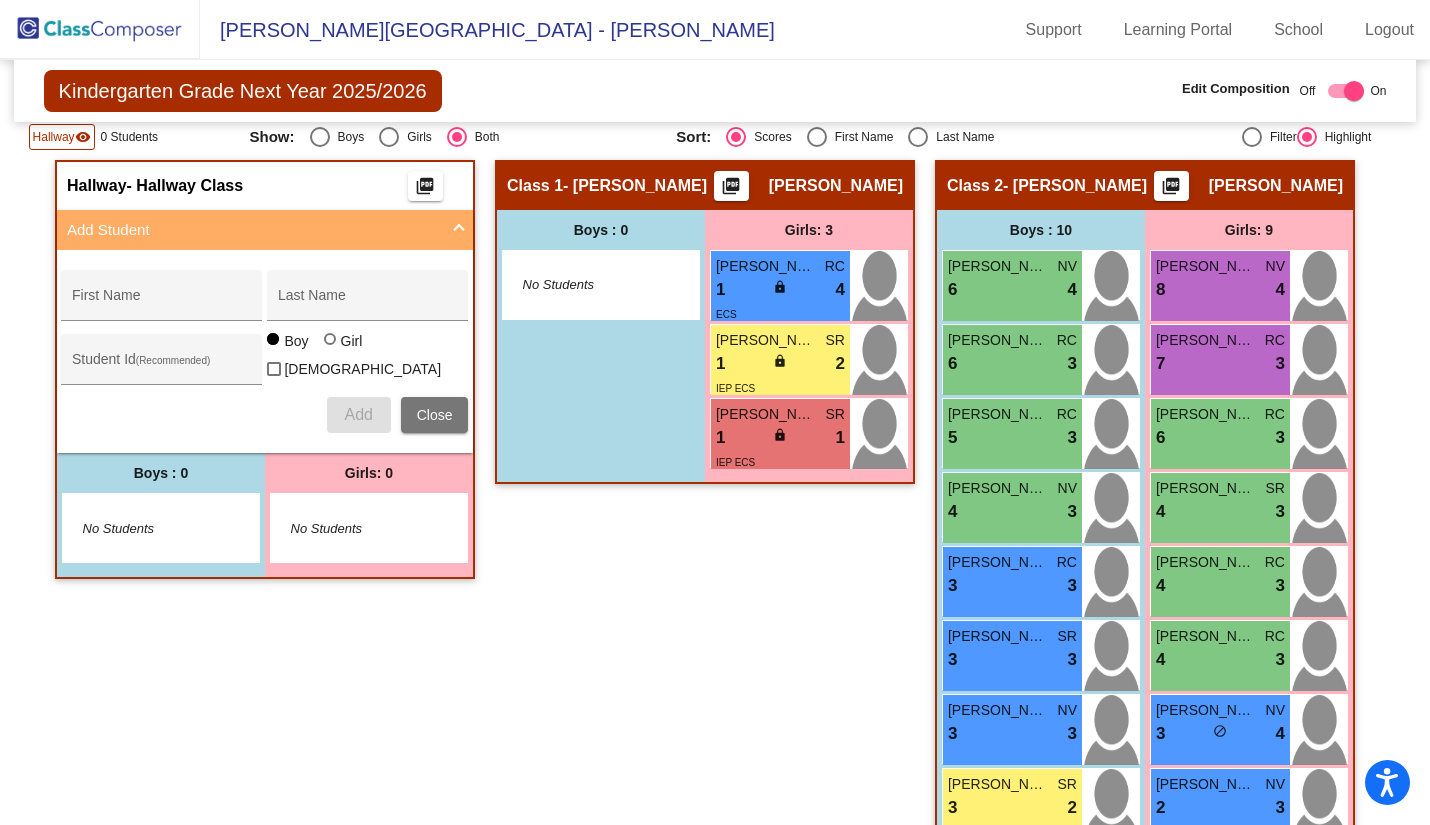 click 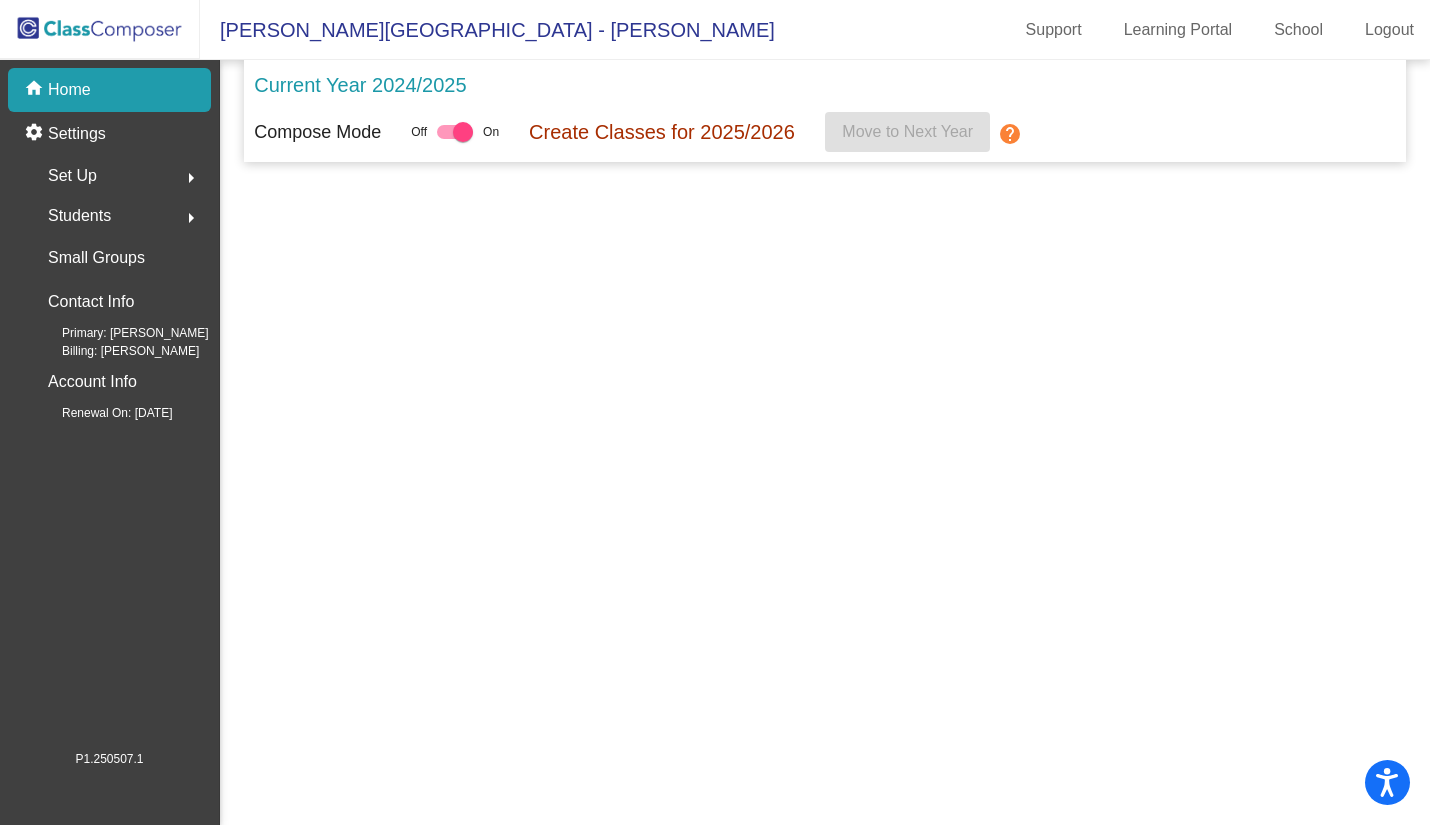 scroll, scrollTop: 0, scrollLeft: 0, axis: both 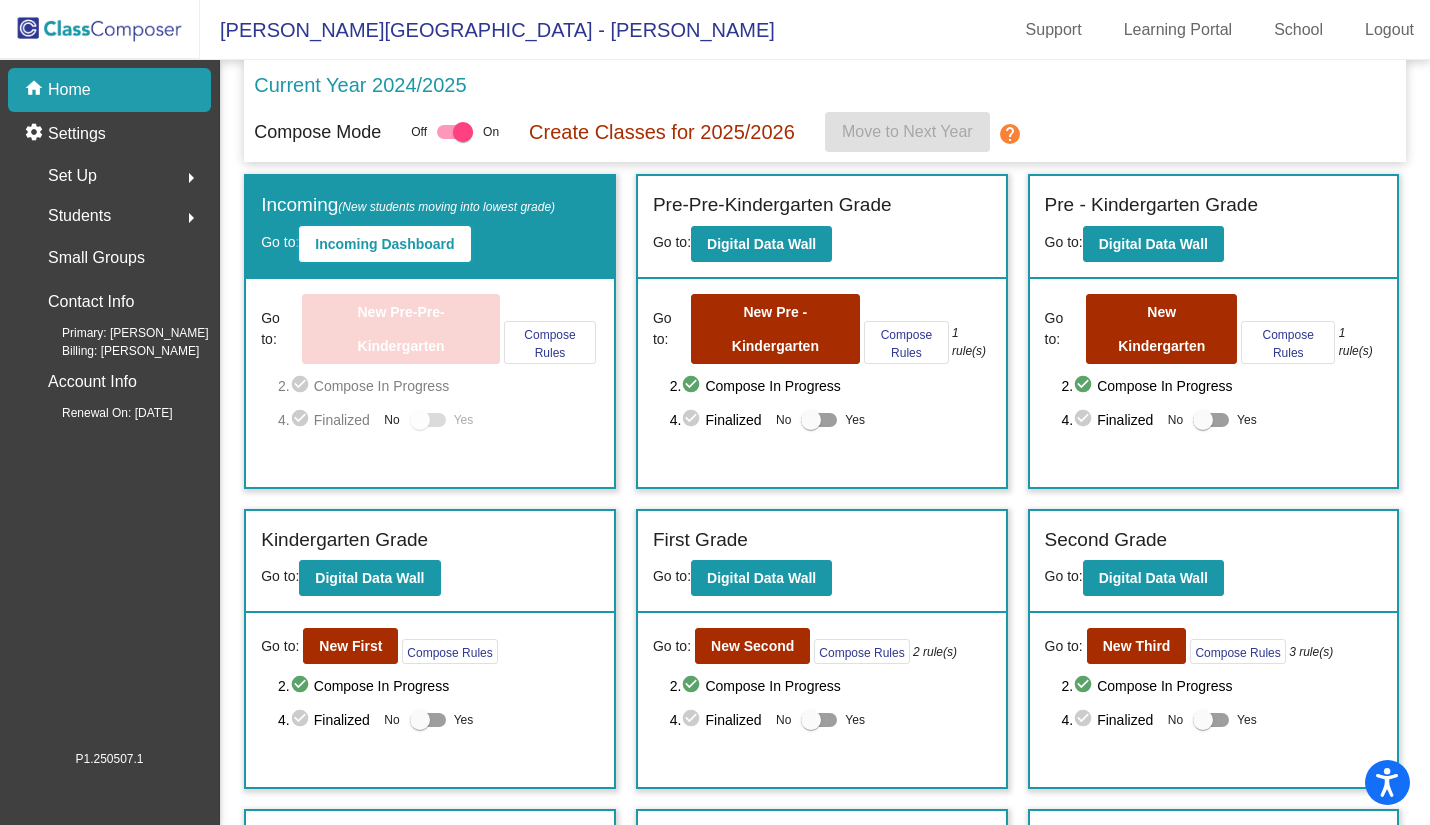 click on "Incoming Dashboard" 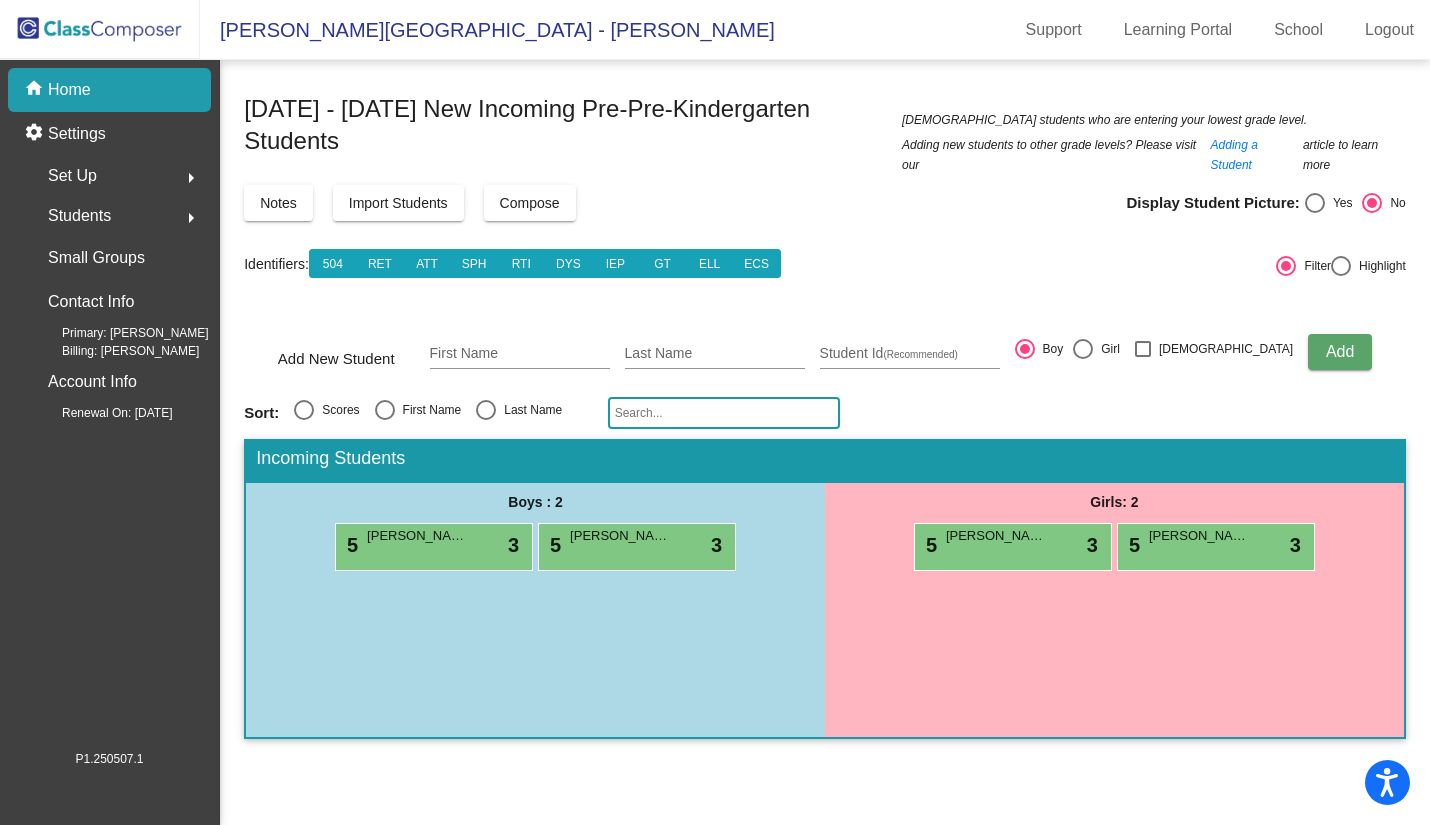 click 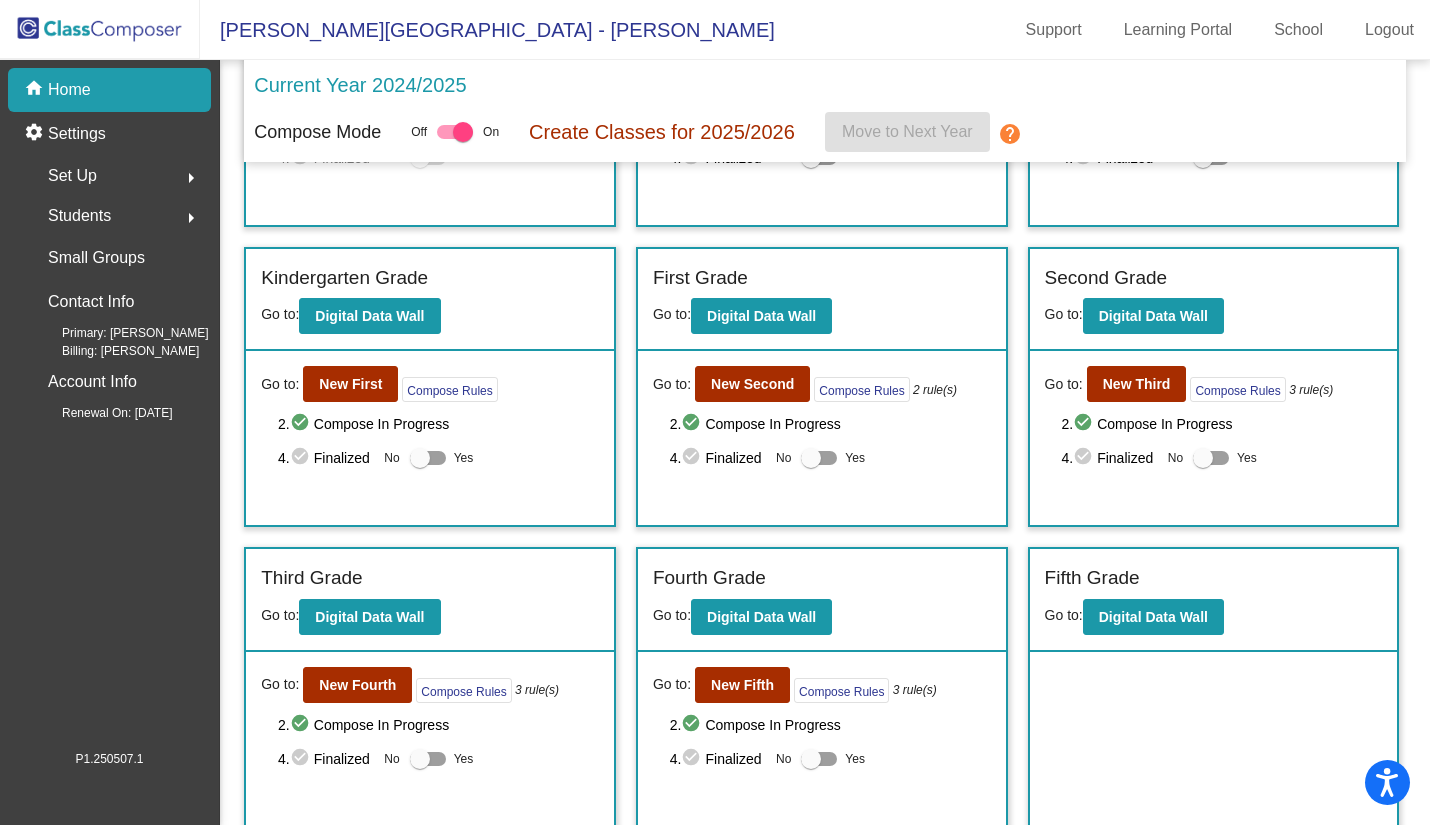 scroll, scrollTop: 265, scrollLeft: 0, axis: vertical 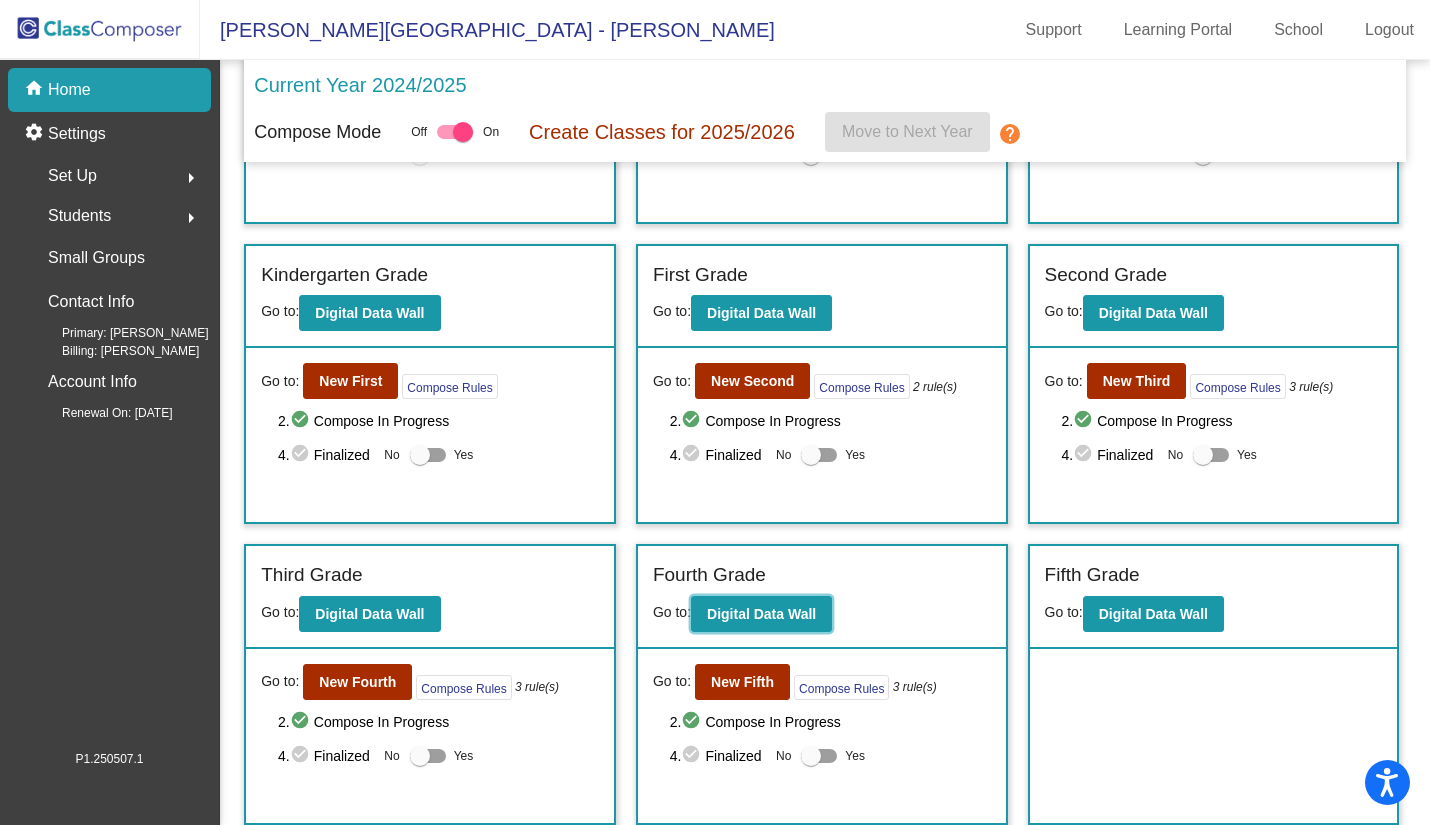 click on "Digital Data Wall" 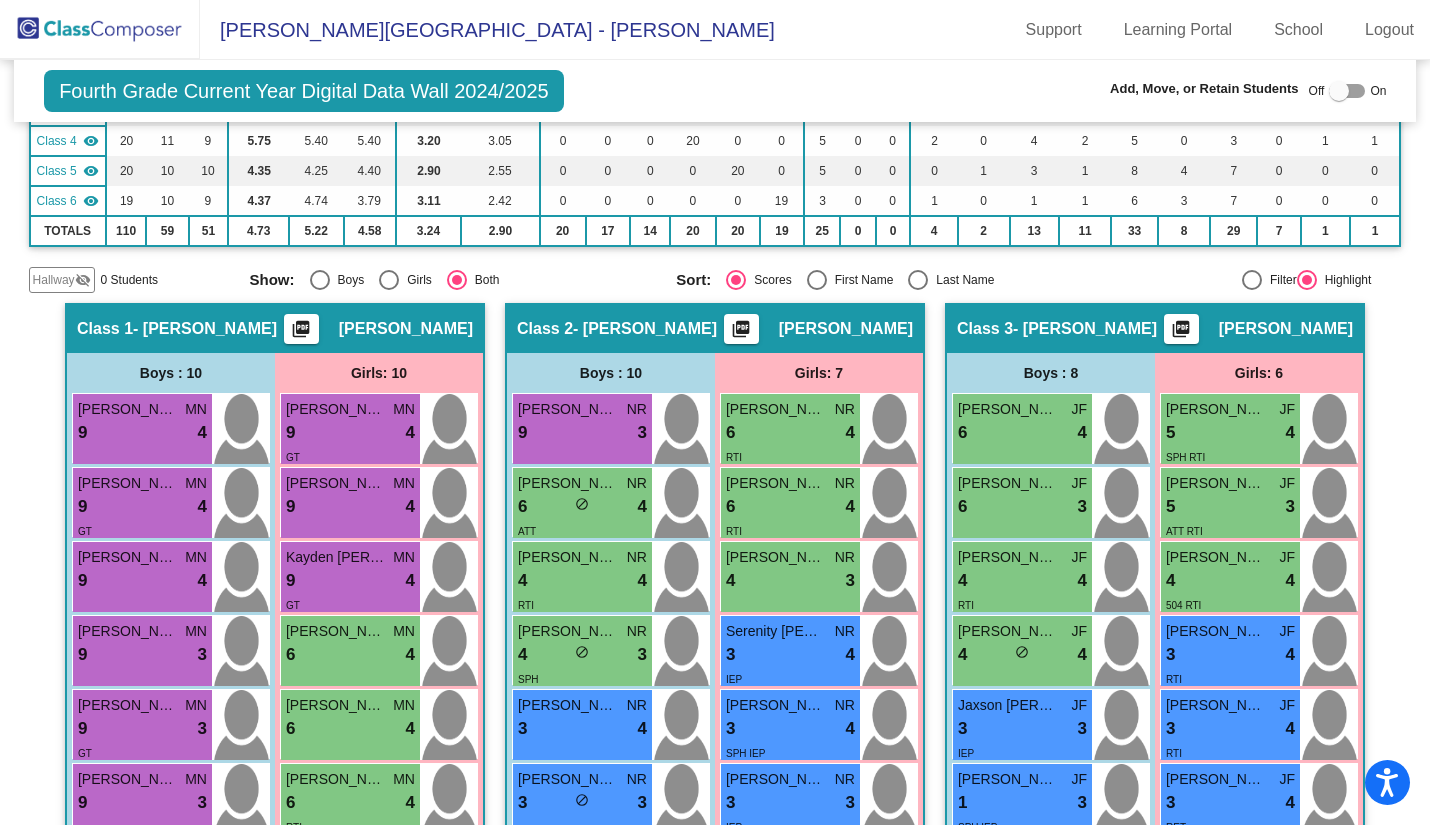 scroll, scrollTop: 400, scrollLeft: 0, axis: vertical 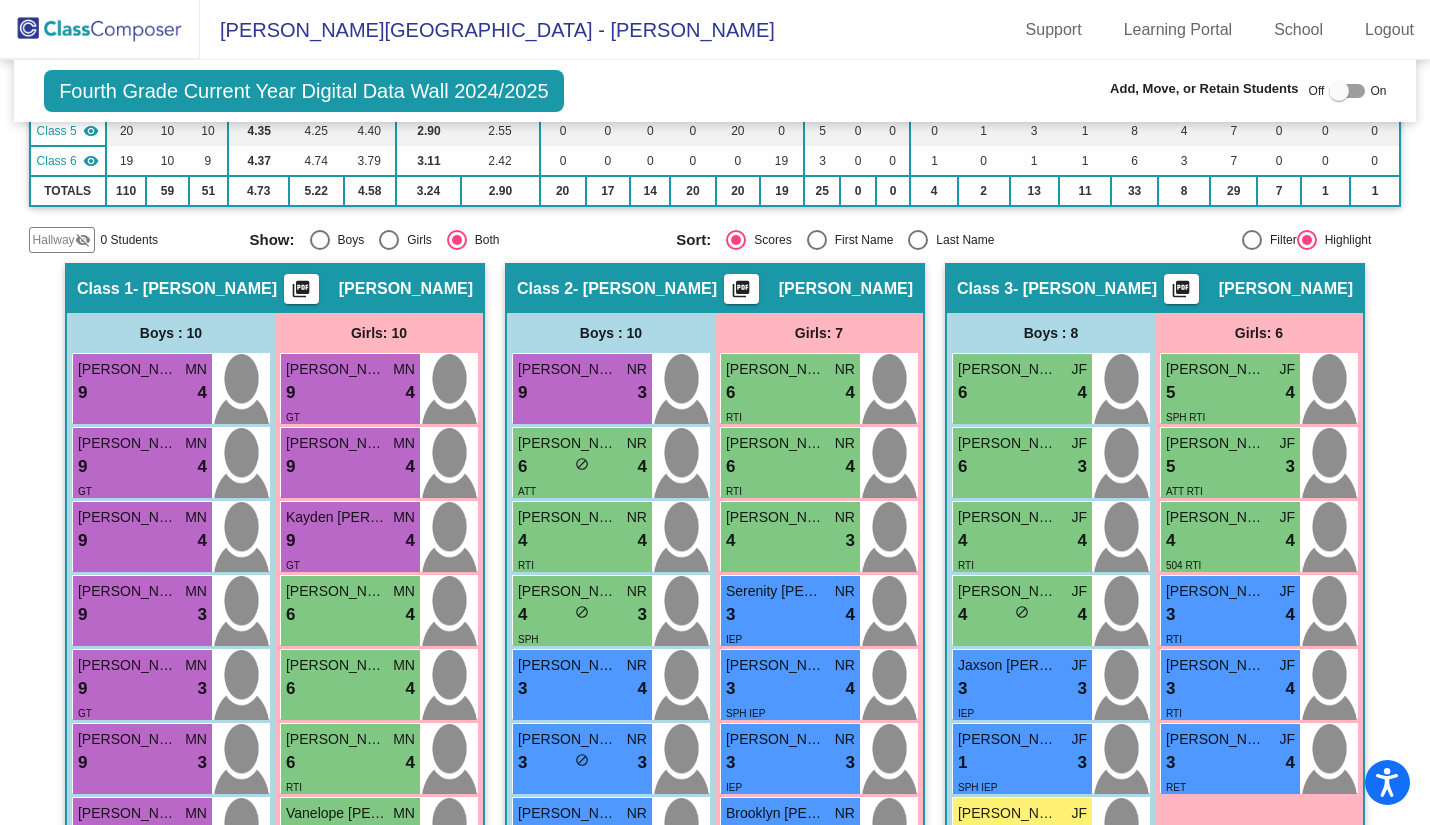 click on "visibility_off" 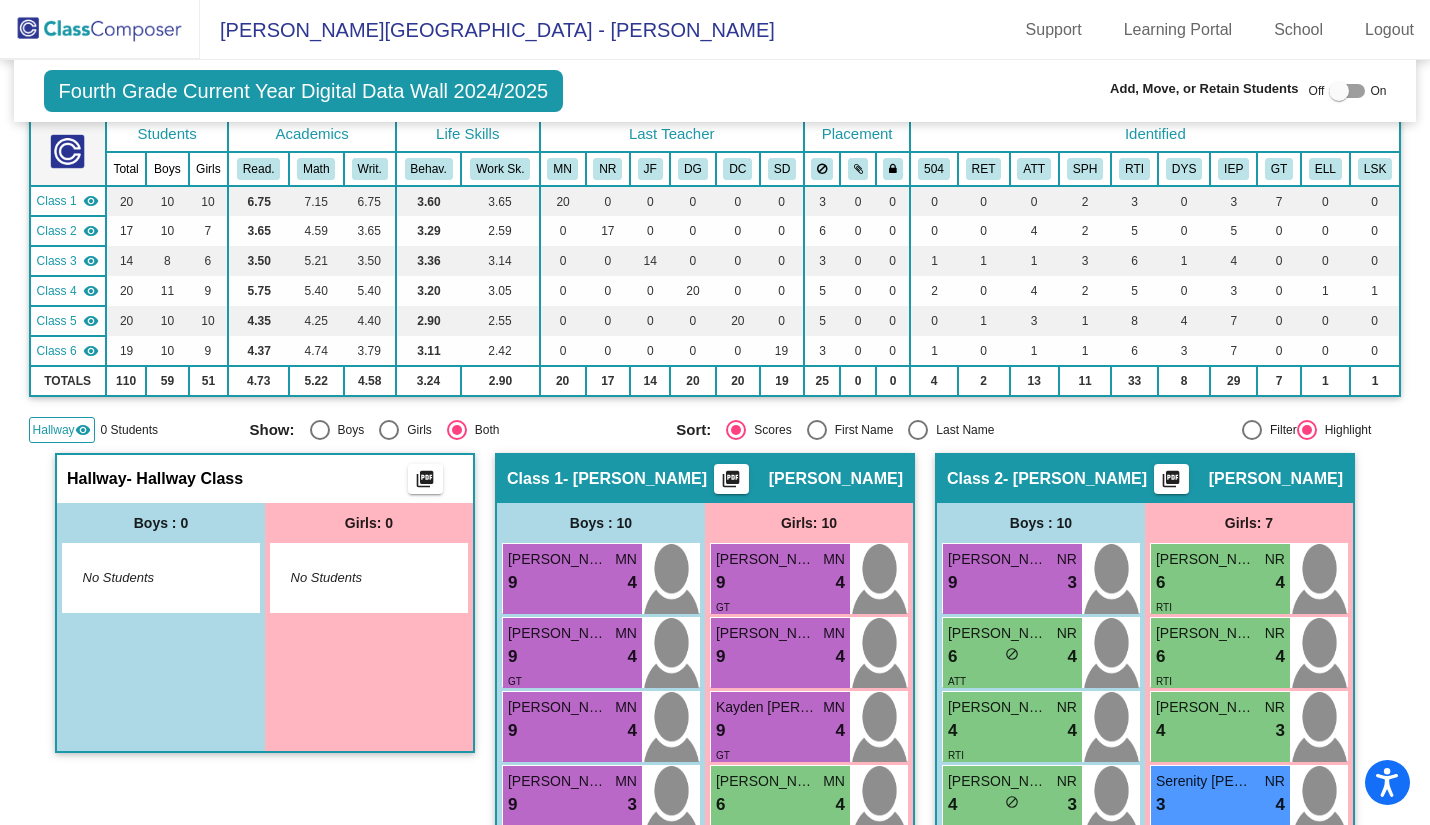 scroll, scrollTop: 200, scrollLeft: 0, axis: vertical 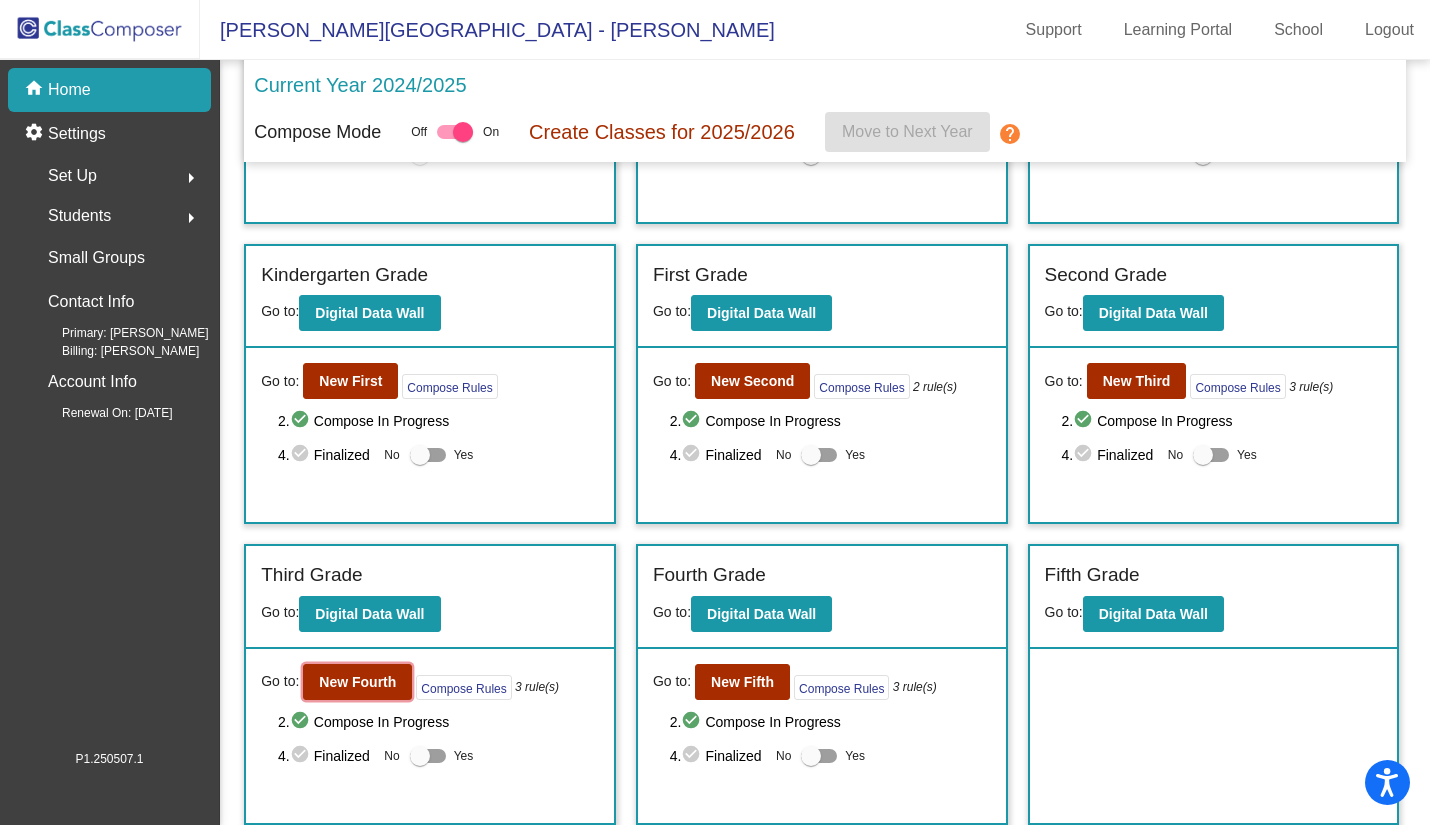 click on "New Fourth" 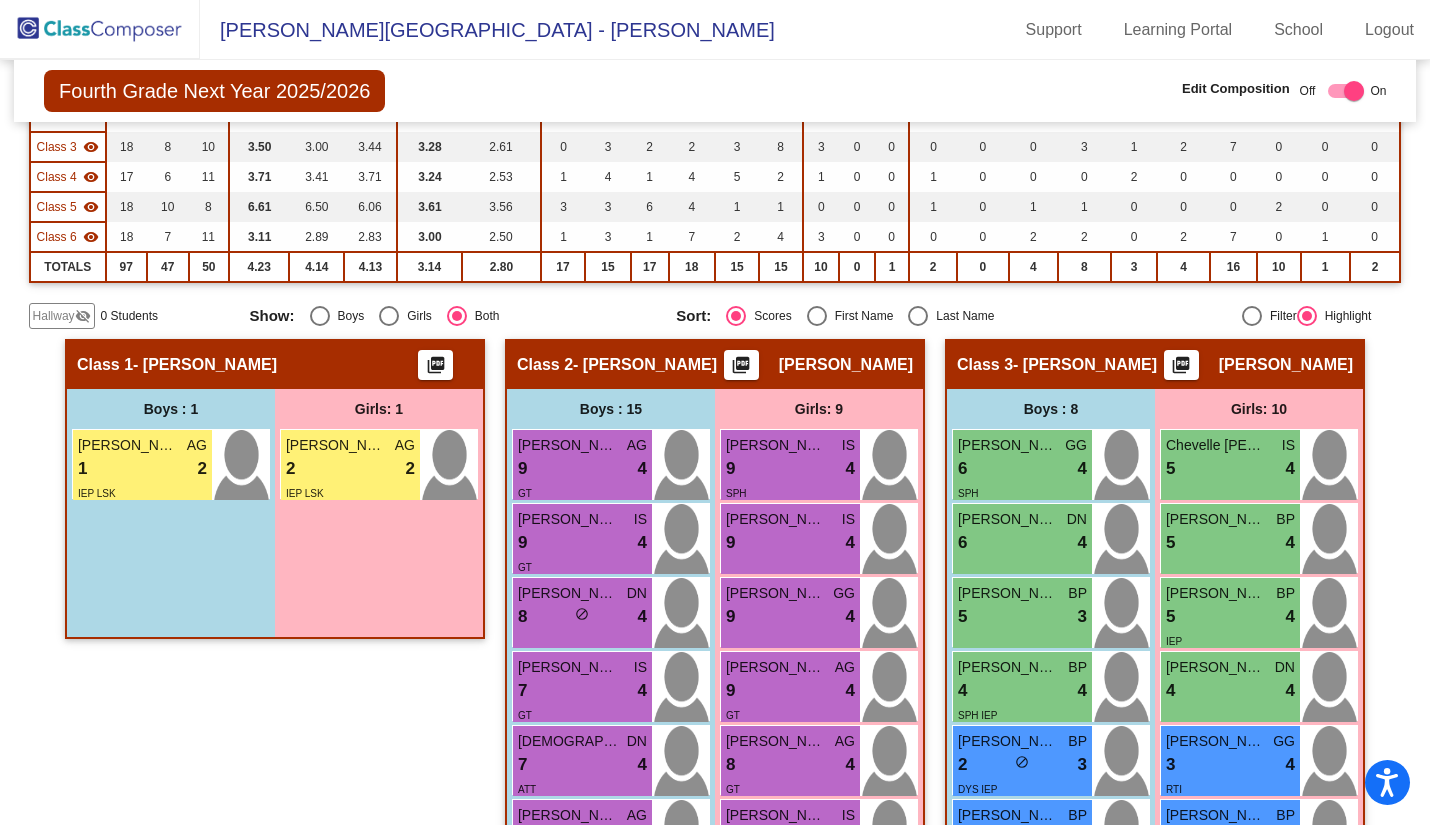 scroll, scrollTop: 300, scrollLeft: 0, axis: vertical 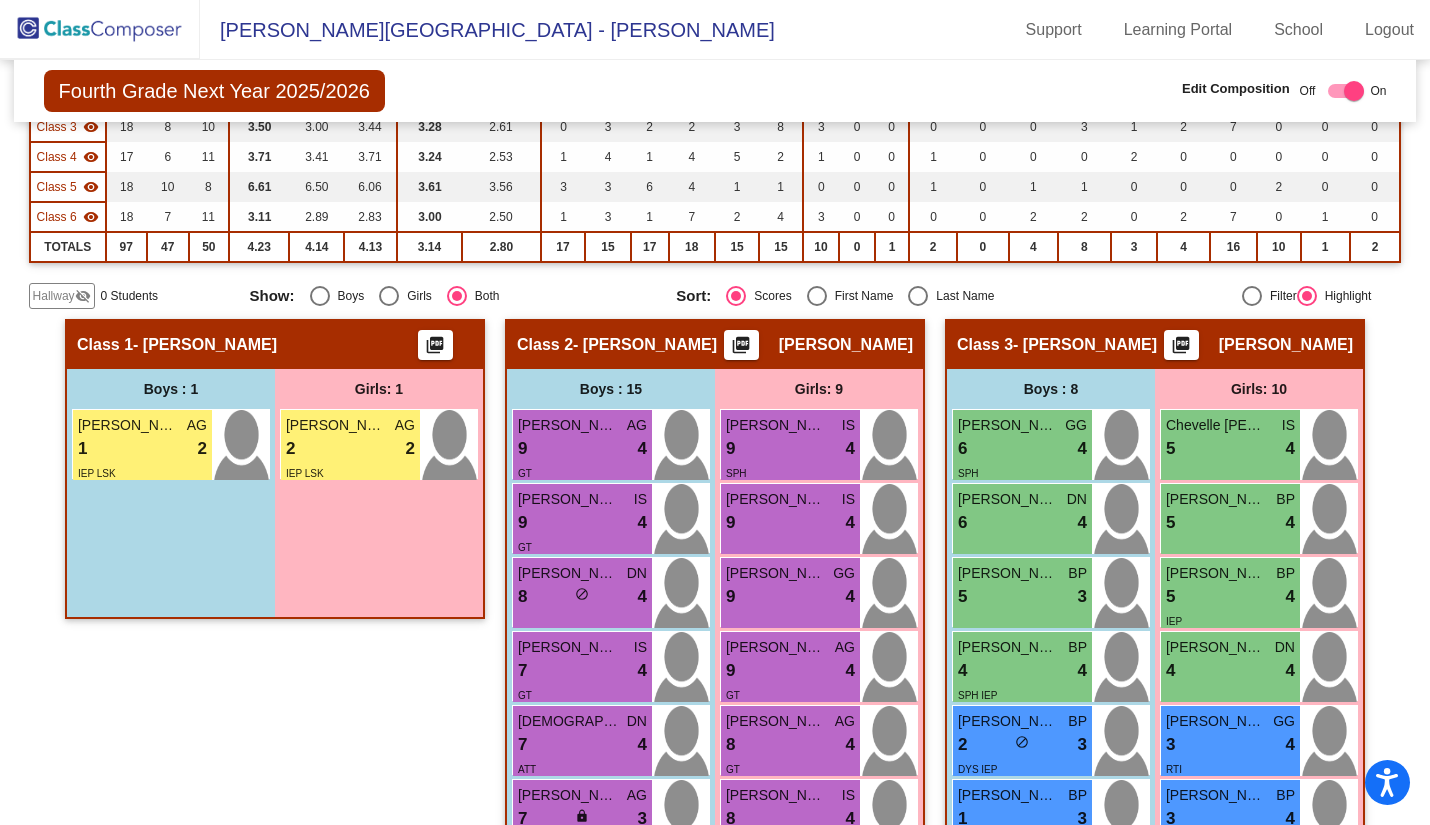 click on "Hallway" 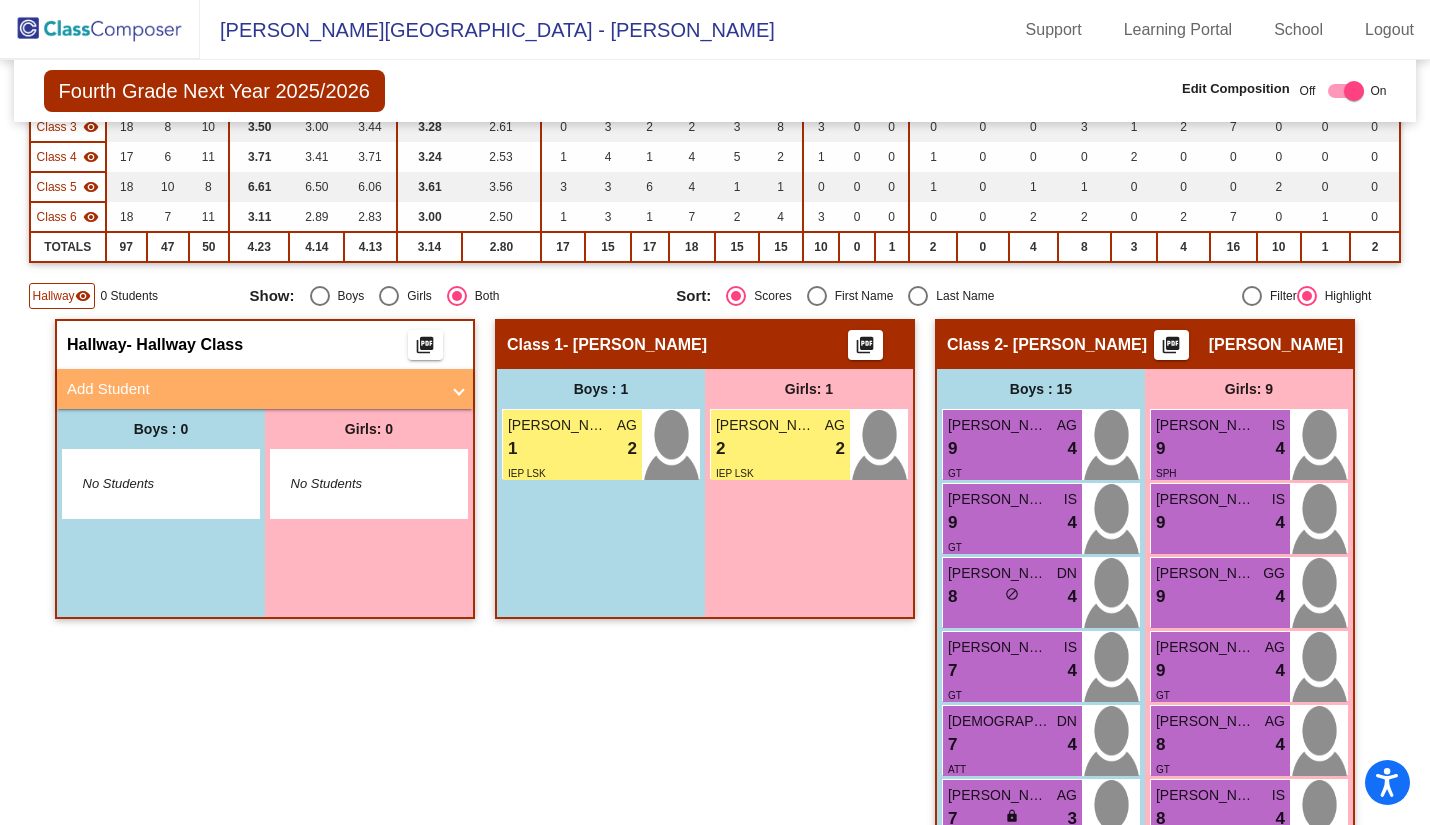 click on "Add Student" at bounding box center [261, 389] 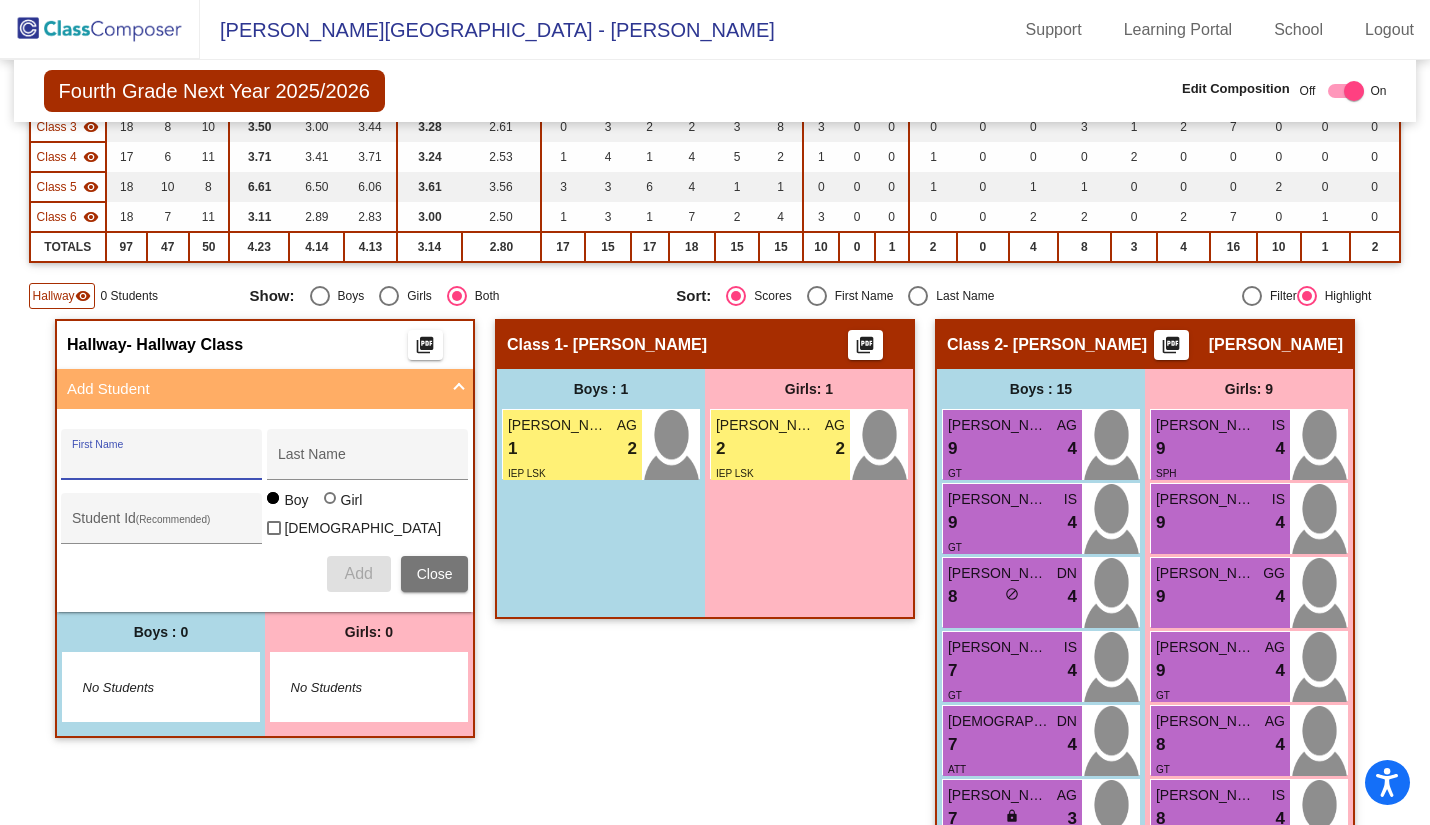click on "First Name" at bounding box center (162, 462) 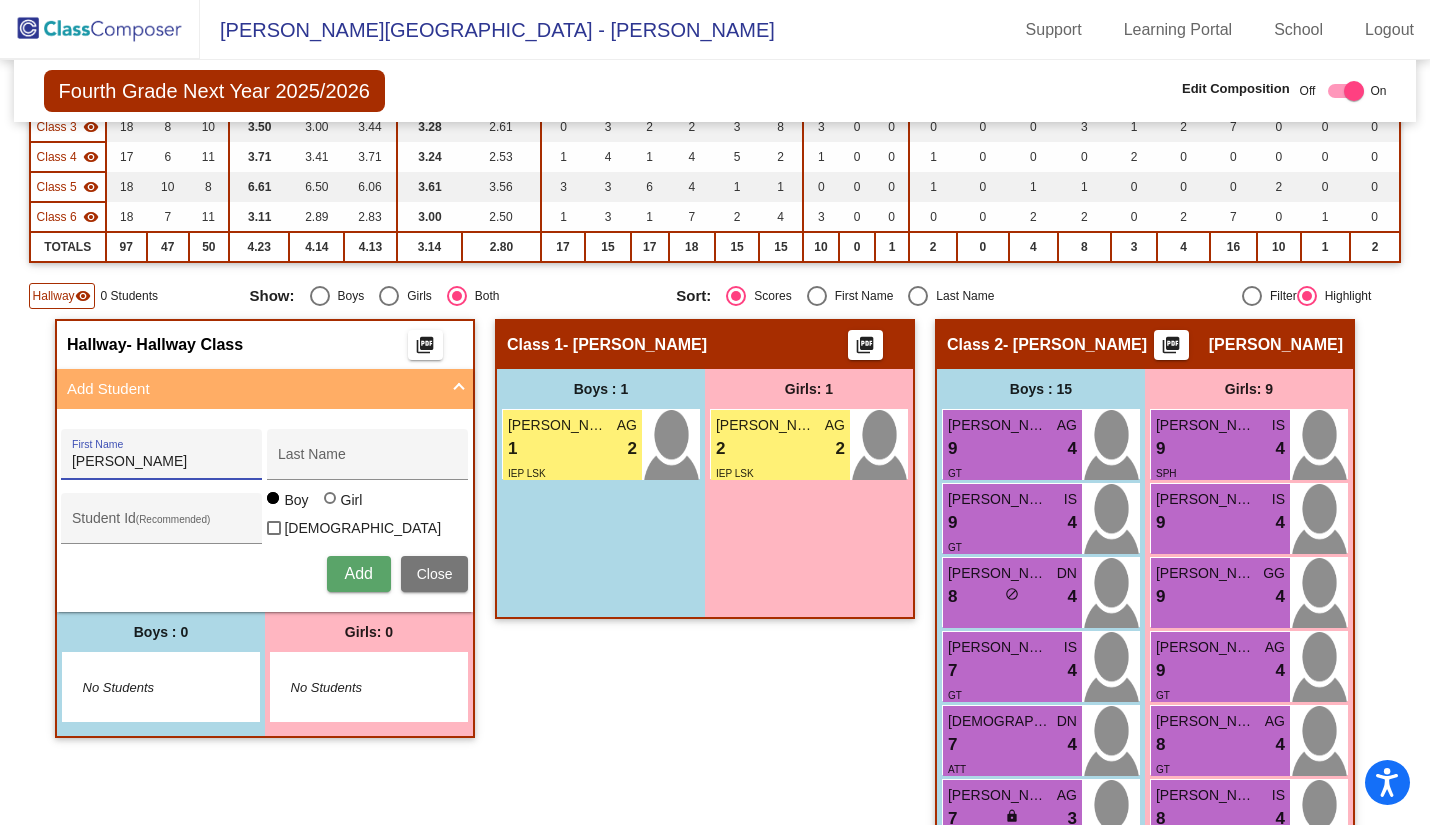 type on "[PERSON_NAME]" 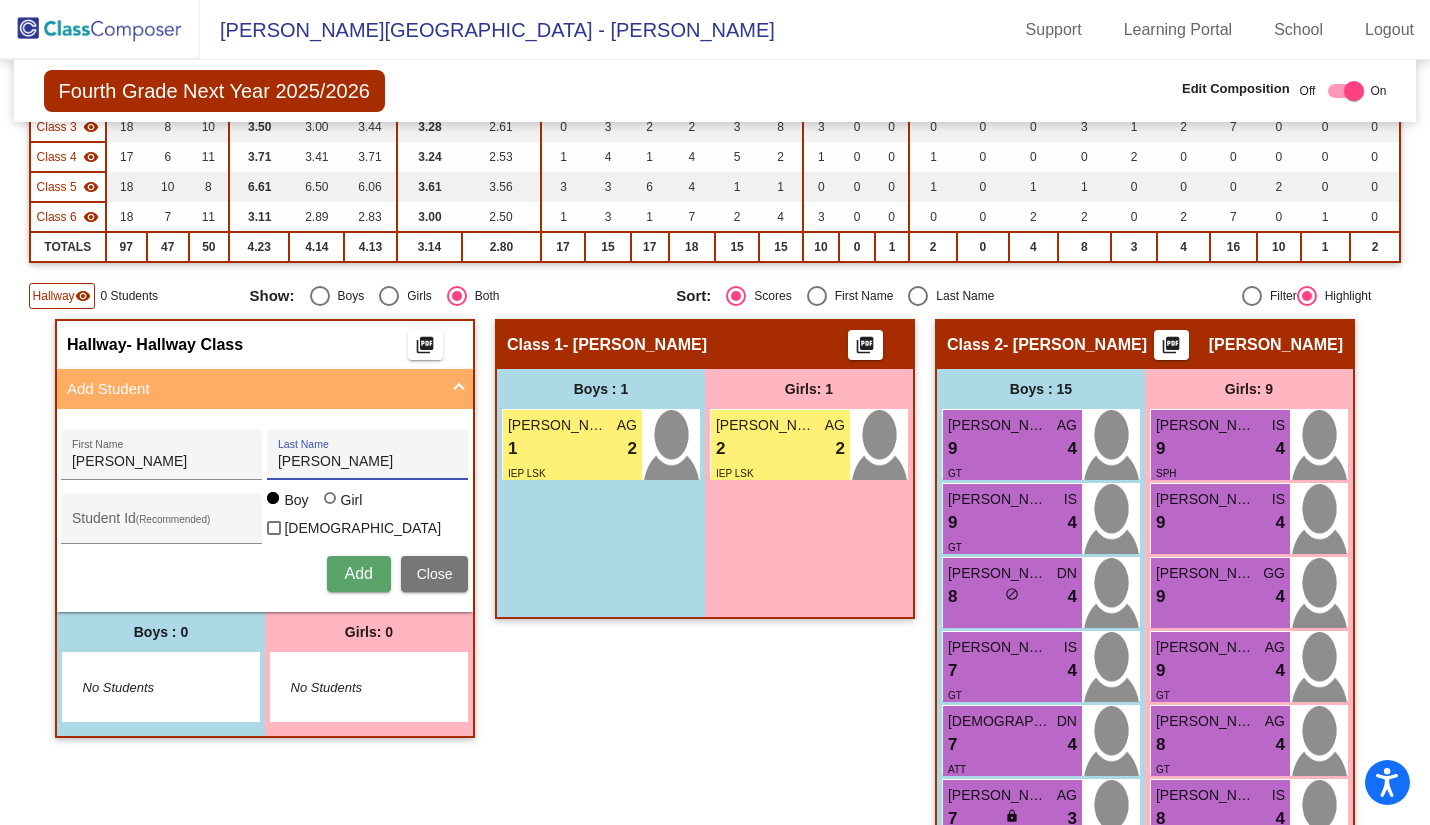 type on "[PERSON_NAME]" 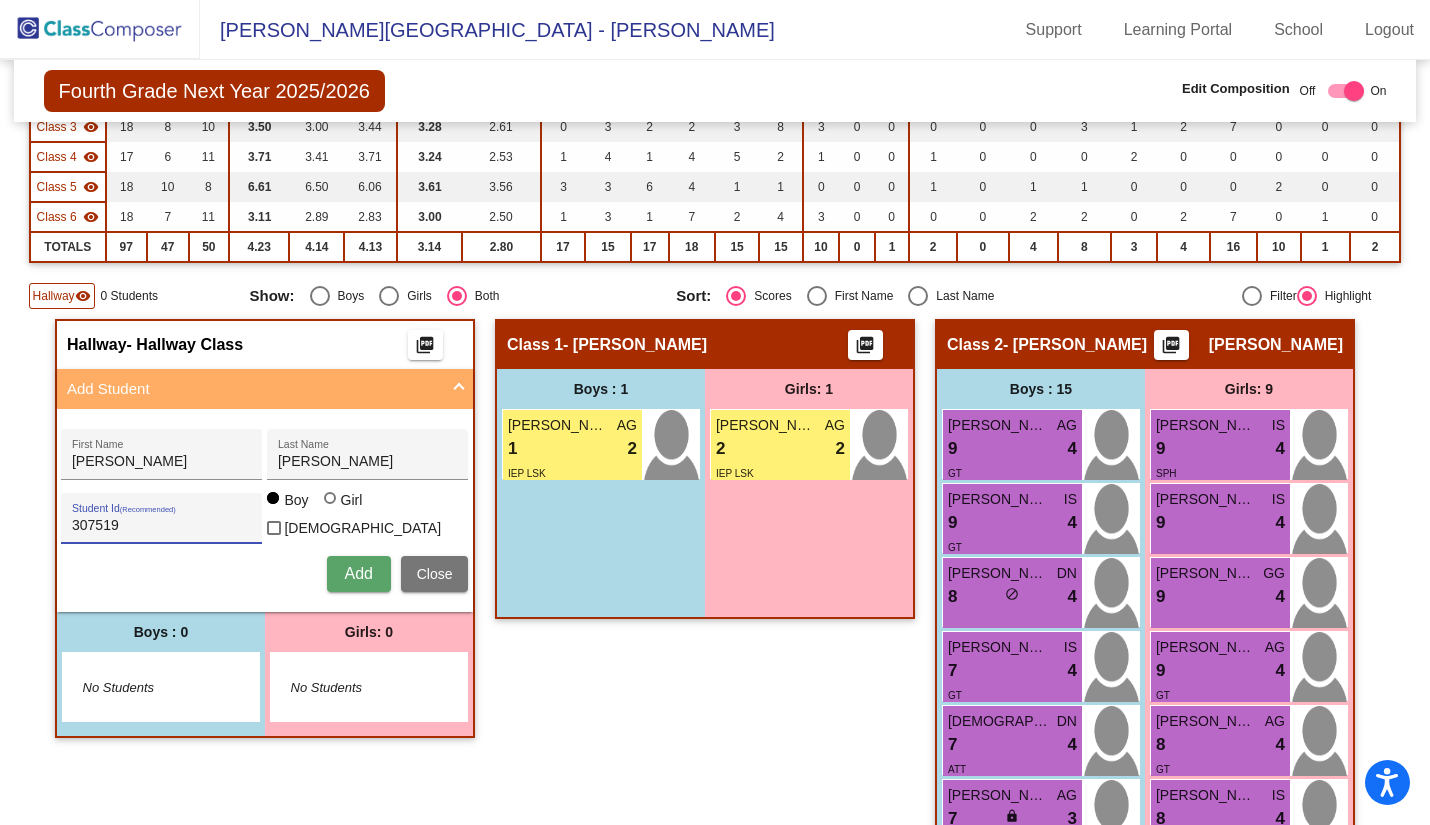 type on "307519" 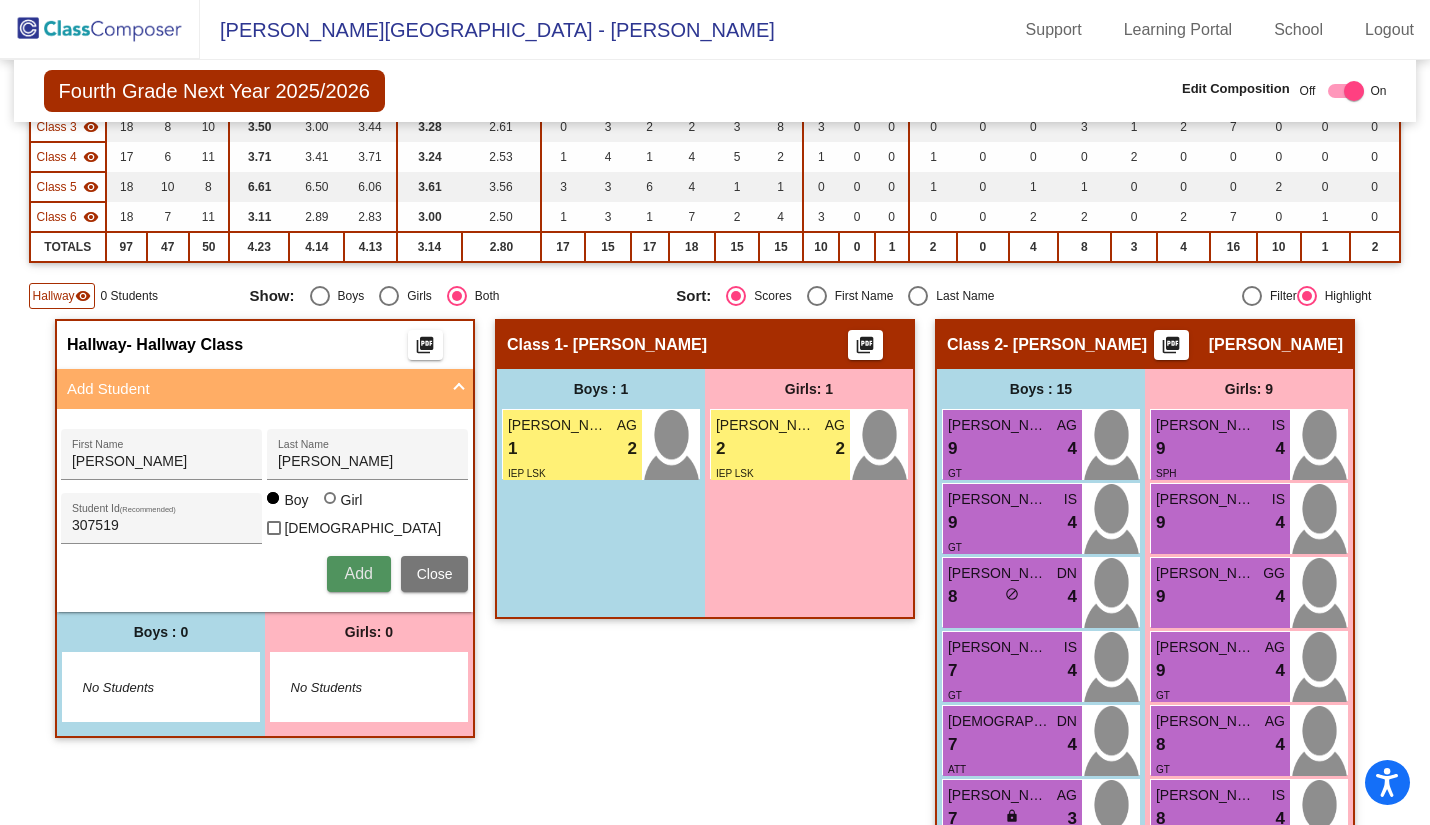click on "Add" at bounding box center (358, 573) 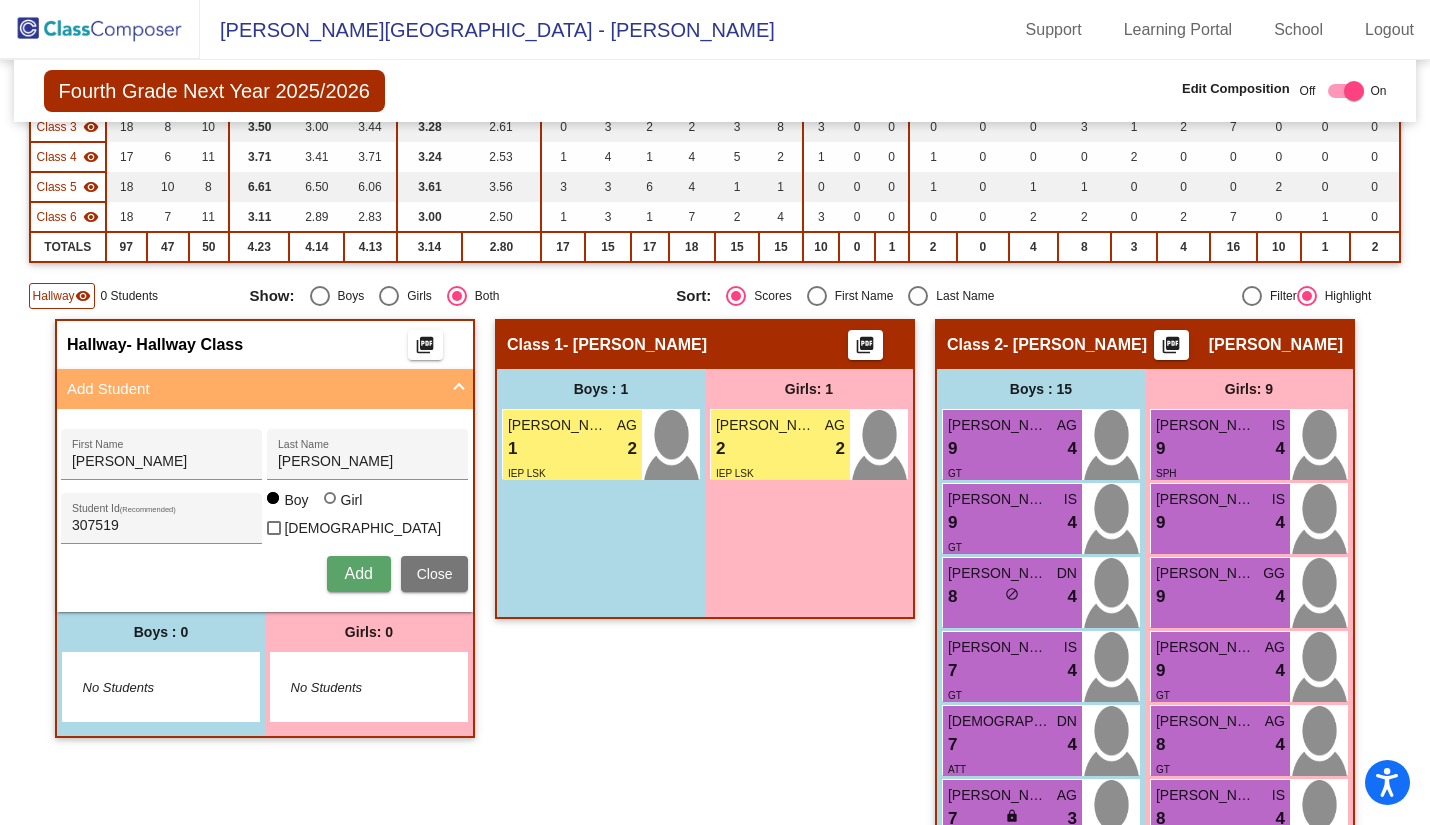 type 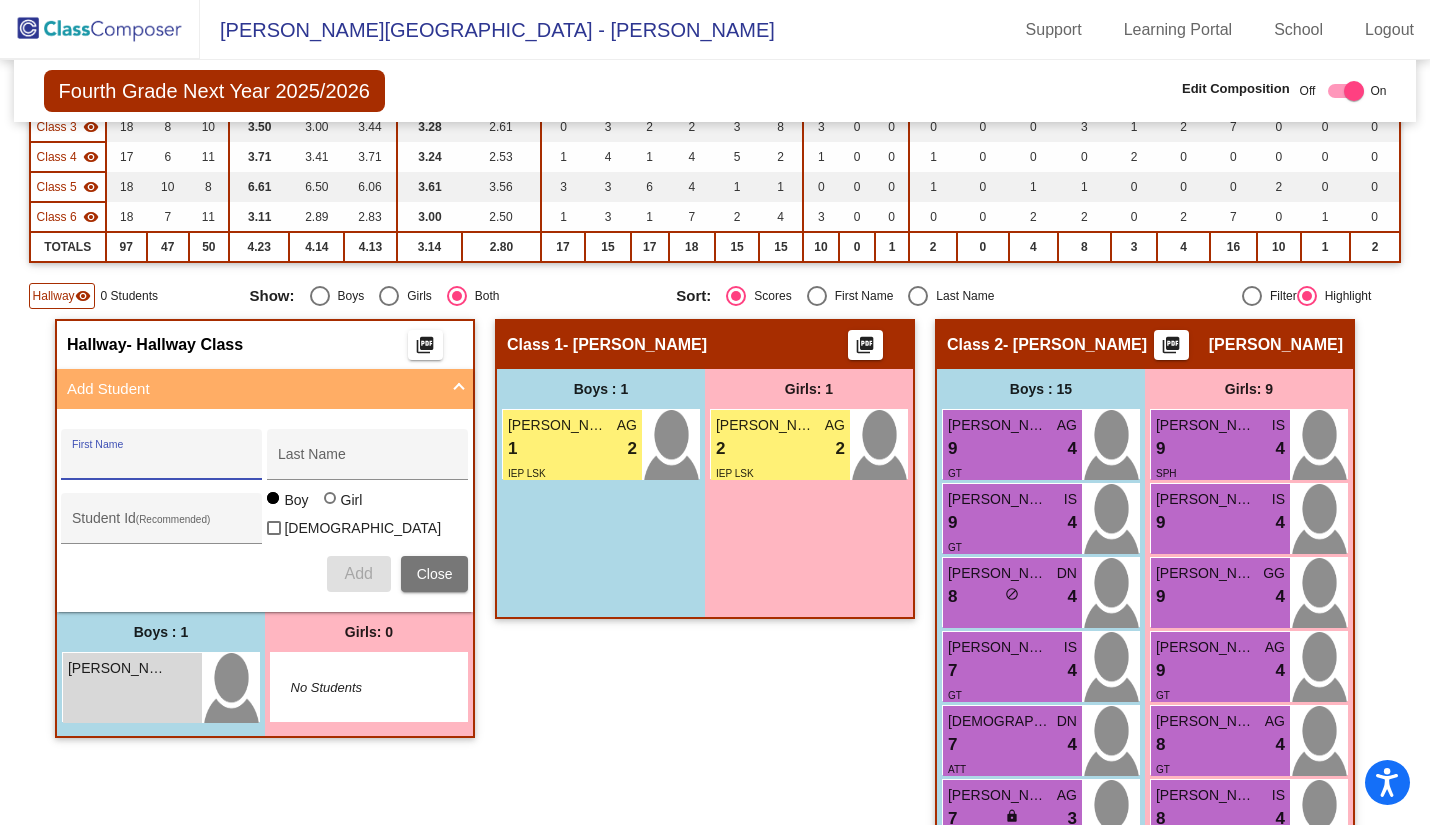 click on "Class 1   - C. Ruvalcaba  picture_as_pdf  Add Student  First Name Last Name Student Id  (Recommended)   Boy   Girl   Non Binary Add Close  Boys : 1  Gael Galan AG 1 lock do_not_disturb_alt 2 IEP LSK Girls: 1 Mariella Solis AG 2 lock do_not_disturb_alt 2 IEP LSK" 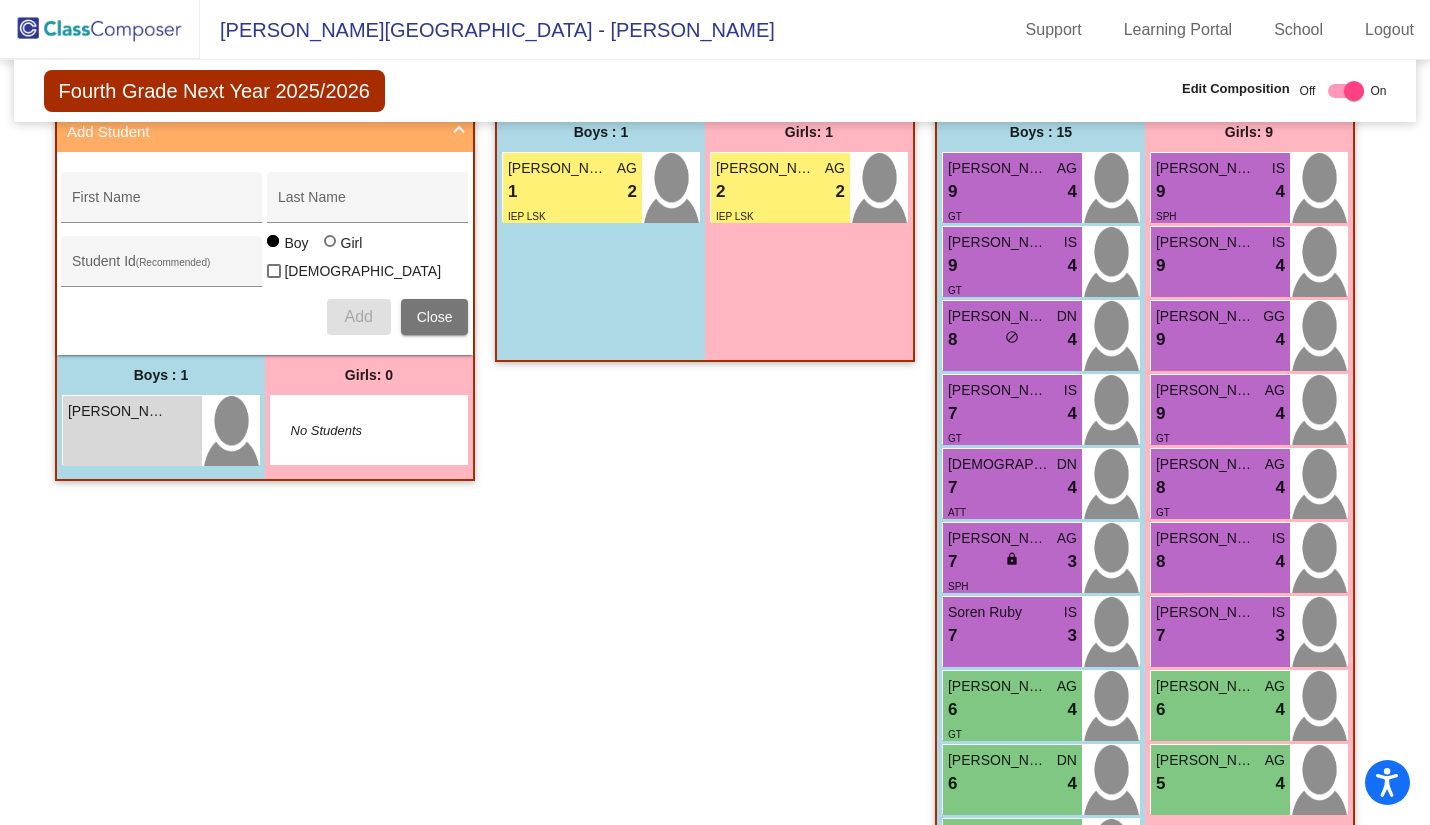 scroll, scrollTop: 400, scrollLeft: 0, axis: vertical 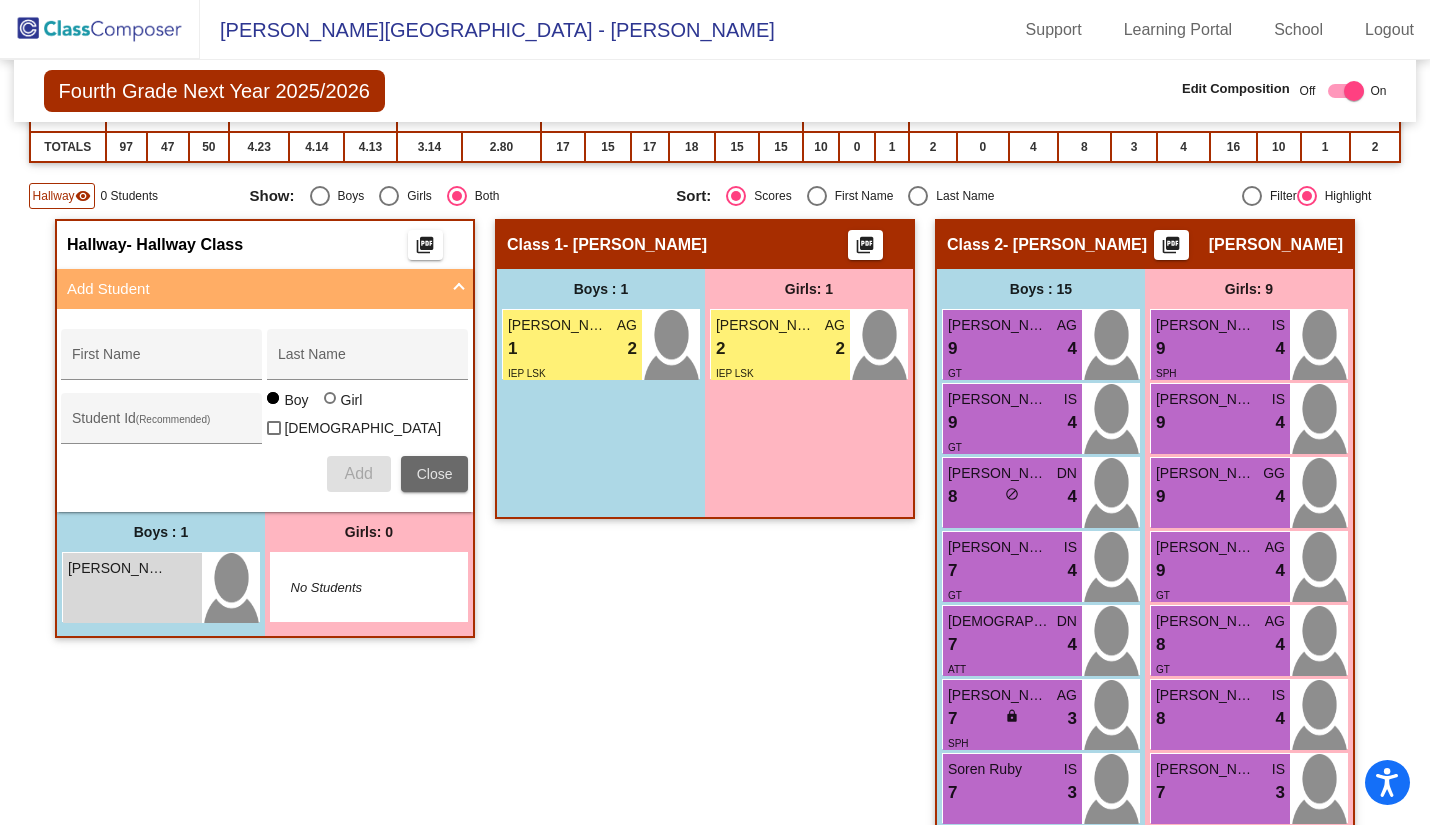 click on "Close" at bounding box center (435, 474) 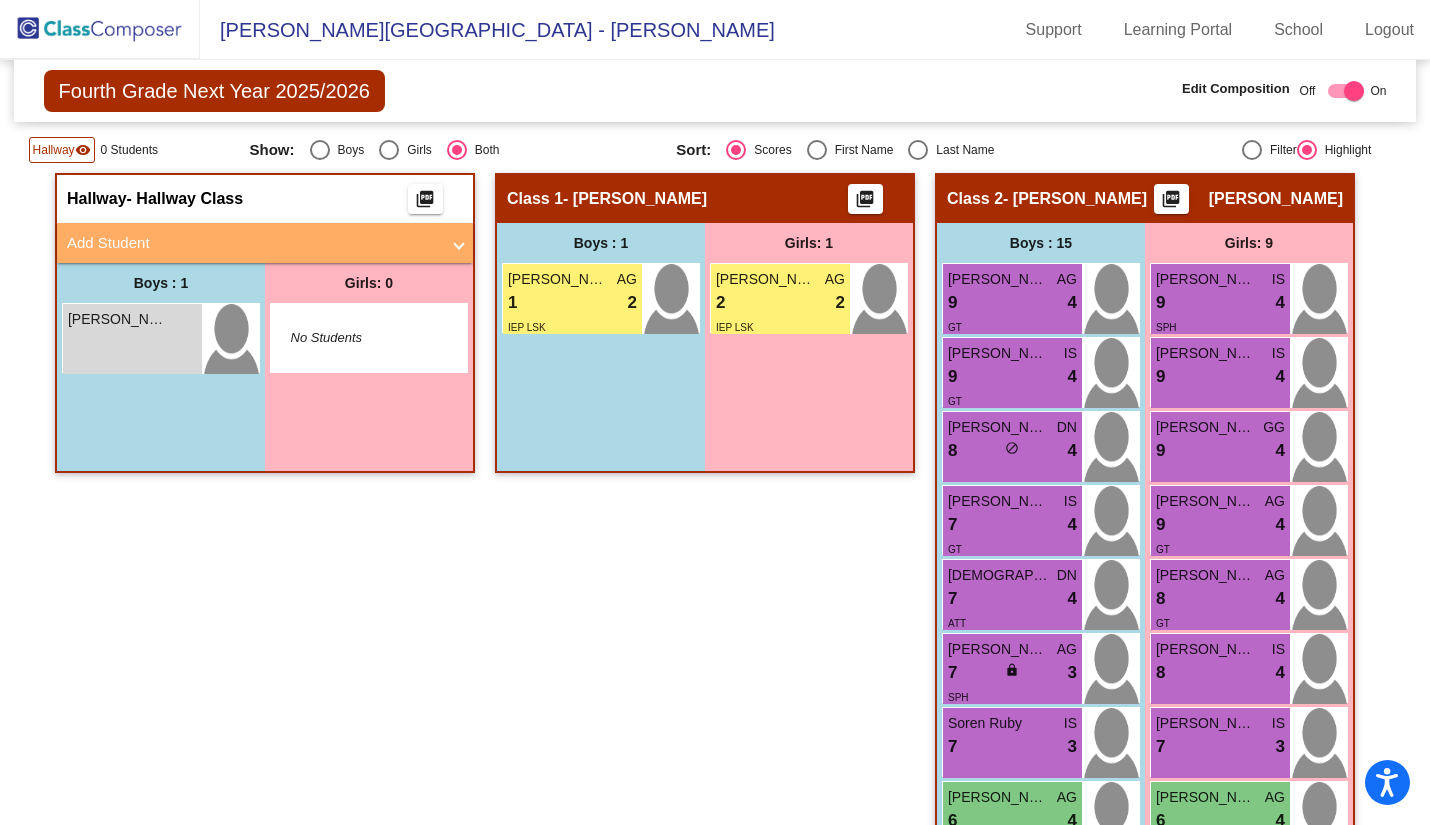 scroll, scrollTop: 500, scrollLeft: 0, axis: vertical 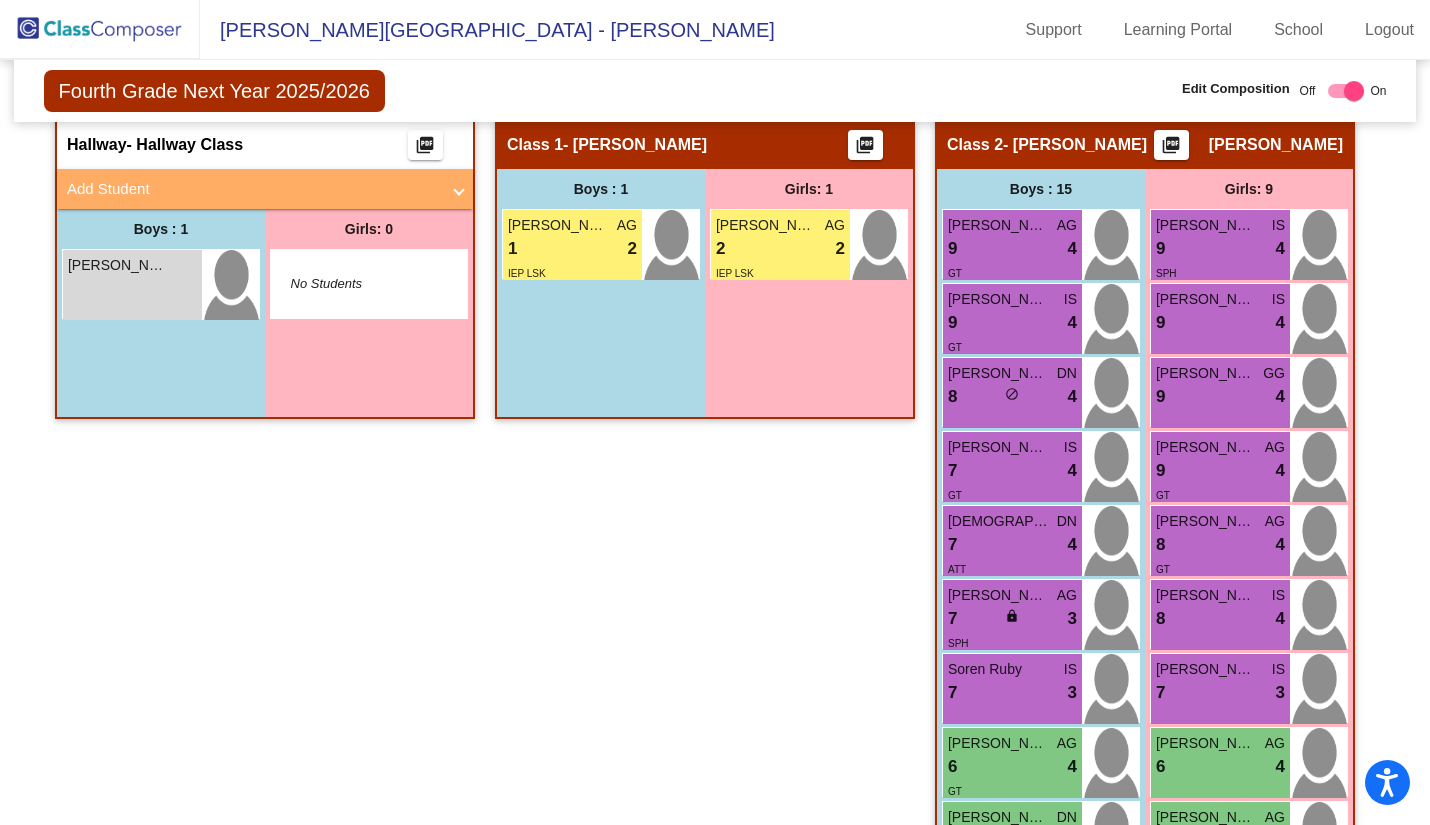 click 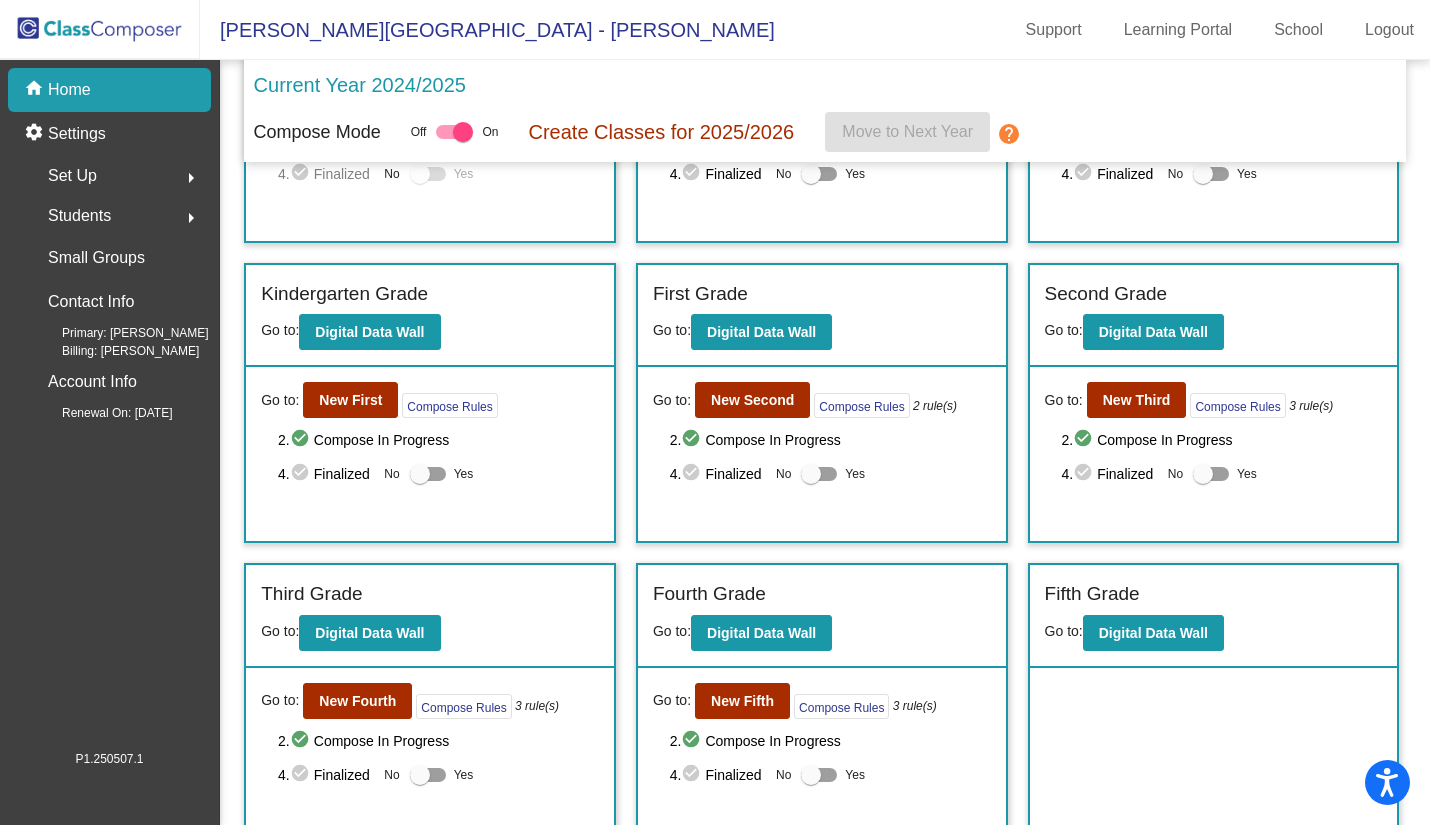 scroll, scrollTop: 265, scrollLeft: 0, axis: vertical 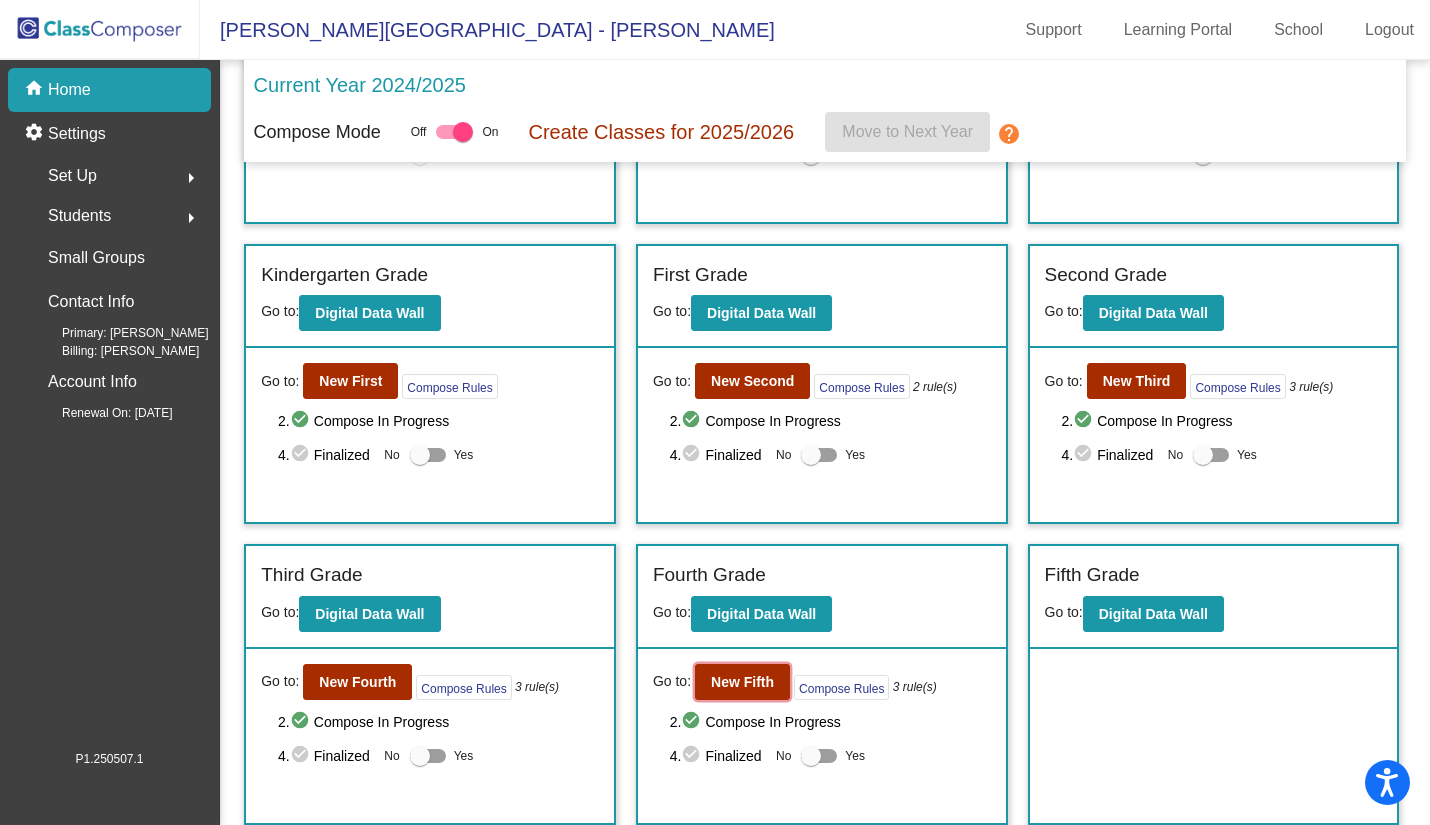 click on "New Fifth" 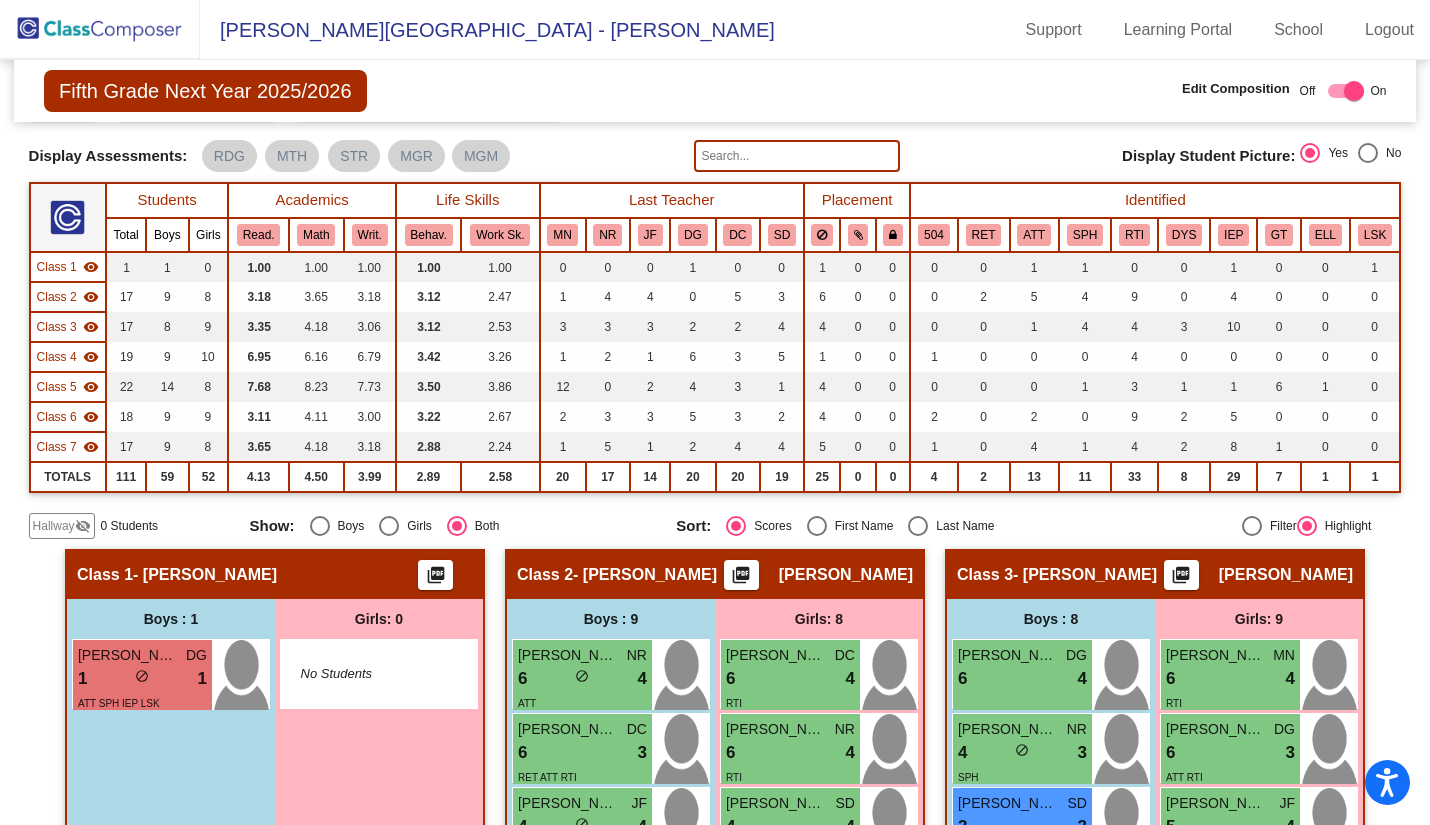 scroll, scrollTop: 300, scrollLeft: 0, axis: vertical 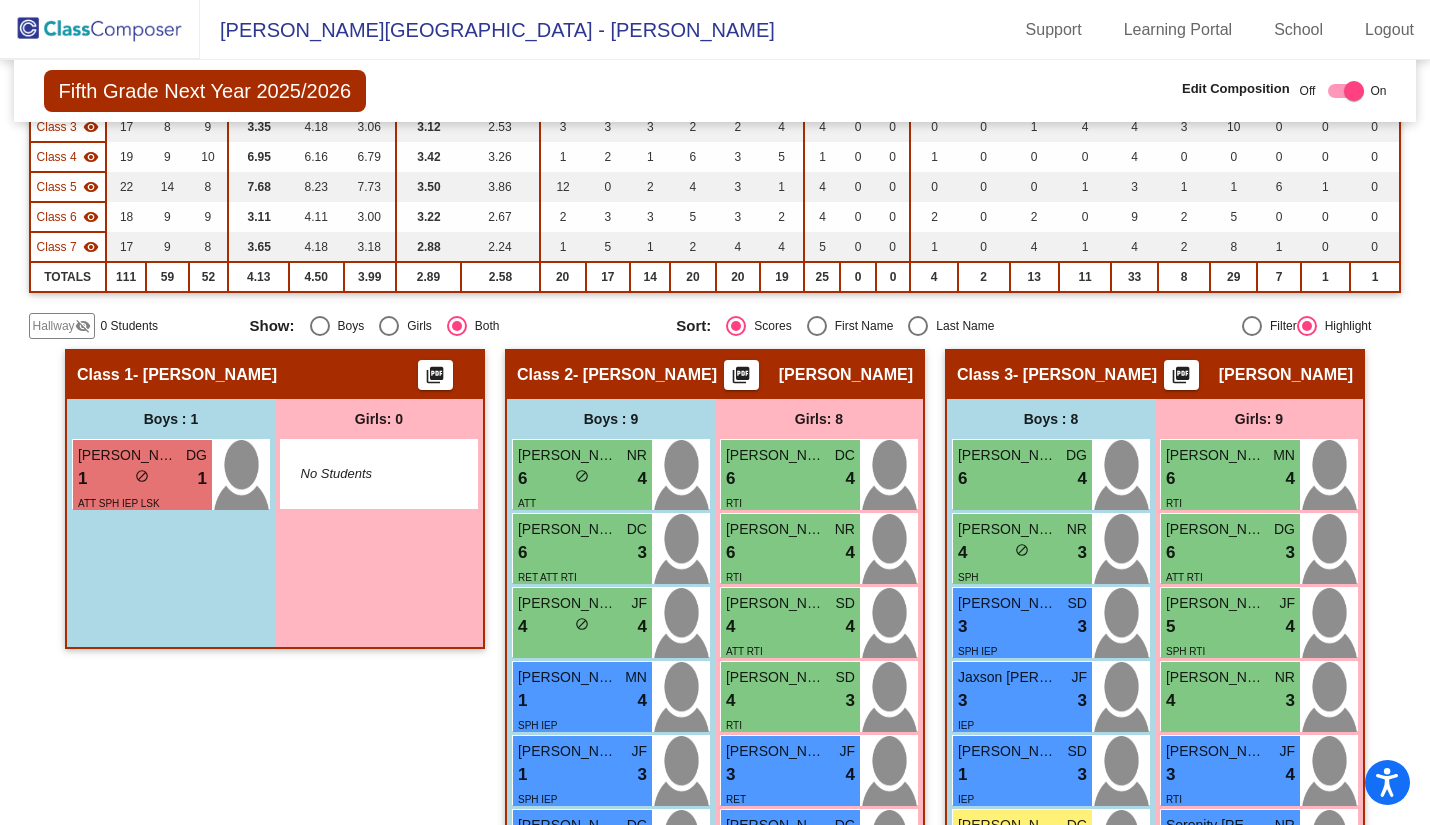 click on "visibility_off" 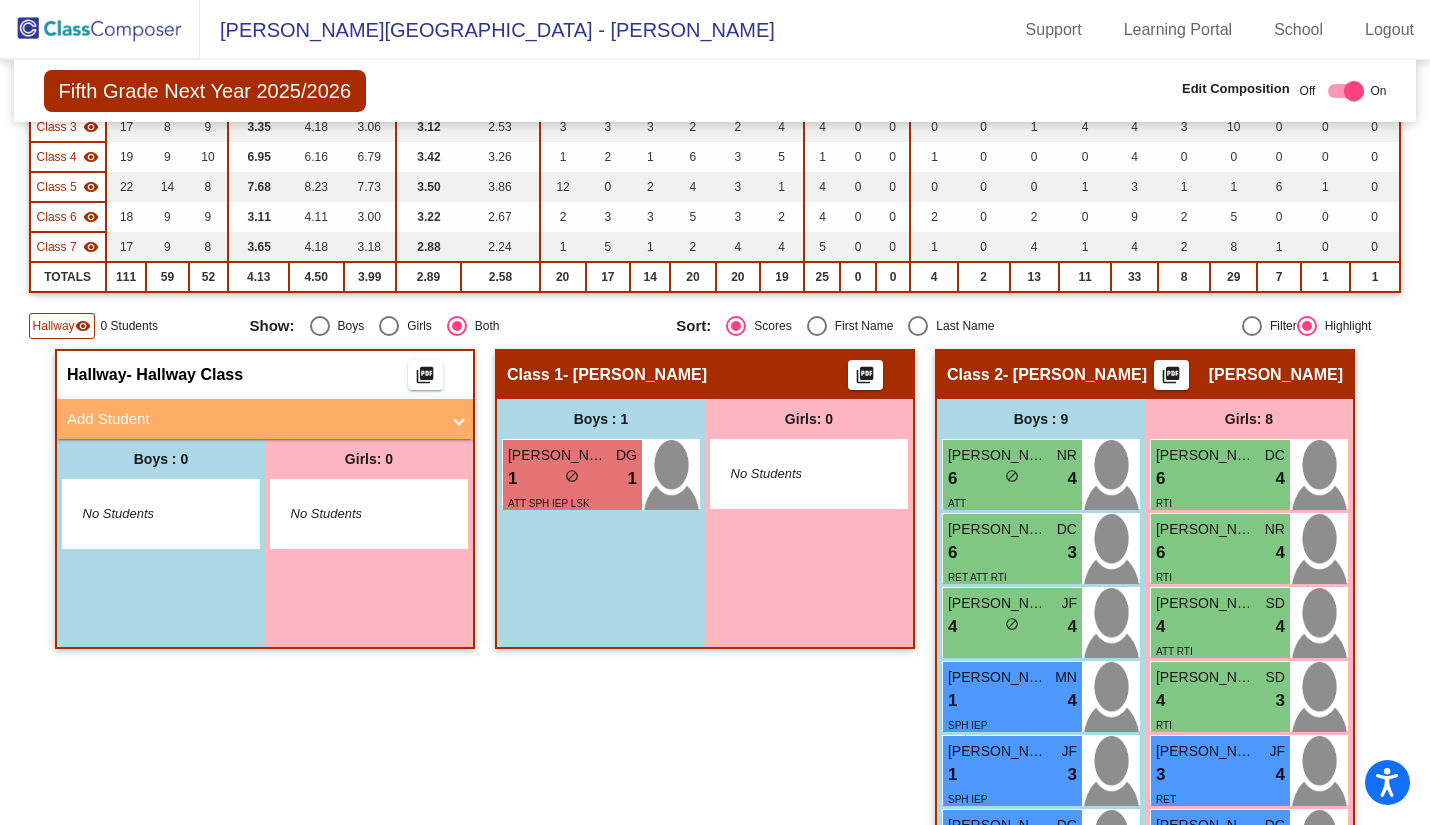 click on "Add Student" at bounding box center [253, 419] 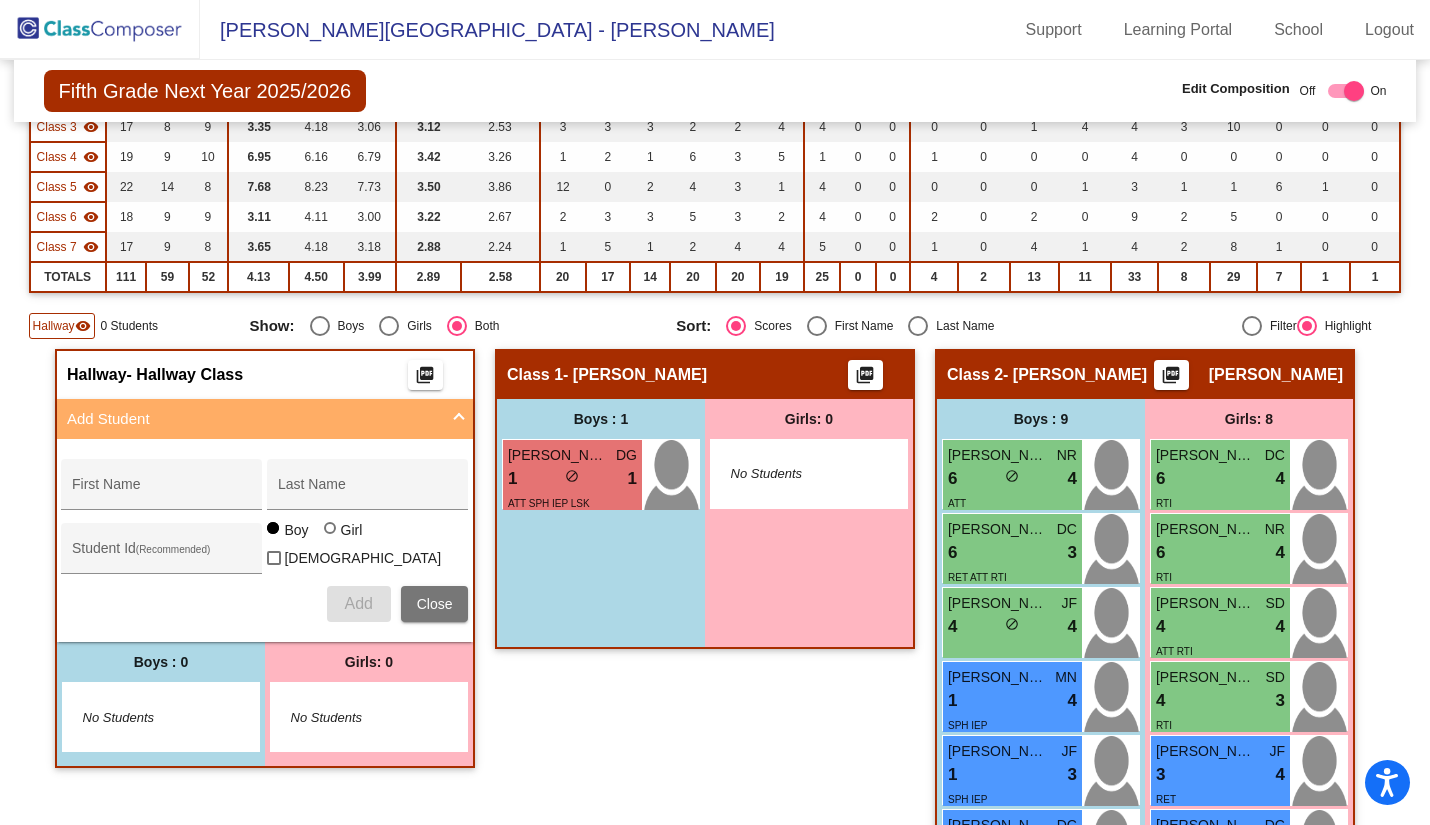 click on "First Name" at bounding box center [162, 490] 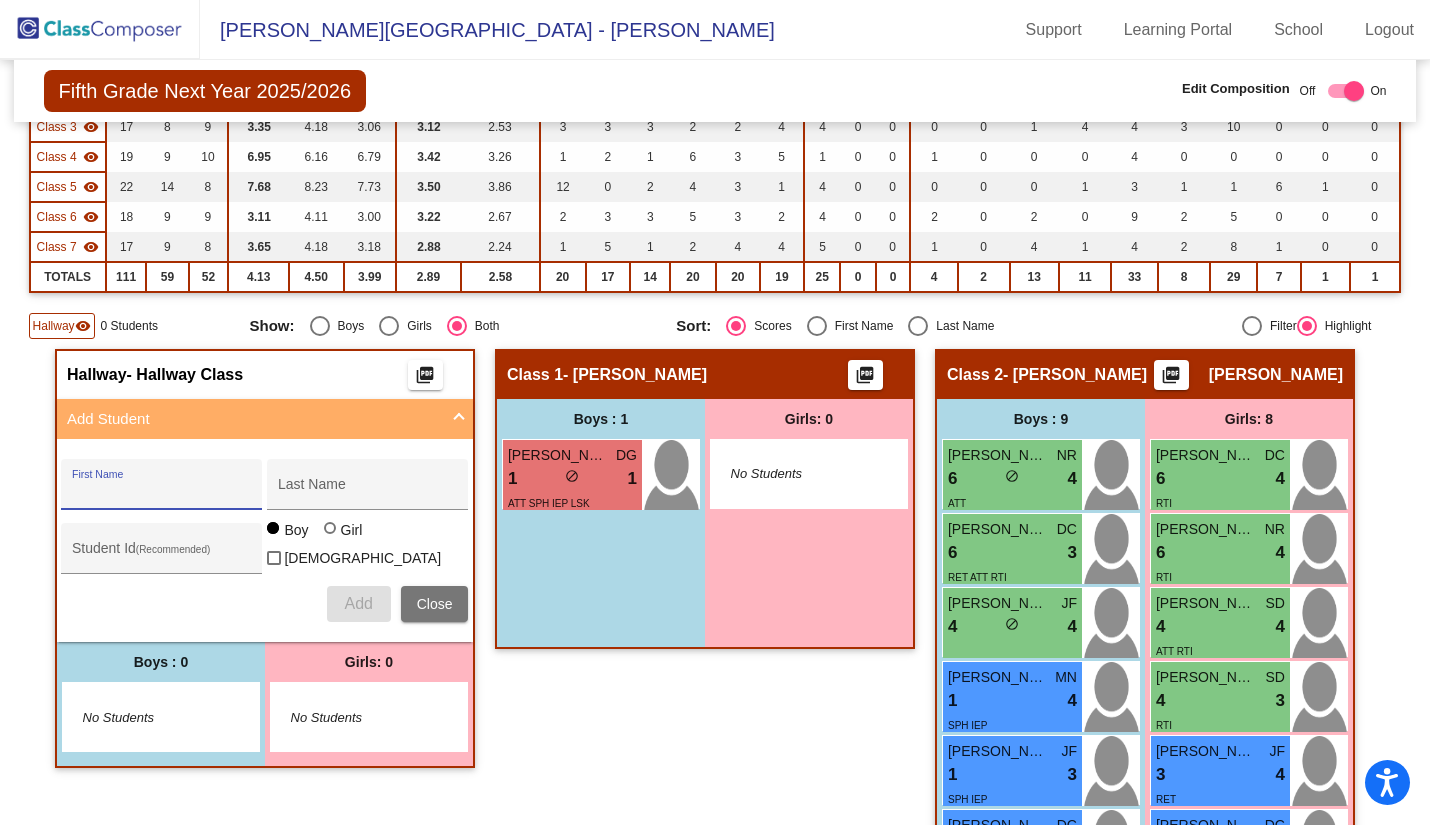 type on "K" 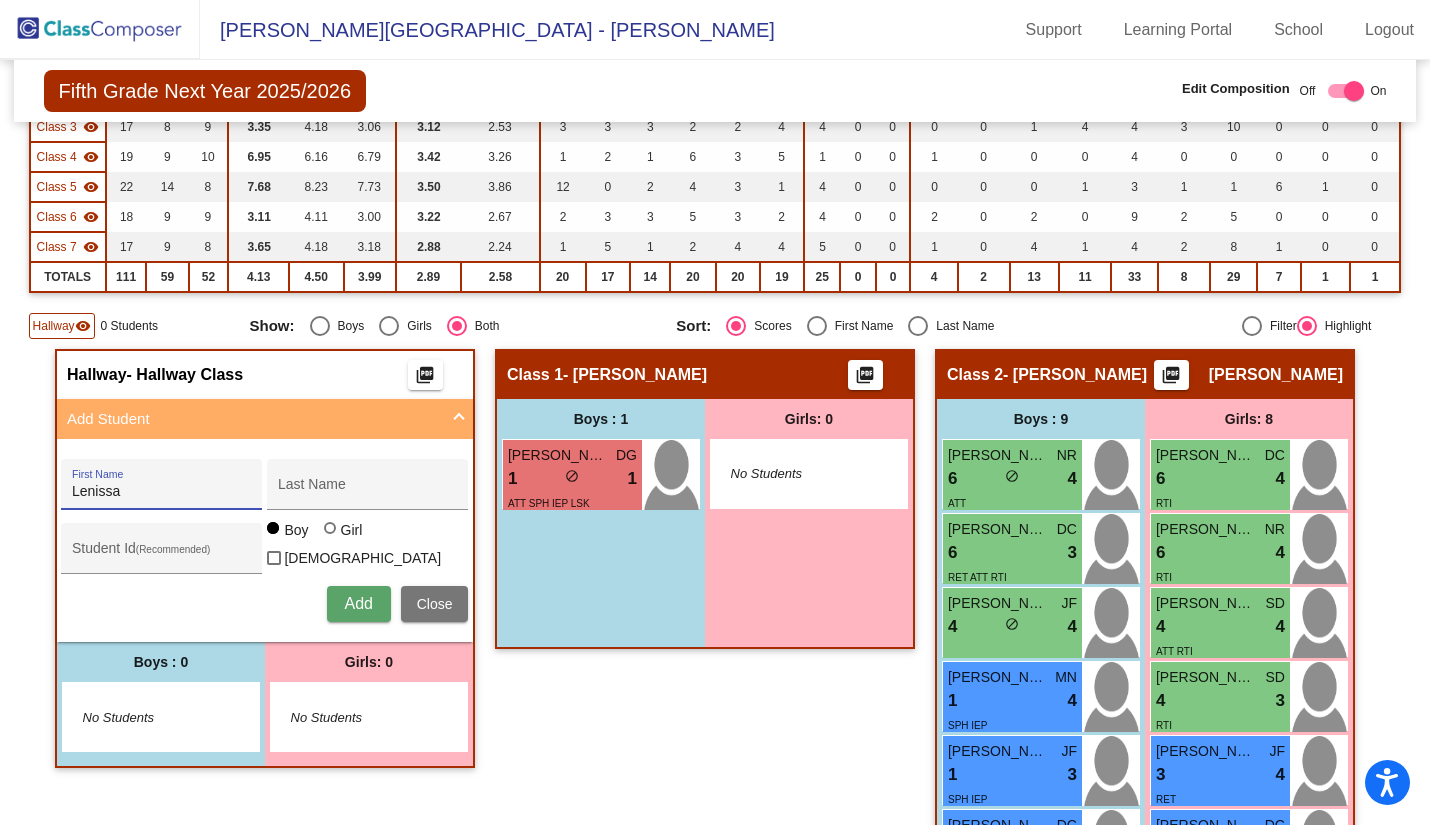type on "Lenissa" 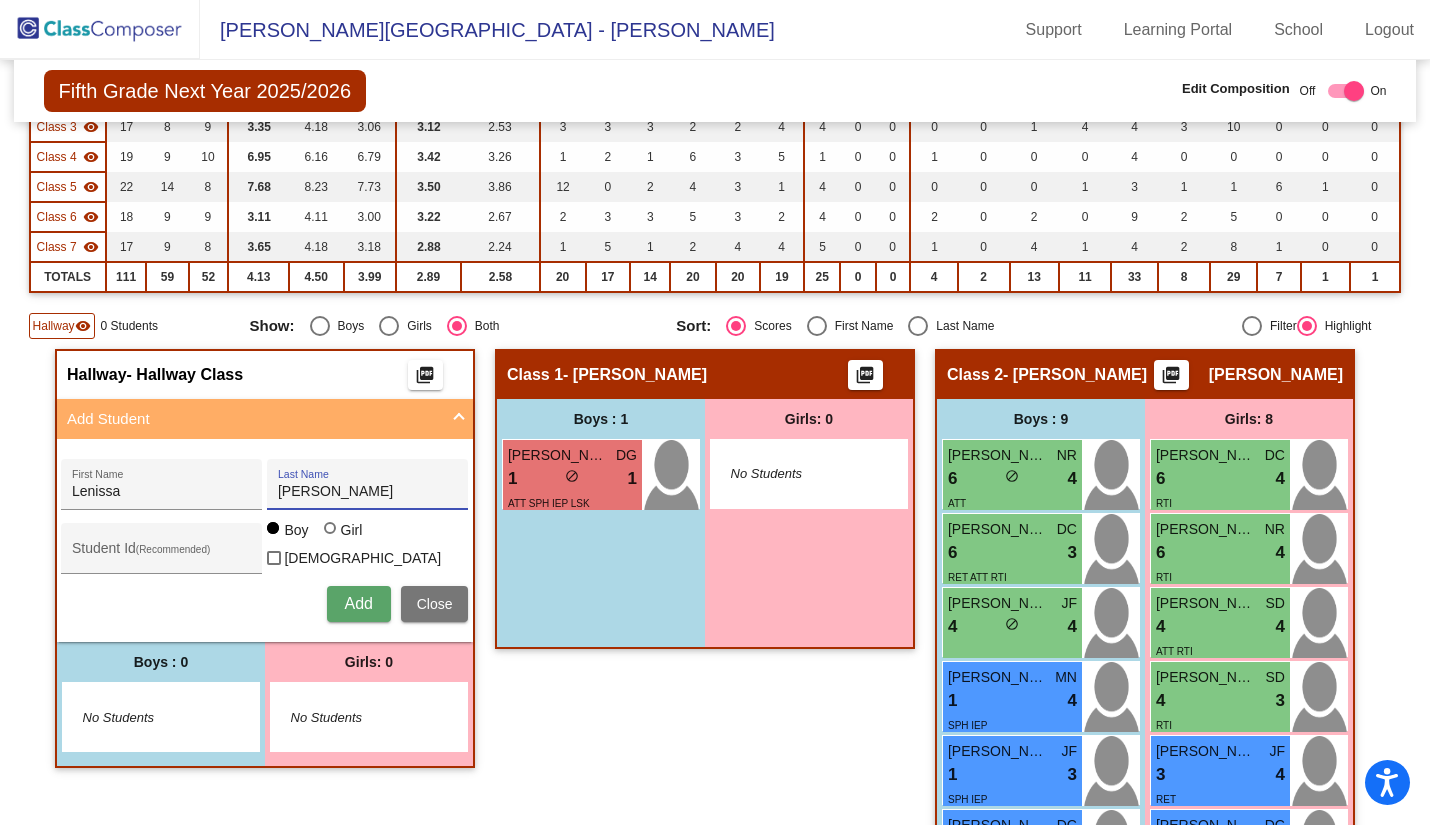 type on "[PERSON_NAME]" 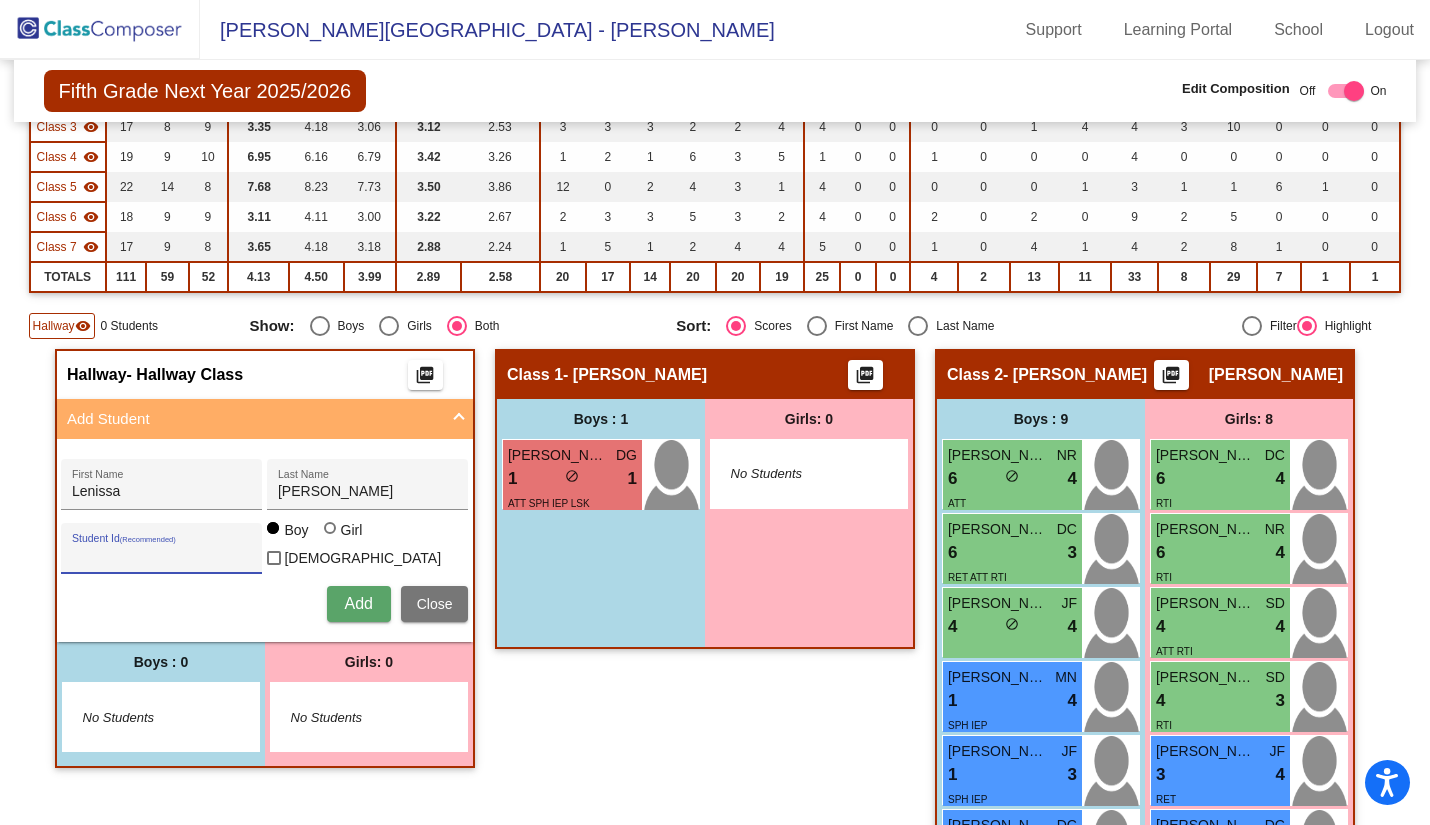 click on "Student Id  (Recommended)" at bounding box center (162, 556) 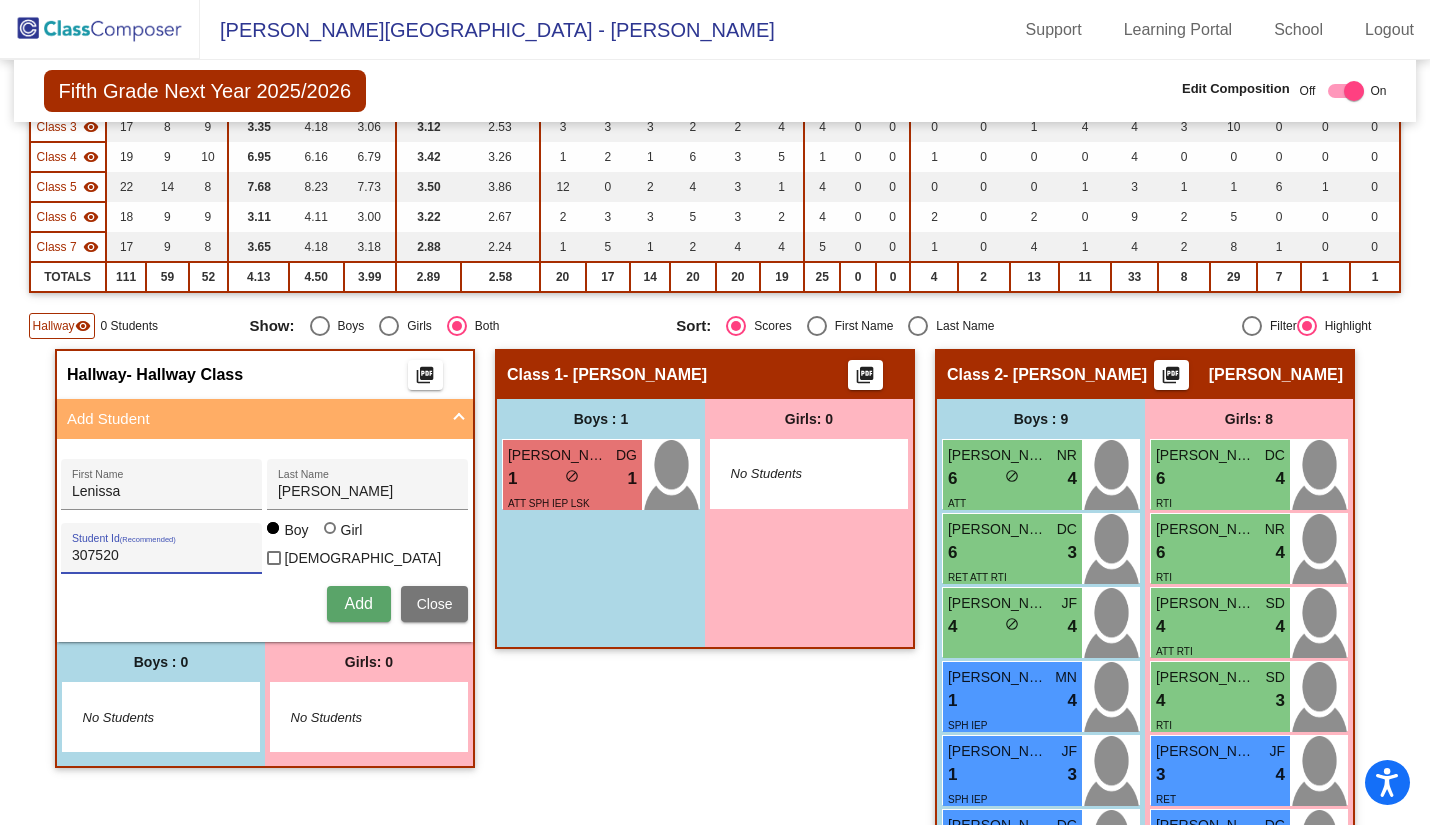 scroll, scrollTop: 200, scrollLeft: 0, axis: vertical 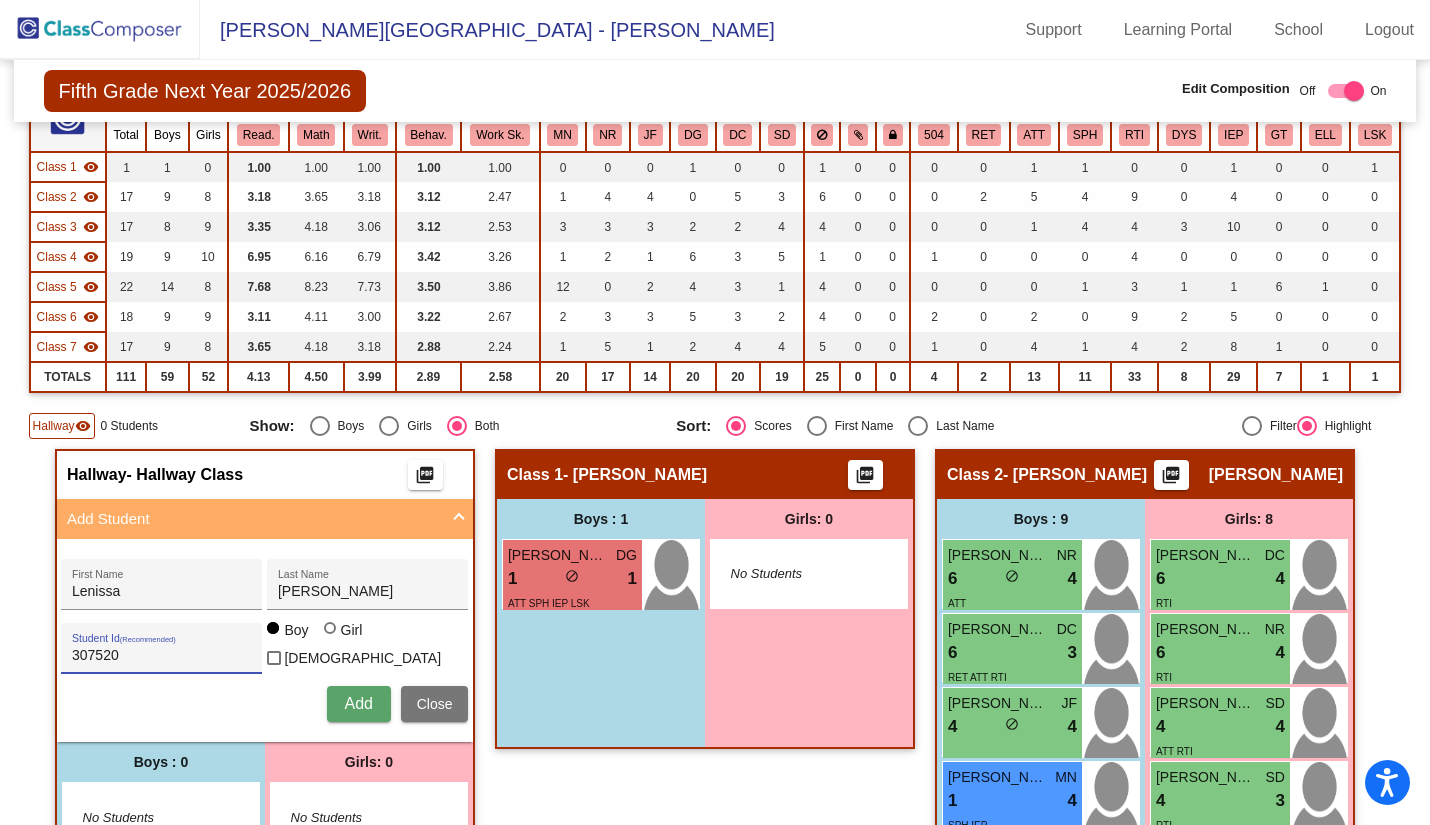 type on "307520" 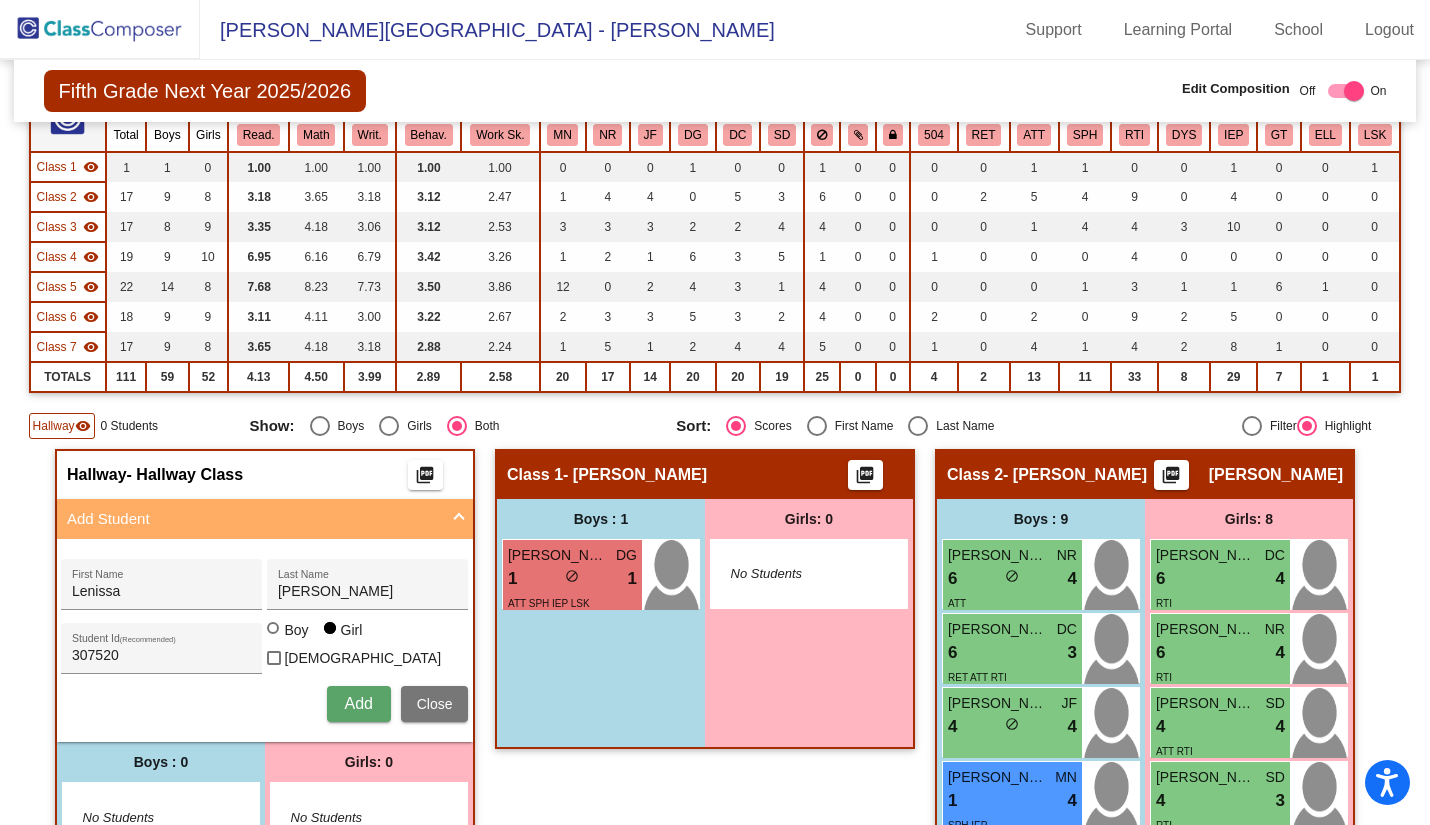 click on "Add" at bounding box center (358, 703) 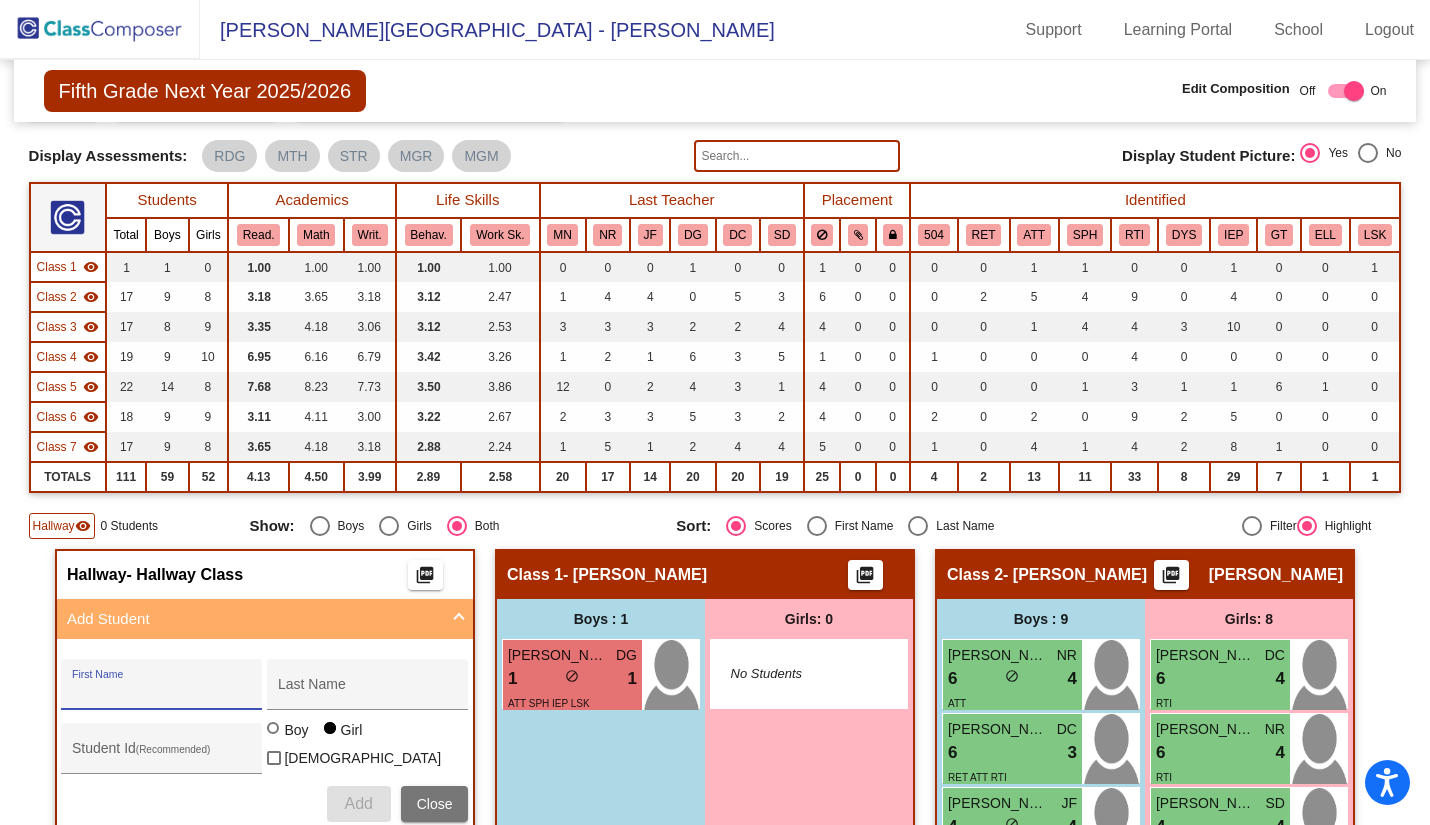 scroll, scrollTop: 0, scrollLeft: 0, axis: both 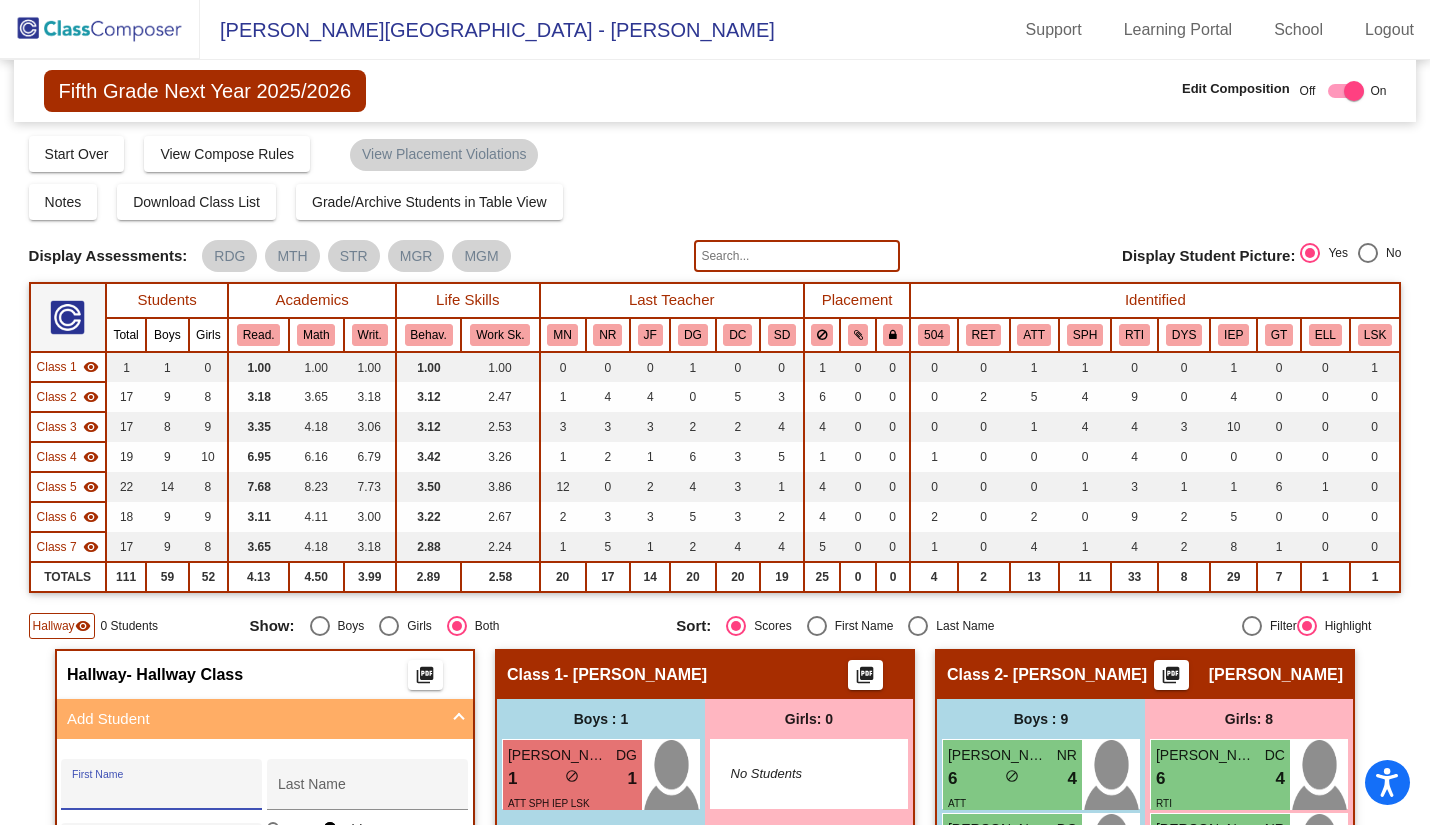 click 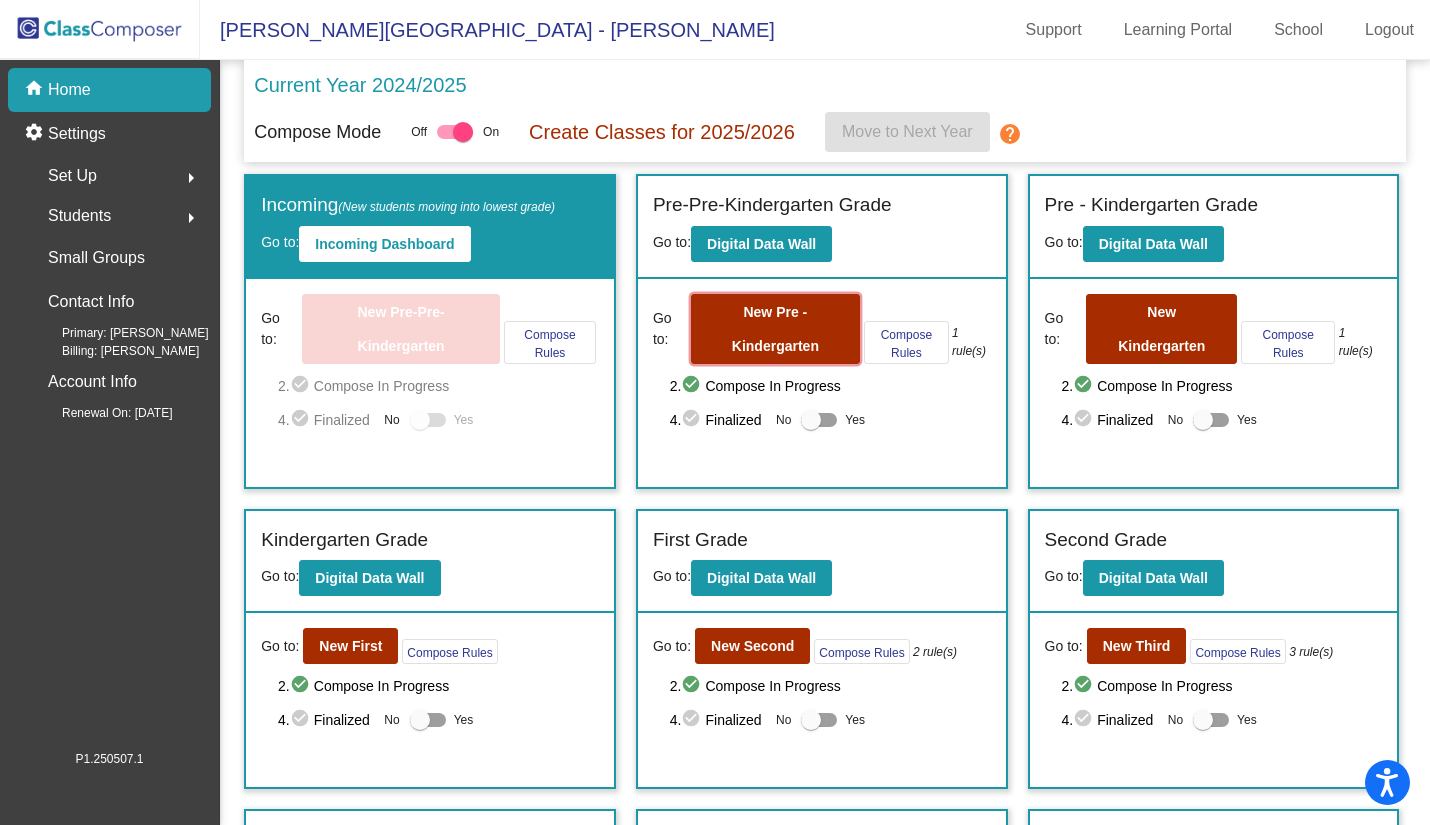 click on "New Pre - Kindergarten" 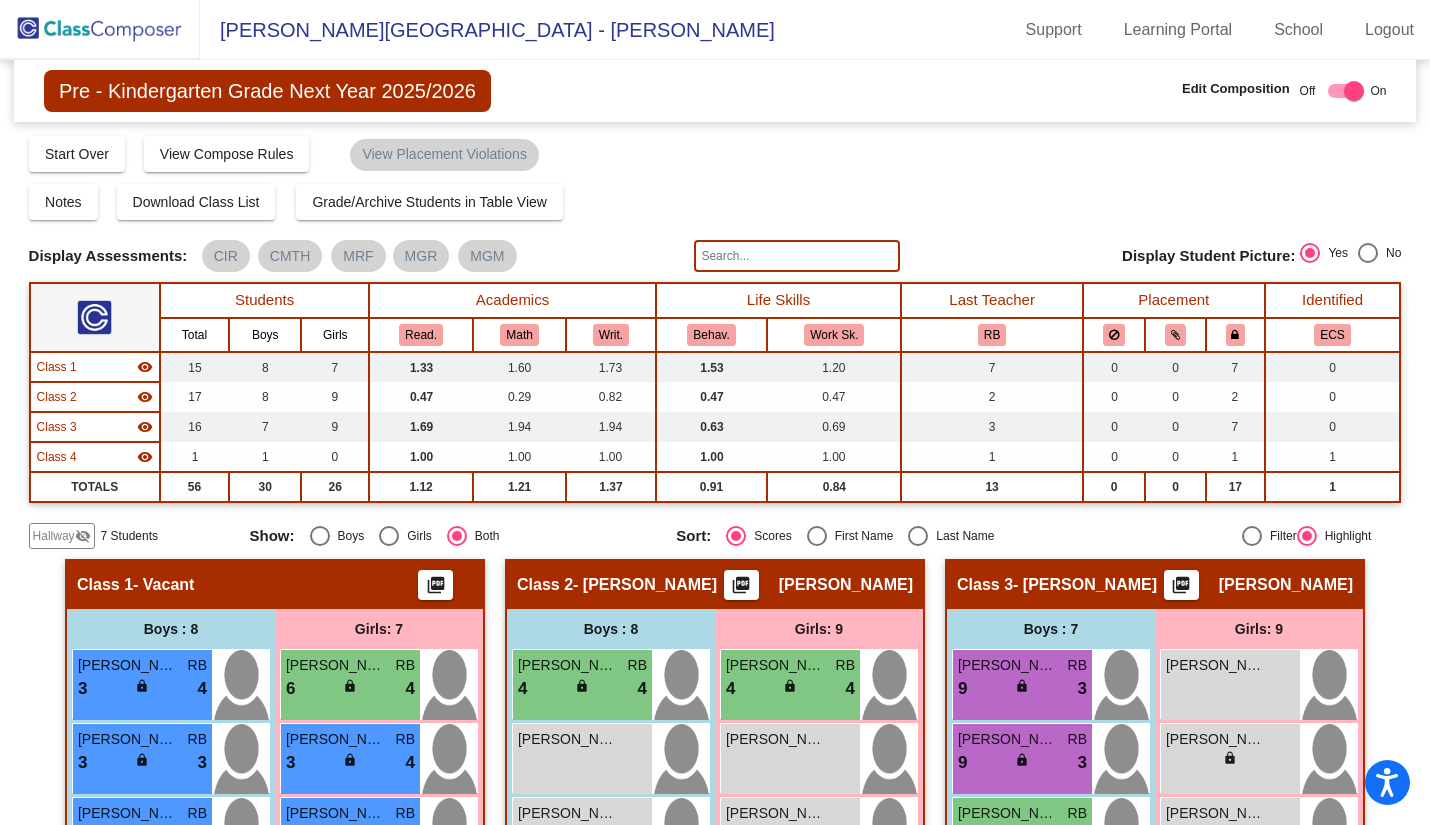 click on "Hallway" 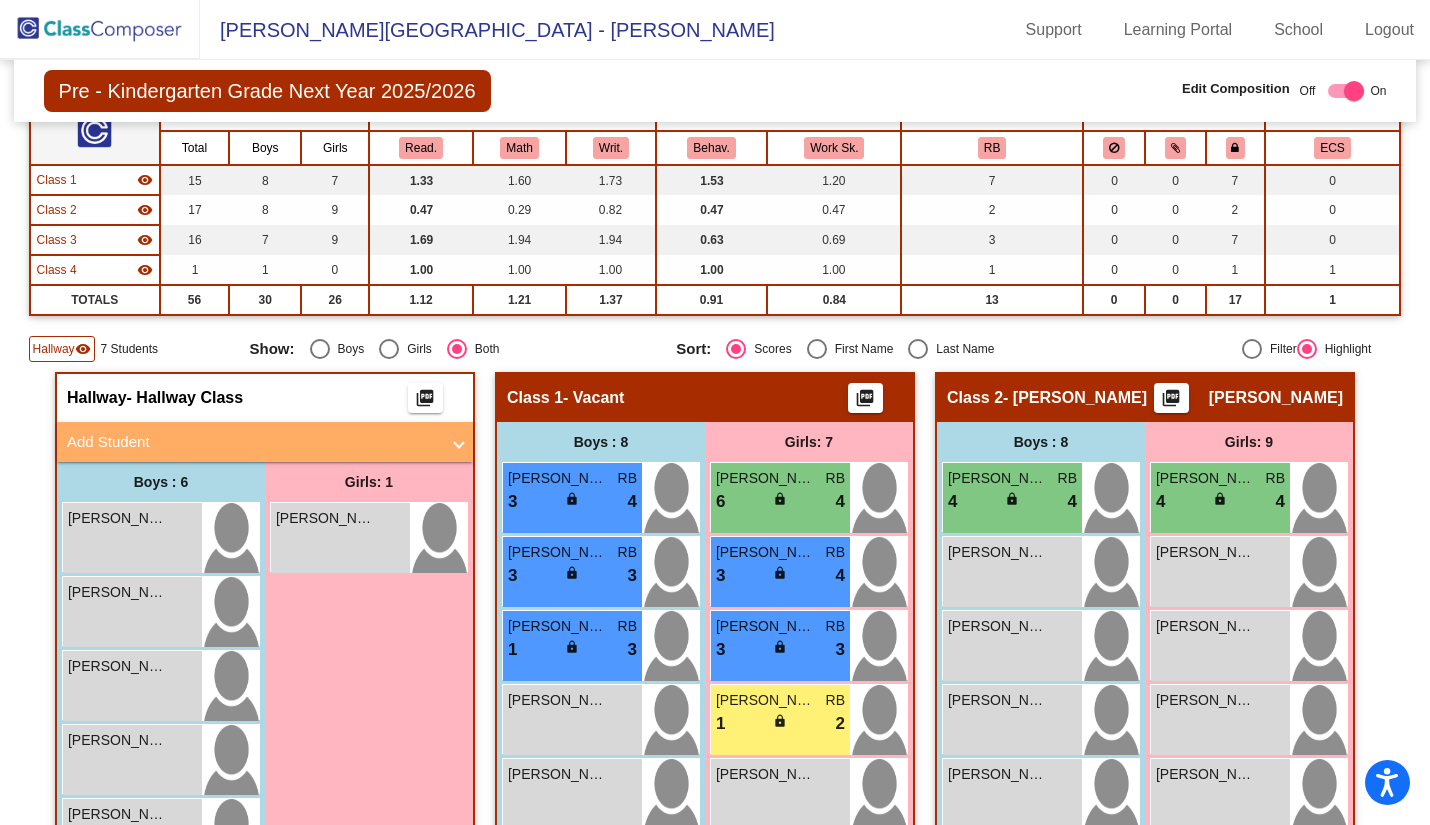 scroll, scrollTop: 300, scrollLeft: 0, axis: vertical 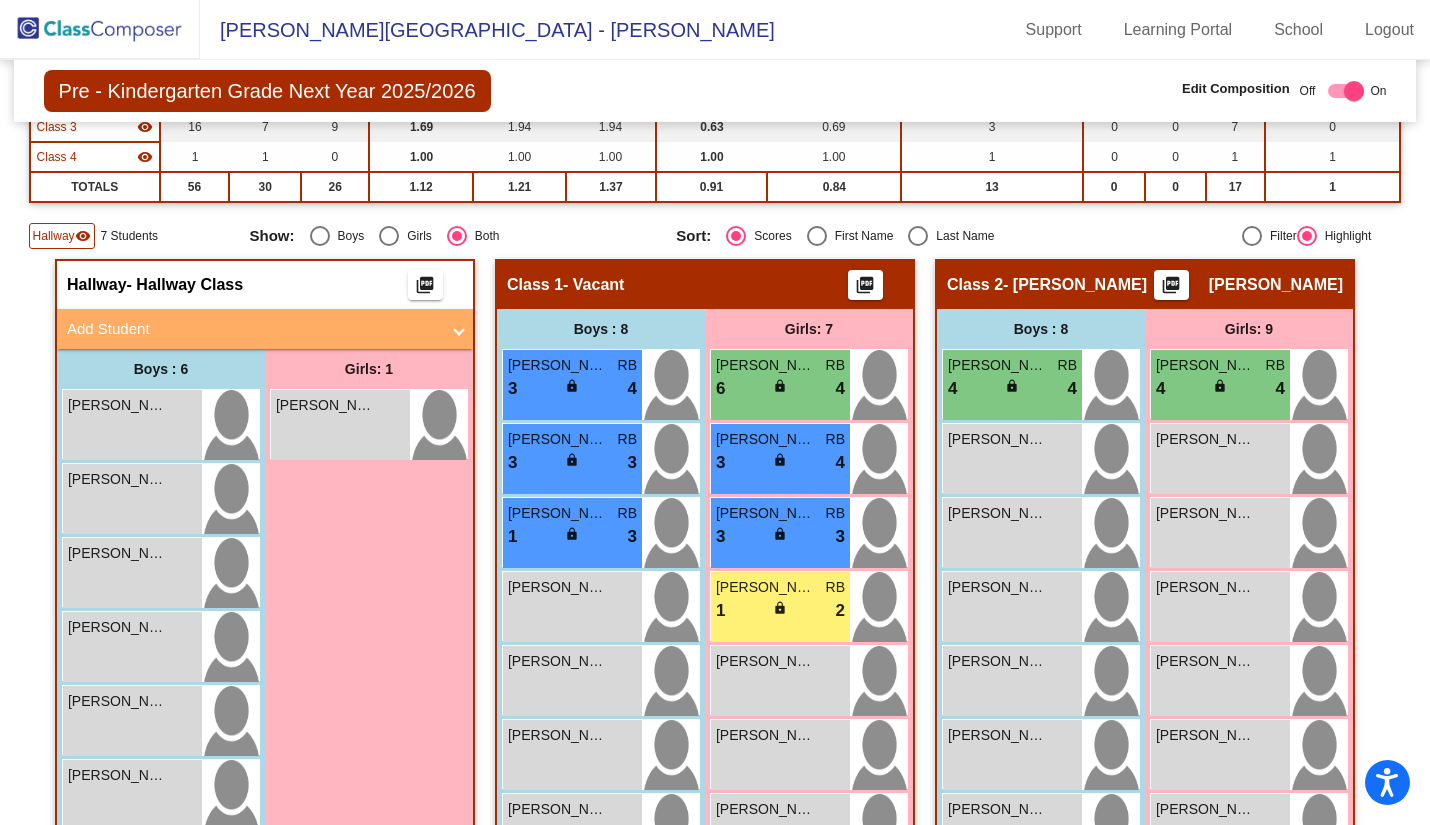 click on "Add Student" at bounding box center (261, 329) 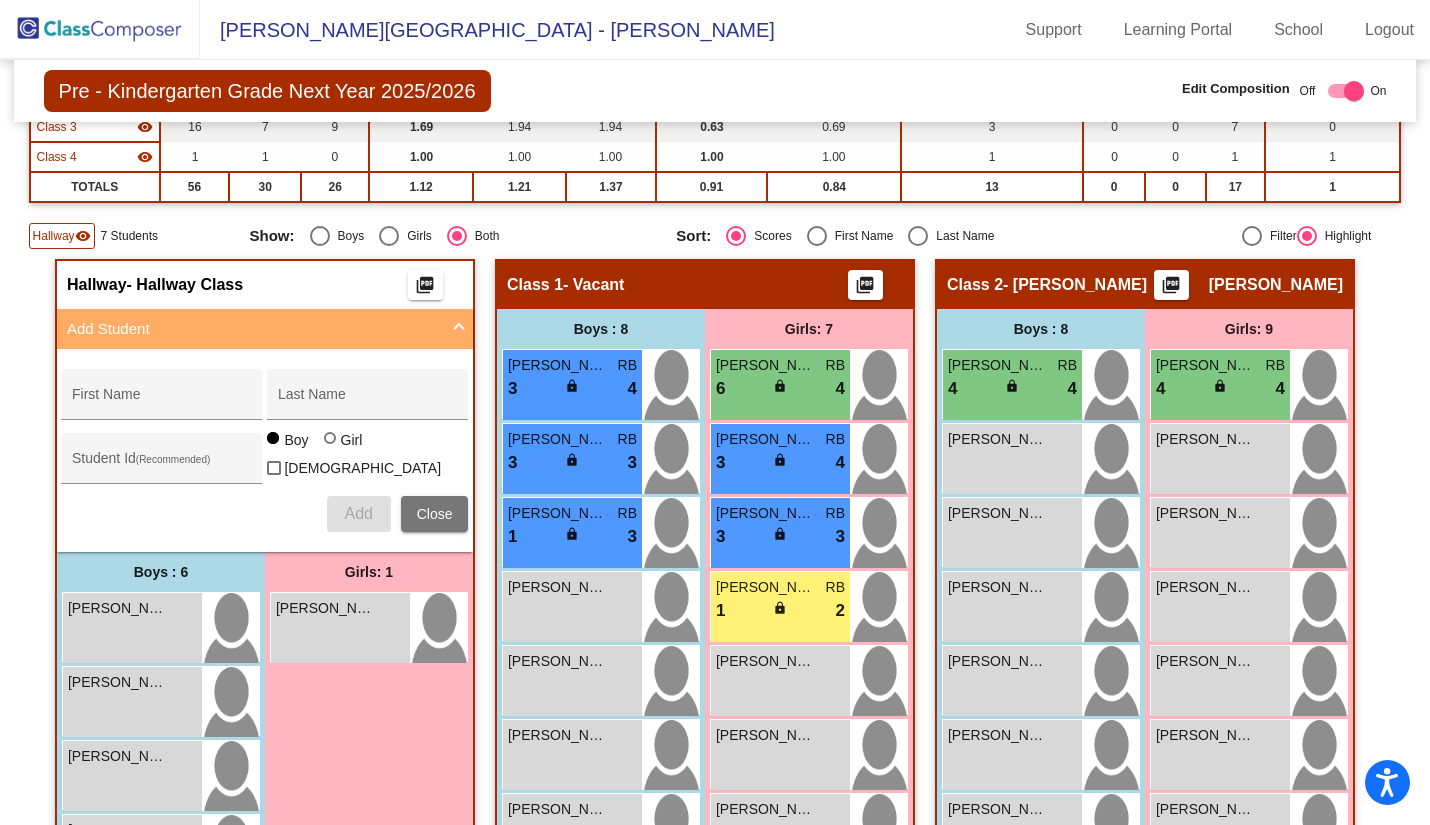 click on "First Name" at bounding box center (162, 400) 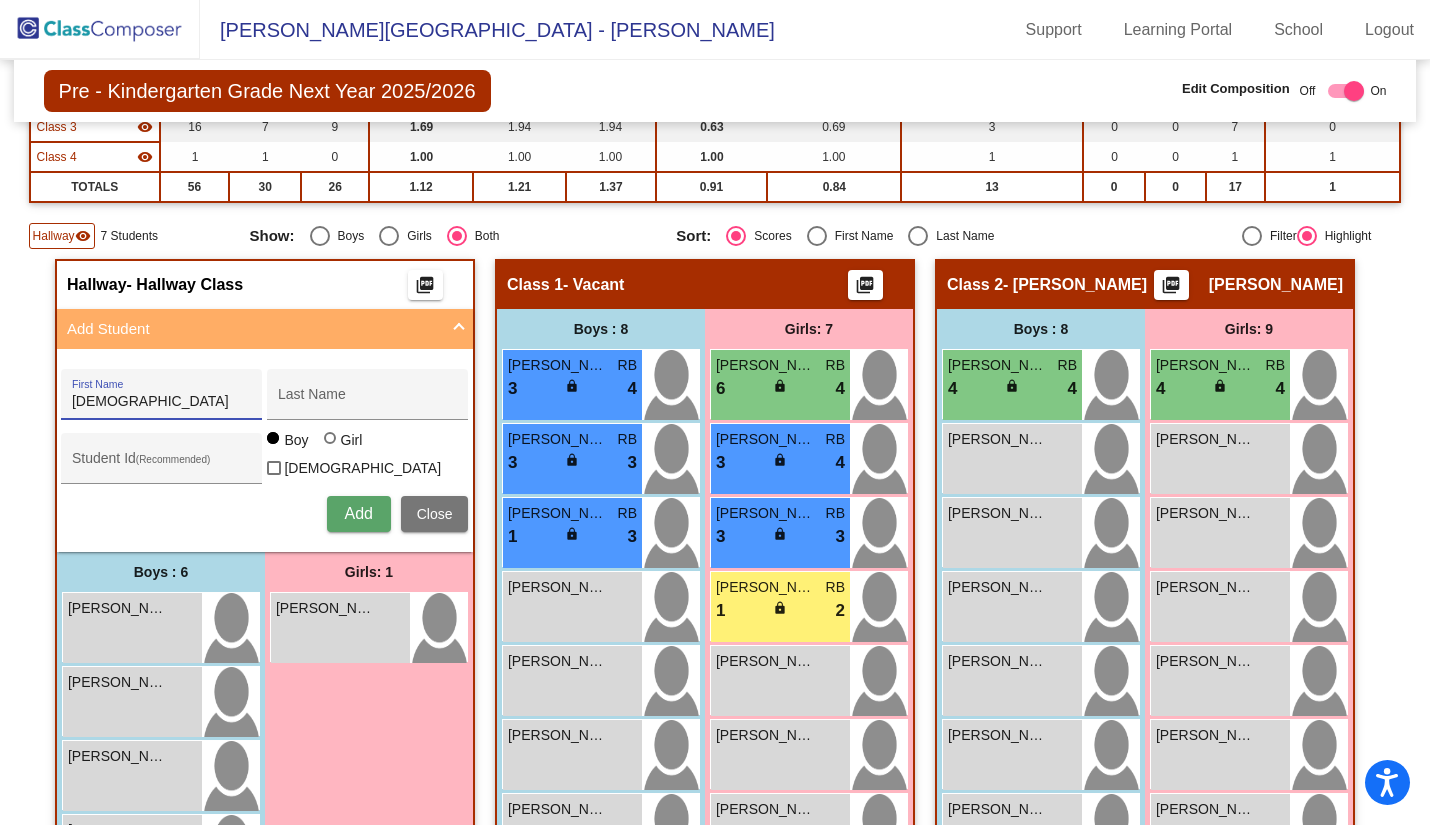 type on "[DEMOGRAPHIC_DATA]" 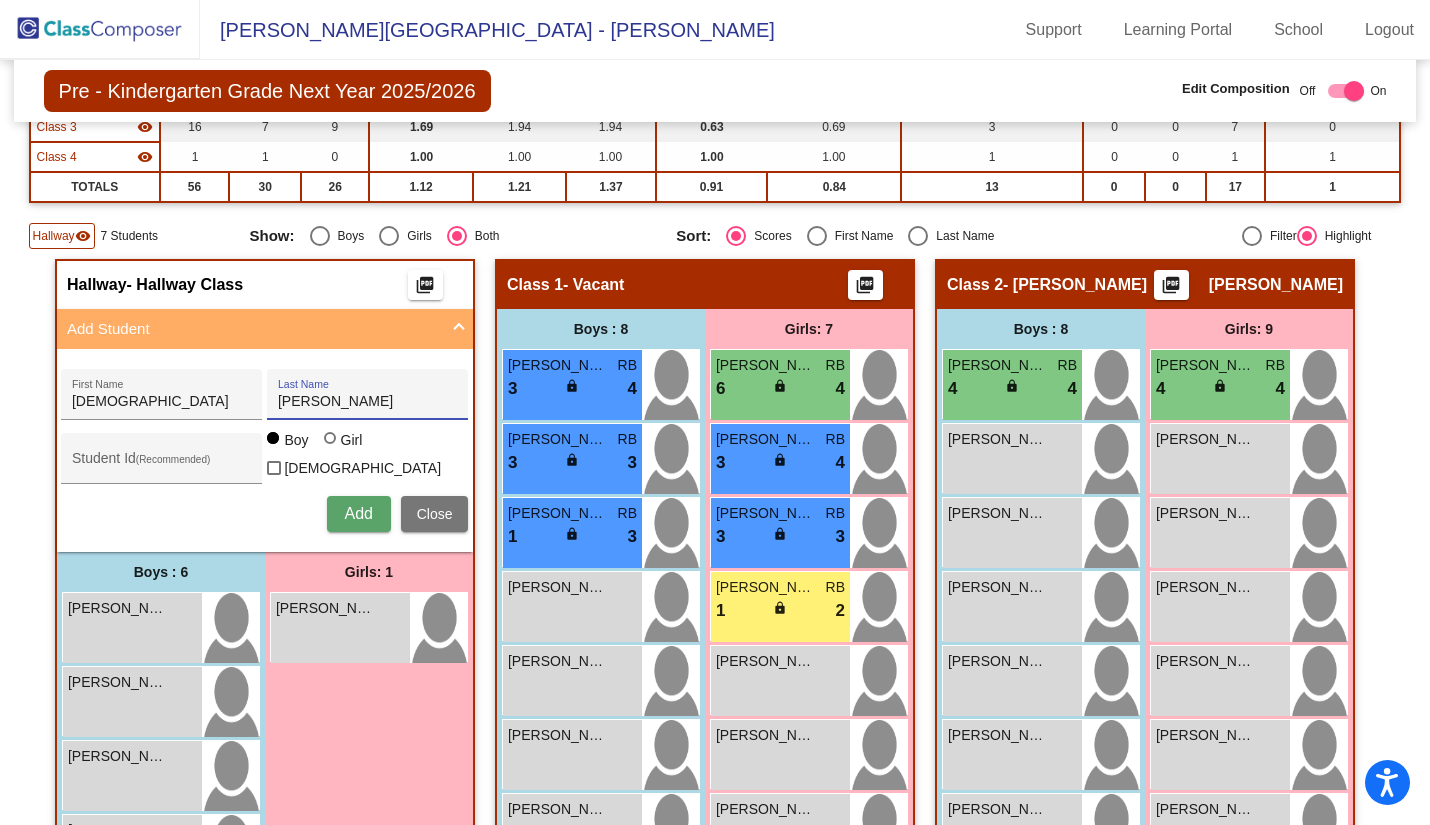 type on "[PERSON_NAME]" 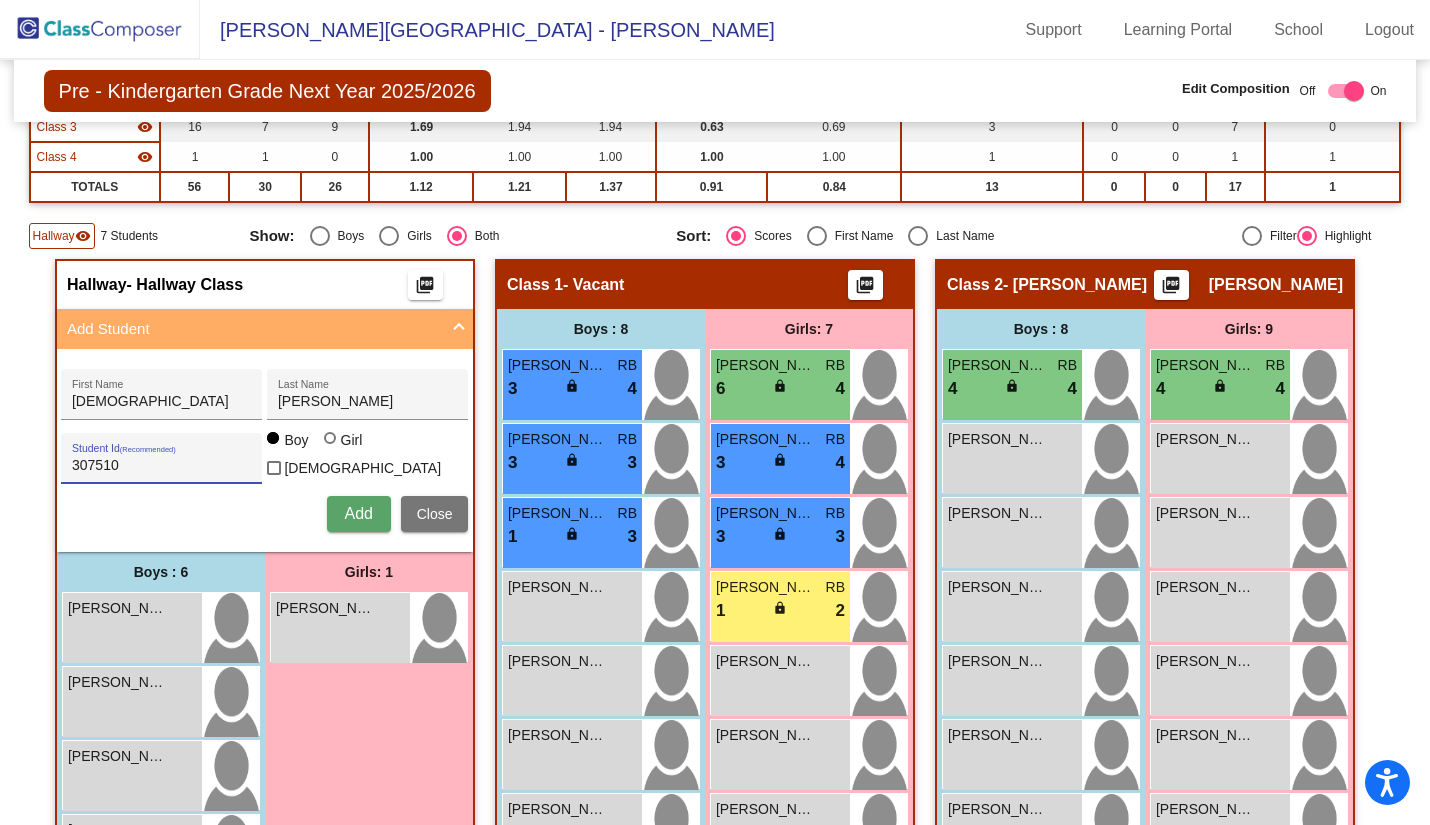 type on "307510" 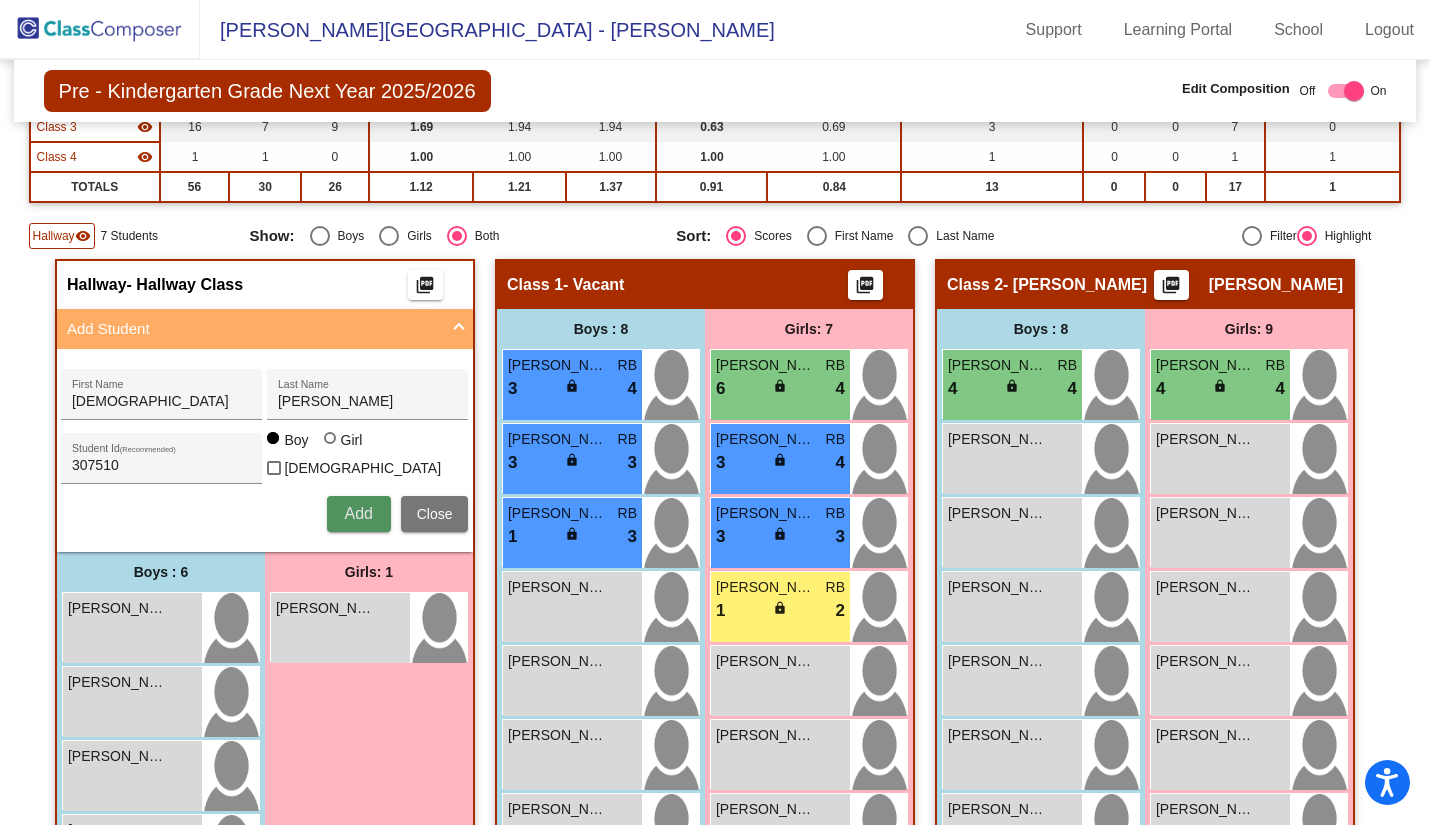 click on "Add" at bounding box center (359, 514) 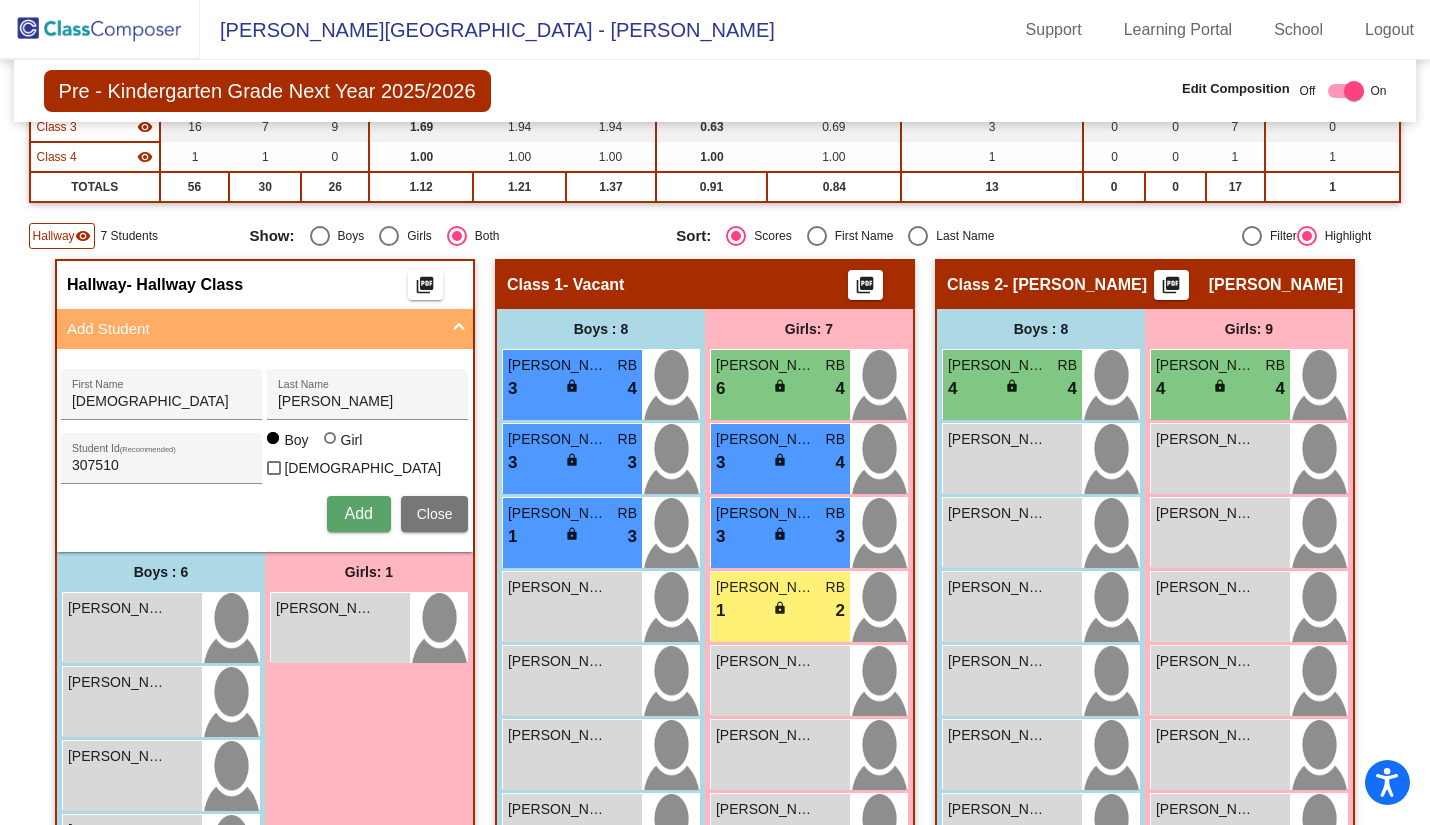type 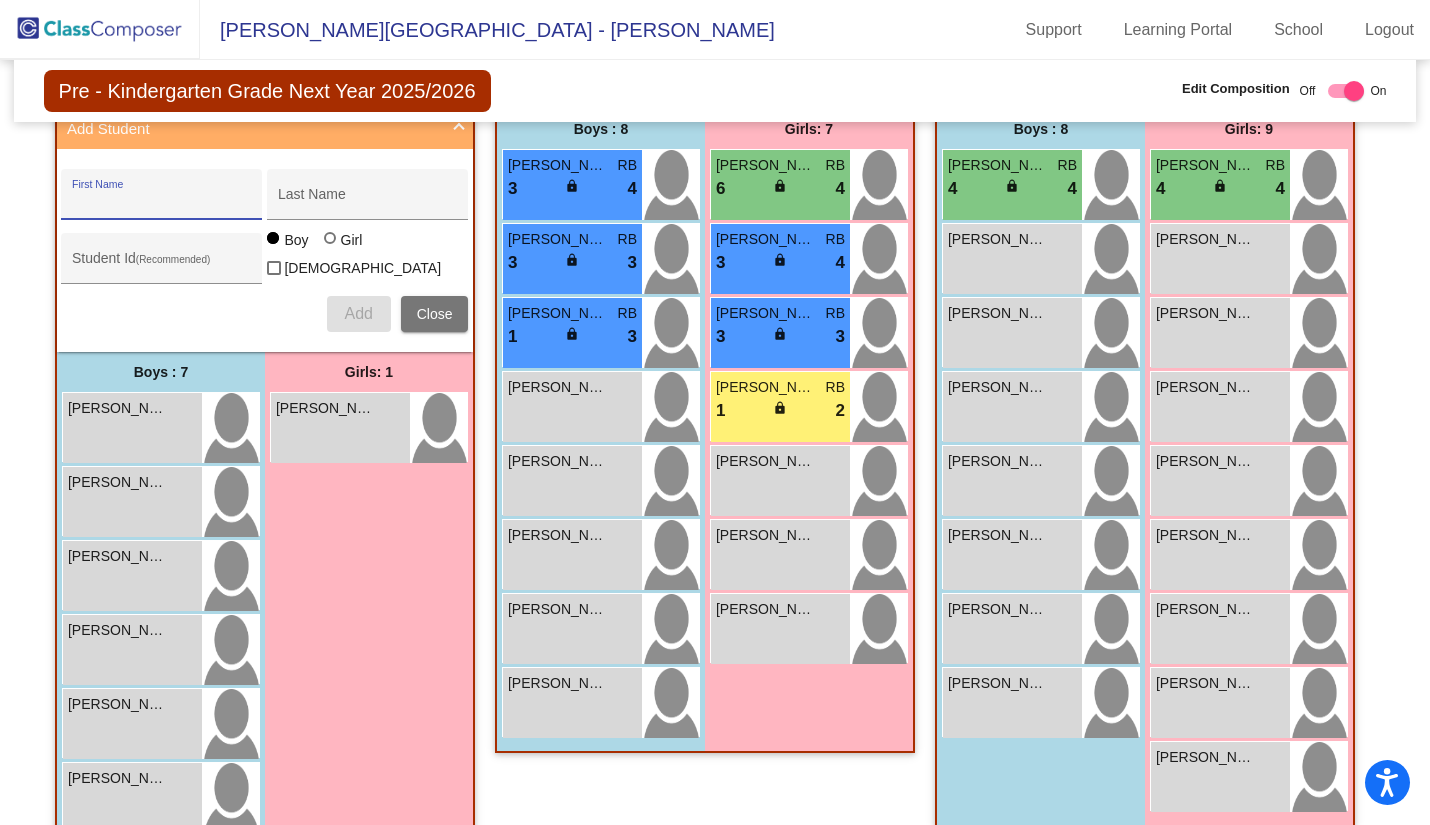 scroll, scrollTop: 200, scrollLeft: 0, axis: vertical 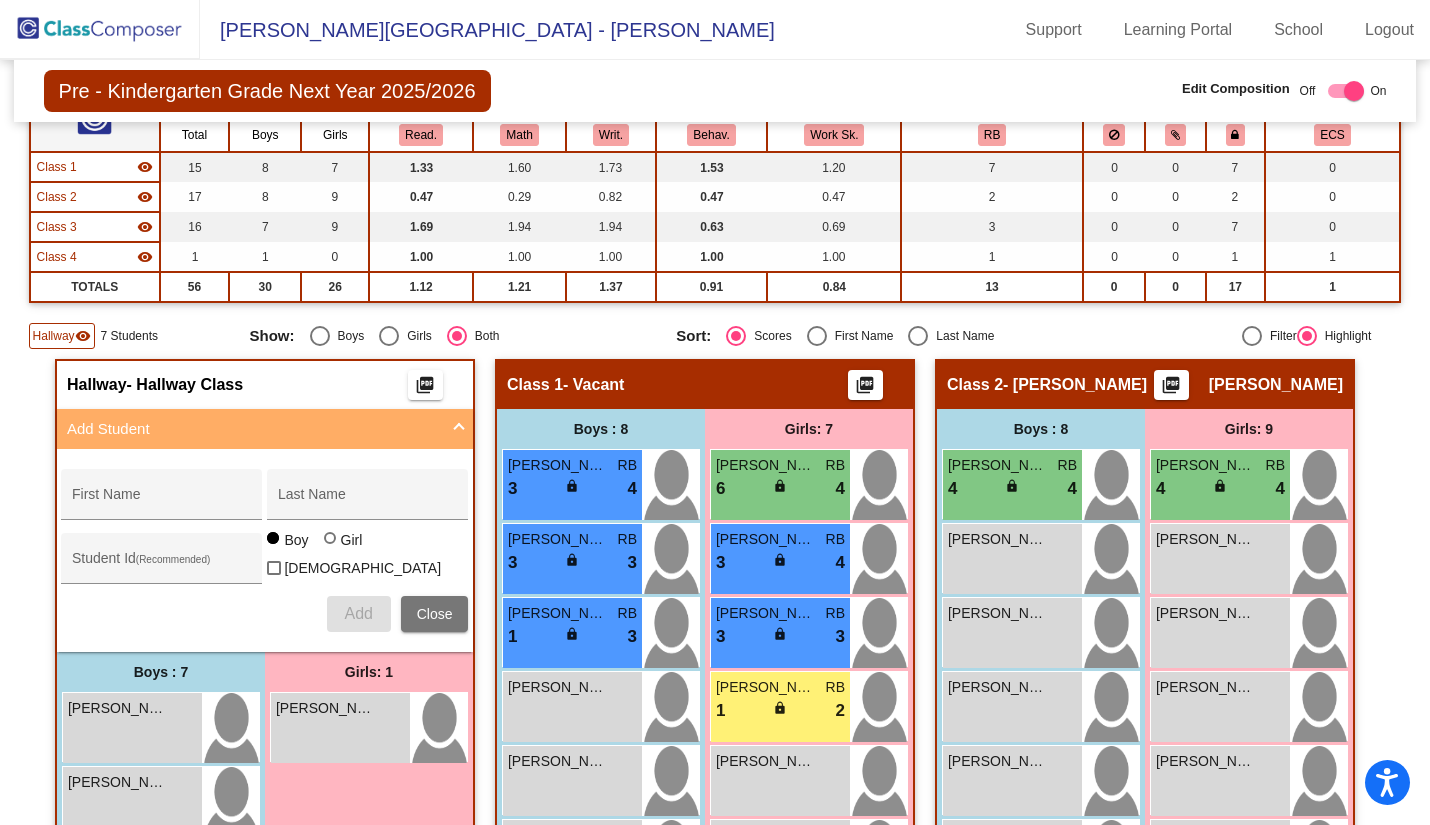 click 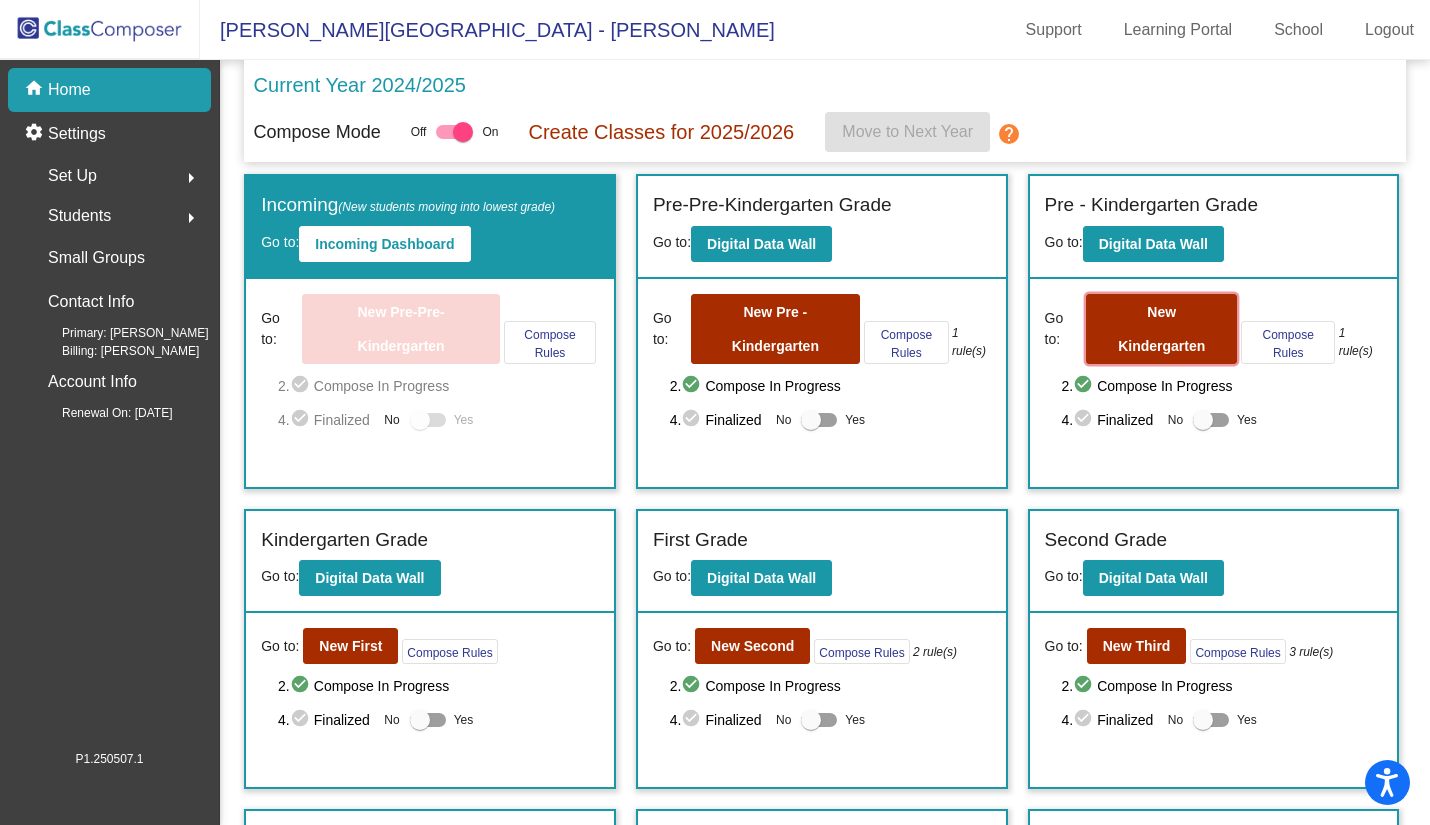 click on "New Kindergarten" 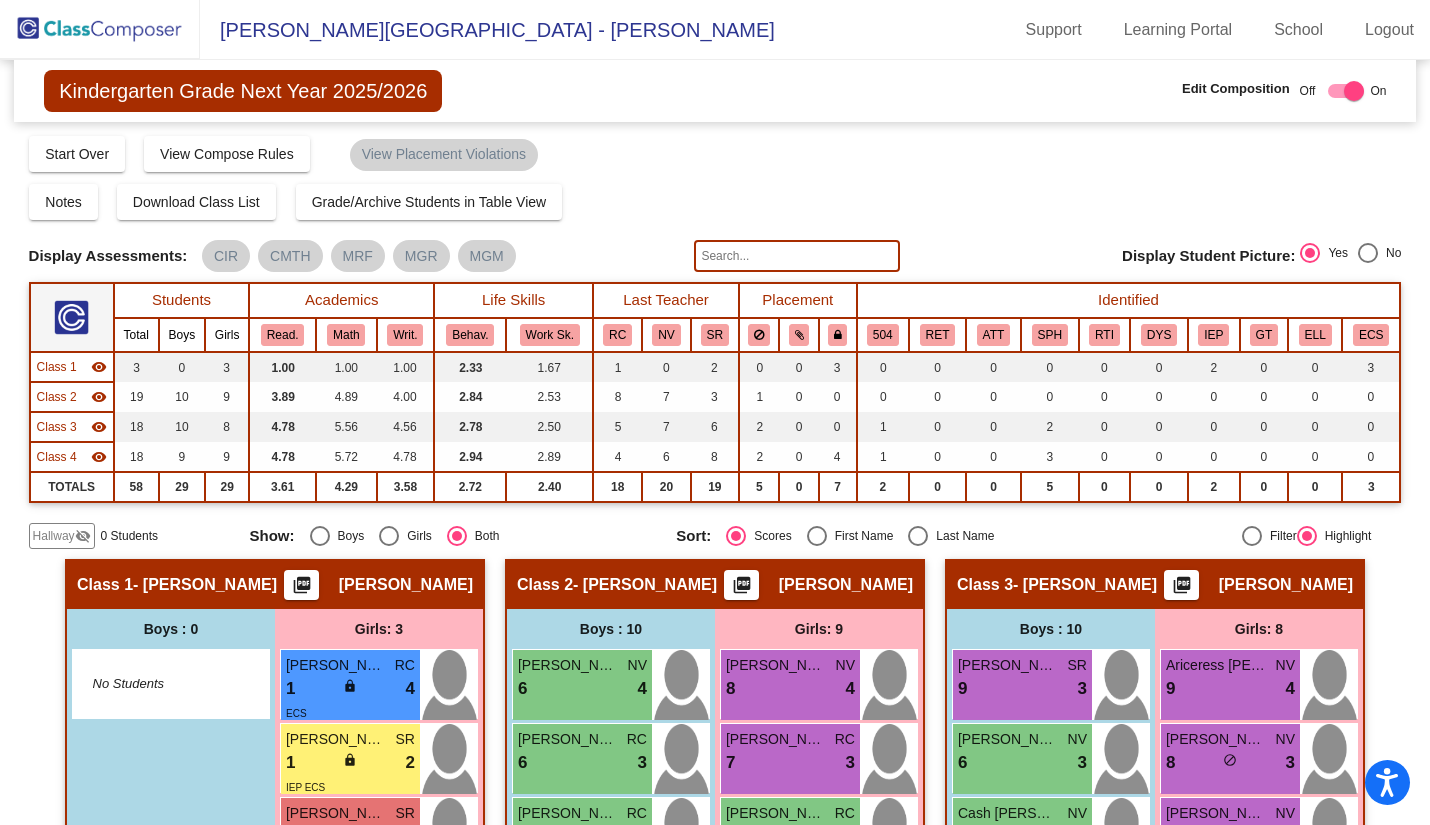 click on "0 Students" 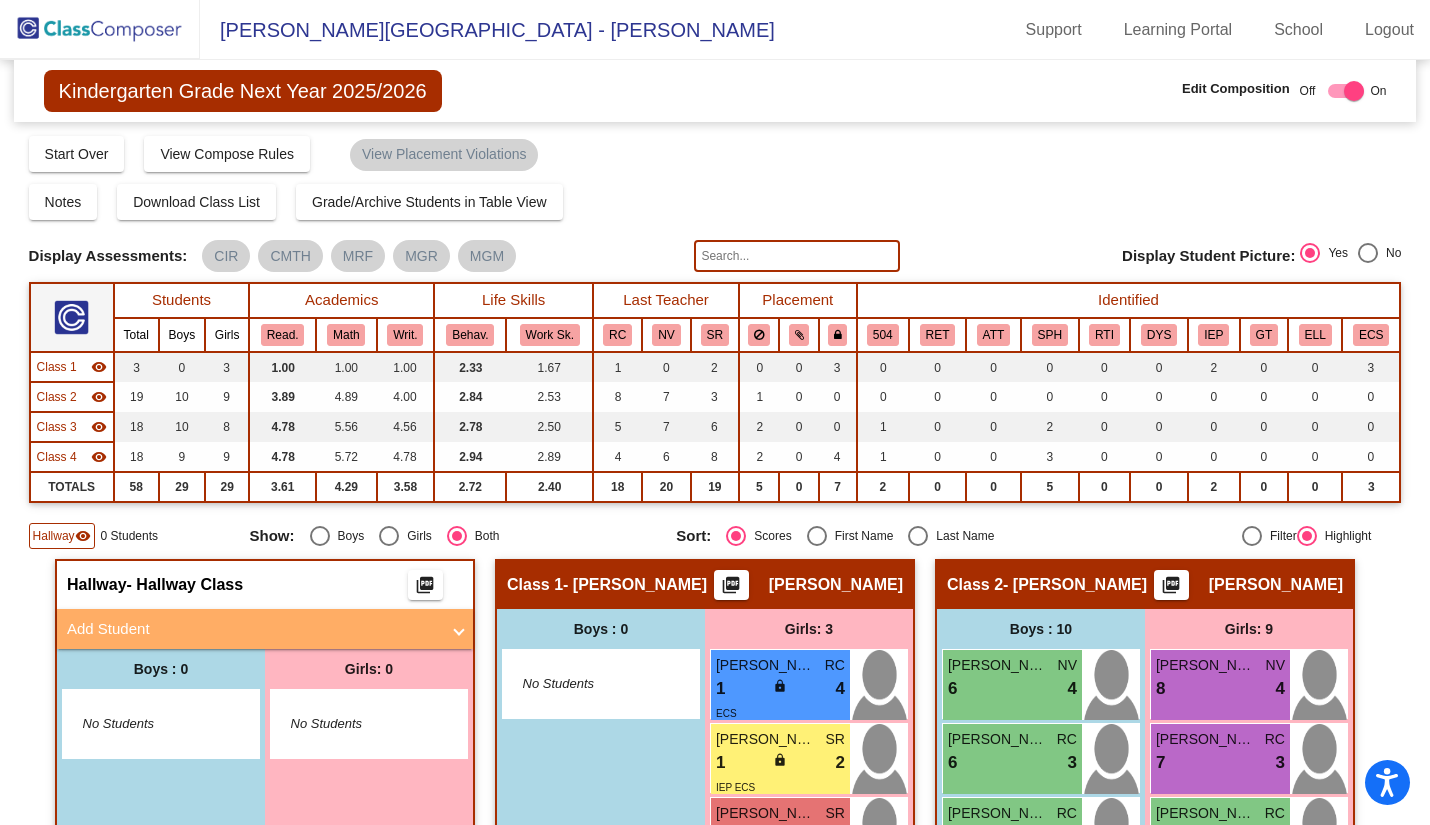 scroll, scrollTop: 200, scrollLeft: 0, axis: vertical 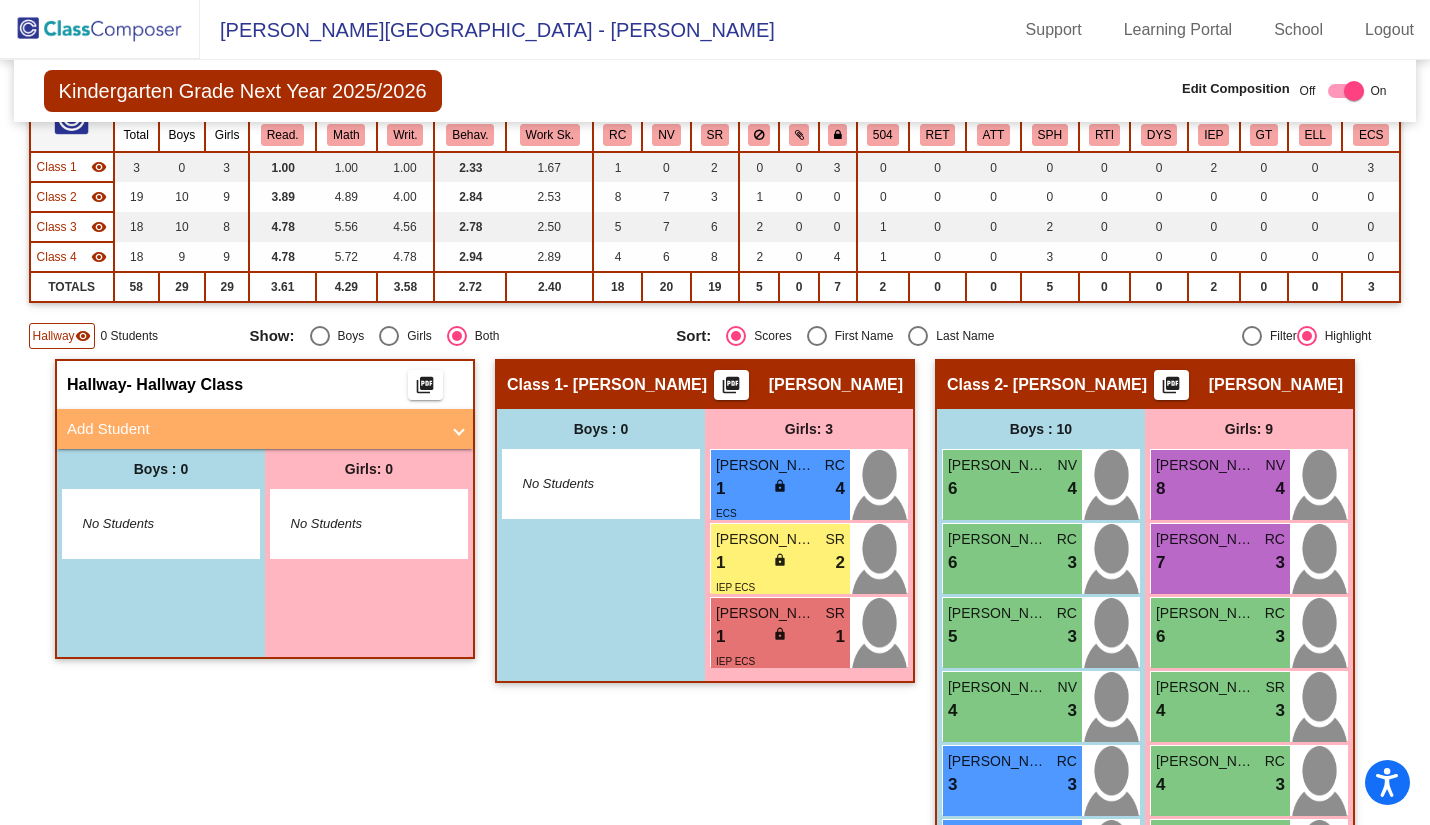 click on "Add Student" at bounding box center [253, 429] 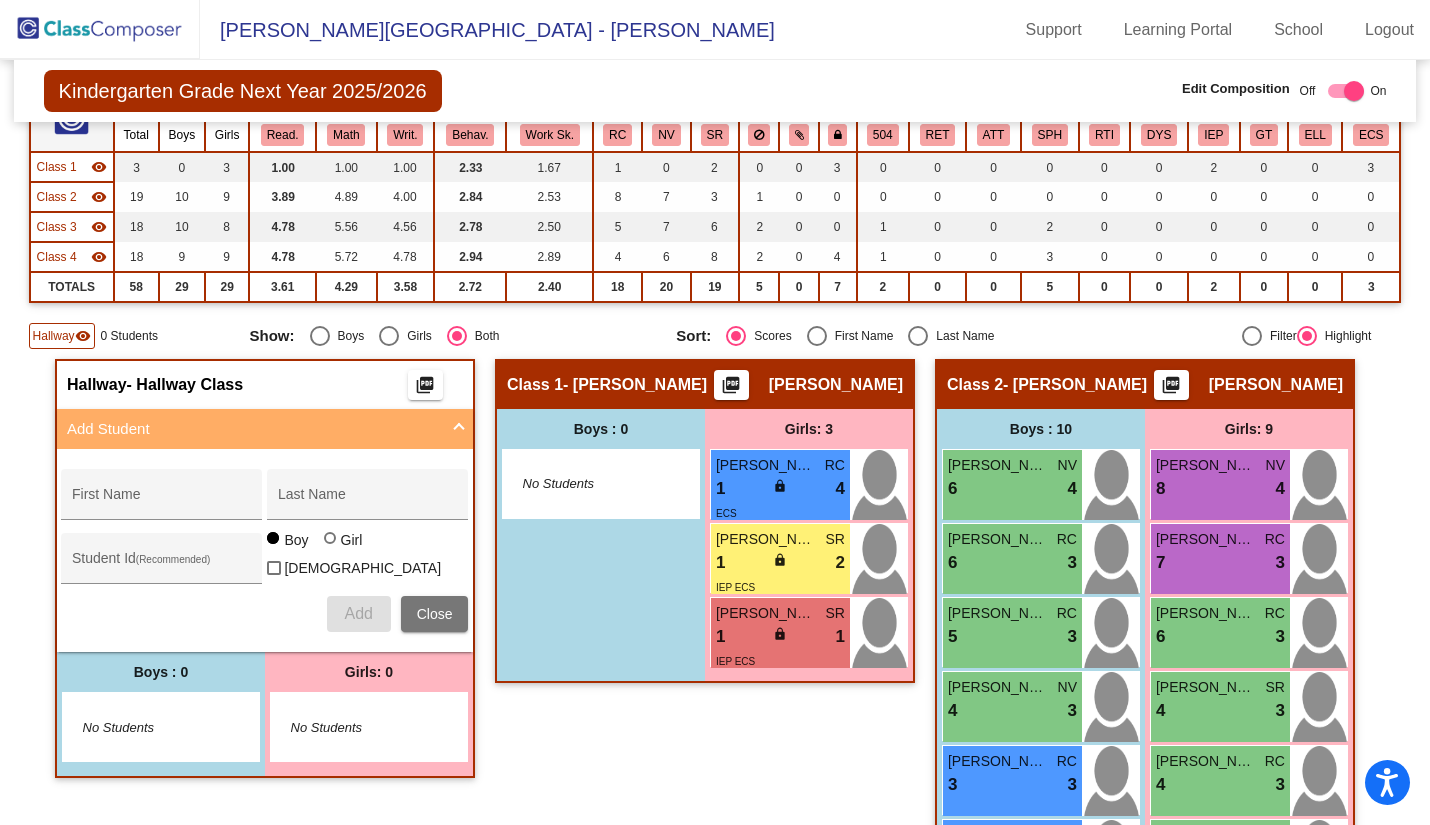 click on "First Name" at bounding box center (162, 500) 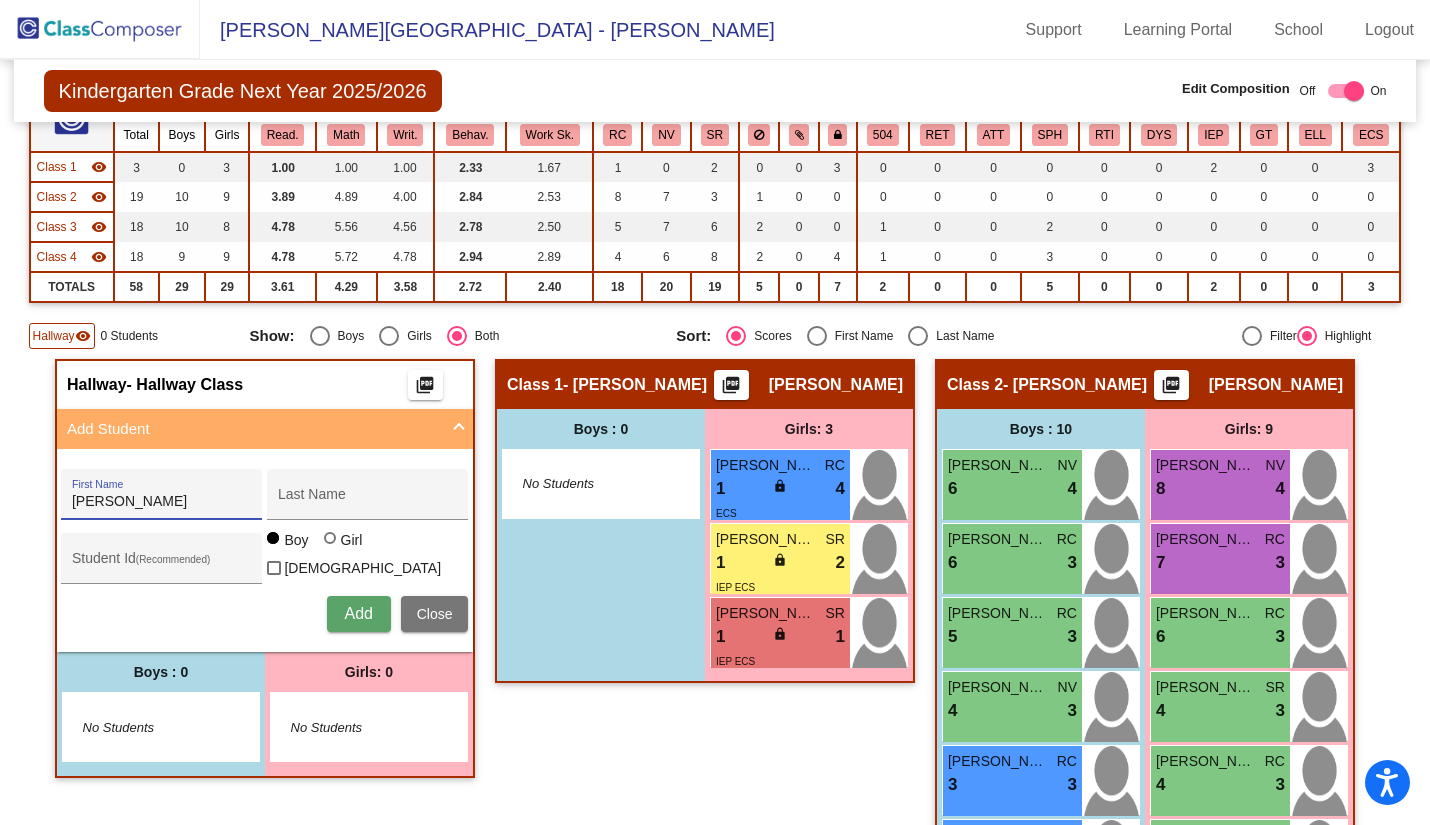 type on "[PERSON_NAME]" 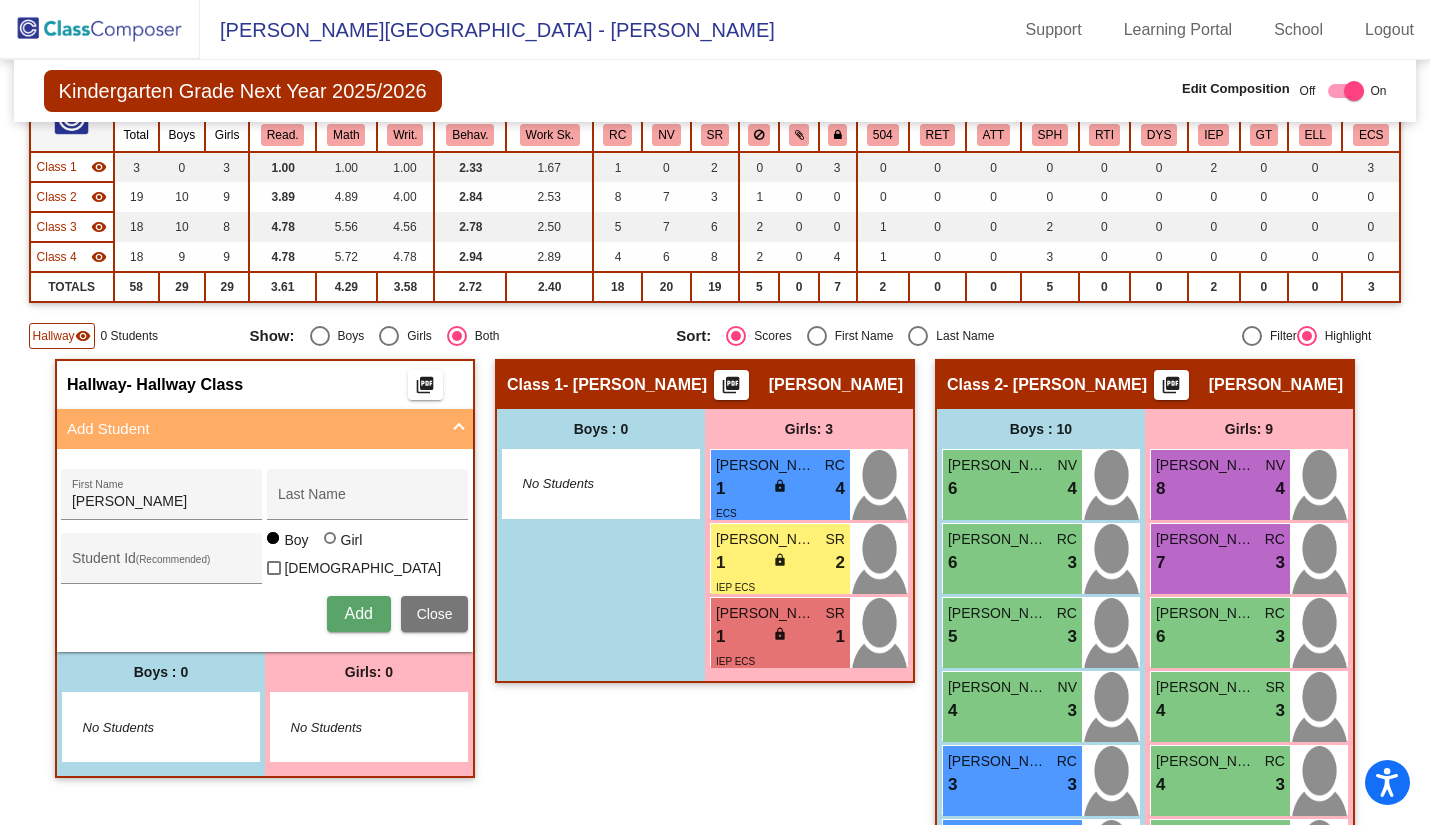 click on "Last Name" at bounding box center (368, 500) 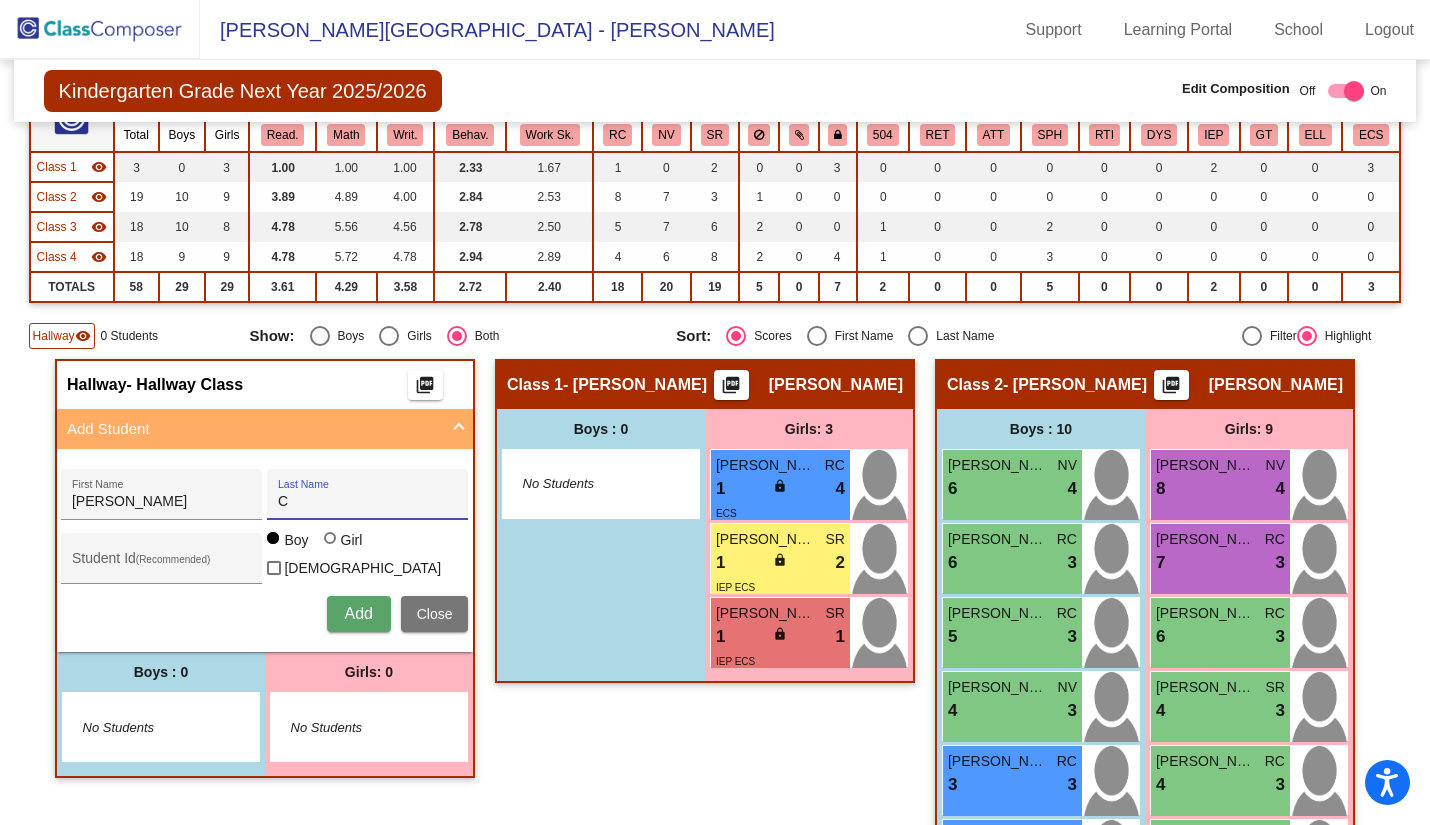 type on "[PERSON_NAME]" 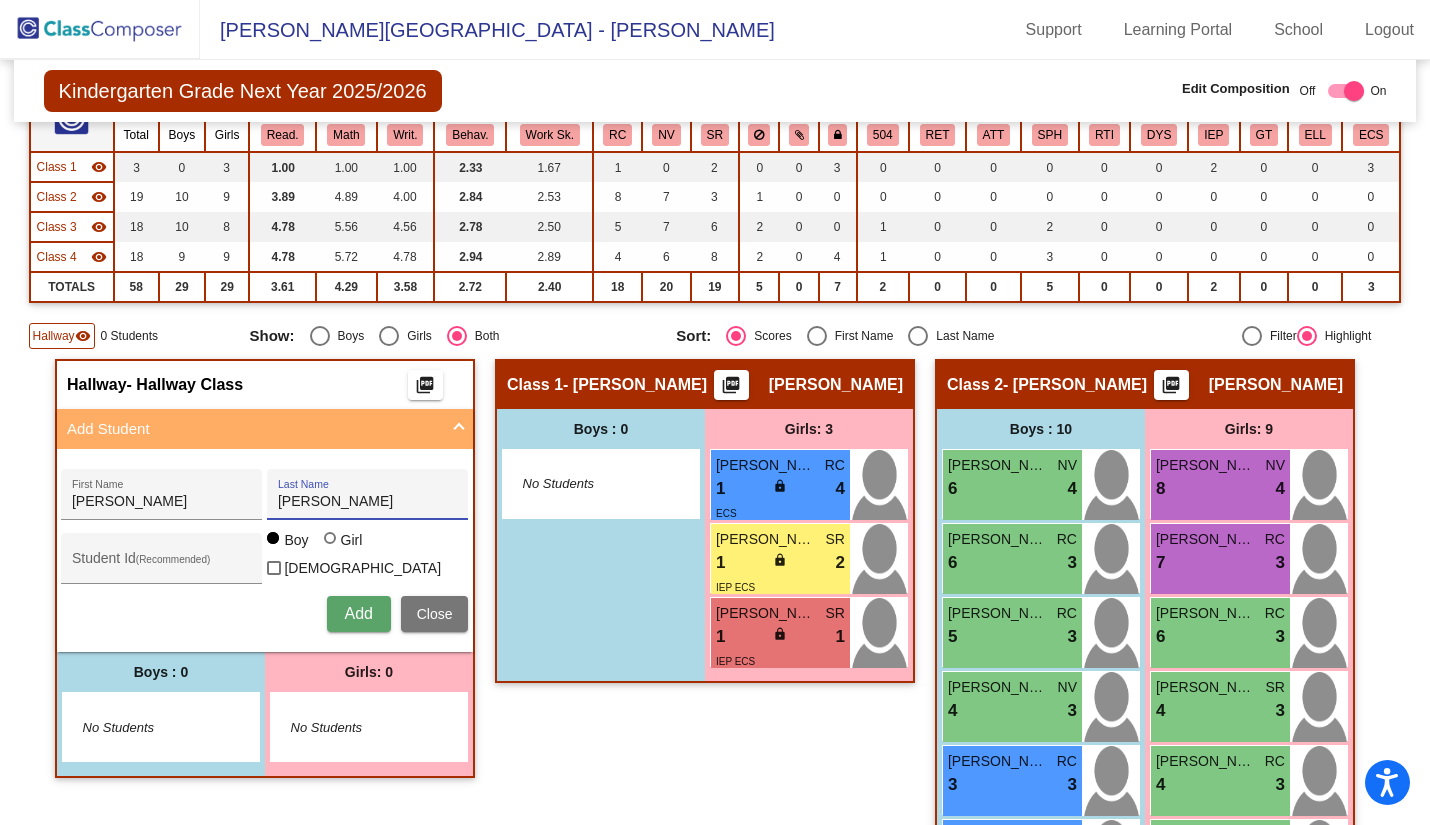 click on "Student Id  (Recommended)" at bounding box center (162, 566) 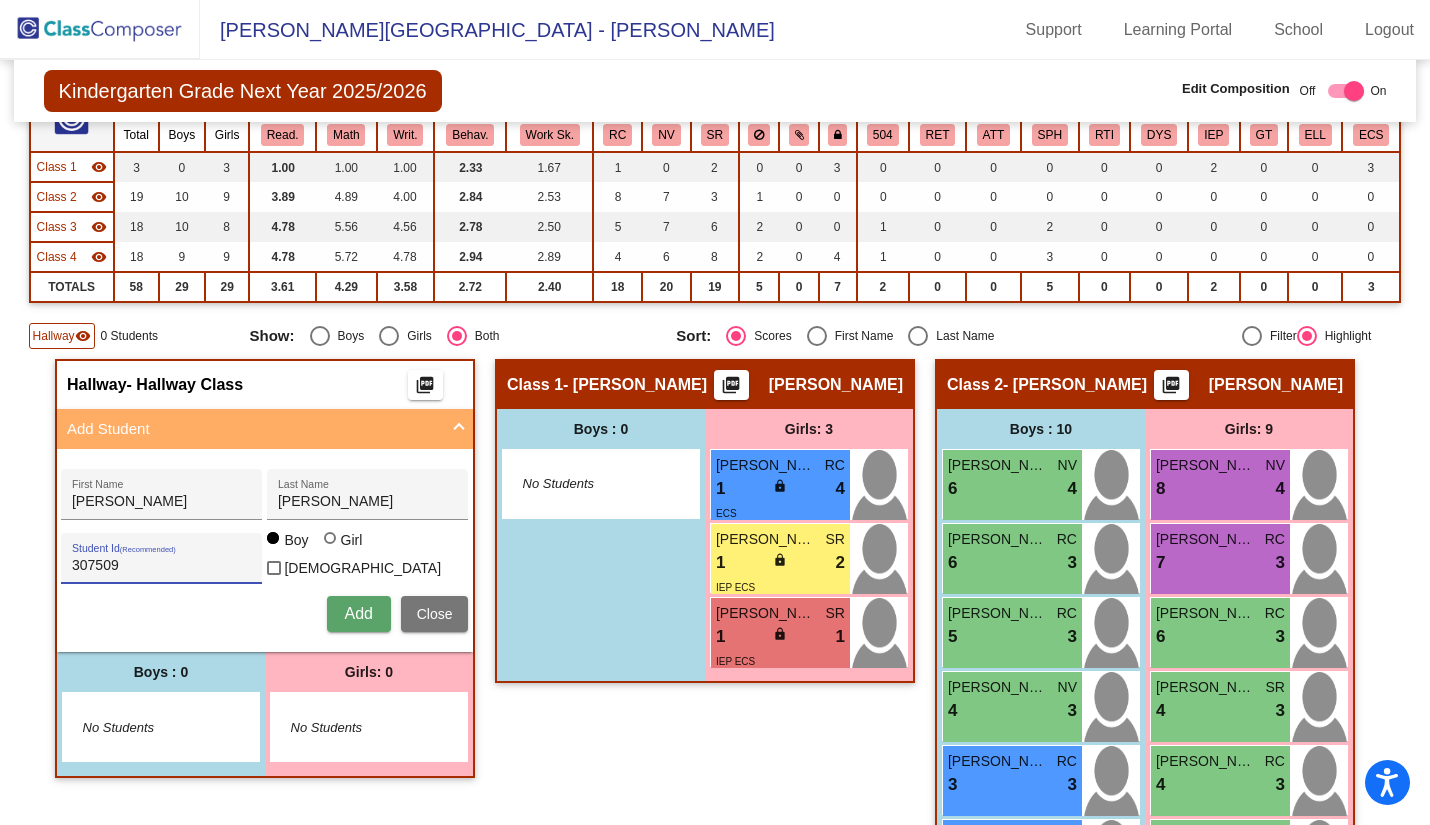 type on "307509" 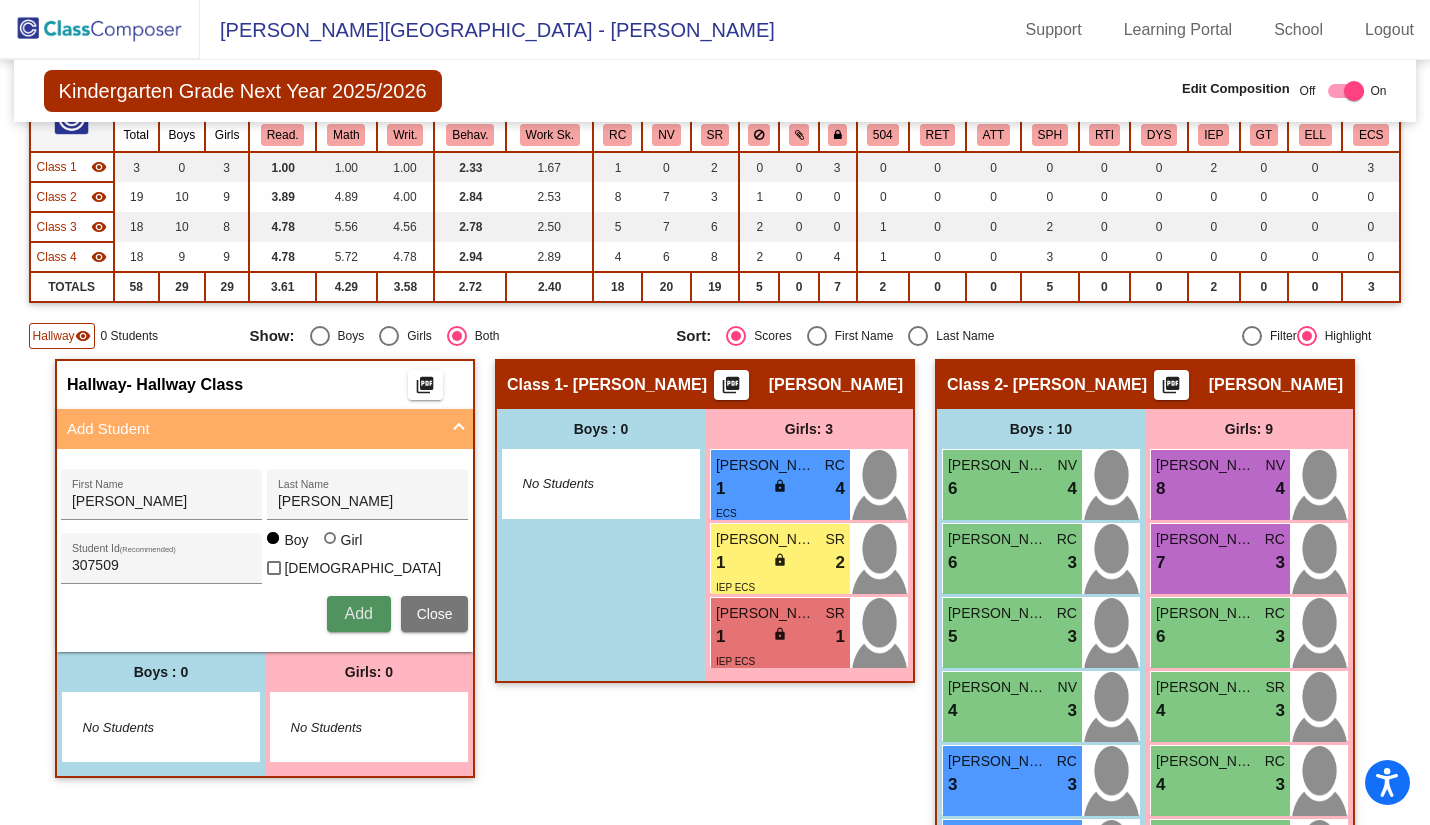 click on "Add" at bounding box center (359, 614) 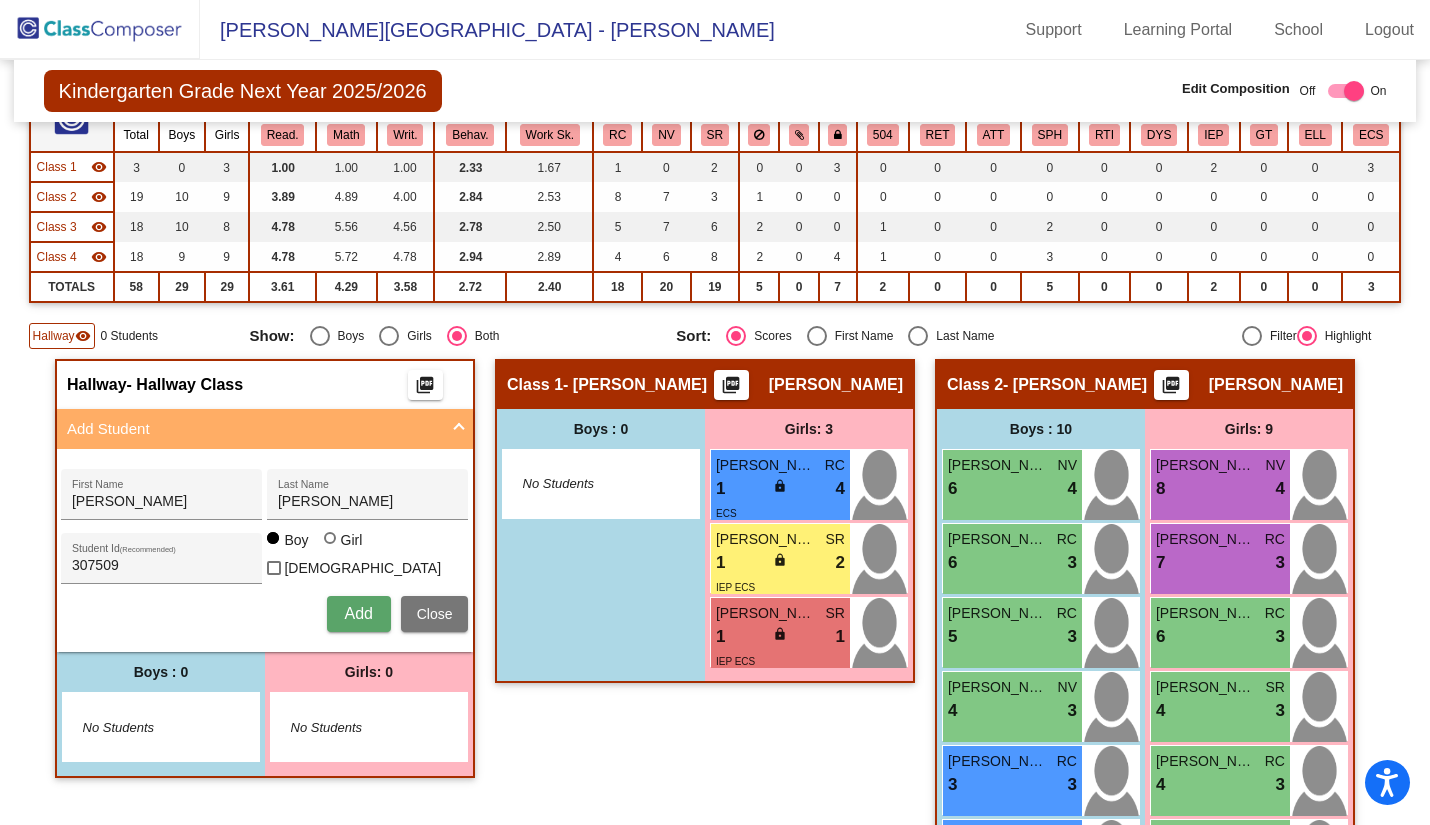 type 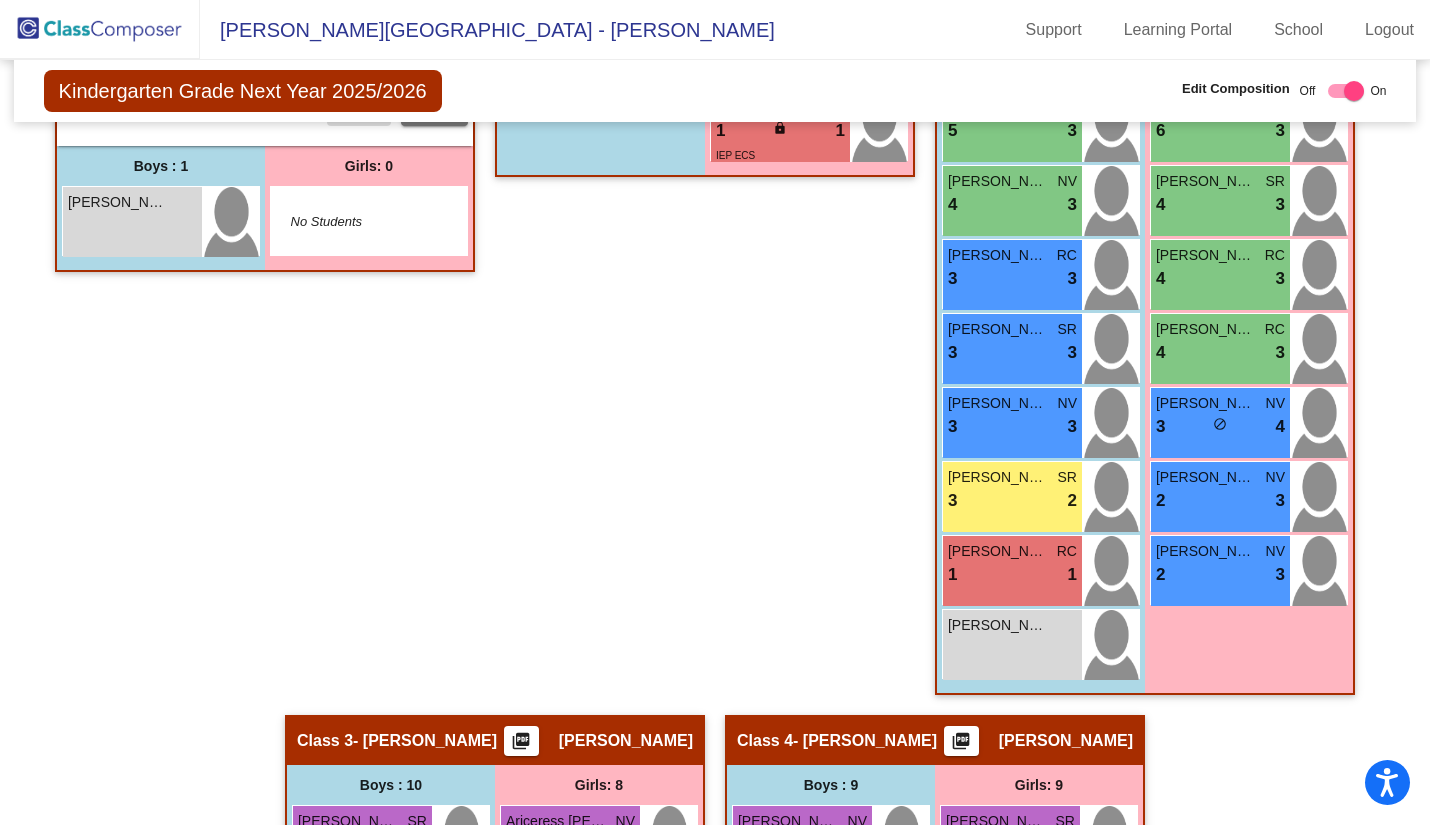 scroll, scrollTop: 700, scrollLeft: 0, axis: vertical 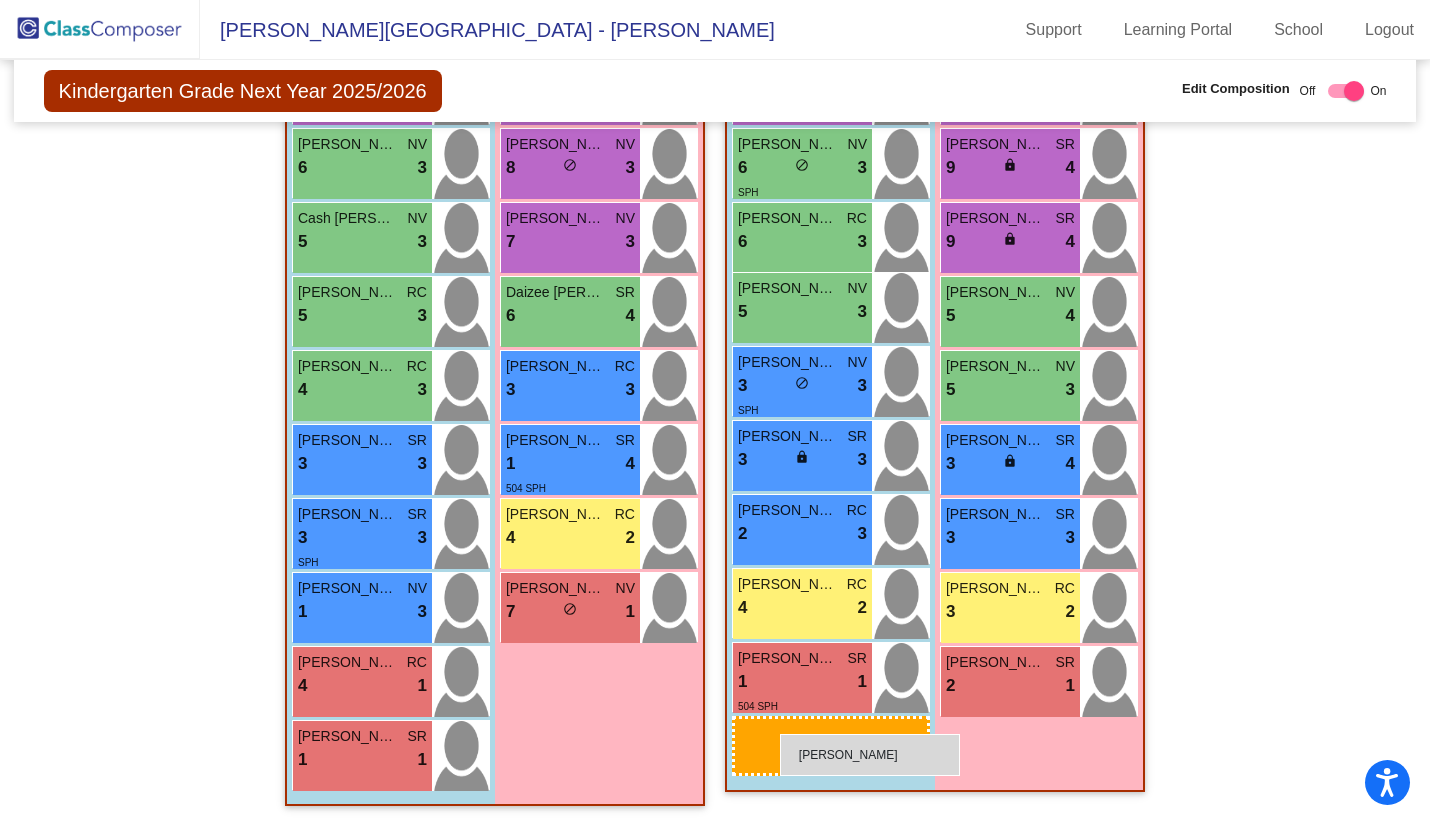 drag, startPoint x: 126, startPoint y: 237, endPoint x: 772, endPoint y: 748, distance: 823.67285 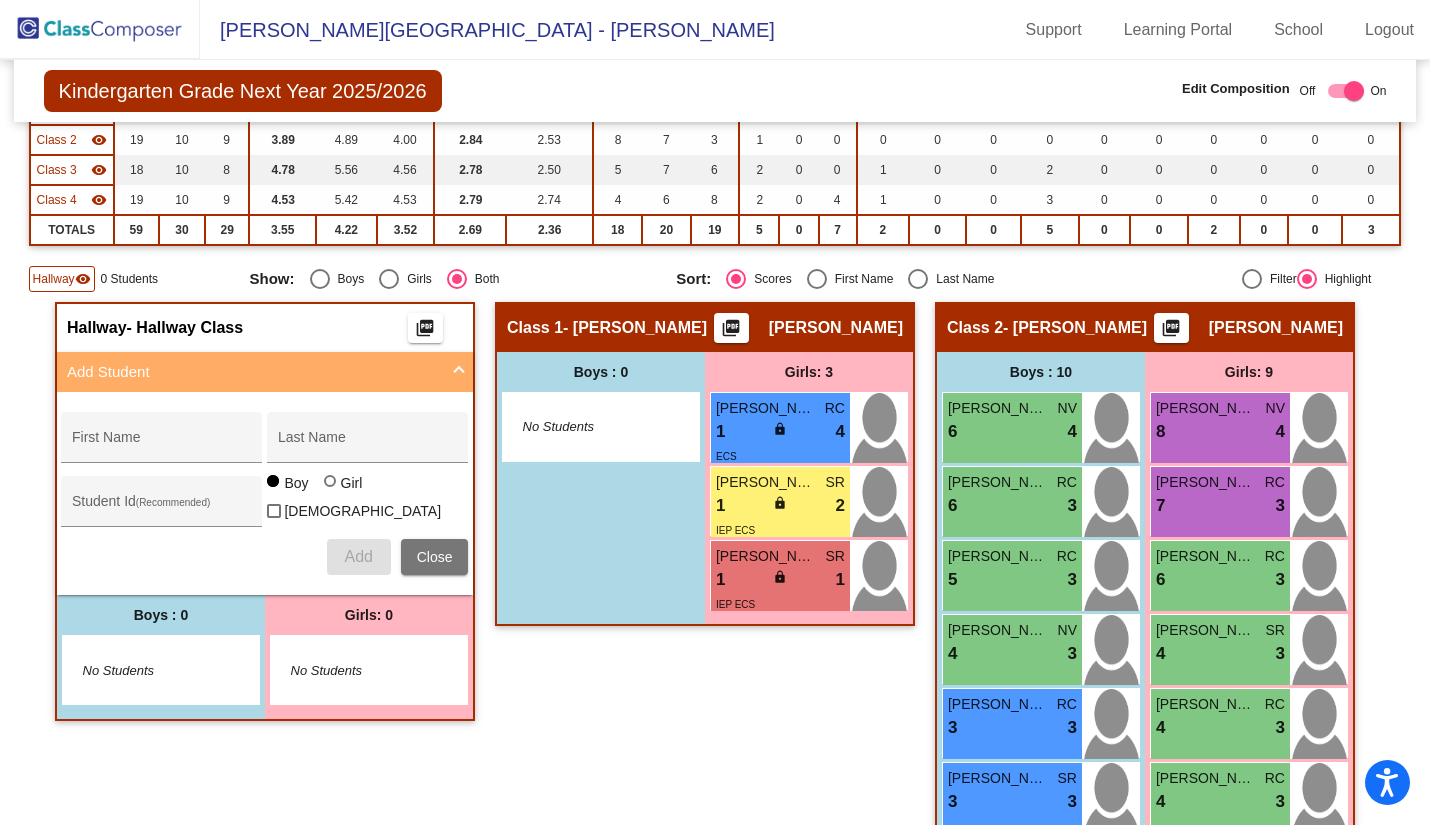 scroll, scrollTop: 0, scrollLeft: 0, axis: both 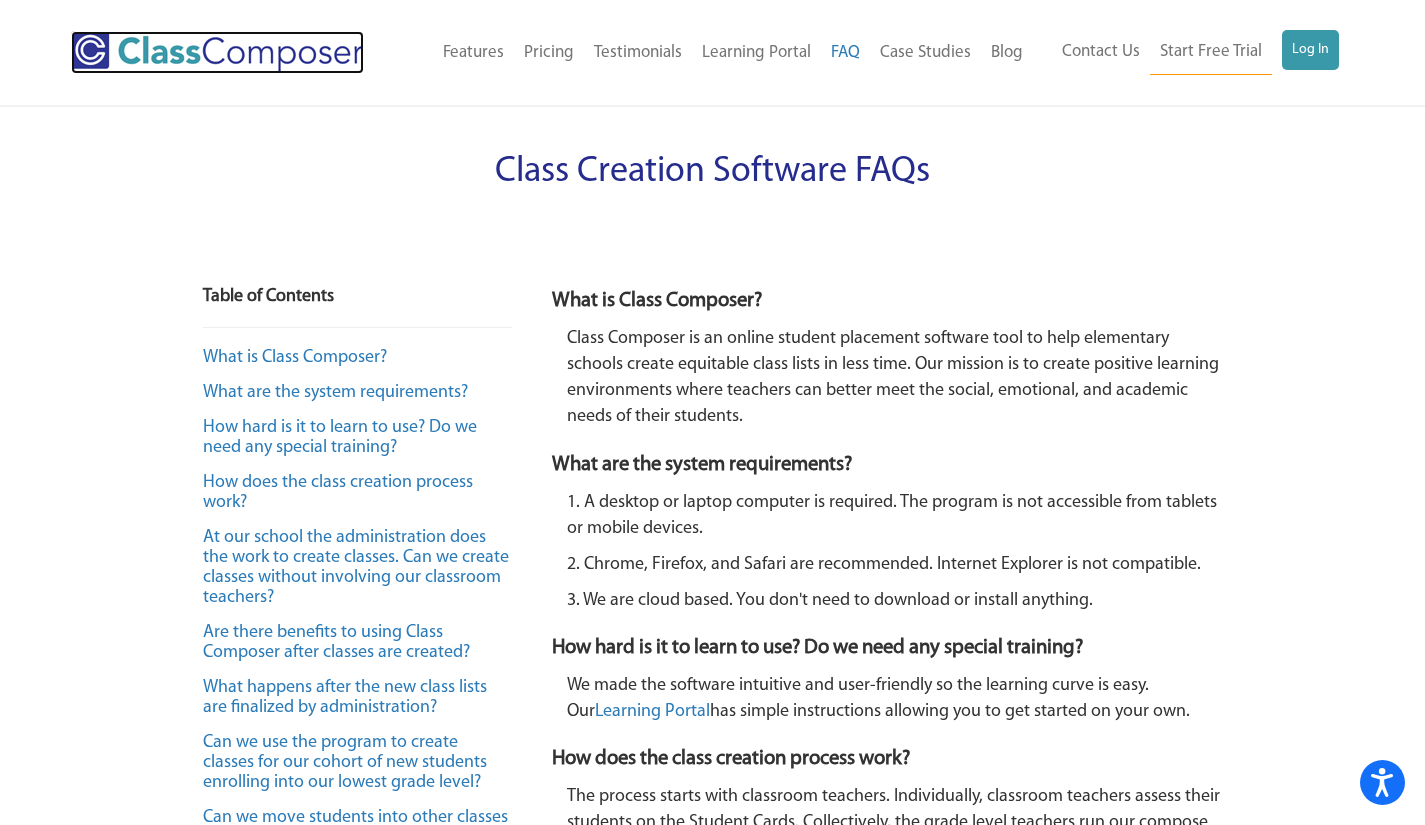 click at bounding box center (217, 52) 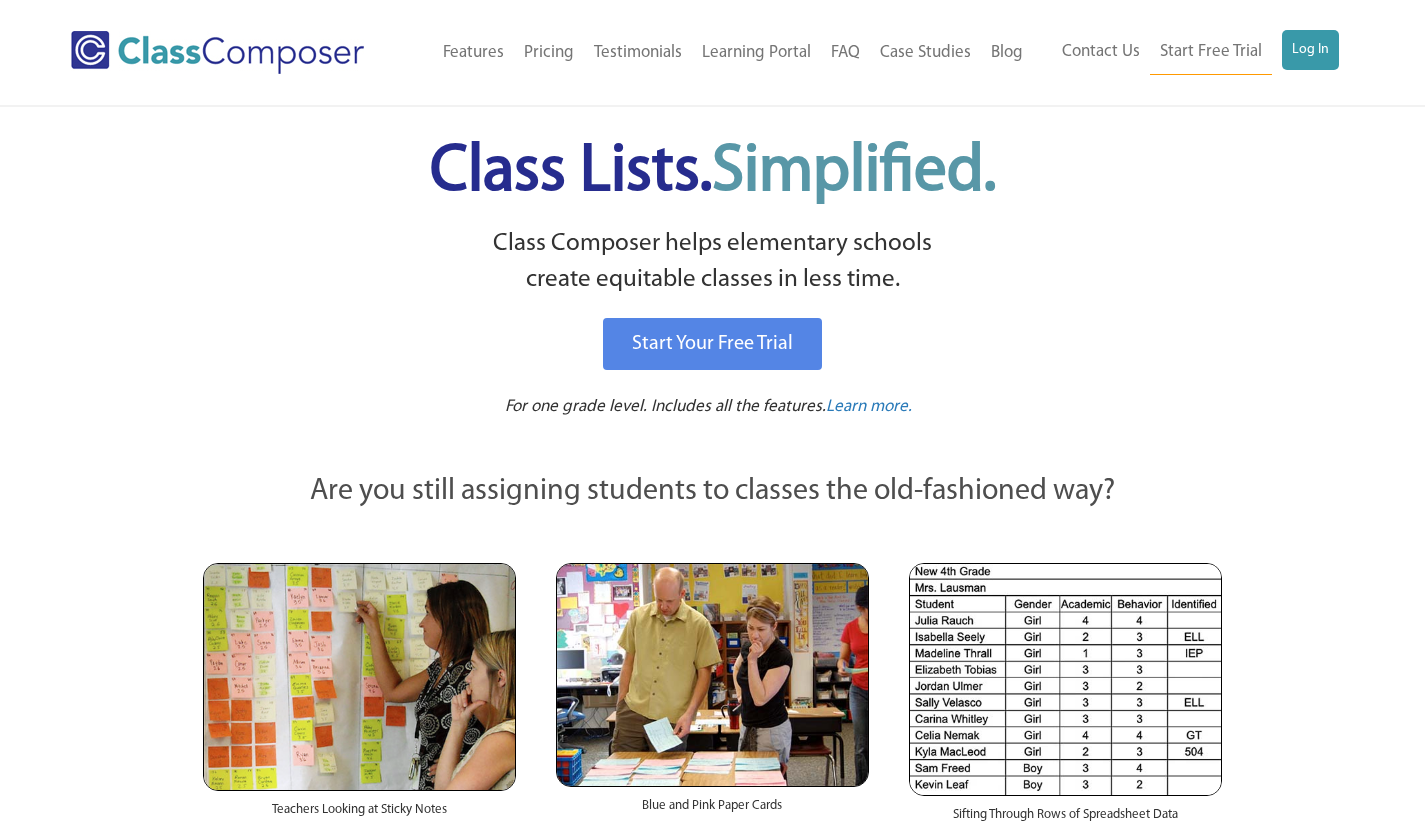 scroll, scrollTop: 0, scrollLeft: 0, axis: both 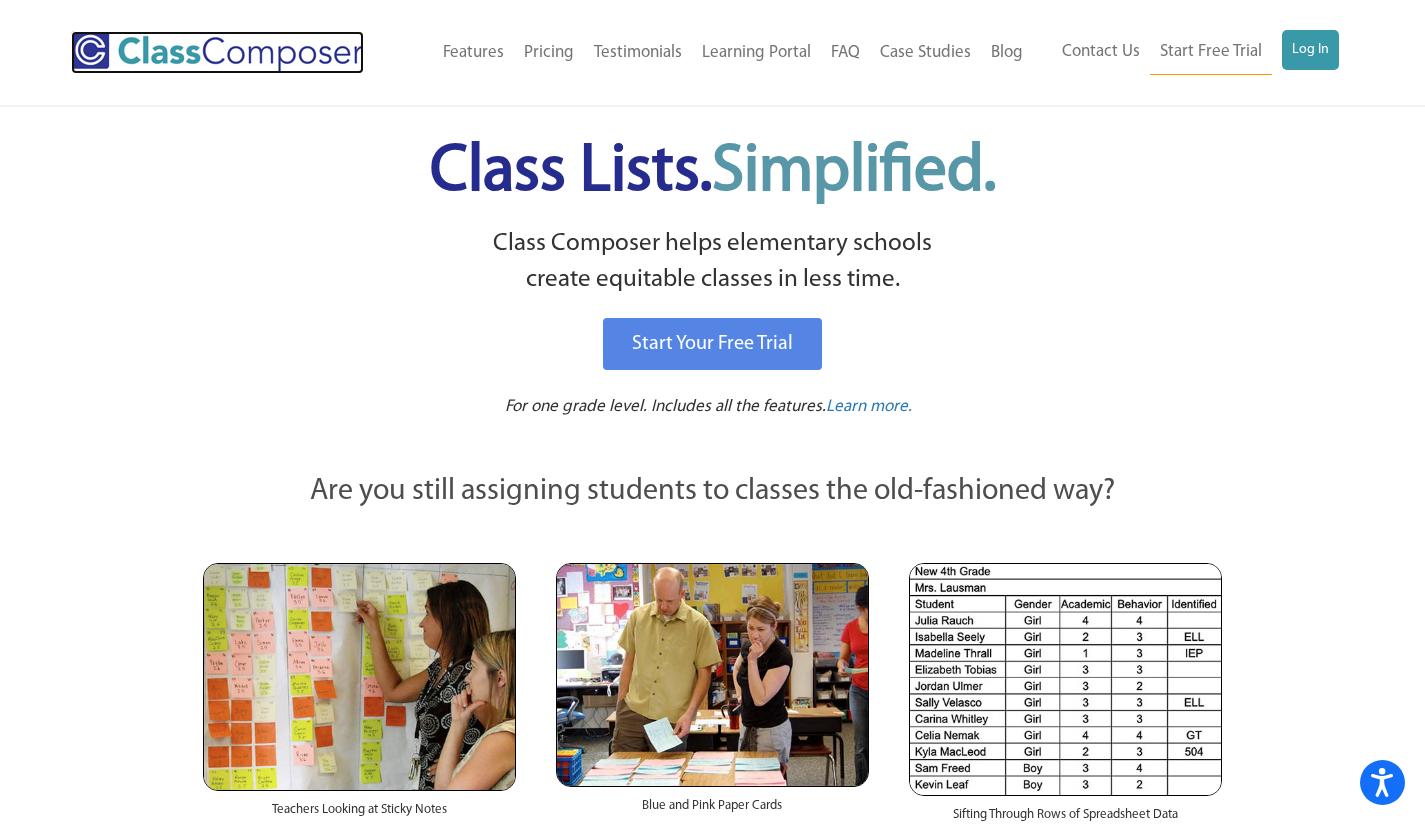 click at bounding box center (217, 52) 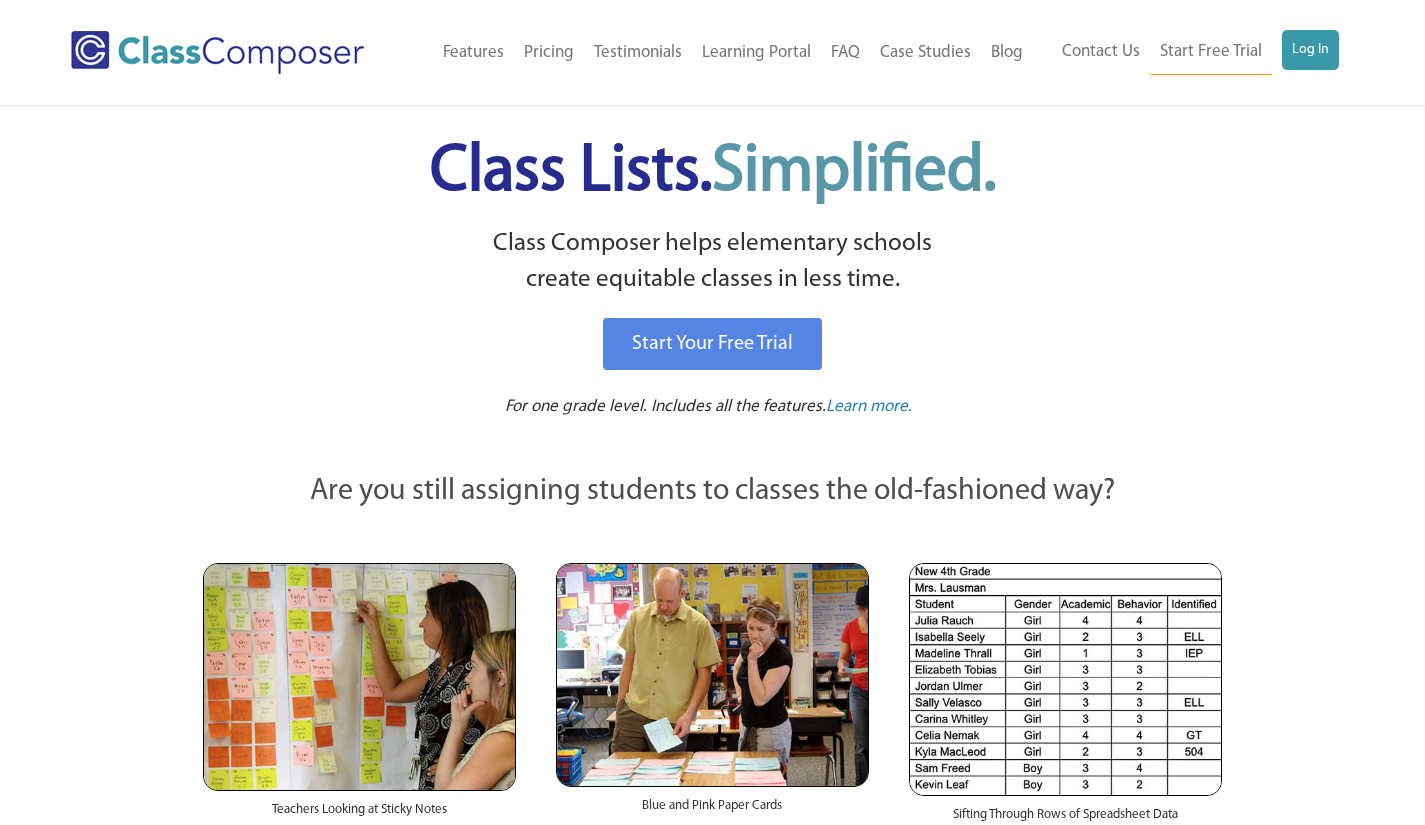 scroll, scrollTop: 0, scrollLeft: 0, axis: both 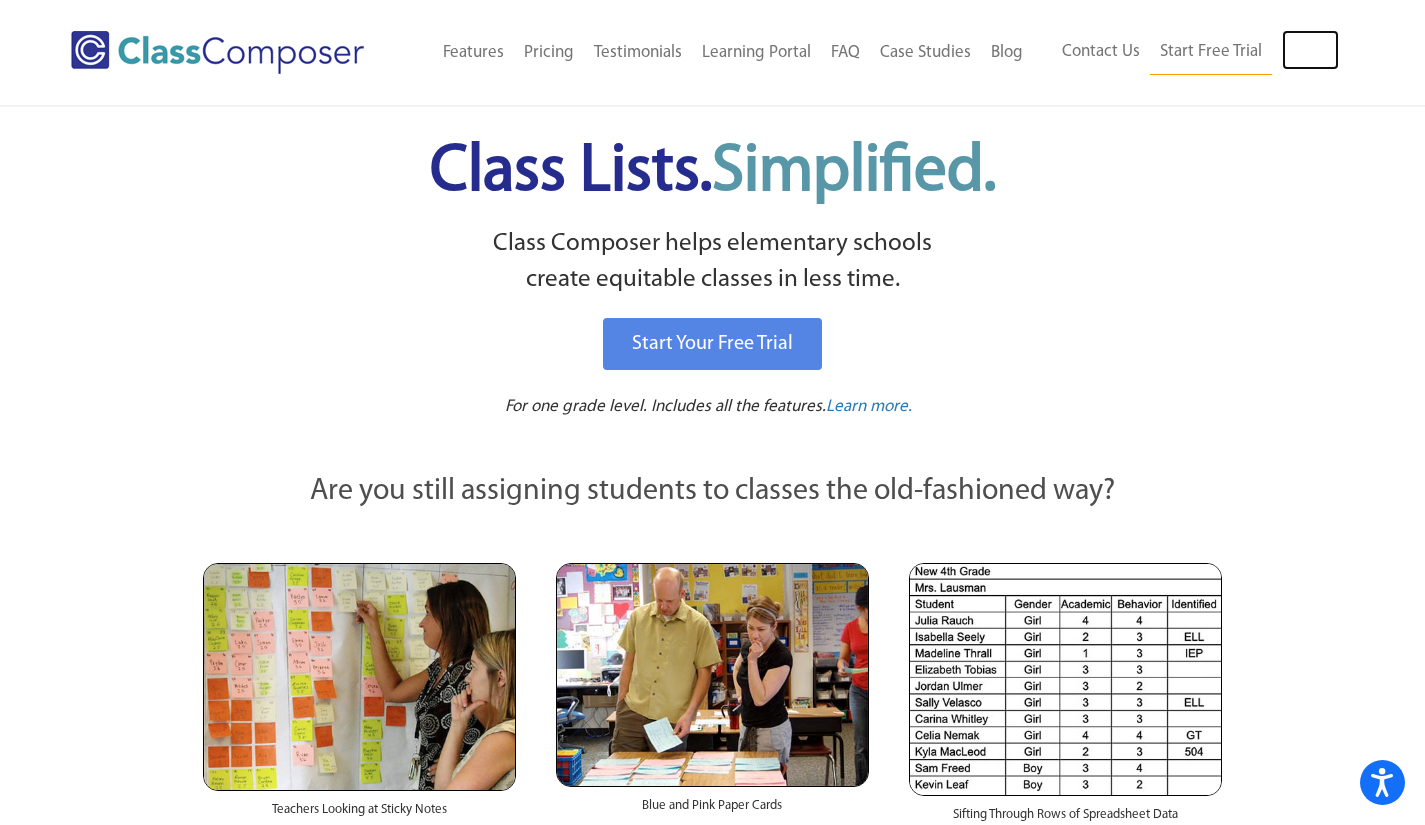 click on "Log In" at bounding box center [1310, 50] 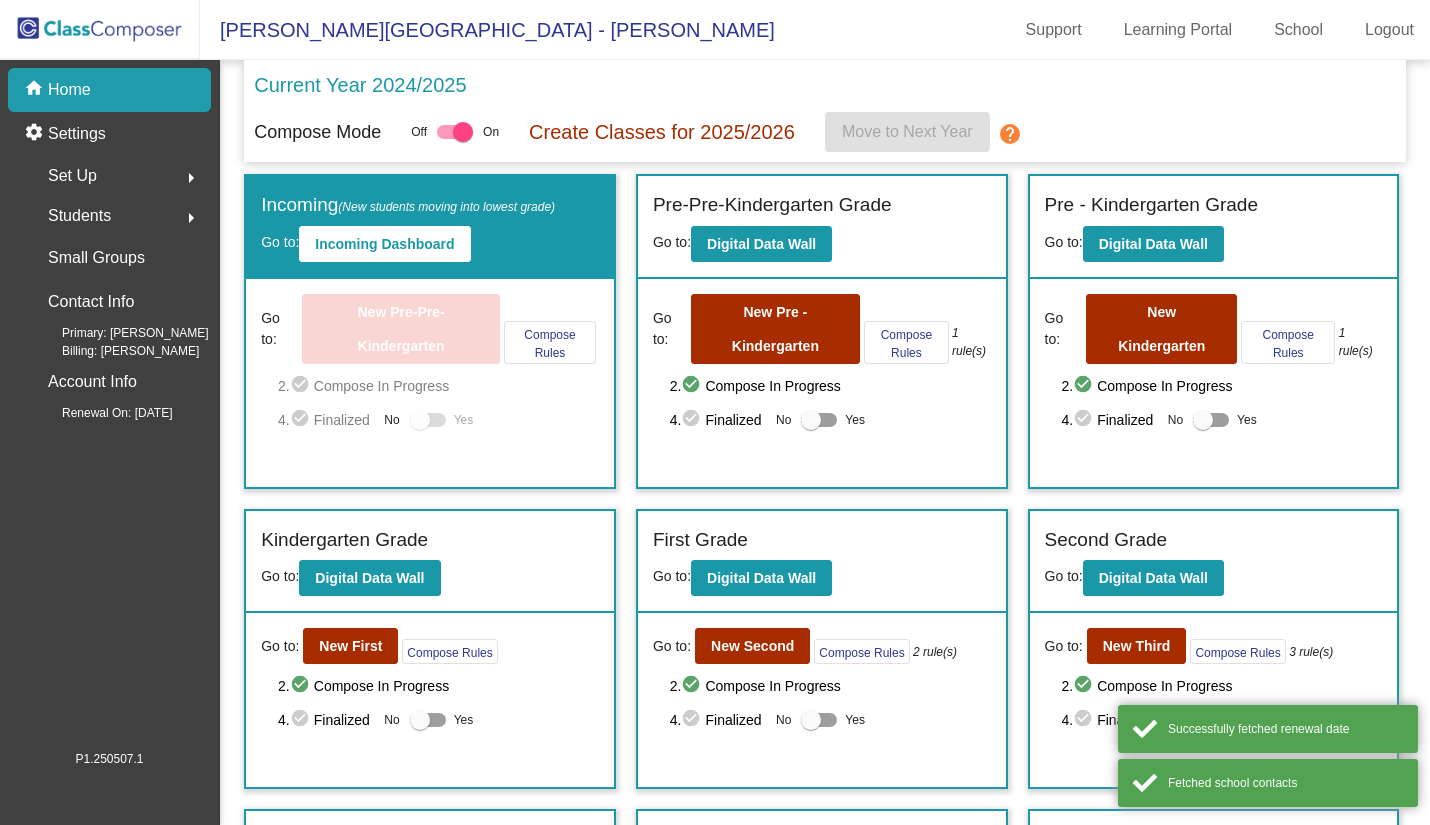 scroll, scrollTop: 0, scrollLeft: 0, axis: both 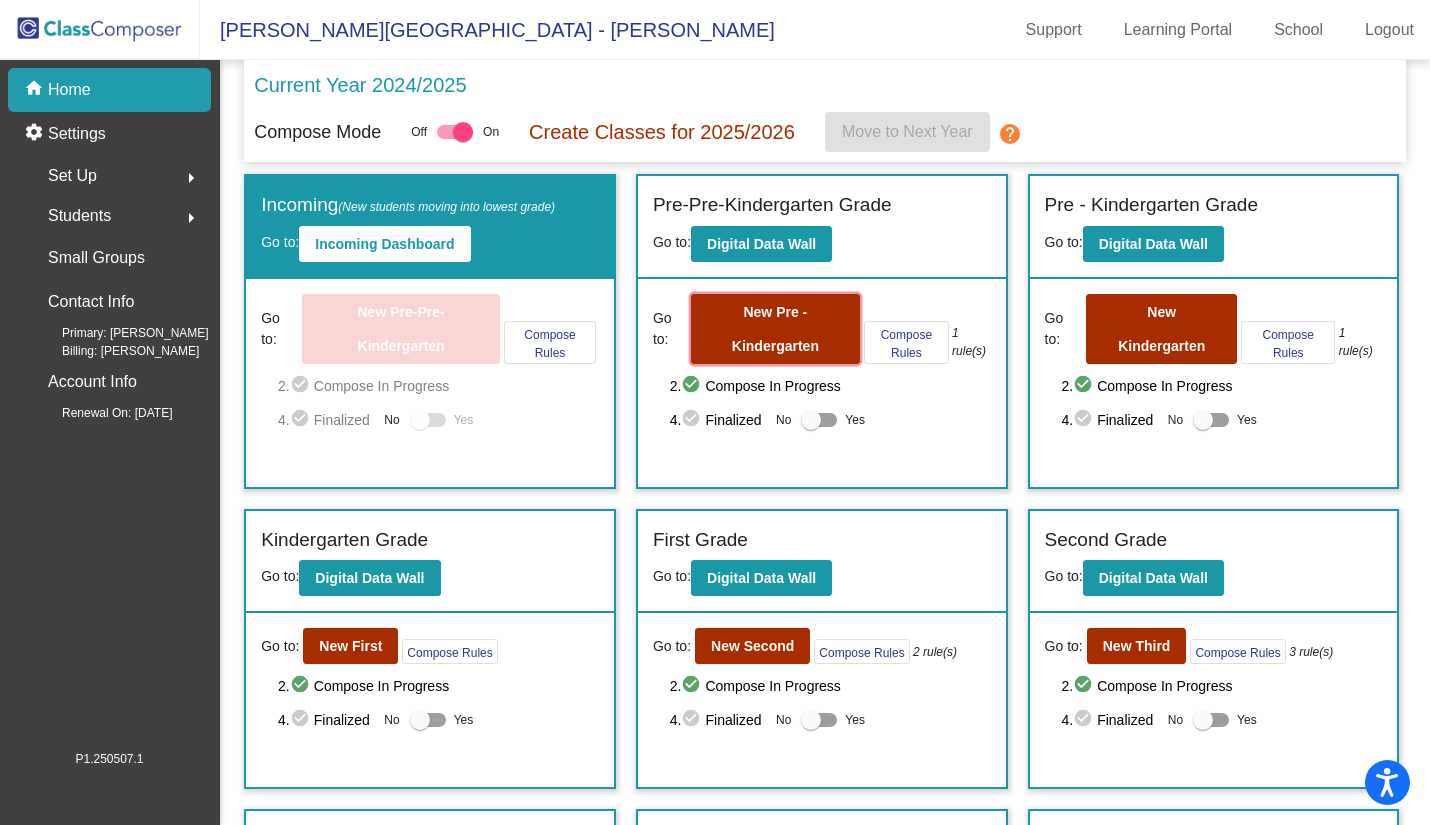 click on "New Pre - Kindergarten" 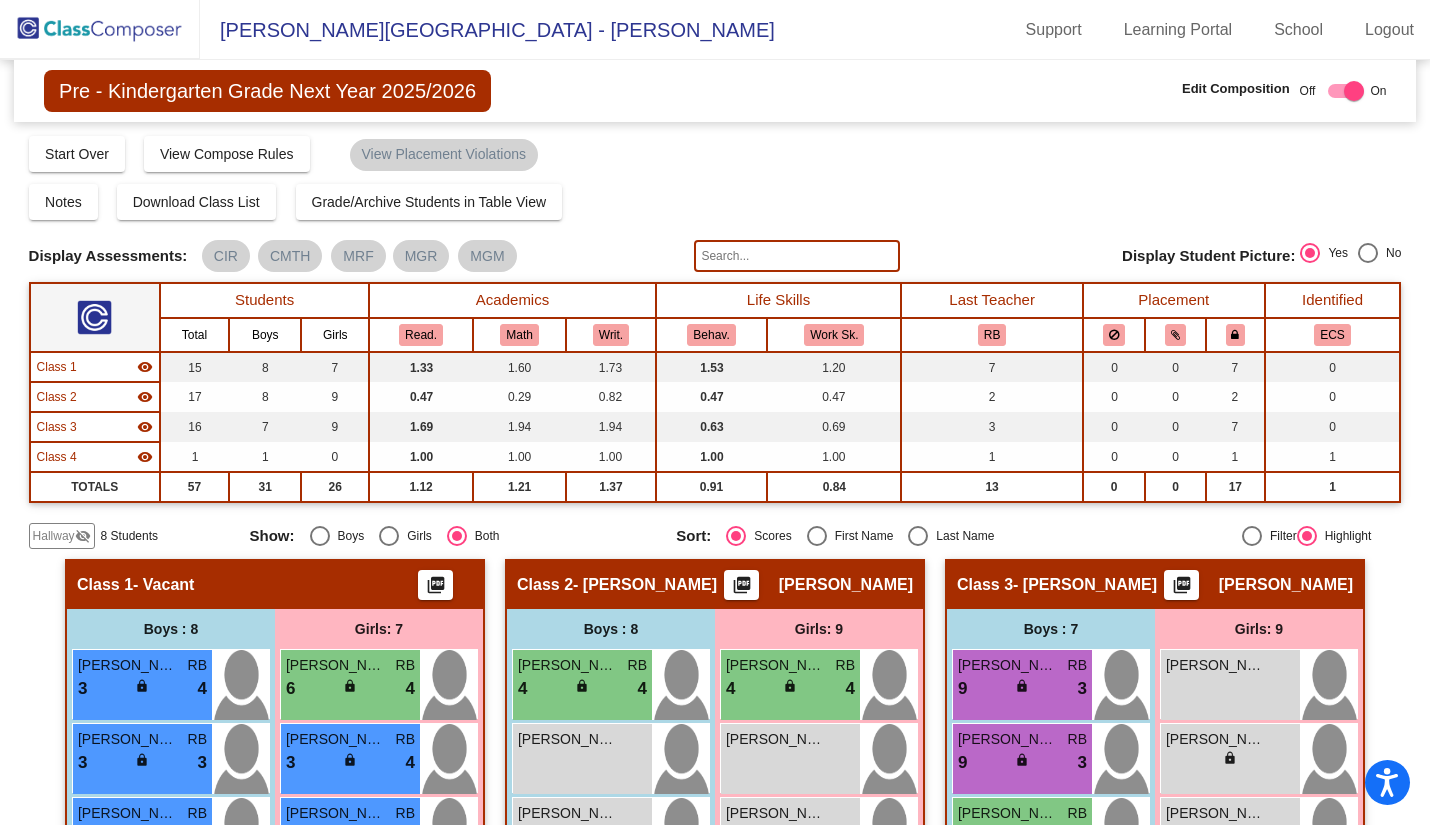 click on "Hallway" 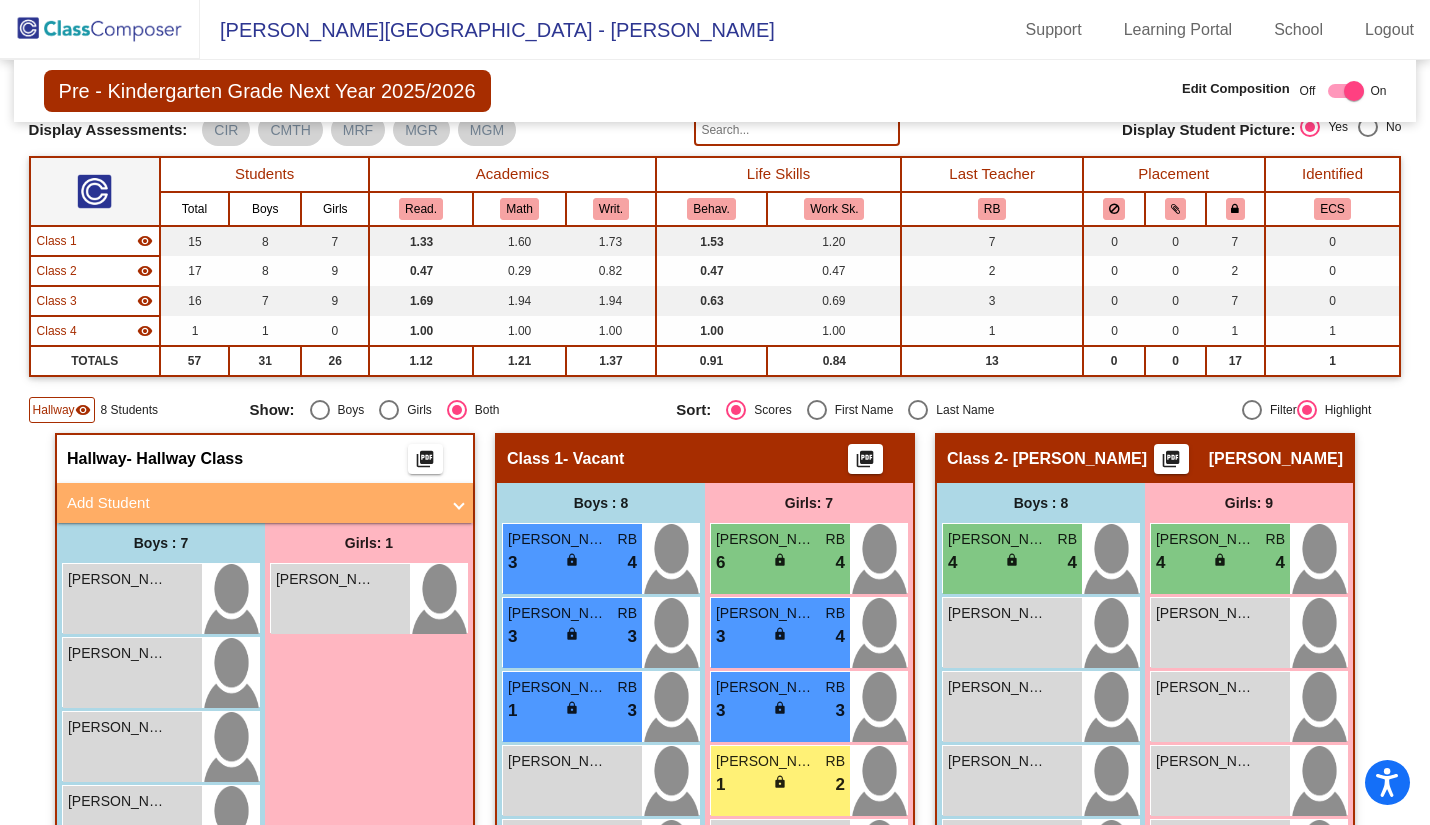 scroll, scrollTop: 200, scrollLeft: 0, axis: vertical 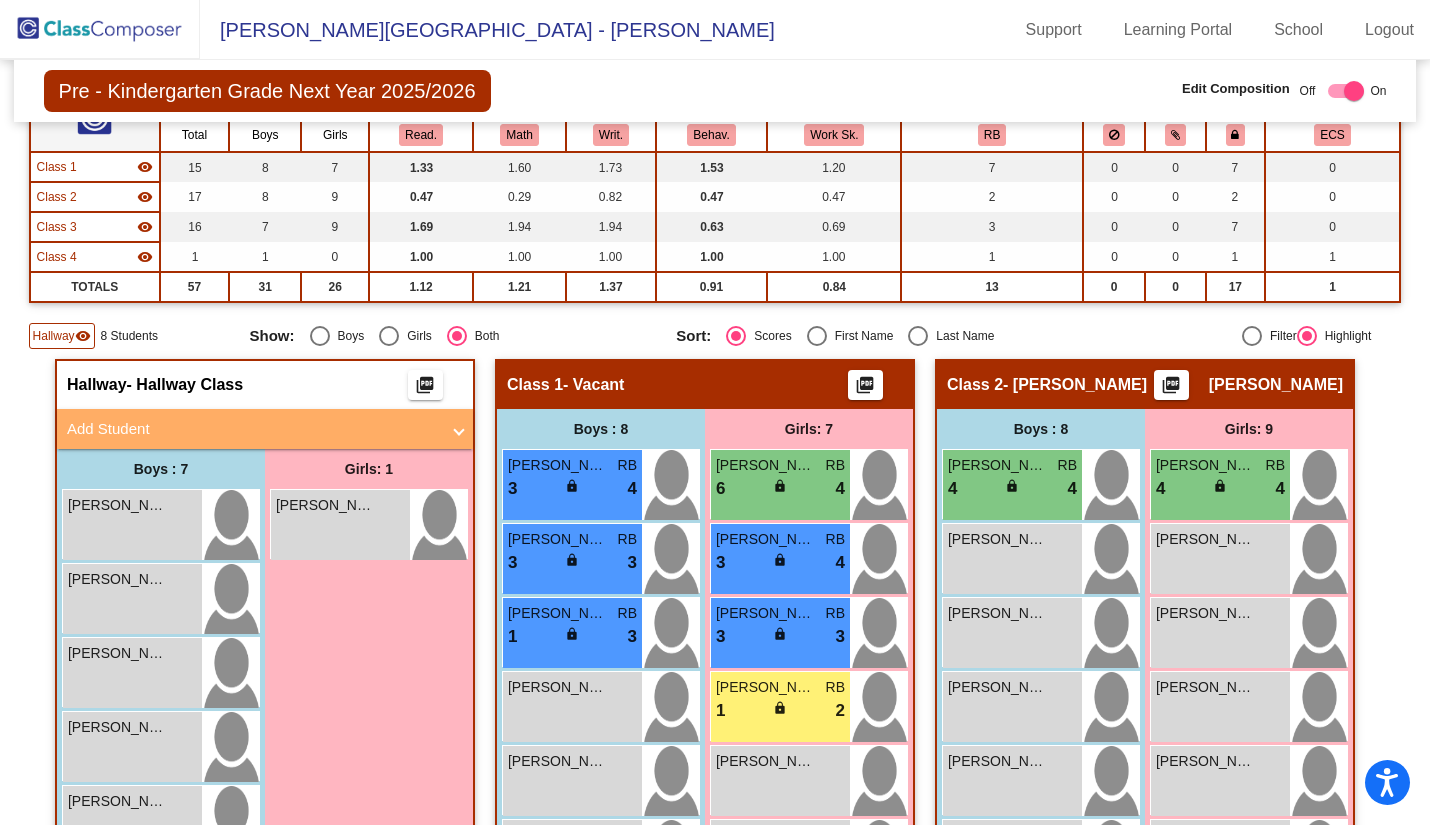 click on "Add Student" at bounding box center (265, 429) 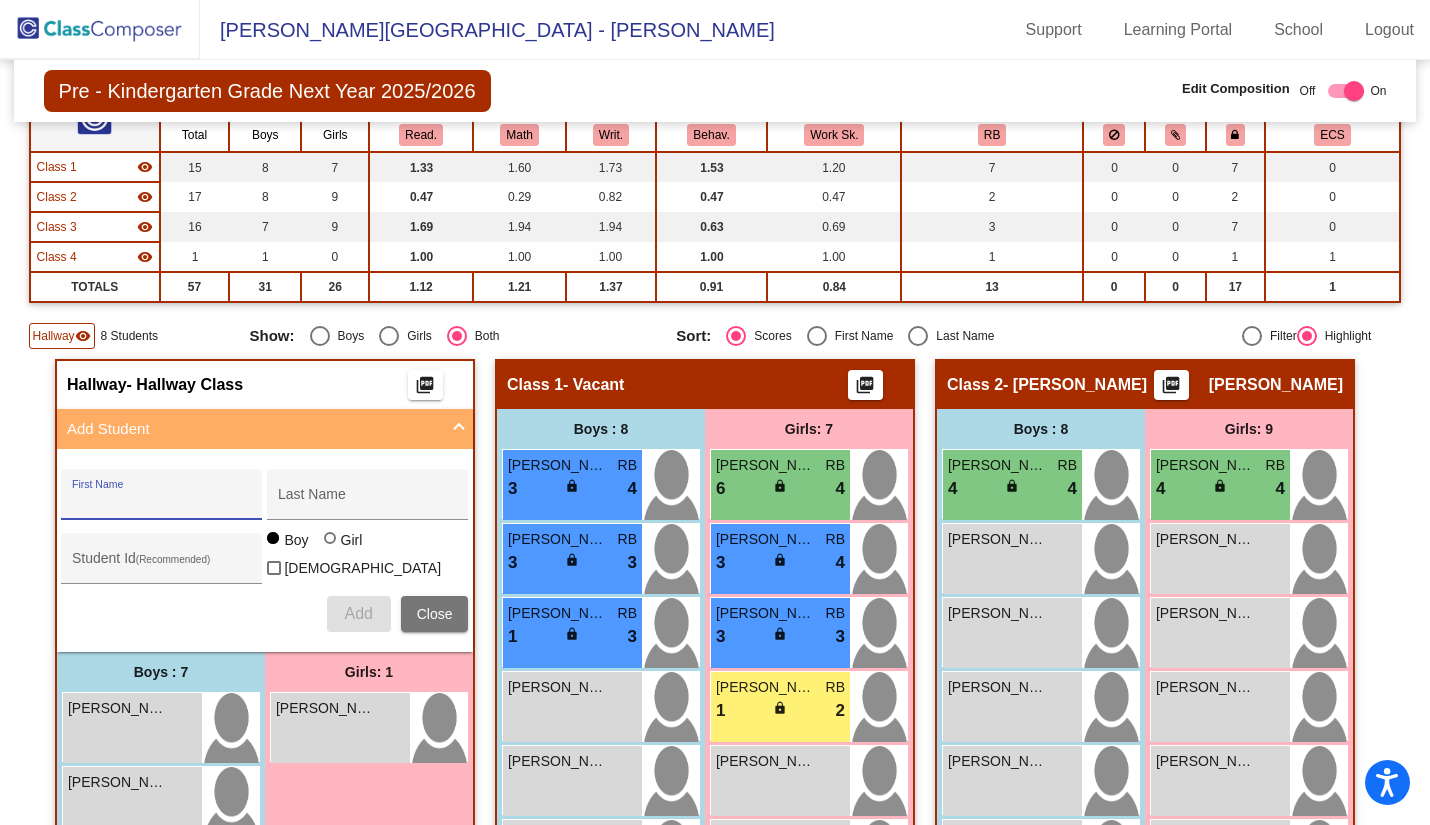 click on "First Name" at bounding box center (162, 502) 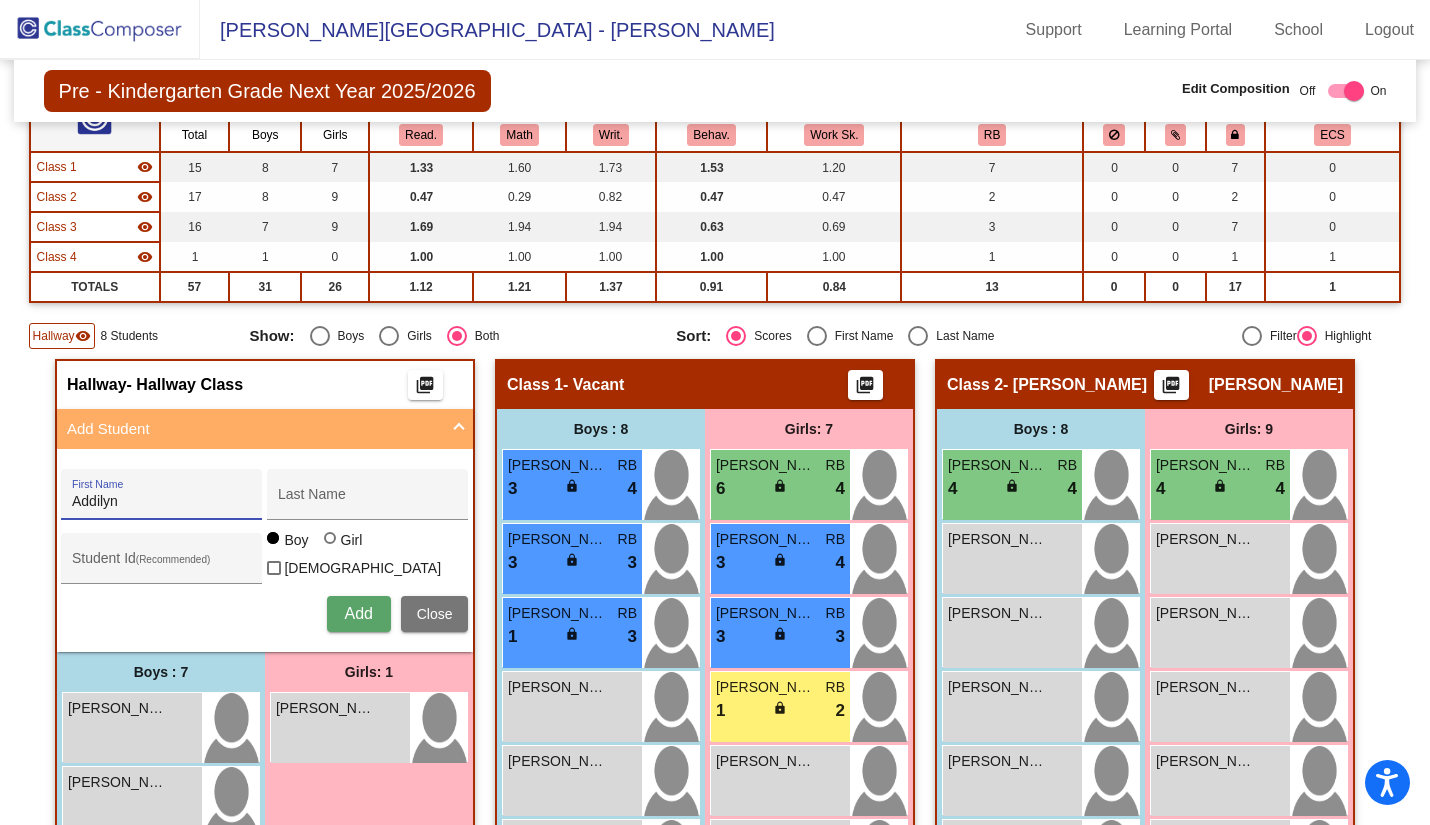 type on "Addilyn" 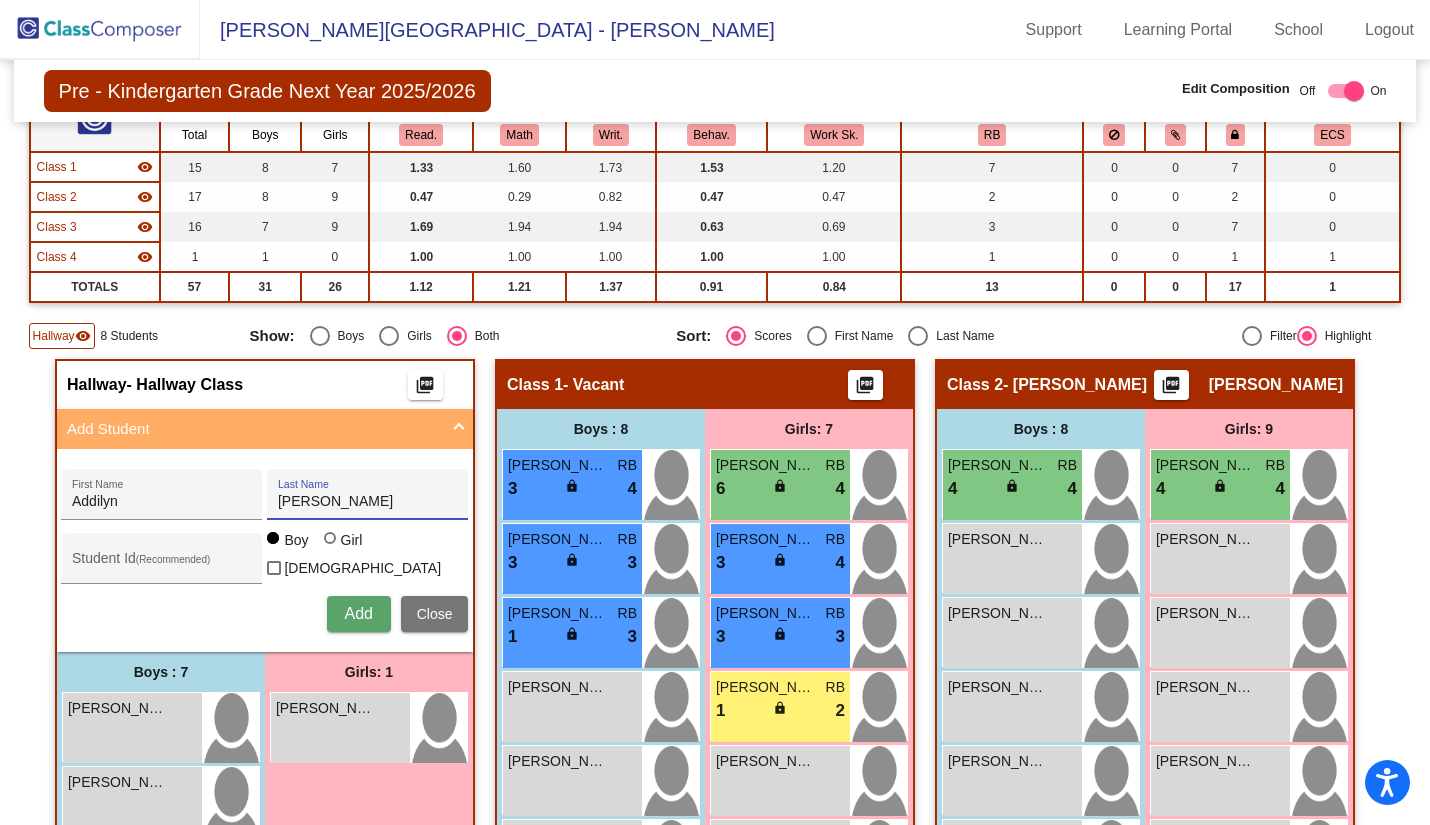 type on "[PERSON_NAME]" 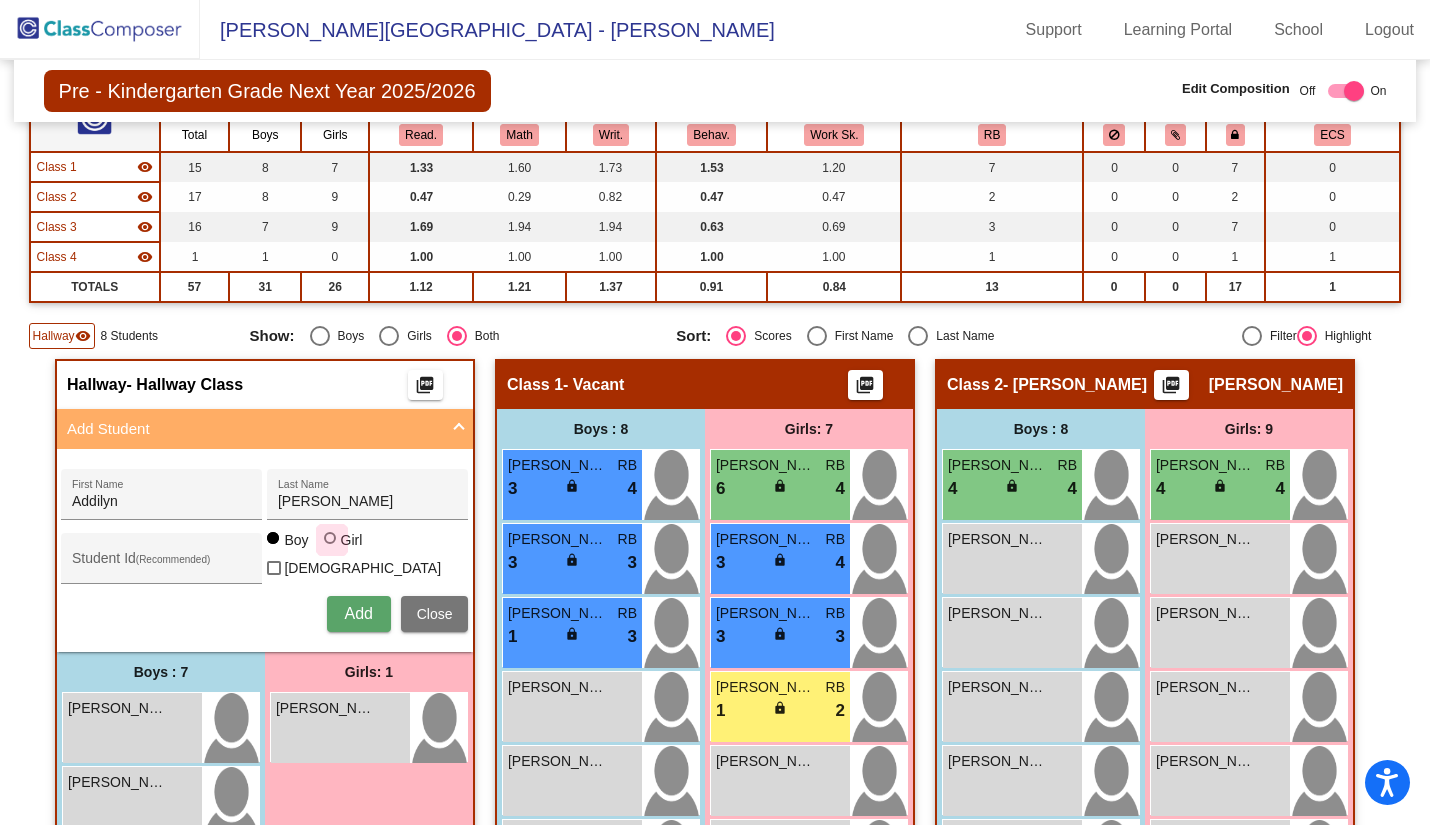 click at bounding box center [330, 538] 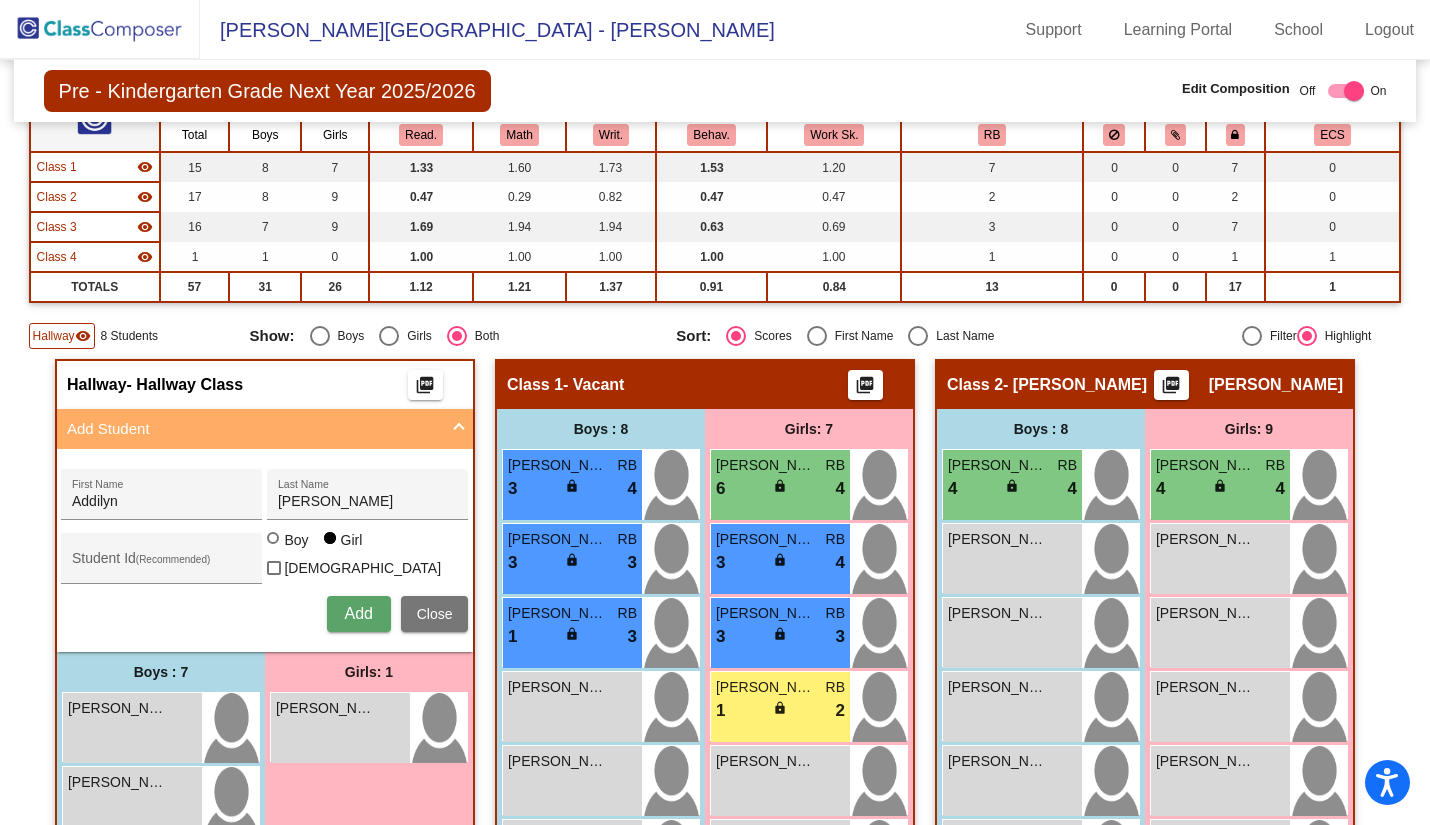 click on "Student Id  (Recommended)" at bounding box center (162, 563) 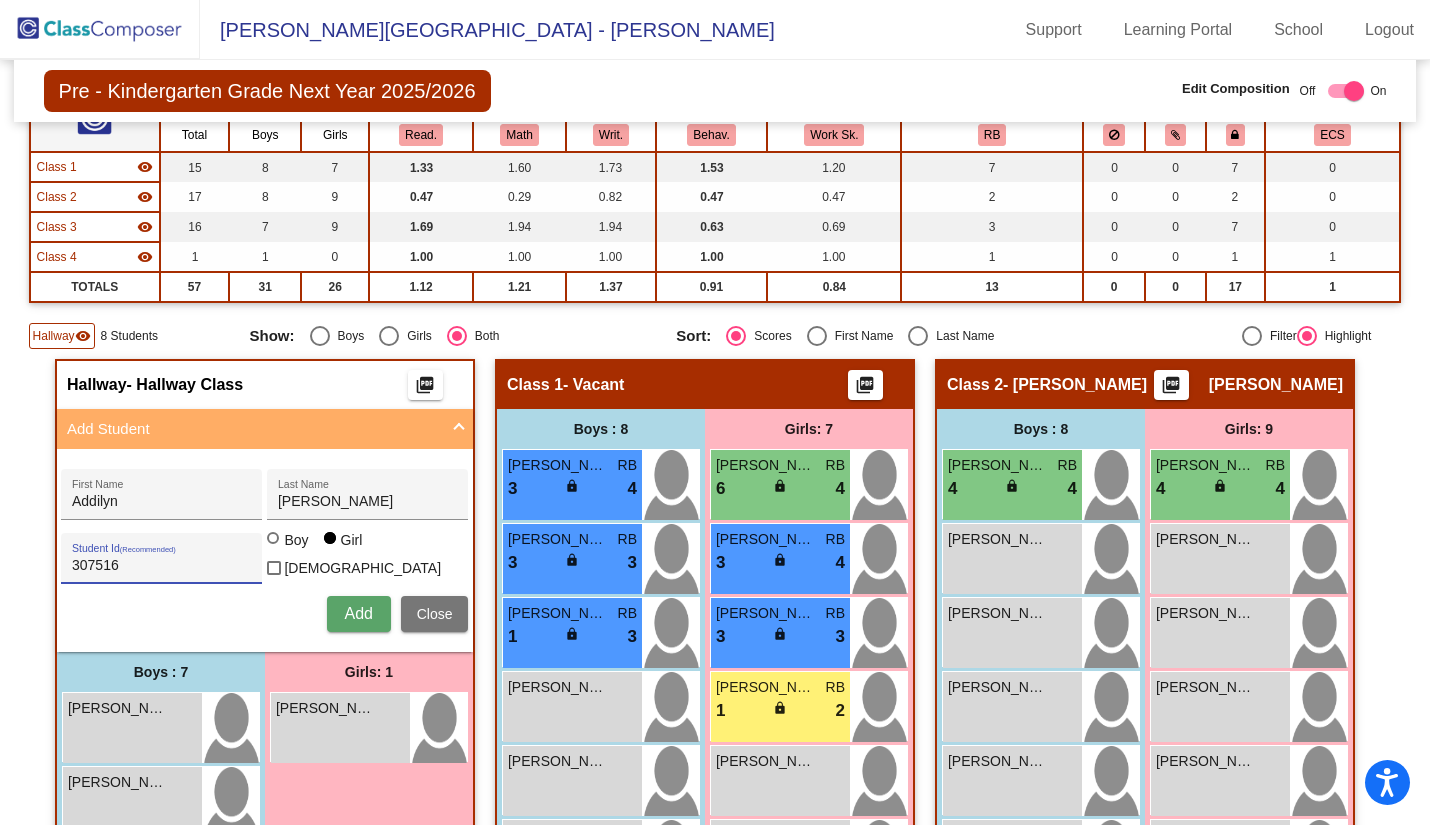 type on "307516" 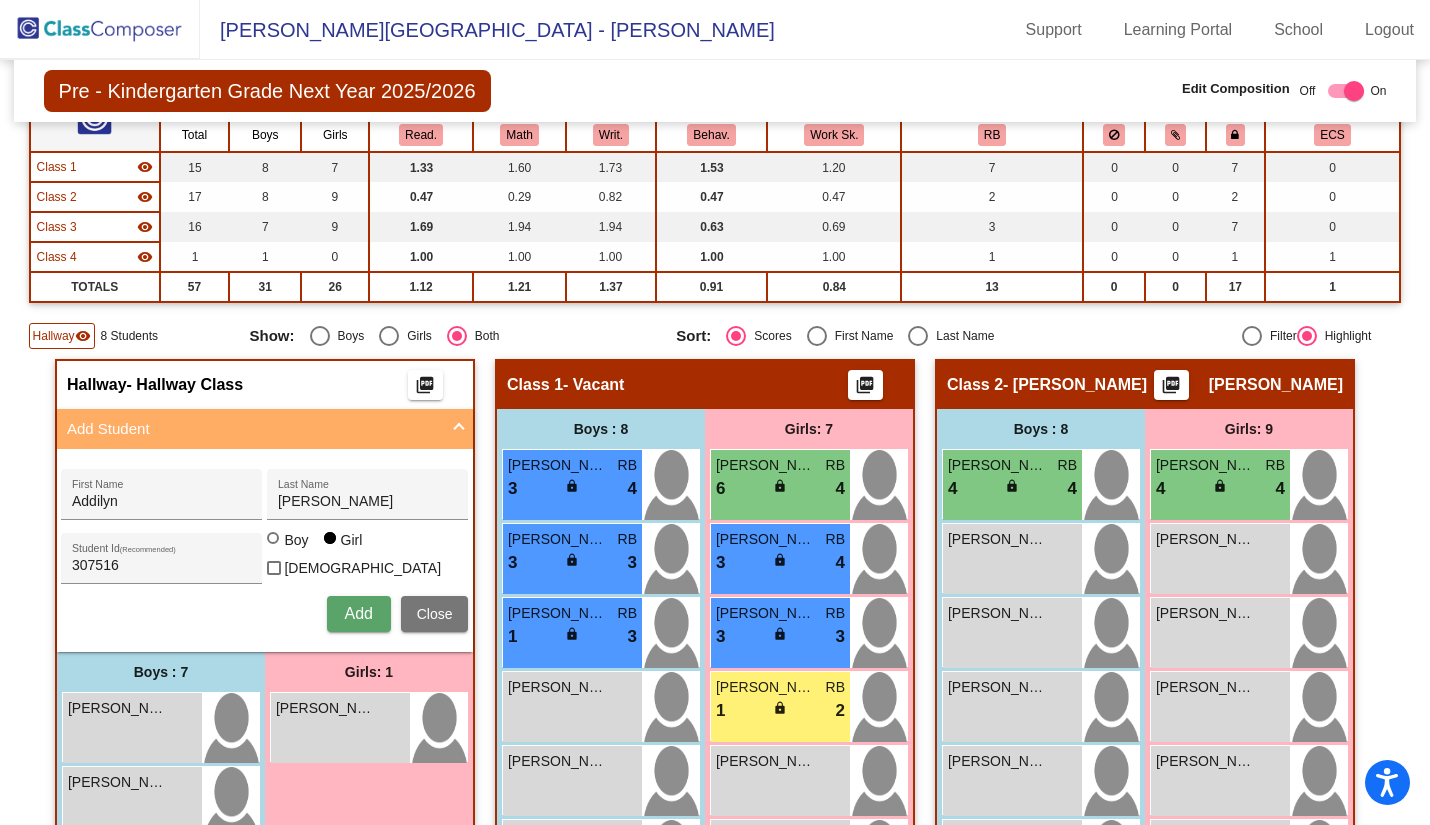 type 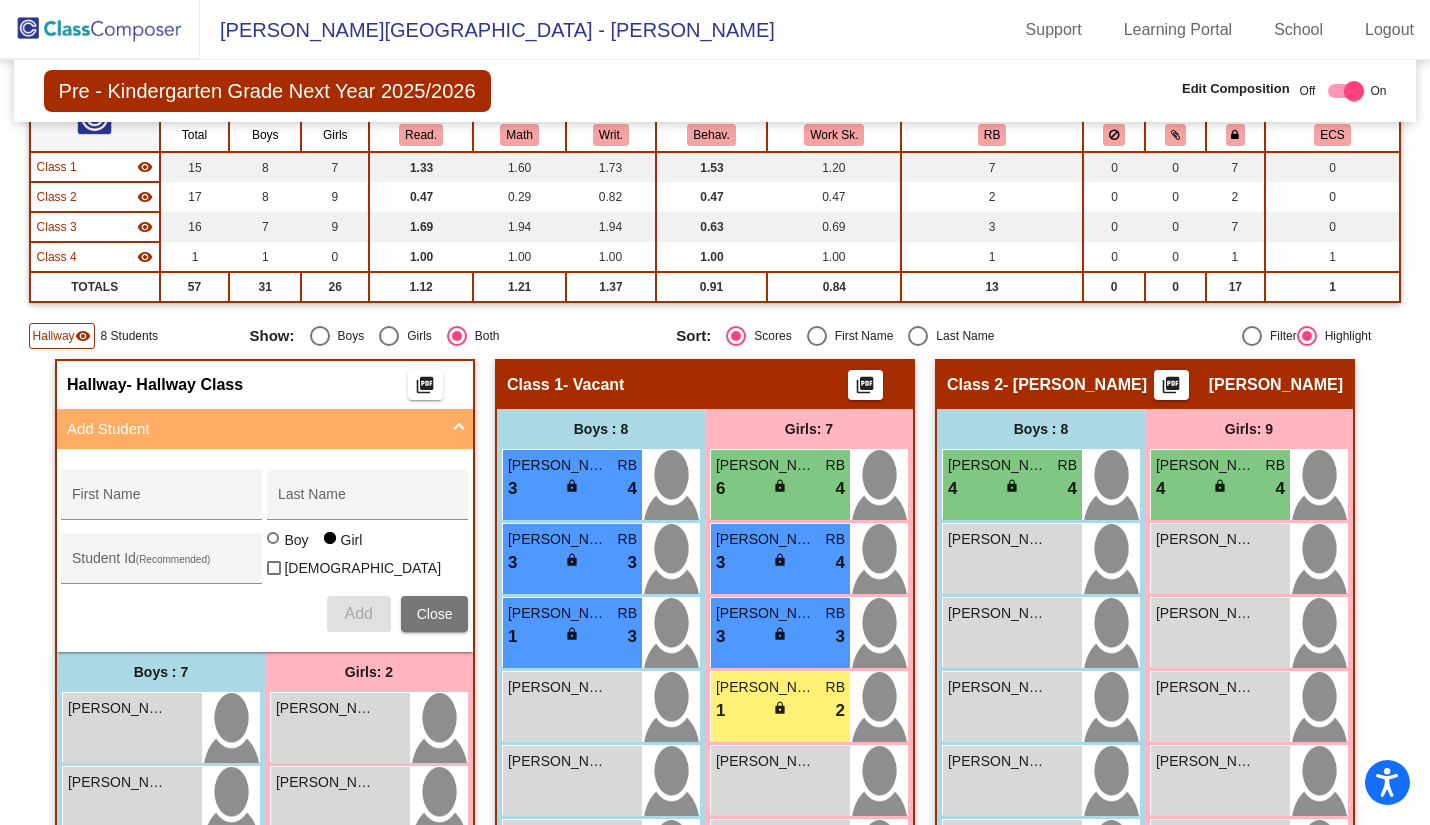 click 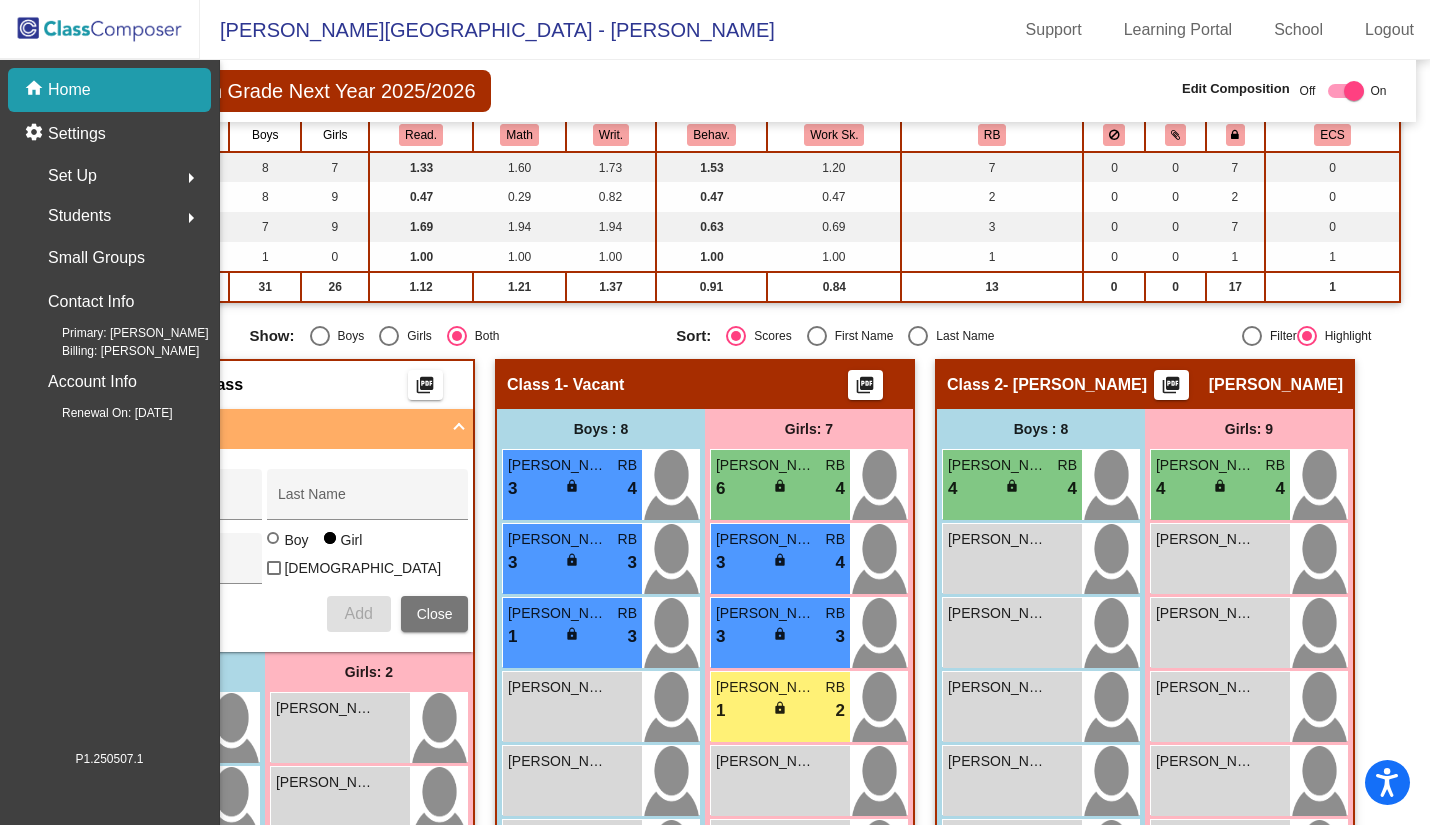 scroll, scrollTop: 0, scrollLeft: 0, axis: both 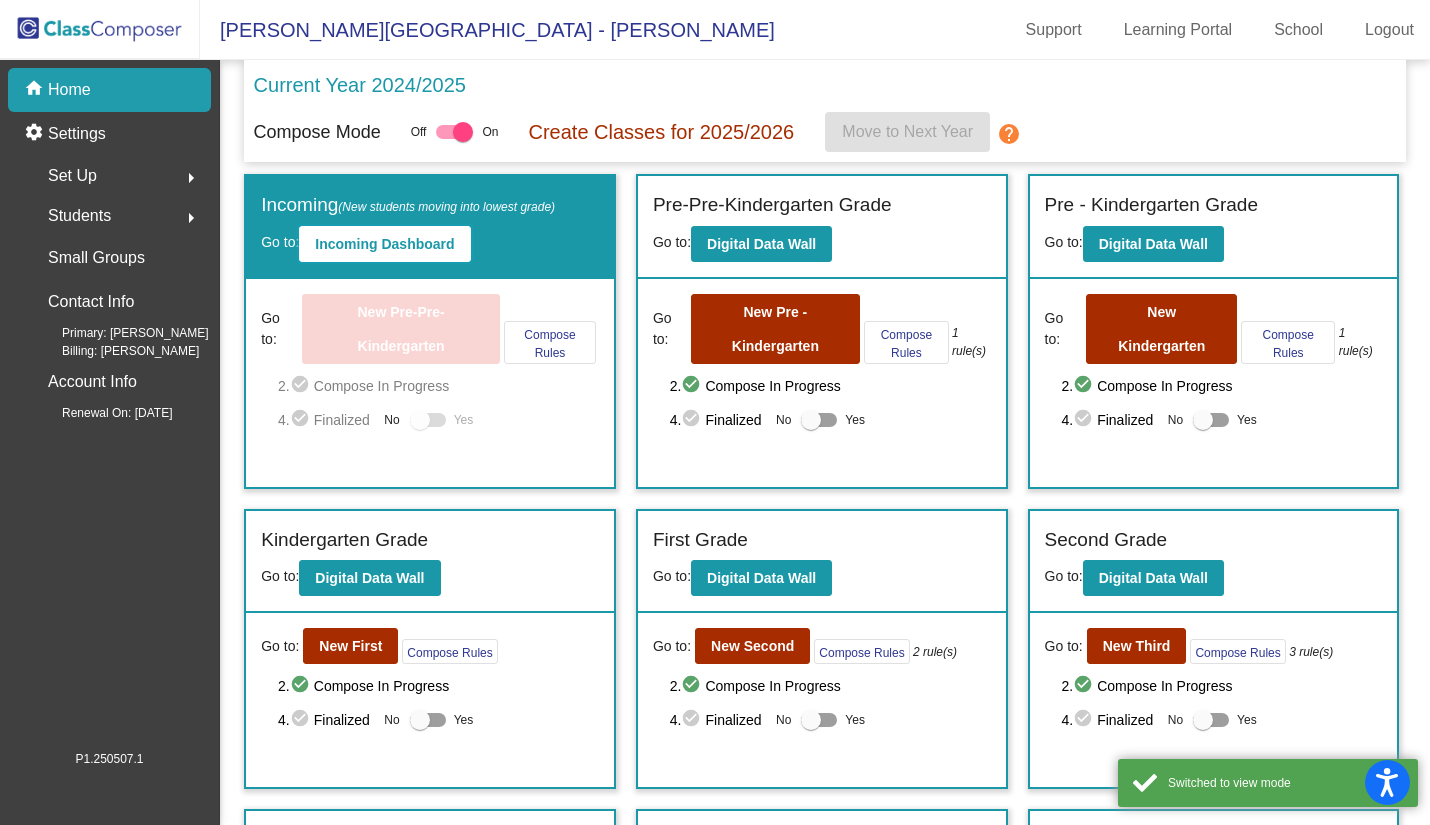 click on "Incoming Dashboard" 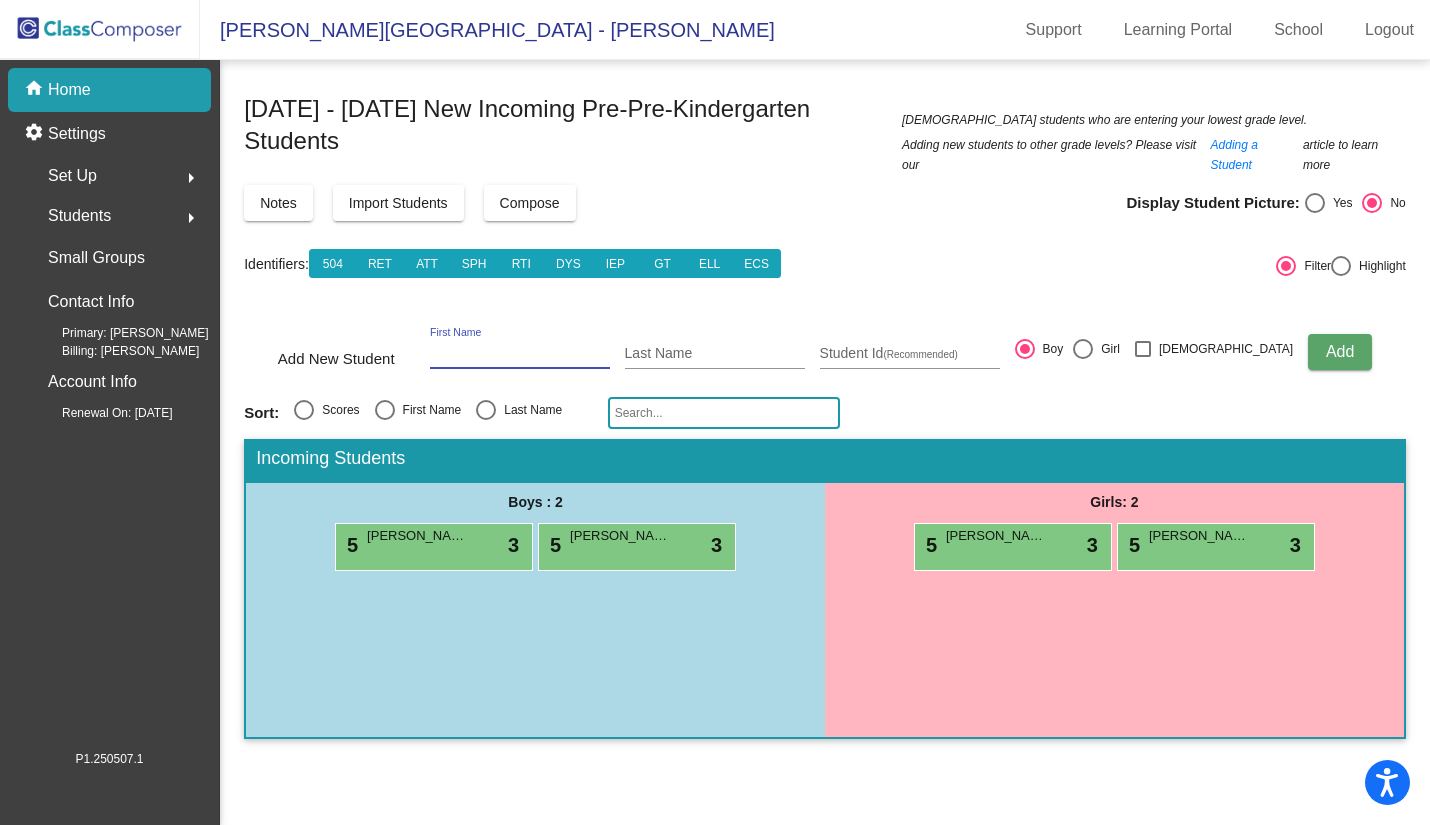 click on "First Name" at bounding box center [520, 354] 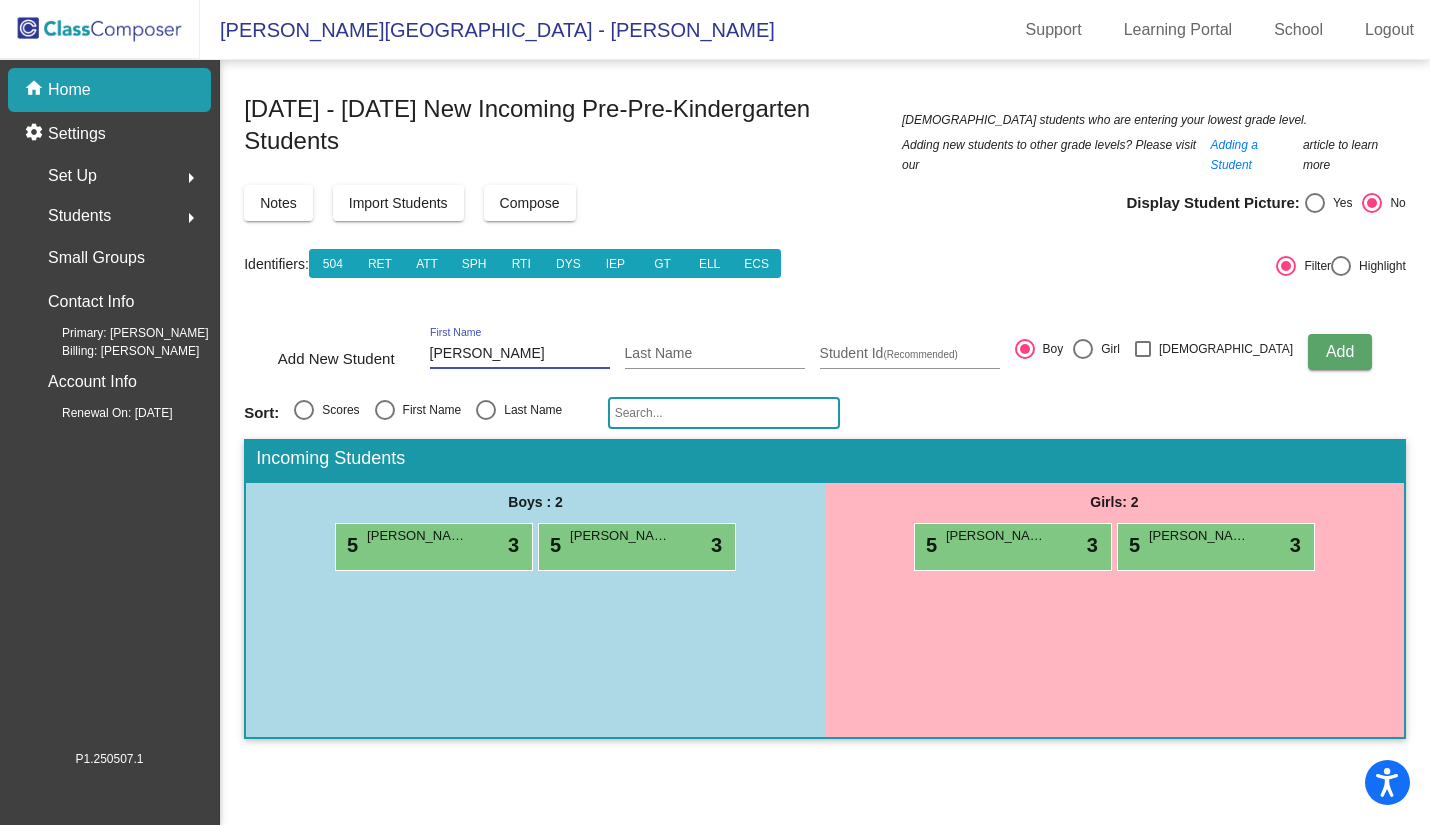 type on "[PERSON_NAME]" 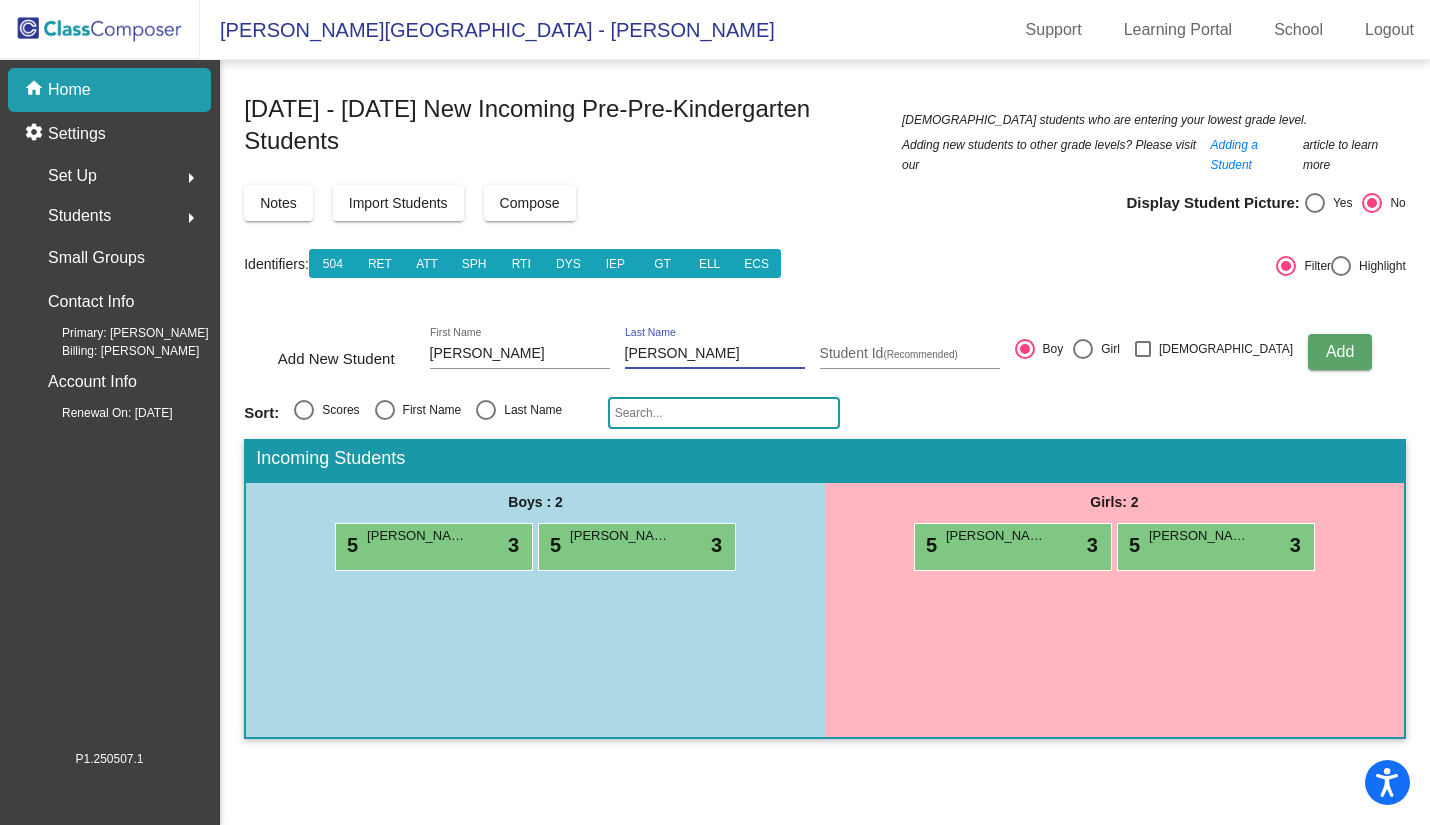 type on "[PERSON_NAME]" 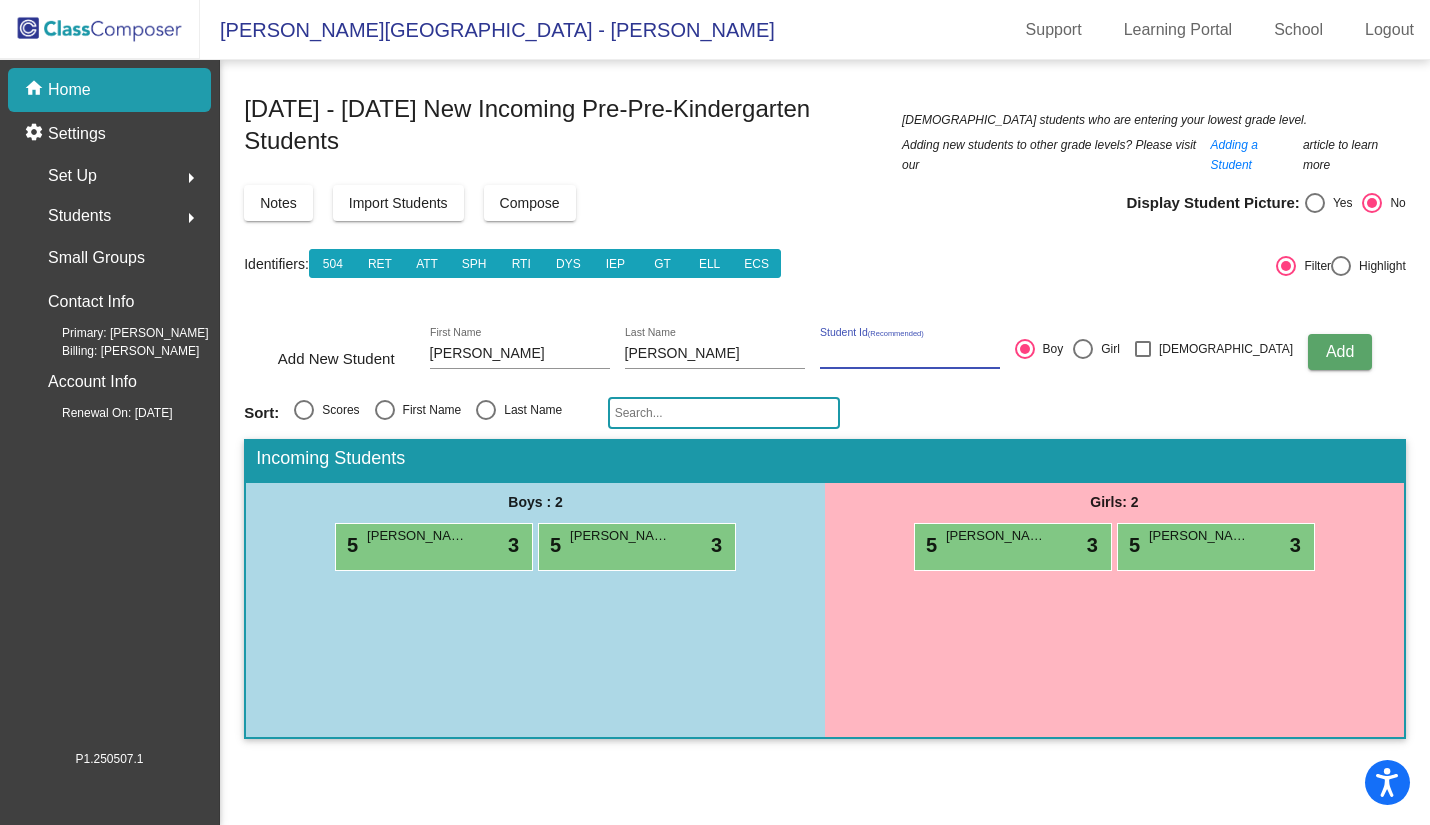 click on "Student Id  (Recommended)" at bounding box center [910, 354] 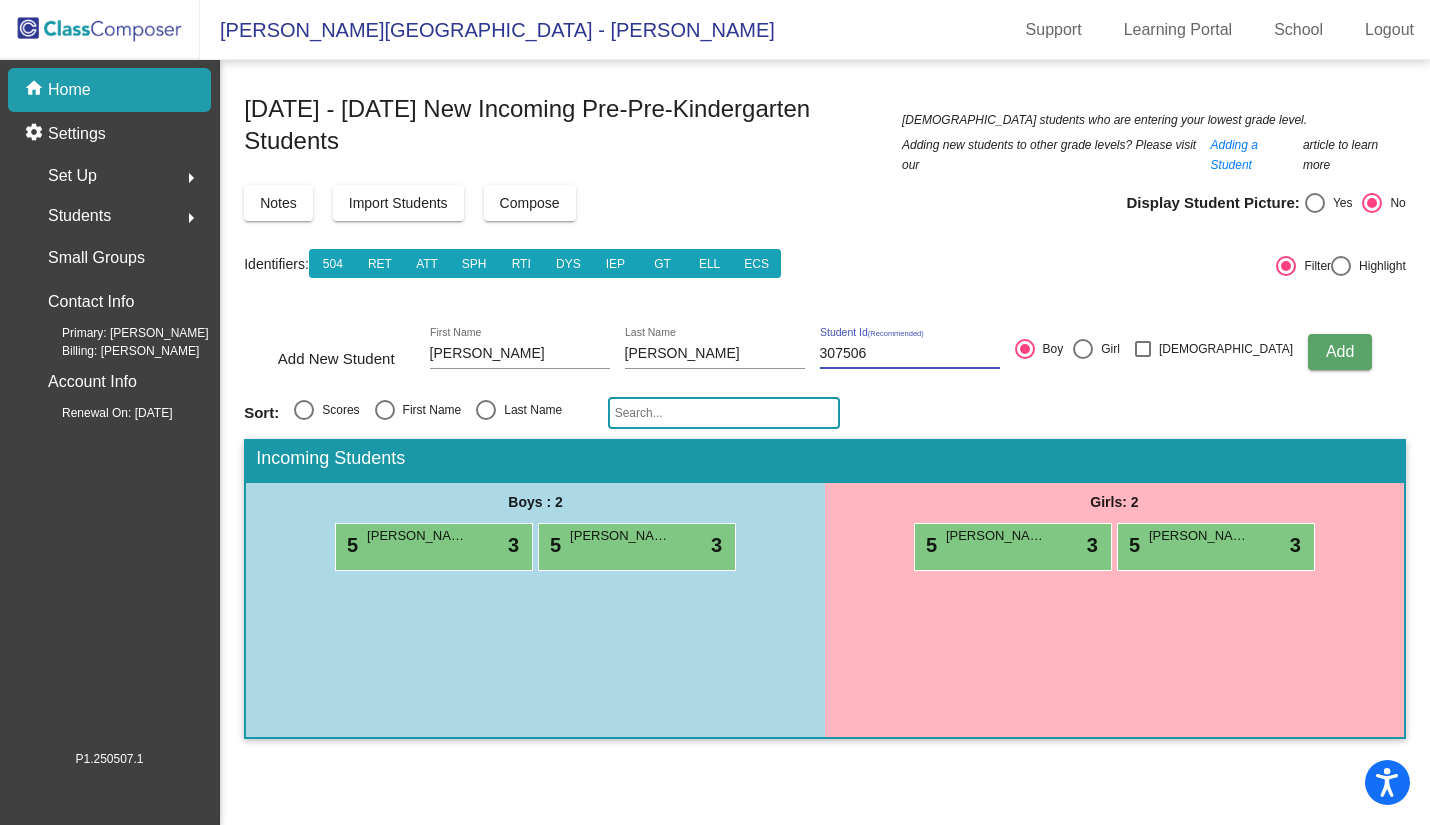 type on "307506" 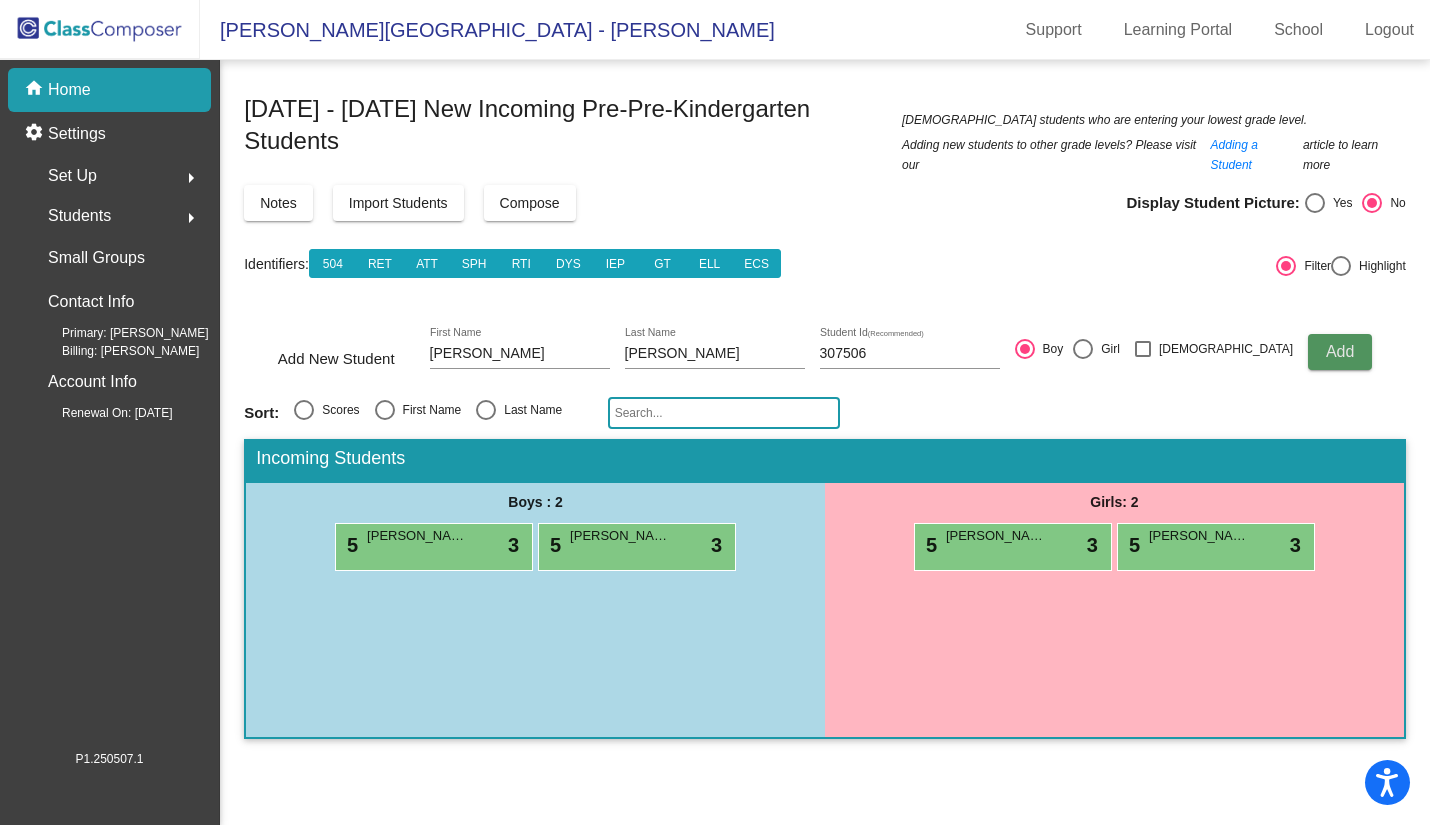 click on "Add" 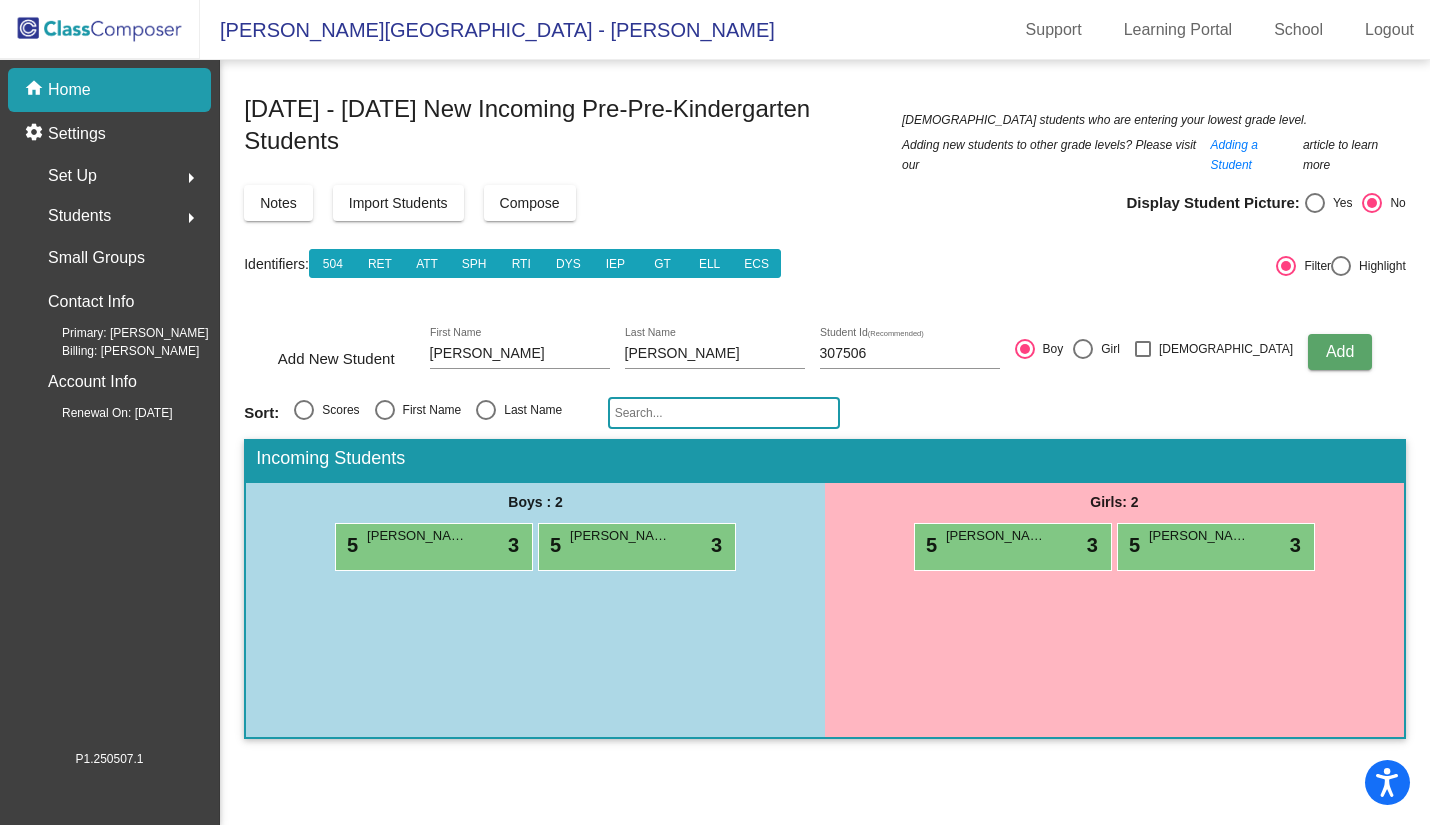 type 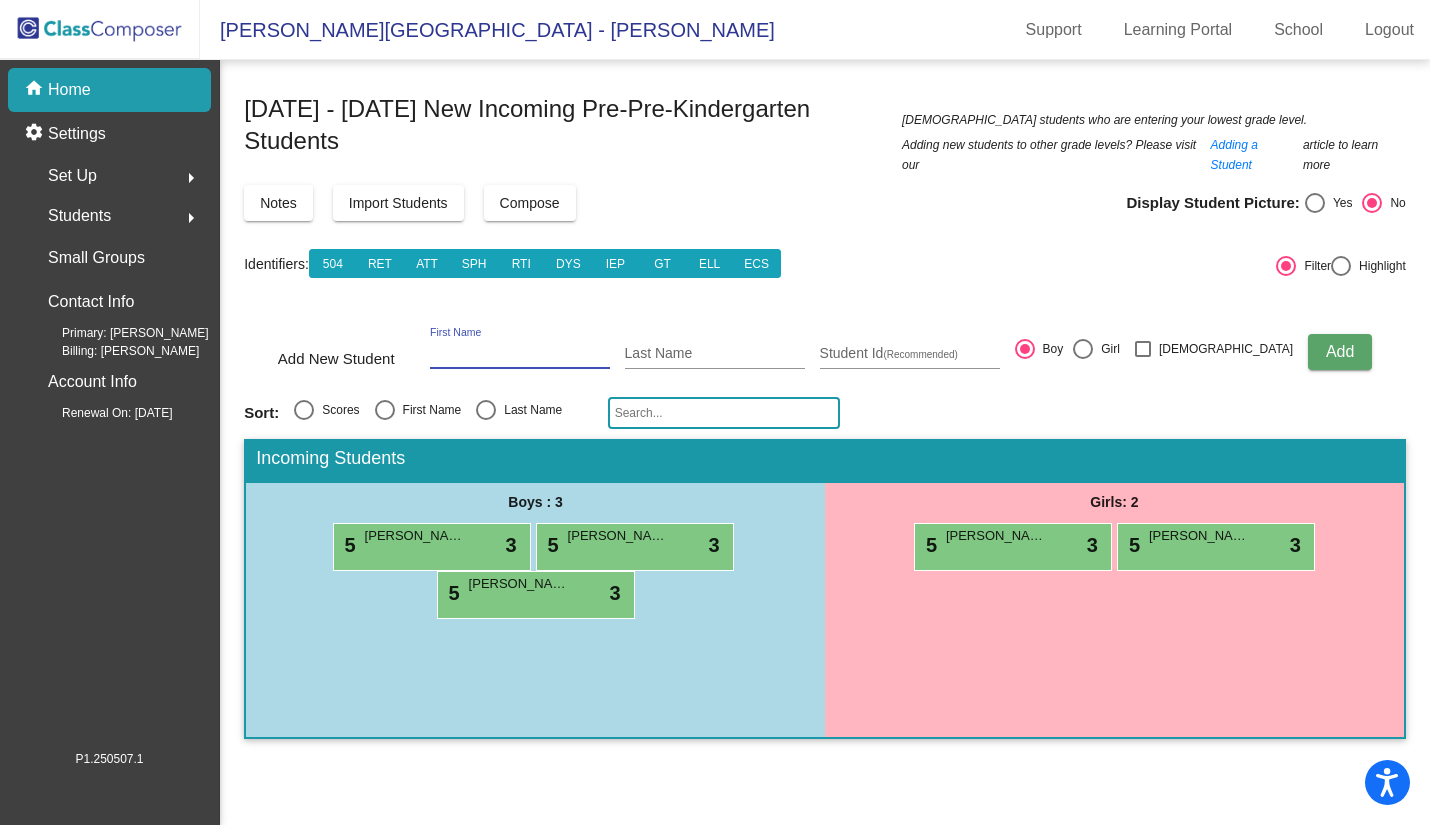 click on "First Name" at bounding box center (520, 354) 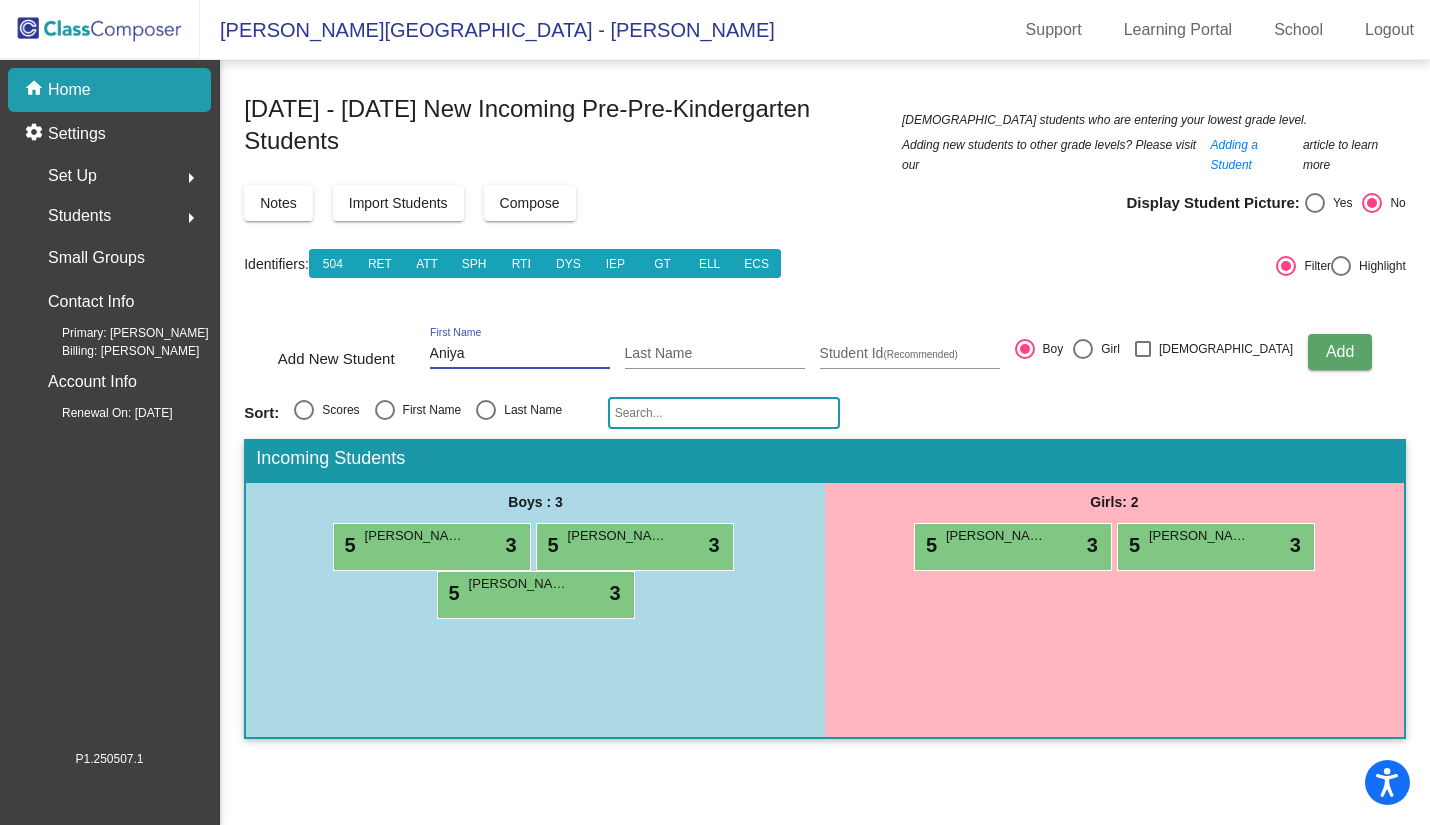type on "Aniya" 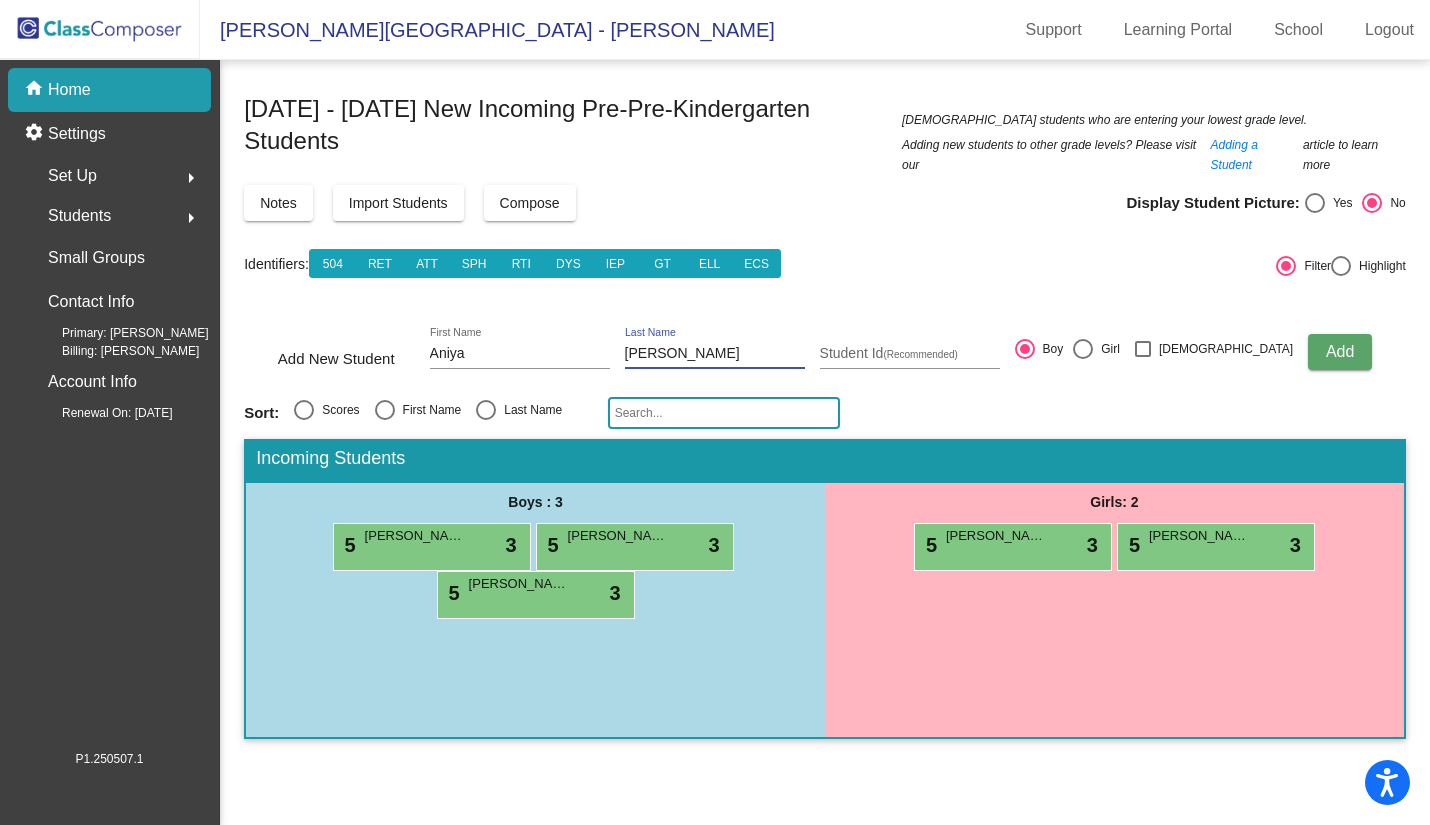 type on "[PERSON_NAME]" 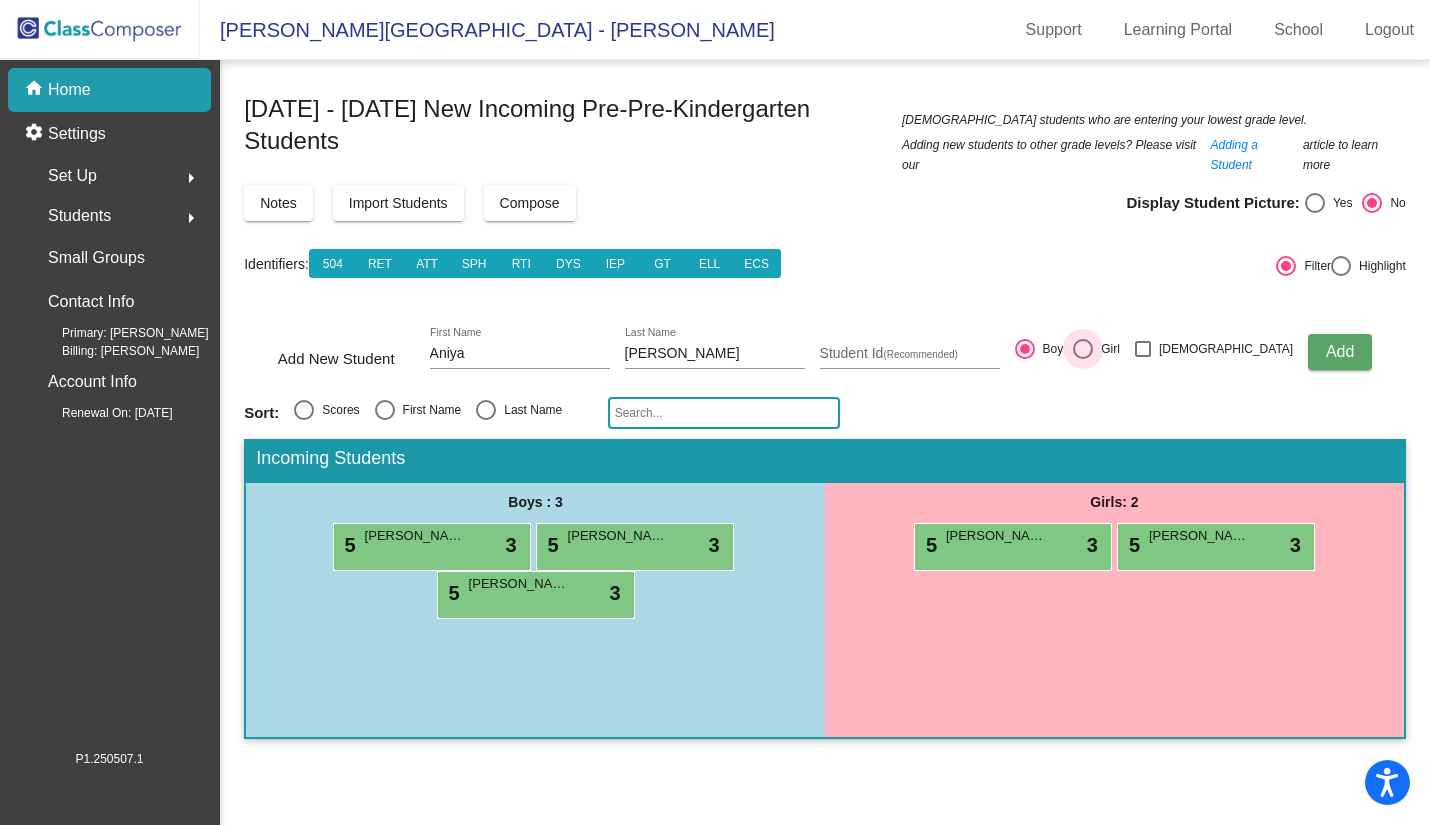 click at bounding box center (1083, 349) 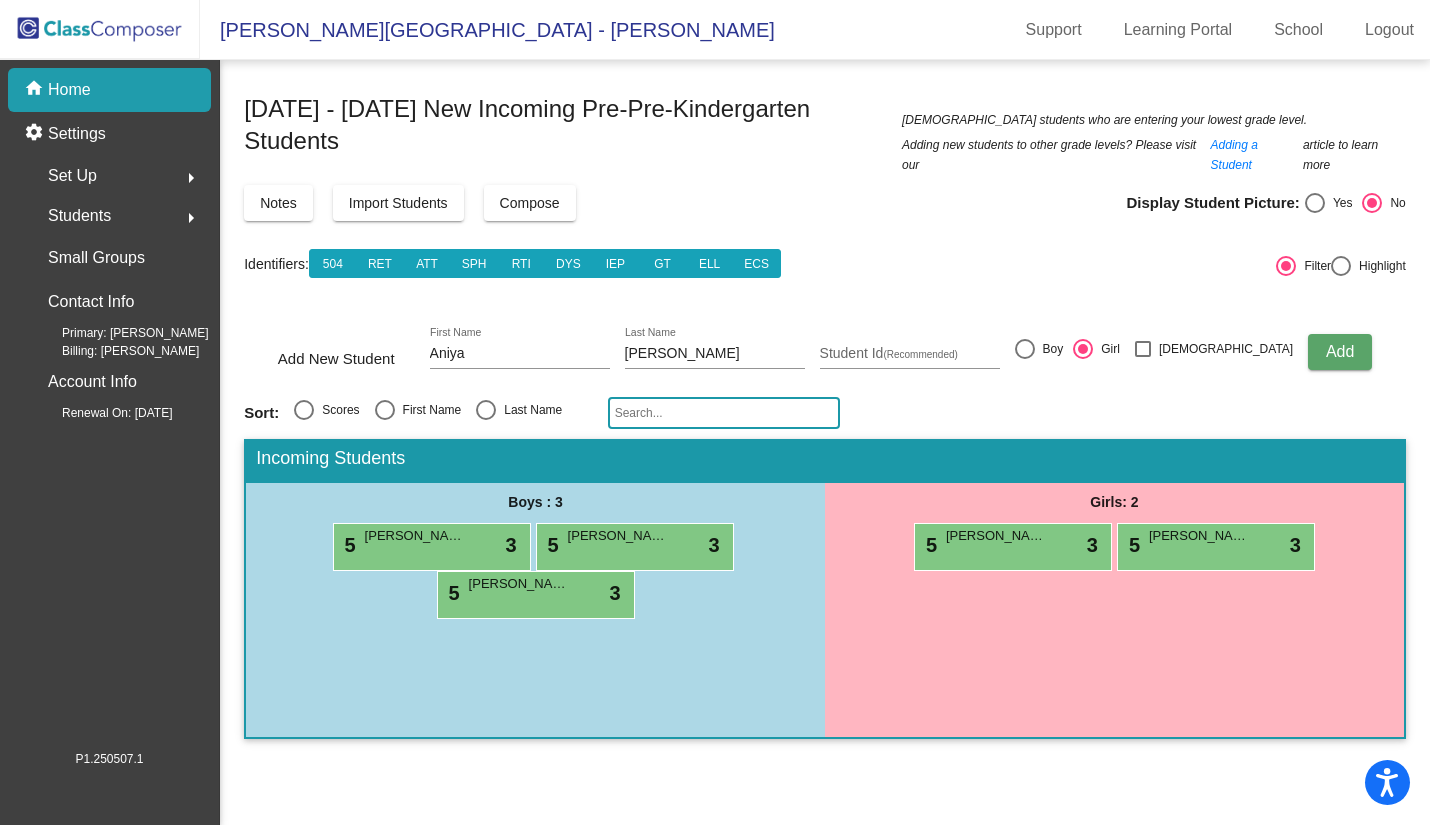 click on "Add" 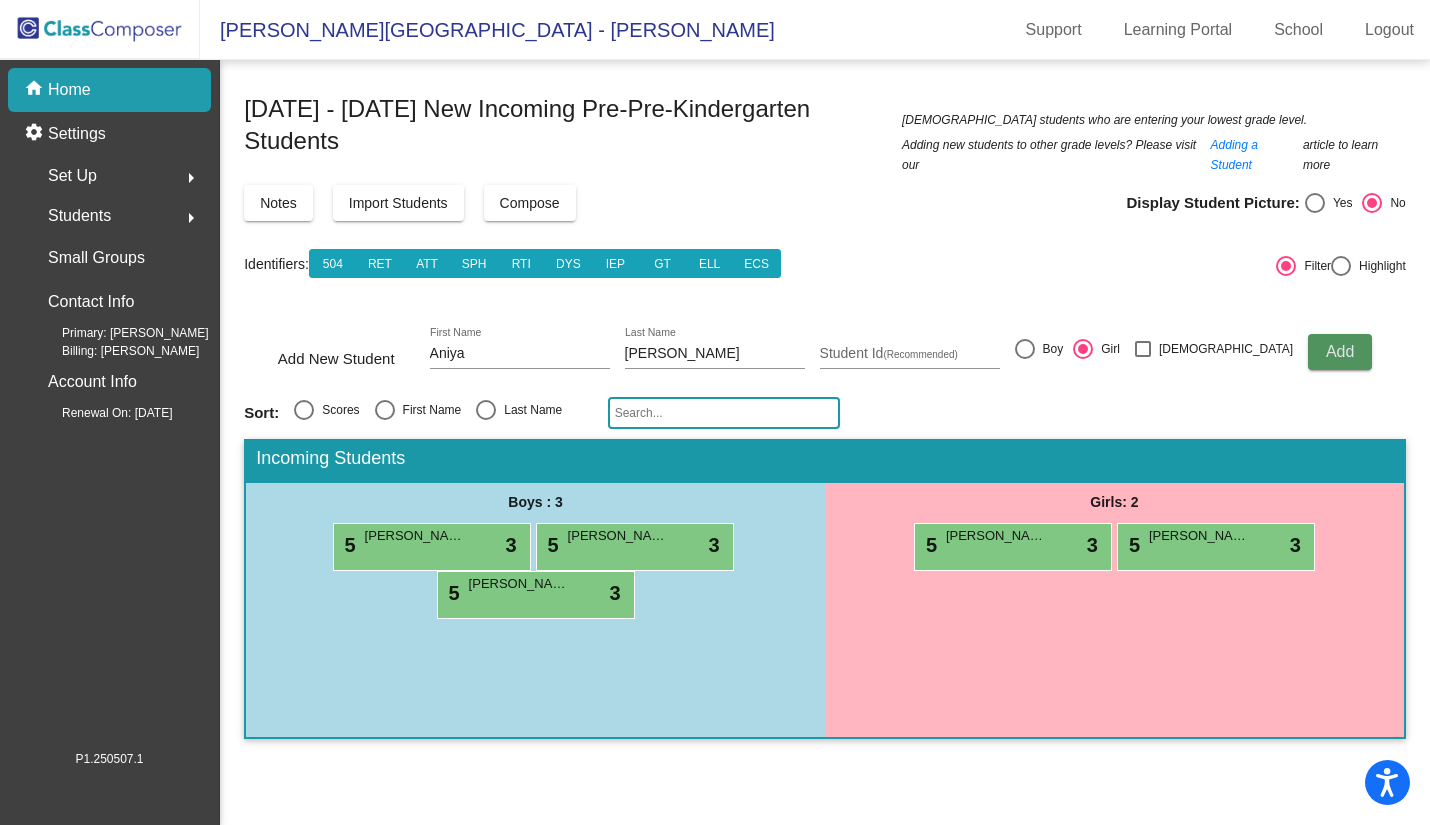type 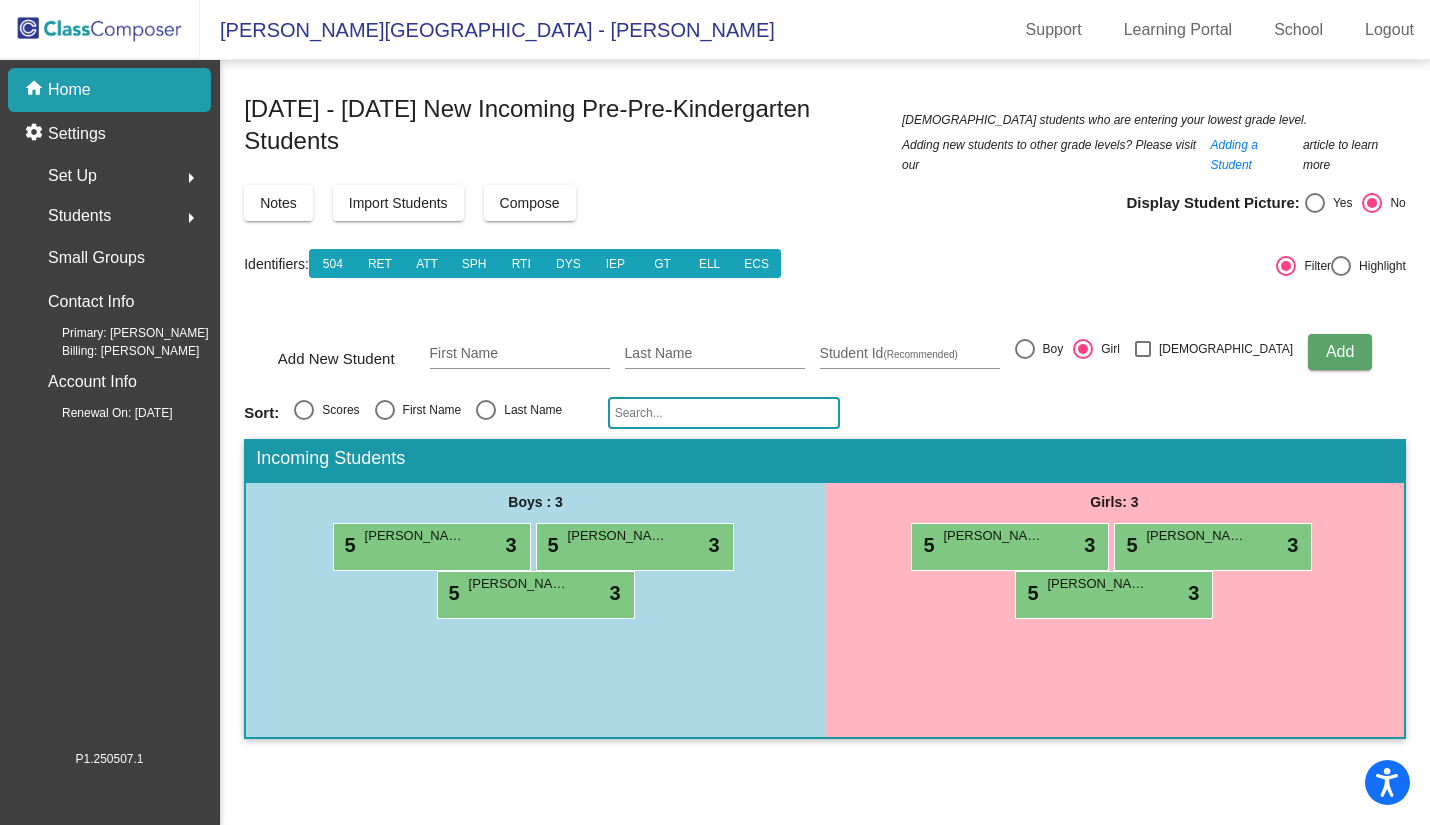 click 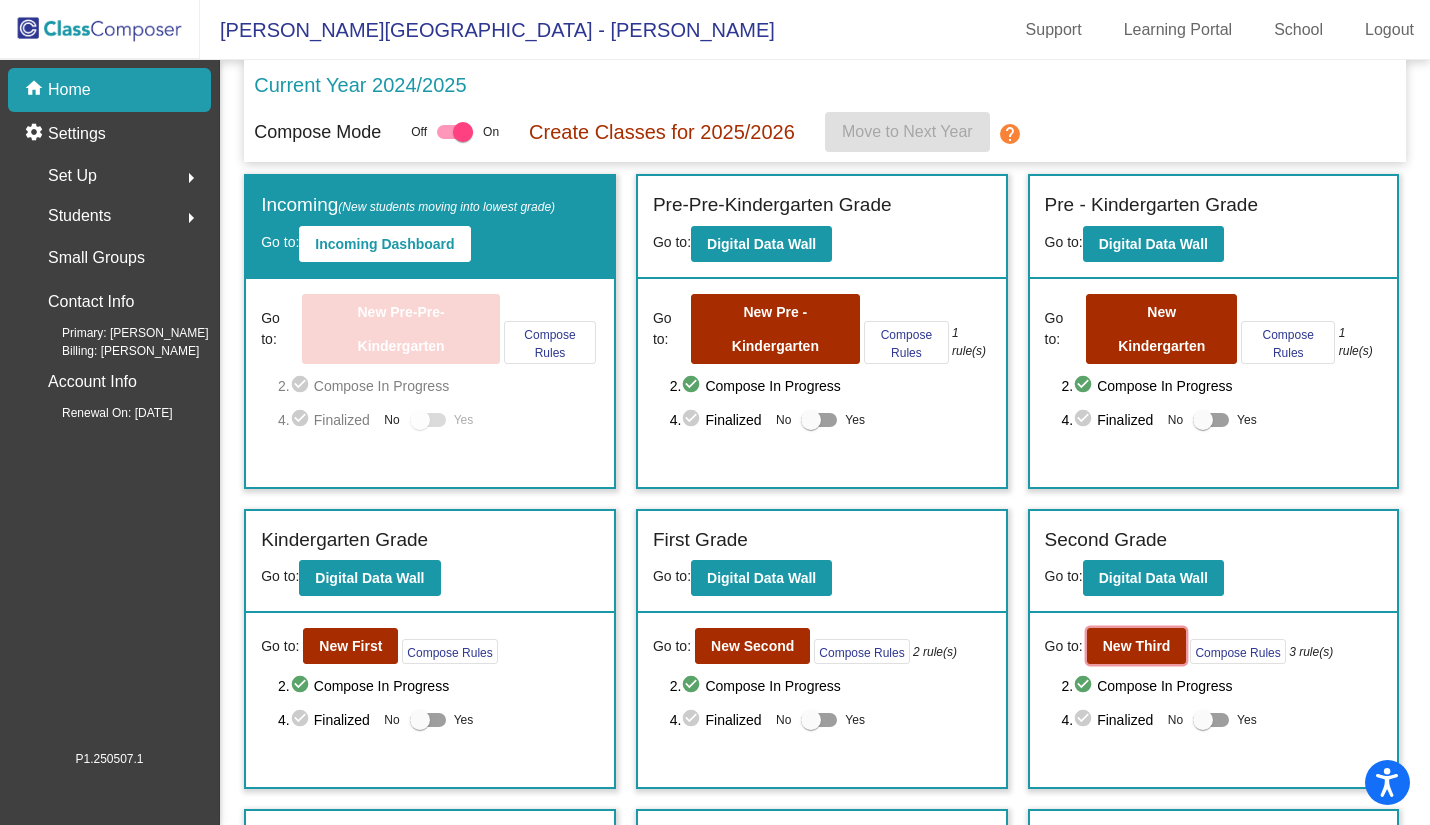 click on "New Third" 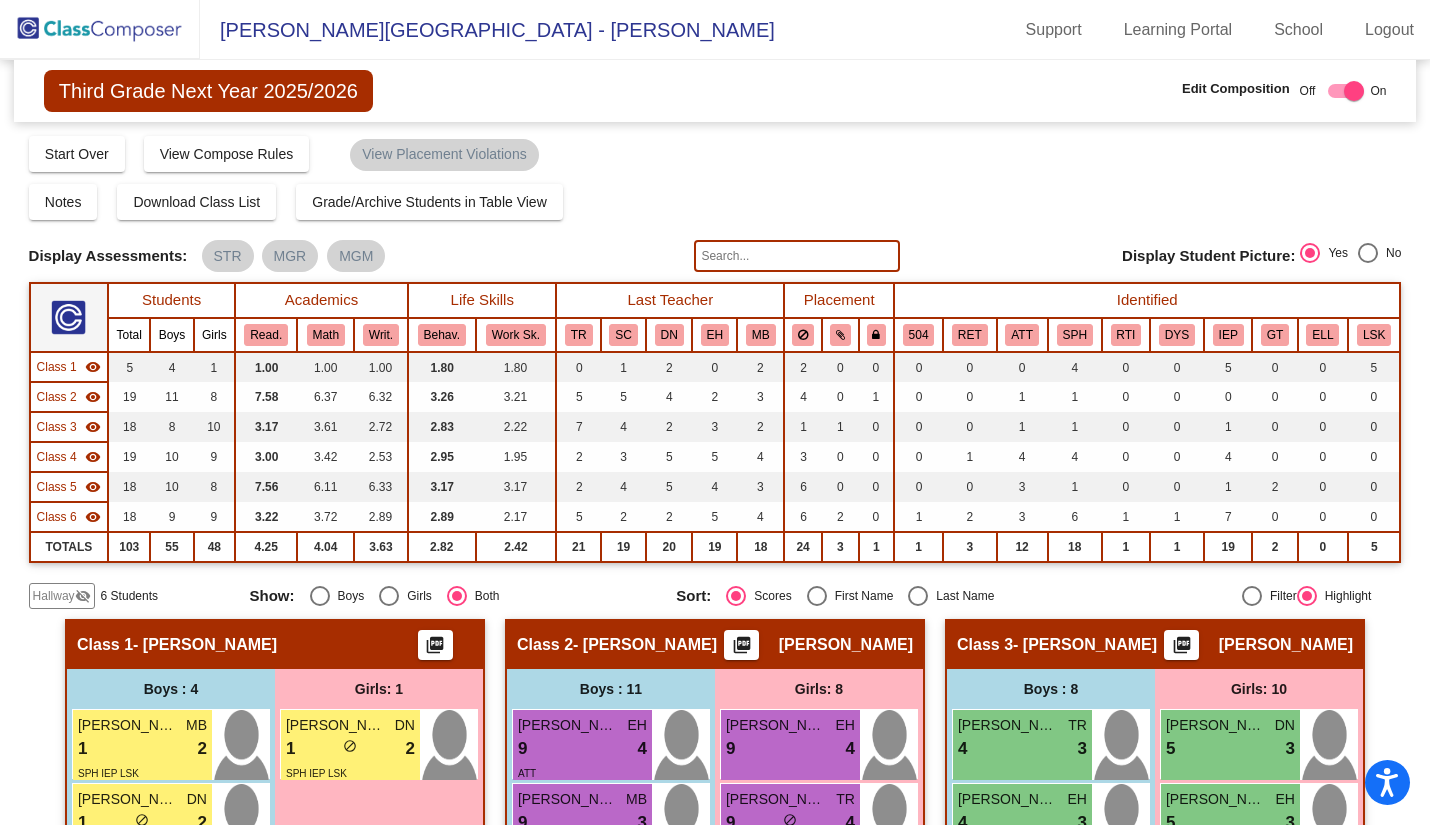 click on "Hallway" 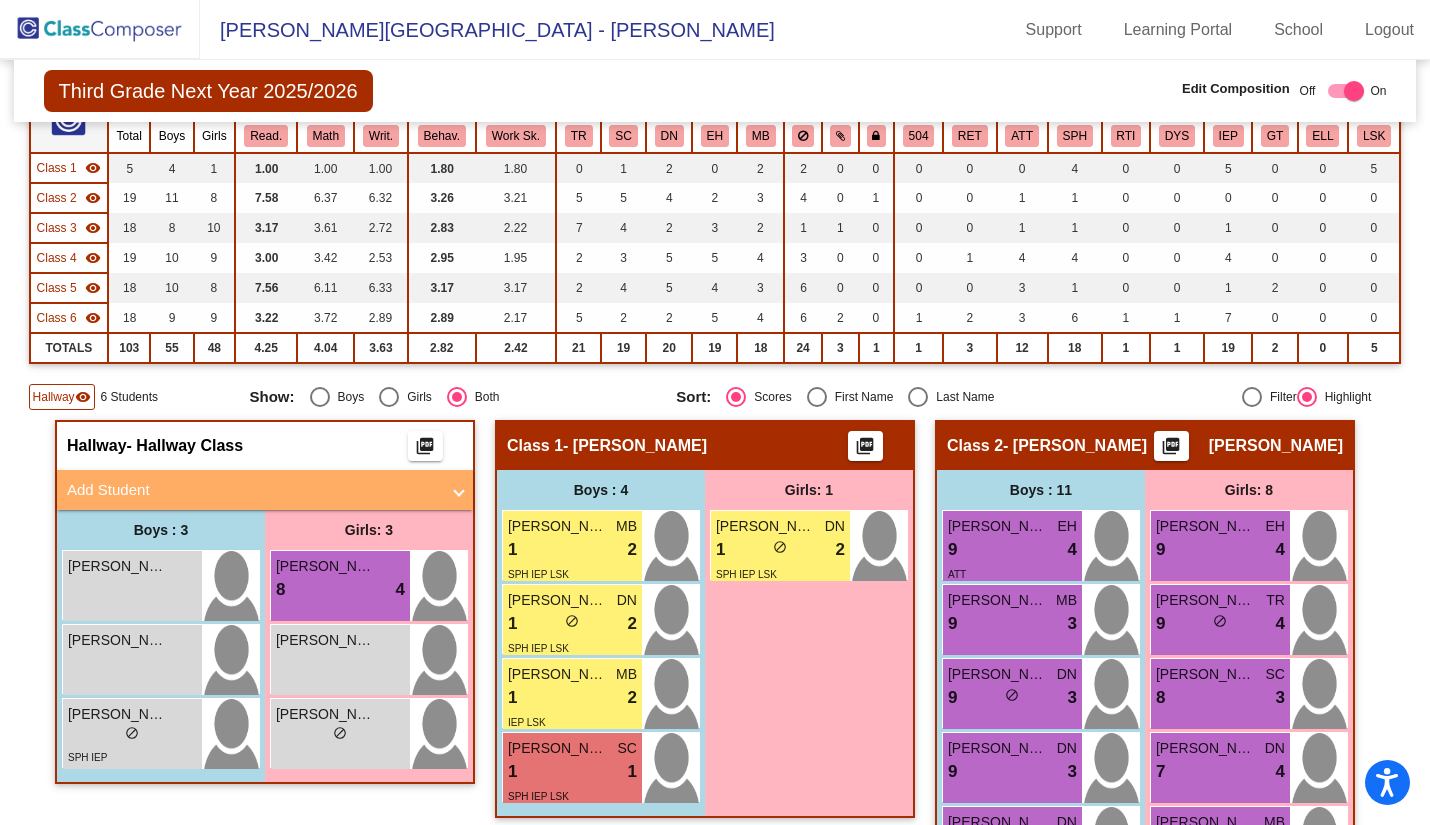 scroll, scrollTop: 300, scrollLeft: 0, axis: vertical 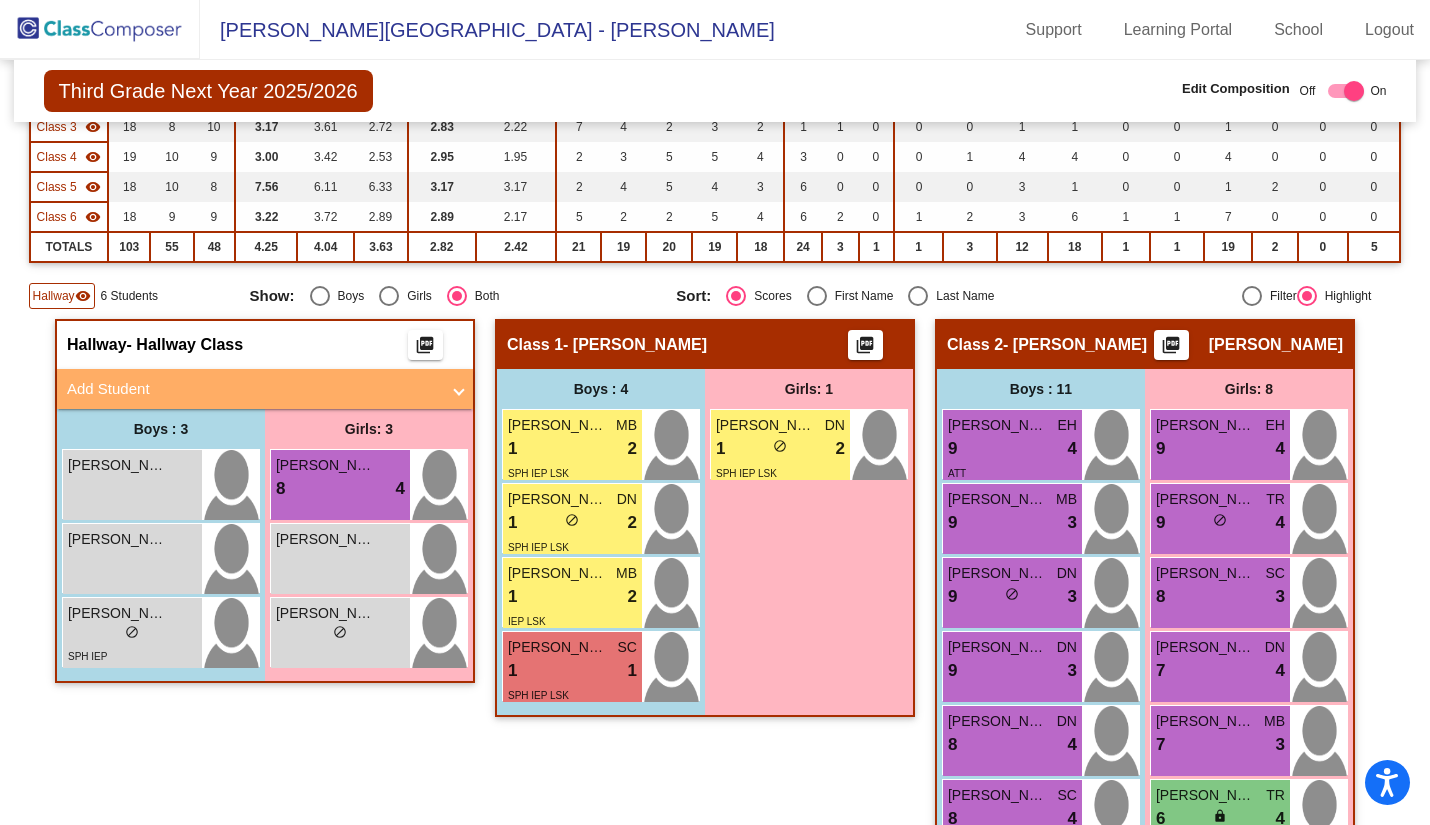 click on "Add Student" at bounding box center (253, 389) 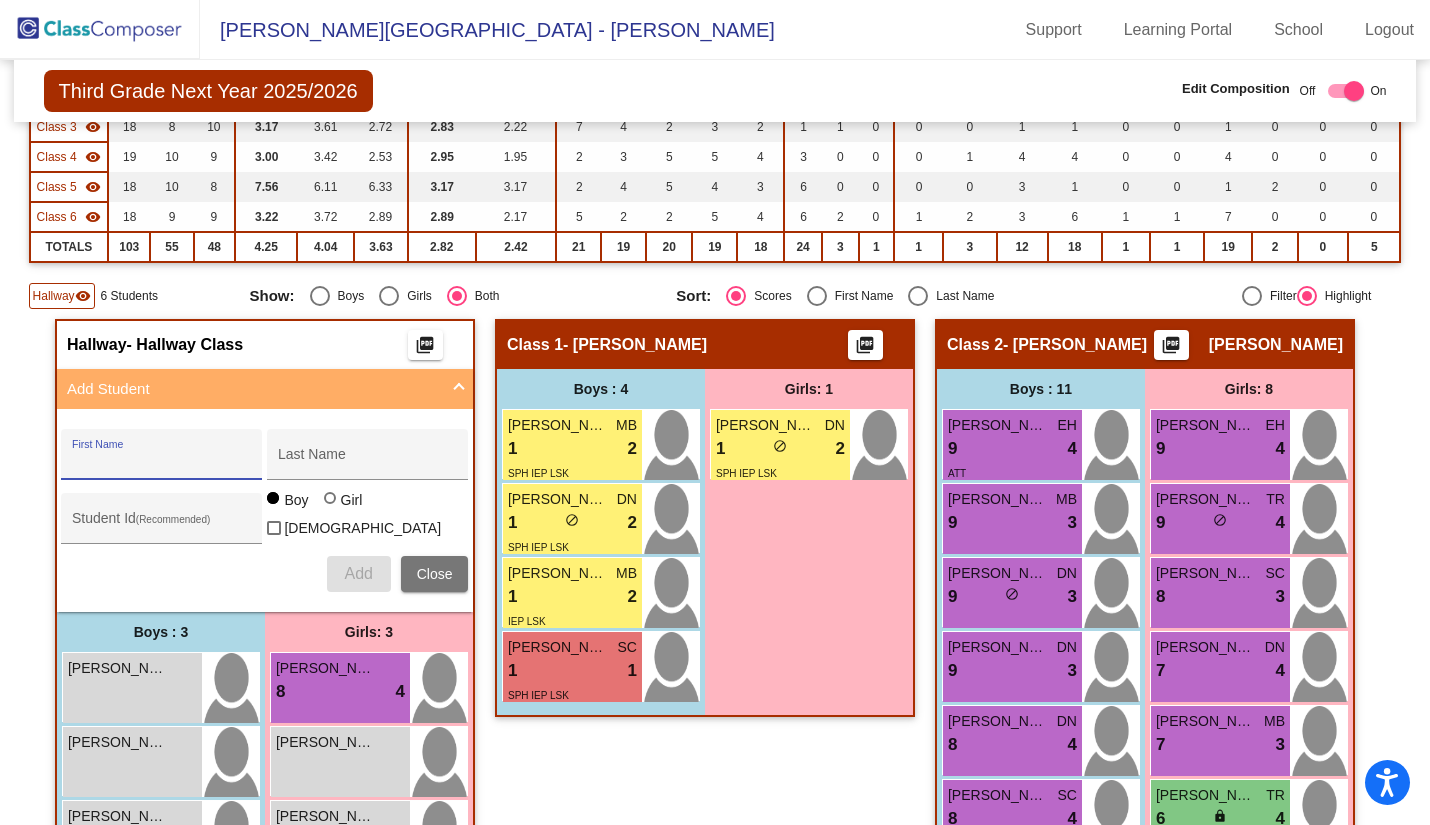 click on "First Name" at bounding box center (162, 462) 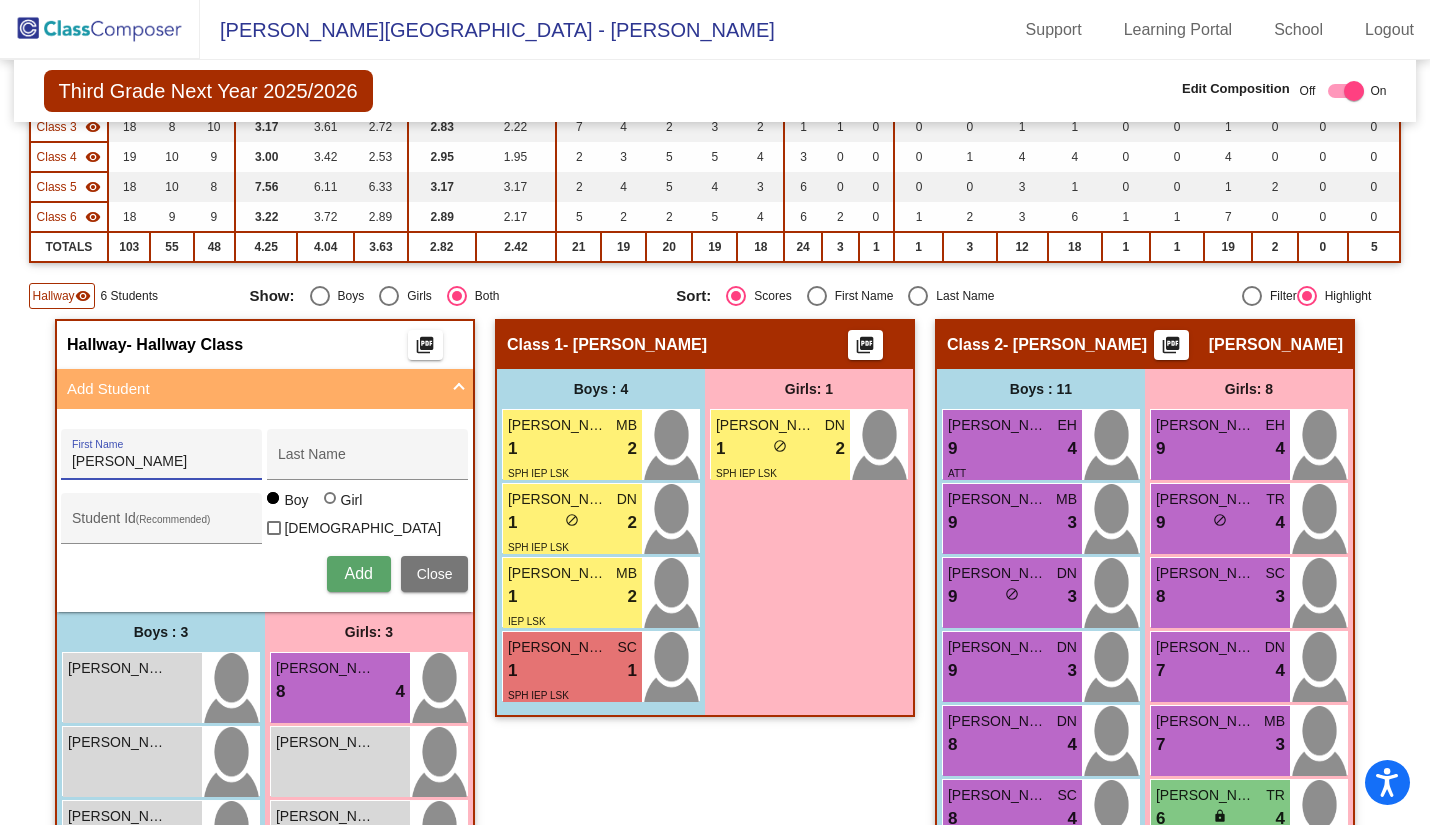 type on "[PERSON_NAME]" 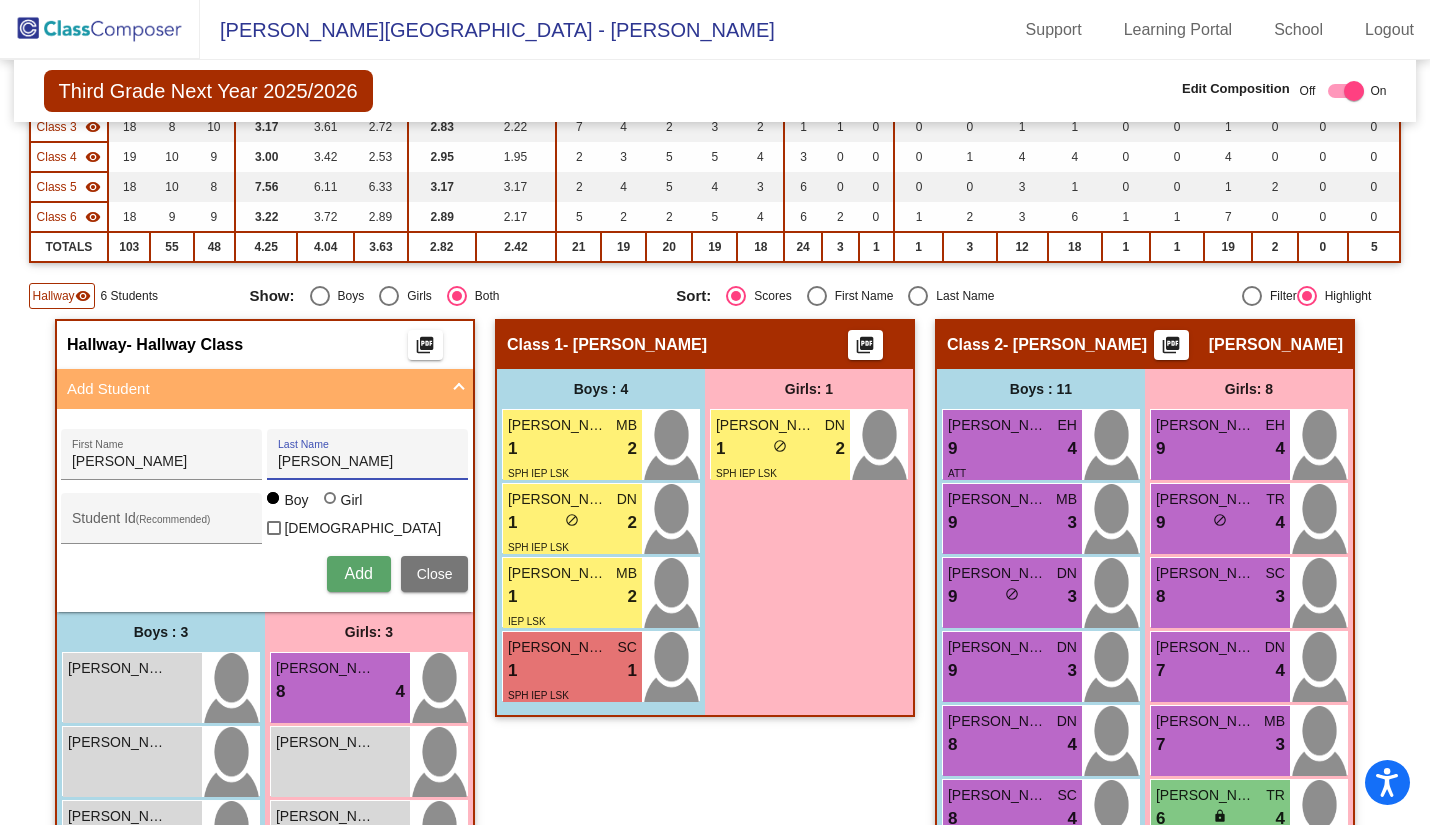 type on "[PERSON_NAME]" 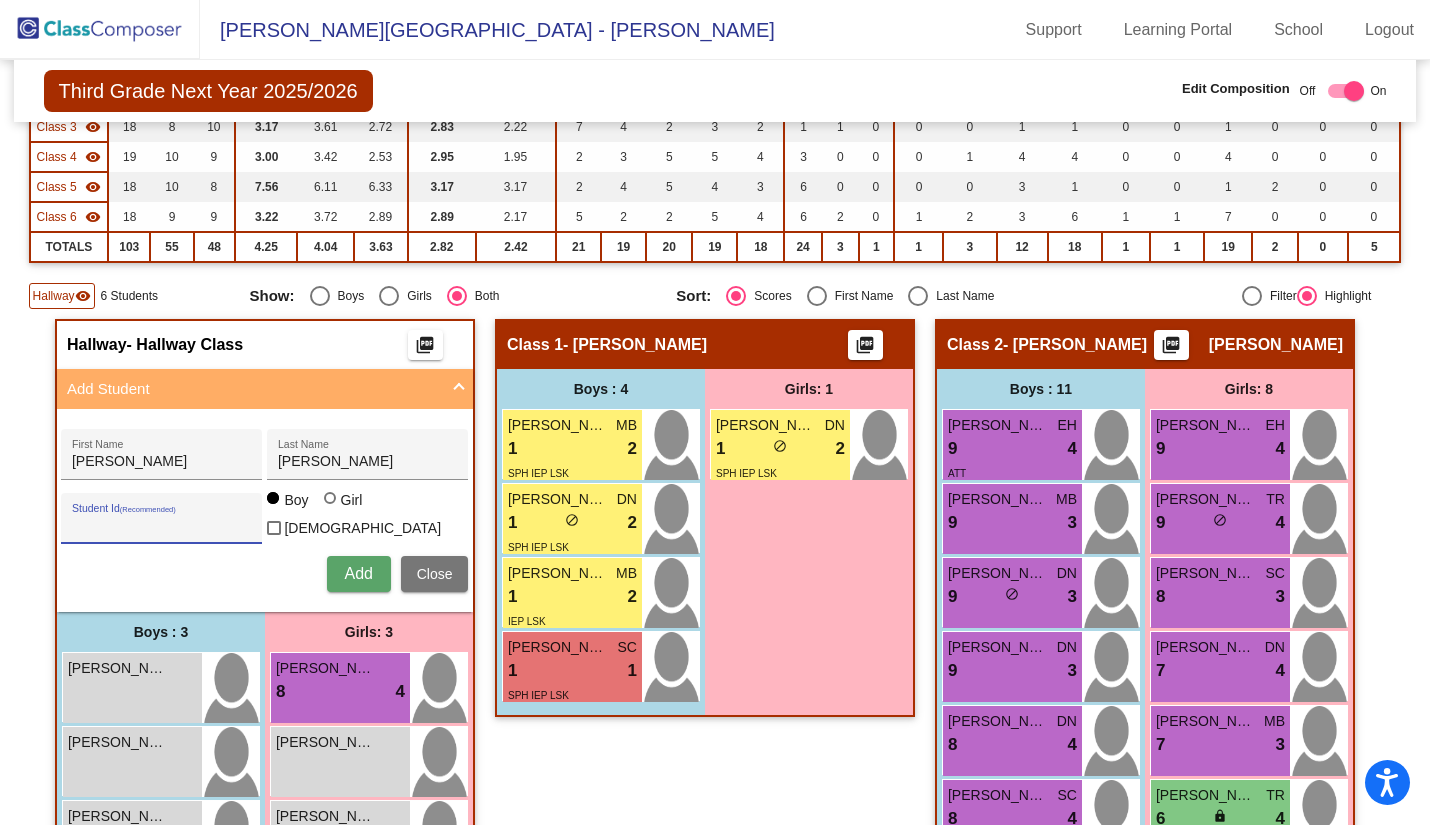 click on "Student Id  (Recommended)" at bounding box center [162, 526] 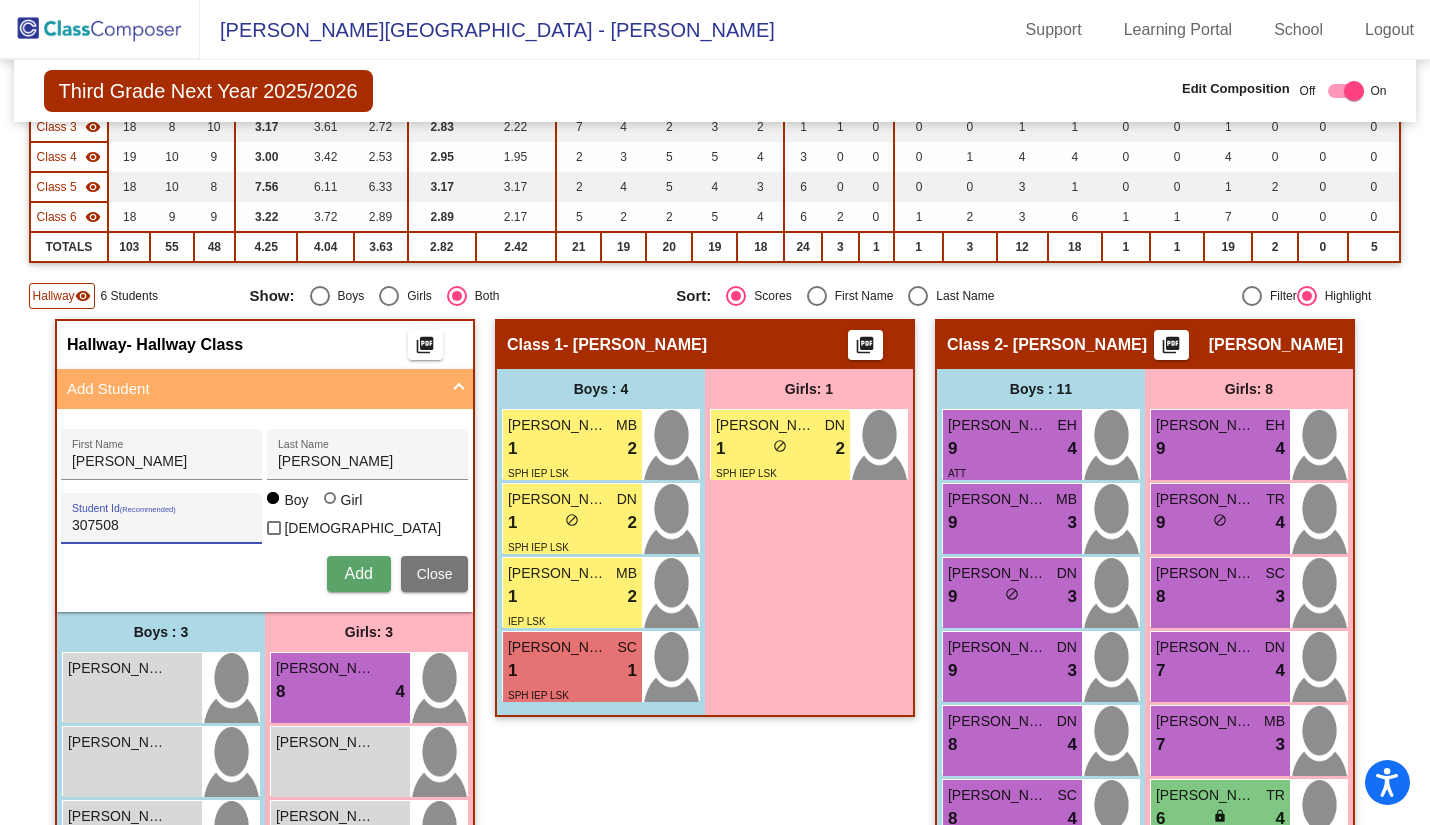 type on "307508" 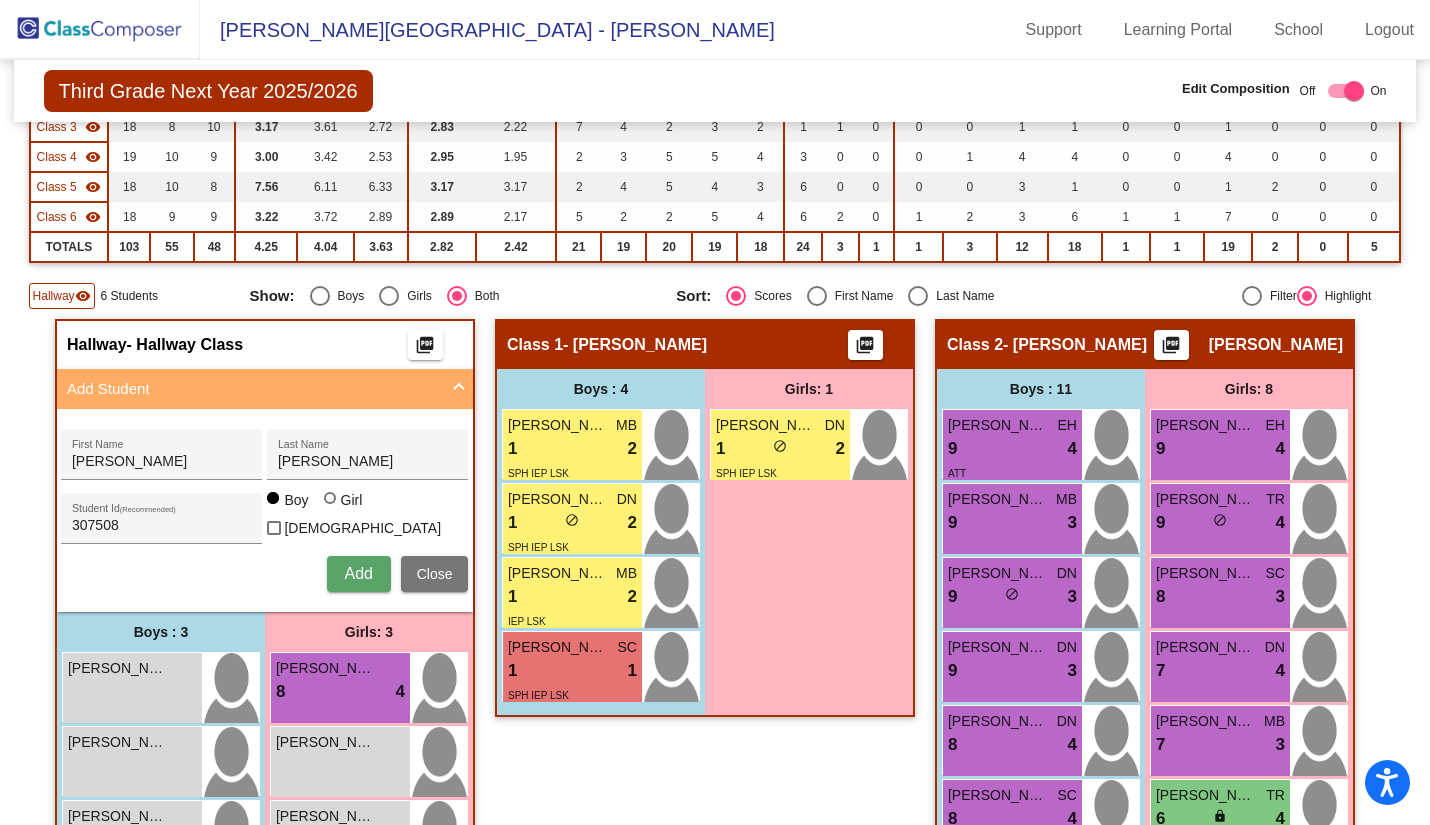 type 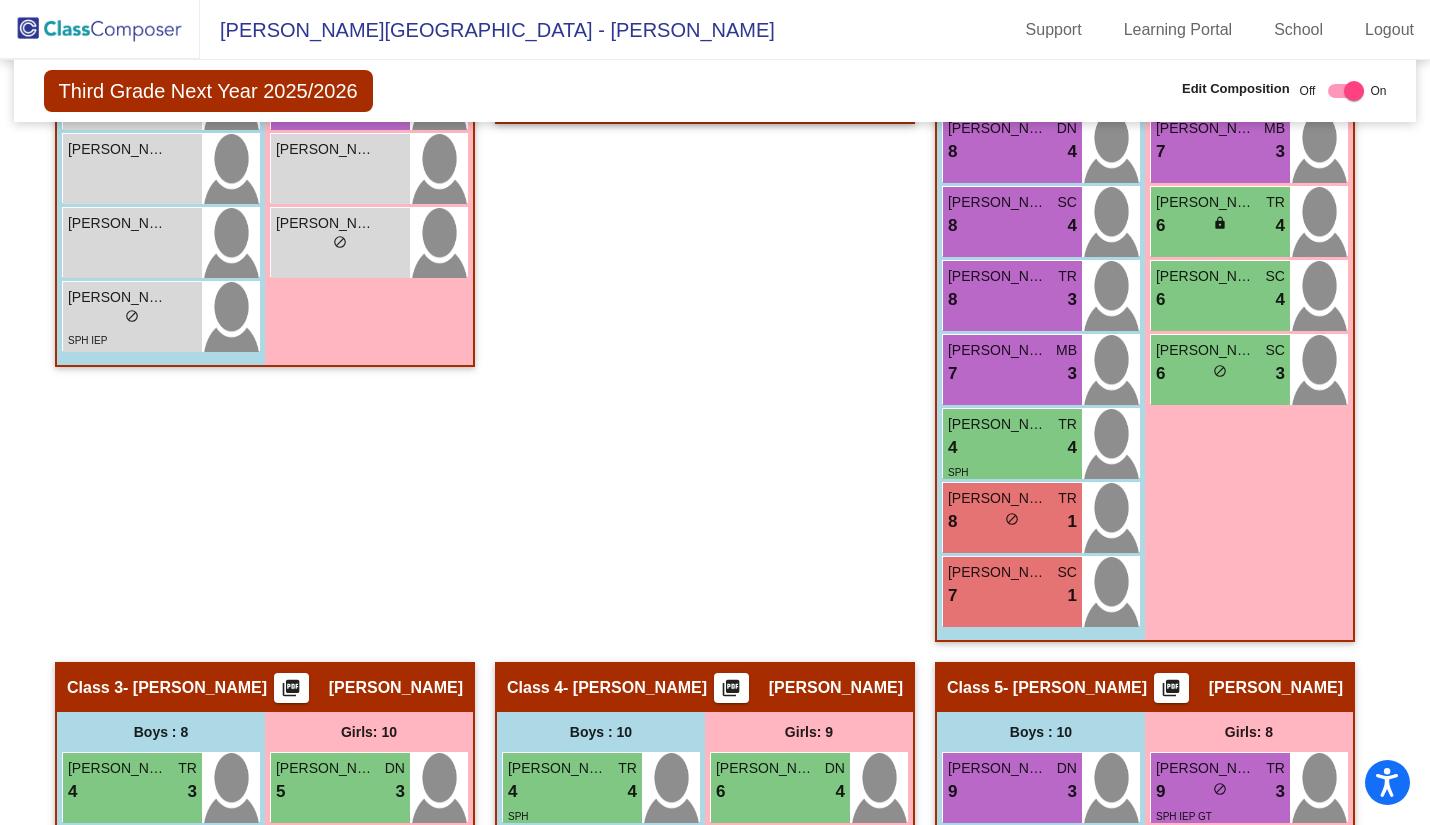 scroll, scrollTop: 779, scrollLeft: 0, axis: vertical 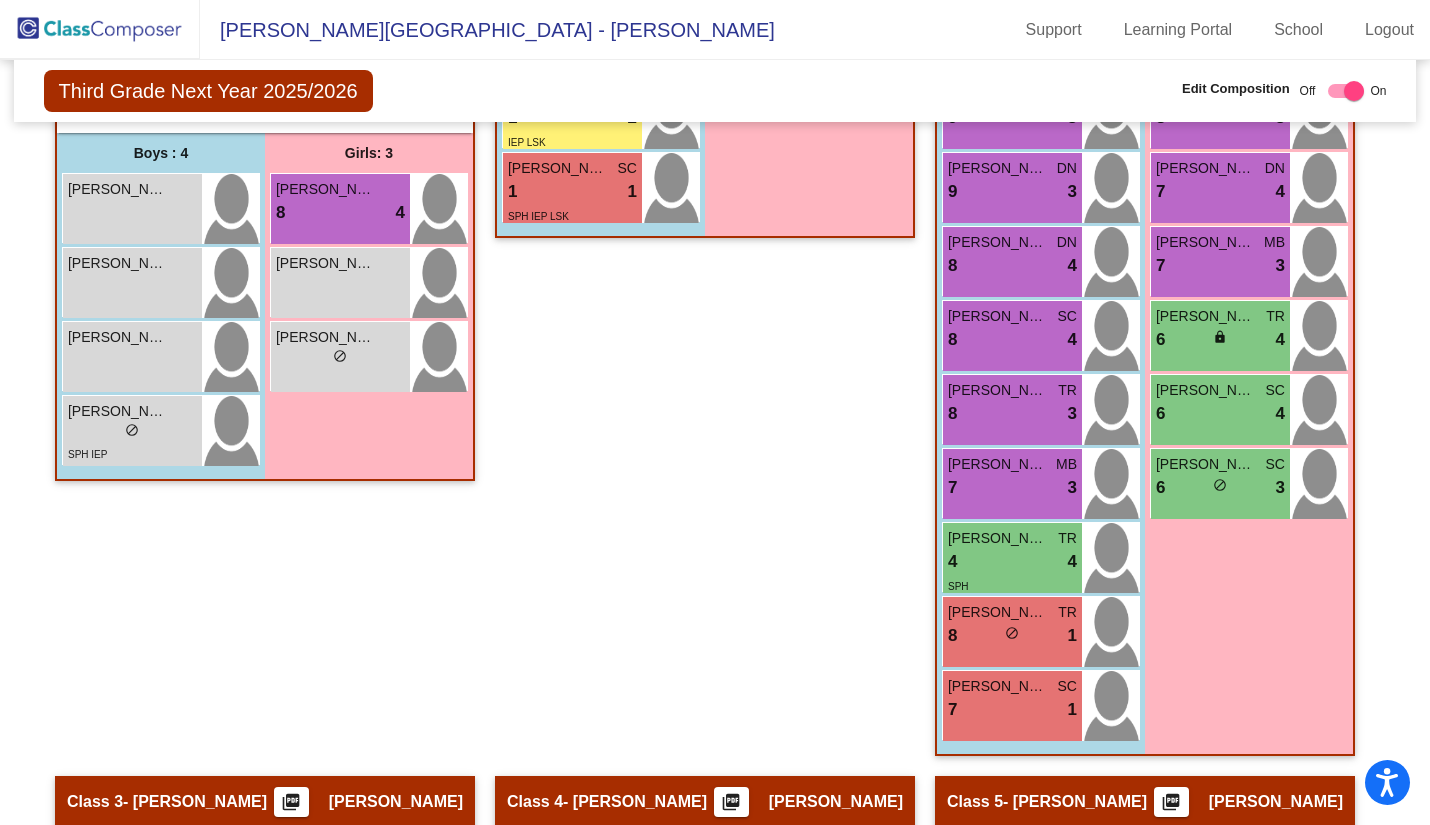 click 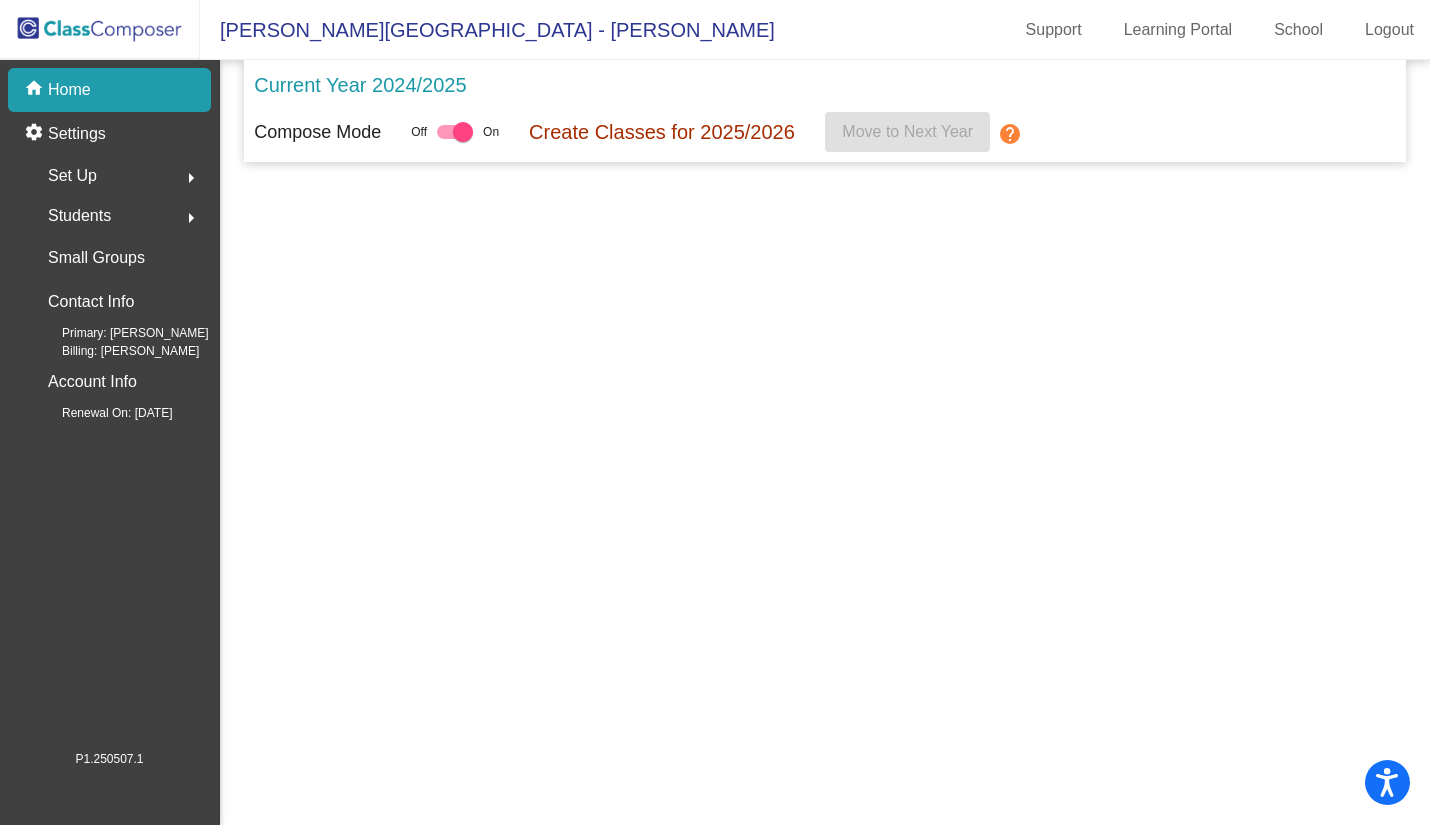 scroll, scrollTop: 0, scrollLeft: 0, axis: both 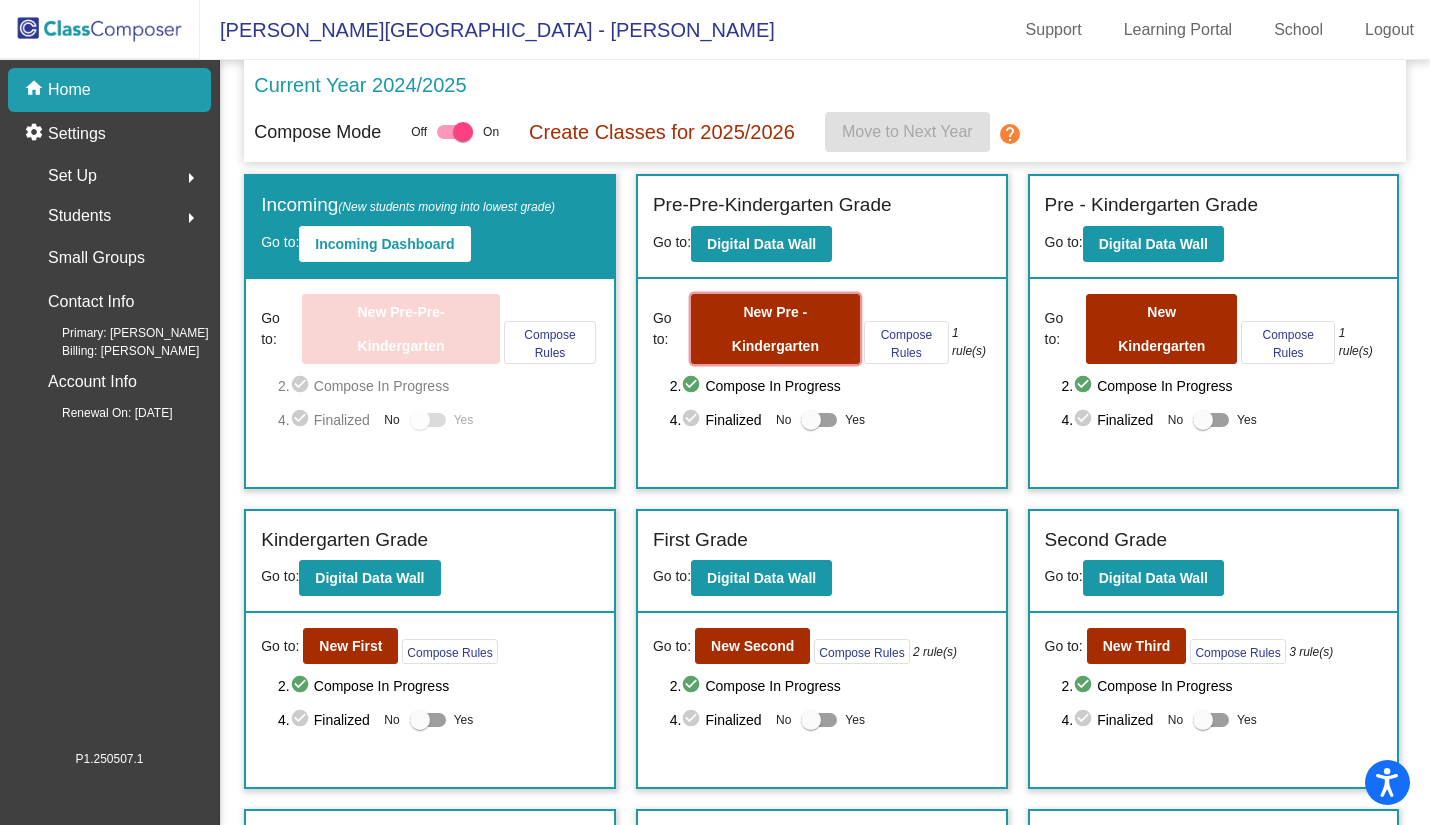 click on "New Pre - Kindergarten" 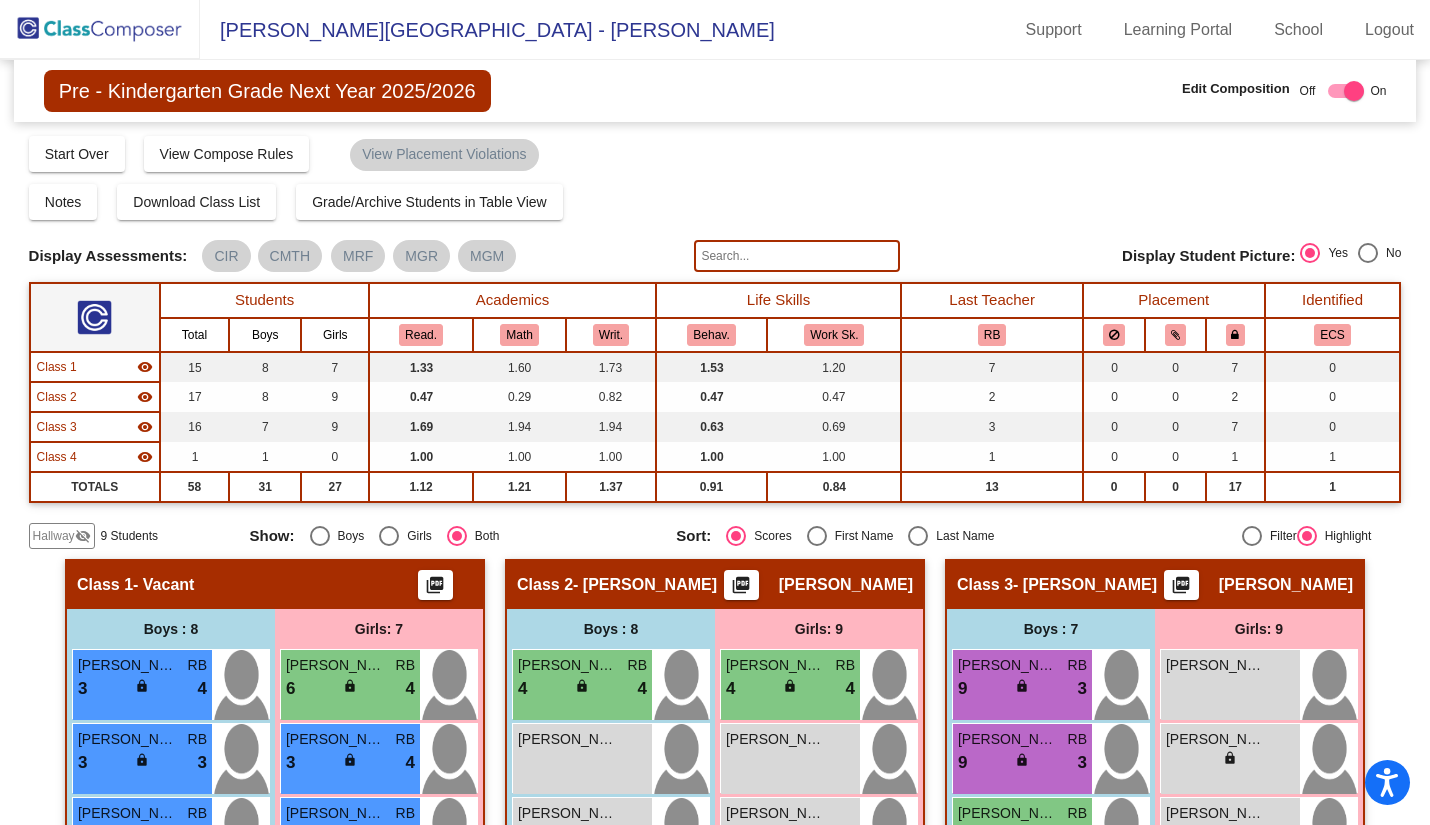 click on "visibility_off" 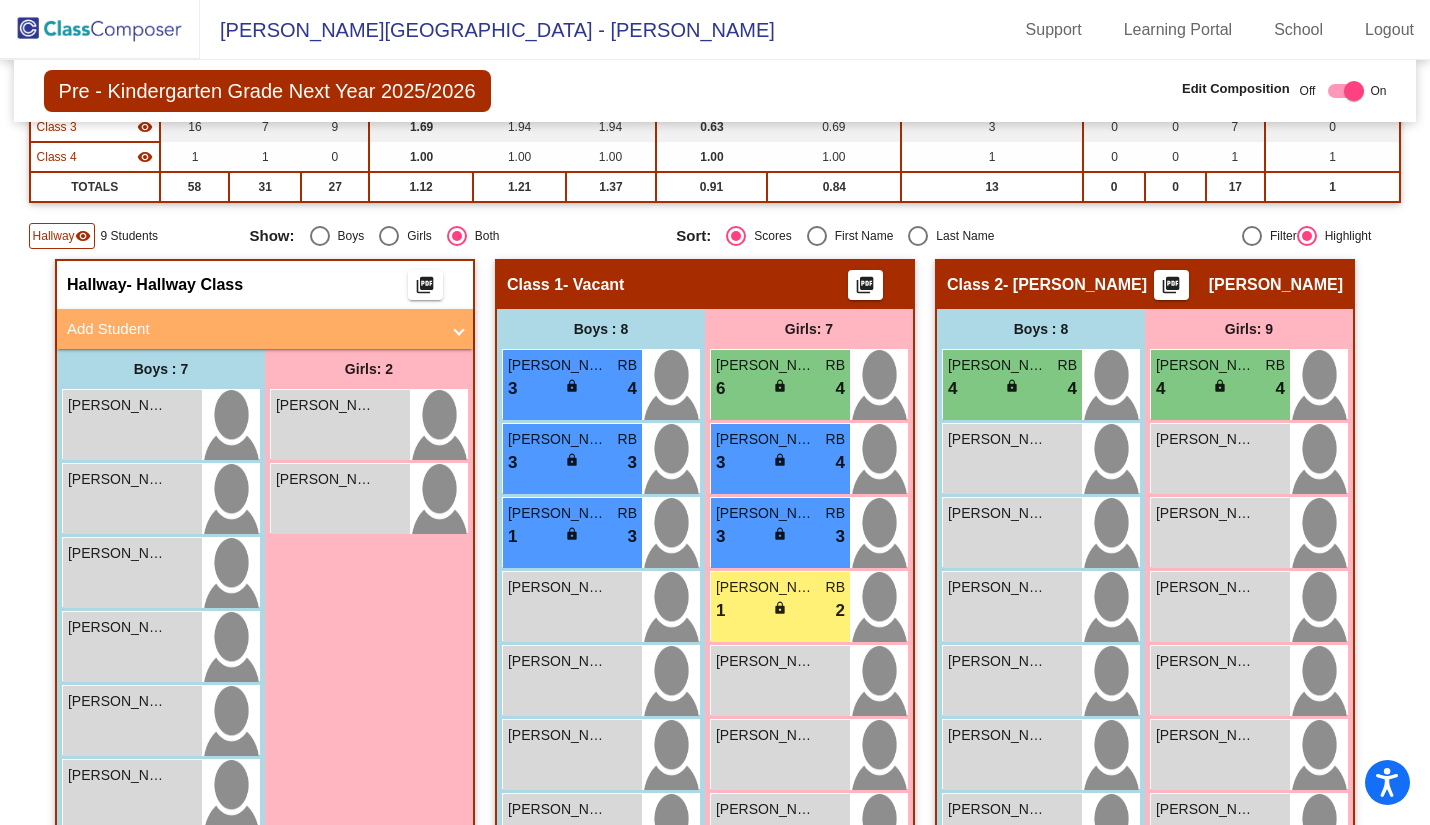 scroll, scrollTop: 500, scrollLeft: 0, axis: vertical 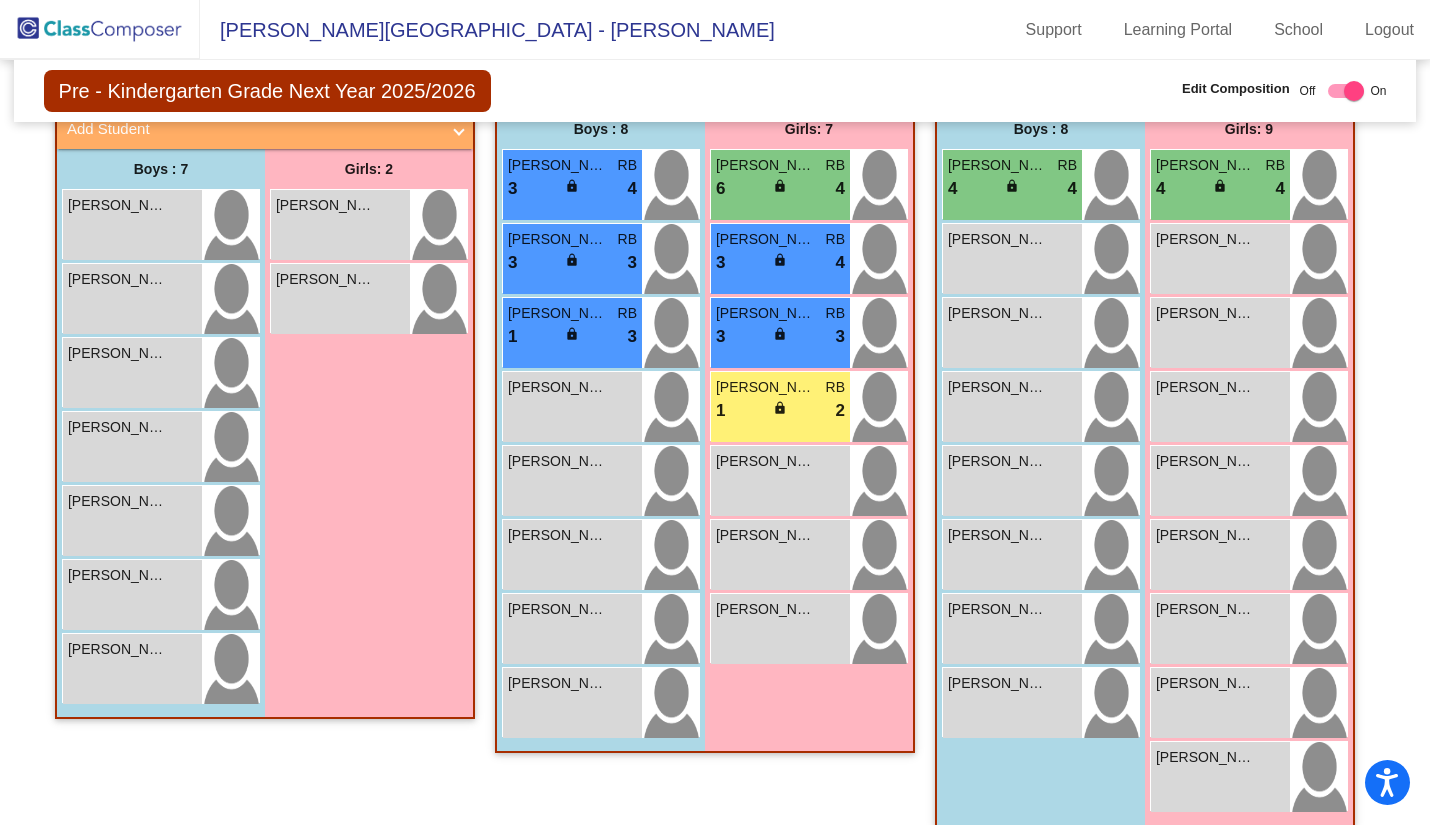 drag, startPoint x: 439, startPoint y: 233, endPoint x: 324, endPoint y: 438, distance: 235.05319 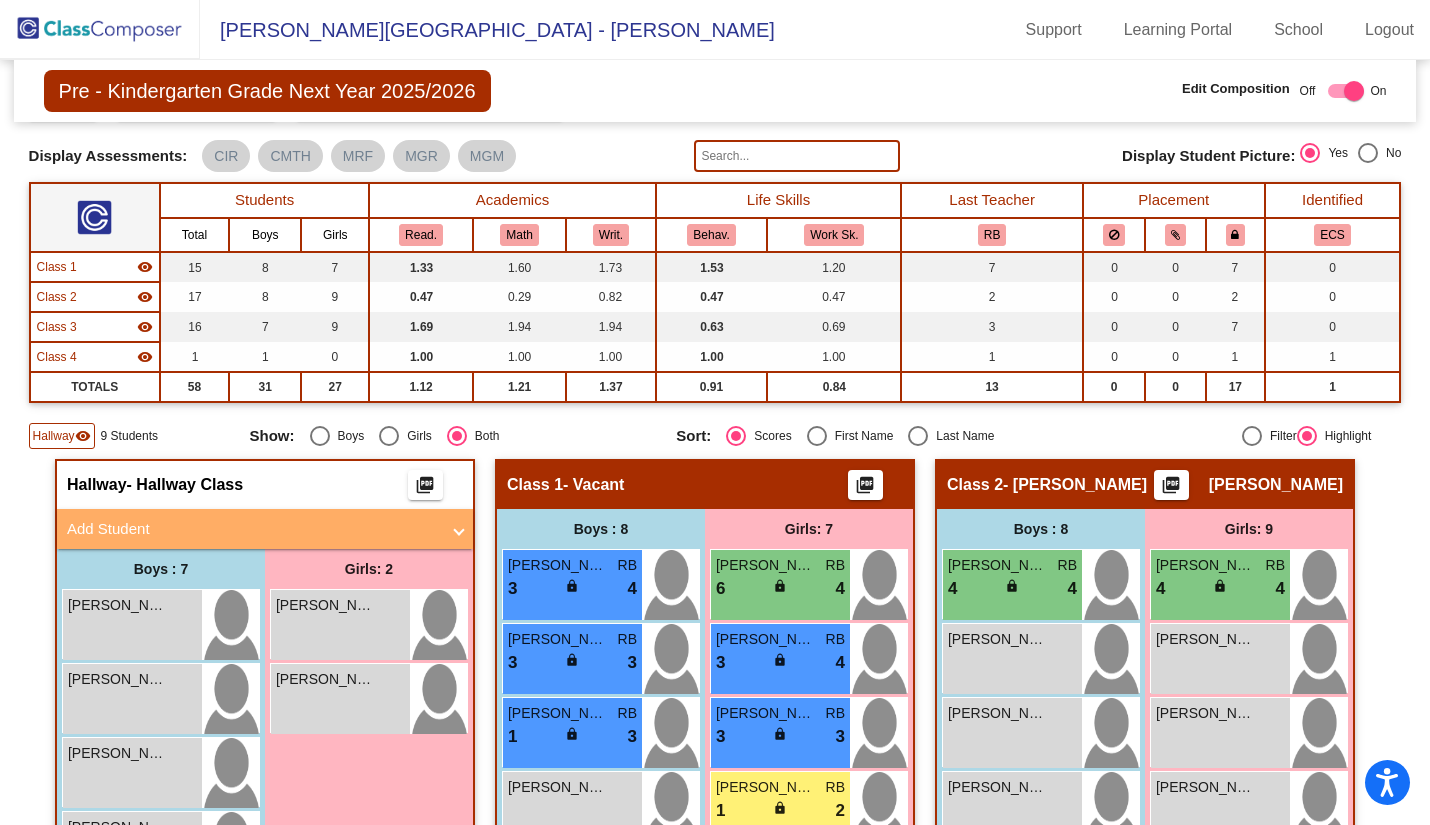 scroll, scrollTop: 0, scrollLeft: 0, axis: both 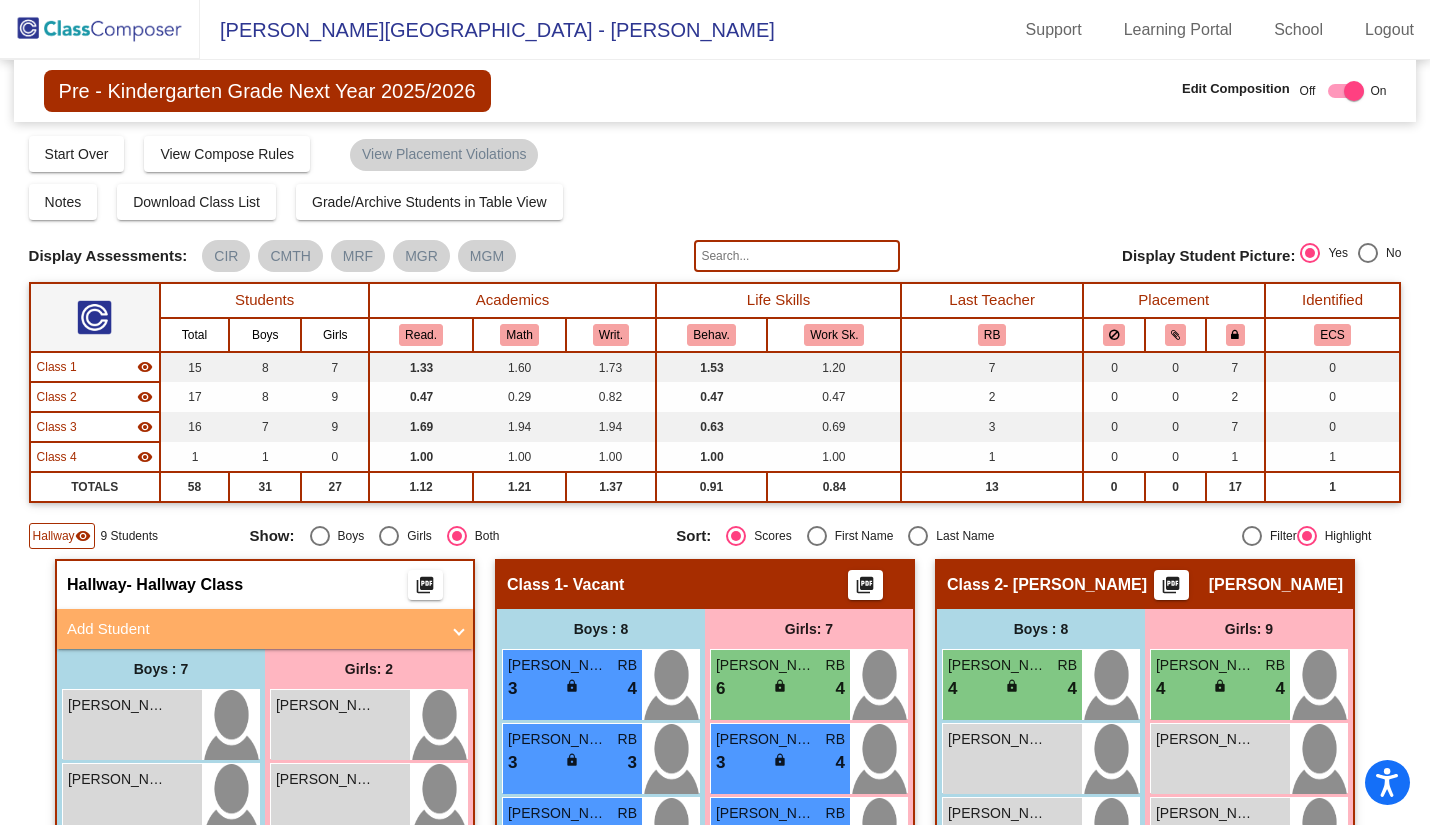 click 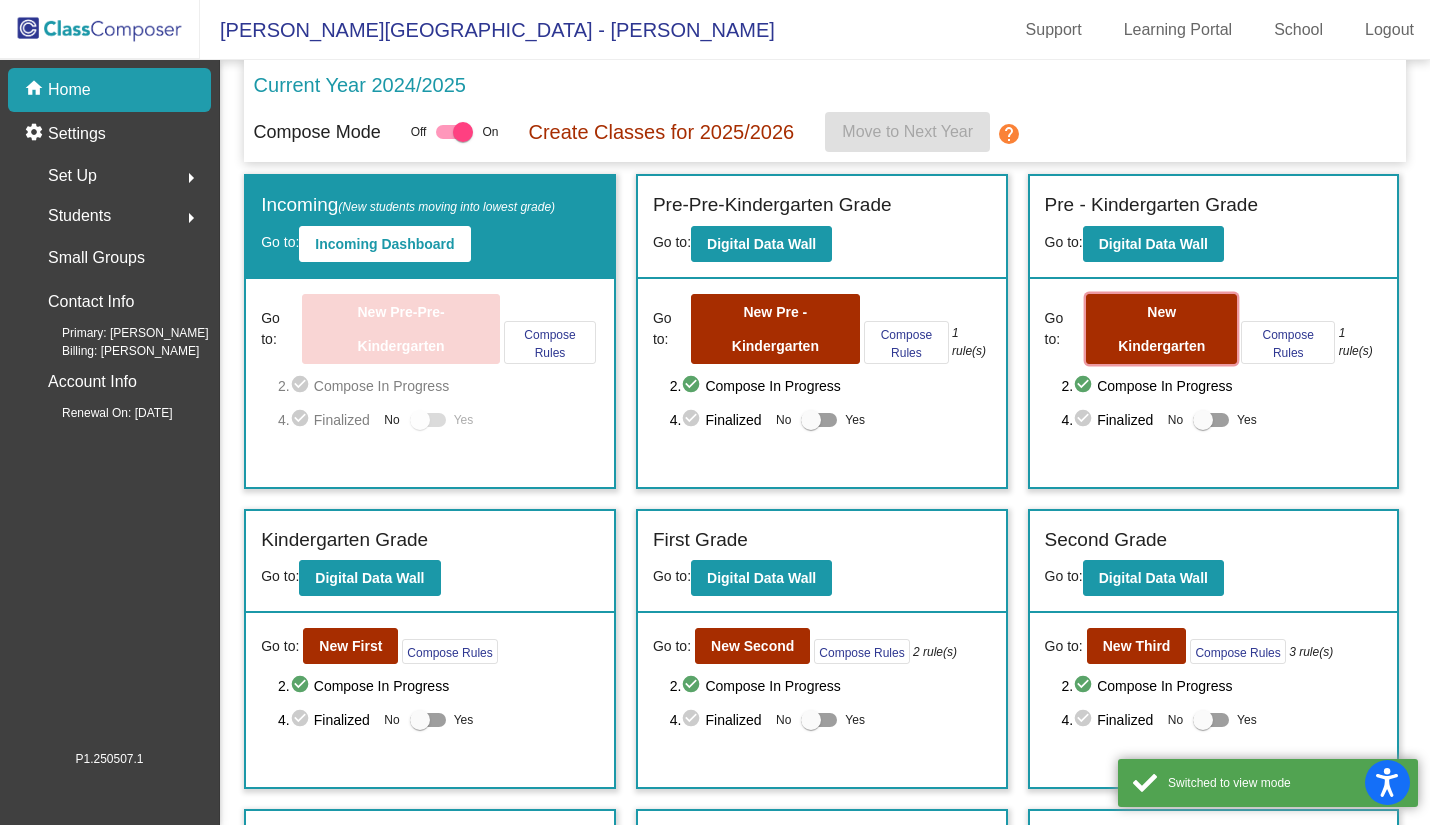 click on "New Kindergarten" 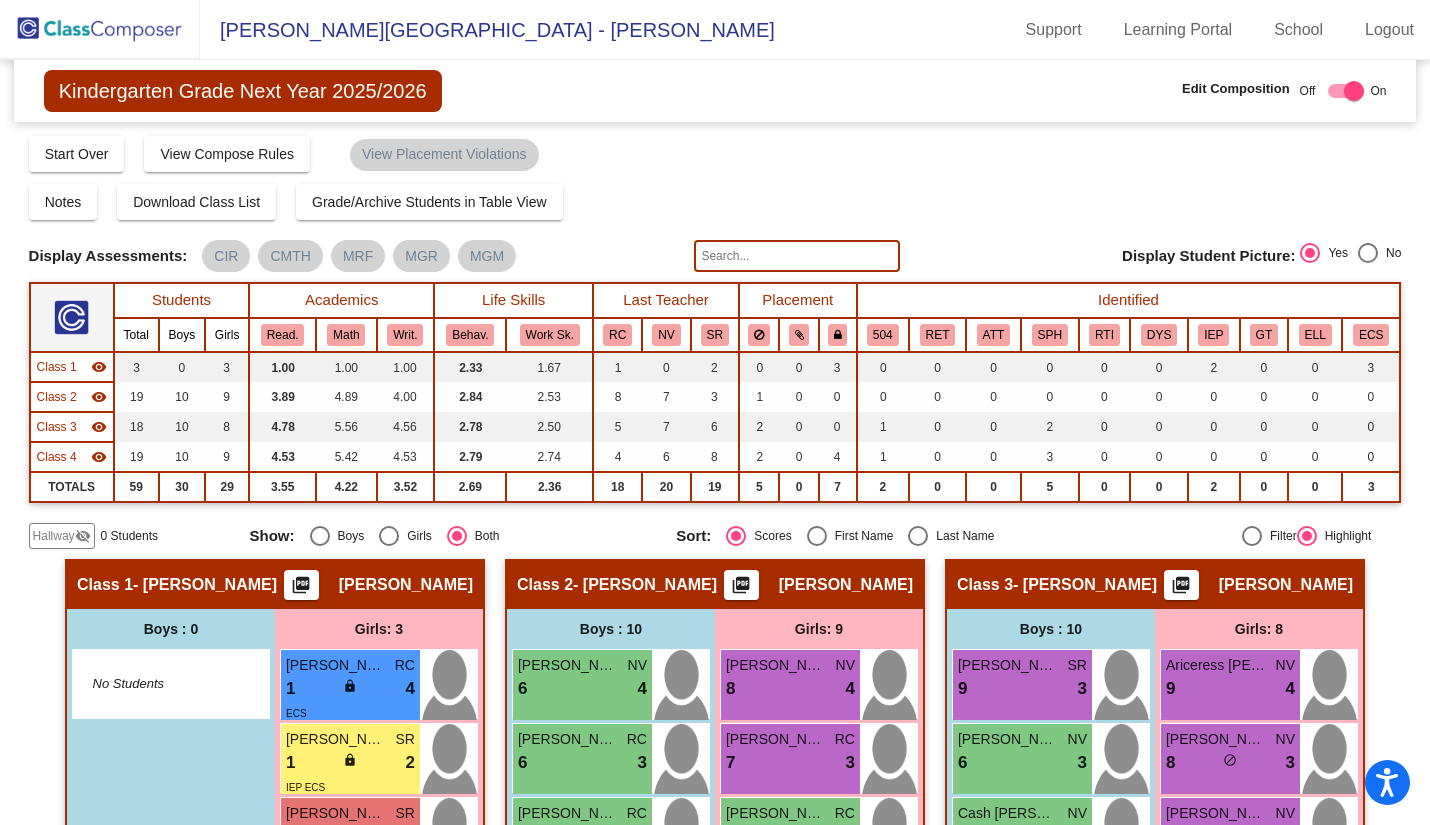 click on "visibility_off" 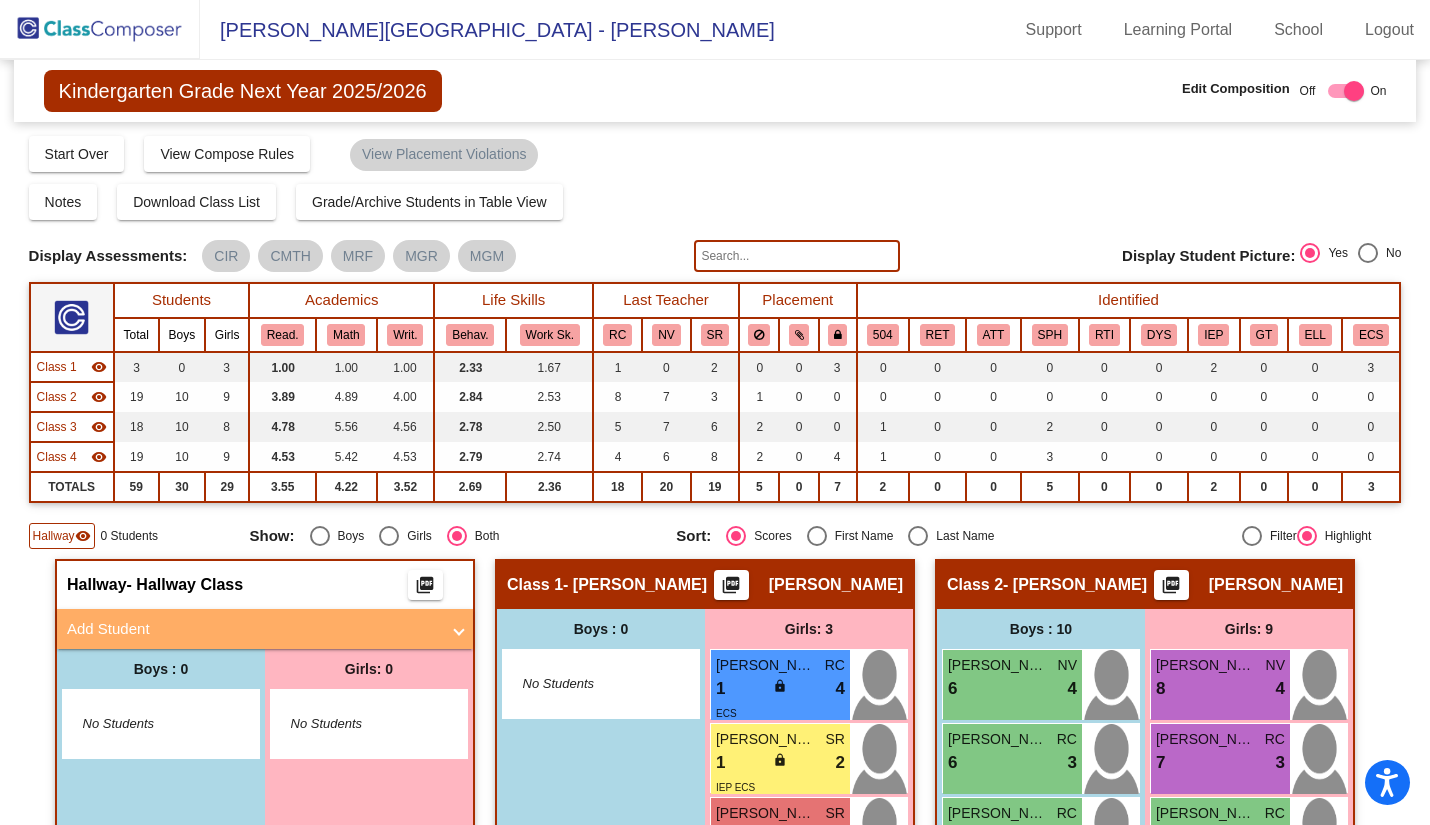 click on "Add Student" at bounding box center [253, 629] 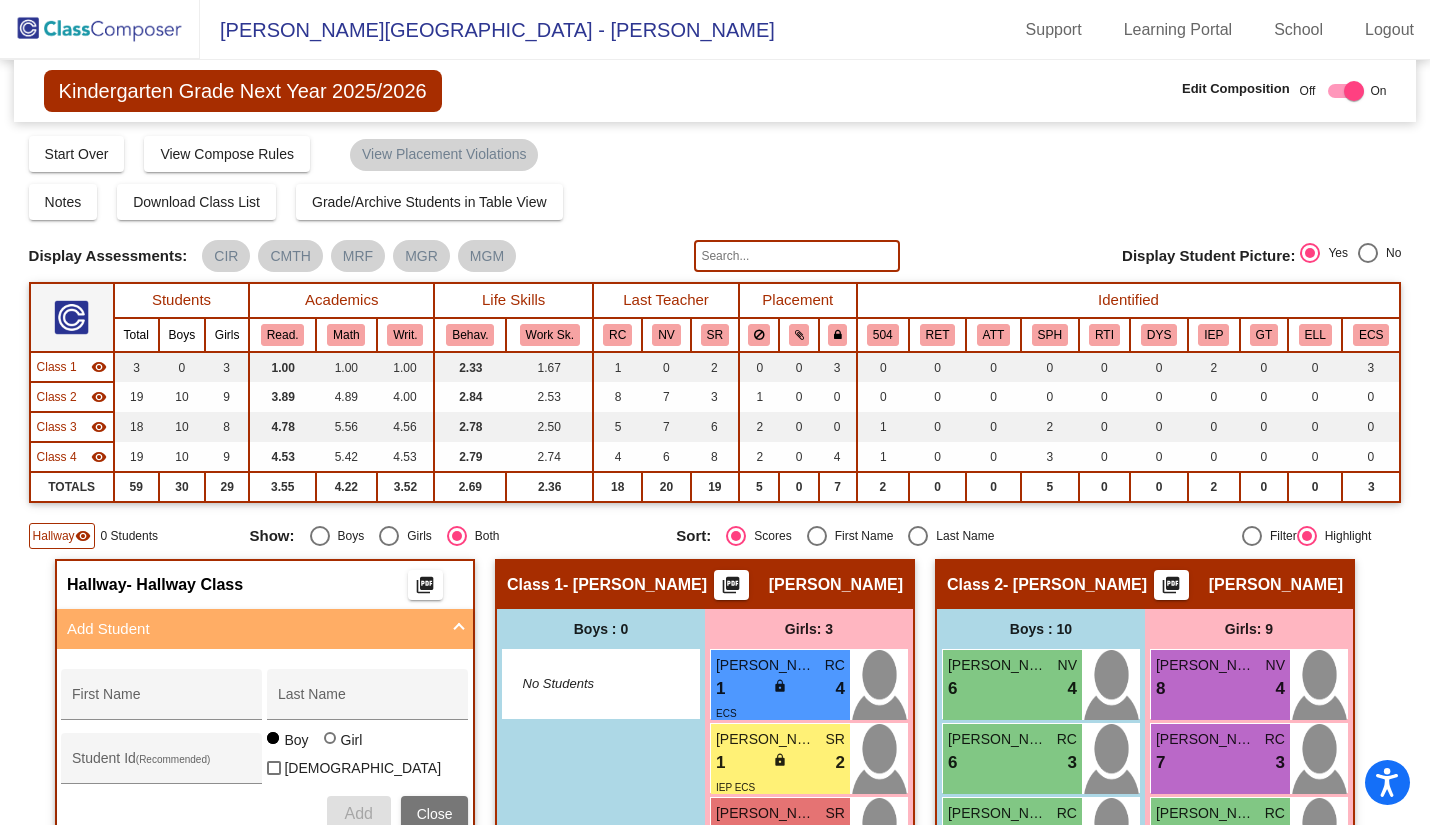 click on "First Name" at bounding box center [162, 700] 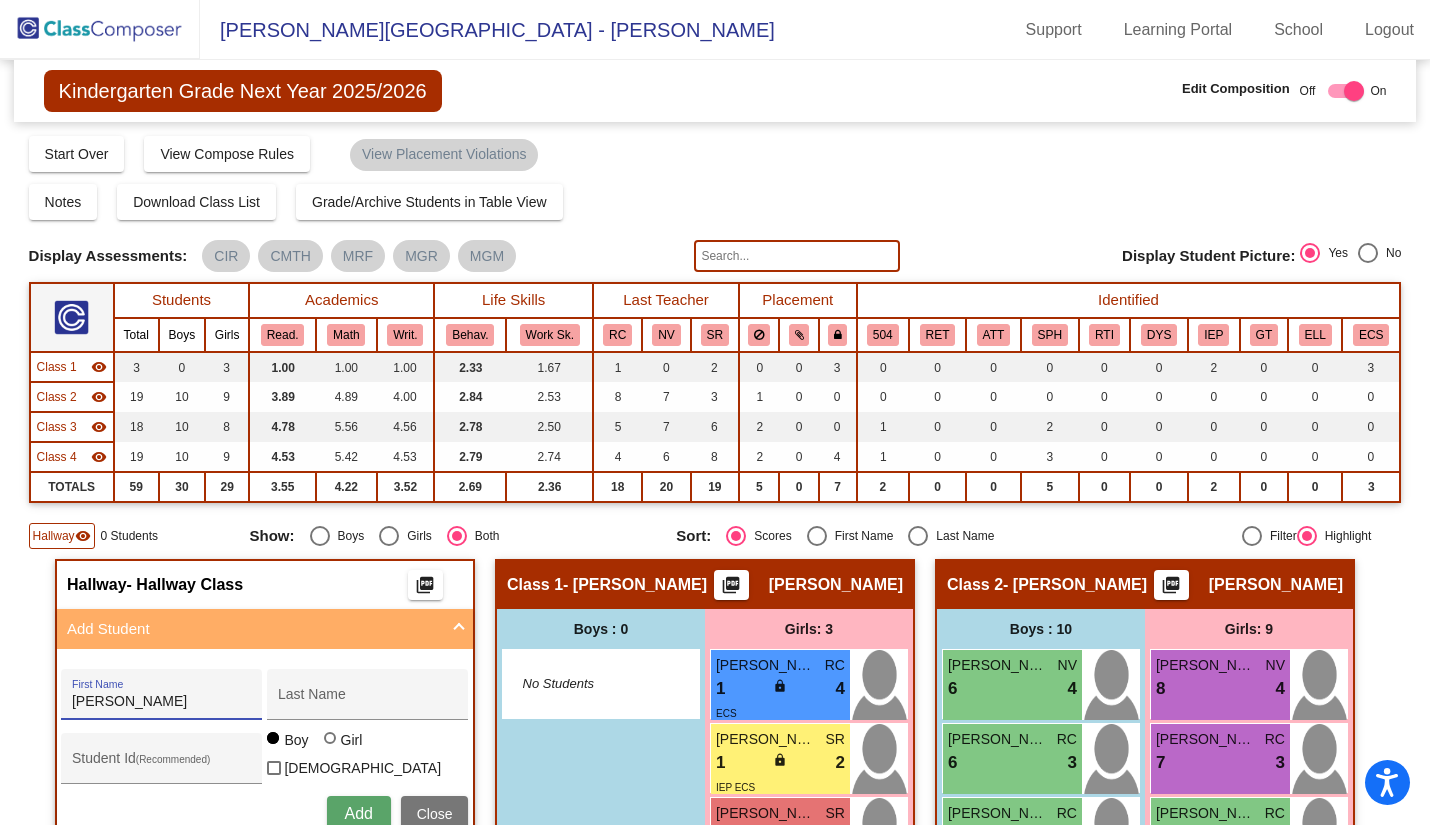 type on "[PERSON_NAME]" 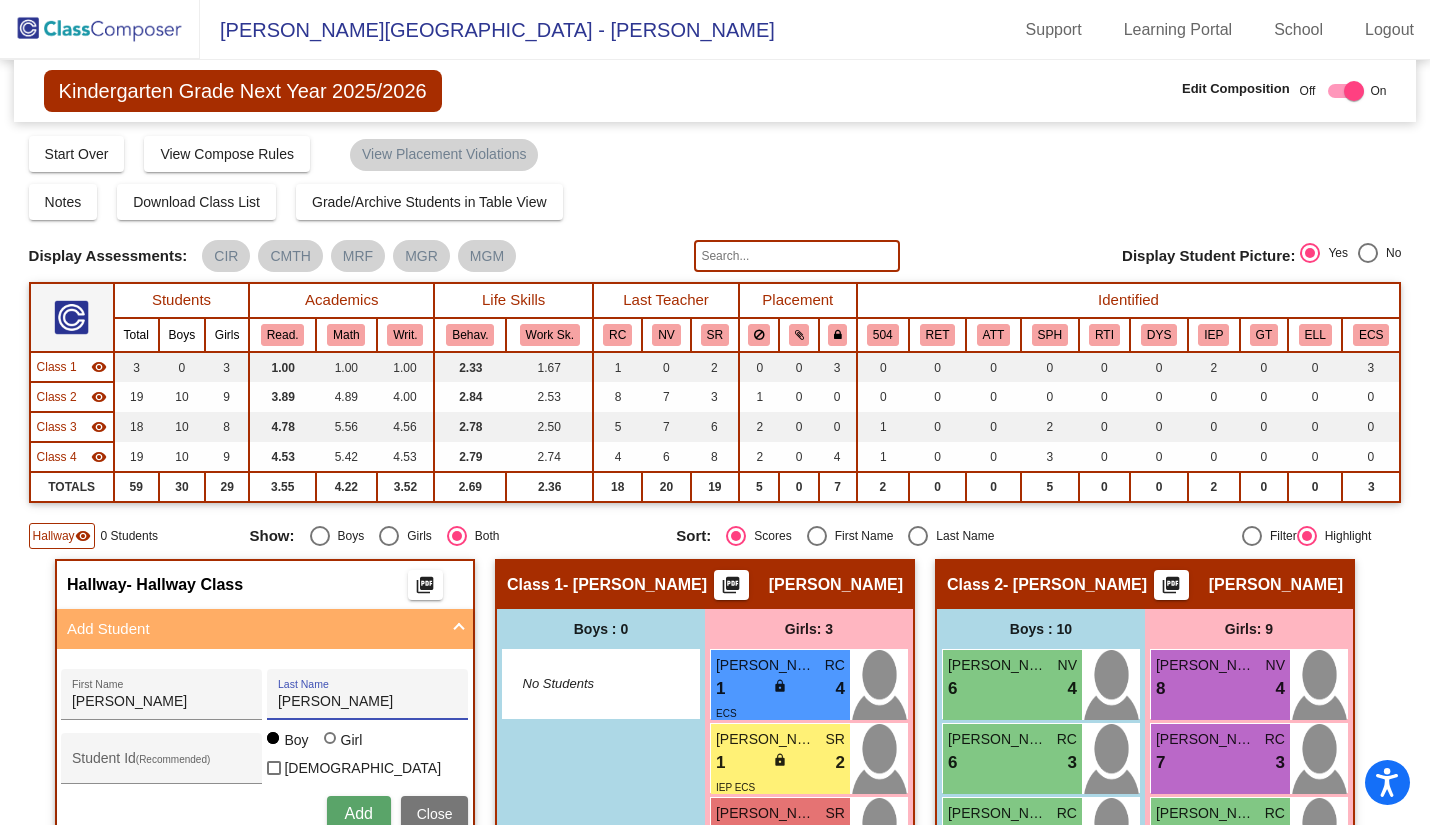 type on "[PERSON_NAME]" 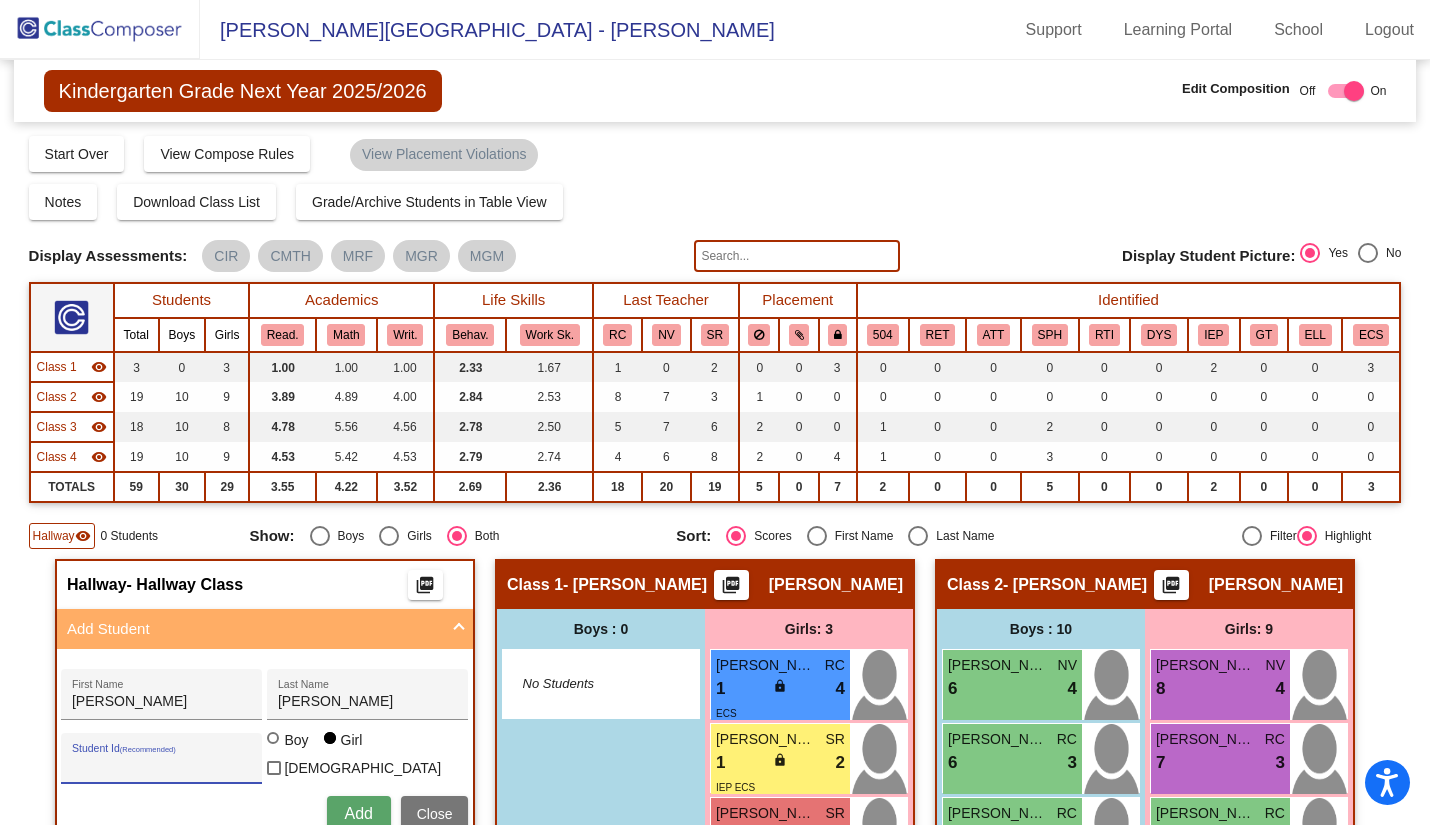 click on "Student Id  (Recommended)" at bounding box center [162, 766] 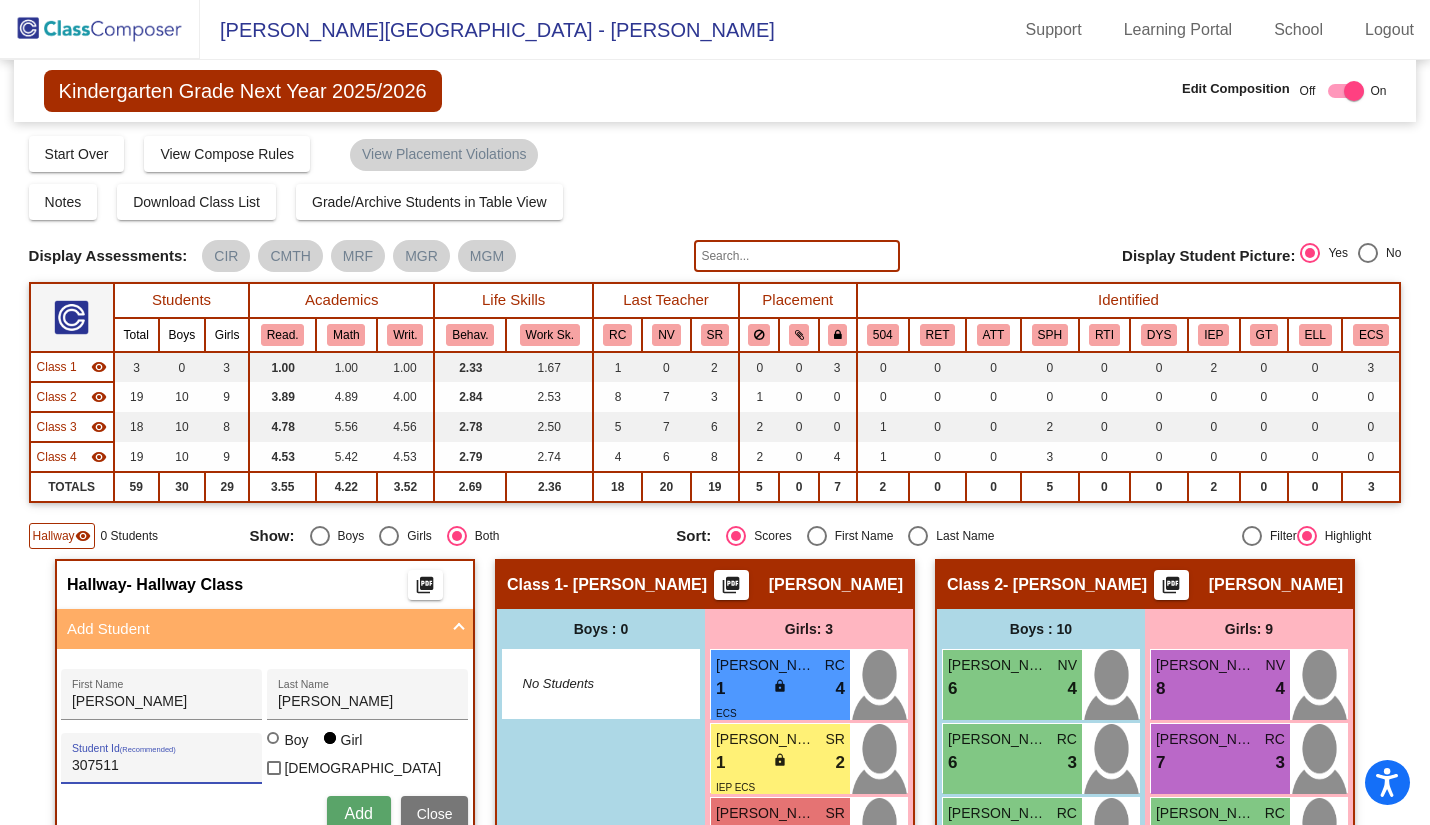 type on "307511" 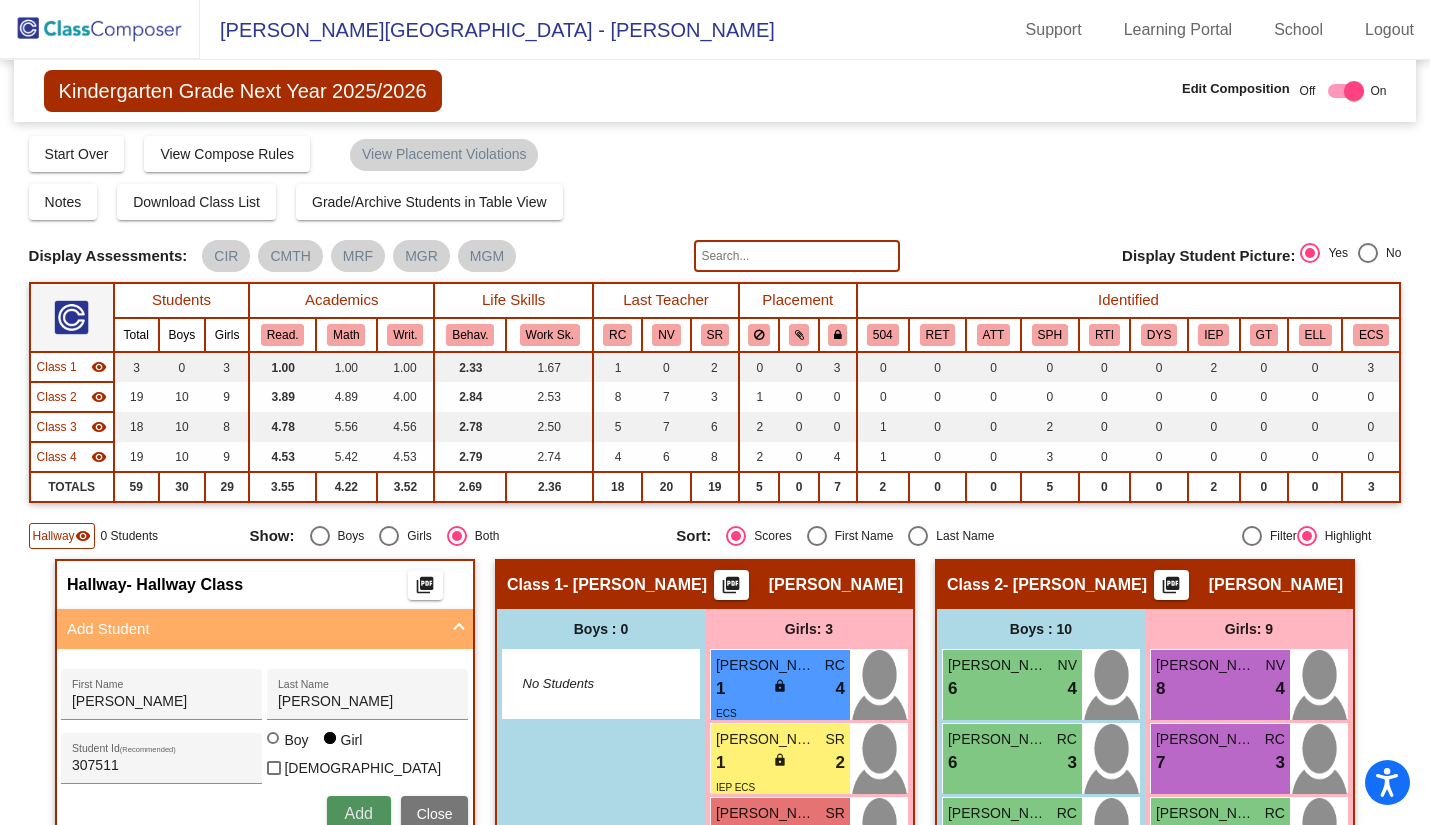 click on "Add" at bounding box center (358, 813) 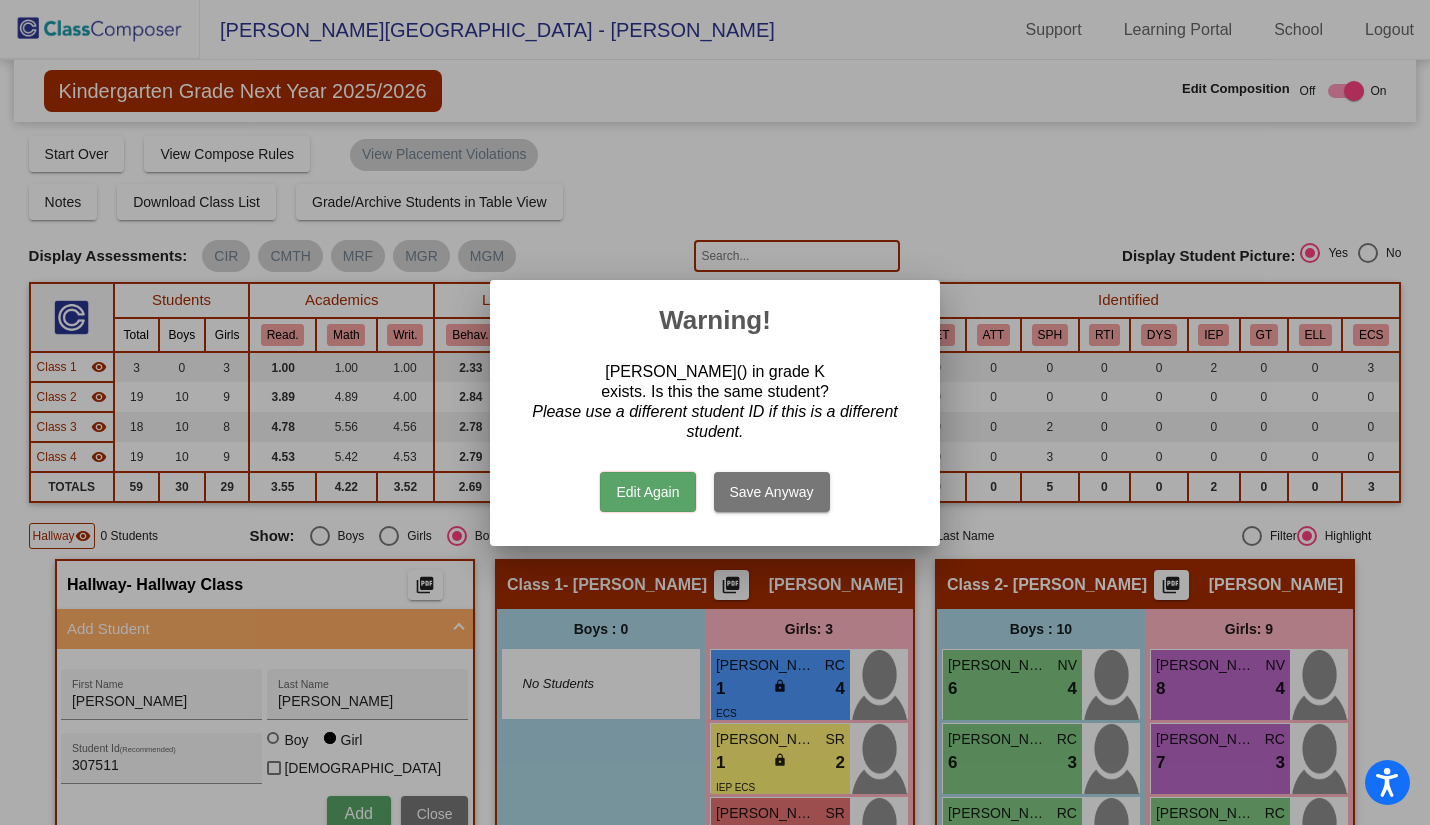click on "Edit Again" at bounding box center [647, 492] 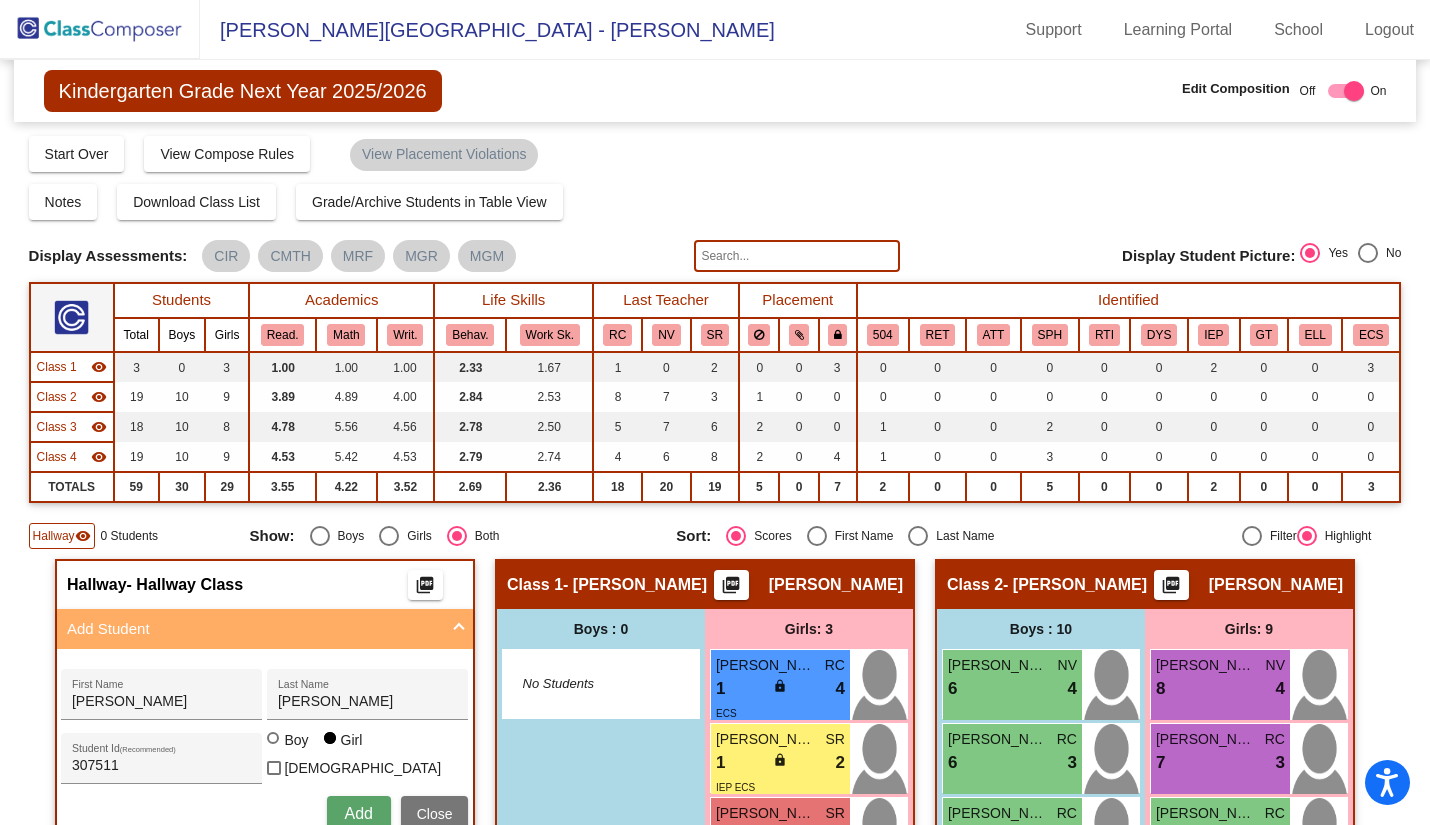 scroll, scrollTop: 100, scrollLeft: 0, axis: vertical 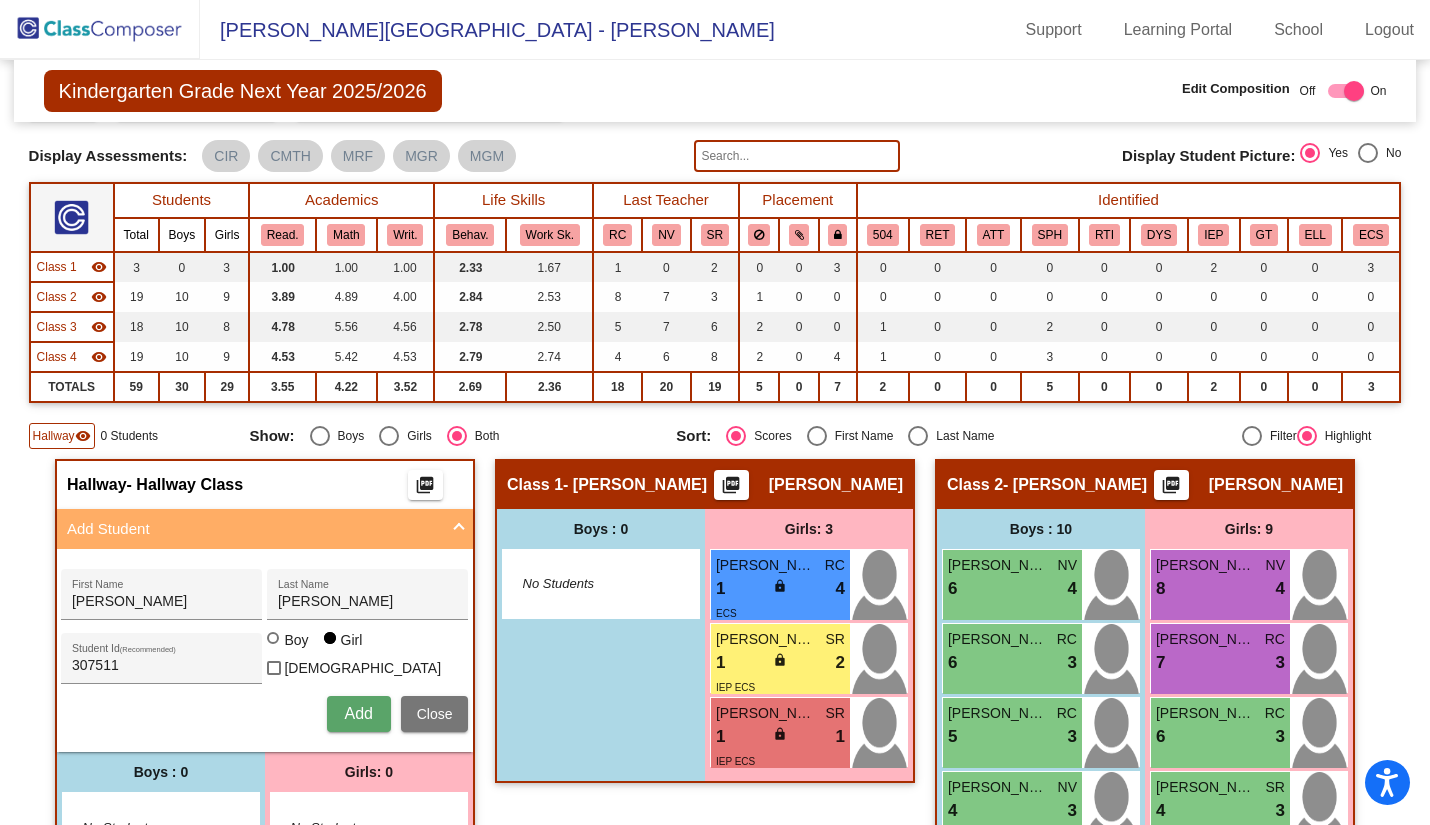 click on "Add" at bounding box center (358, 713) 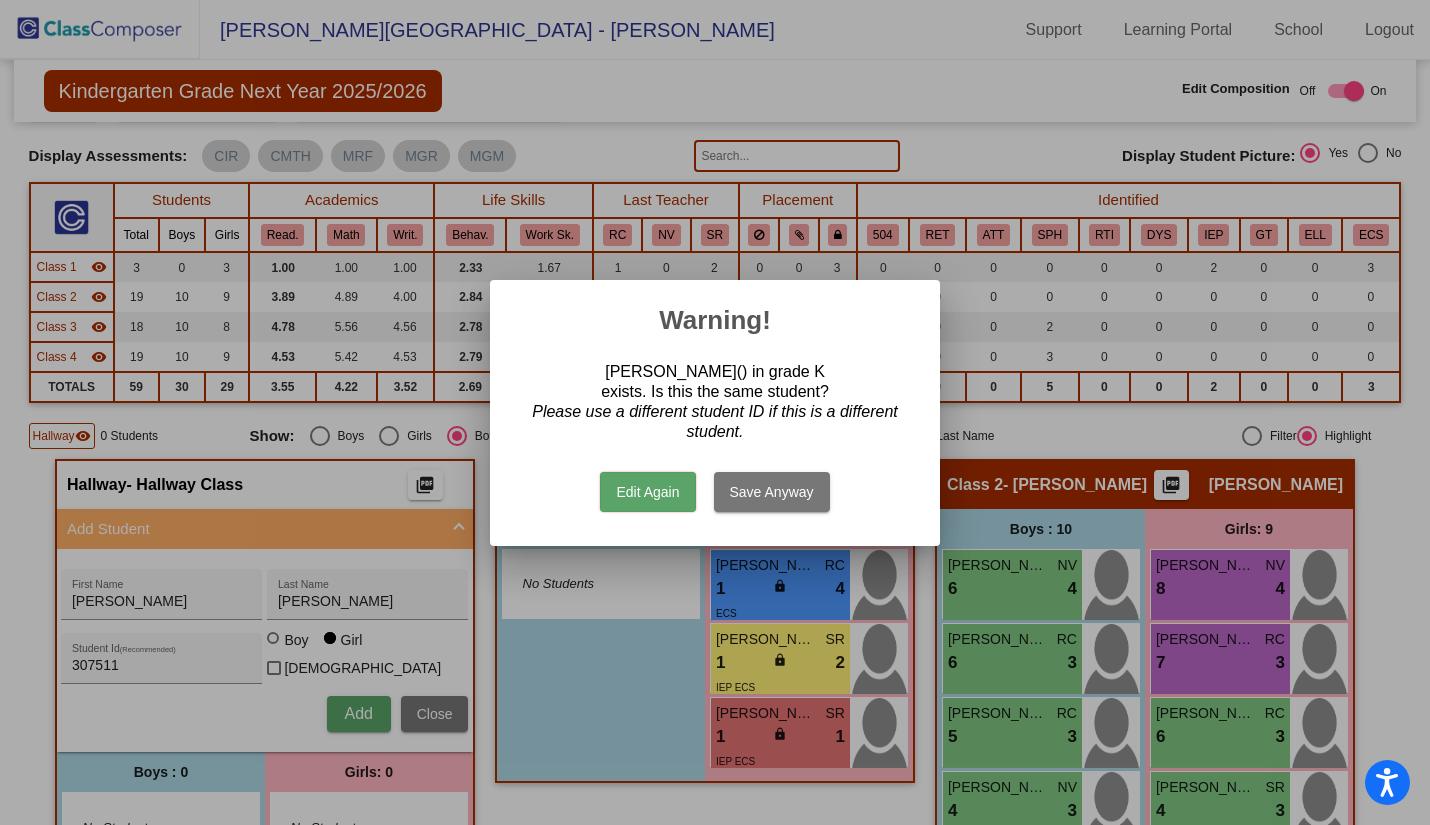 click on "Edit Again" at bounding box center [647, 492] 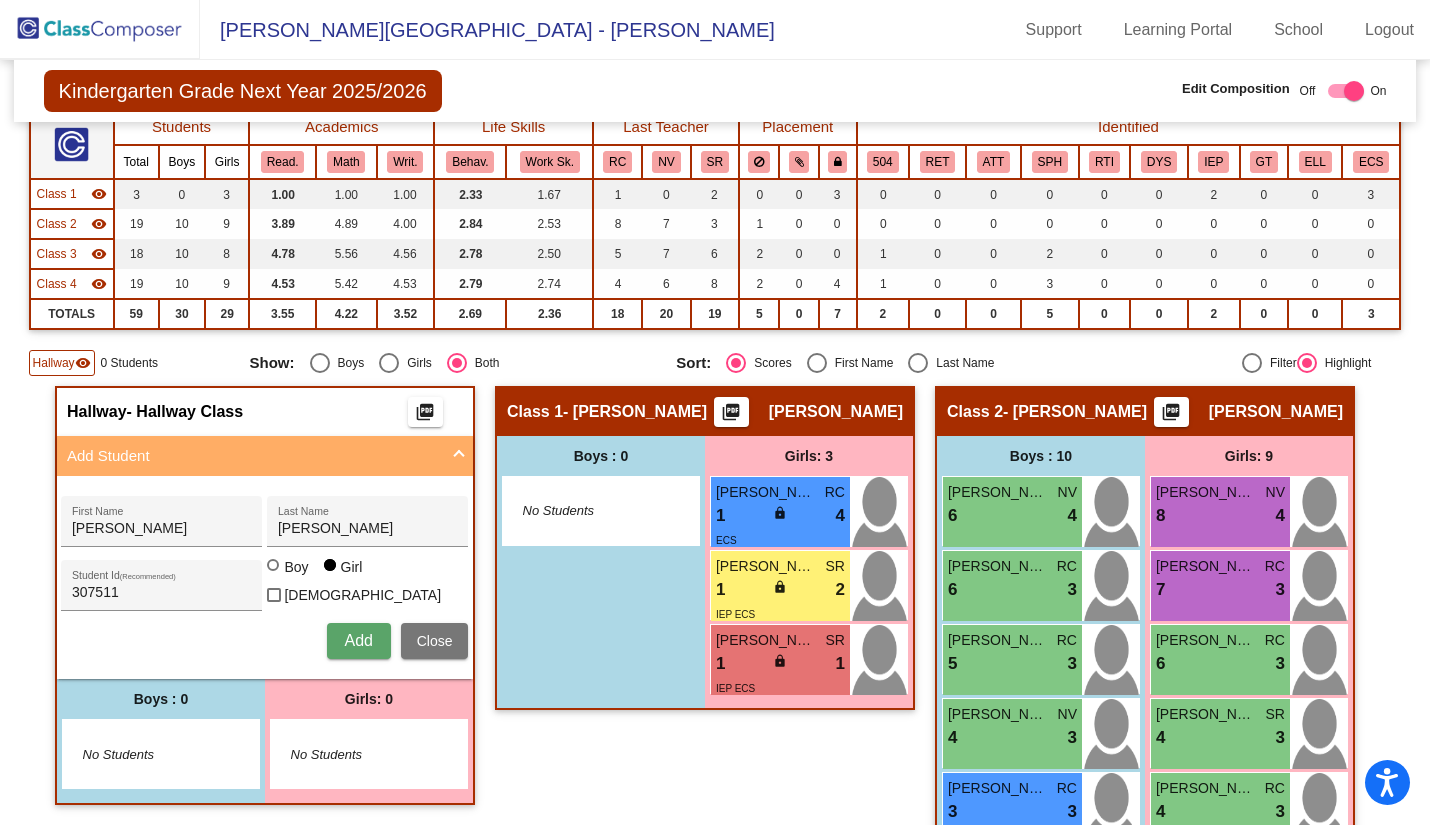 scroll, scrollTop: 0, scrollLeft: 0, axis: both 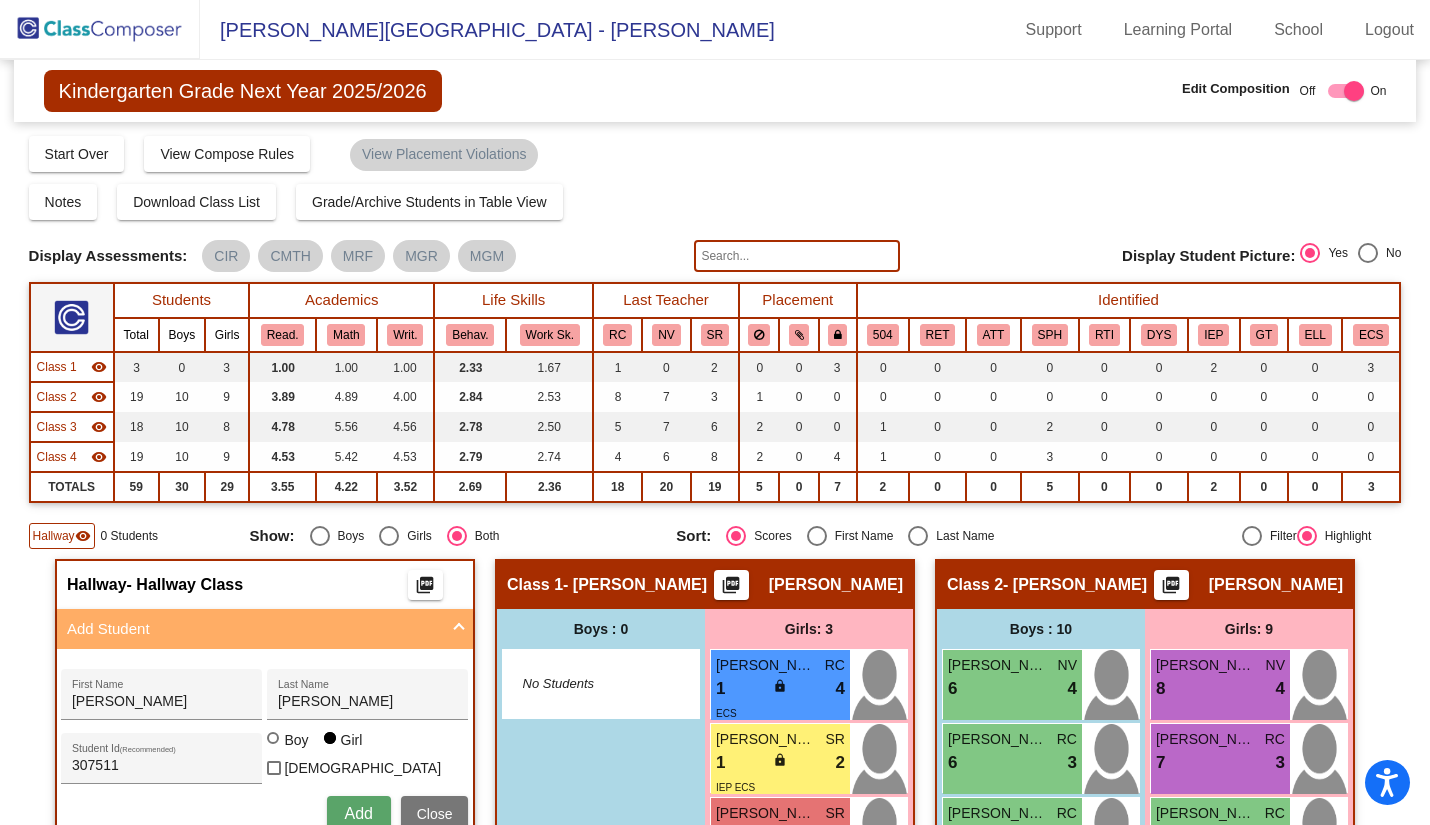 click 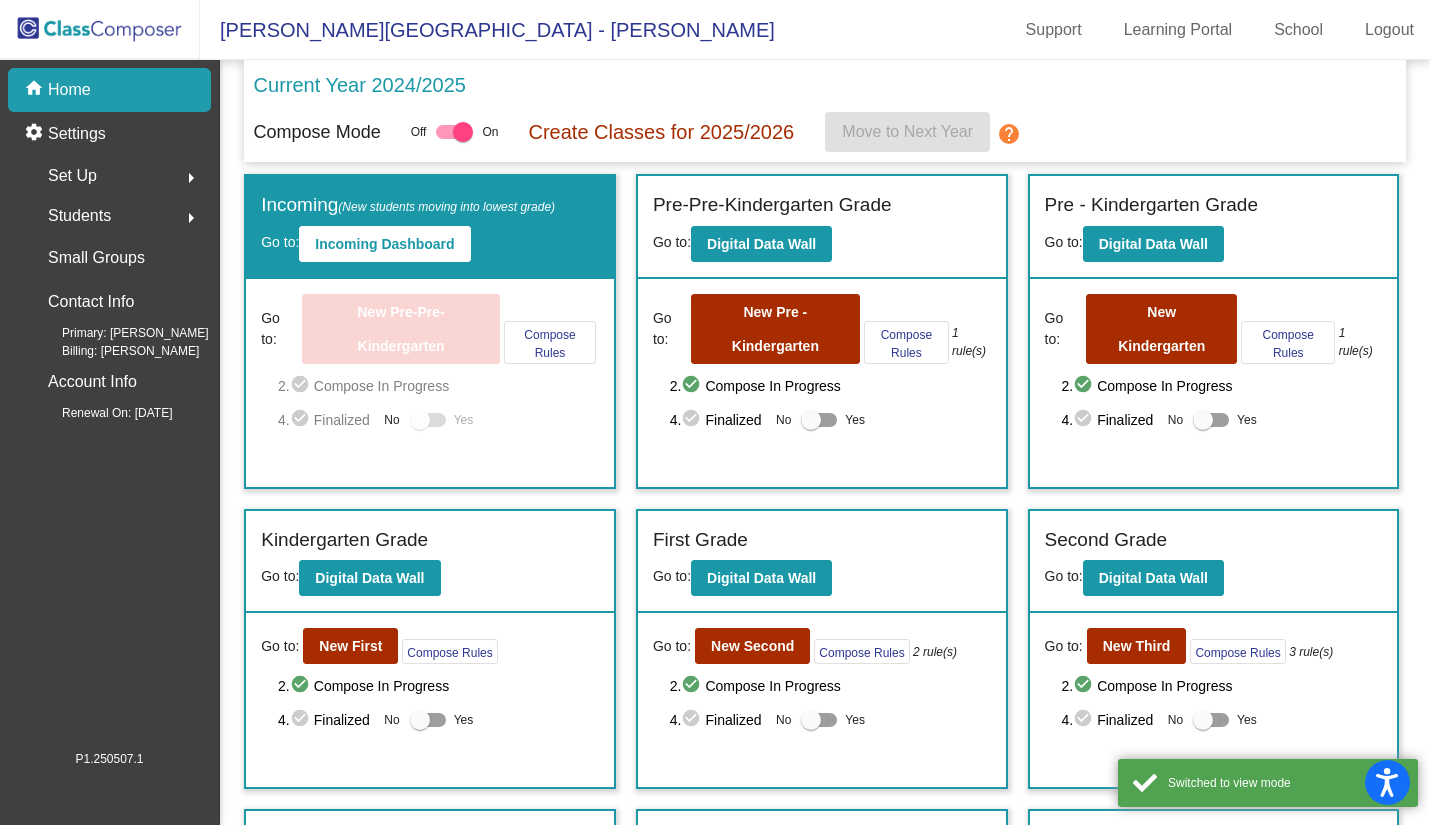 click on "Students  arrow_right" 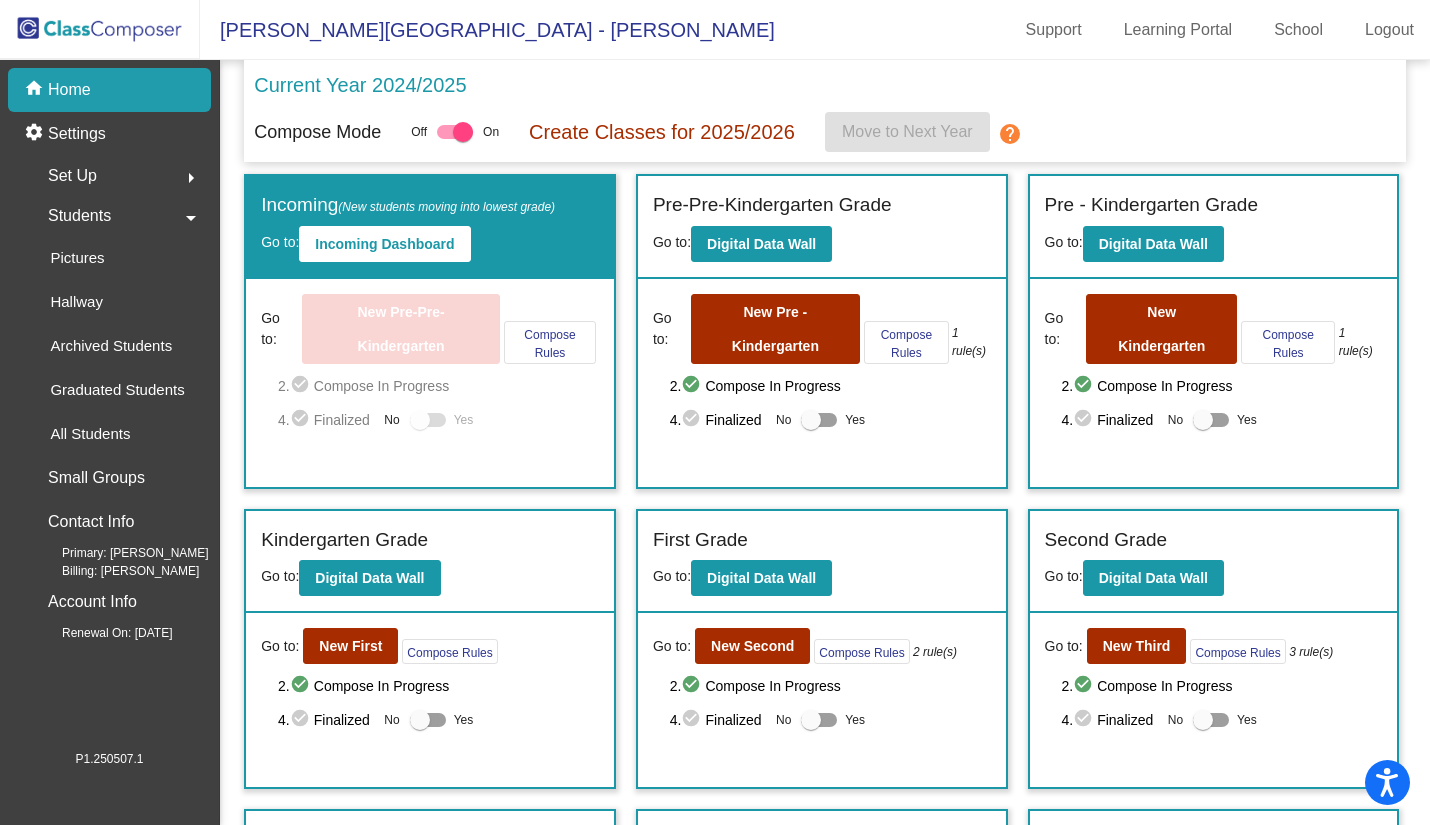 click on "All Students" 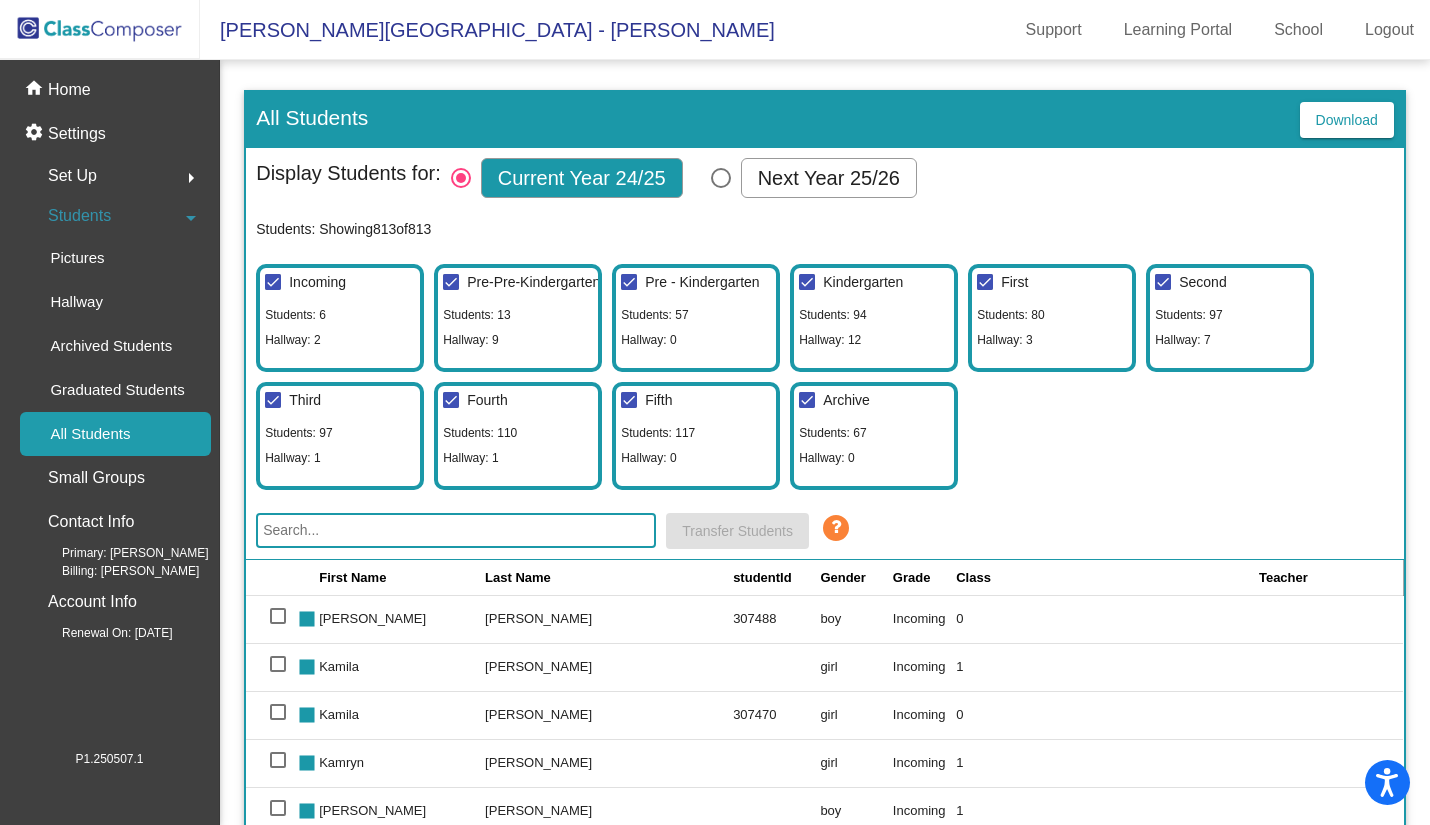 click 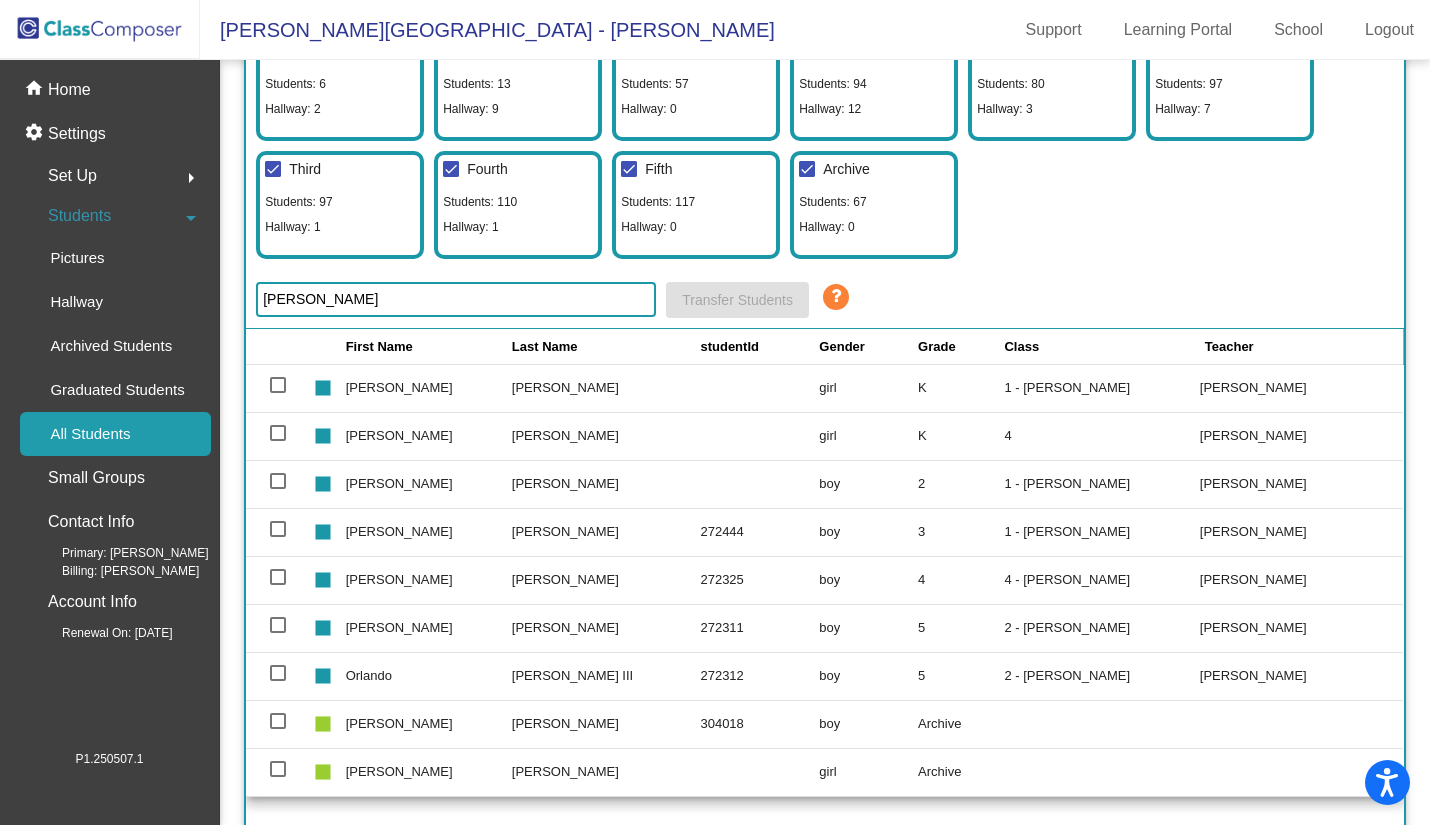 scroll, scrollTop: 236, scrollLeft: 0, axis: vertical 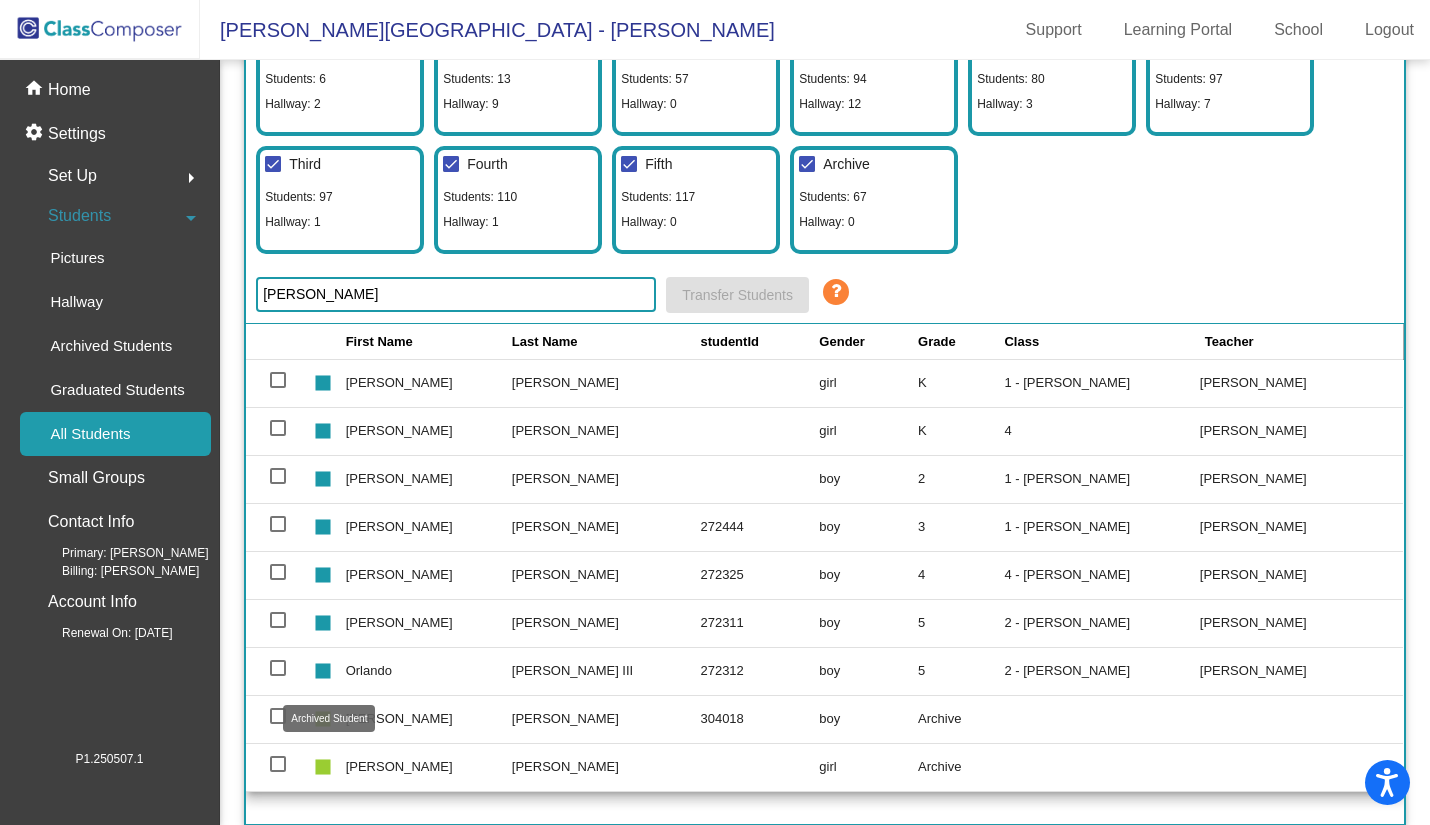 type on "morin" 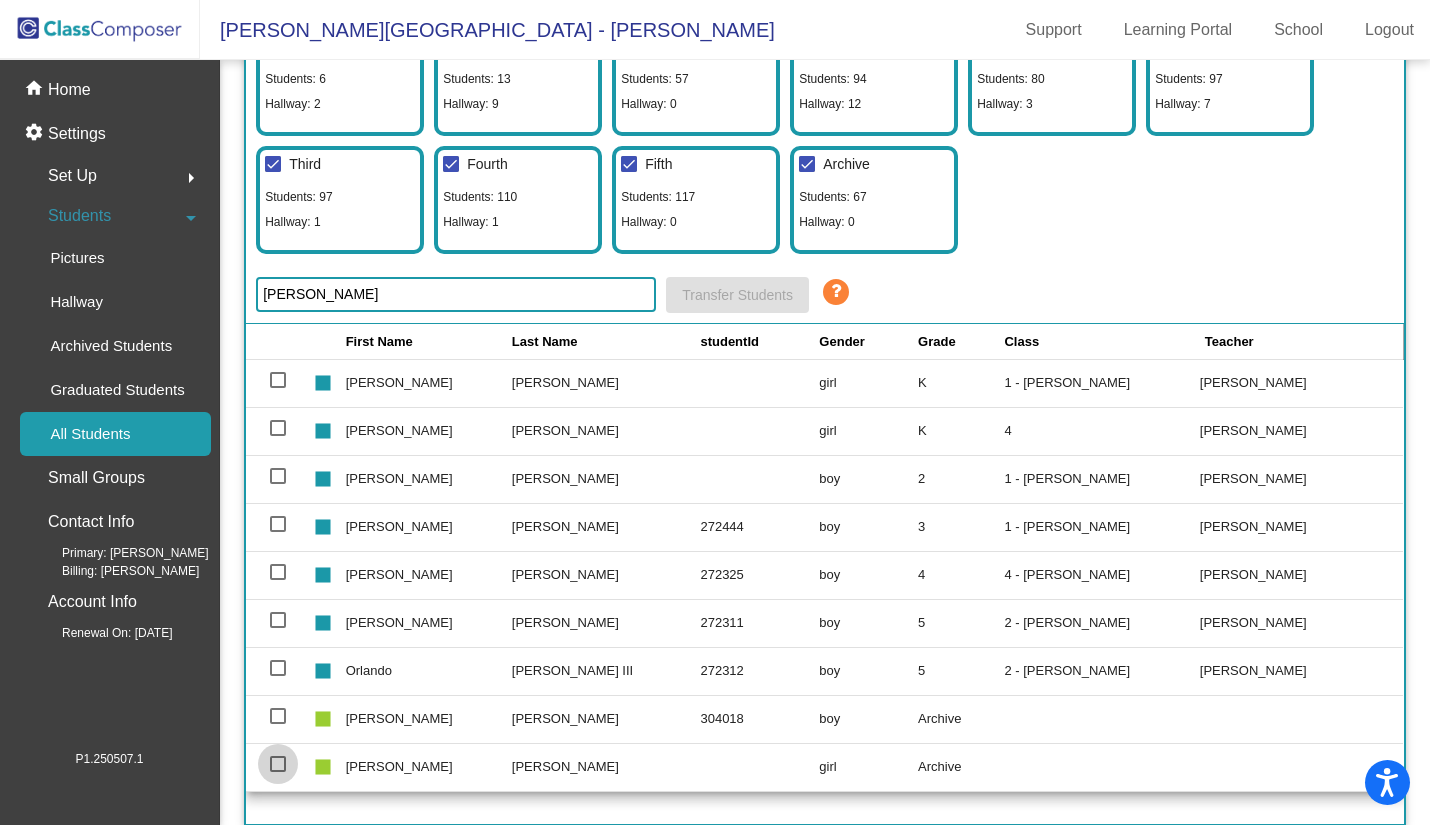 click at bounding box center [278, 764] 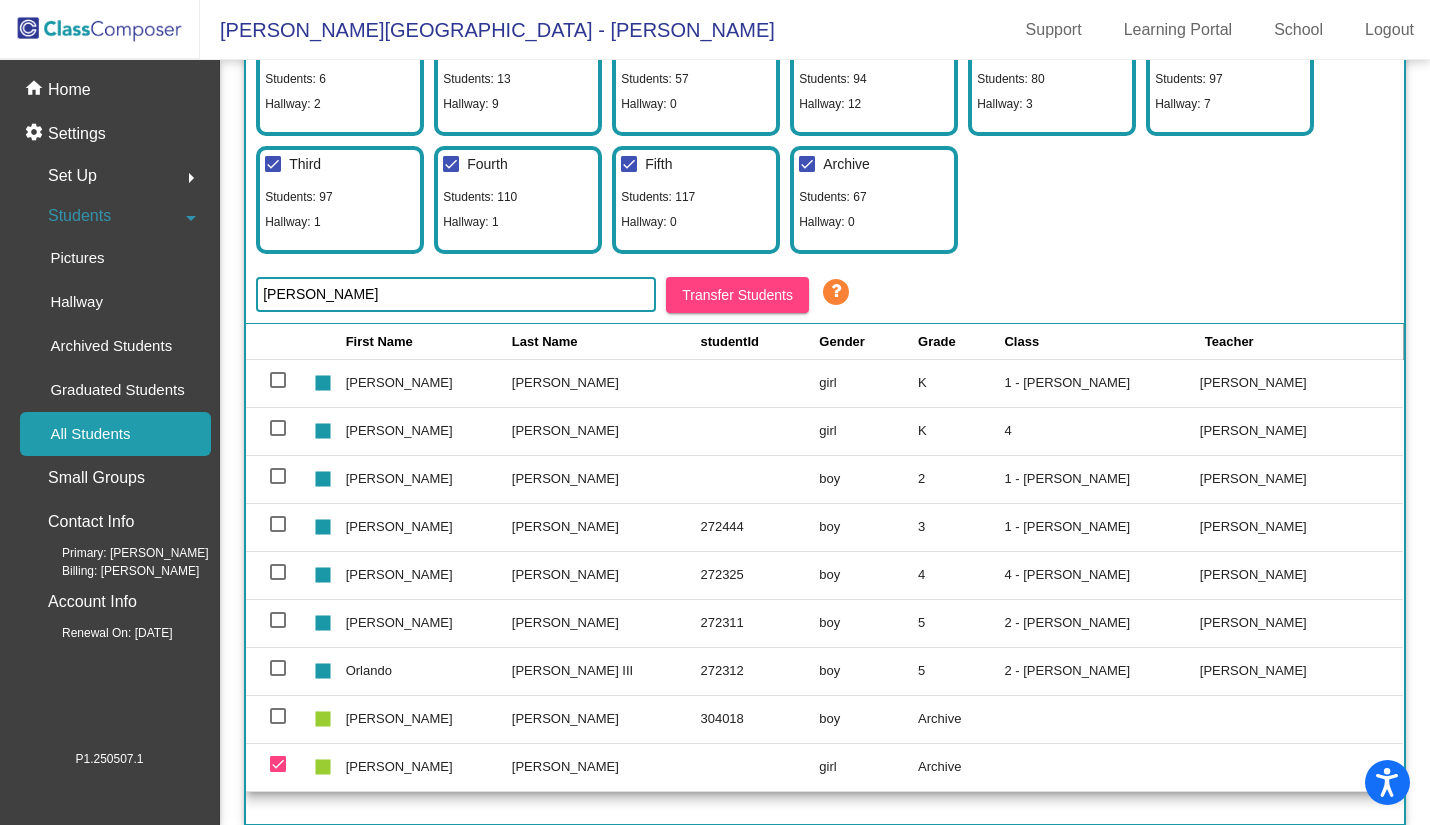 click at bounding box center (278, 764) 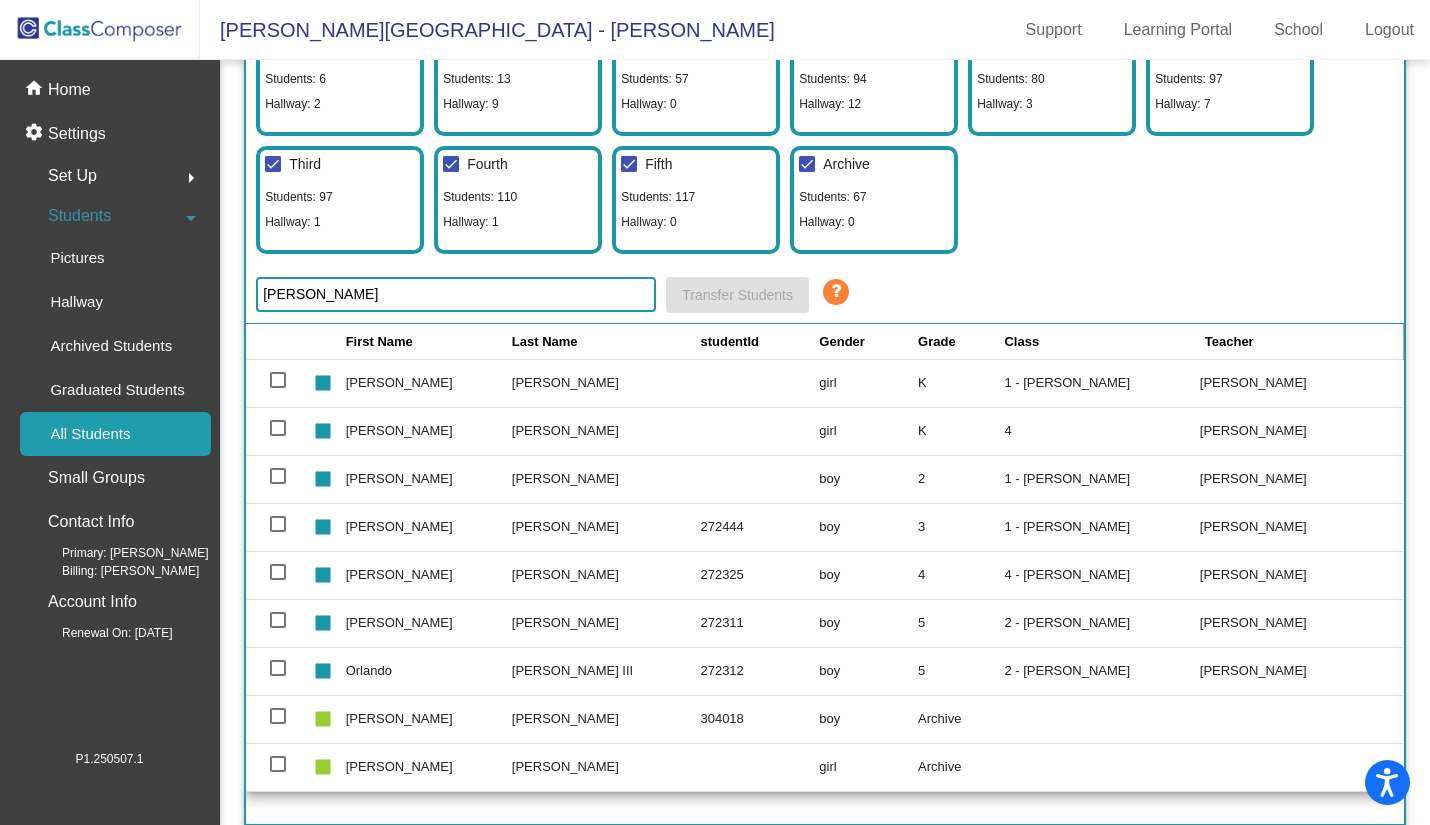 click on "Archived Students" 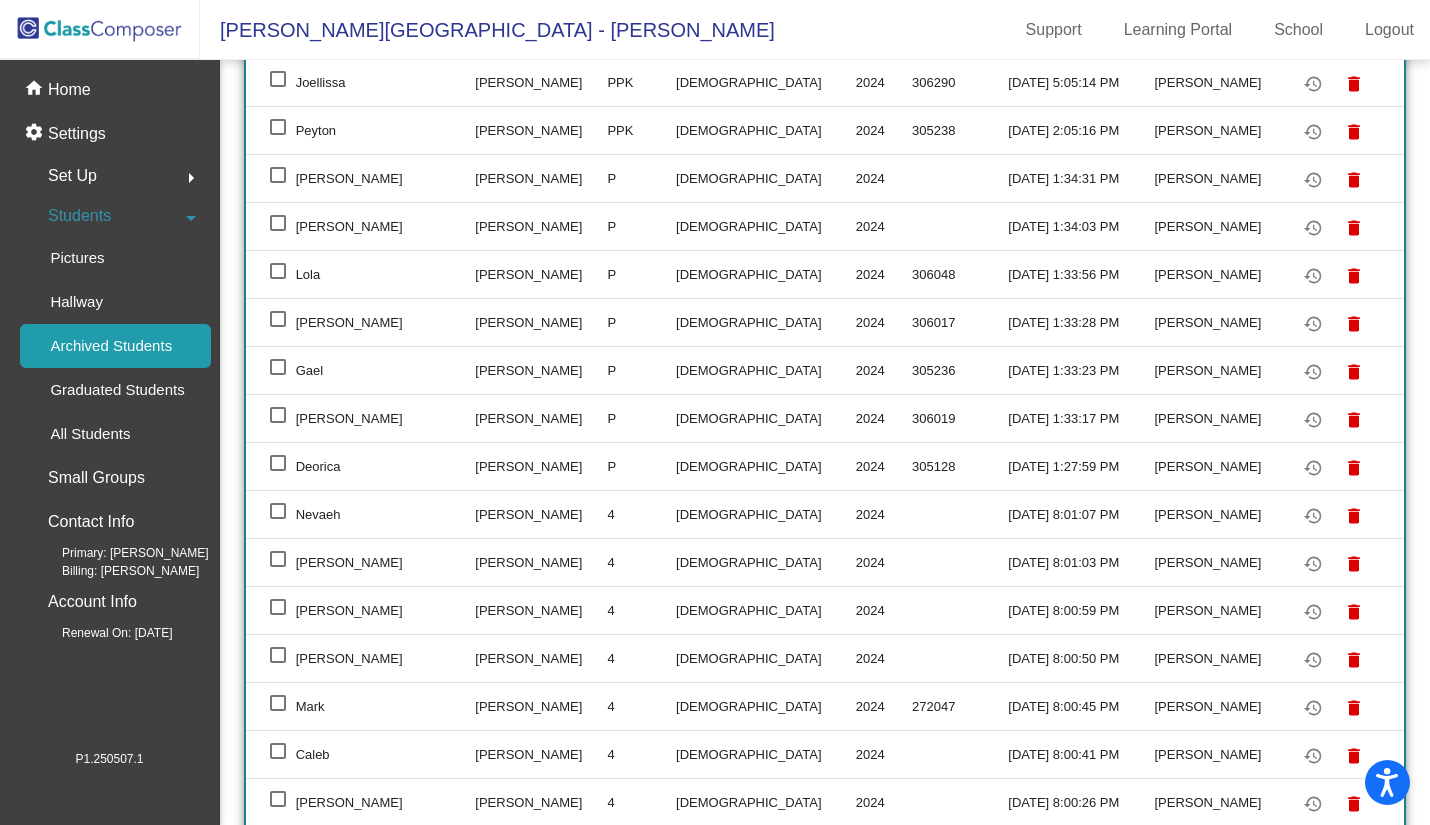 scroll, scrollTop: 0, scrollLeft: 0, axis: both 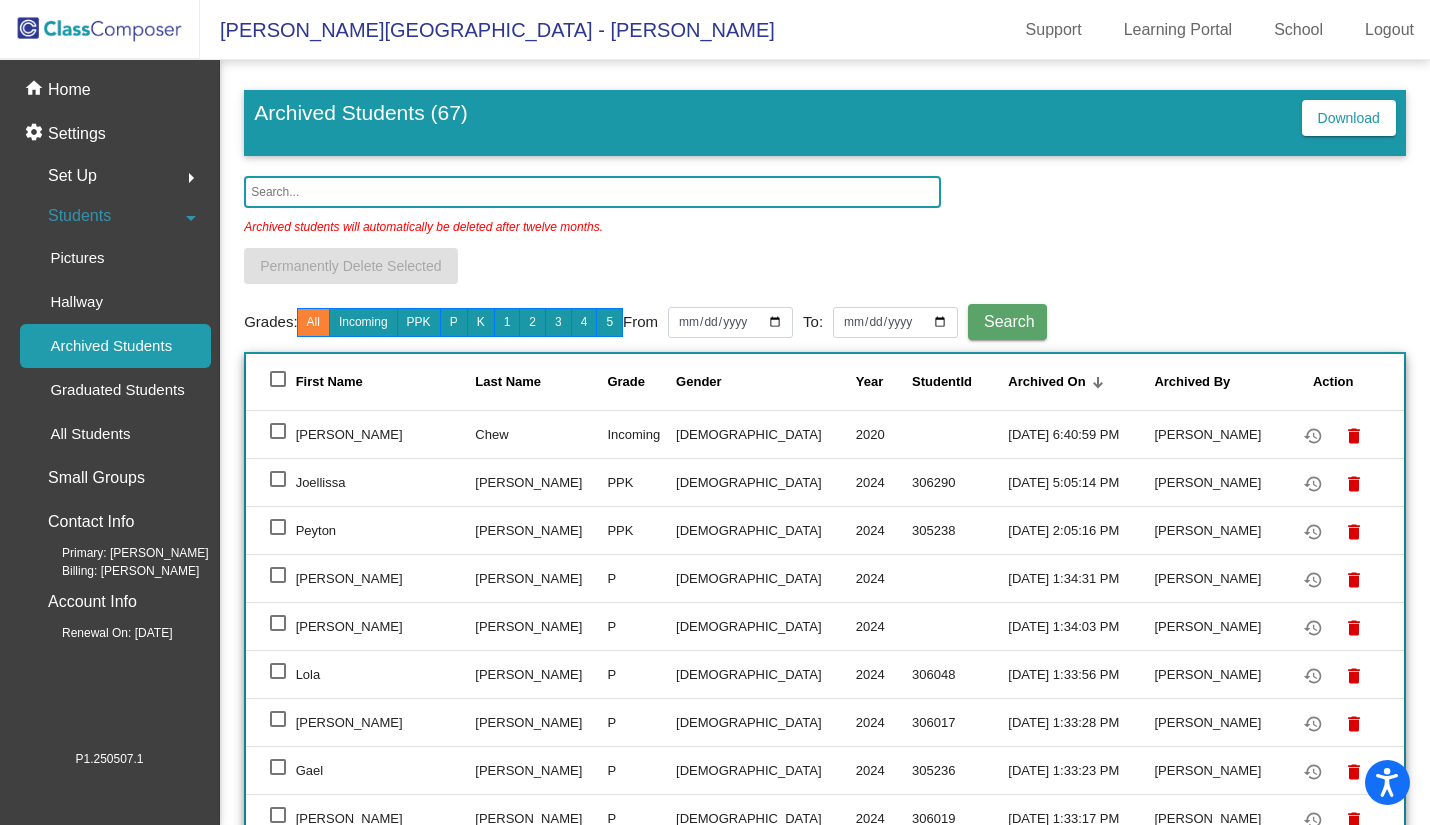 click 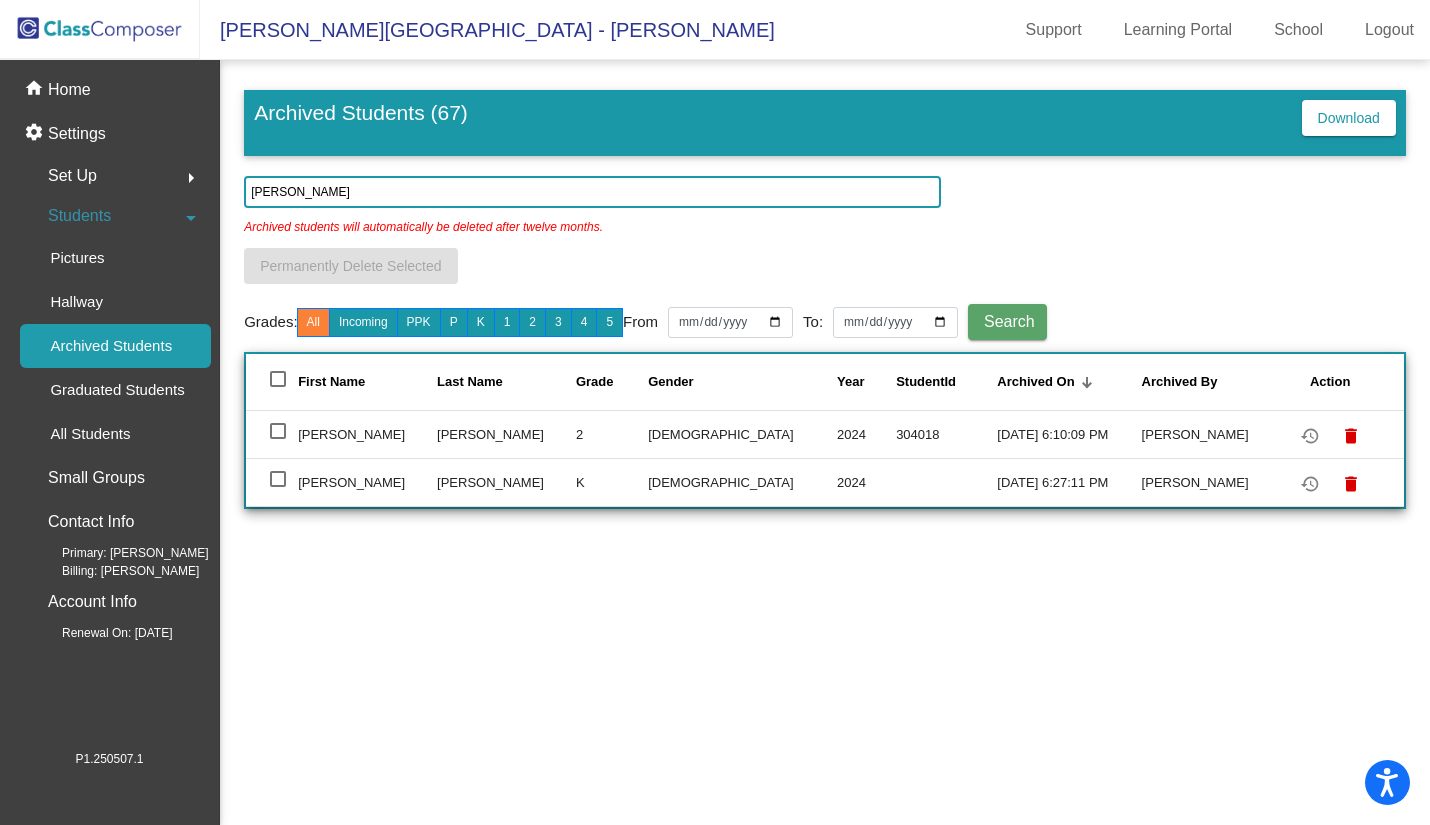 click at bounding box center (278, 479) 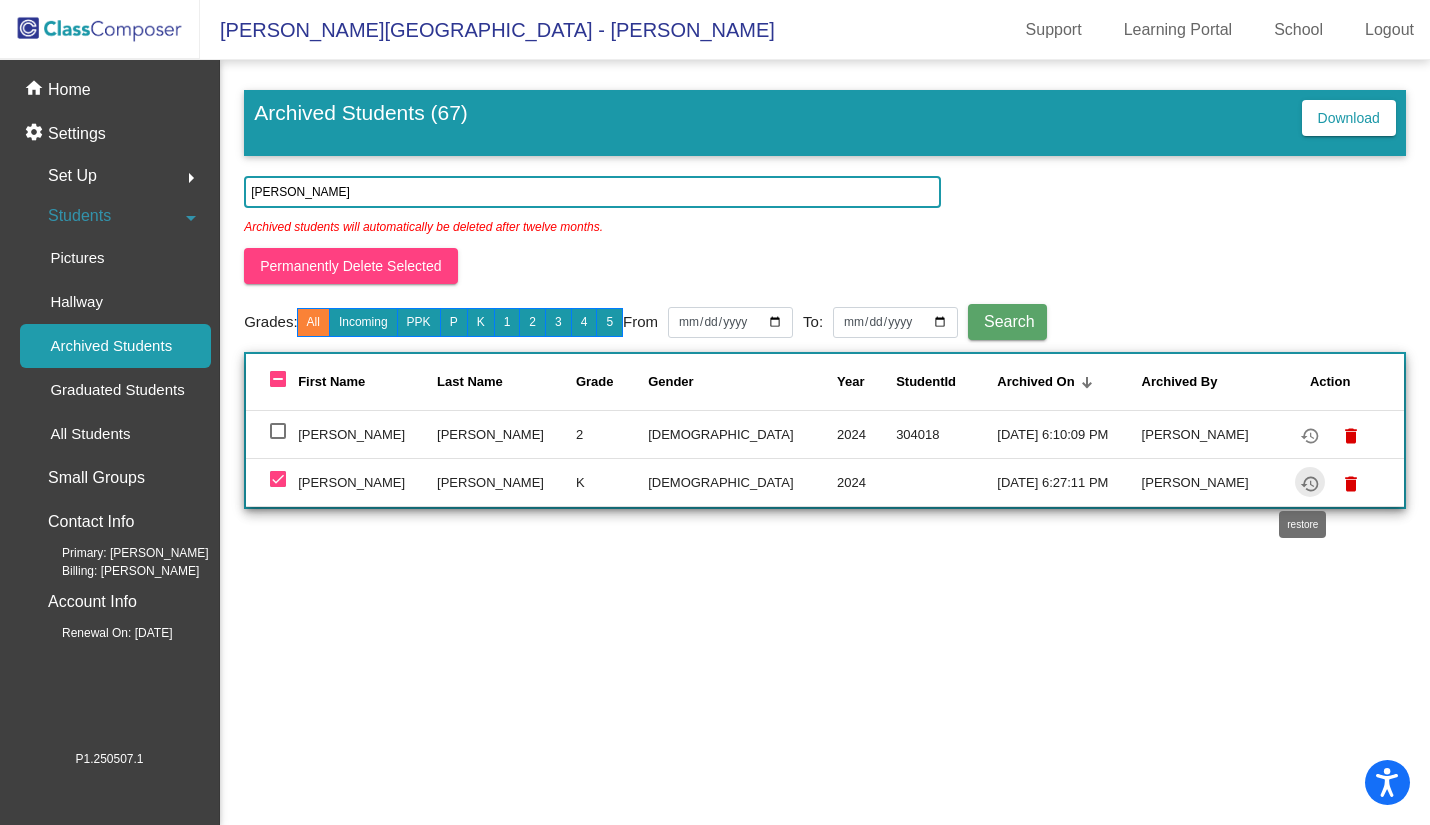 click on "restore" 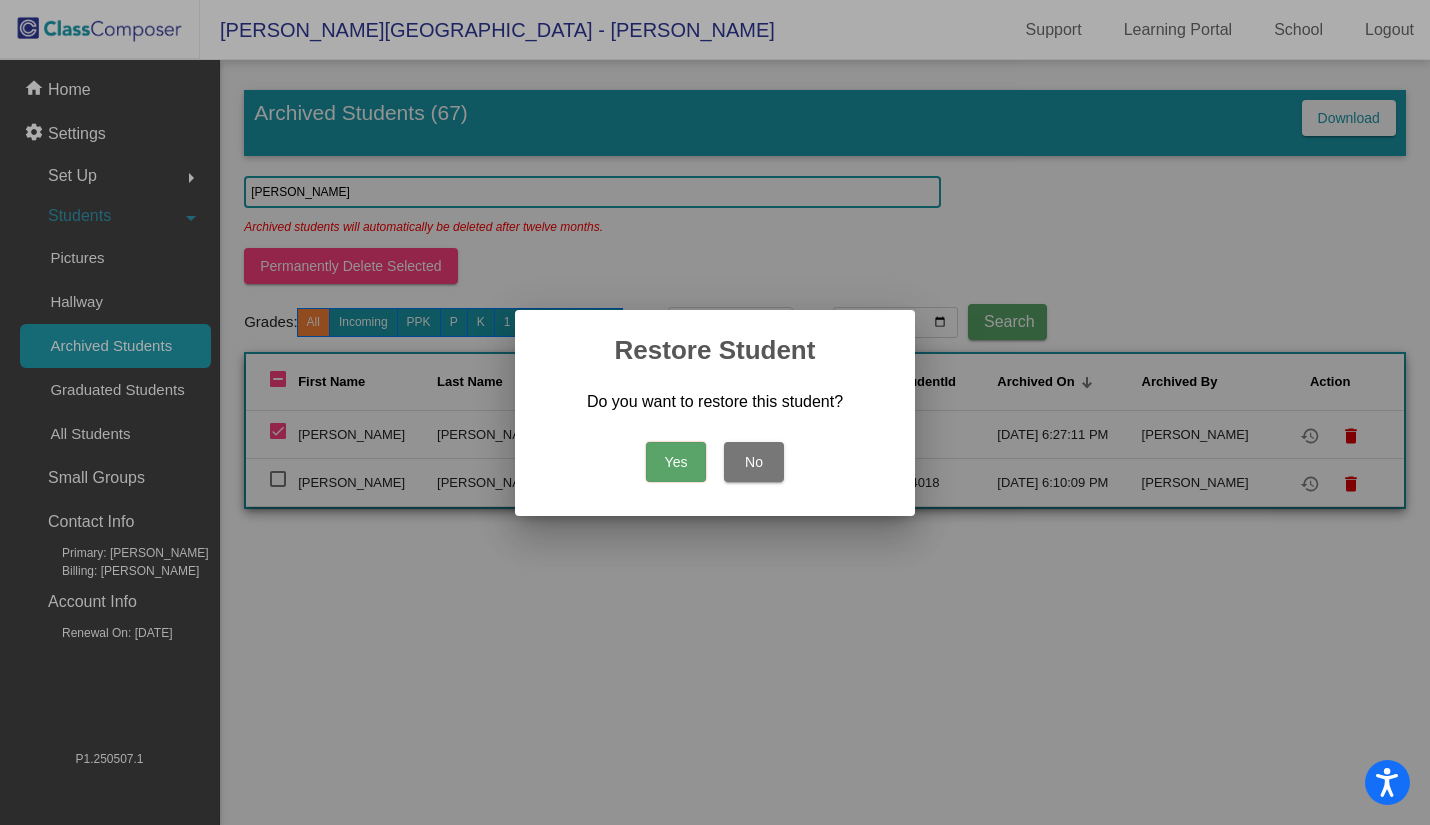 click on "Yes" at bounding box center (676, 462) 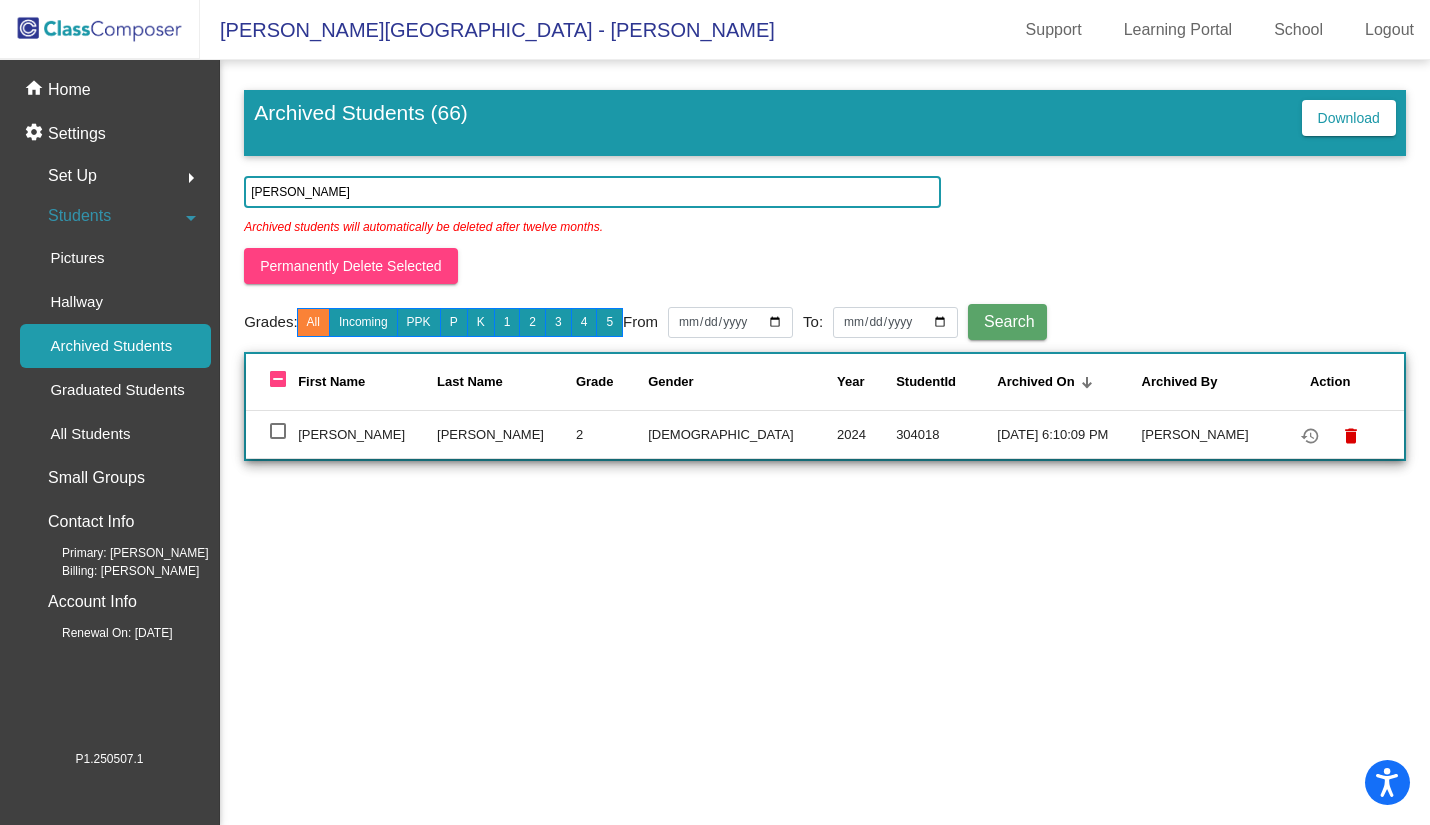 click on "home Home" 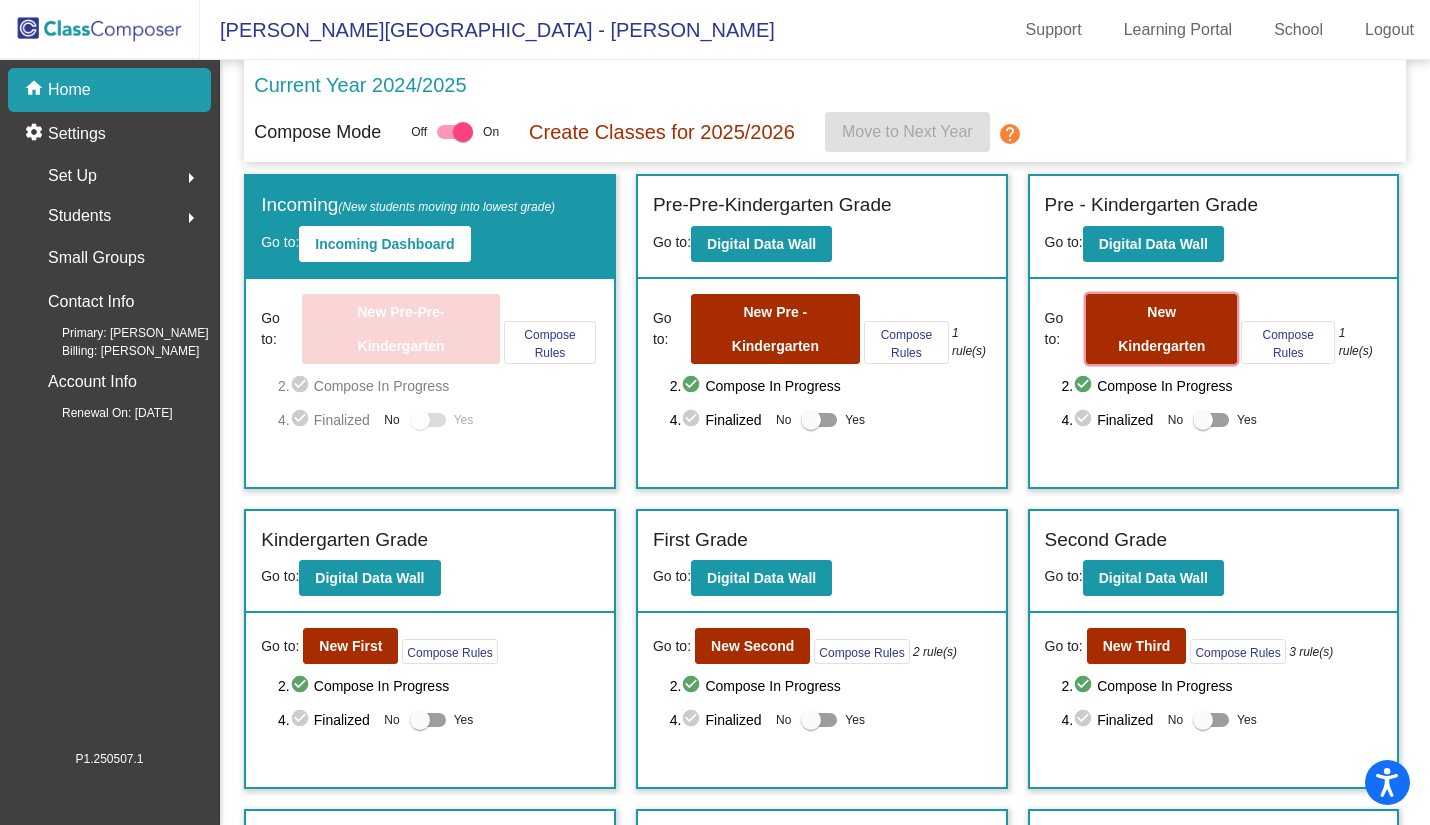 click on "New Kindergarten" 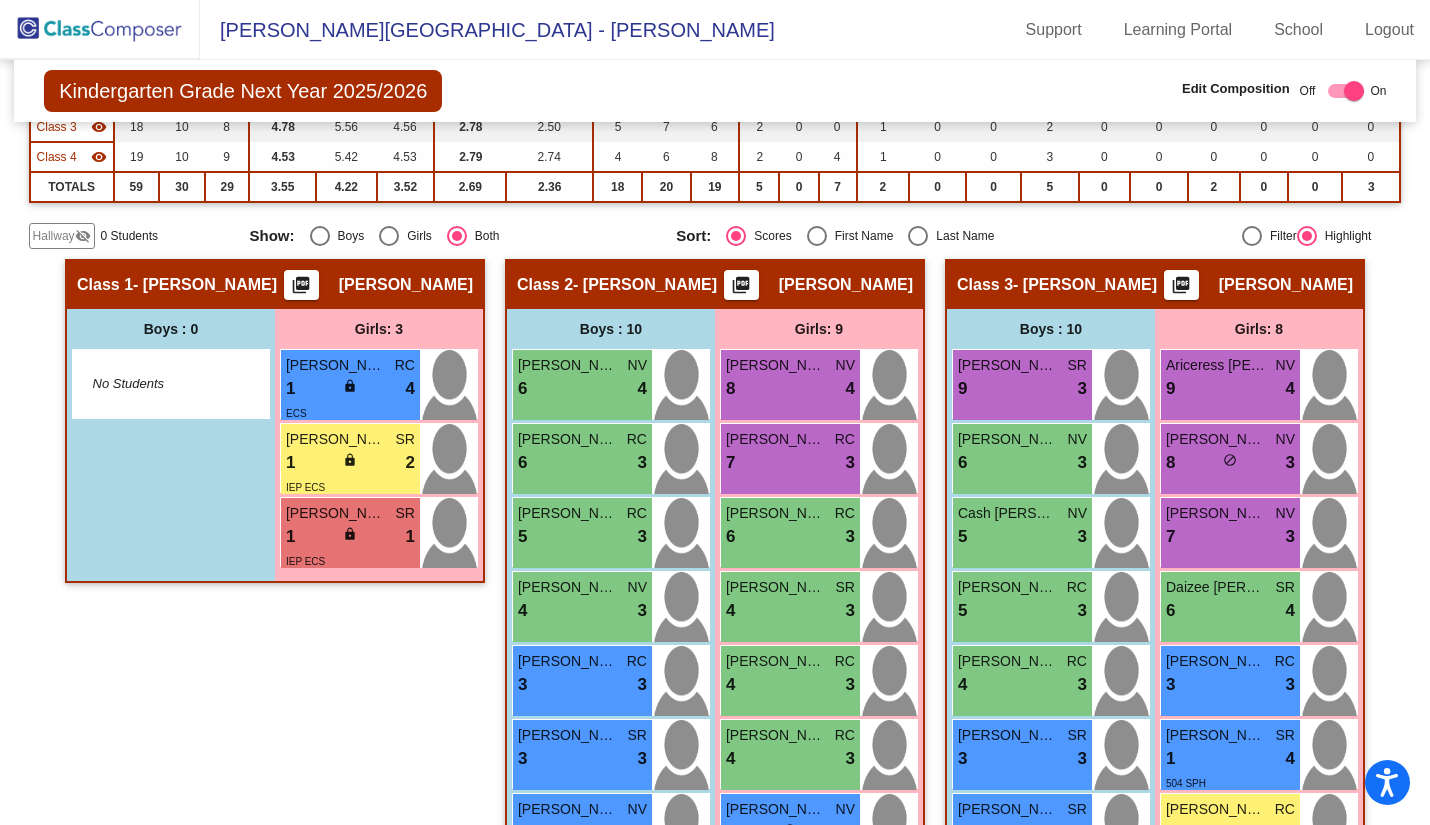 scroll, scrollTop: 100, scrollLeft: 0, axis: vertical 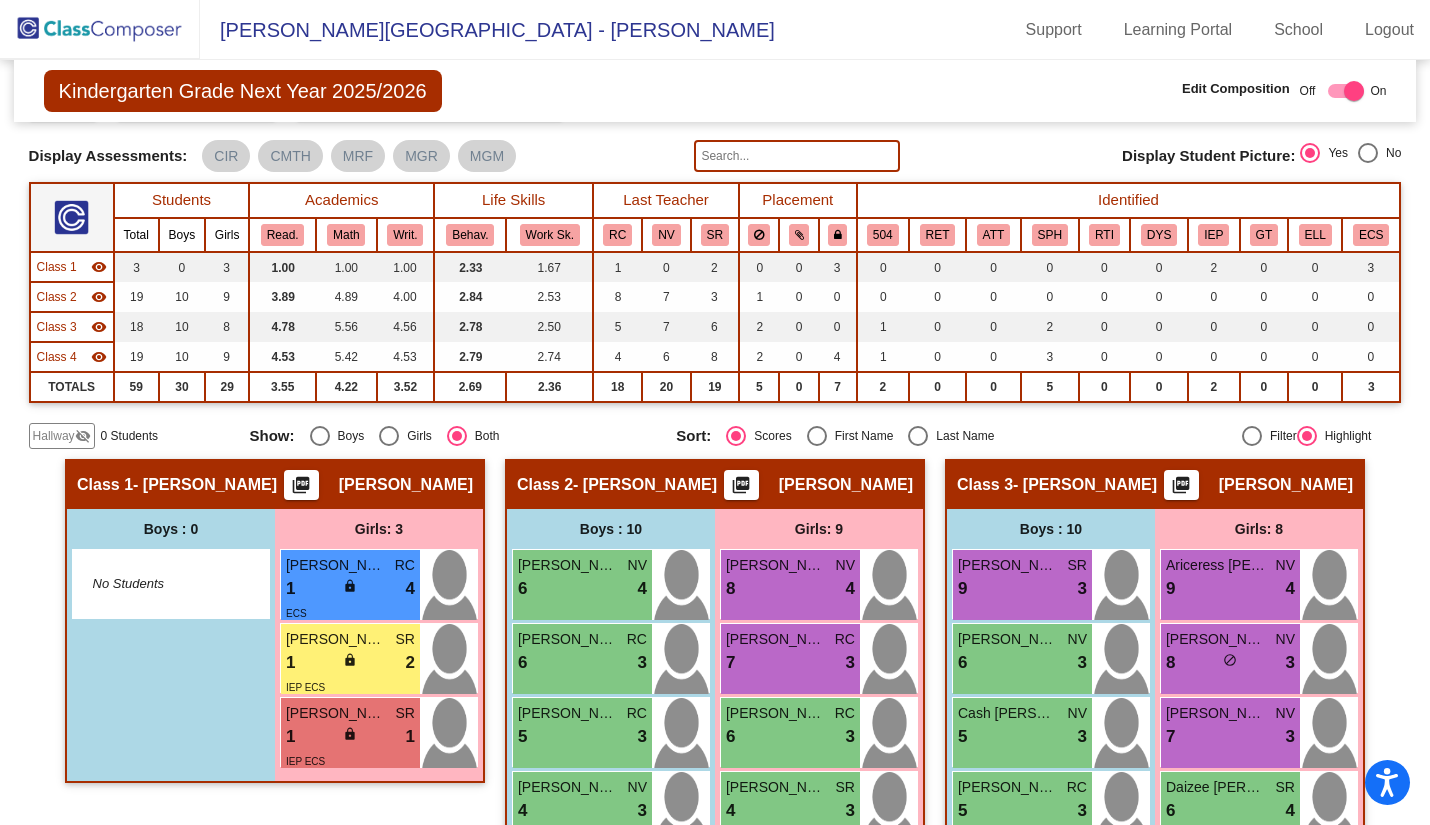 click on "visibility_off" 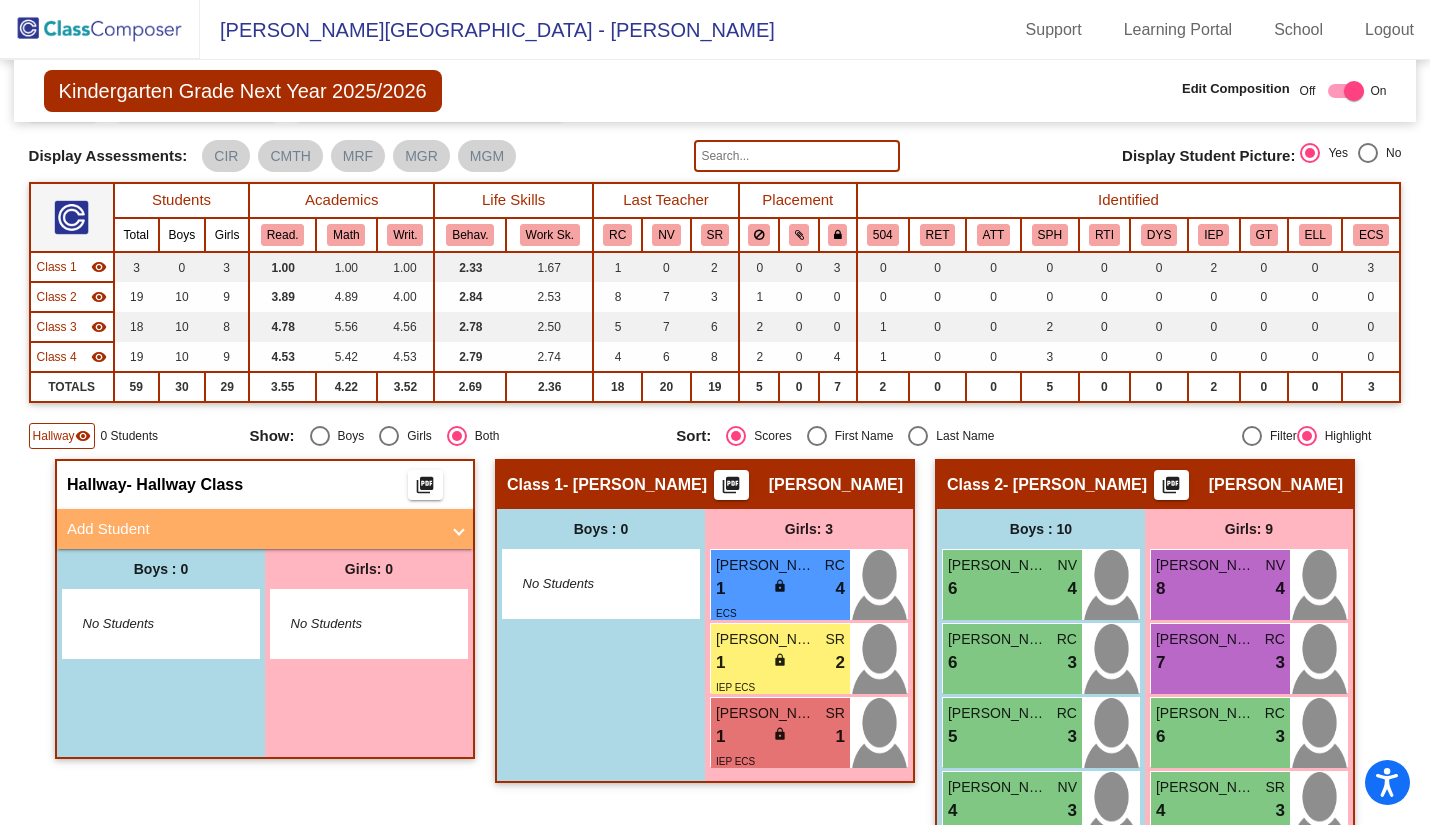 click on "Add Student" at bounding box center (265, 529) 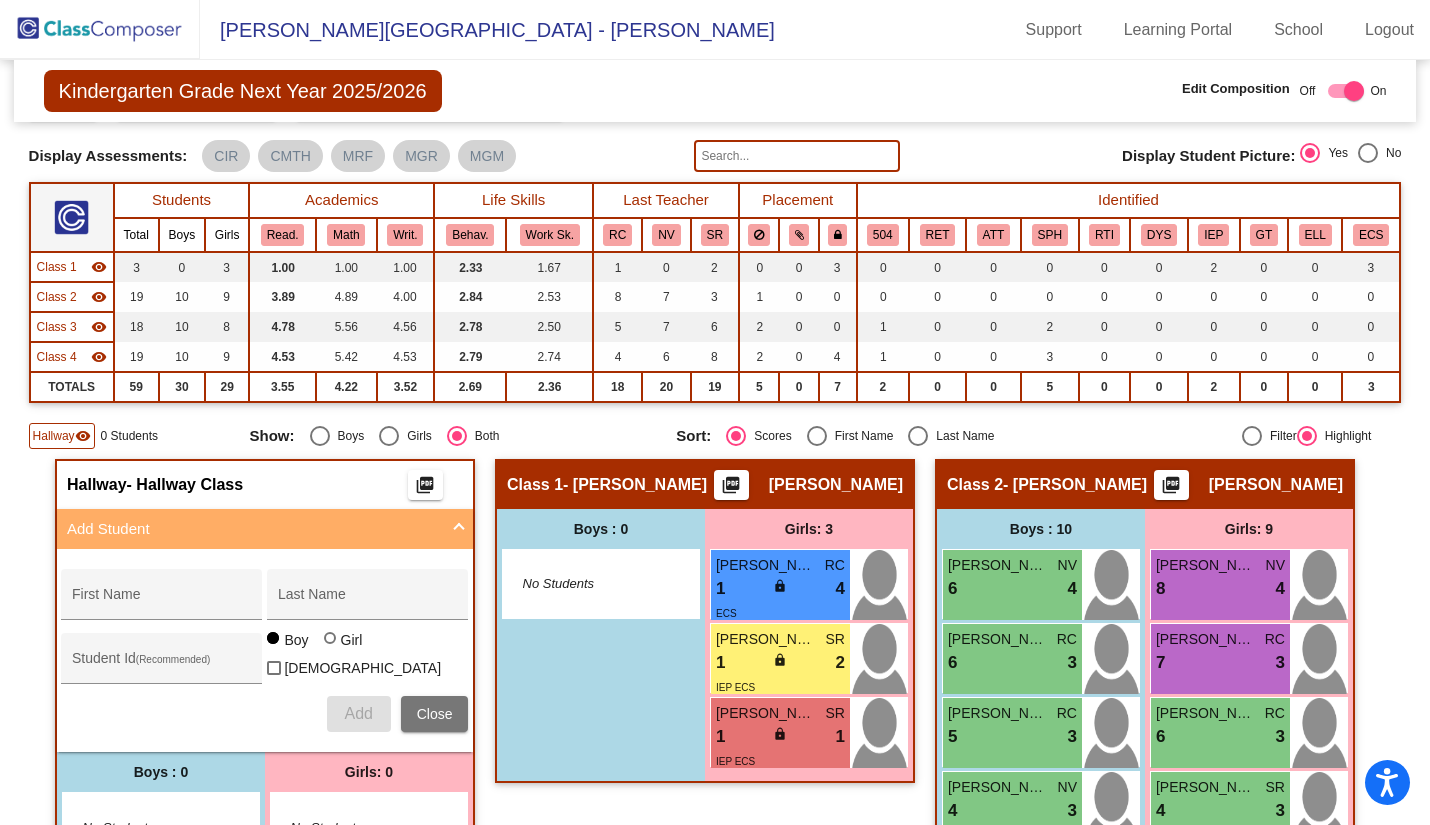 click on "First Name" at bounding box center (162, 600) 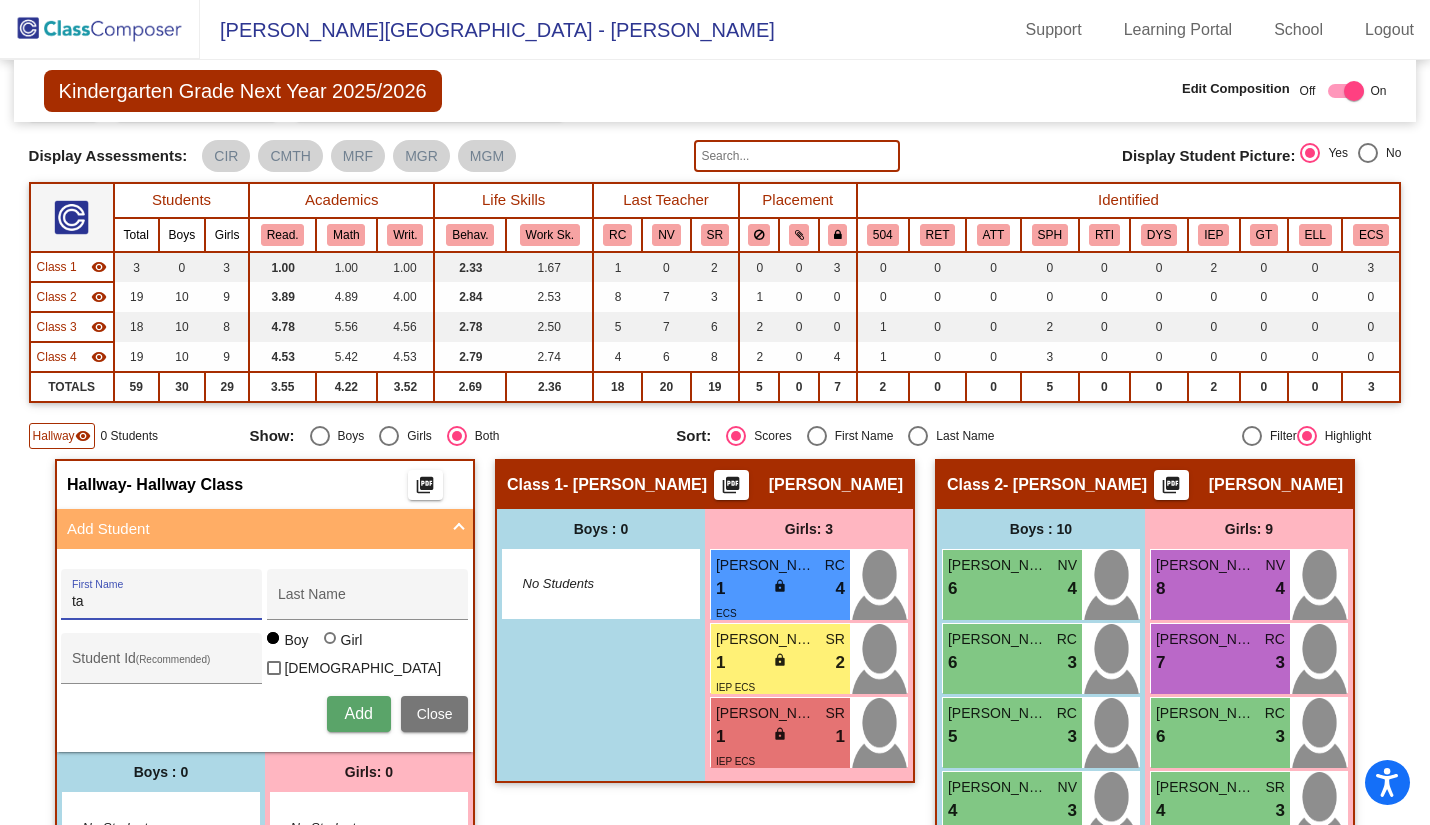 type on "[PERSON_NAME]" 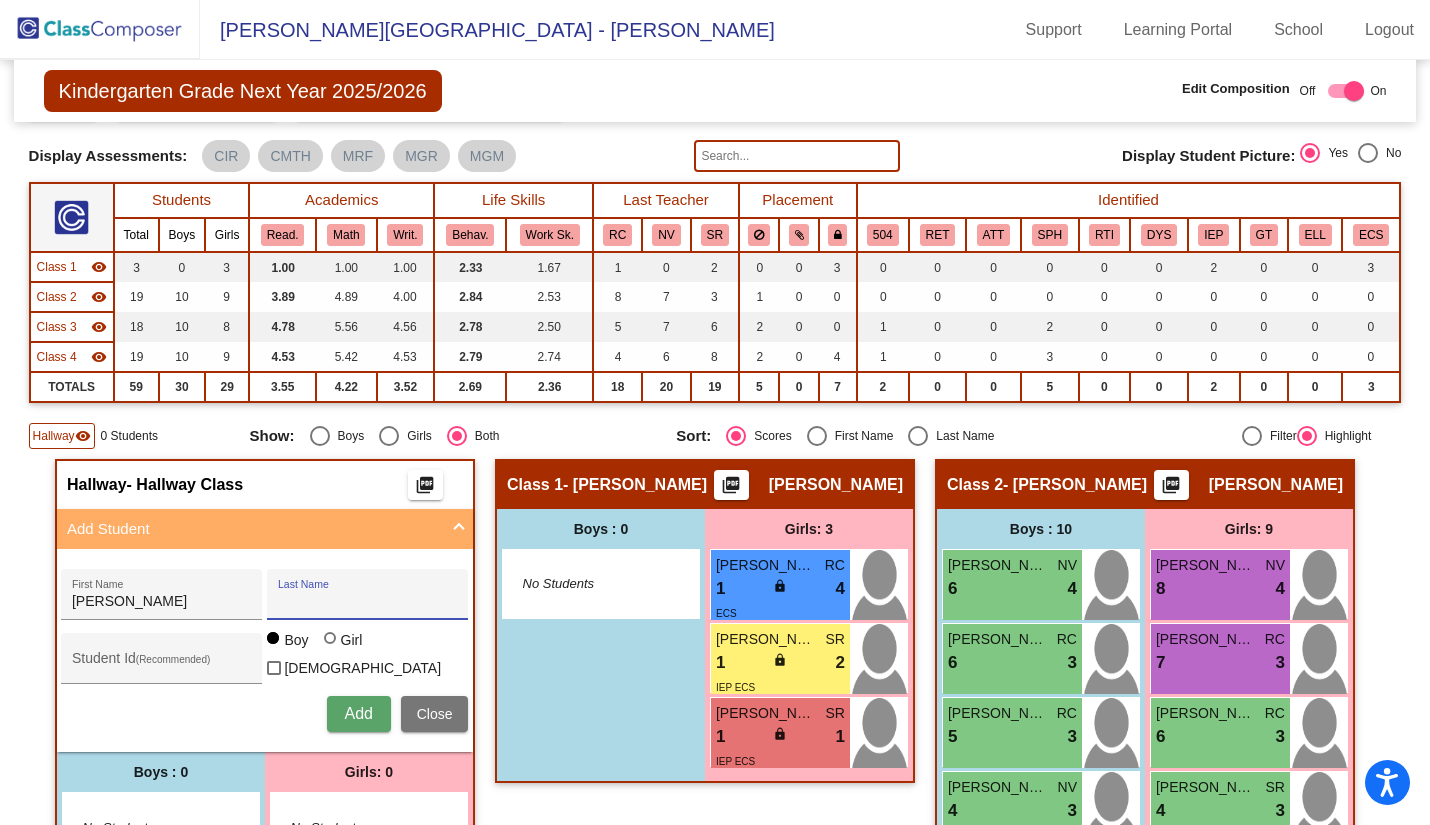 click on "Last Name" at bounding box center [368, 602] 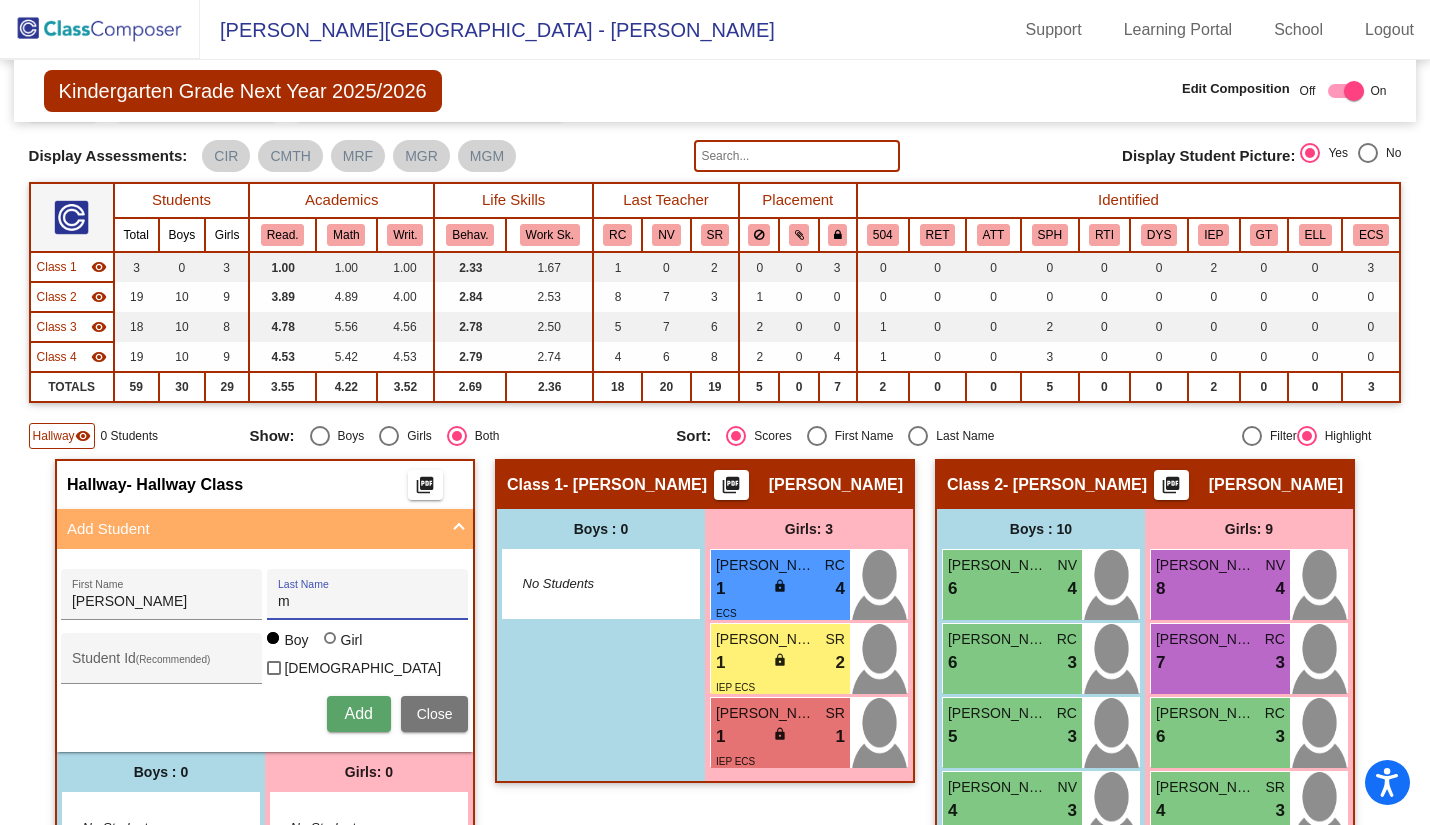 type on "[PERSON_NAME]" 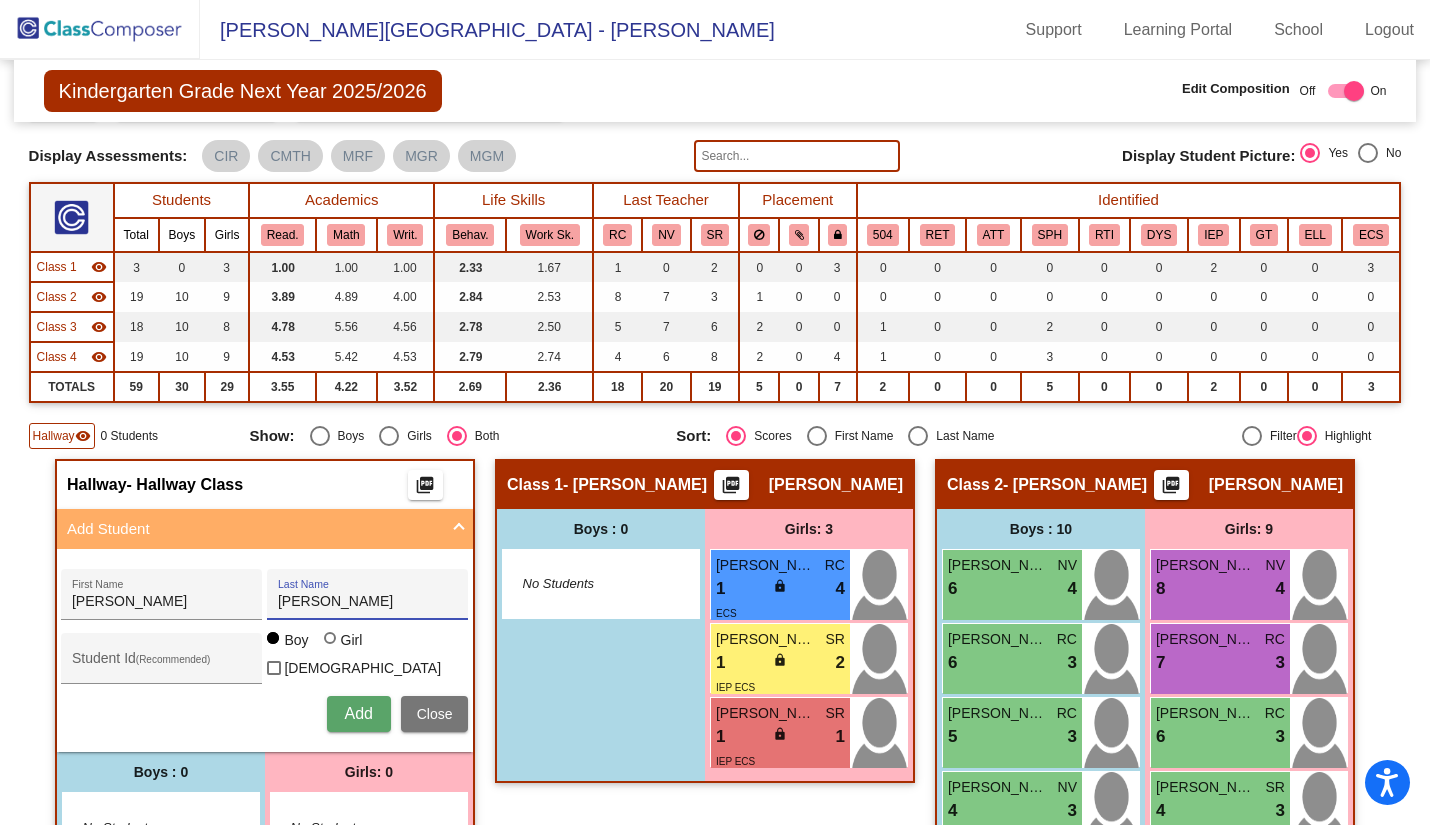 click on "Student Id  (Recommended)" at bounding box center [162, 663] 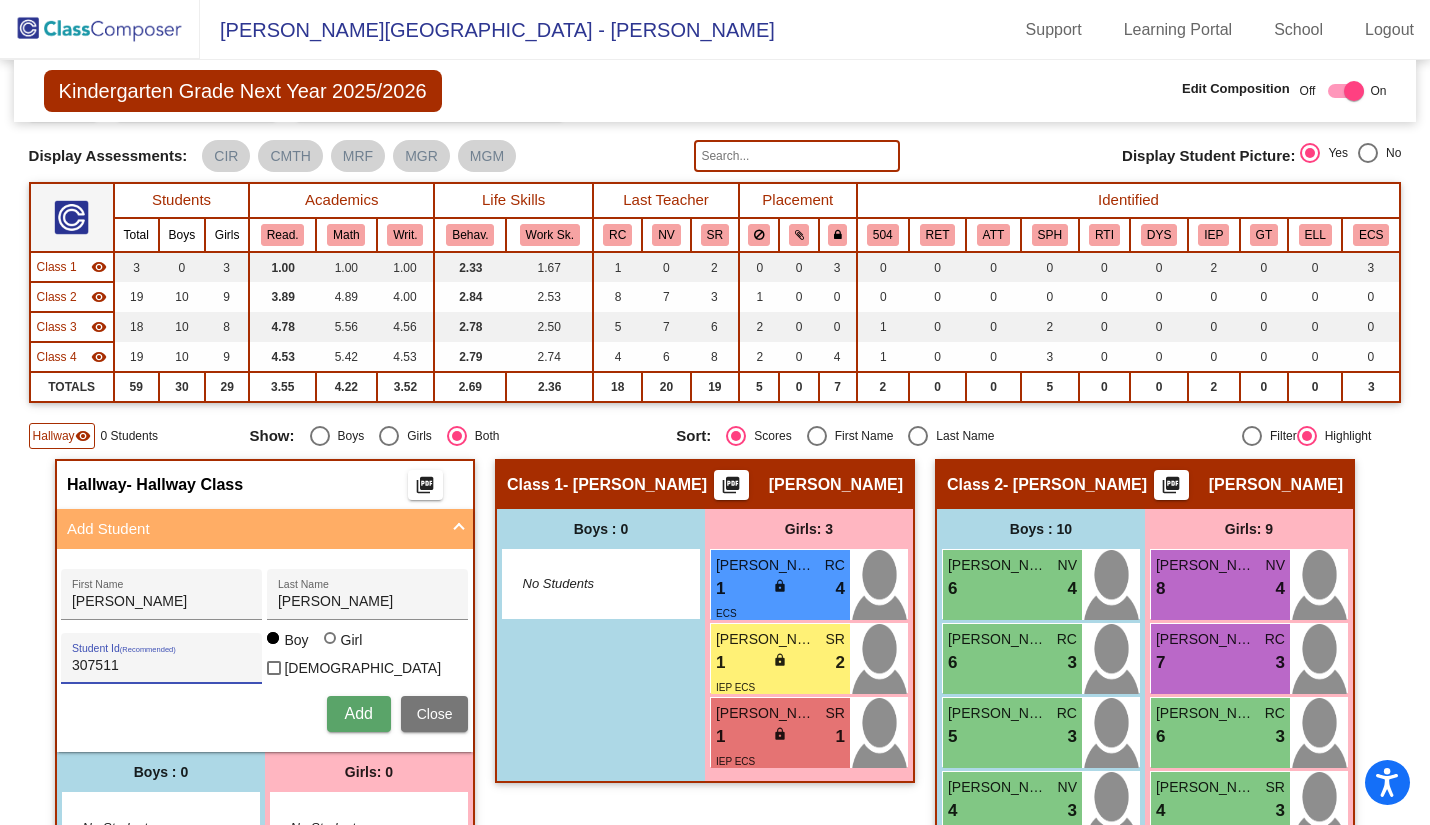 type on "307511" 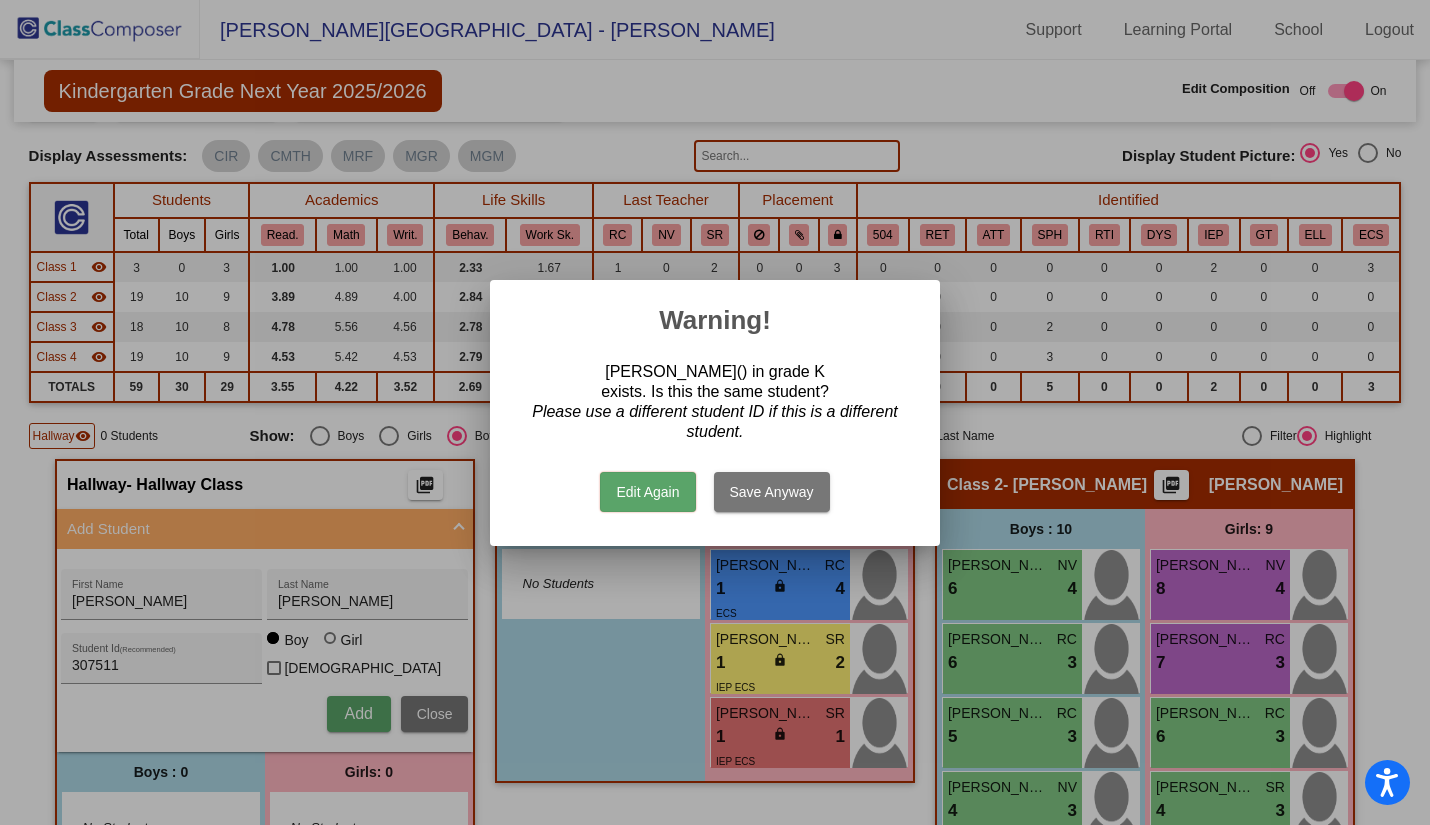 click on "Edit Again" at bounding box center (647, 492) 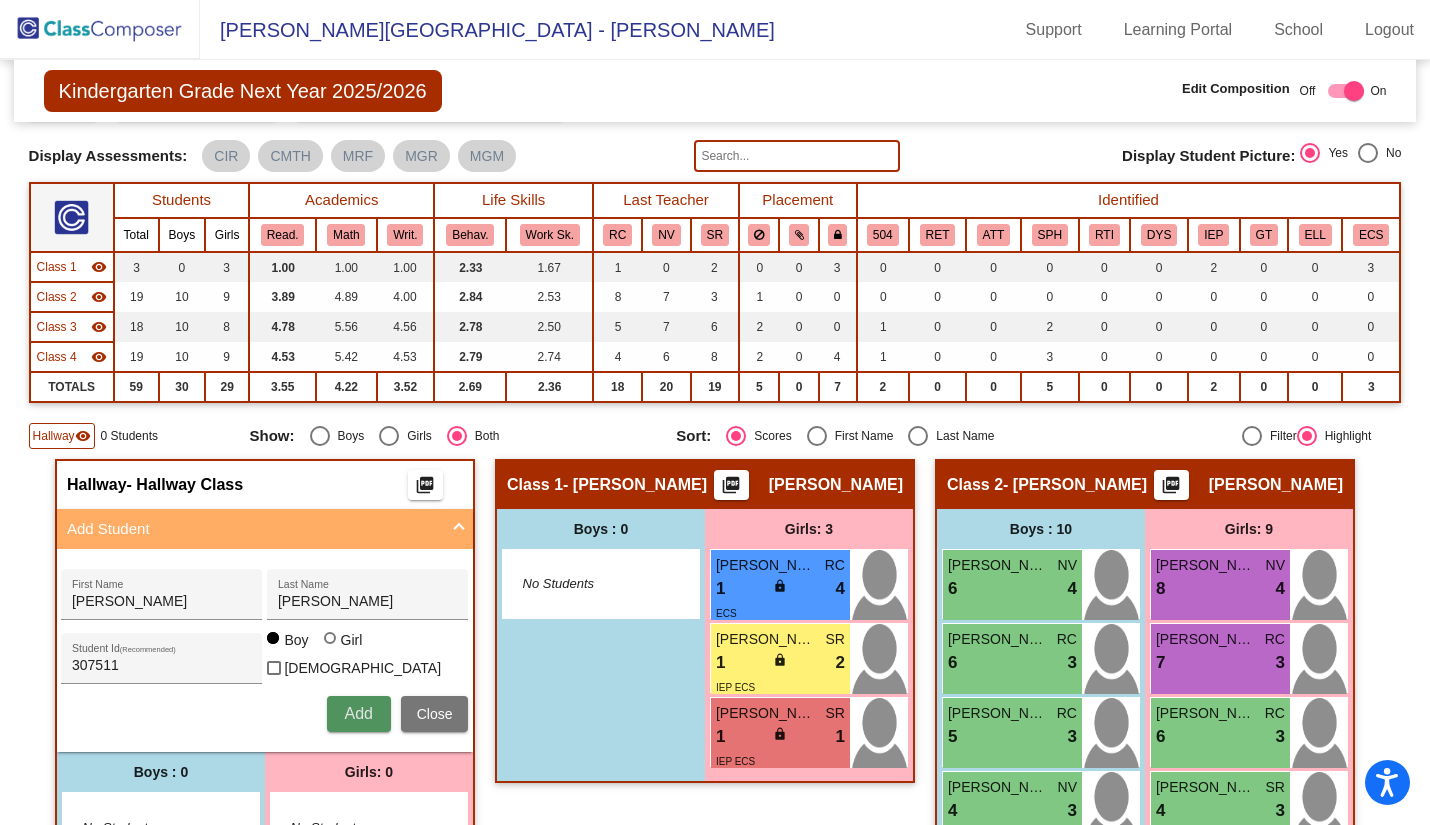 click on "Add" at bounding box center [358, 713] 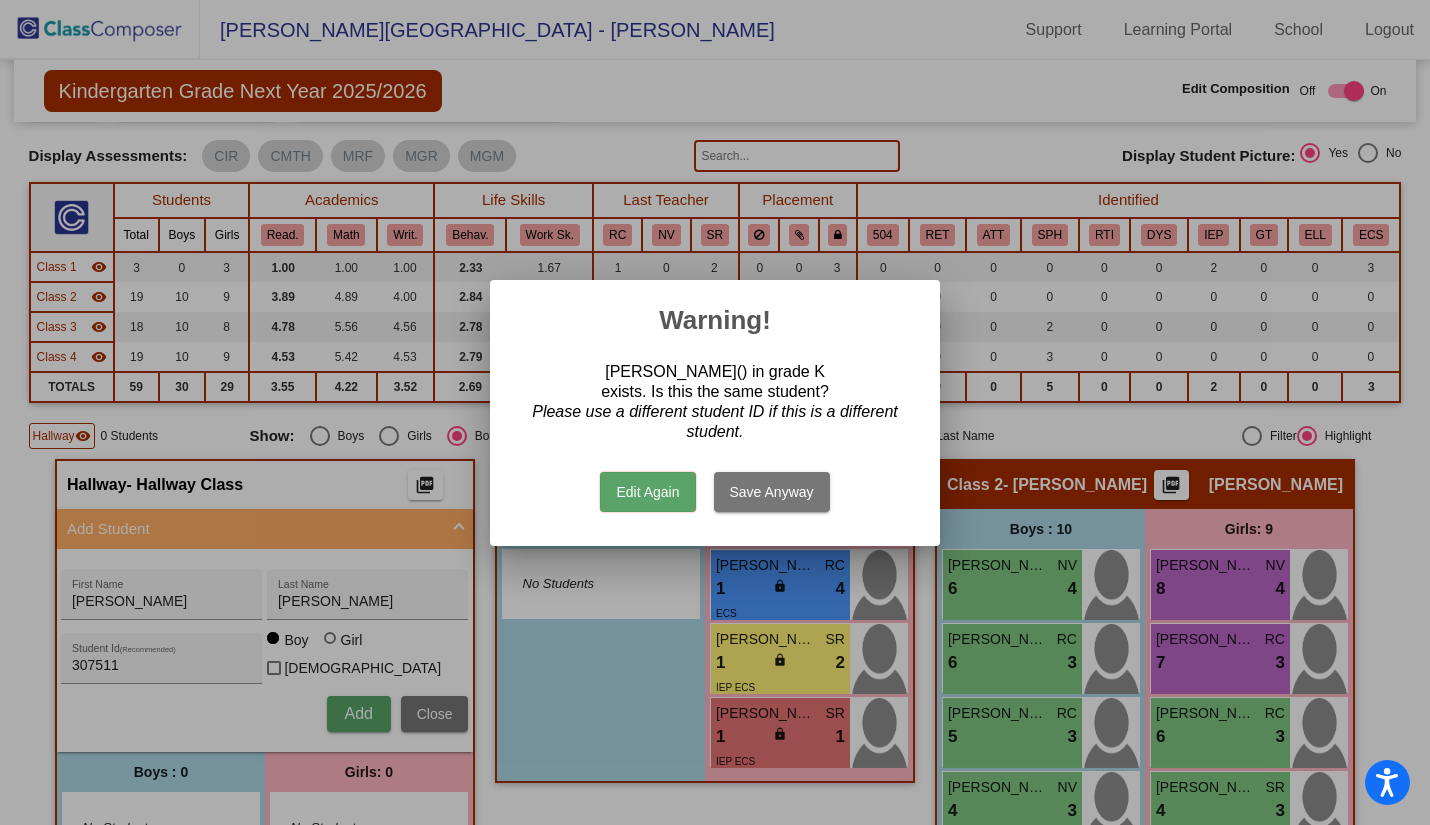 click on "Save Anyway" at bounding box center (772, 492) 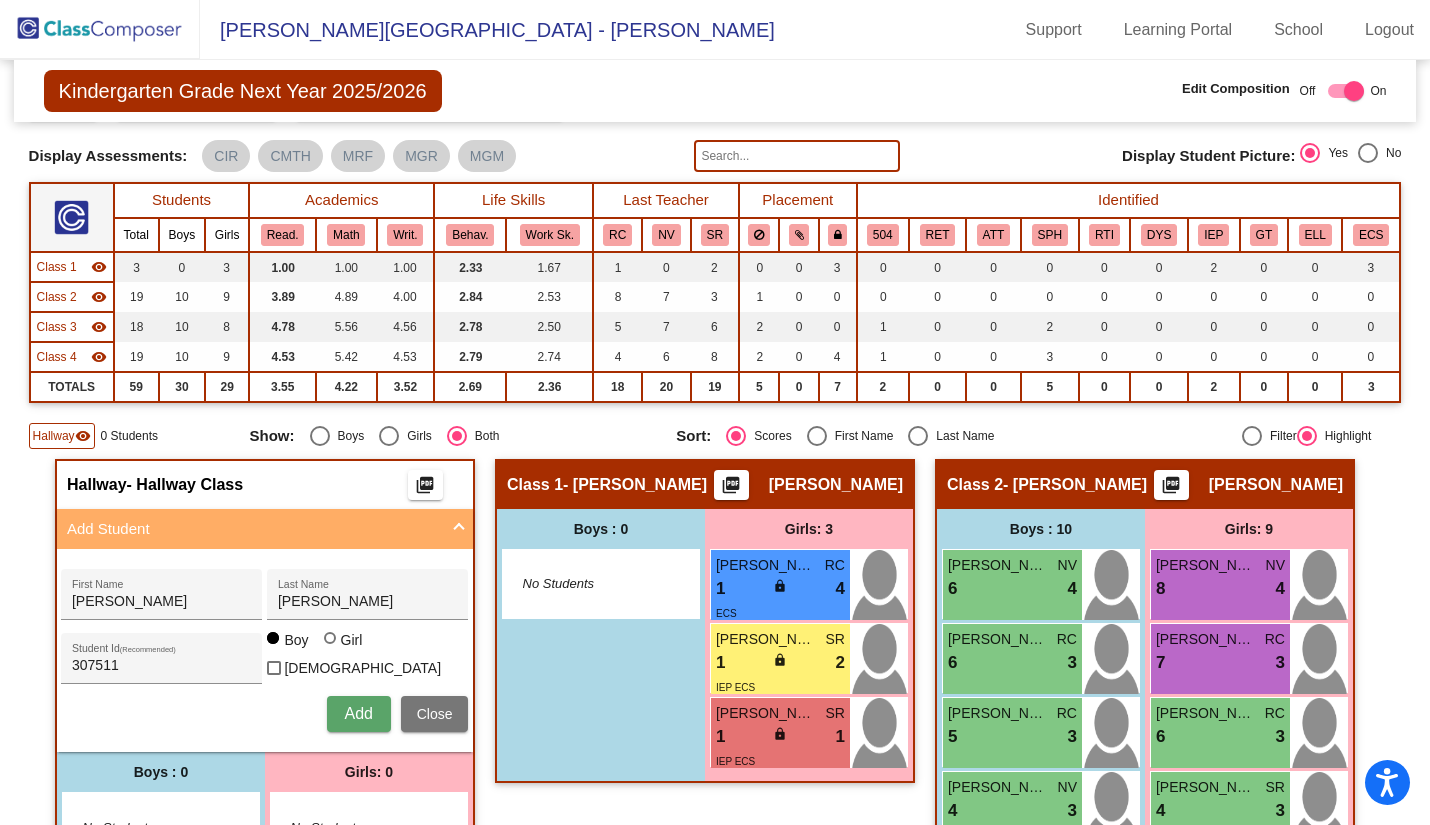 type 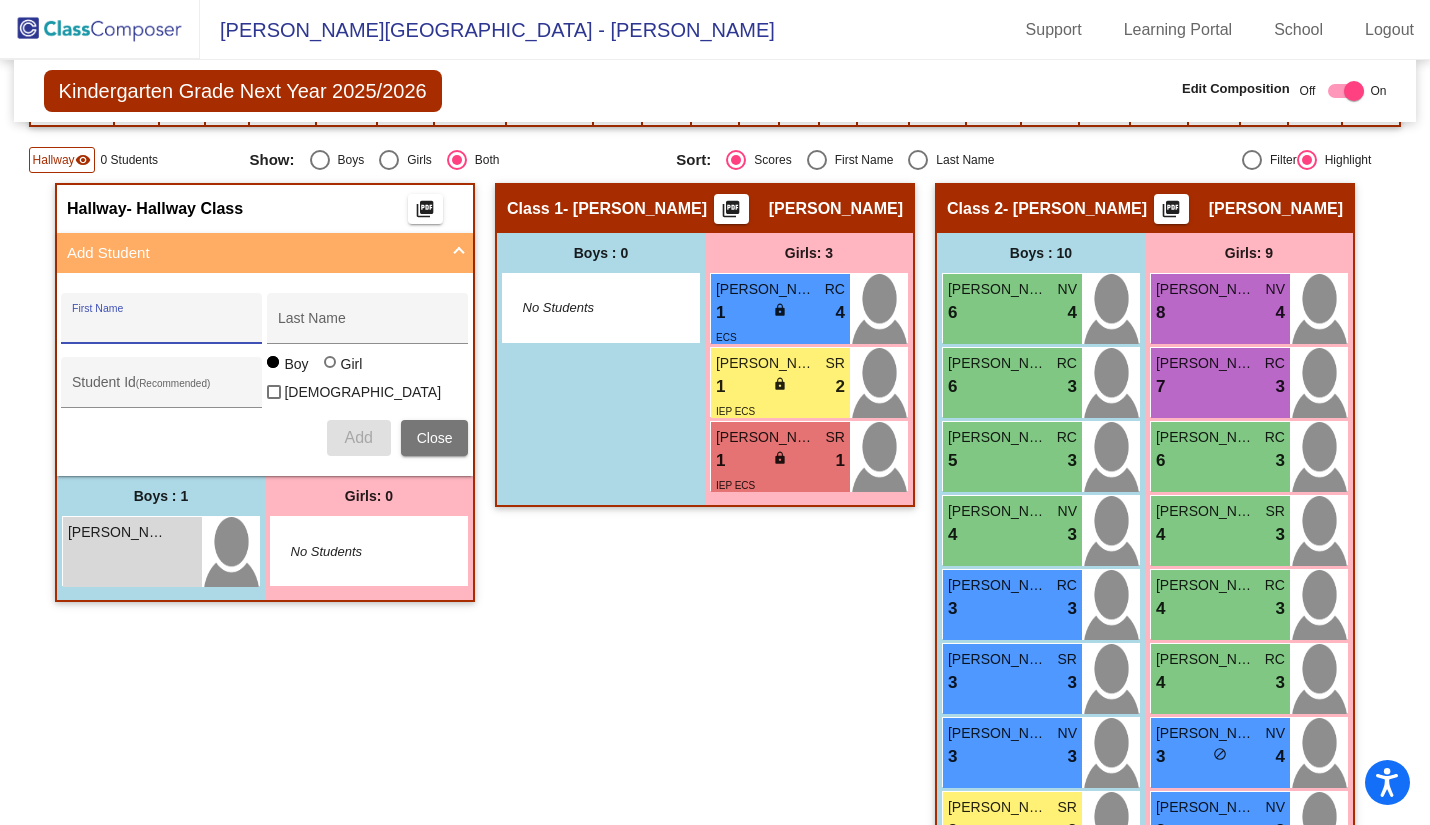 scroll, scrollTop: 400, scrollLeft: 0, axis: vertical 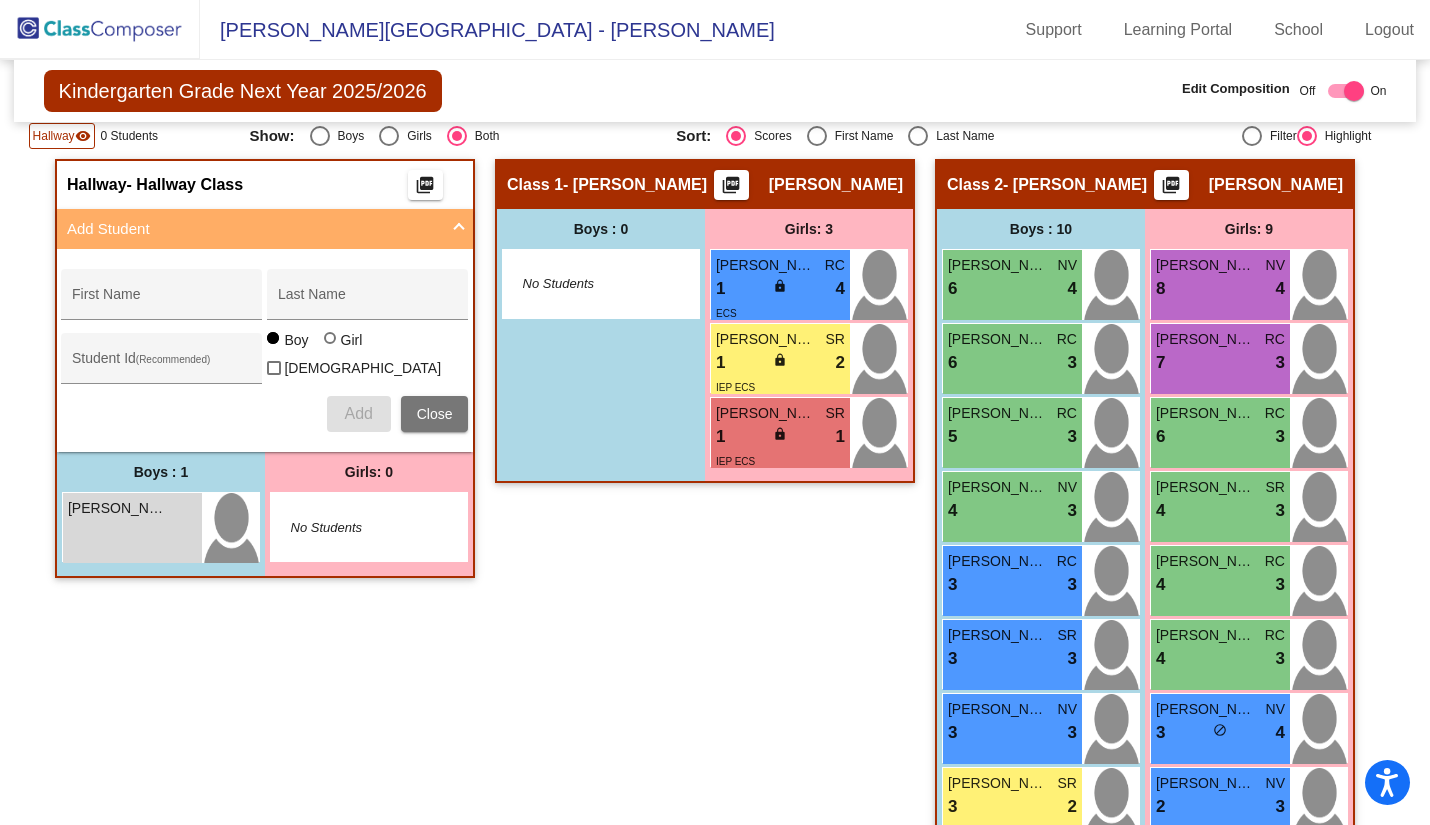 click on "Tatiana Morin lock do_not_disturb_alt" at bounding box center (132, 528) 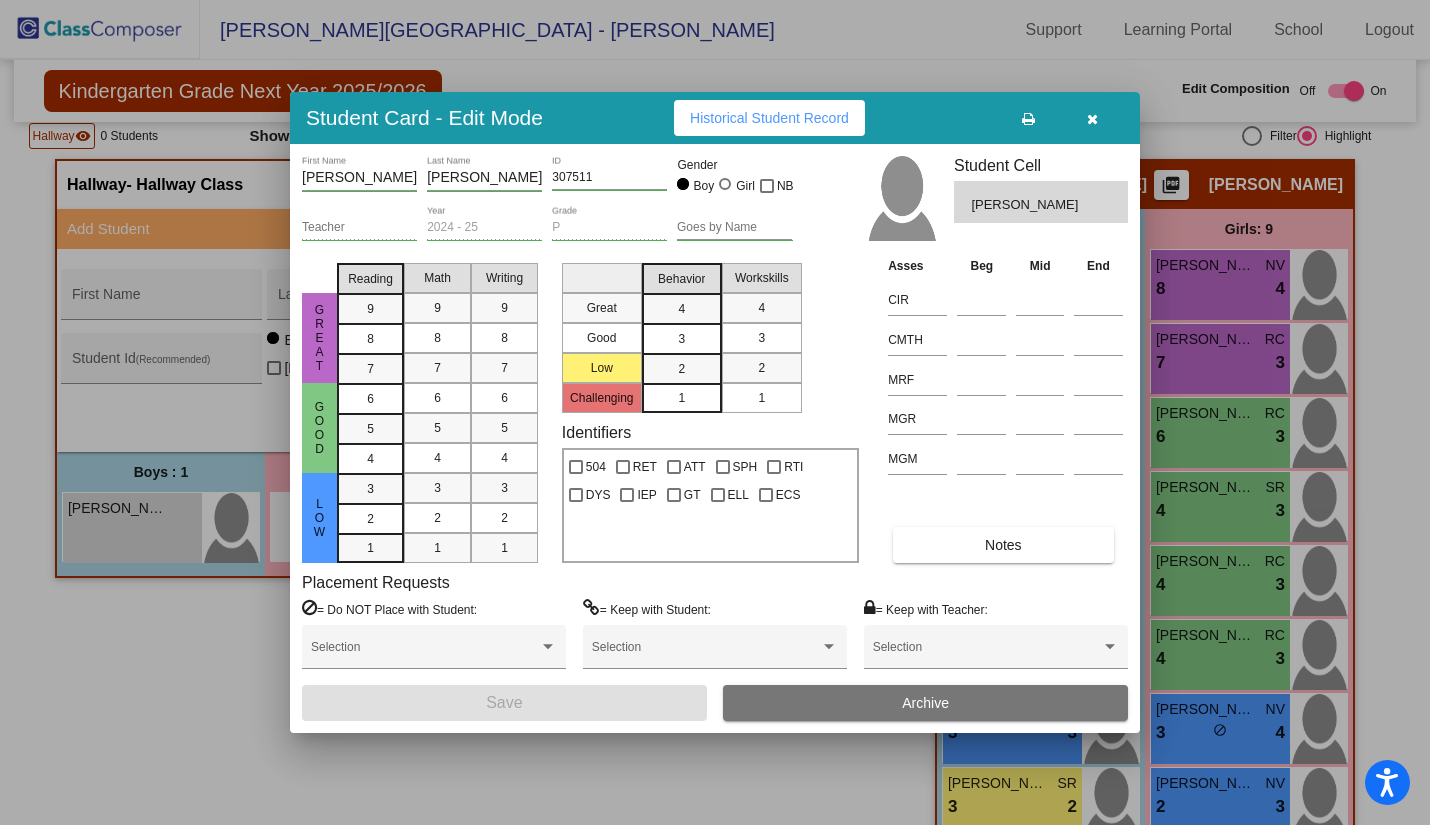 click on "Girl" at bounding box center (739, 186) 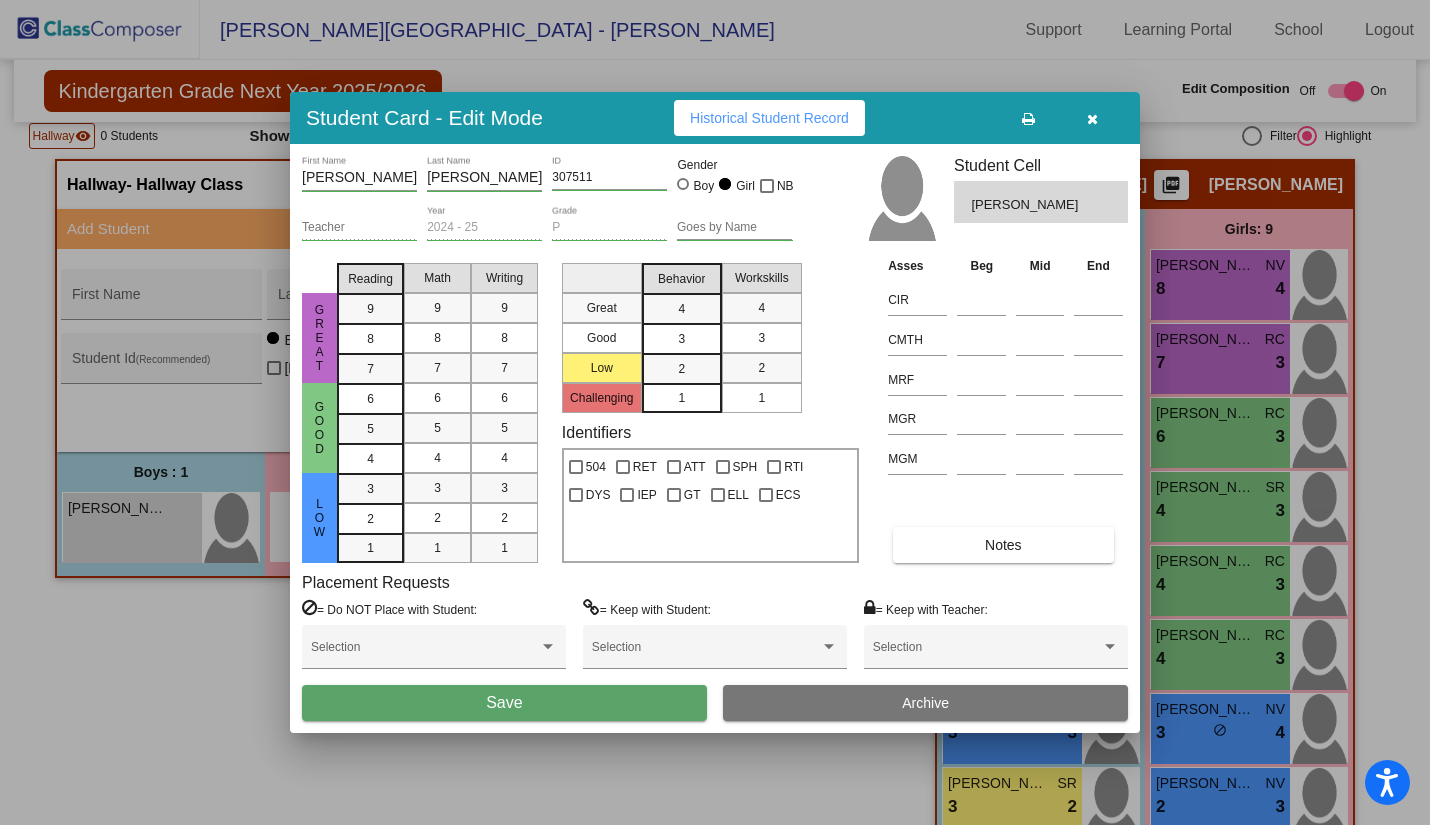 click on "Save" at bounding box center [504, 703] 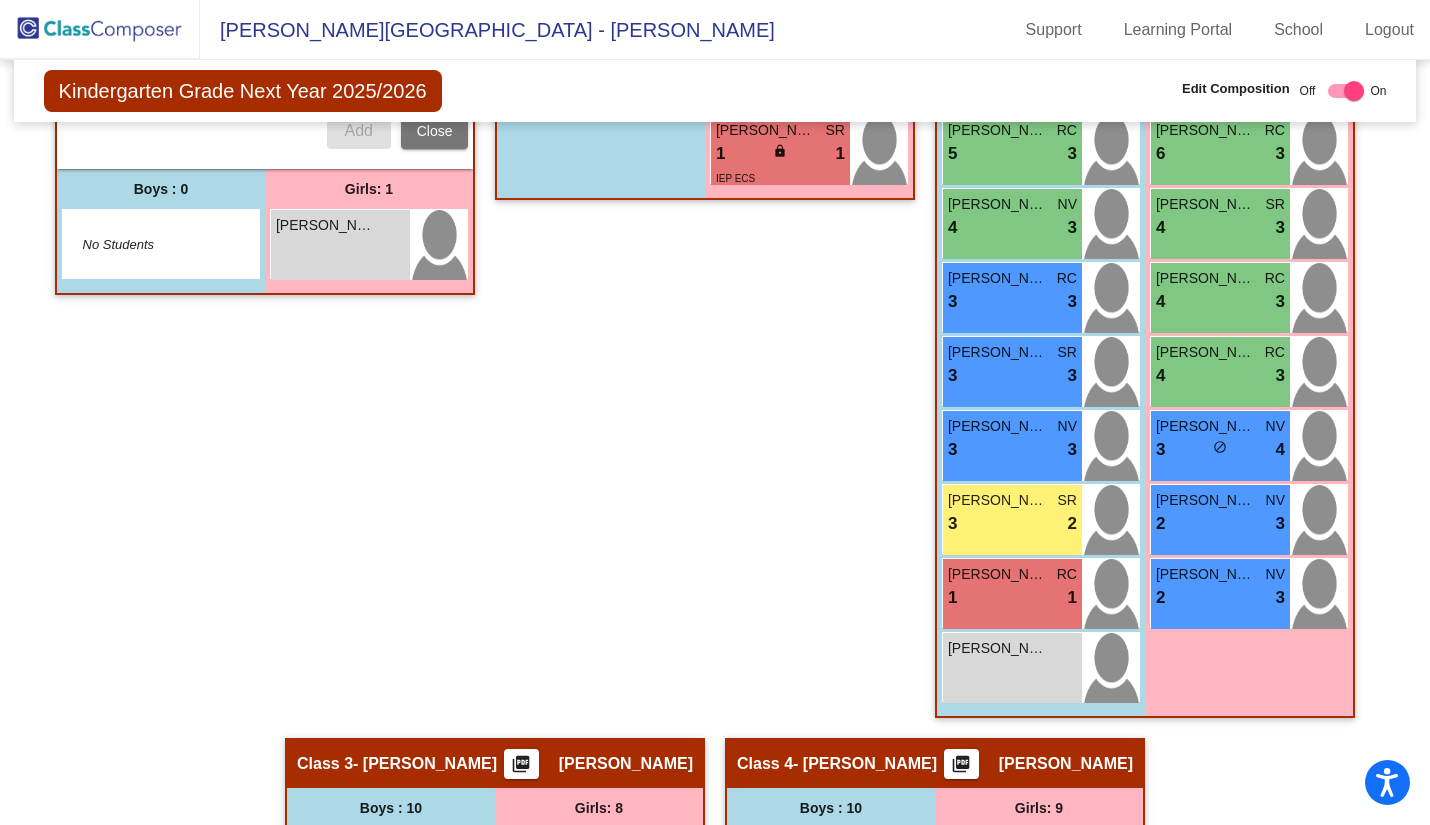 scroll, scrollTop: 457, scrollLeft: 0, axis: vertical 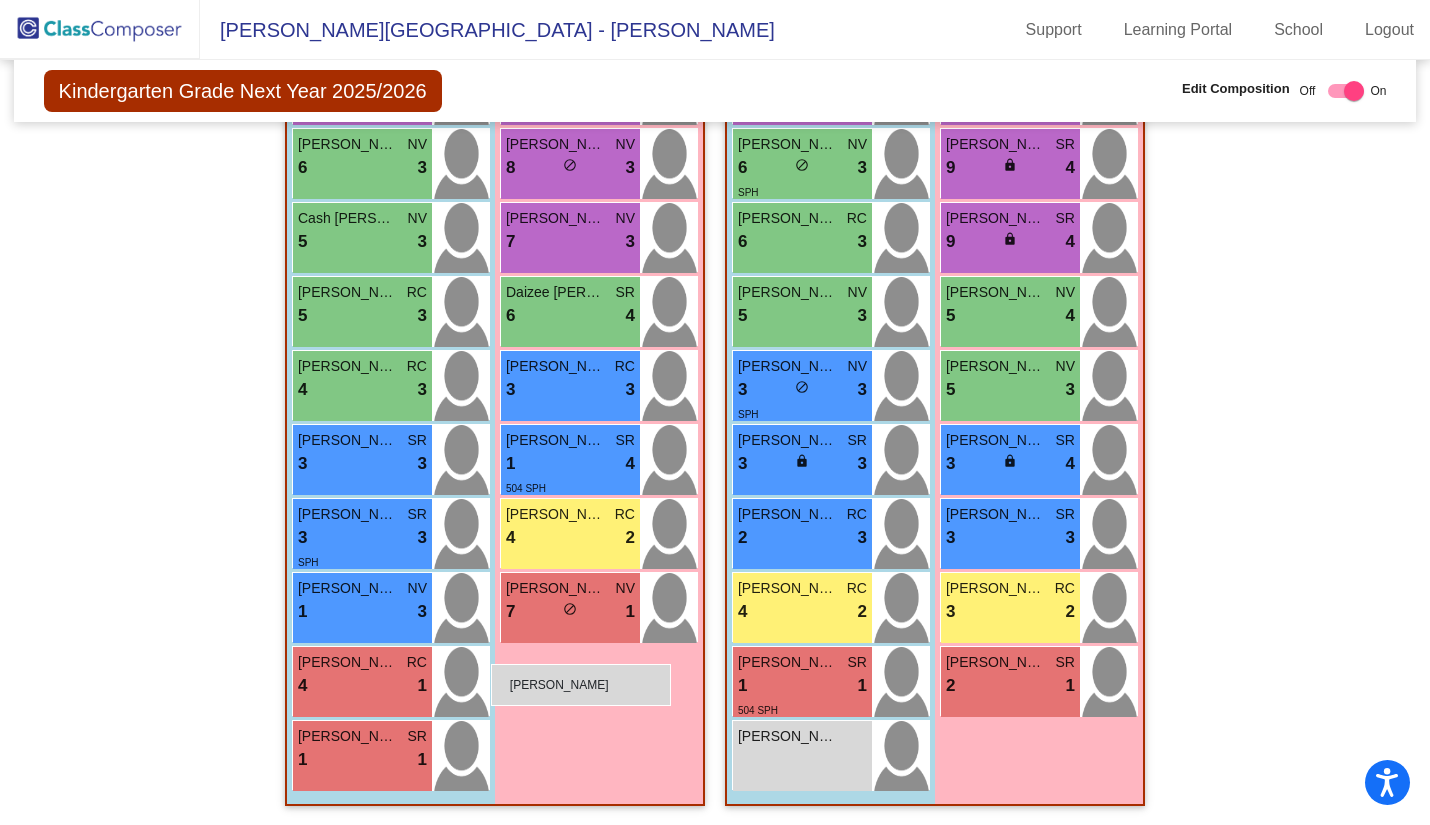 drag, startPoint x: 363, startPoint y: 450, endPoint x: 491, endPoint y: 664, distance: 249.35918 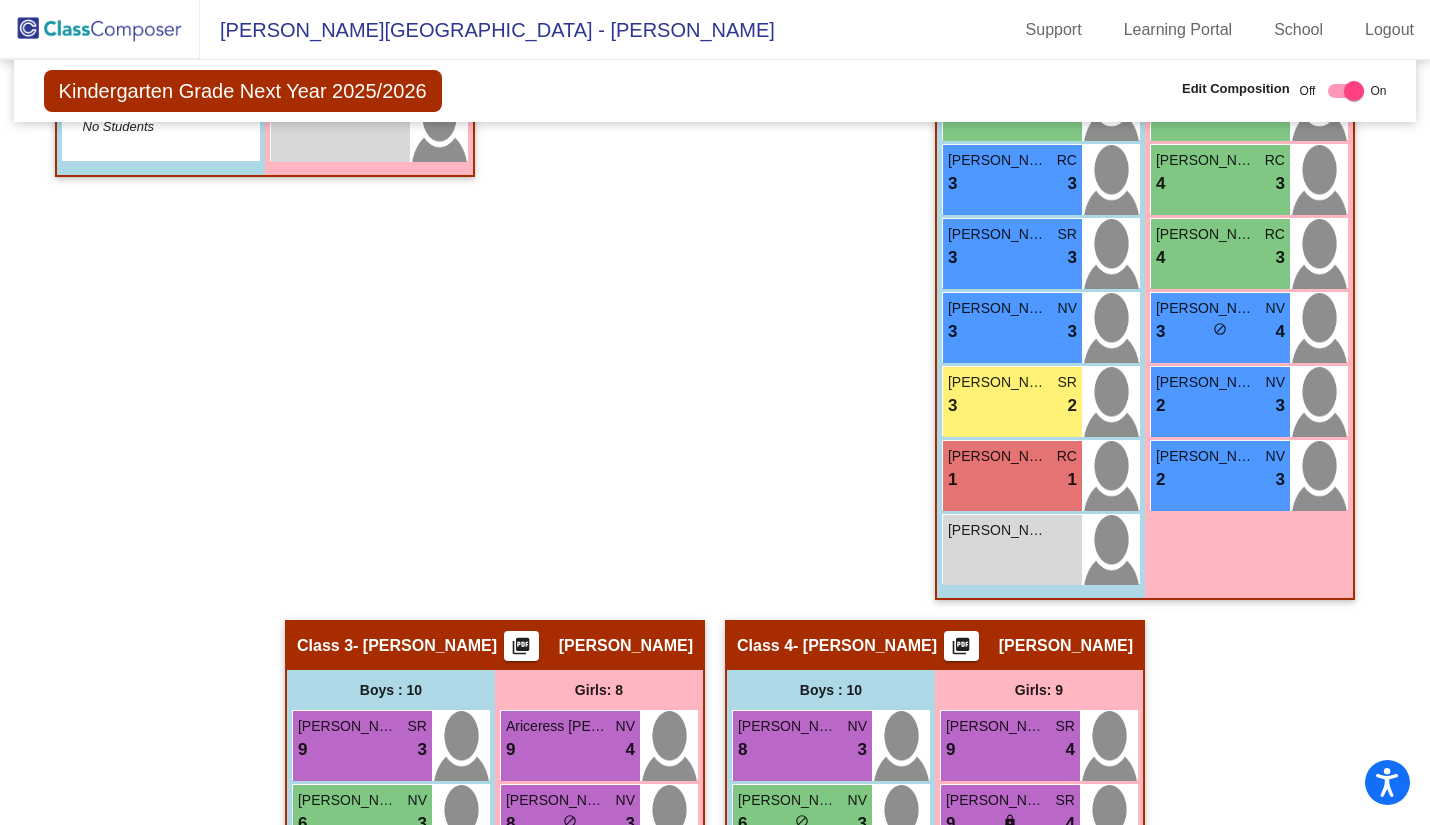 scroll, scrollTop: 657, scrollLeft: 0, axis: vertical 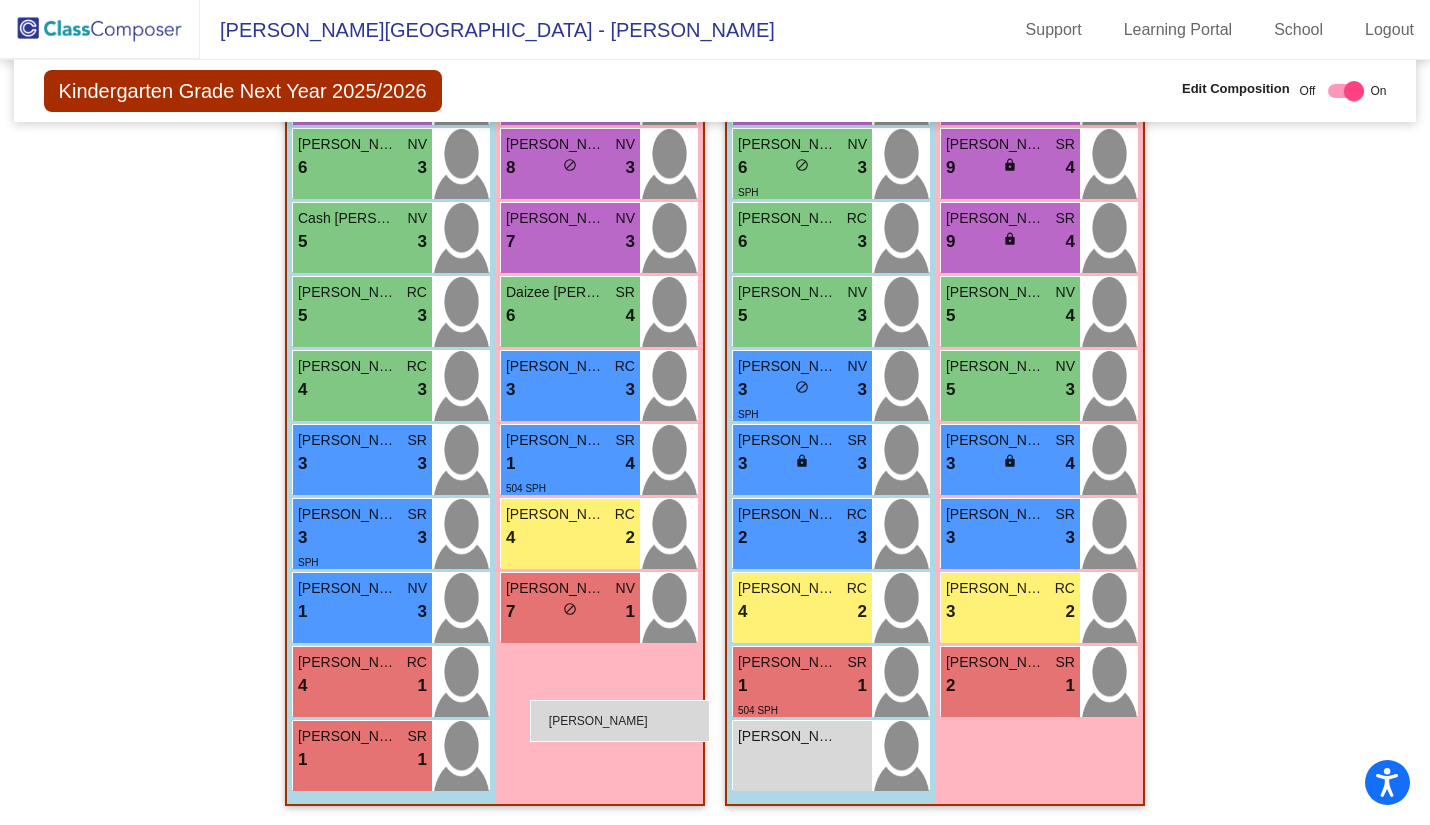 drag, startPoint x: 351, startPoint y: 272, endPoint x: 538, endPoint y: 694, distance: 461.57666 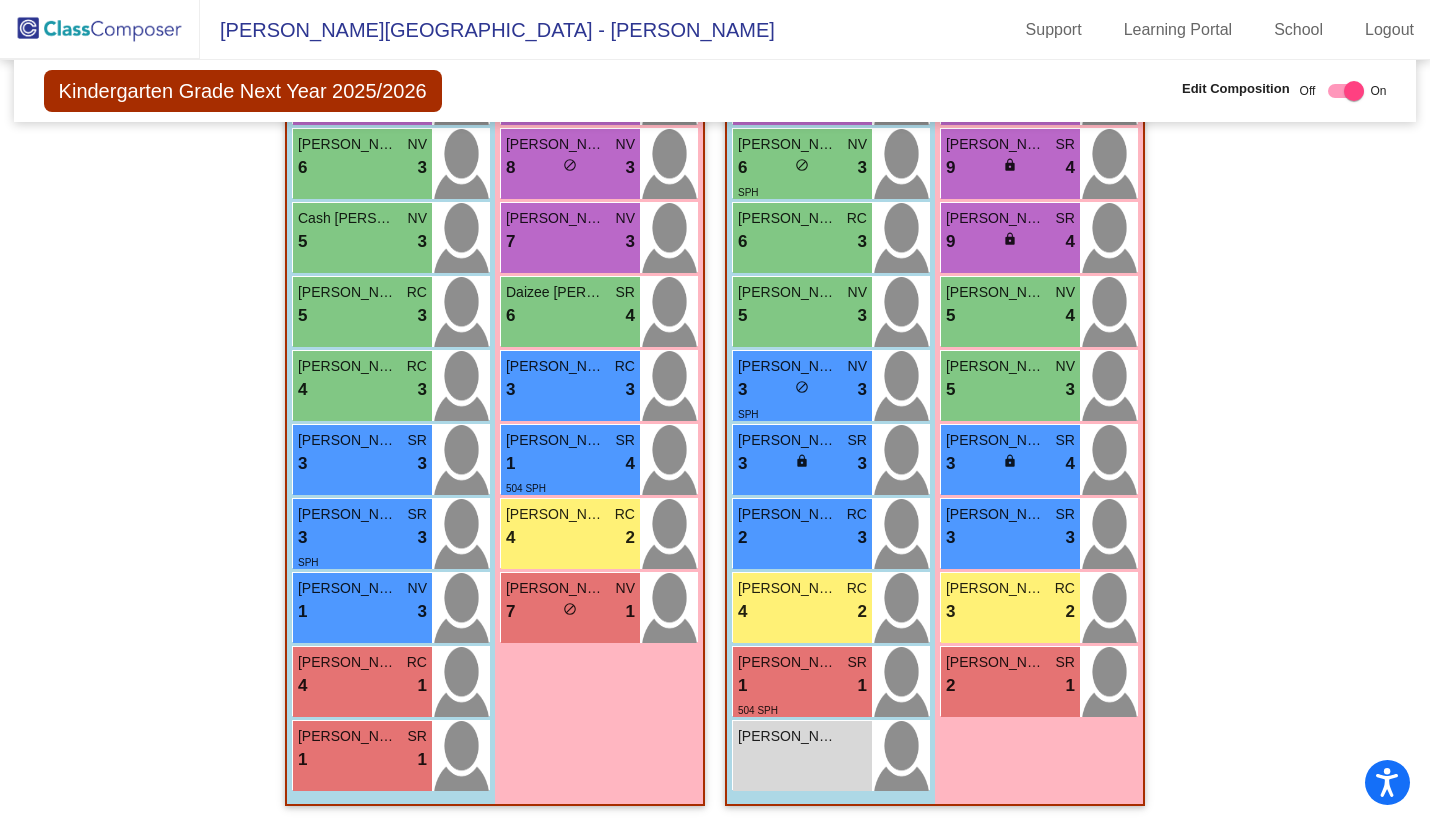 click on "Girls: 8 Ariceress Balboa NV 9 lock do_not_disturb_alt 4 Skylee Conway NV 8 lock do_not_disturb_alt 3 Daela Gonzalez NV 7 lock do_not_disturb_alt 3 Daizee Solis SR 6 lock do_not_disturb_alt 4 Jazlynn Garza RC 3 lock do_not_disturb_alt 3 Penelope Hernandez SR 1 lock do_not_disturb_alt 4 504 SPH Jolene Jackson RC 4 lock do_not_disturb_alt 2 Alia Vela NV 7 lock do_not_disturb_alt 1" at bounding box center [369, -543] 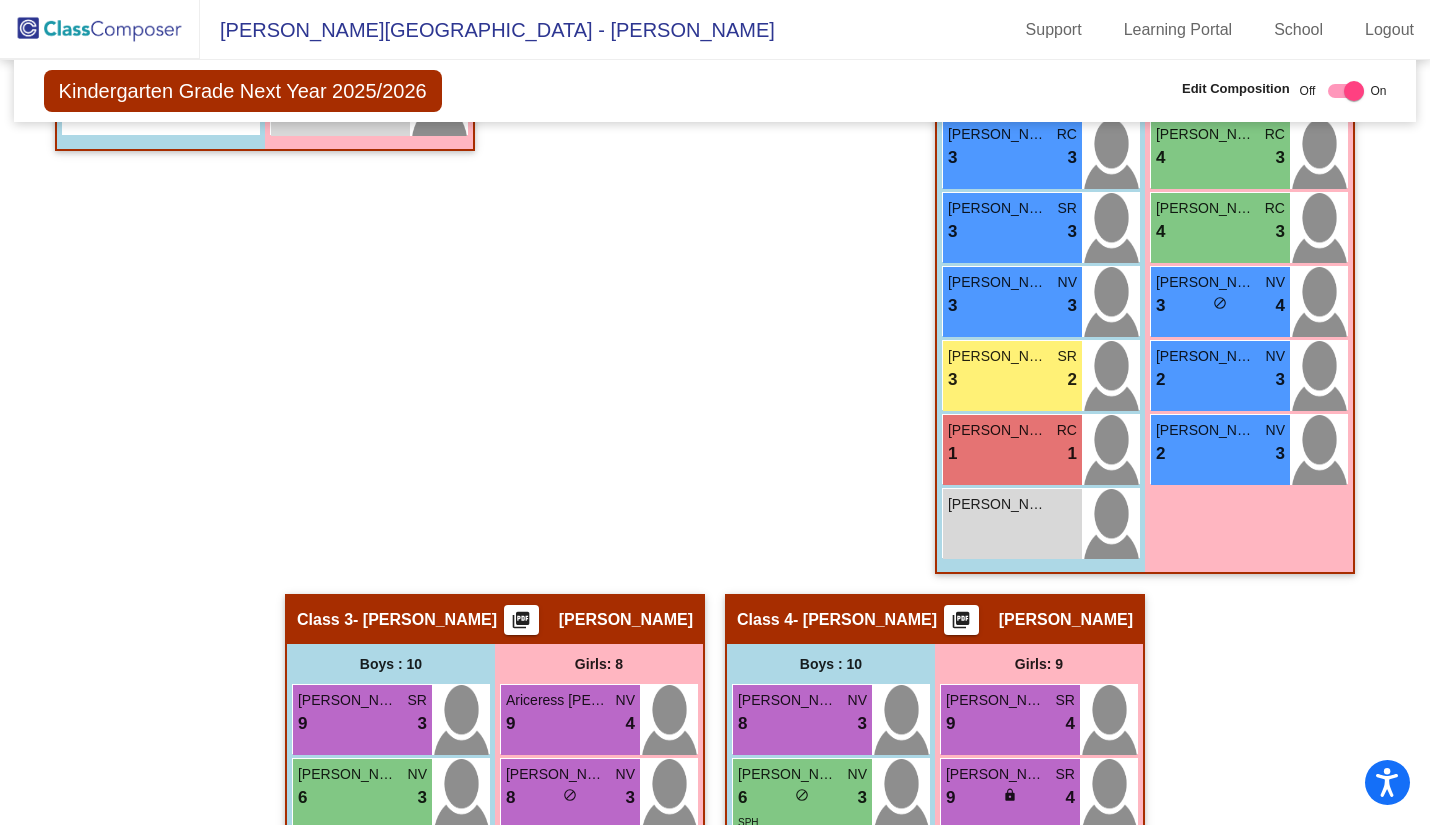 scroll, scrollTop: 757, scrollLeft: 0, axis: vertical 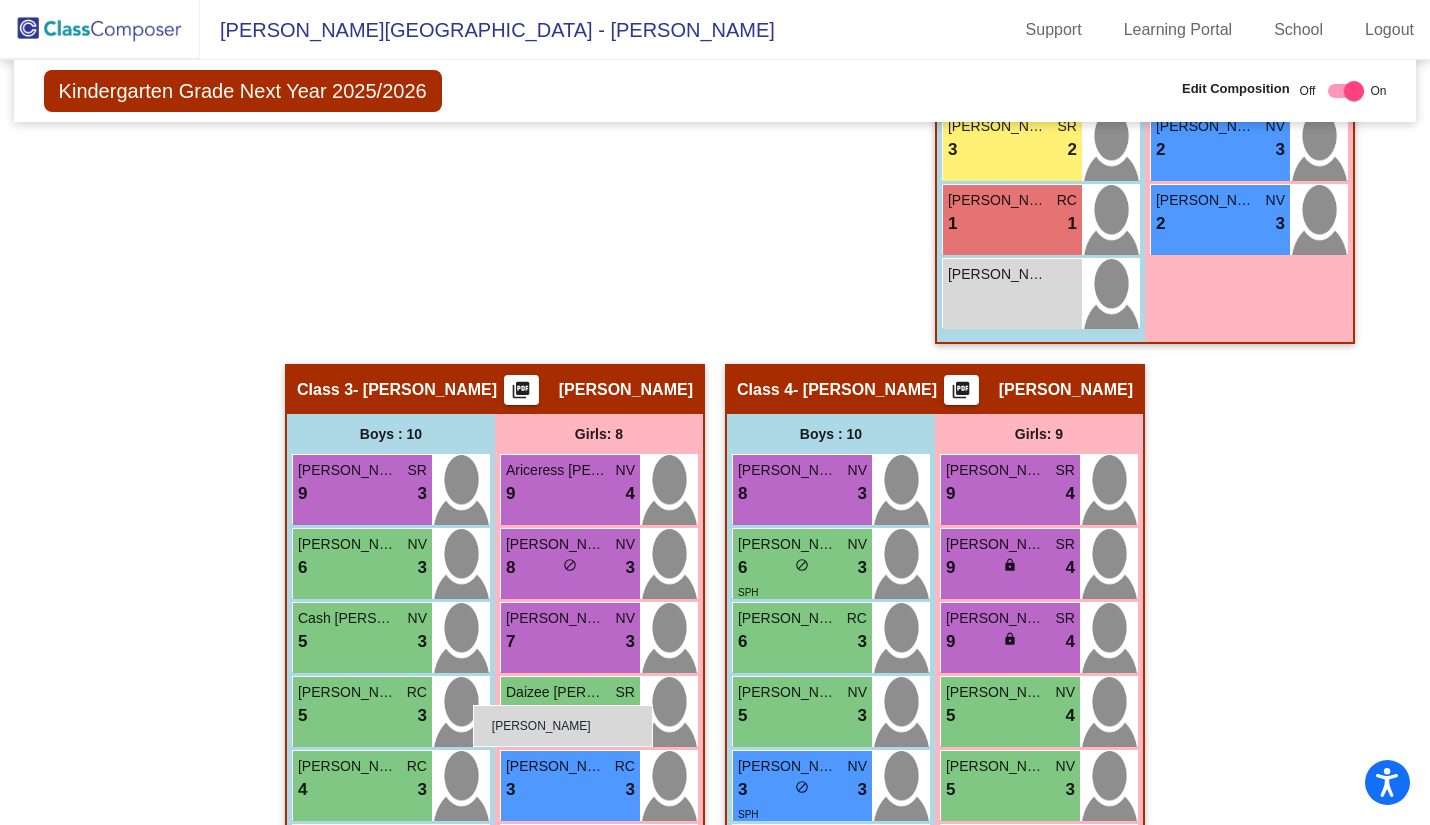 drag, startPoint x: 331, startPoint y: 185, endPoint x: 473, endPoint y: 705, distance: 539.0399 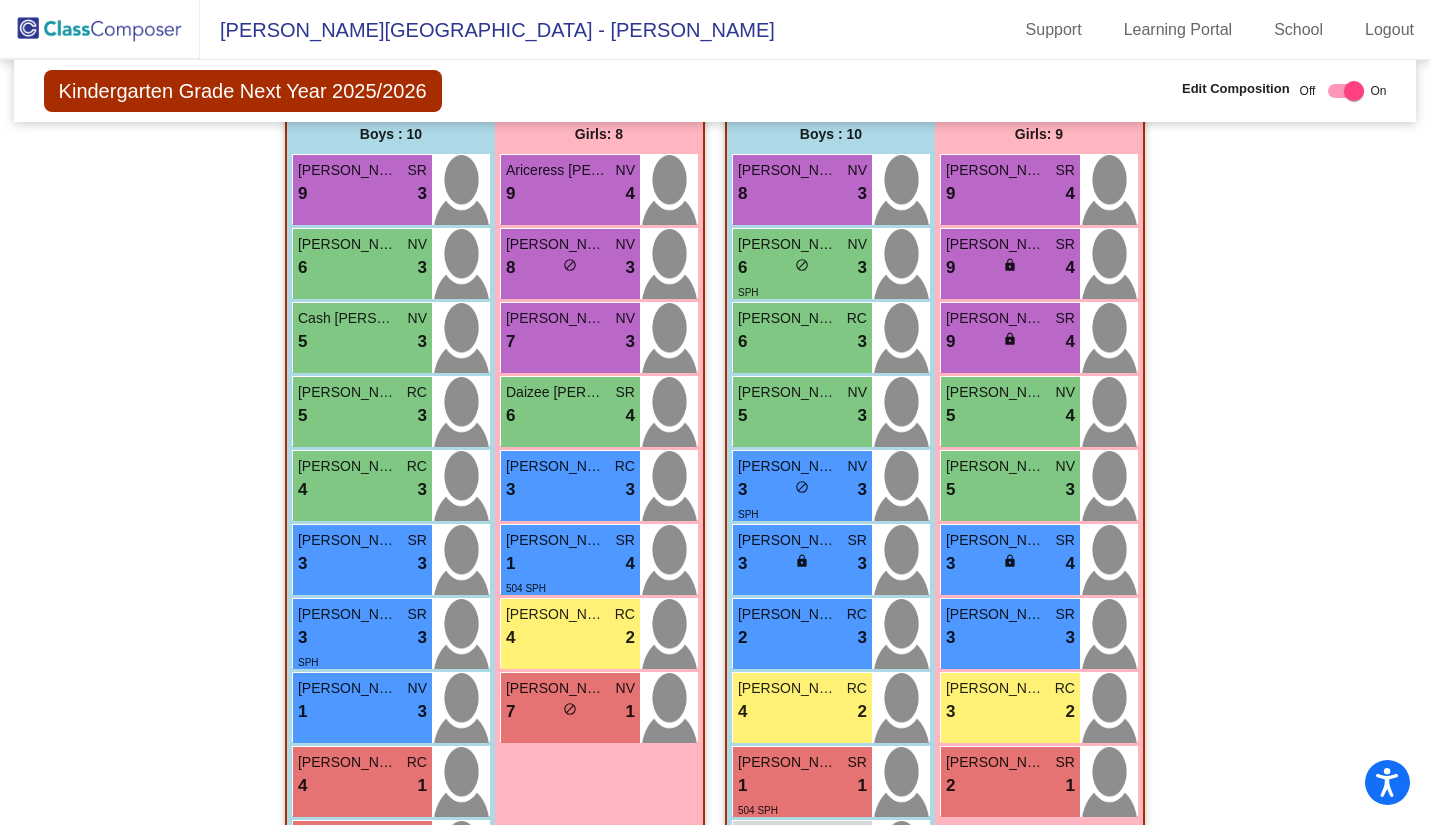 click on "Benjamin Benavides SR 9 lock do_not_disturb_alt 3 Caleb Munoz NV 6 lock do_not_disturb_alt 3 Cash Hinojosa NV 5 lock do_not_disturb_alt 3 Steven Garcia RC 5 lock do_not_disturb_alt 3 Robert Salinas RC 4 lock do_not_disturb_alt 3 Colton Barrera SR 3 lock do_not_disturb_alt 3 Tomas Perez SR 3 lock do_not_disturb_alt 3 SPH Josiah Garza NV 1 lock do_not_disturb_alt 3 Hector Torres RC 4 lock do_not_disturb_alt 1 Levi Garza SR 1 lock do_not_disturb_alt 1" at bounding box center (391, 524) 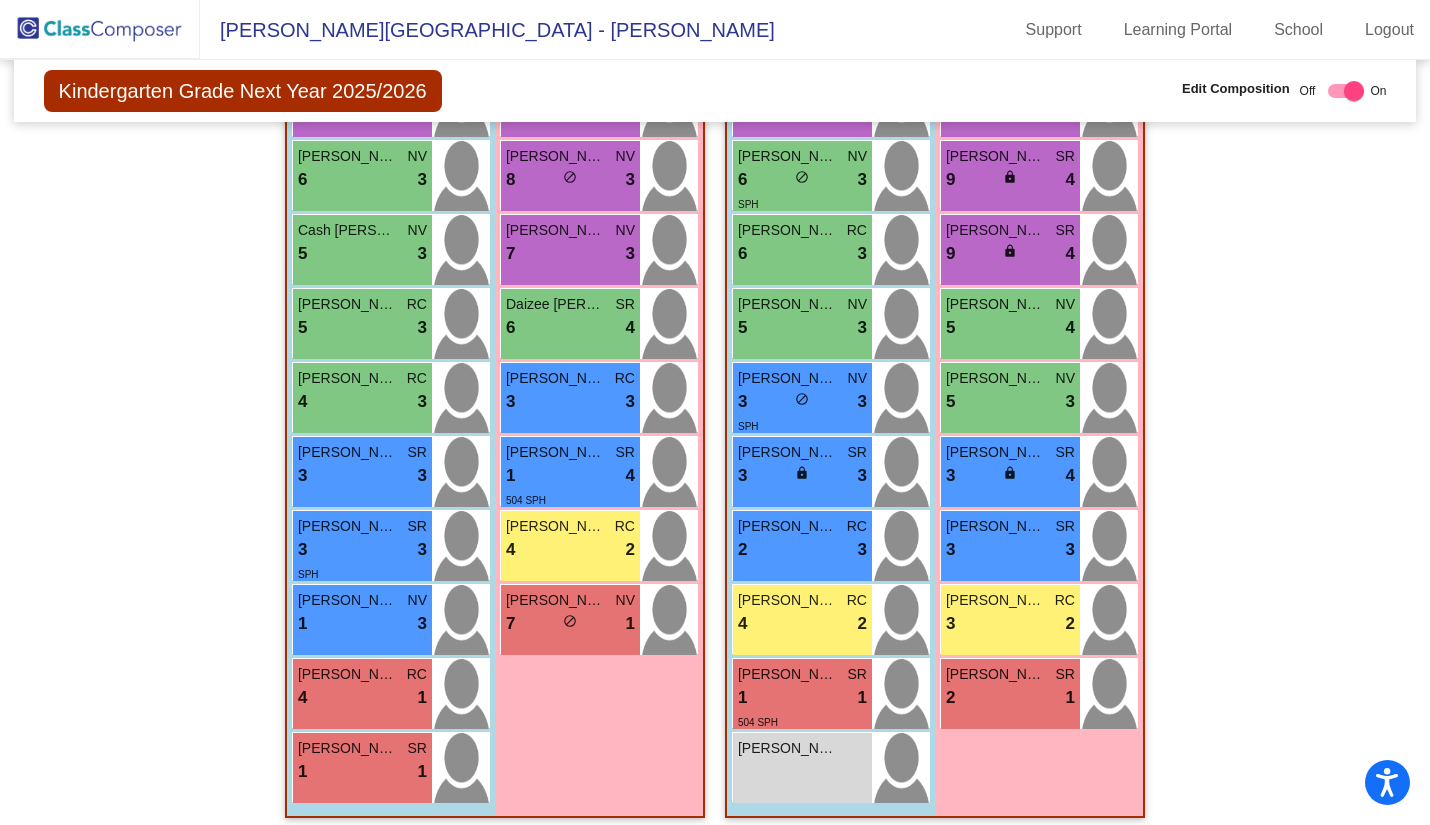scroll, scrollTop: 1457, scrollLeft: 0, axis: vertical 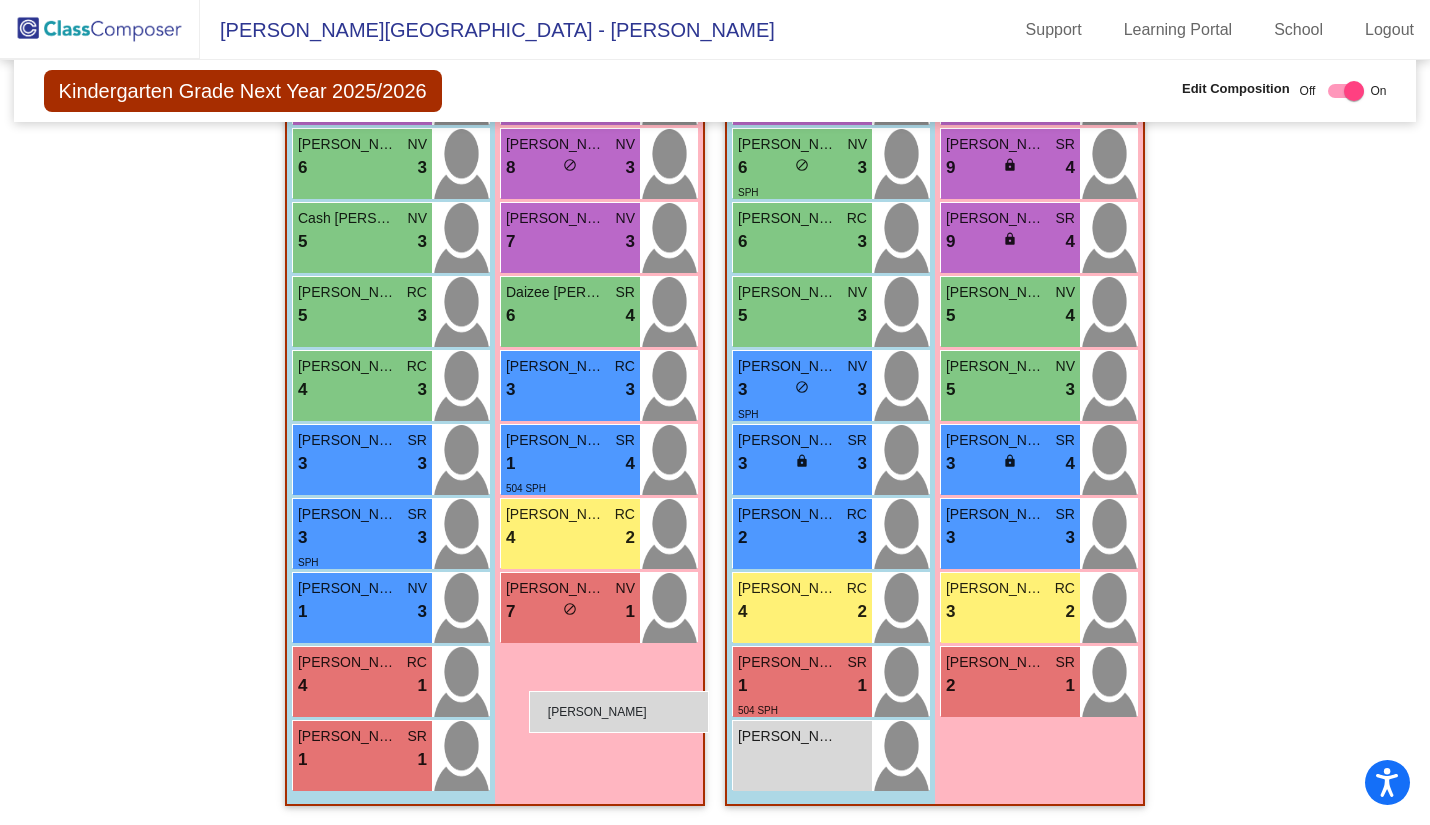 drag, startPoint x: 317, startPoint y: 467, endPoint x: 529, endPoint y: 691, distance: 308.4153 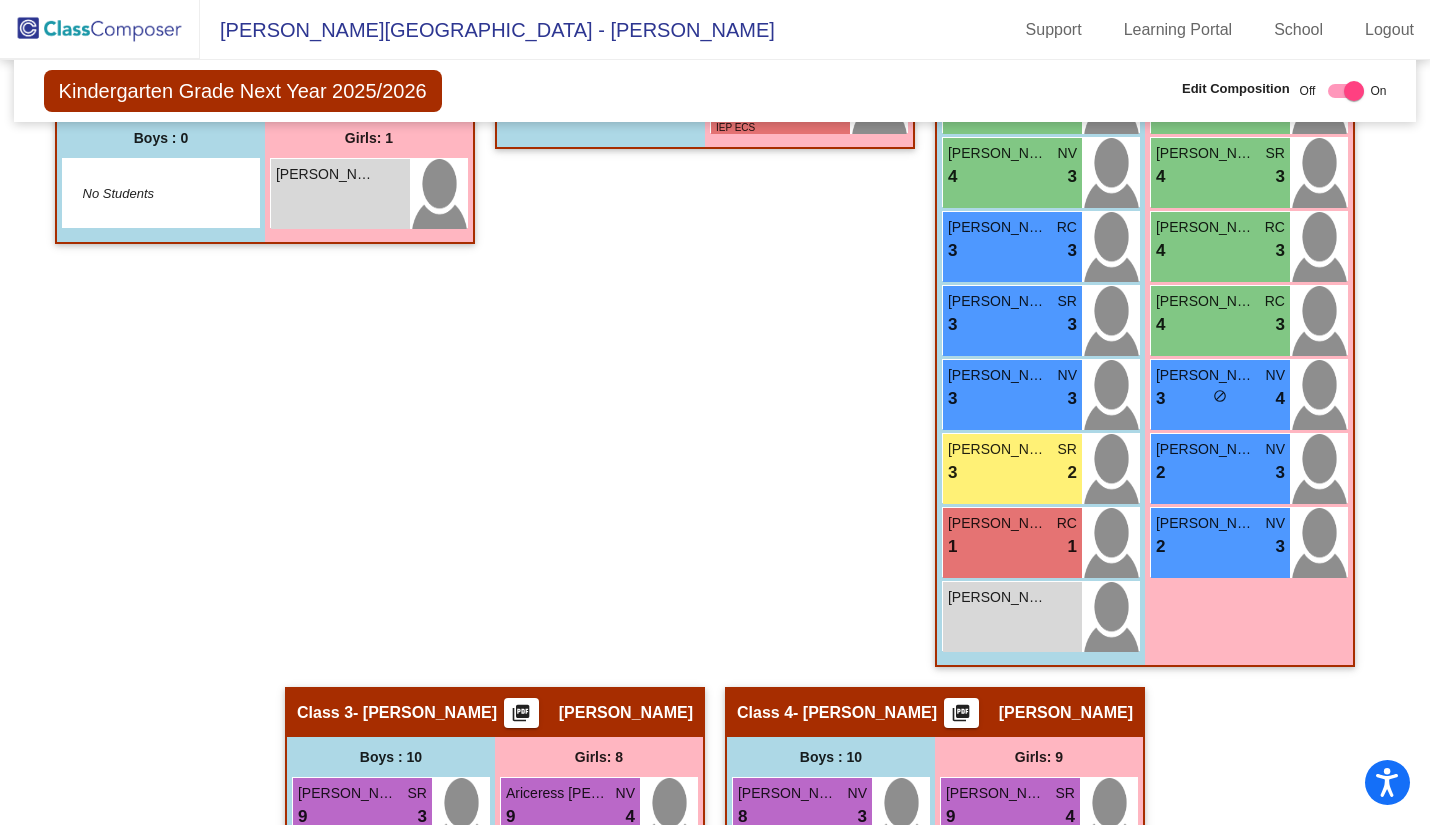 scroll, scrollTop: 757, scrollLeft: 0, axis: vertical 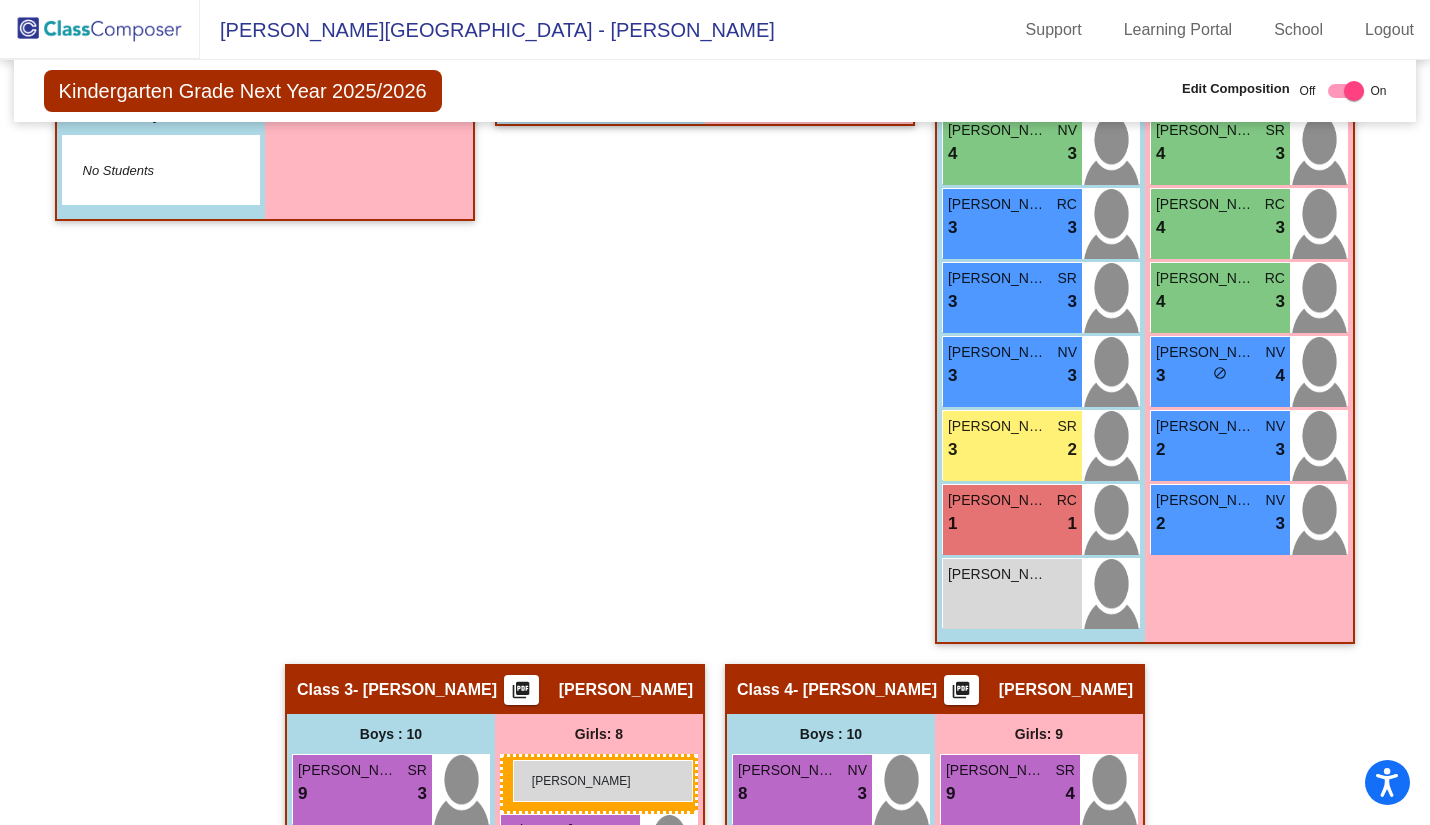 drag, startPoint x: 326, startPoint y: 187, endPoint x: 513, endPoint y: 760, distance: 602.74207 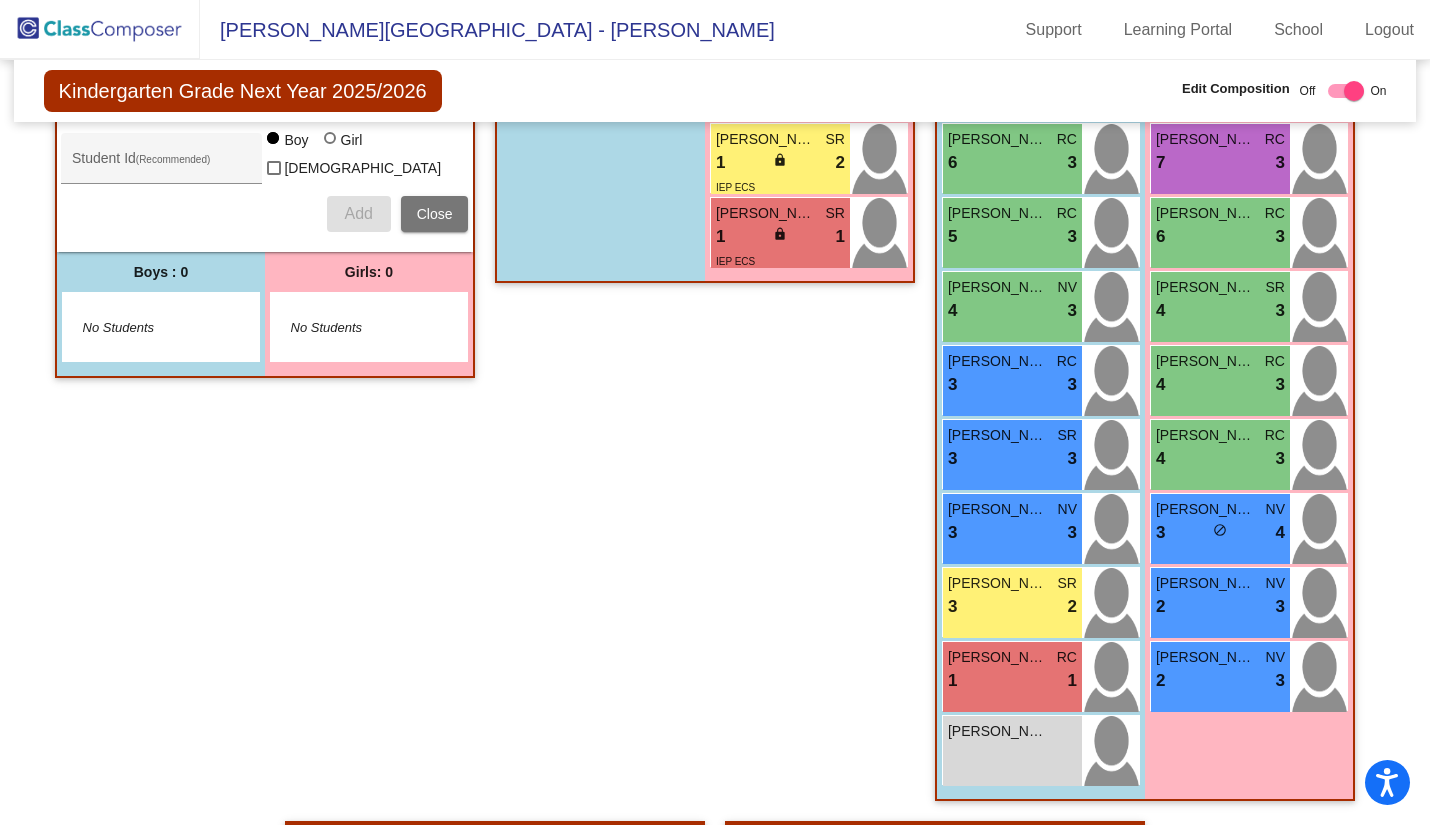 scroll, scrollTop: 1000, scrollLeft: 0, axis: vertical 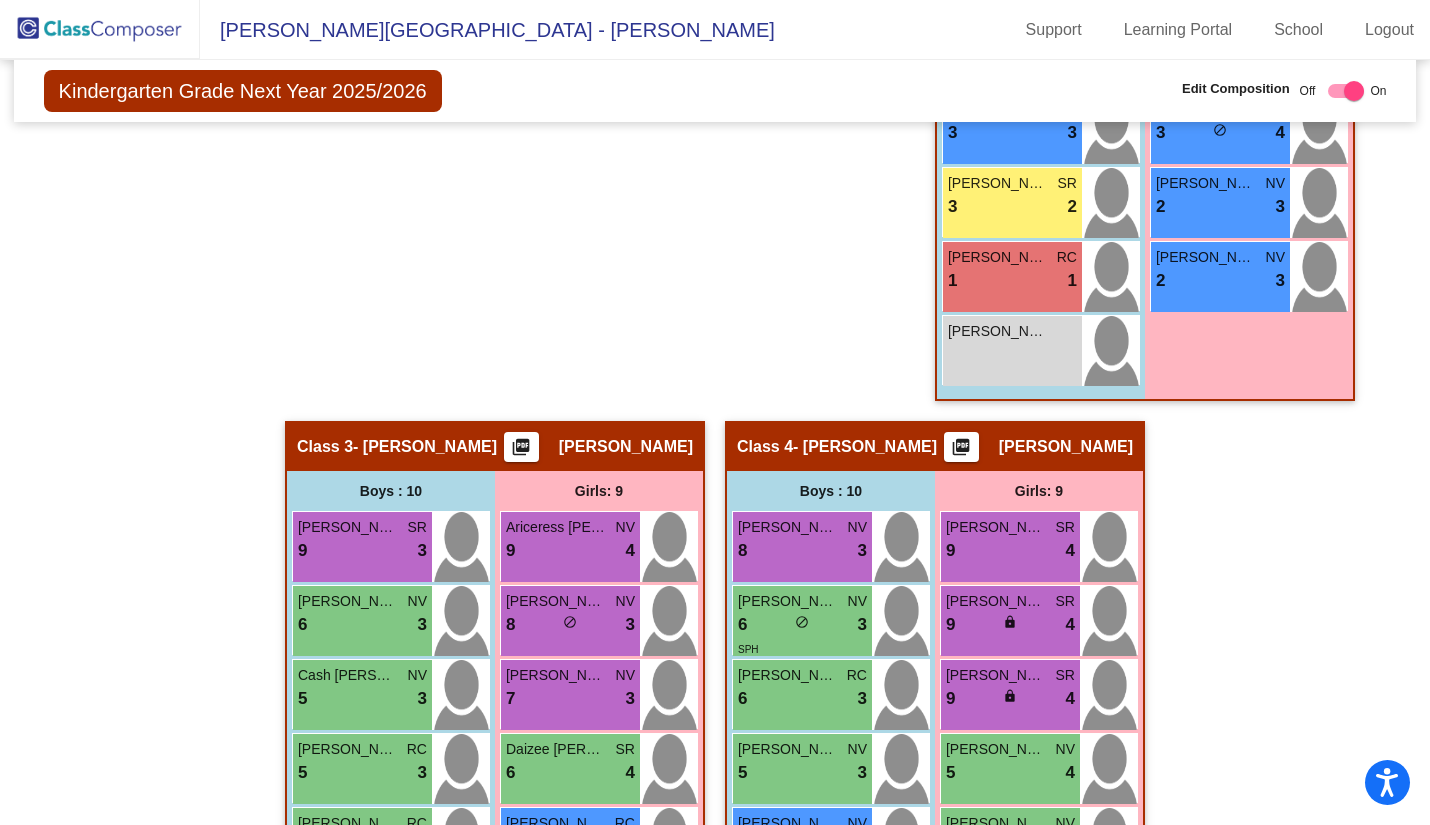 click 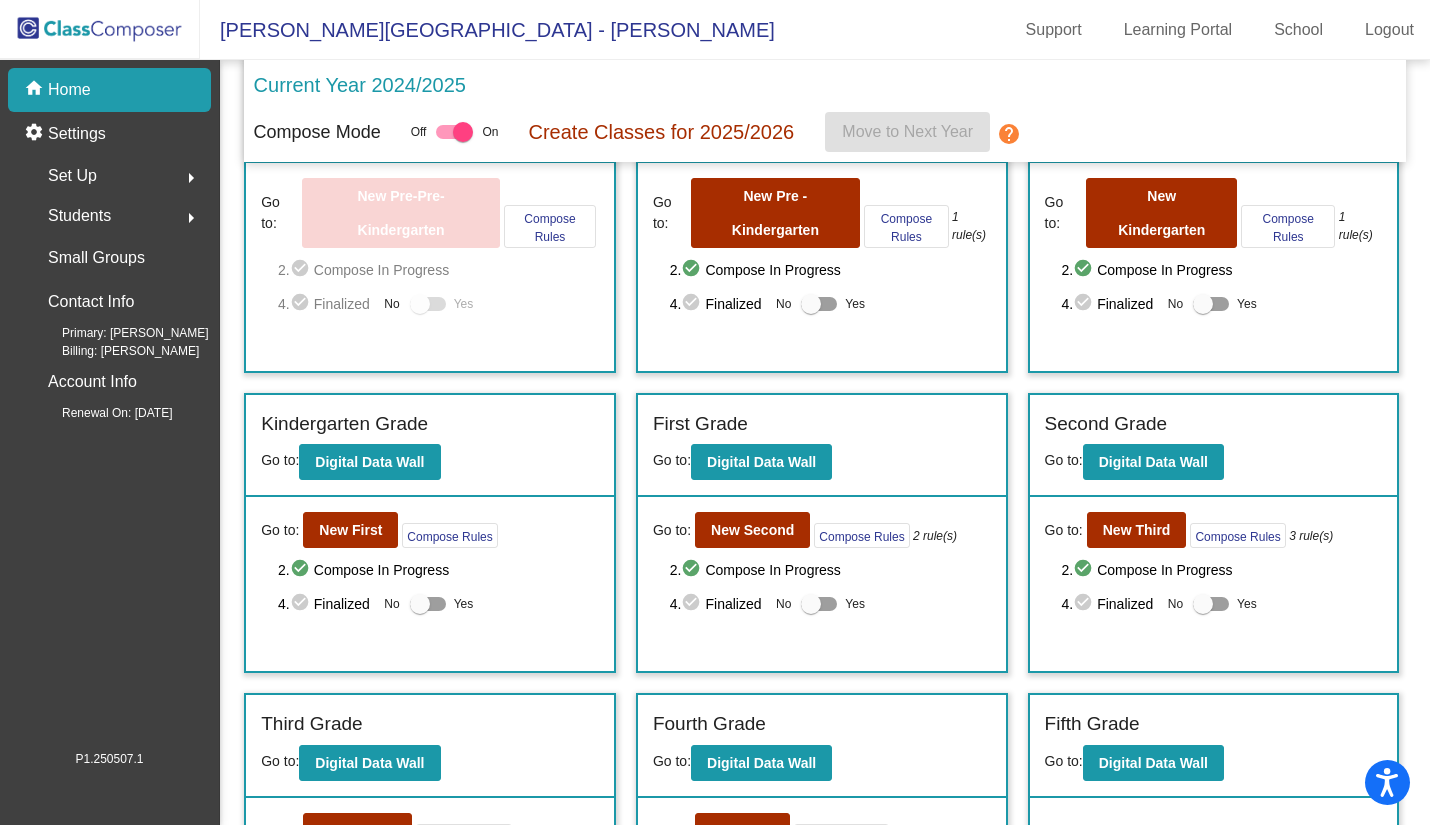 scroll, scrollTop: 265, scrollLeft: 0, axis: vertical 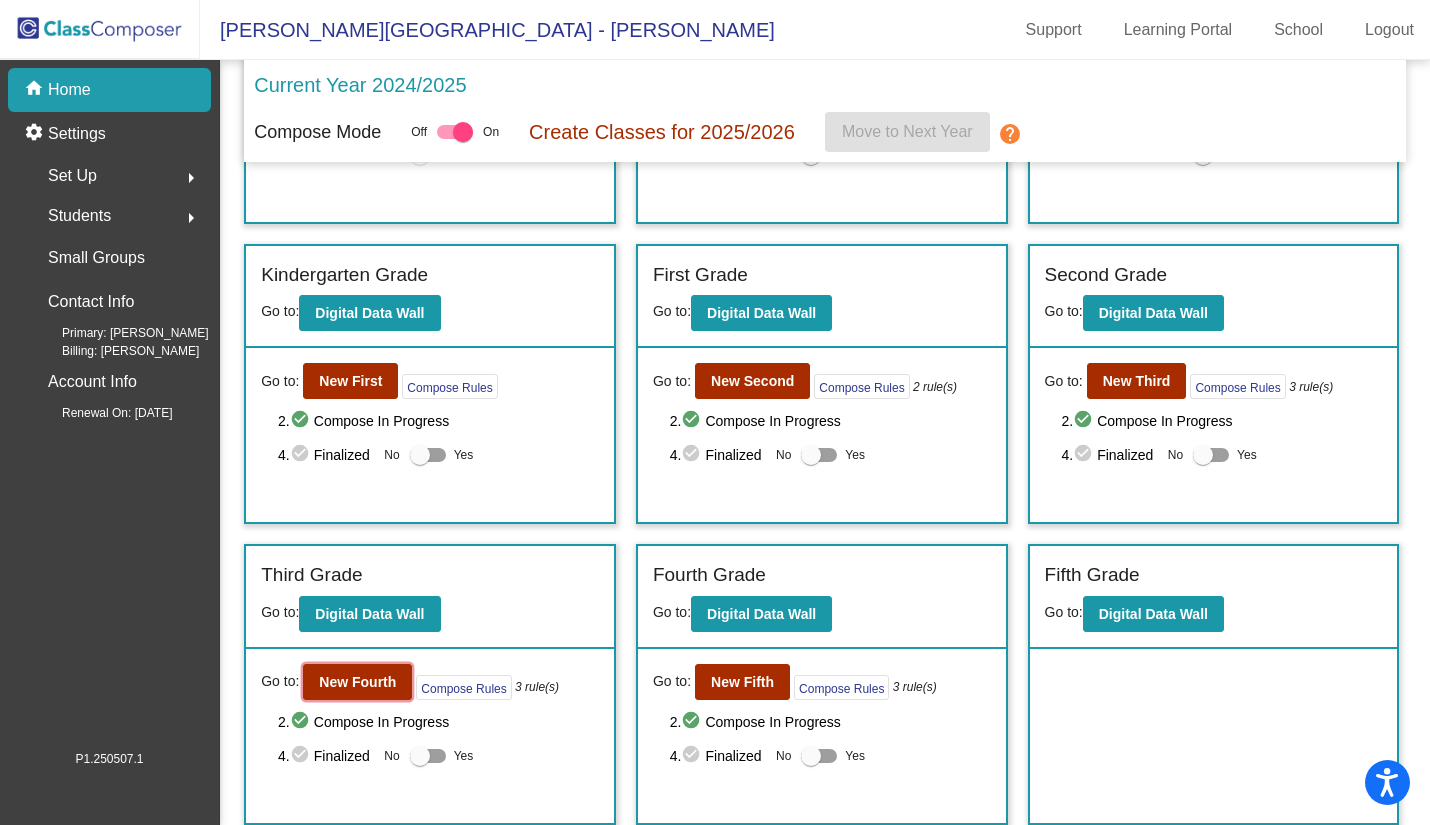 click on "New Fourth" 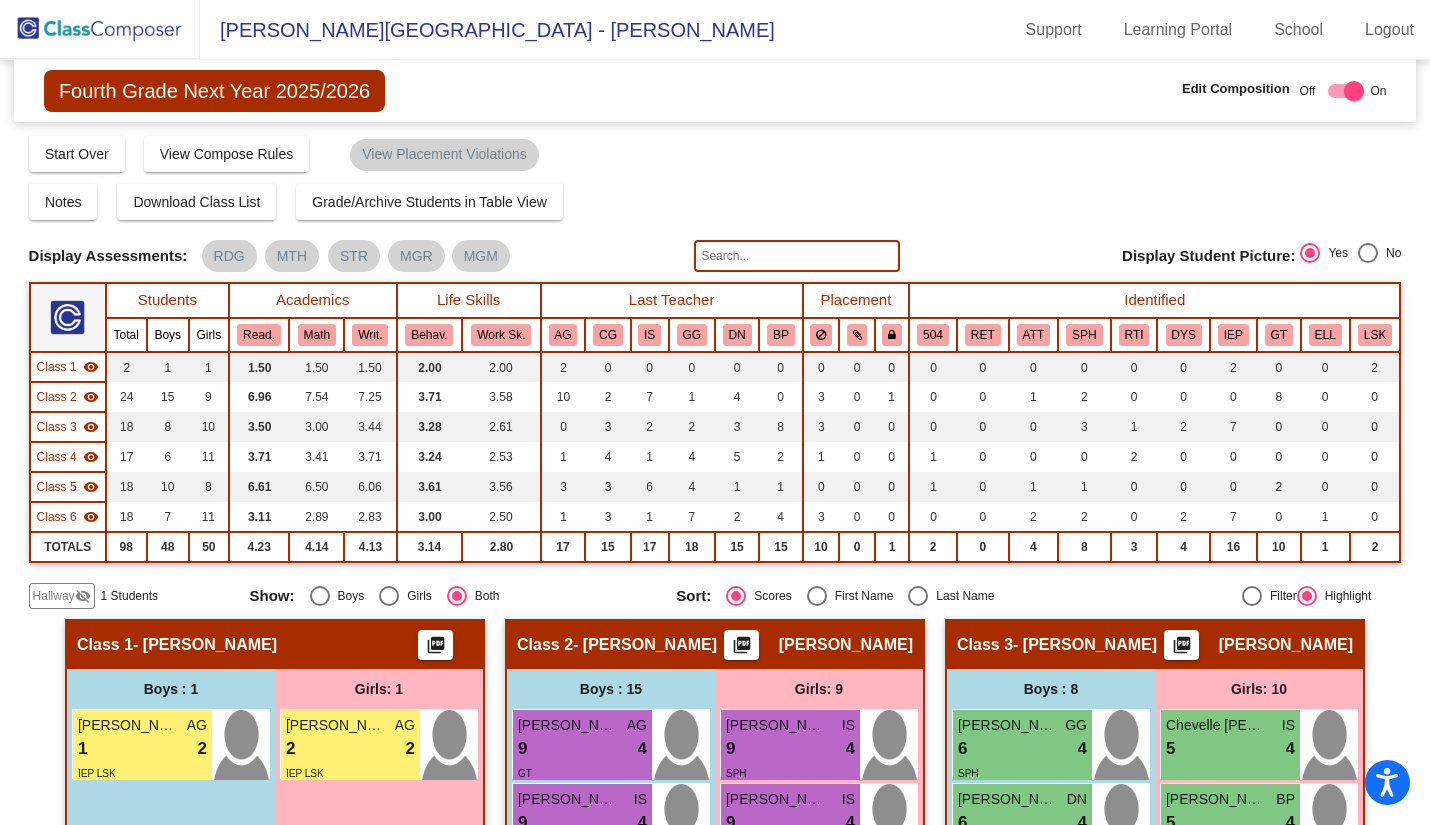 scroll, scrollTop: 100, scrollLeft: 0, axis: vertical 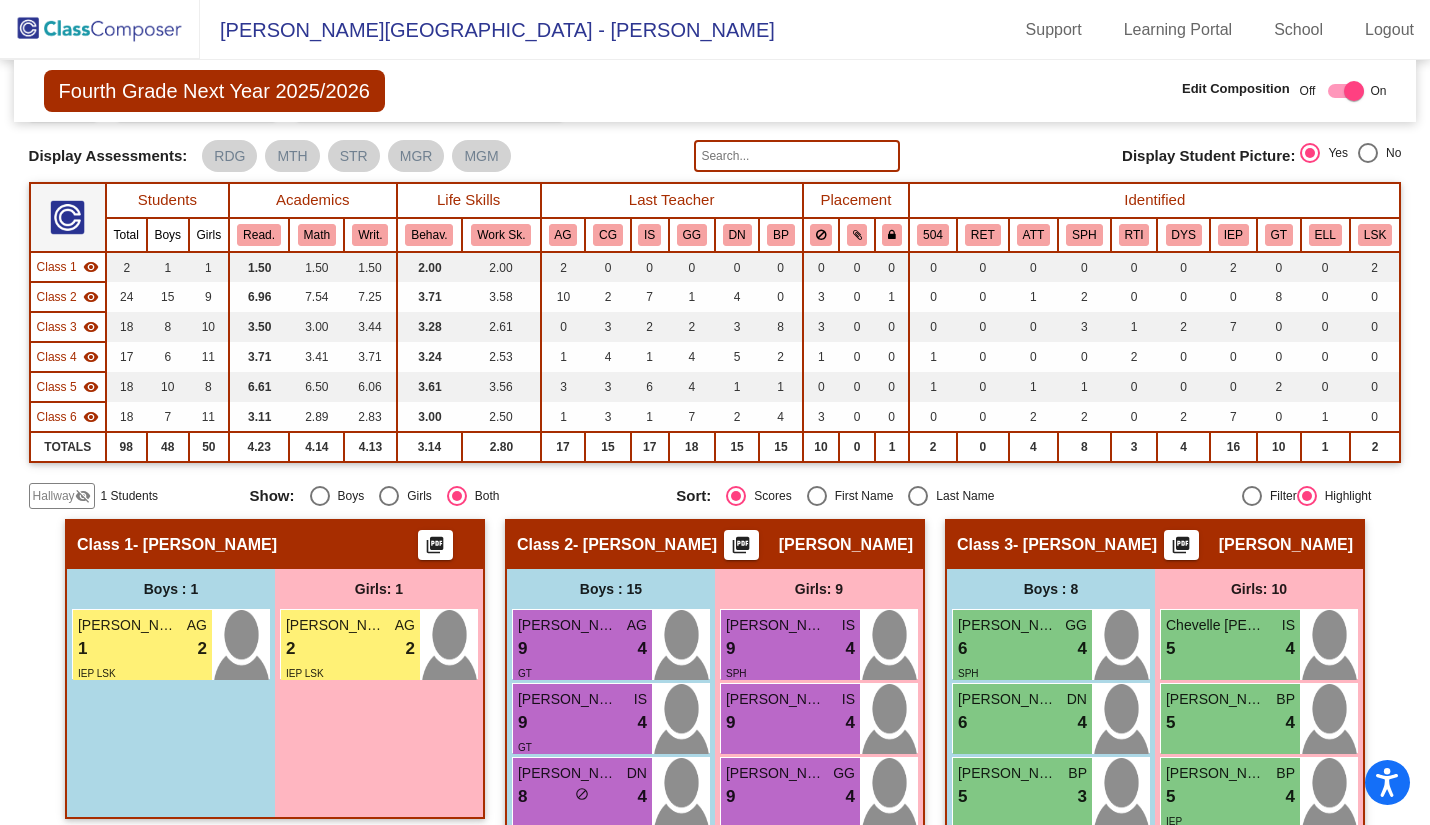 click on "visibility_off" 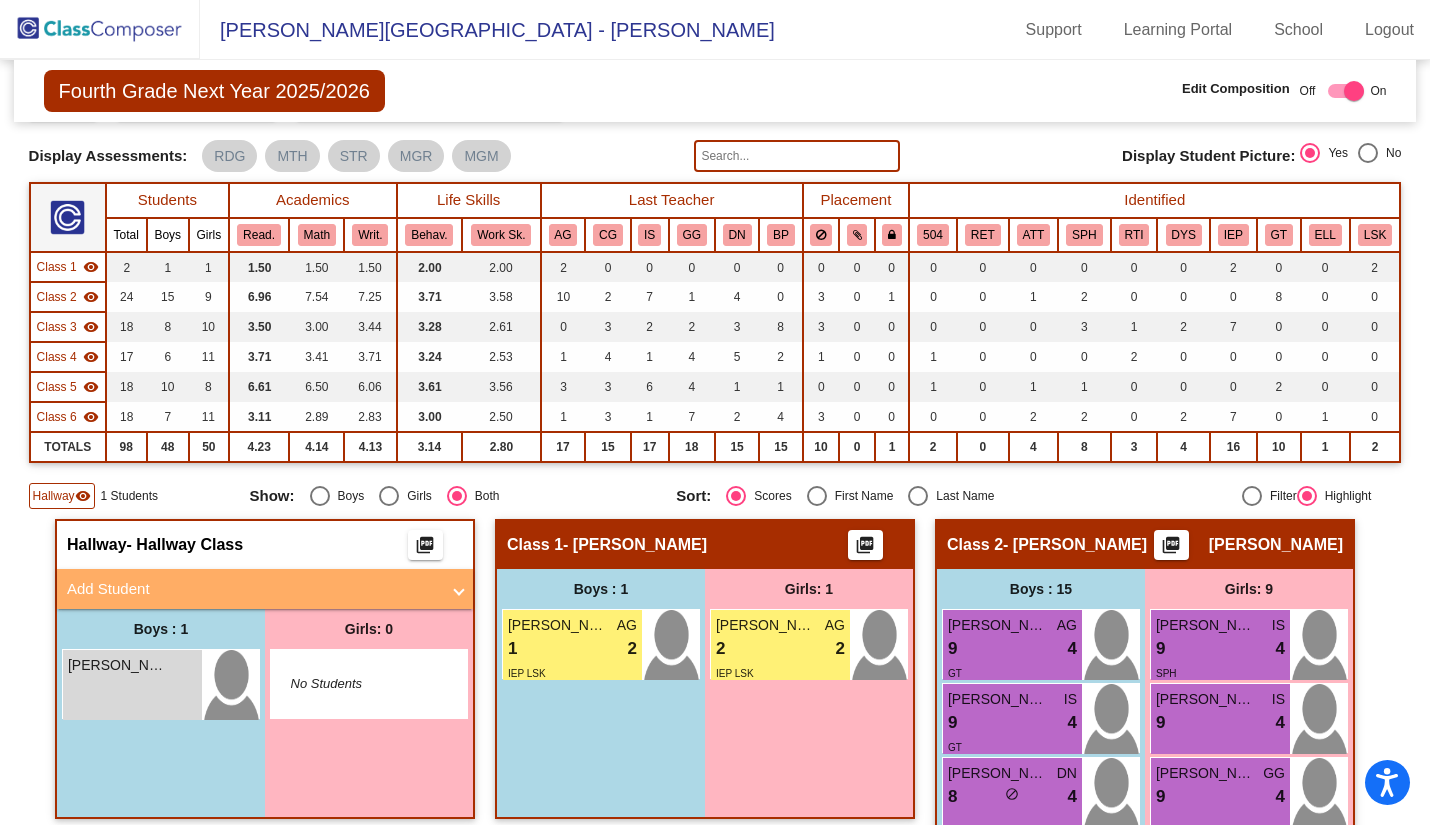 scroll, scrollTop: 200, scrollLeft: 0, axis: vertical 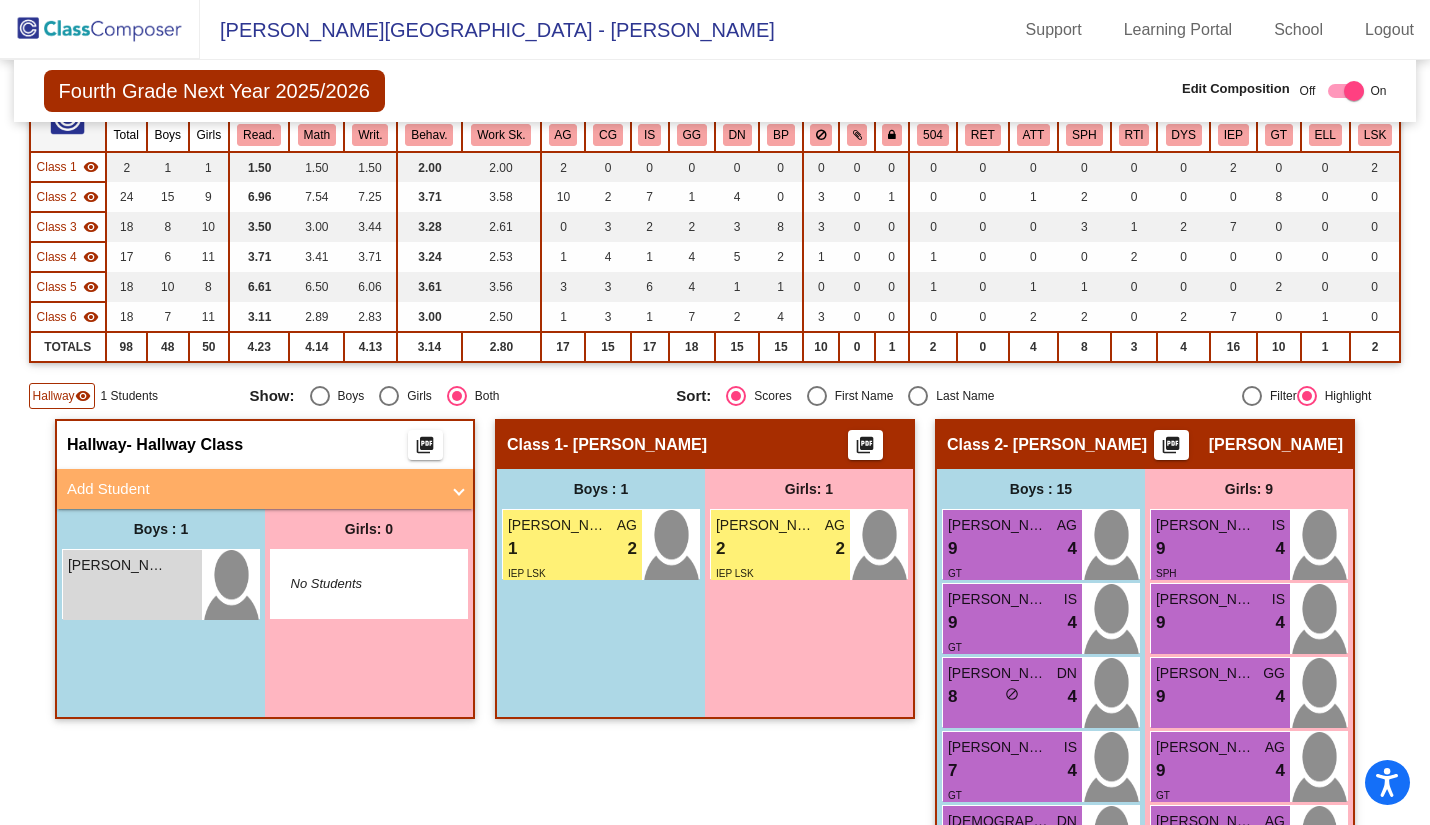 click on "Add Student" at bounding box center (253, 489) 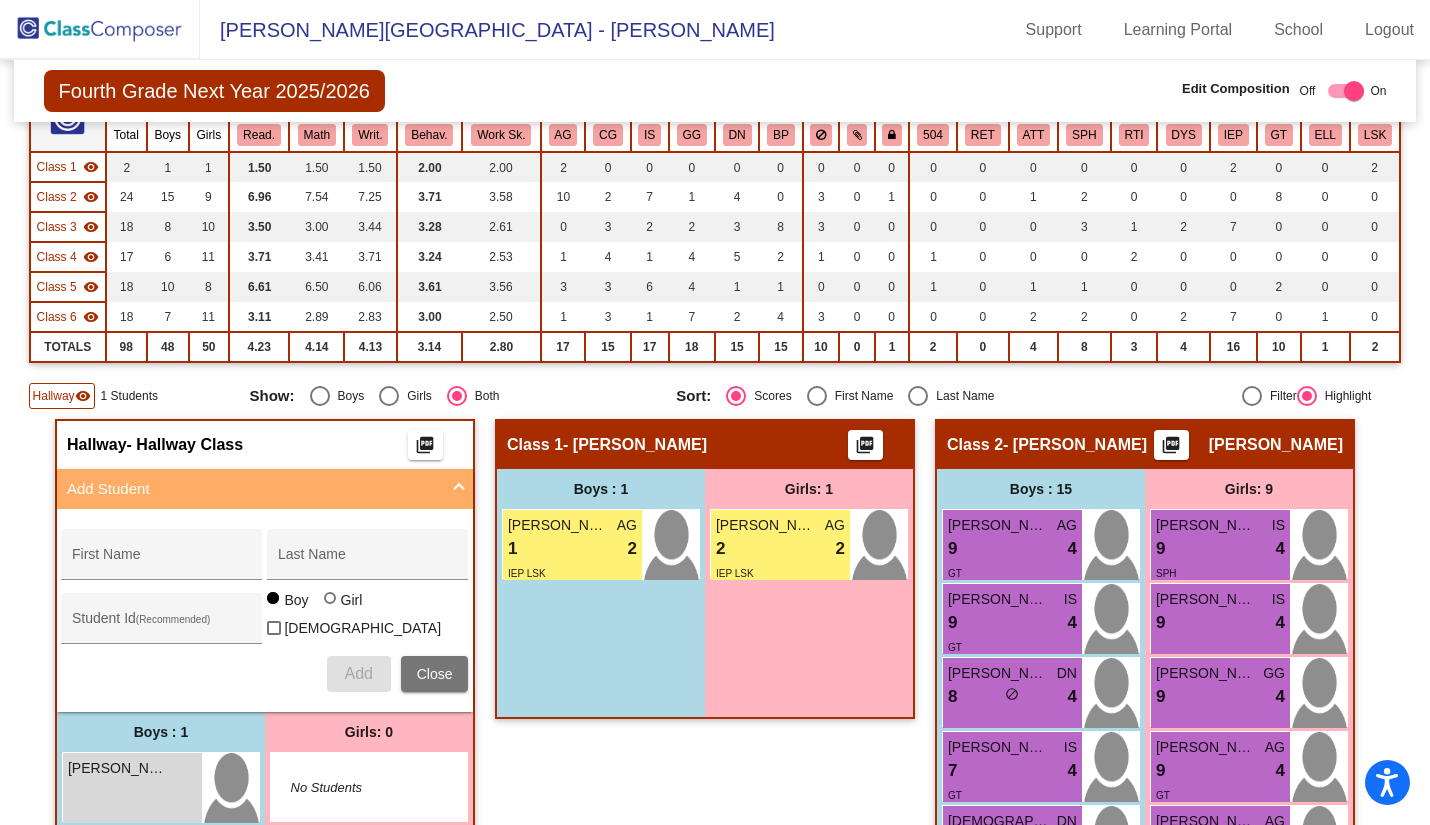 click on "First Name" at bounding box center [162, 562] 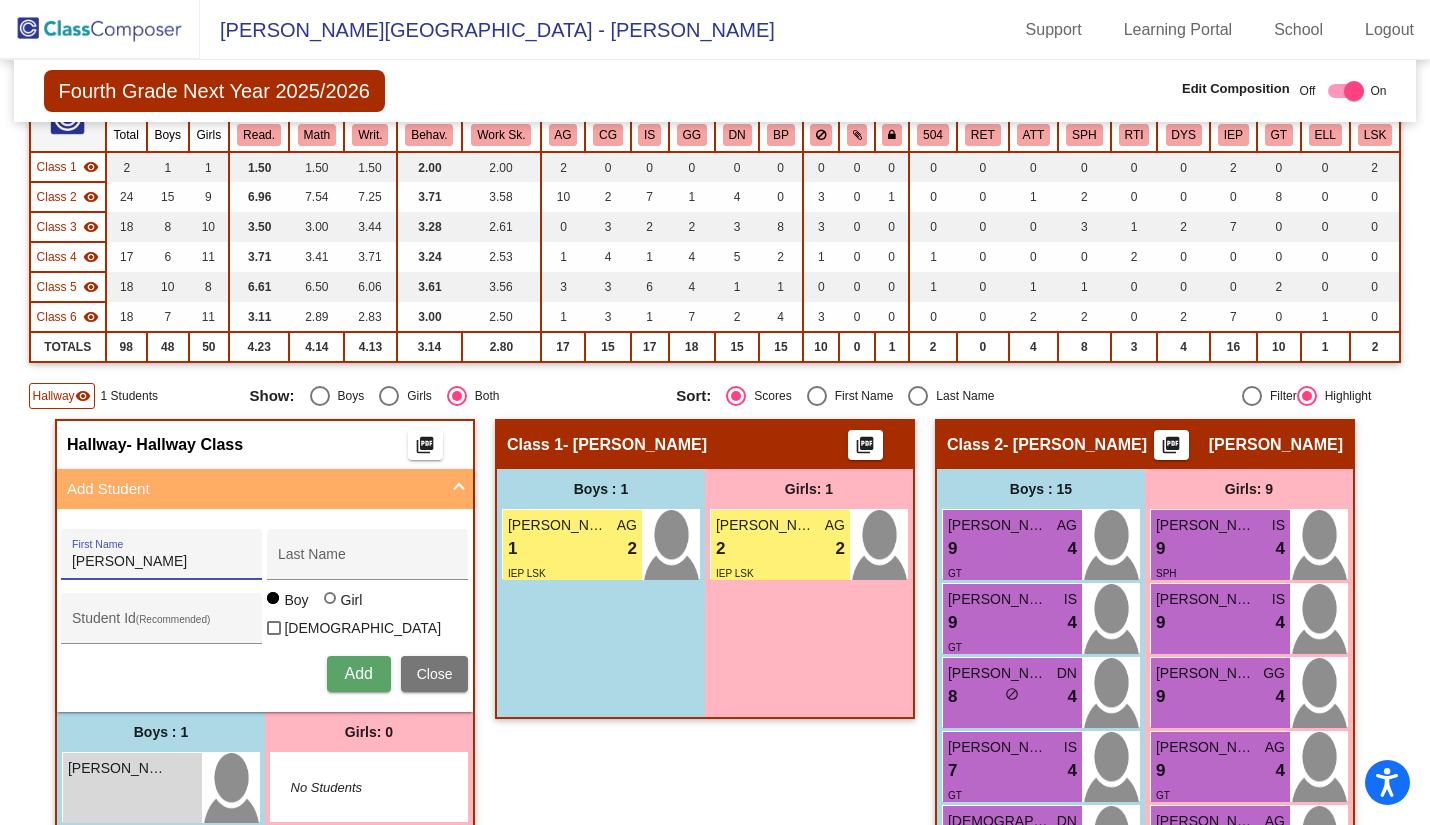 type on "[PERSON_NAME]" 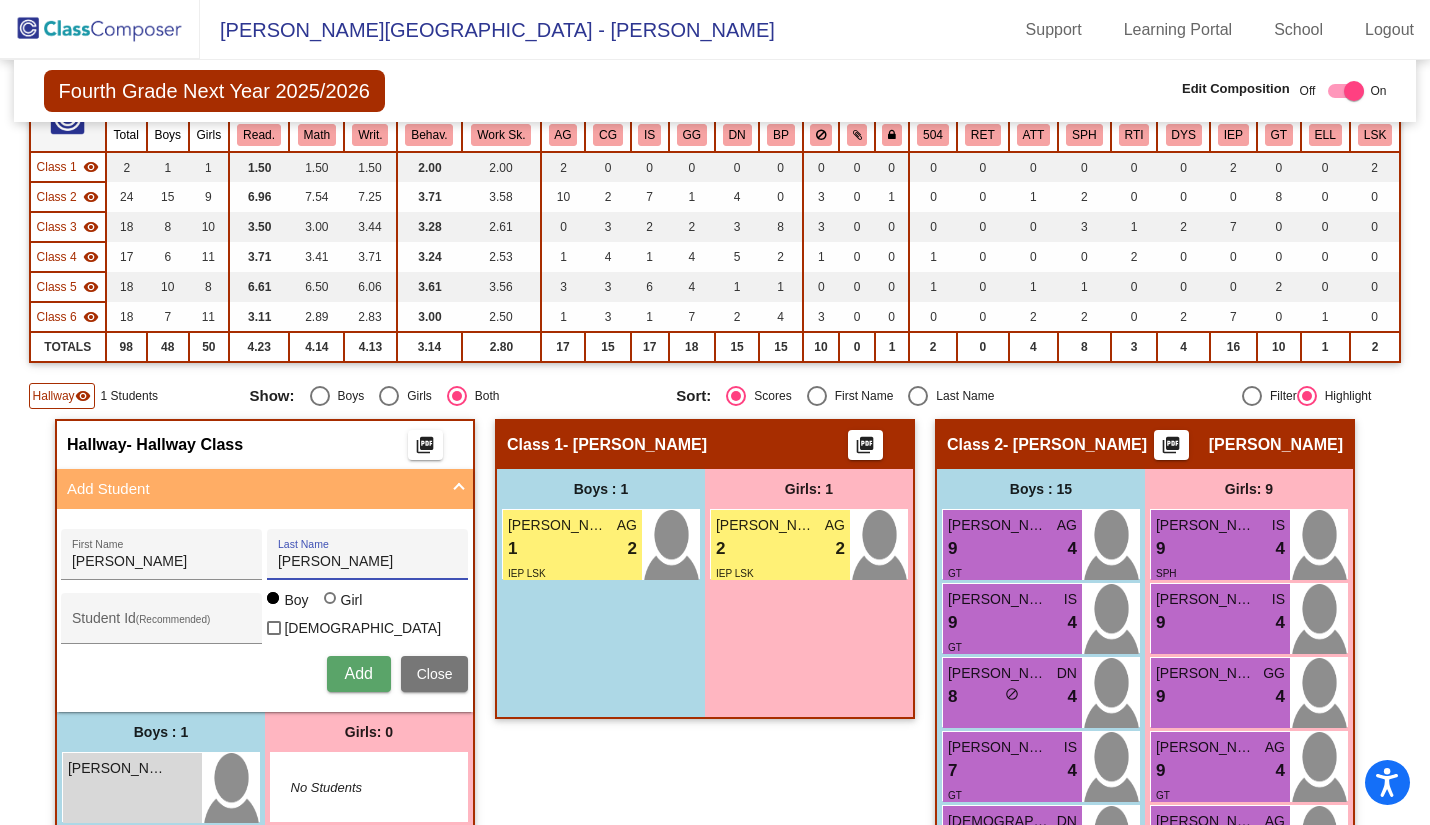 type on "[PERSON_NAME]" 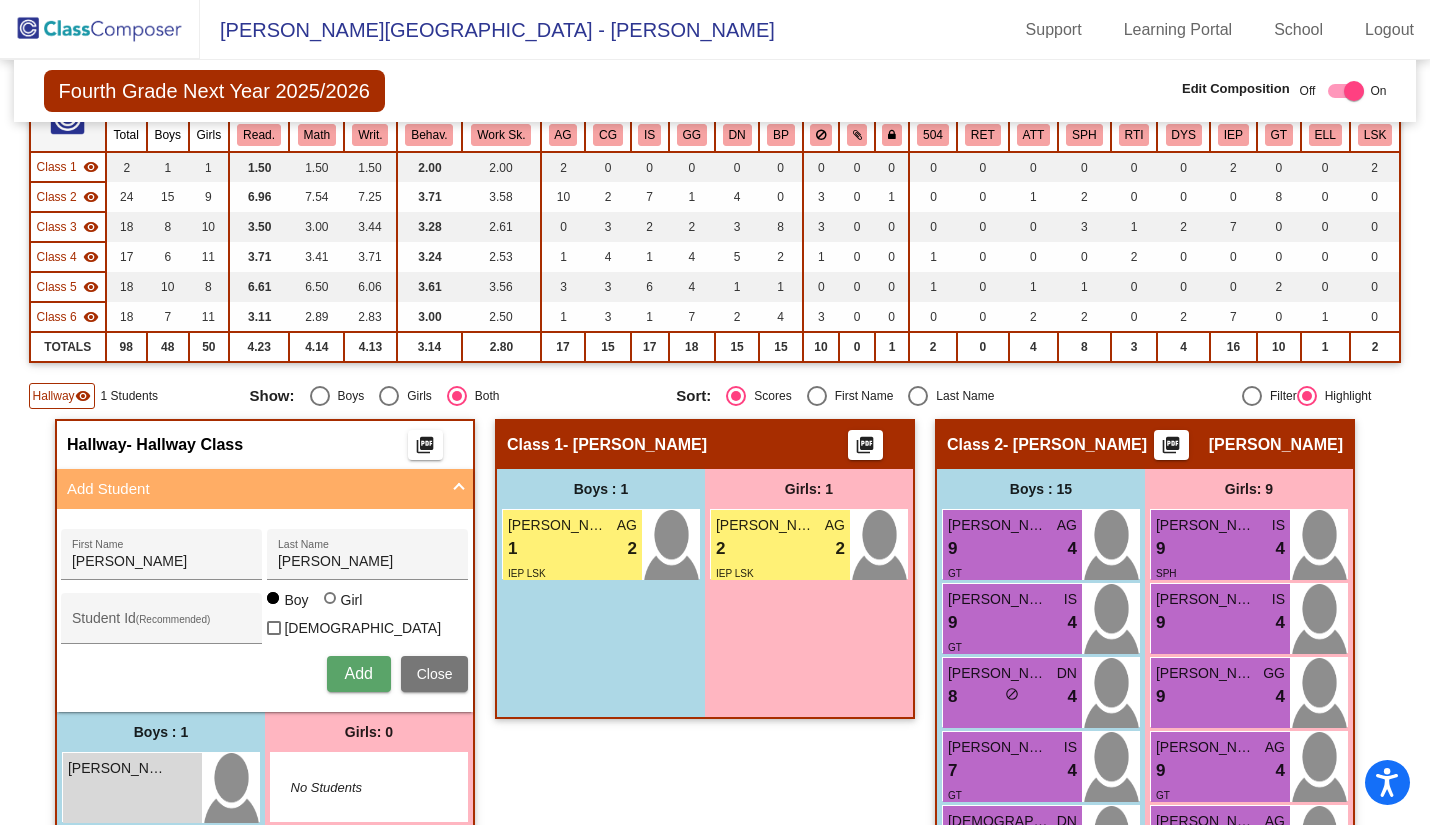click on "Student Id  (Recommended)" at bounding box center [162, 623] 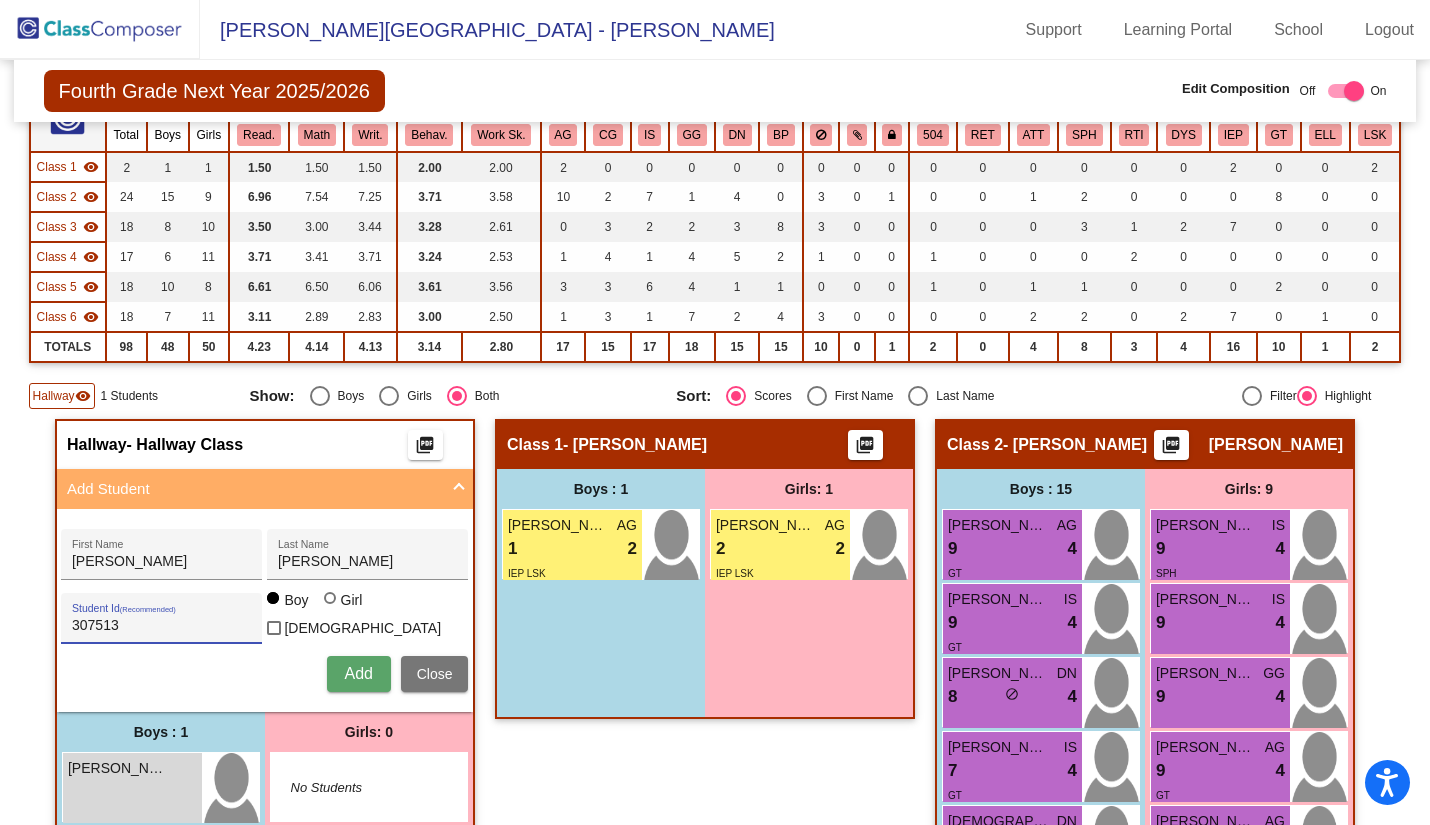 type on "307513" 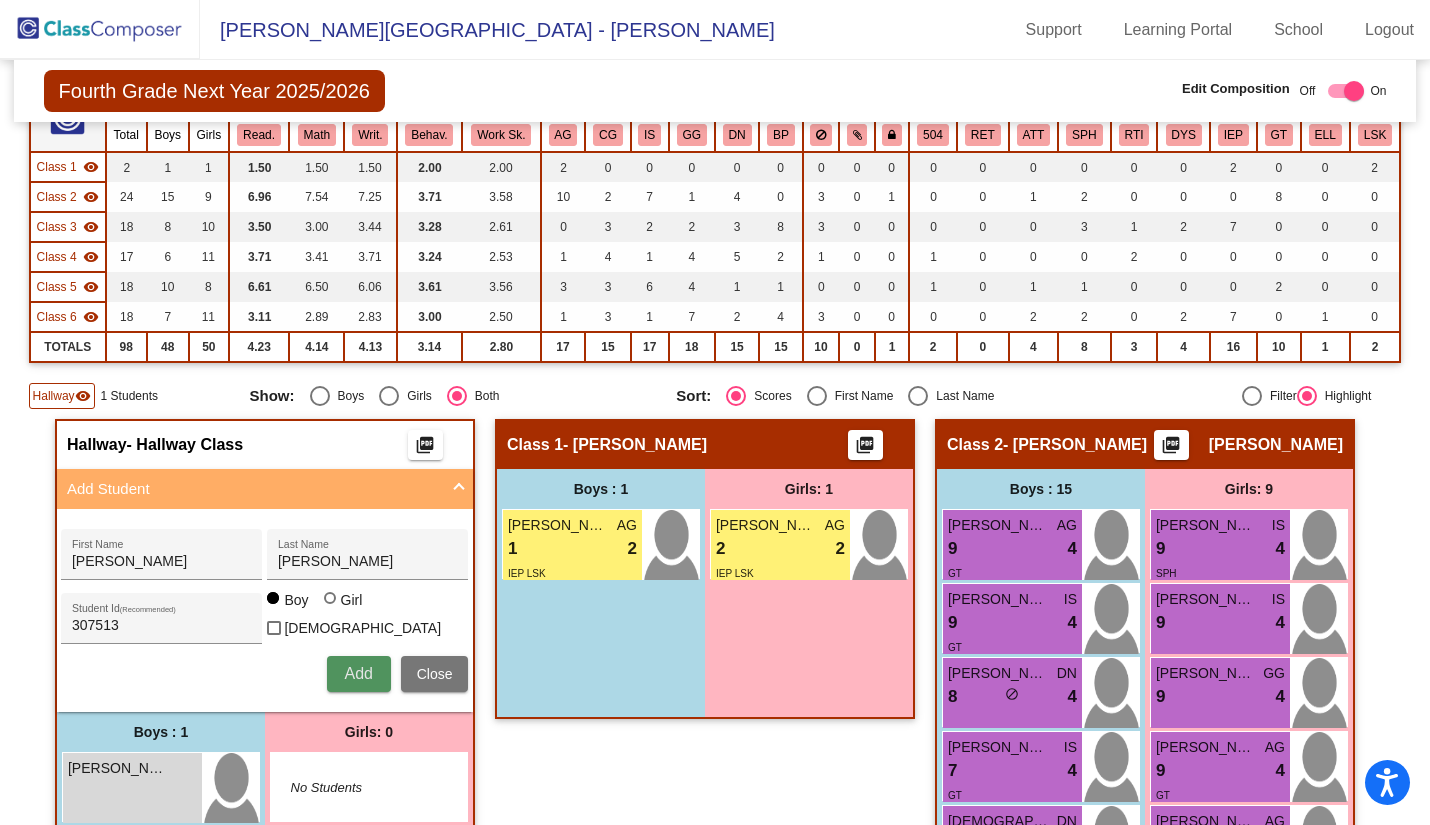 click on "Add" at bounding box center (358, 673) 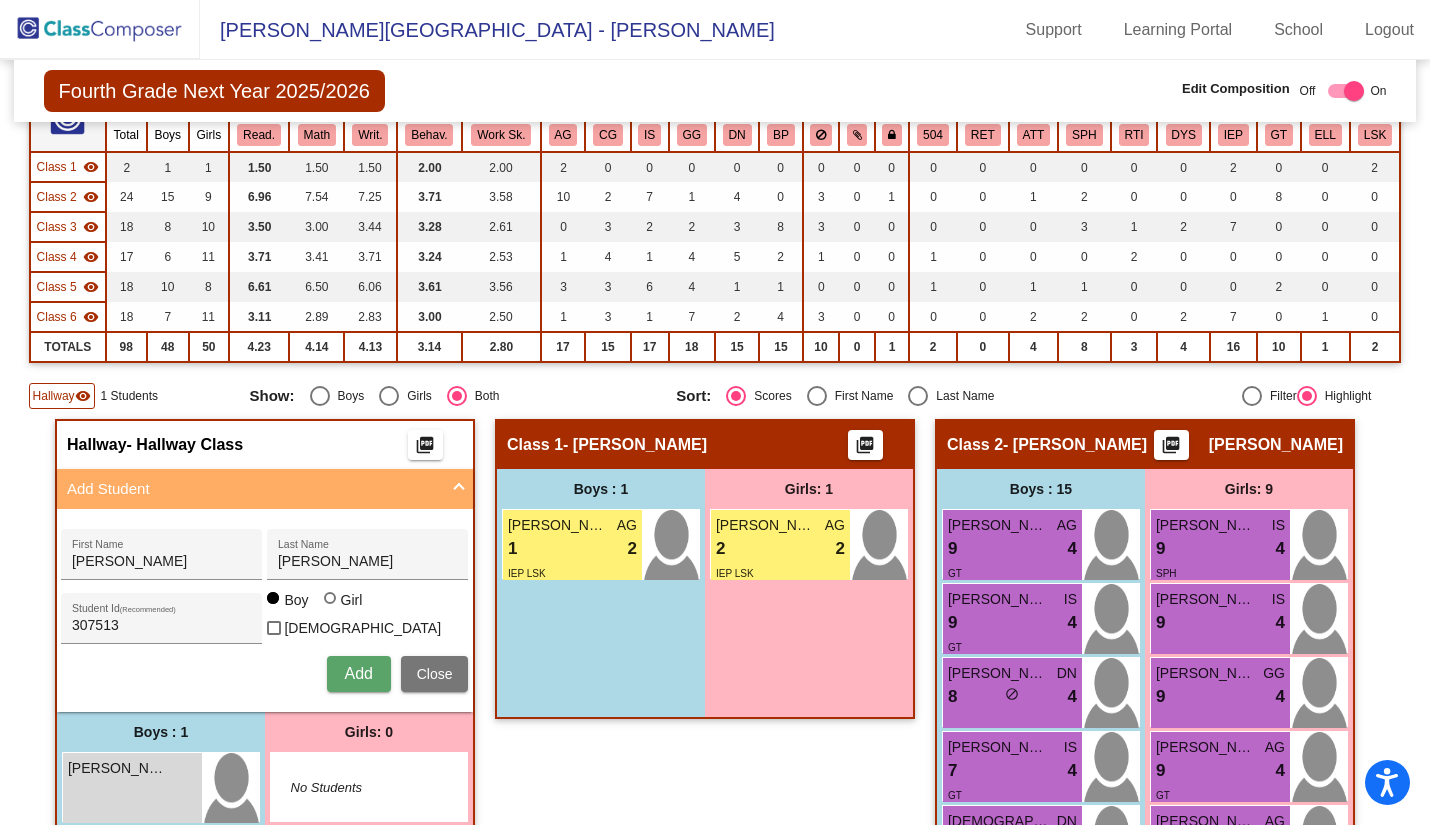 type 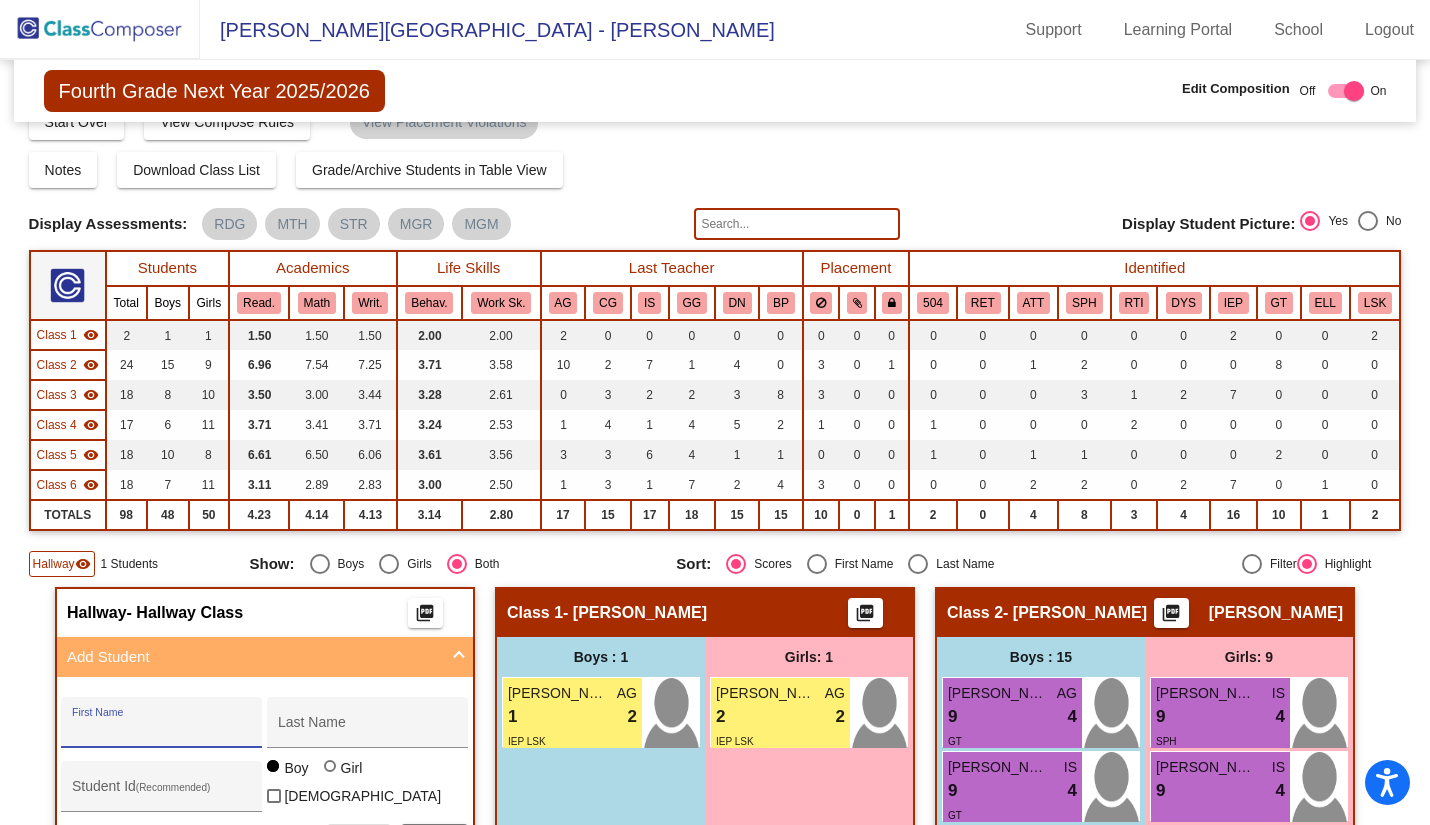 scroll, scrollTop: 0, scrollLeft: 0, axis: both 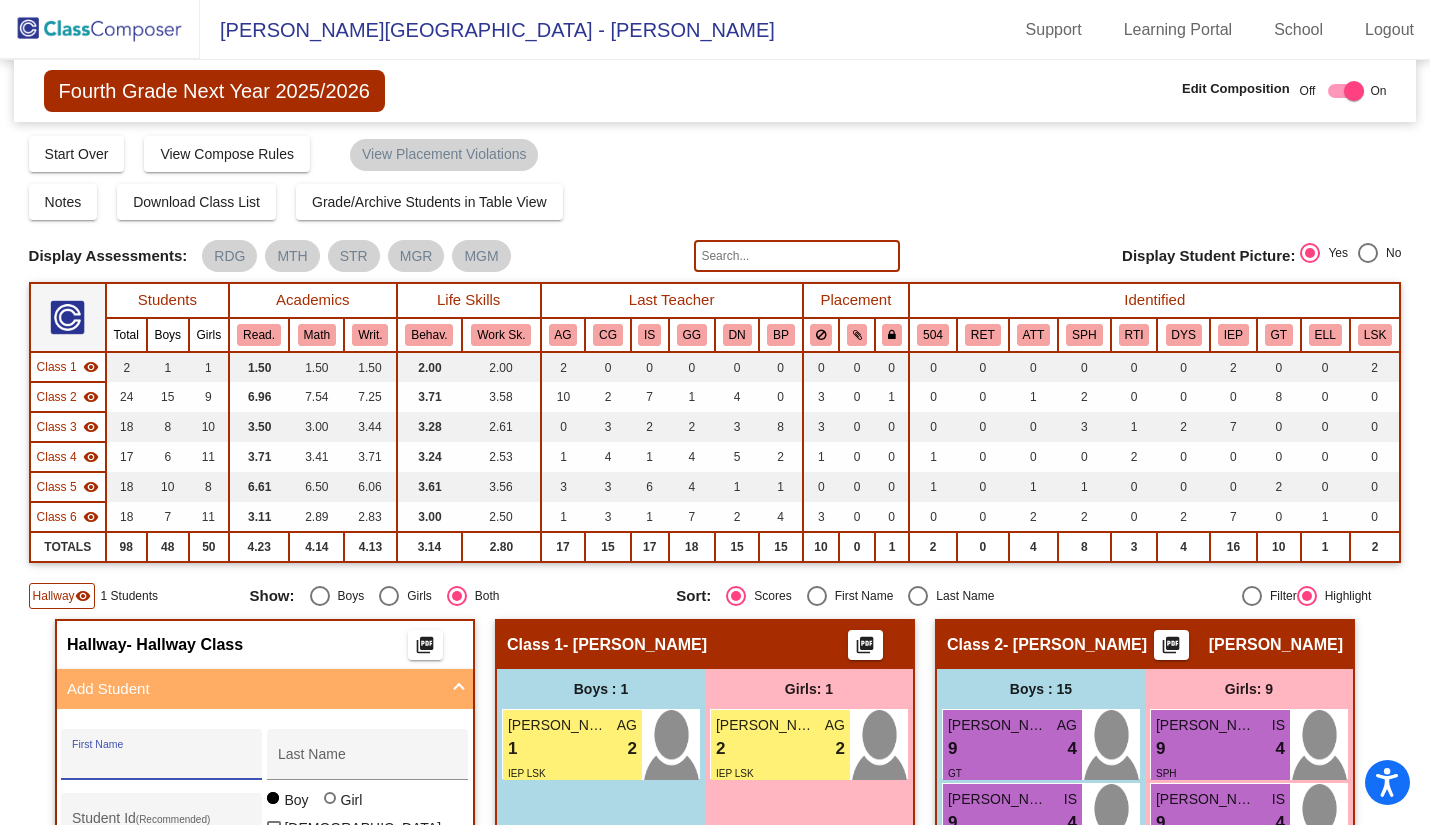 click 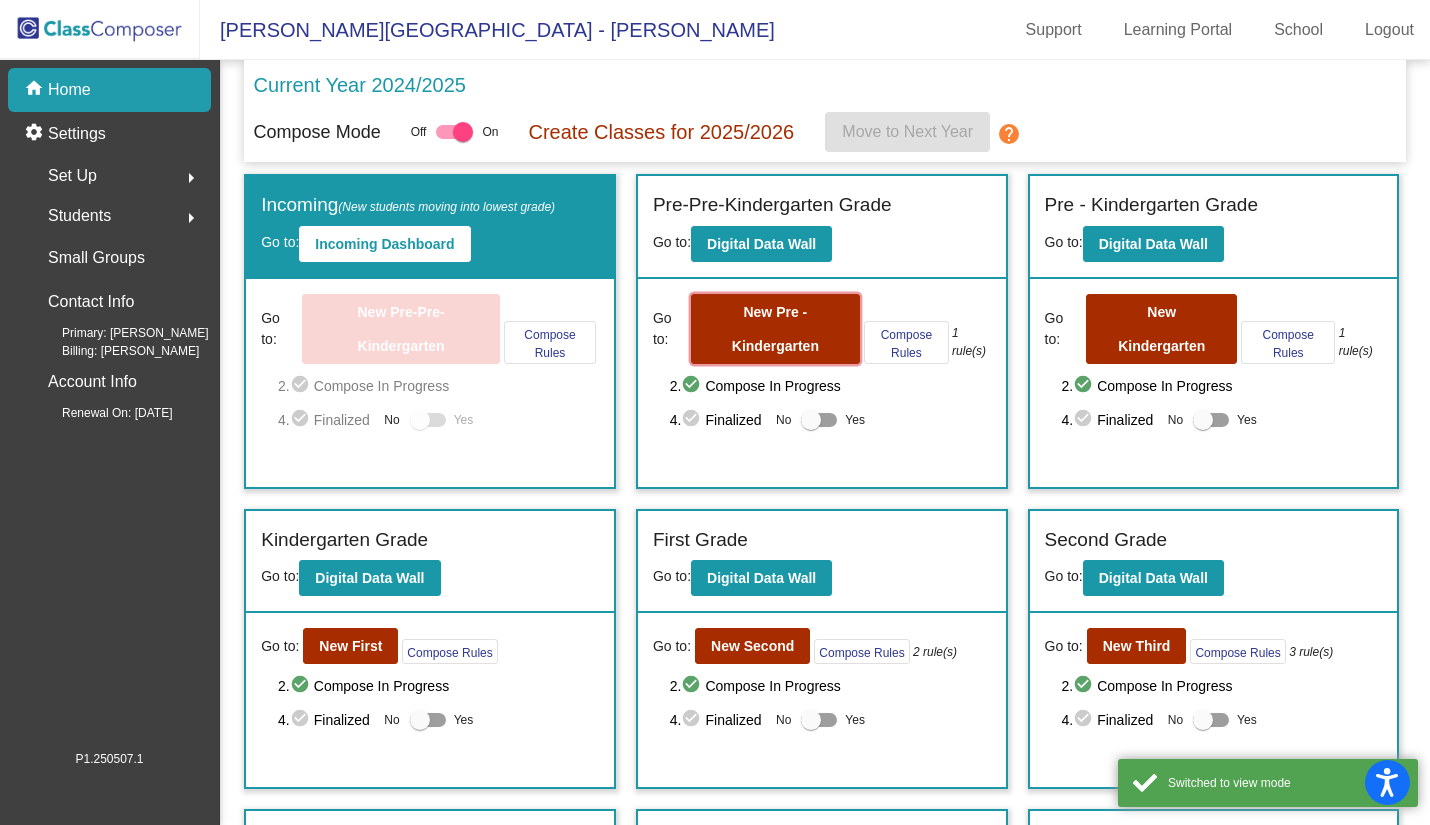 click on "New Pre - Kindergarten" 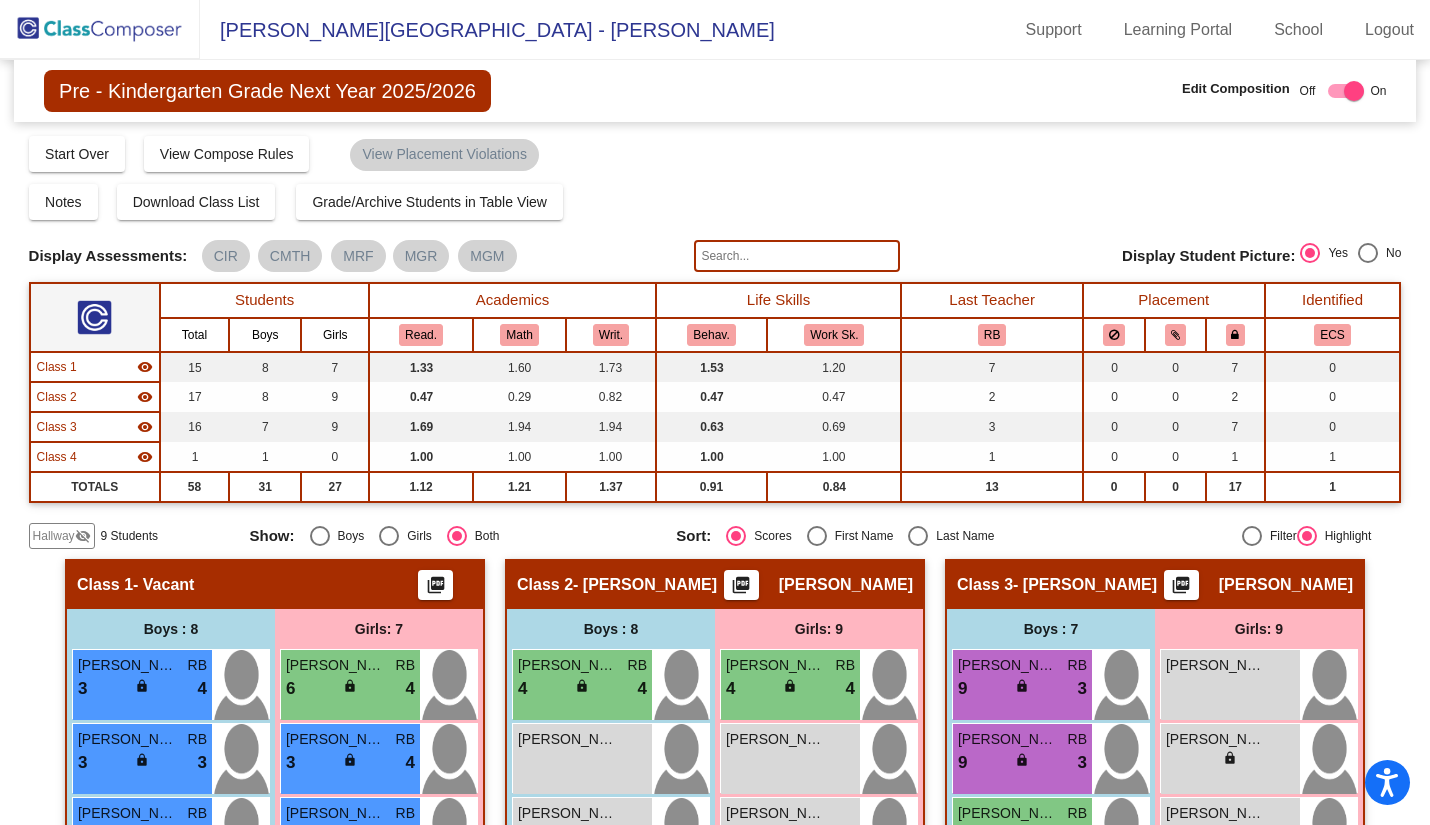 click on "visibility_off" 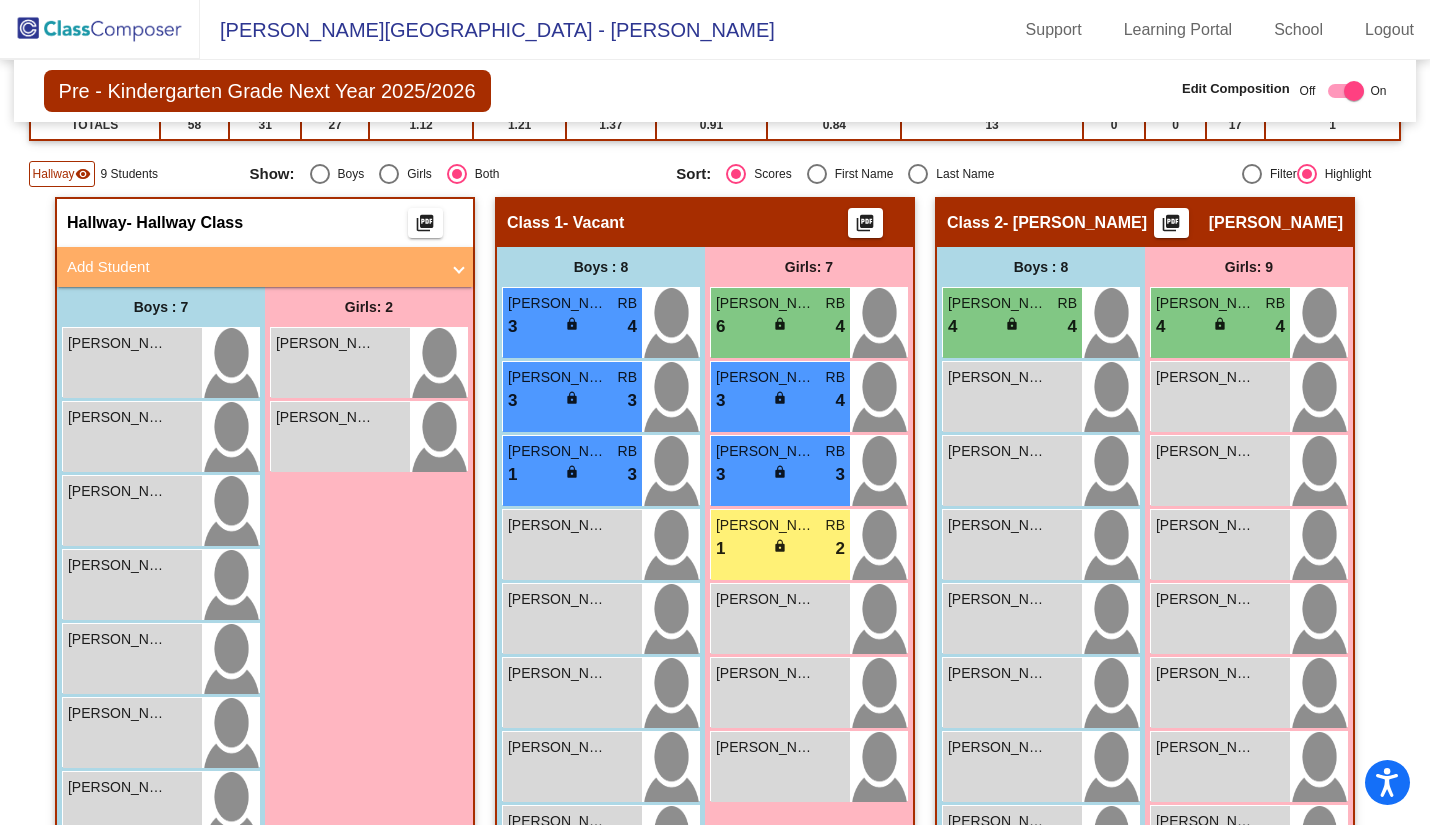 scroll, scrollTop: 300, scrollLeft: 0, axis: vertical 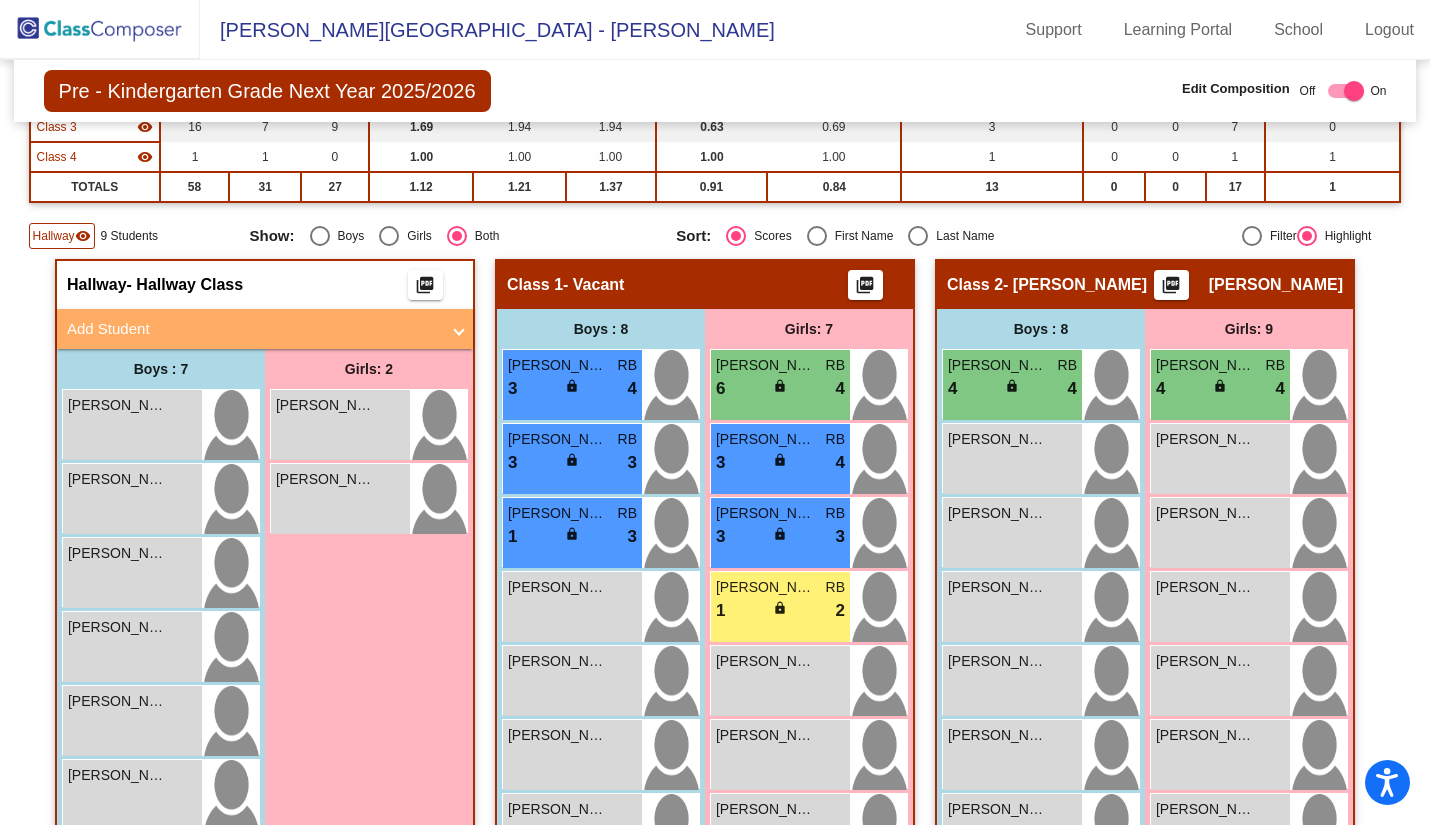 click on "Add Student" at bounding box center [253, 329] 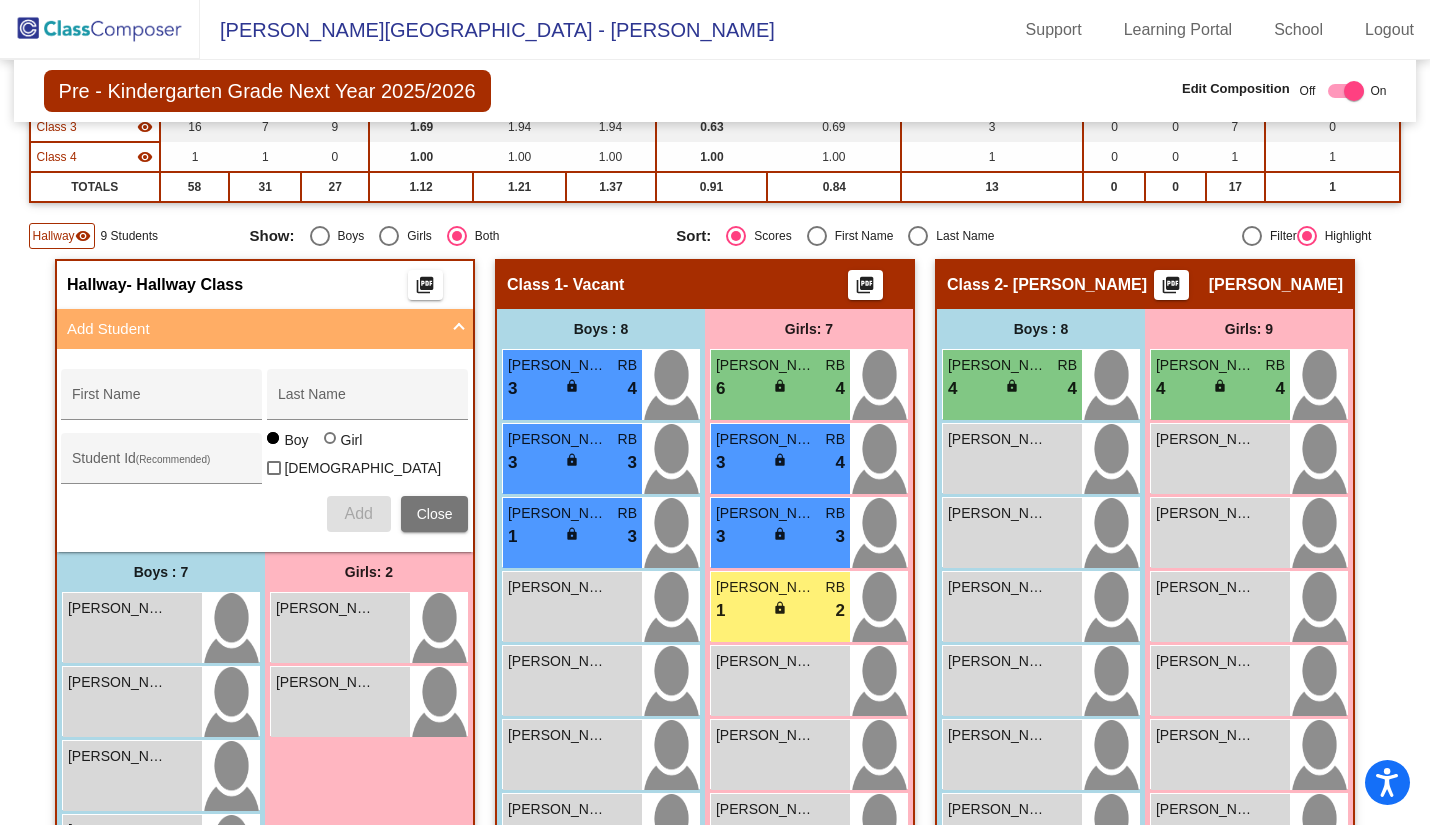 click on "First Name" at bounding box center [162, 402] 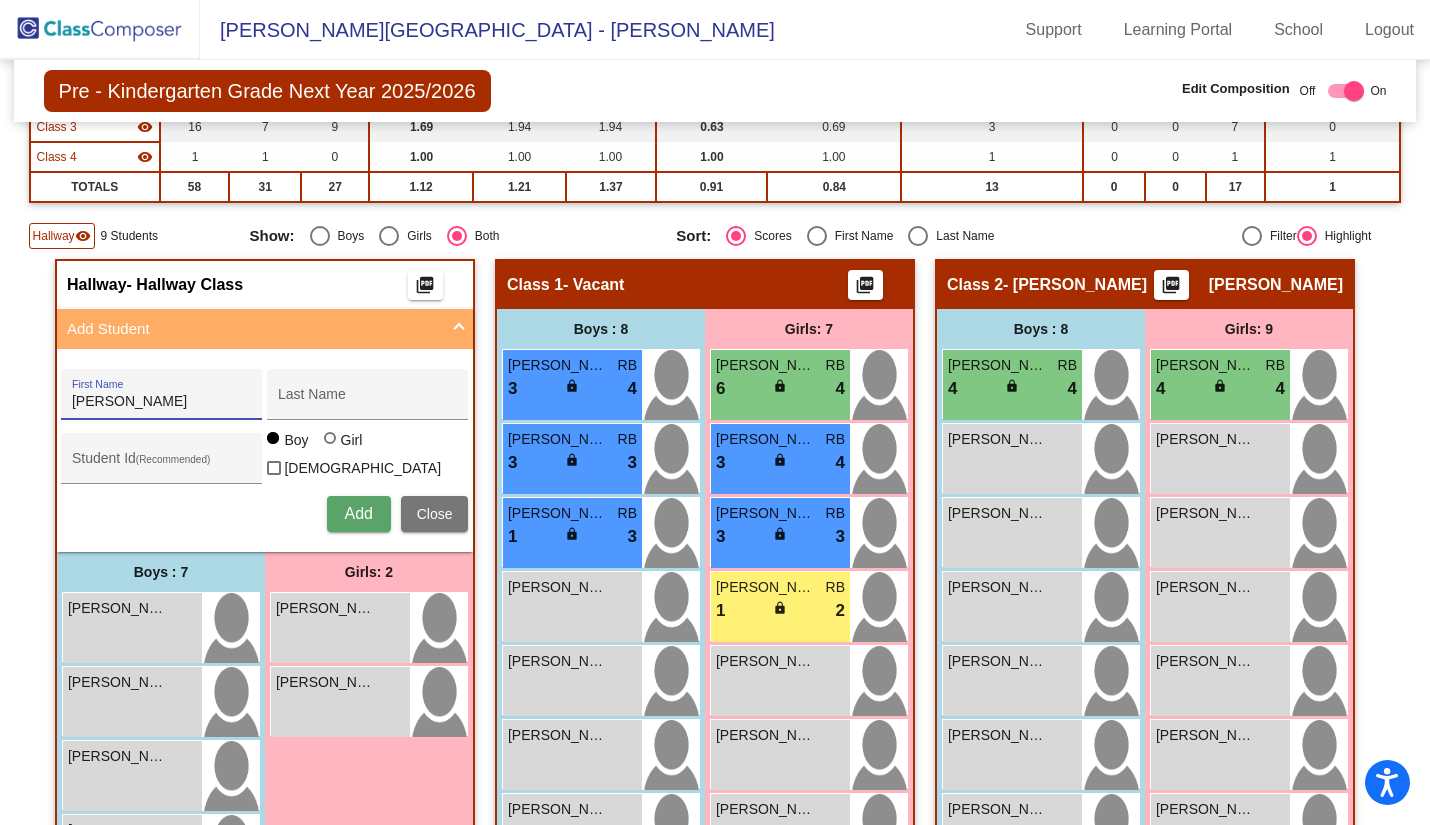 type on "[PERSON_NAME]" 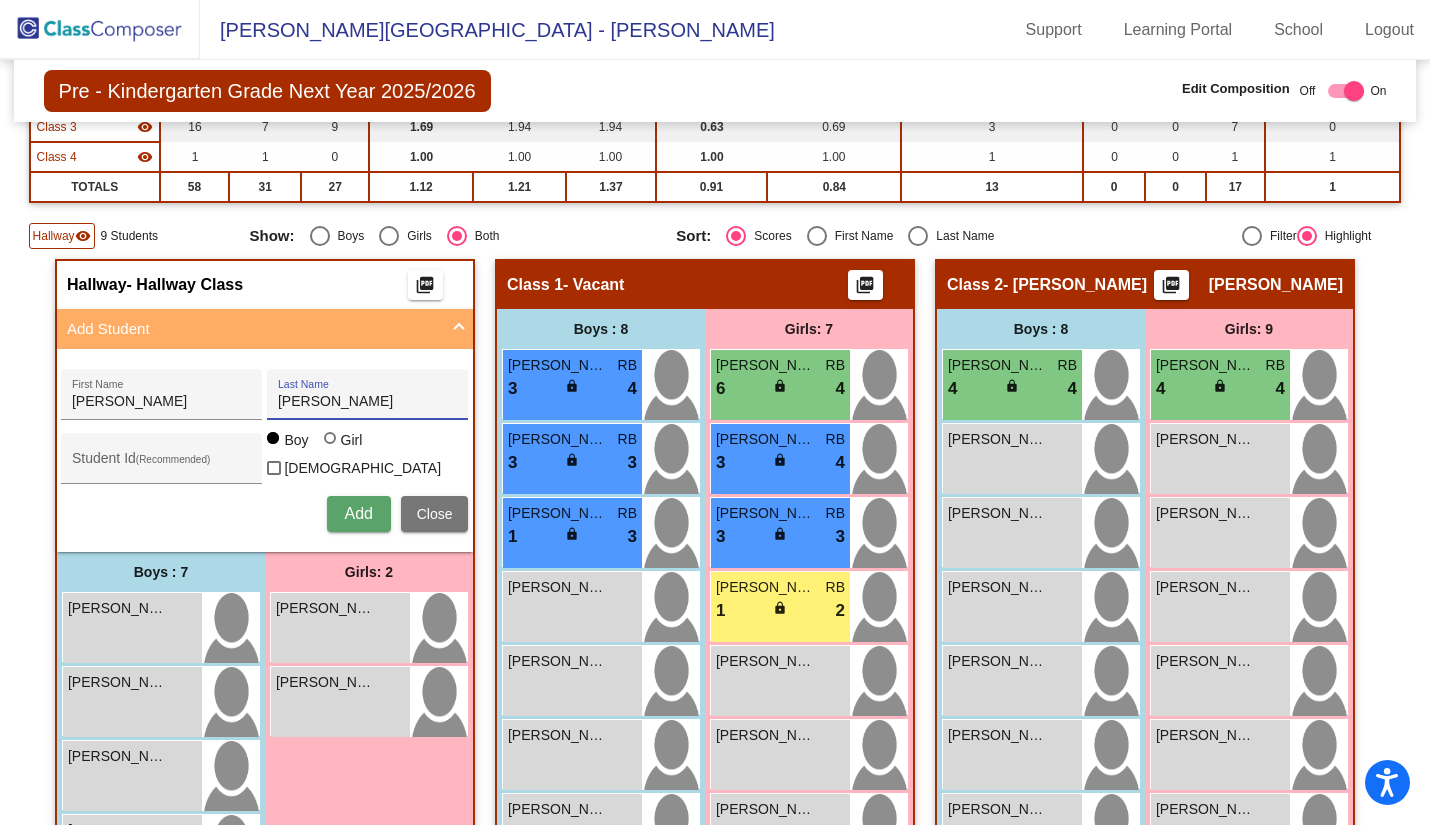 type on "[PERSON_NAME]" 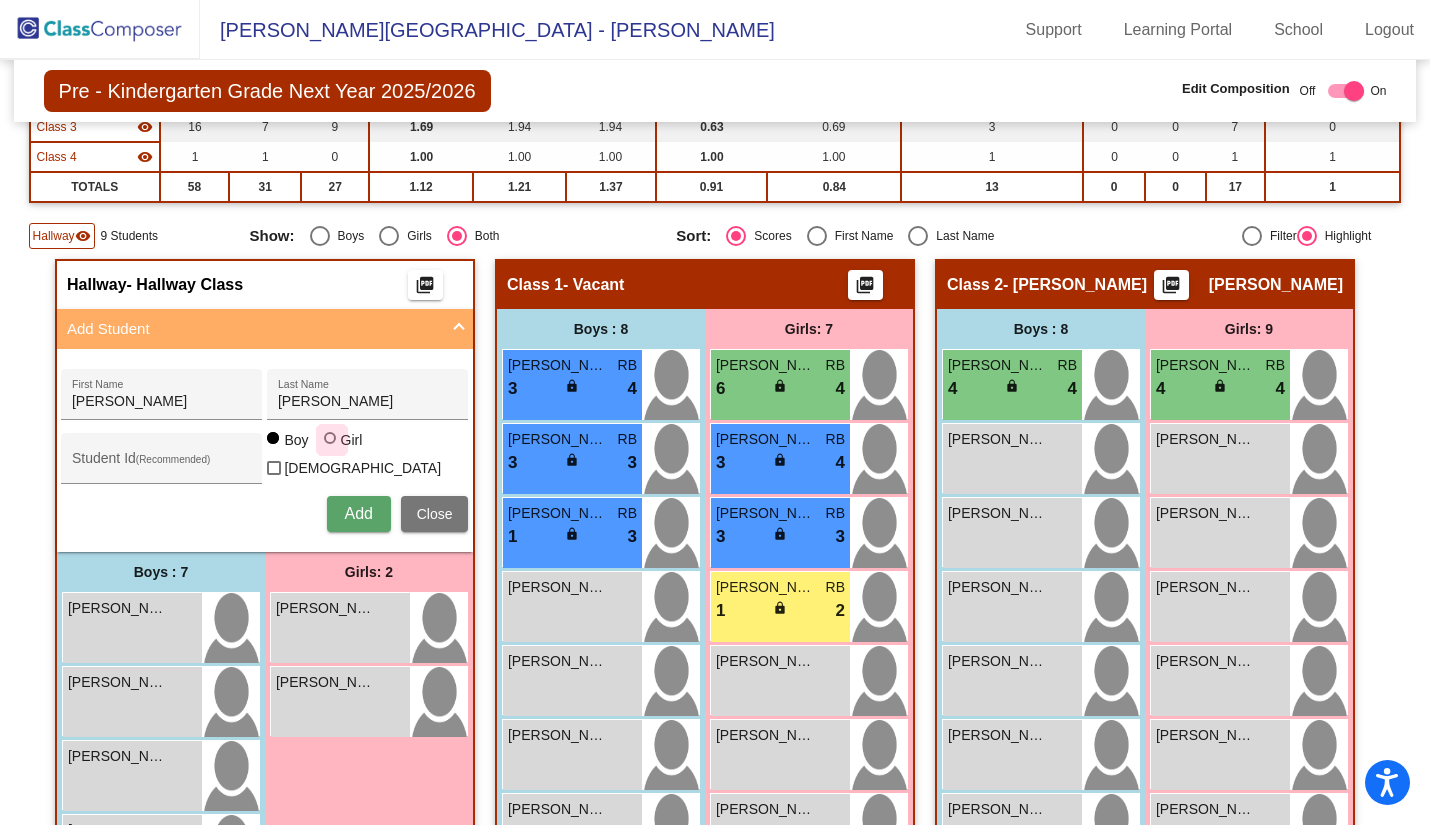 click at bounding box center [330, 438] 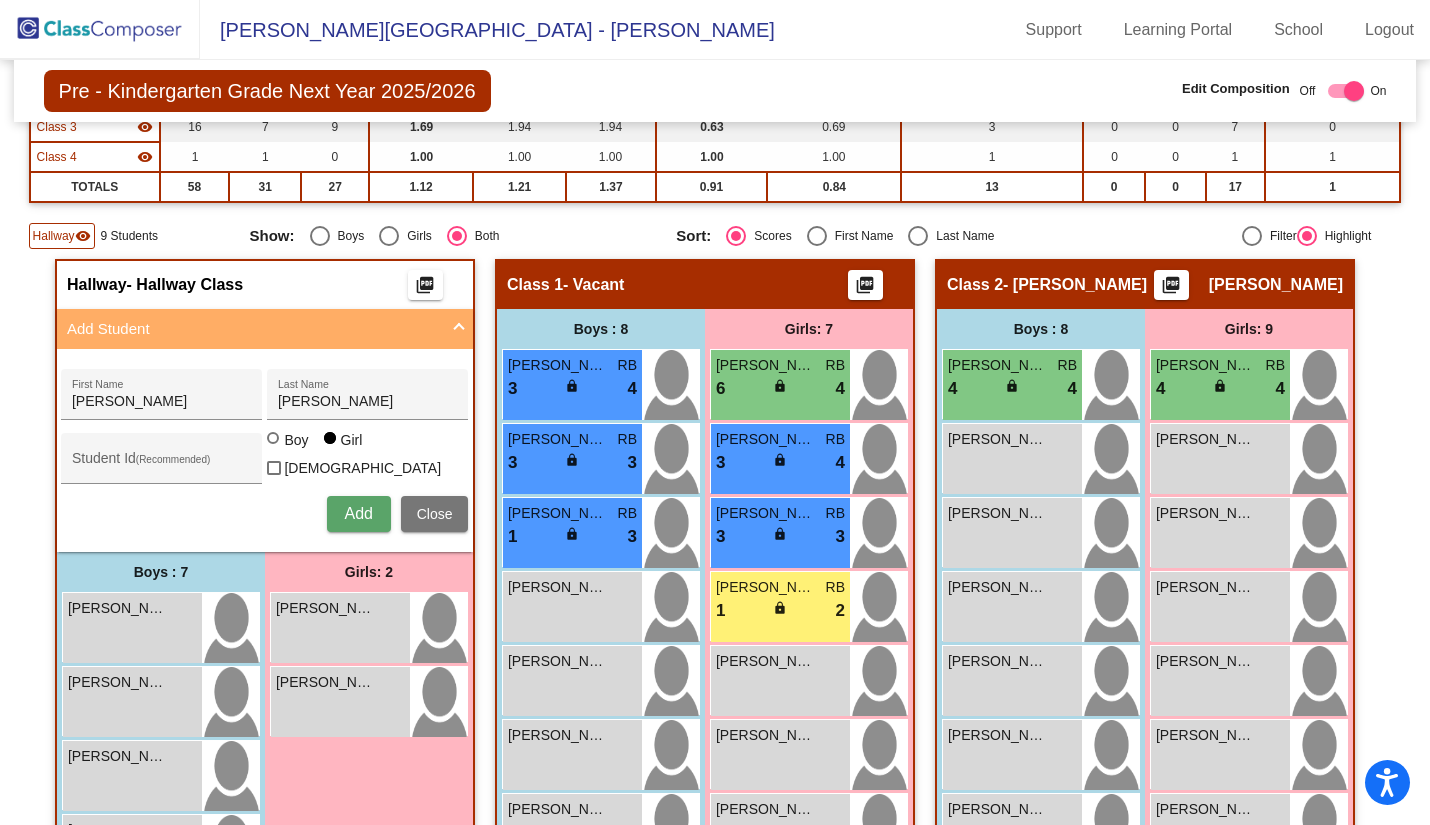 click on "Student Id  (Recommended)" at bounding box center (162, 466) 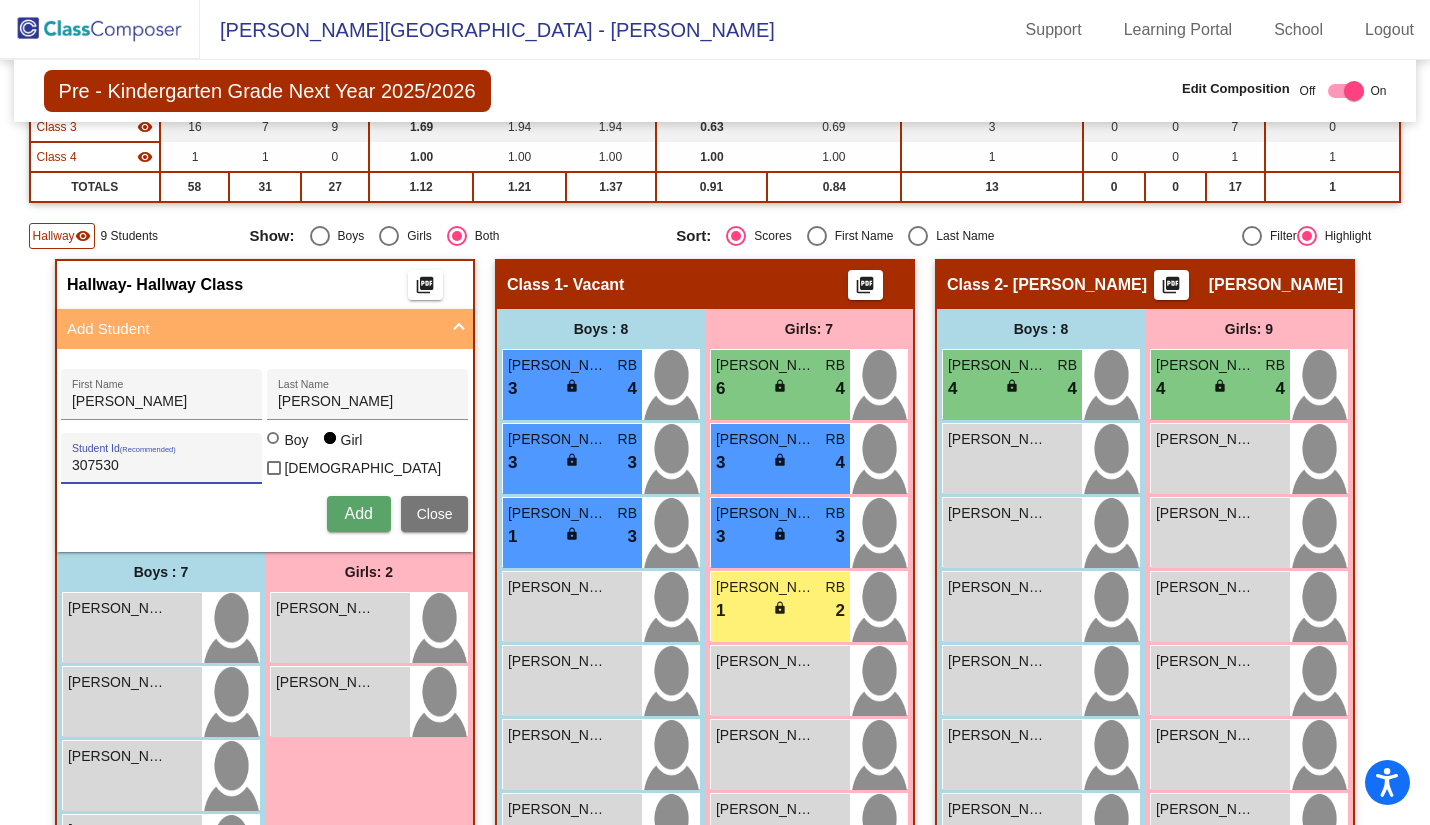 type on "307530" 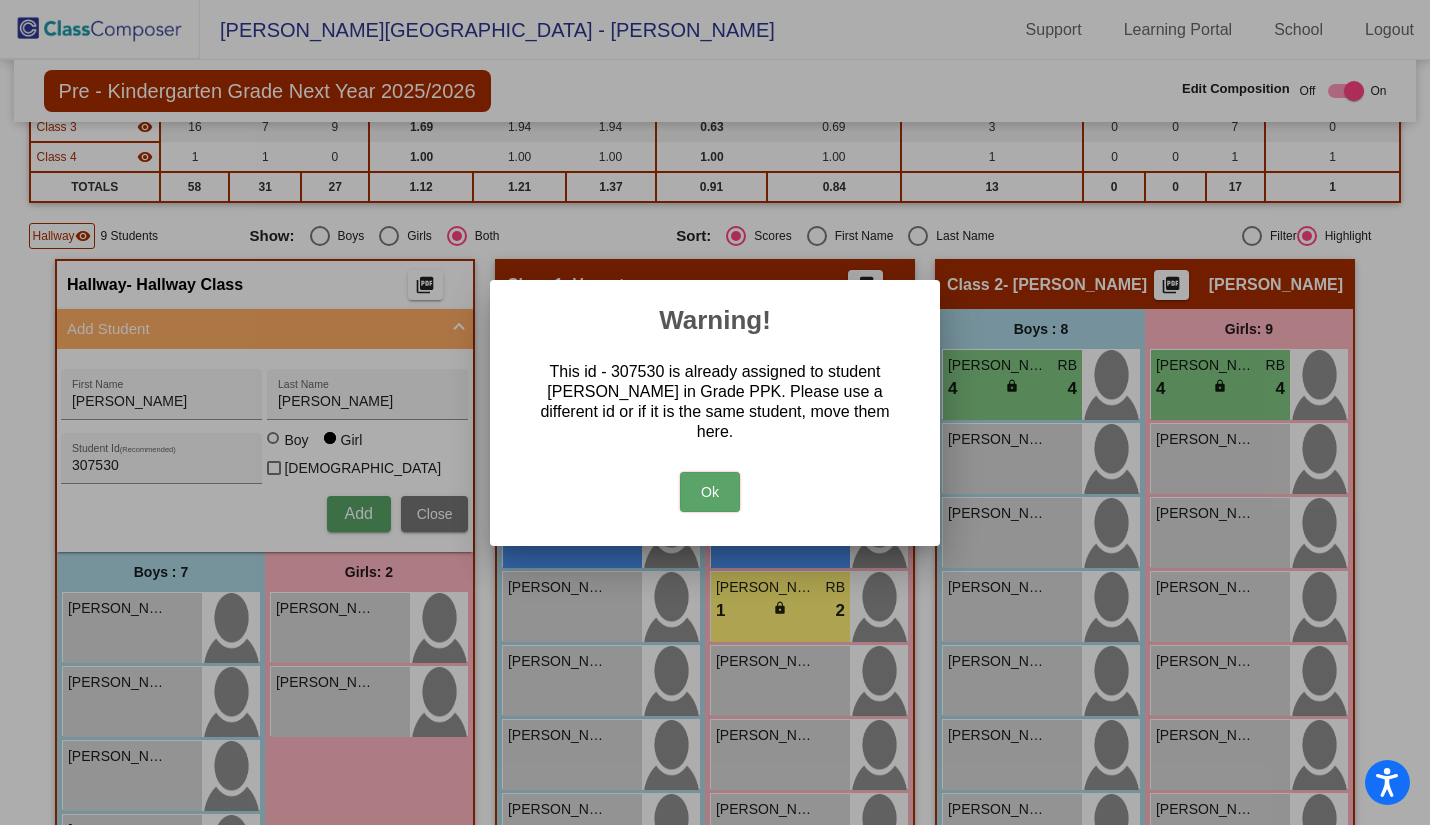 click on "Ok" at bounding box center (710, 492) 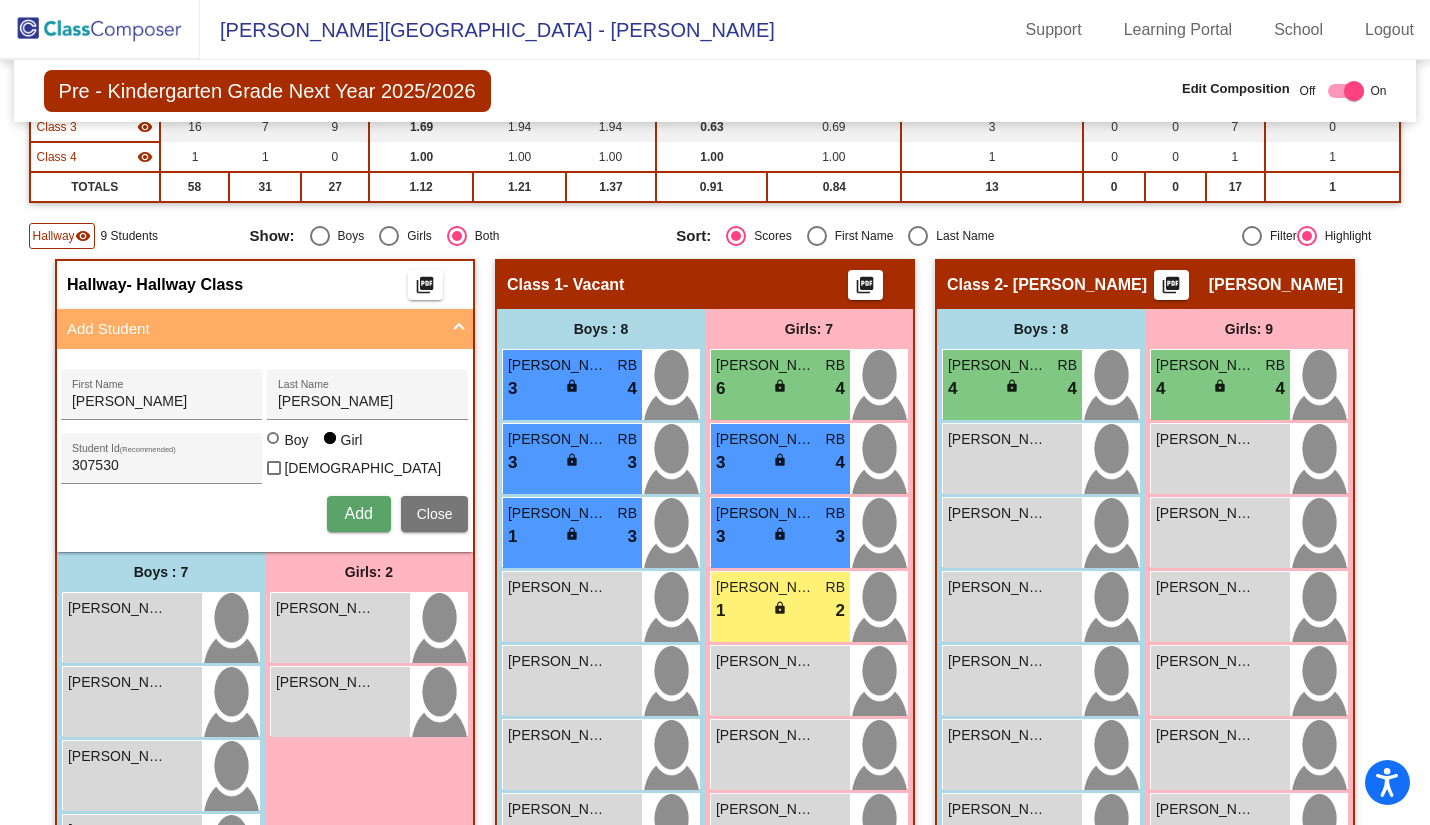 click 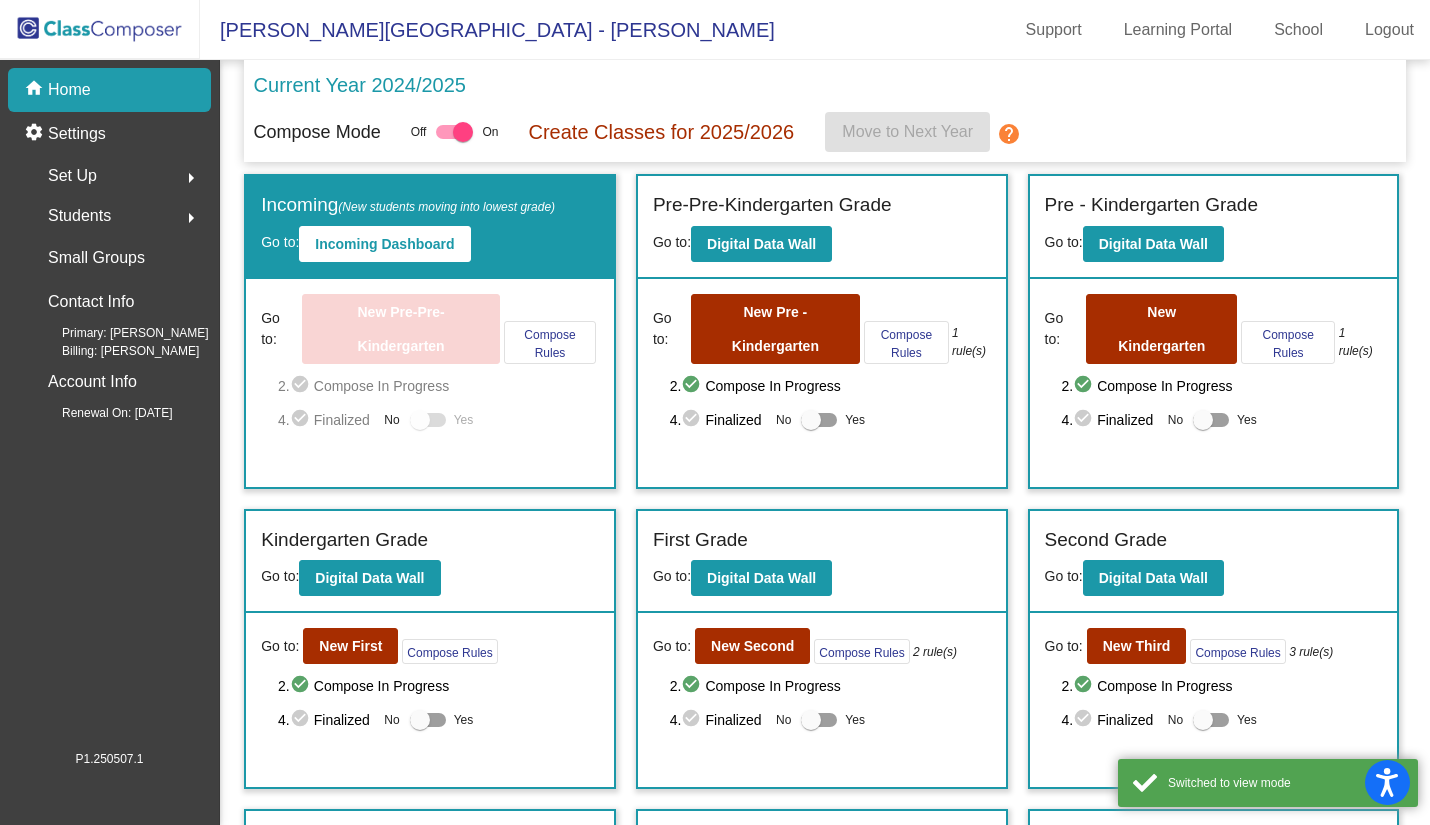 click on "Students  arrow_right" 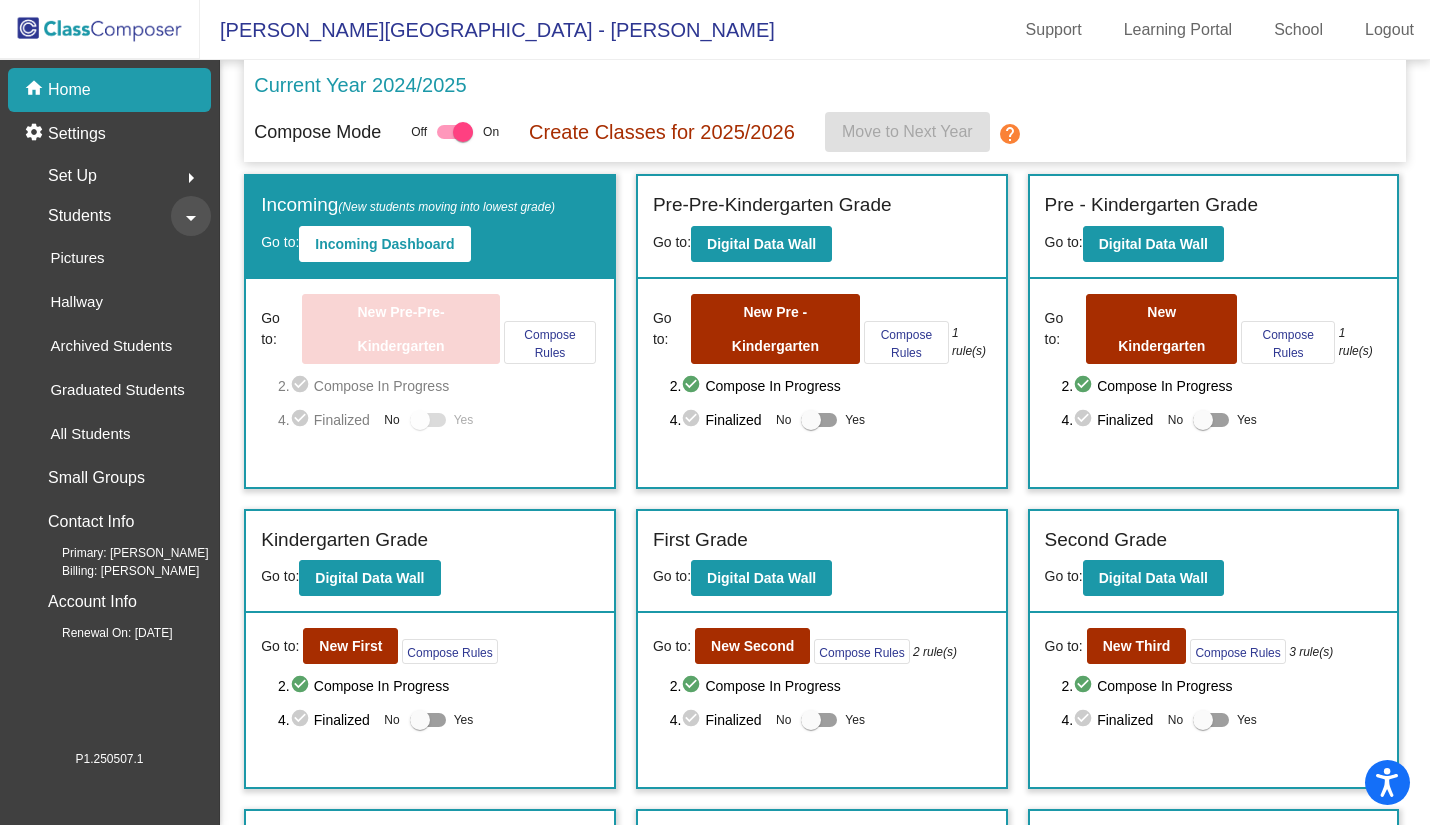 click on "arrow_drop_down" 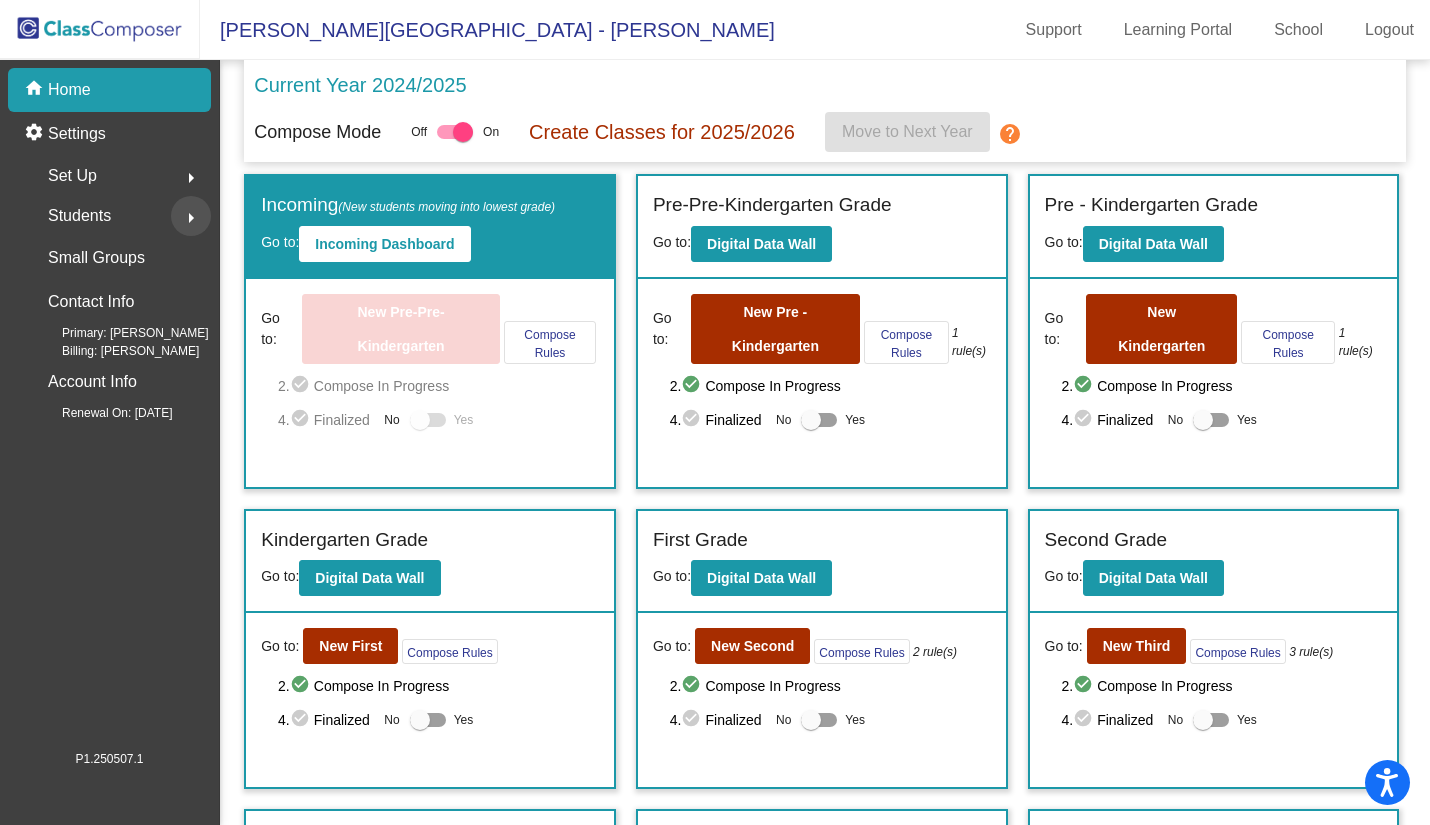 click on "arrow_right" 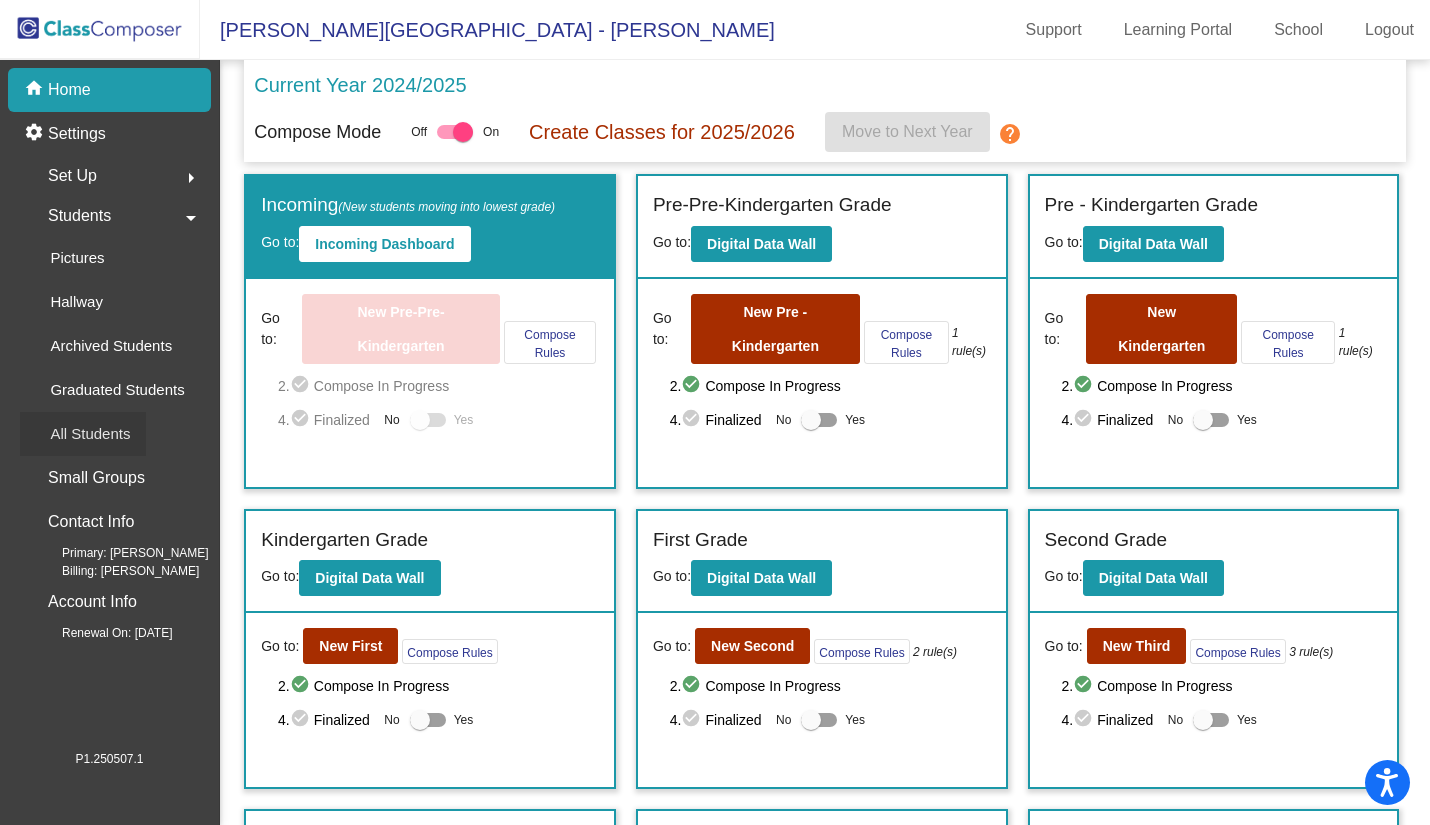click on "All Students" 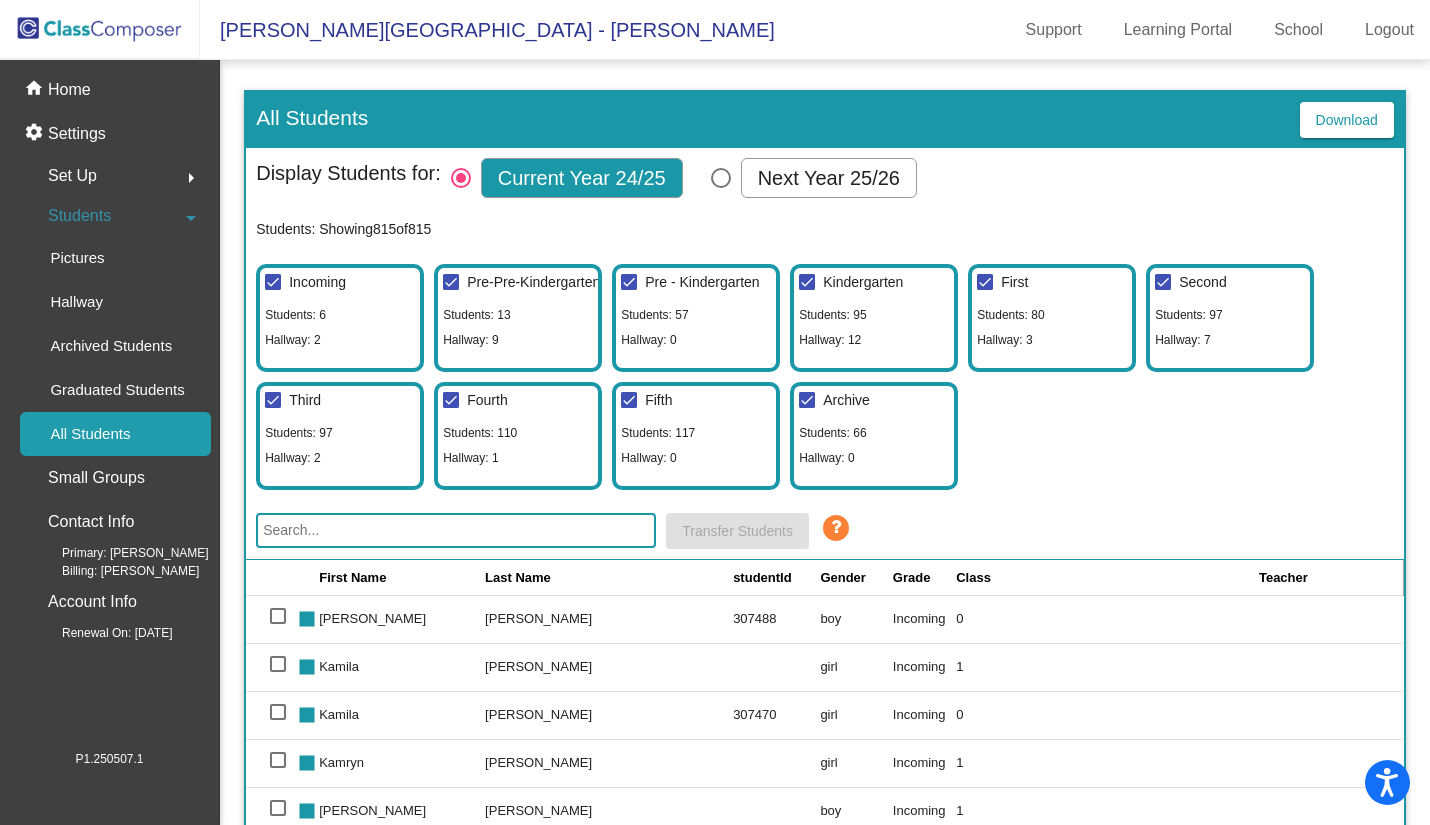 click 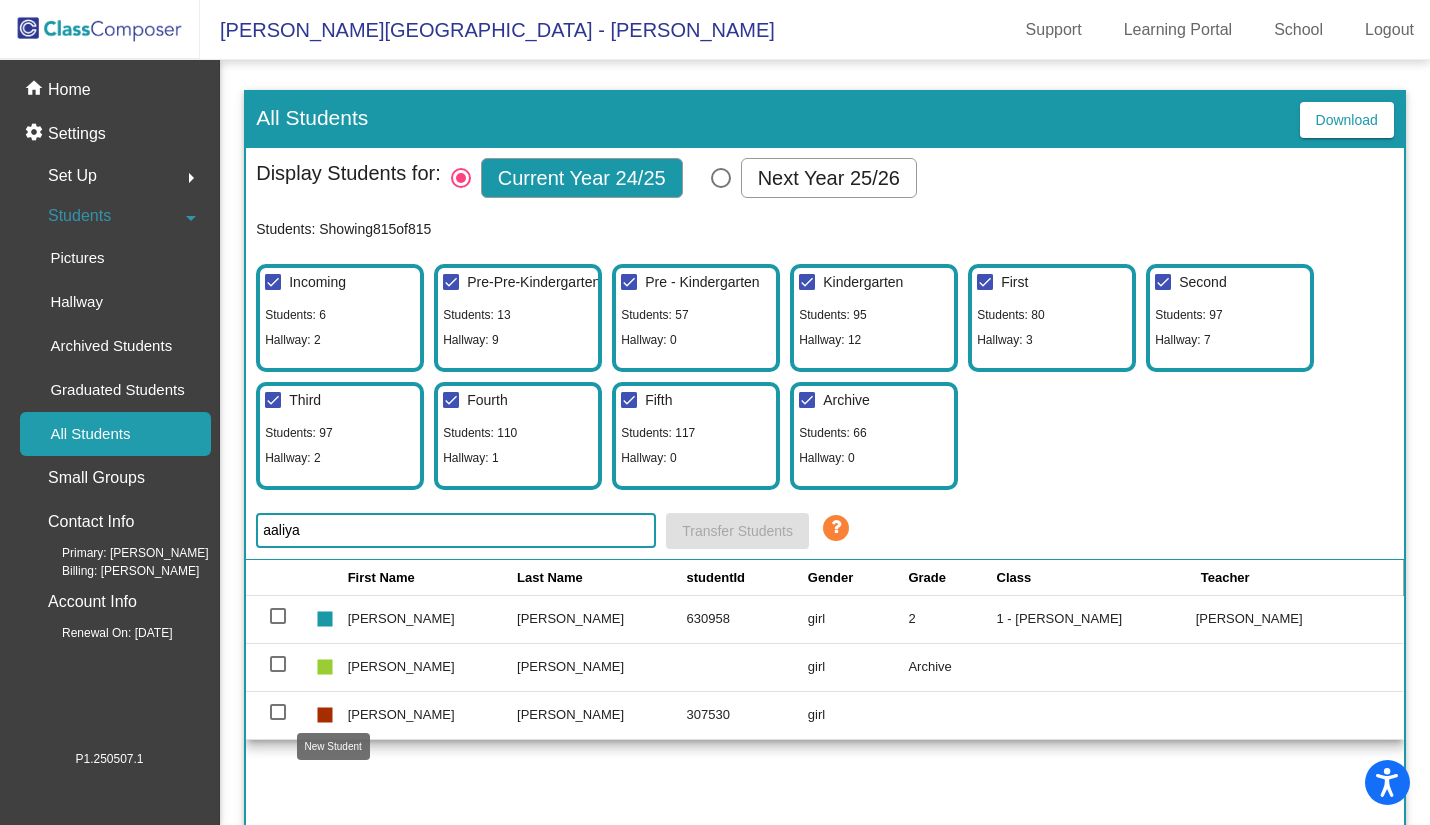 type on "aaliya" 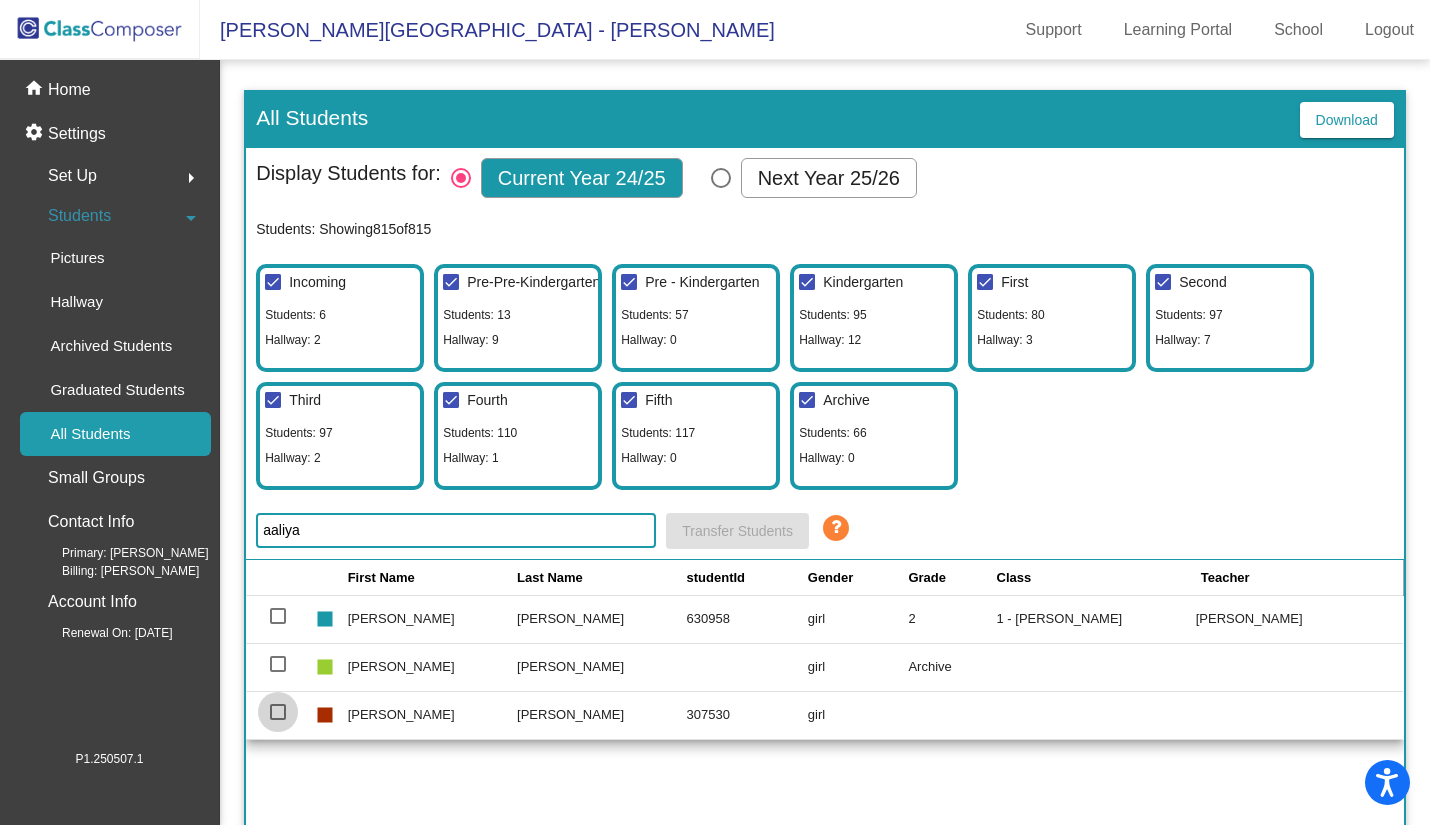 click at bounding box center [278, 712] 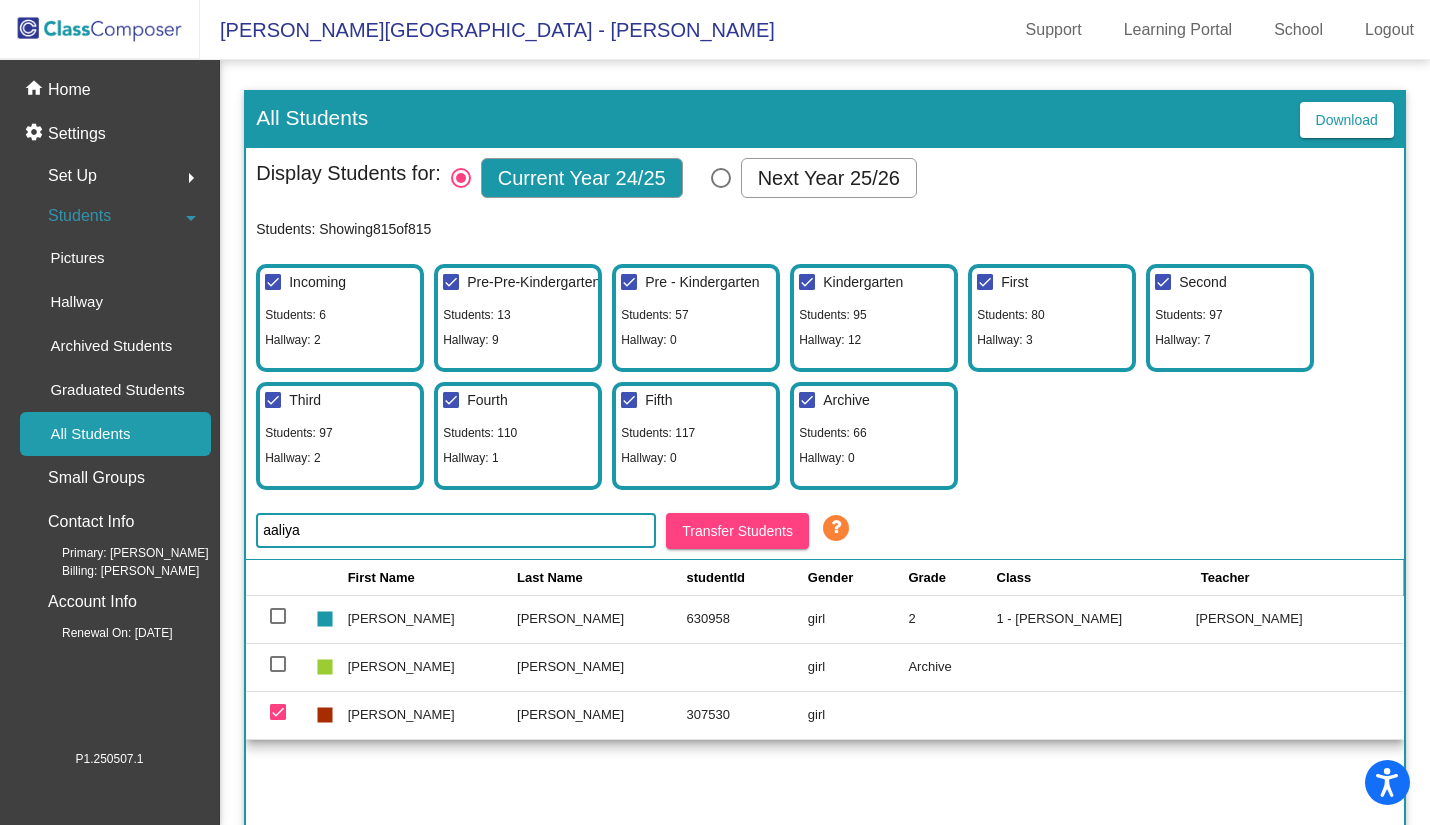 click on "Next Year 25/26" at bounding box center [814, 178] 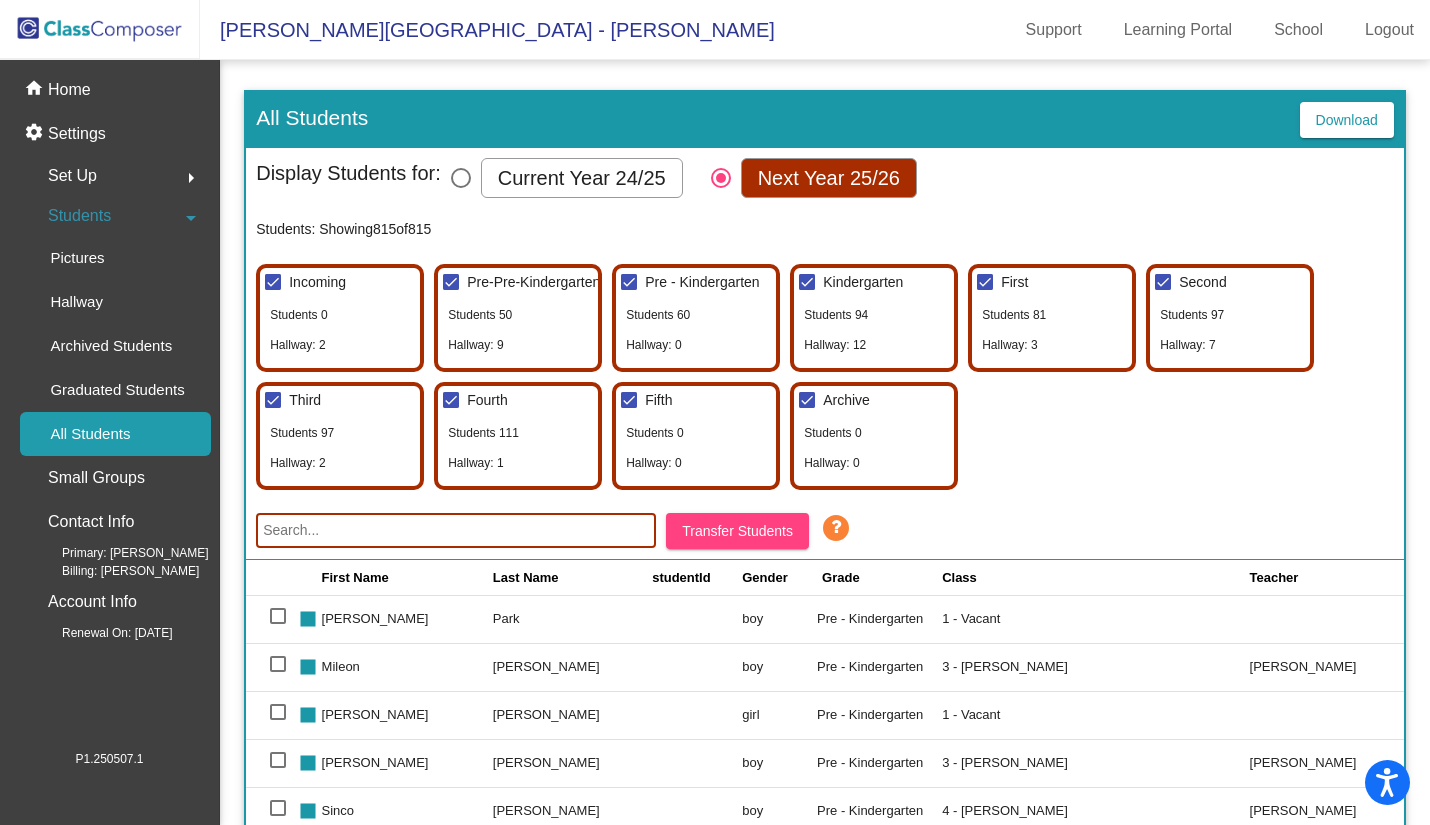 click at bounding box center [721, 178] 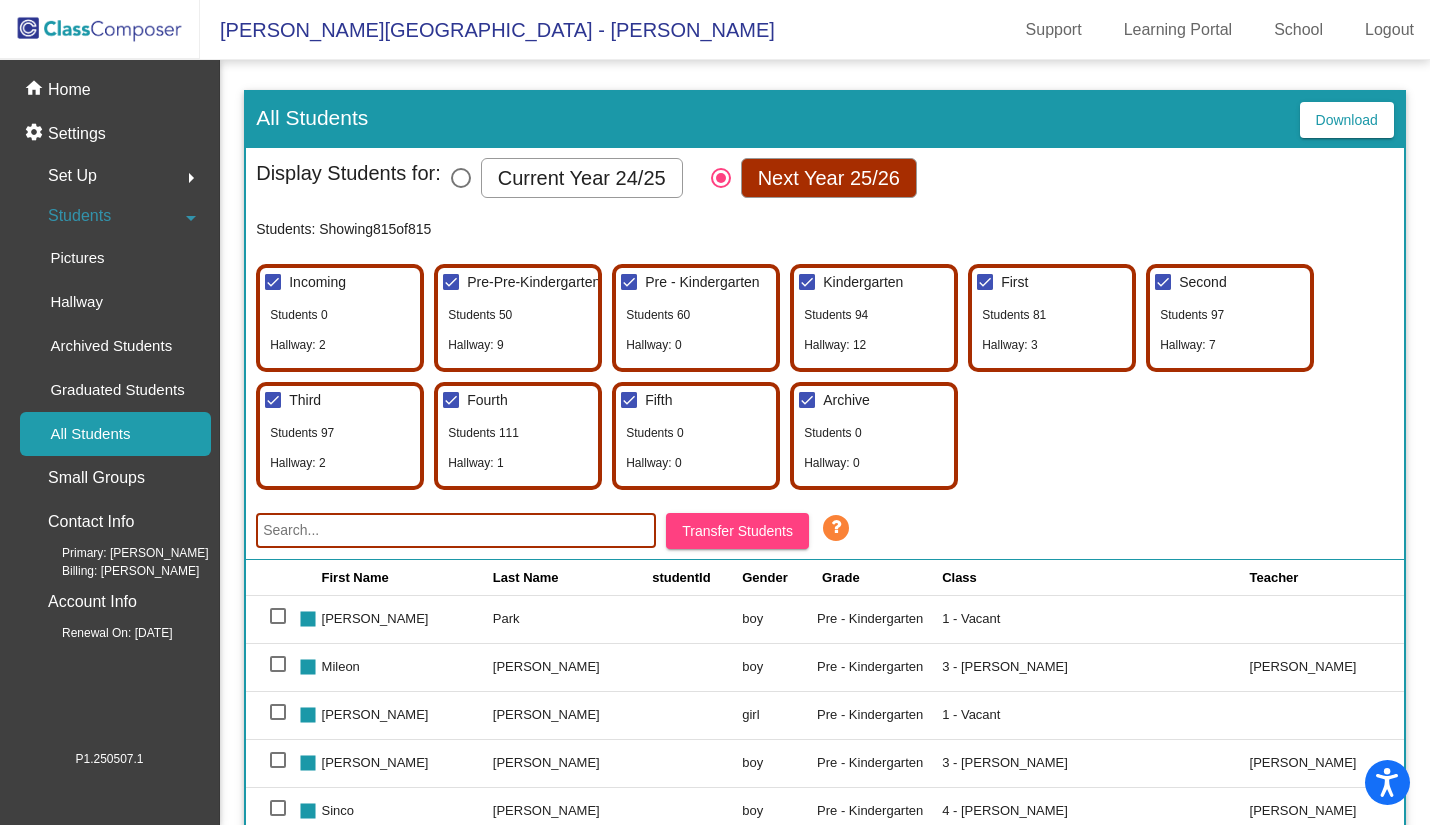click 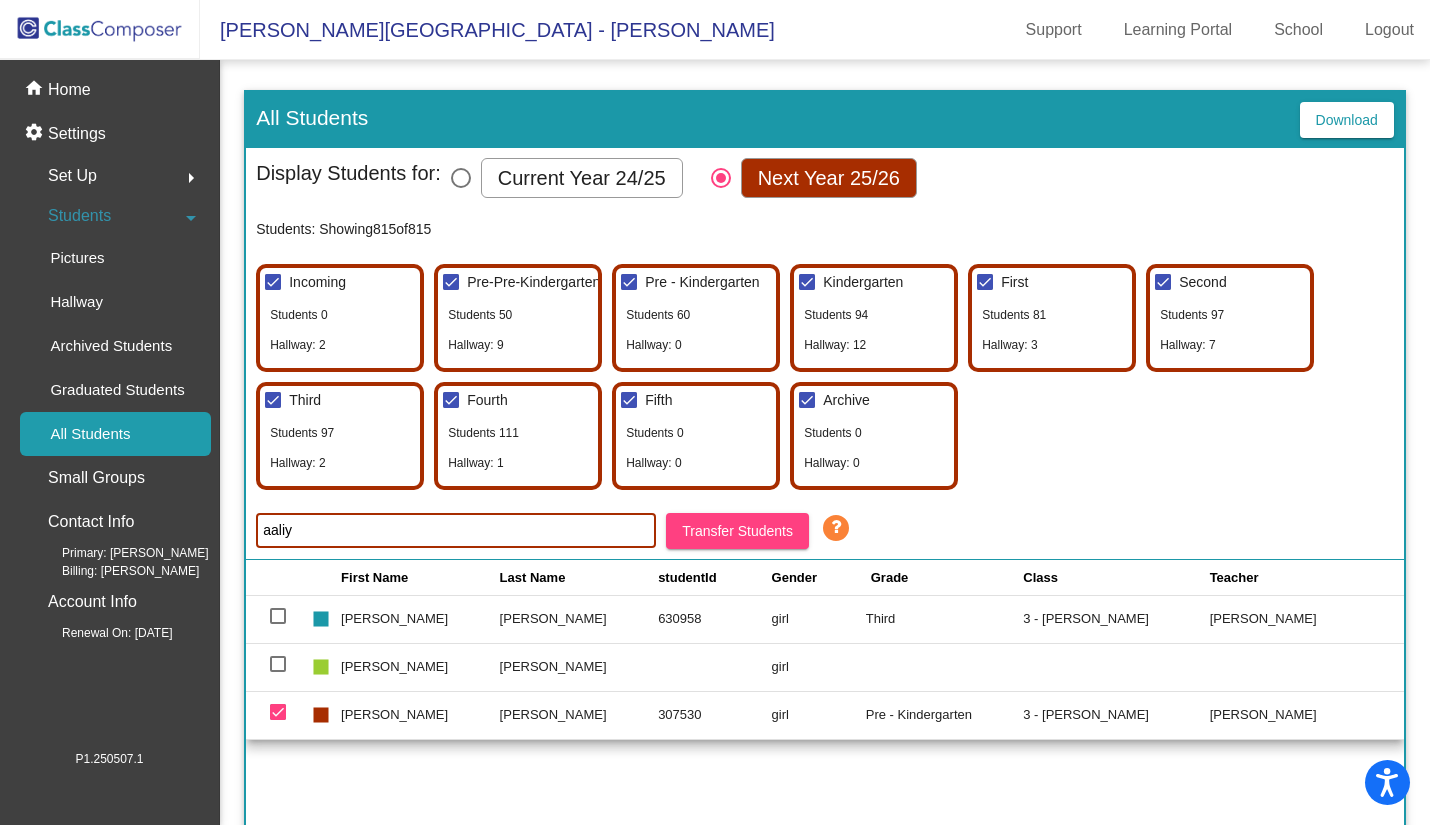 type on "aaliy" 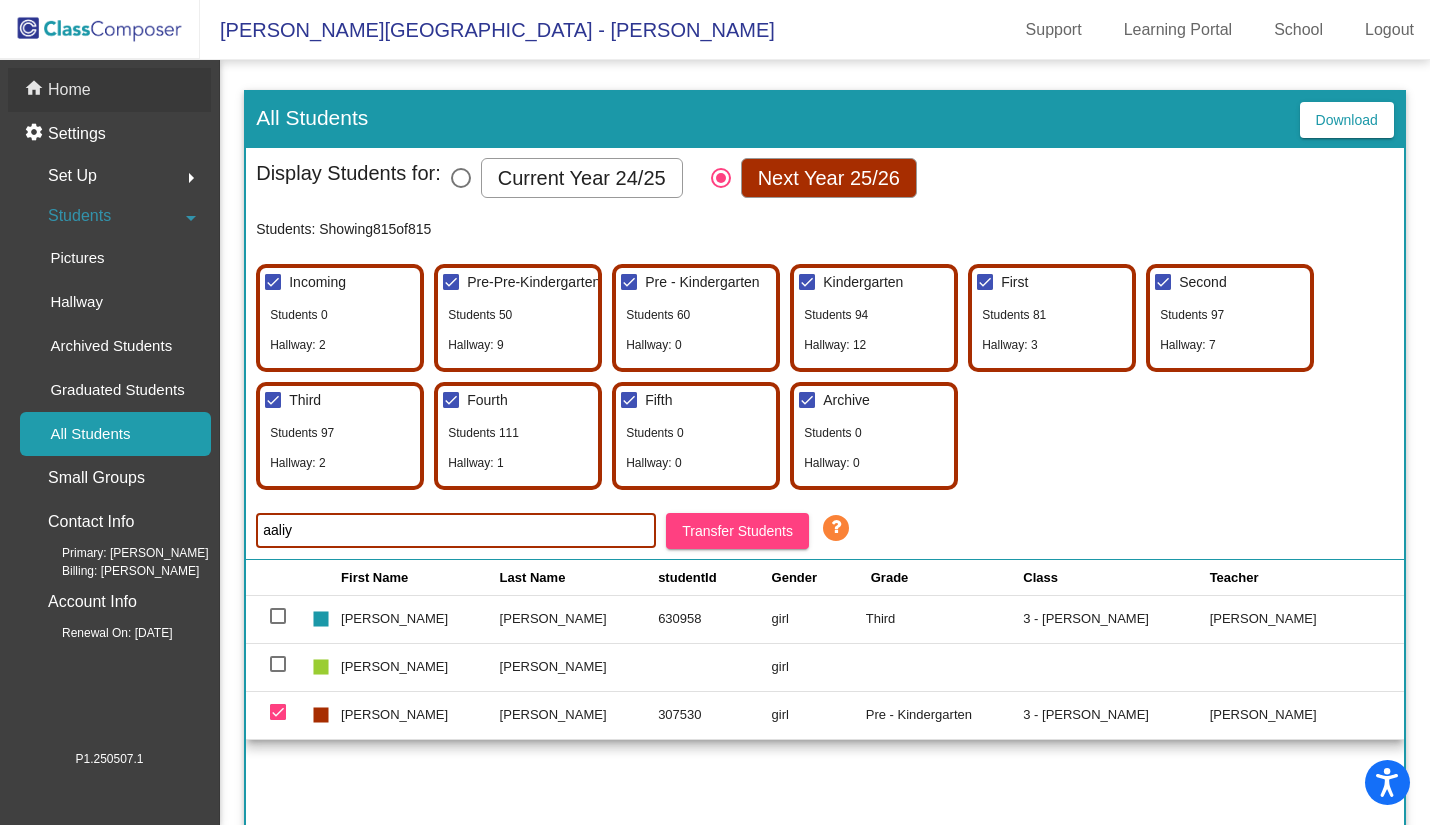 click on "Home" 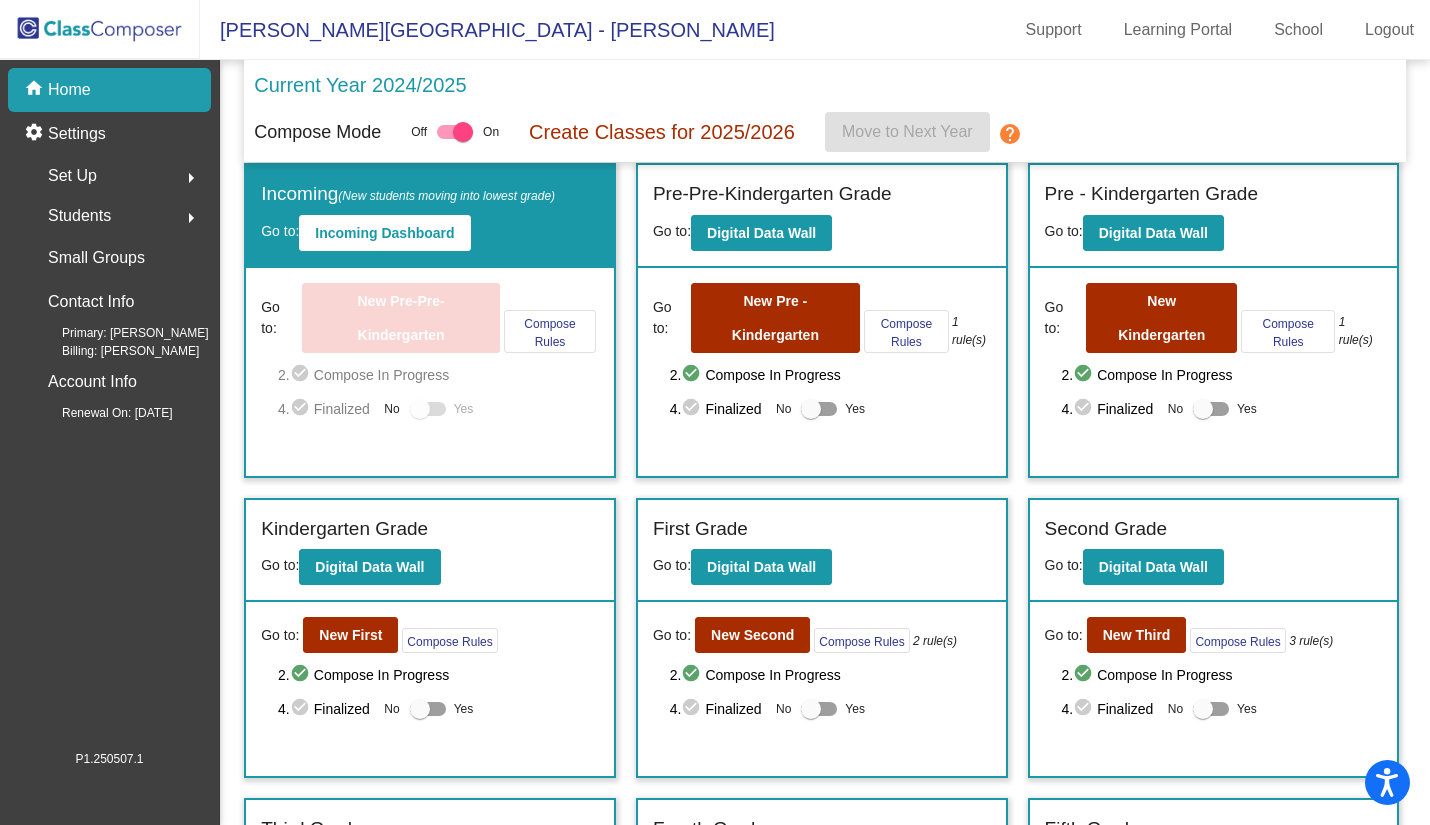 scroll, scrollTop: 0, scrollLeft: 0, axis: both 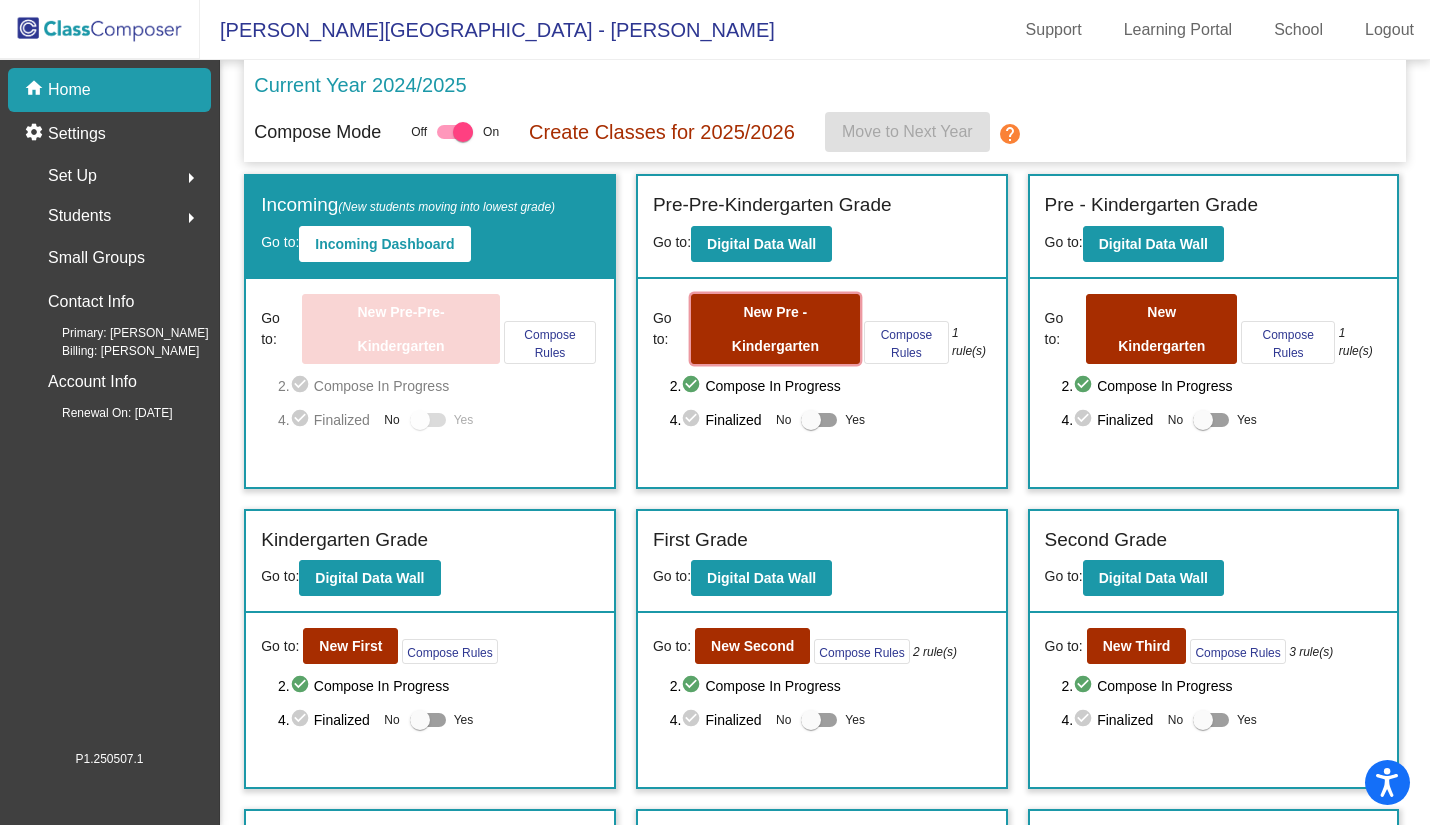 click on "New Pre - Kindergarten" 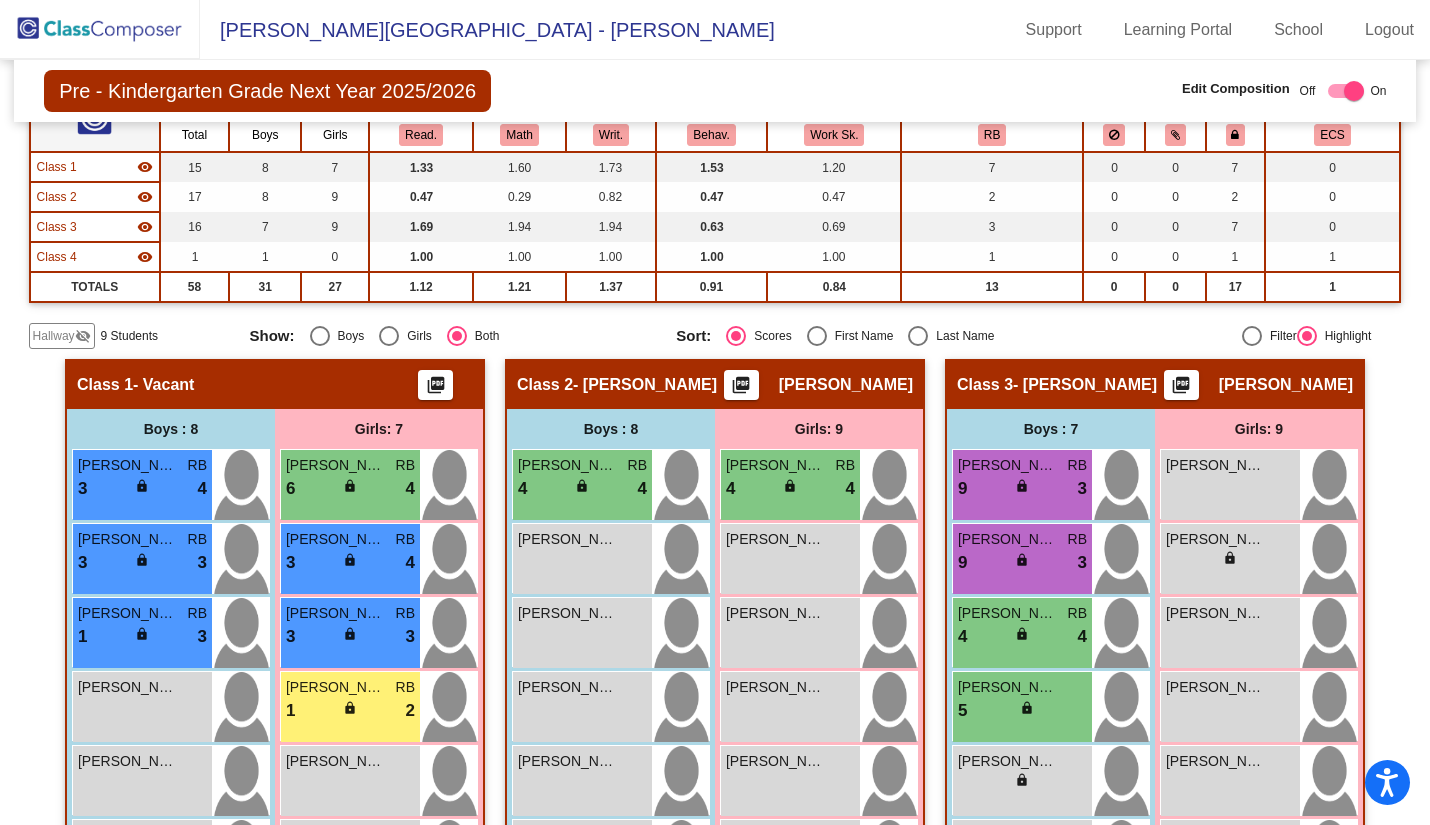 scroll, scrollTop: 0, scrollLeft: 0, axis: both 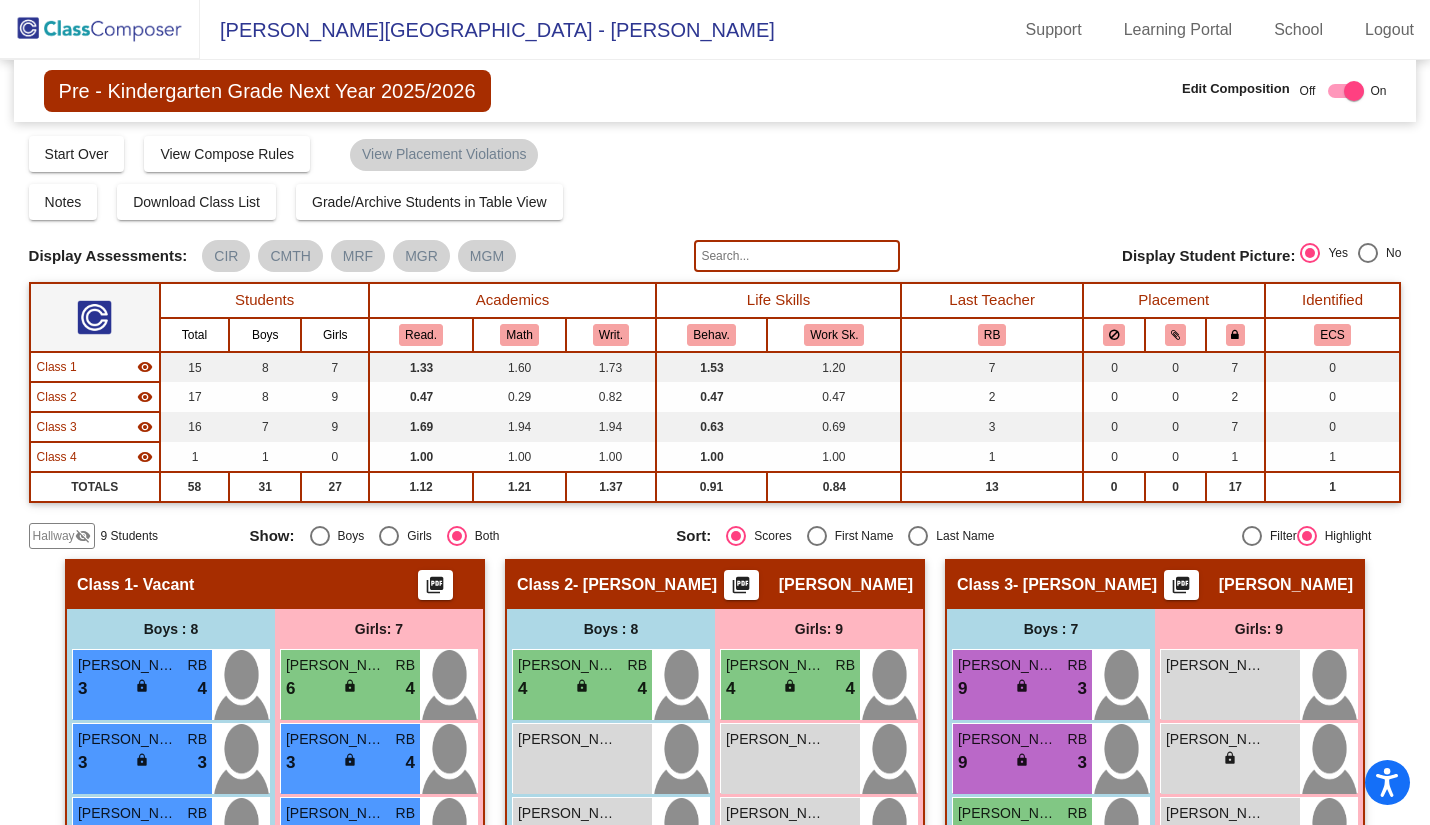 click 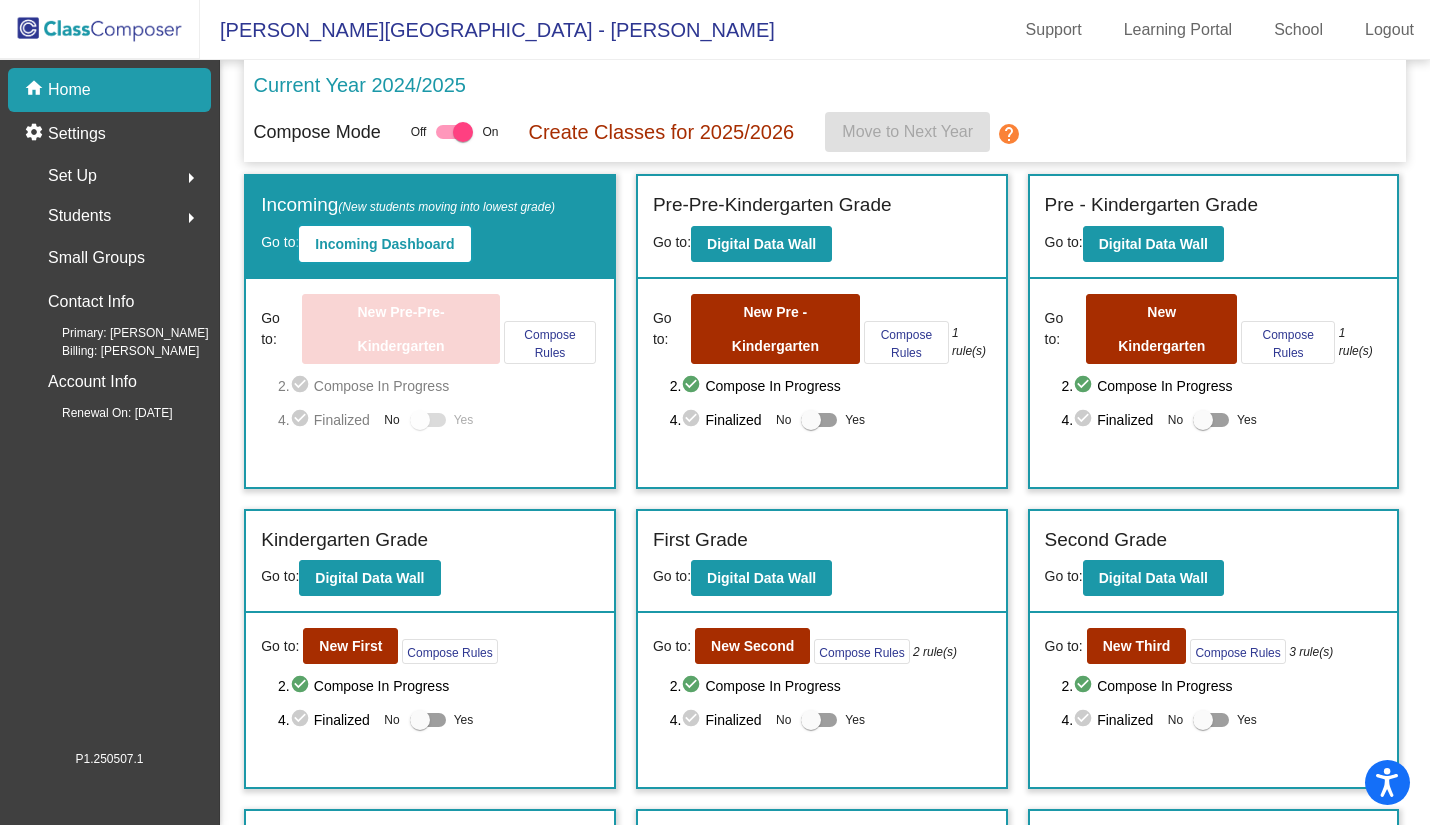 click on "Incoming Dashboard" 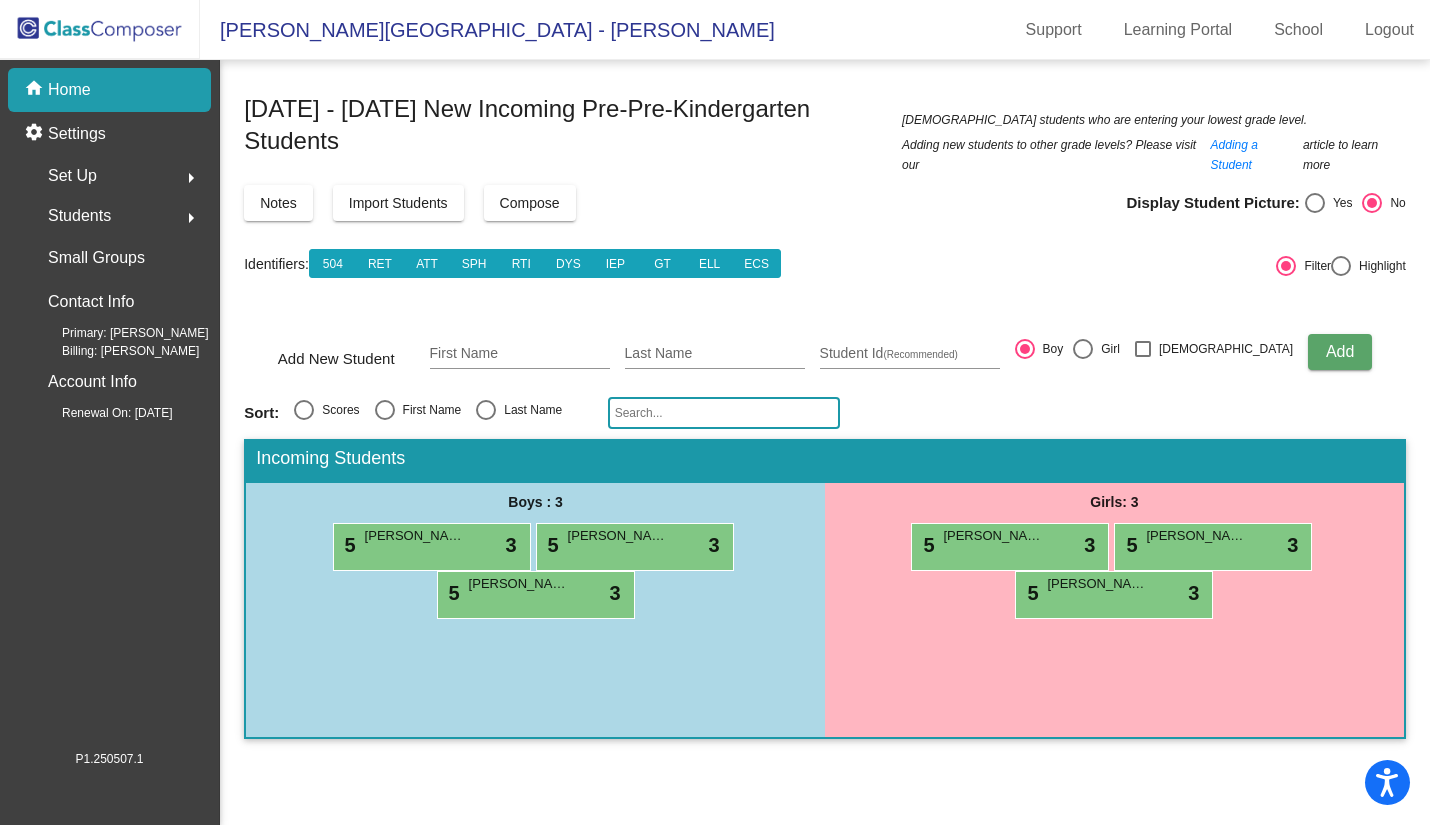 click on "First Name" at bounding box center (520, 354) 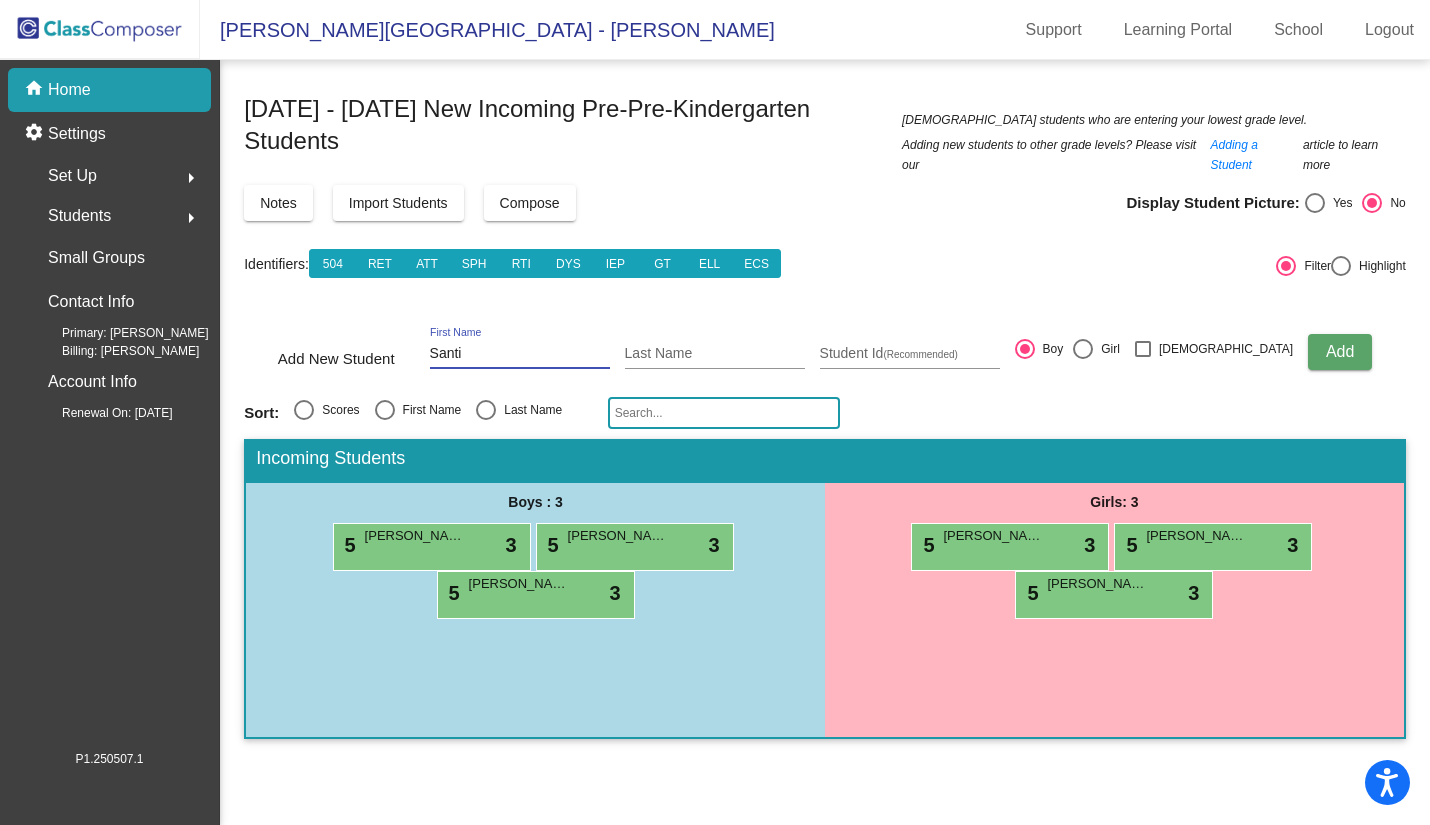 type on "Santi" 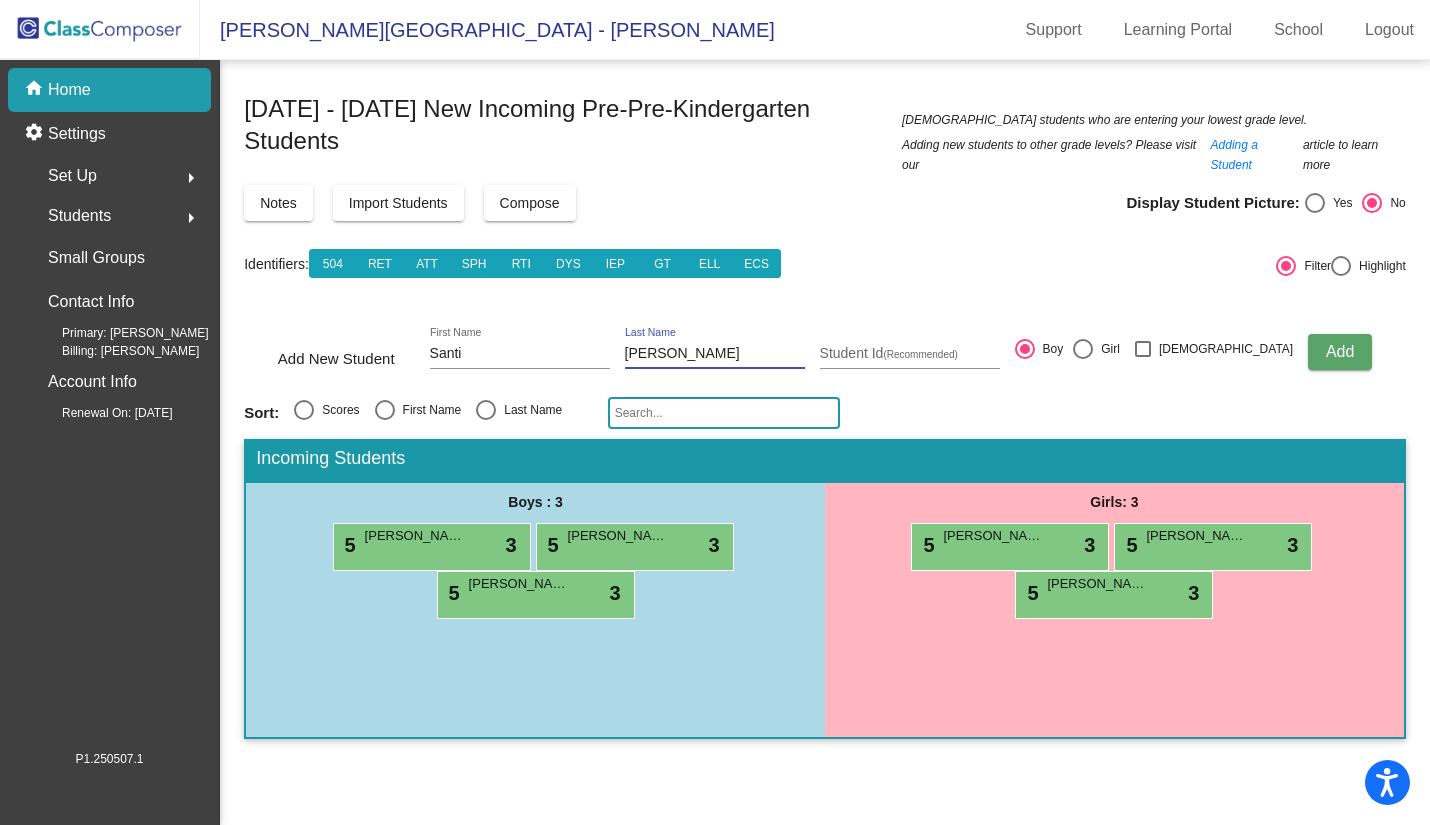 type on "[PERSON_NAME]" 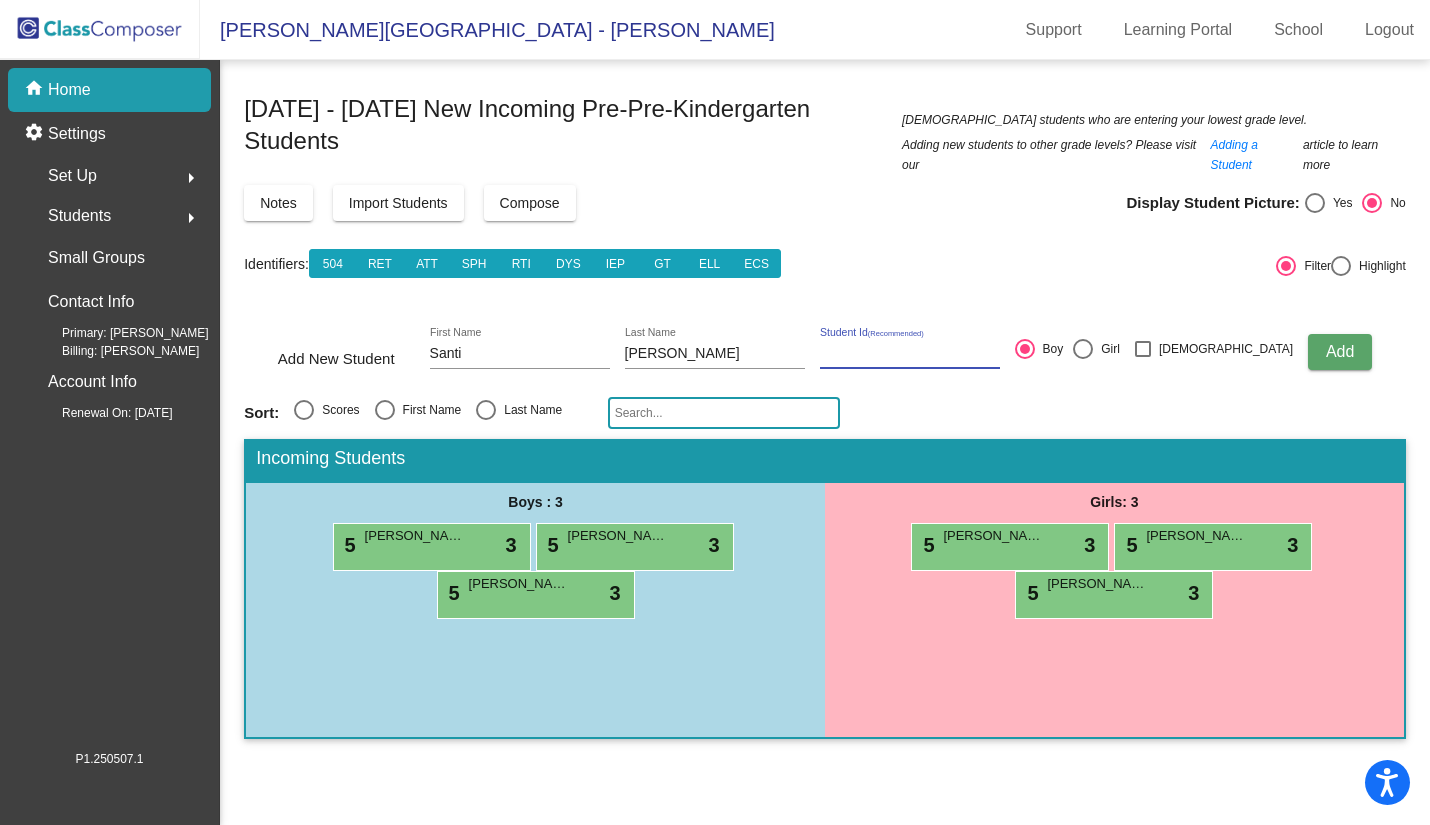 click on "Student Id  (Recommended)" at bounding box center [910, 354] 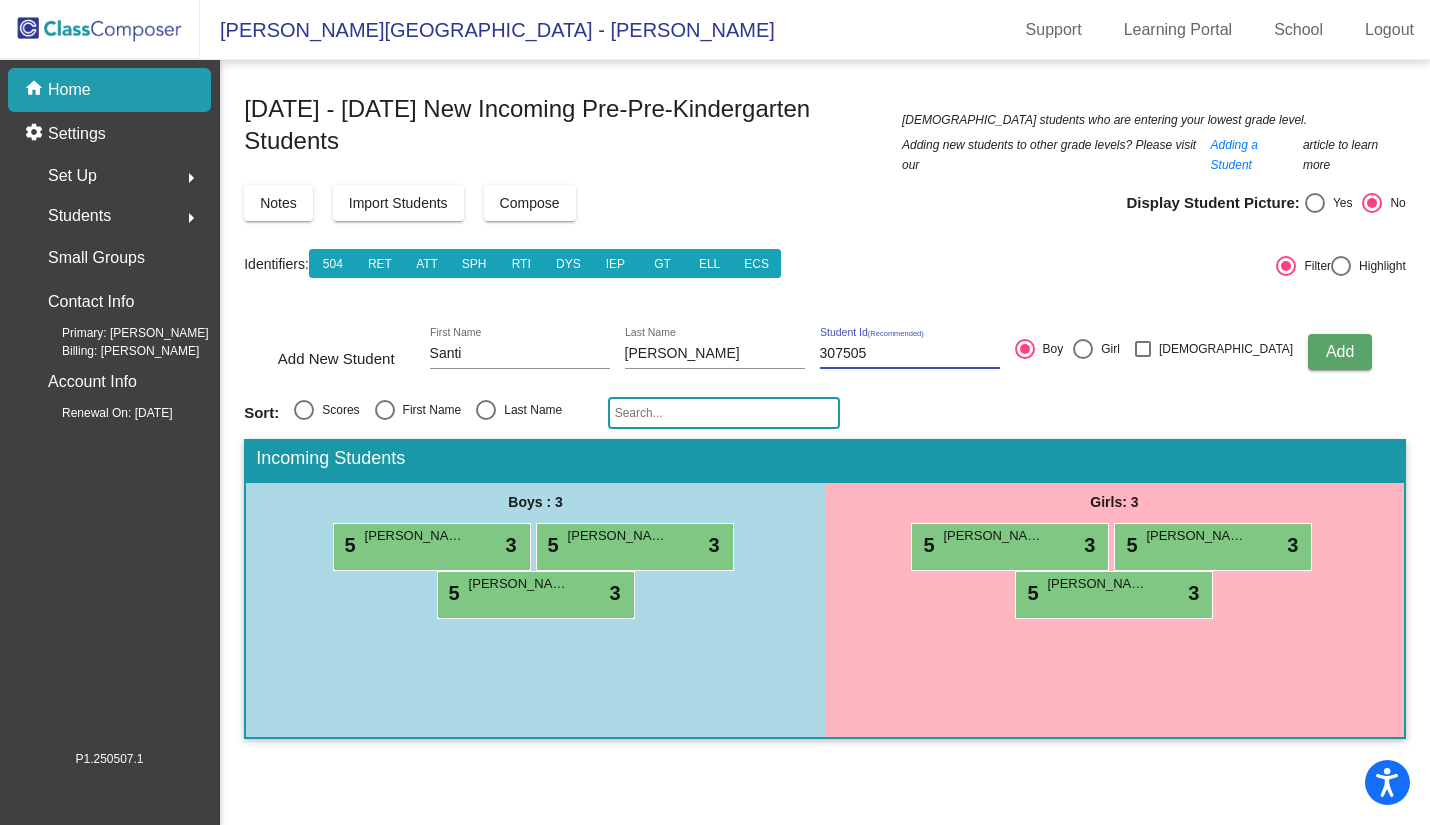 type on "307505" 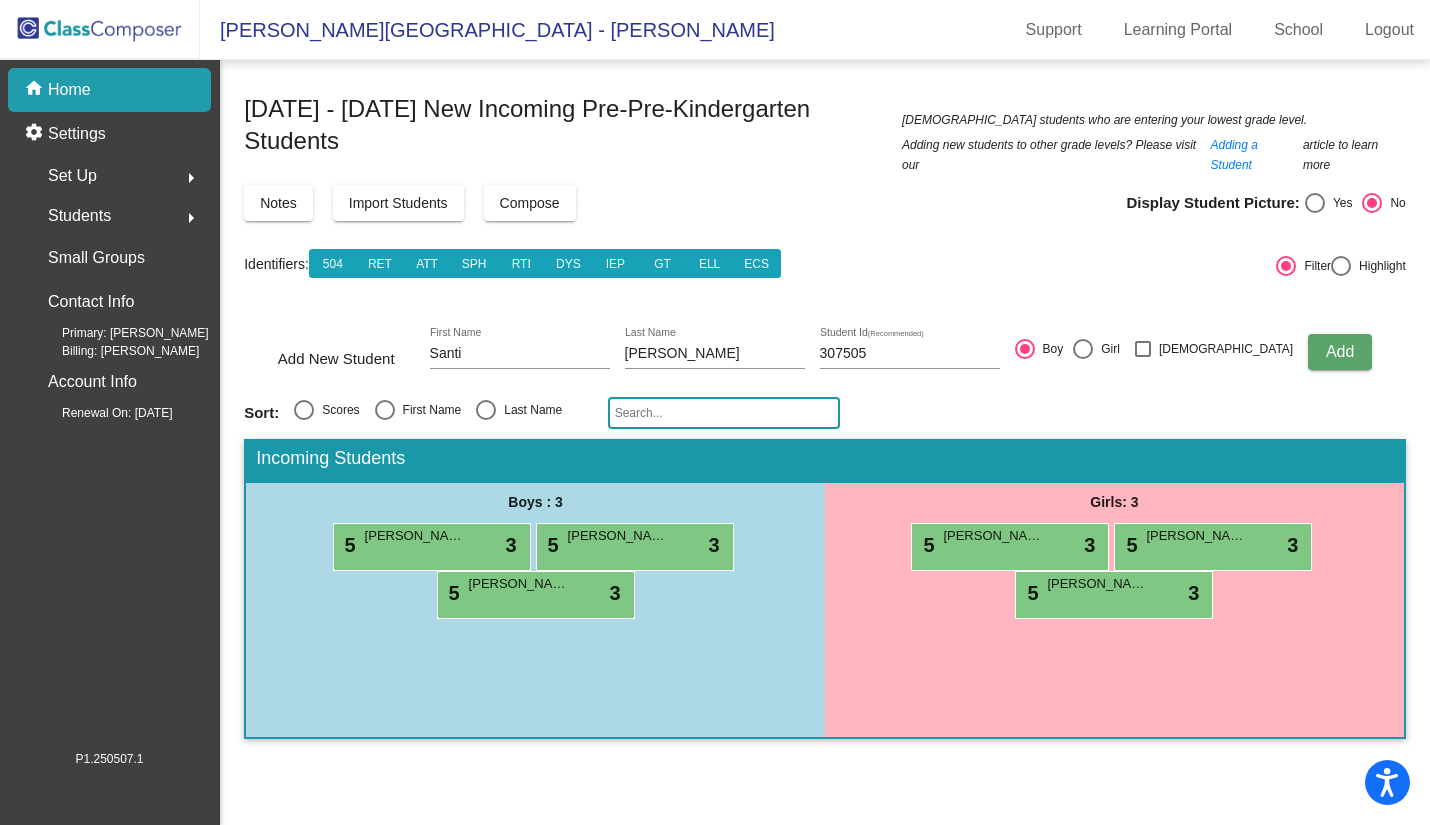 type 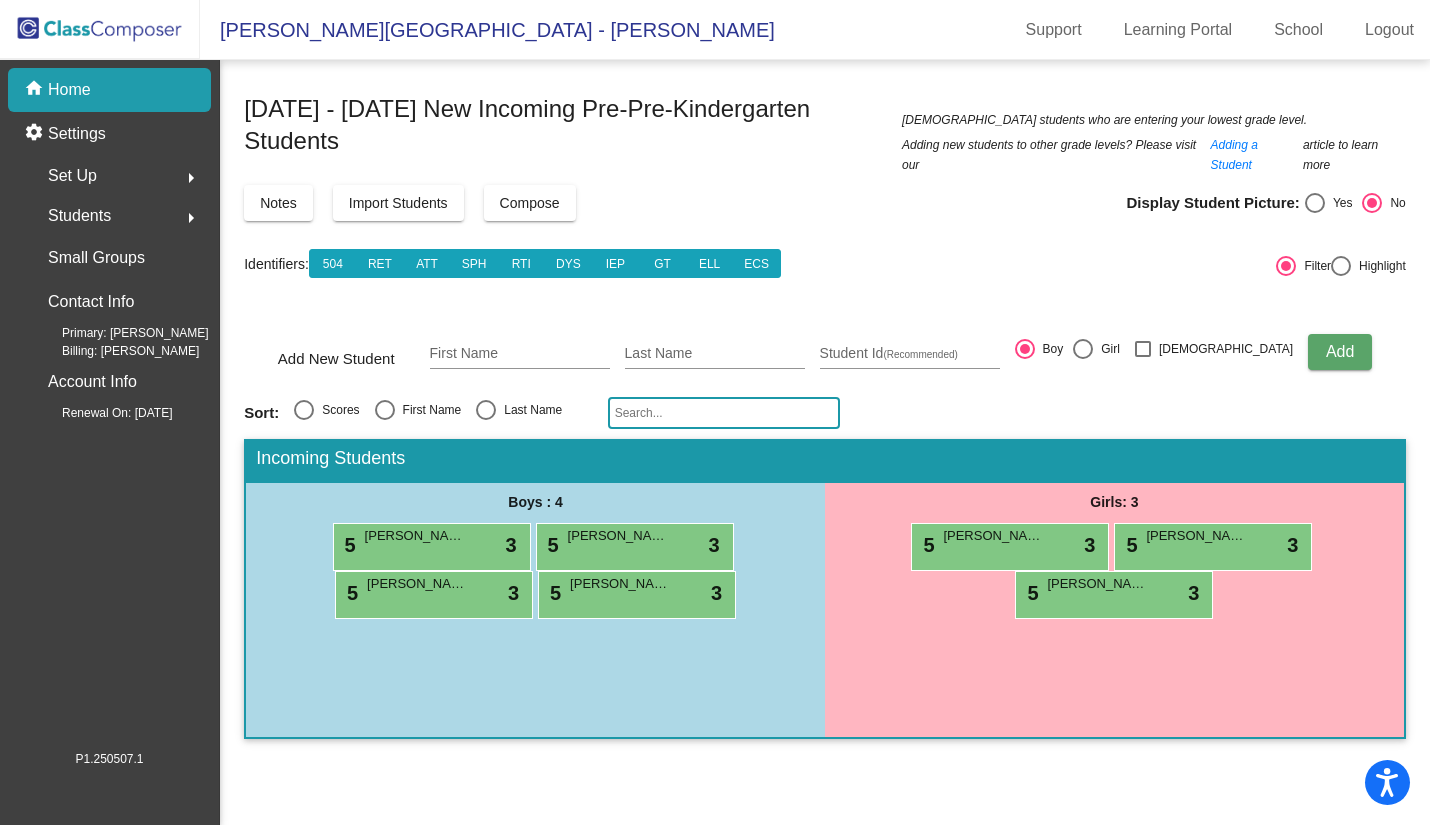 click on "home Home" 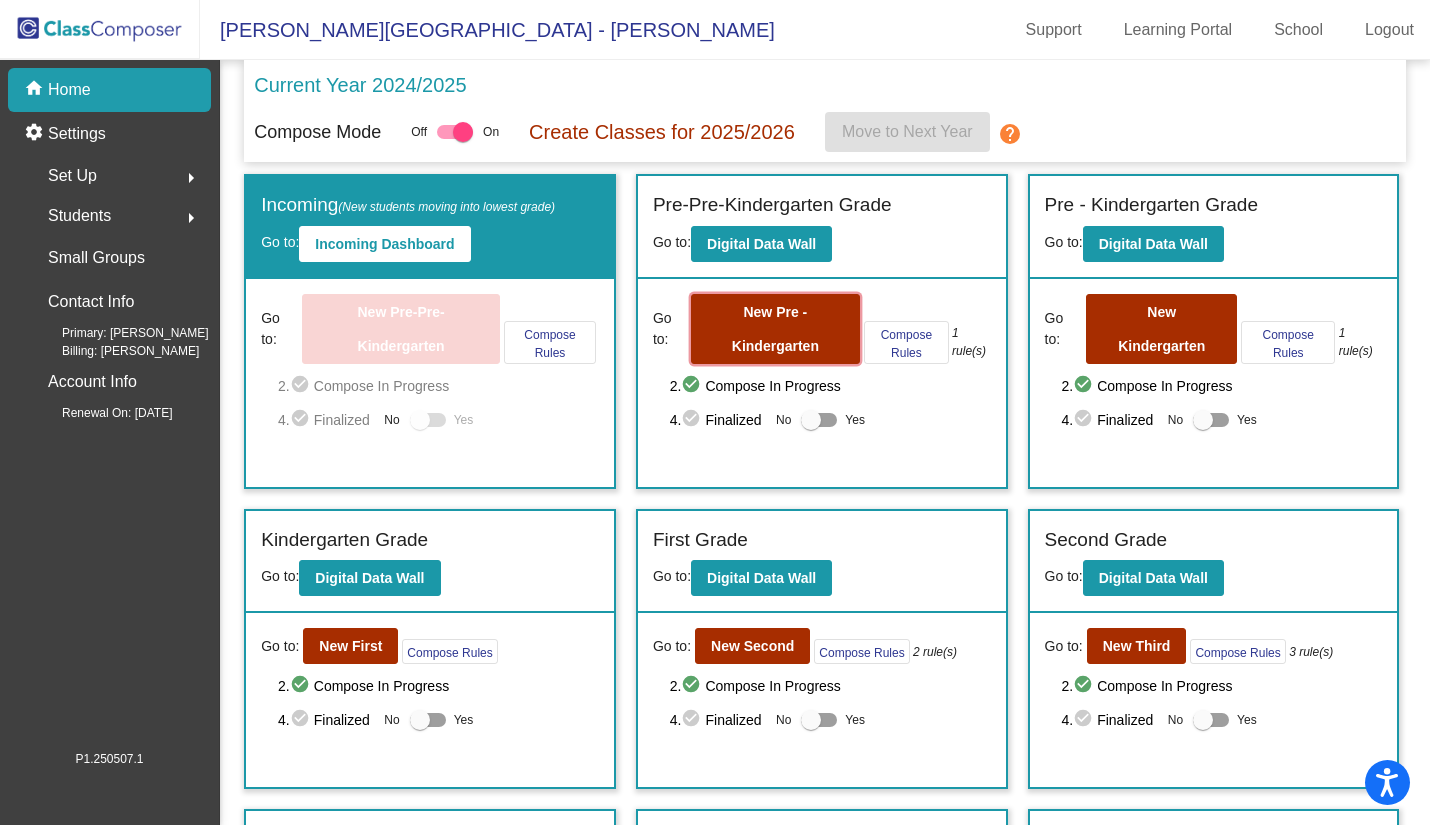 click on "New Pre - Kindergarten" 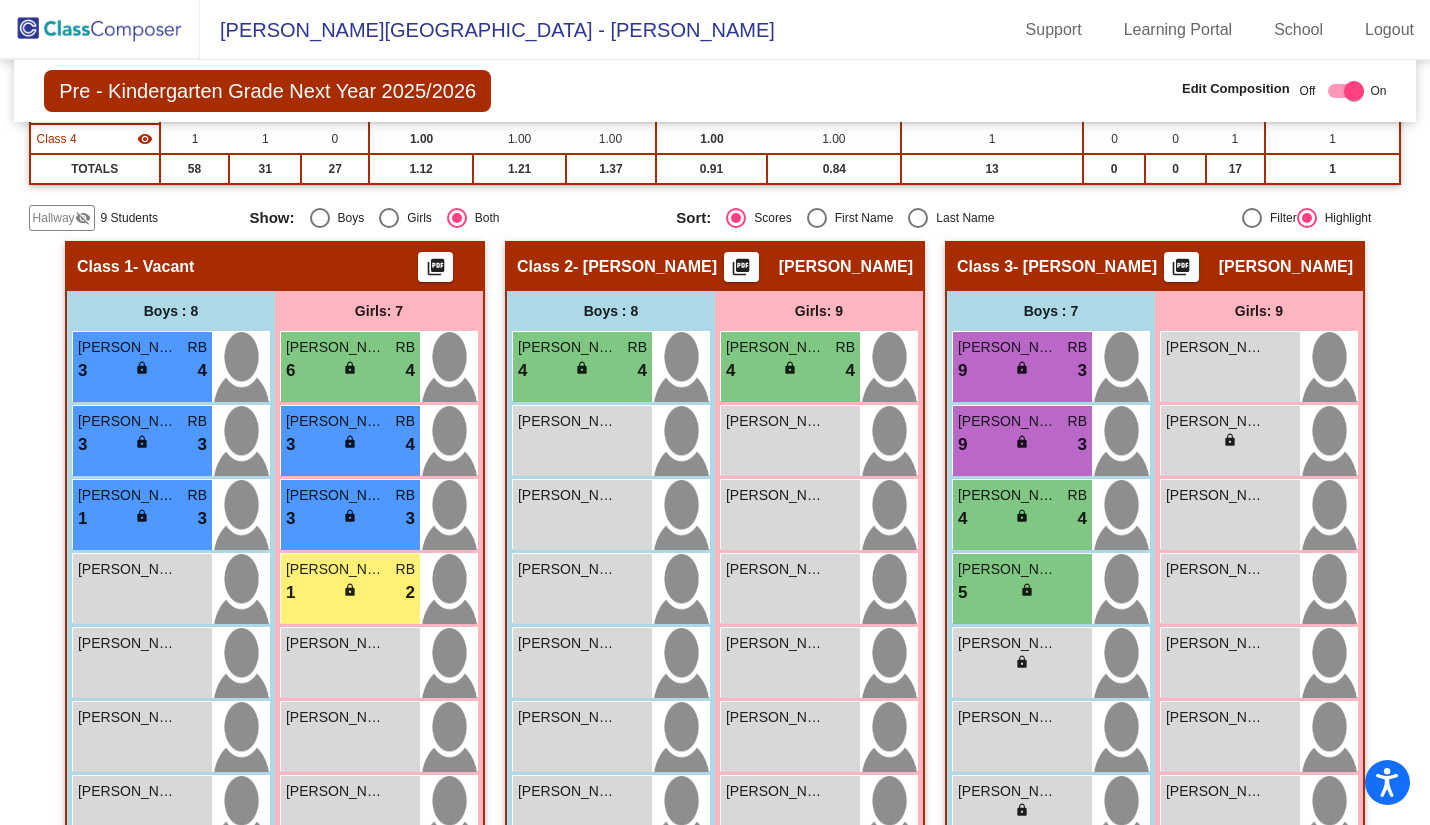 scroll, scrollTop: 141, scrollLeft: 0, axis: vertical 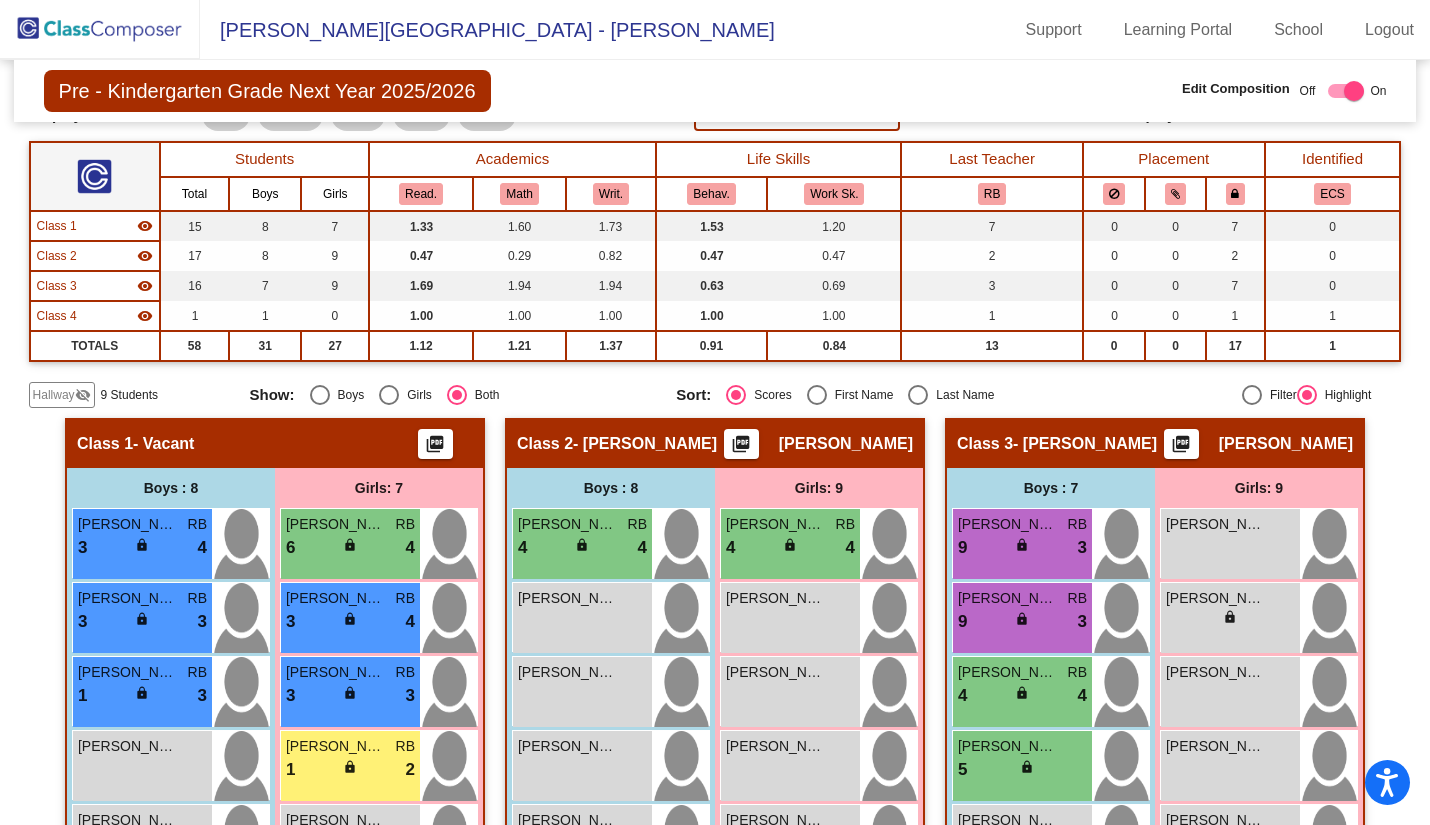 click on "visibility_off" 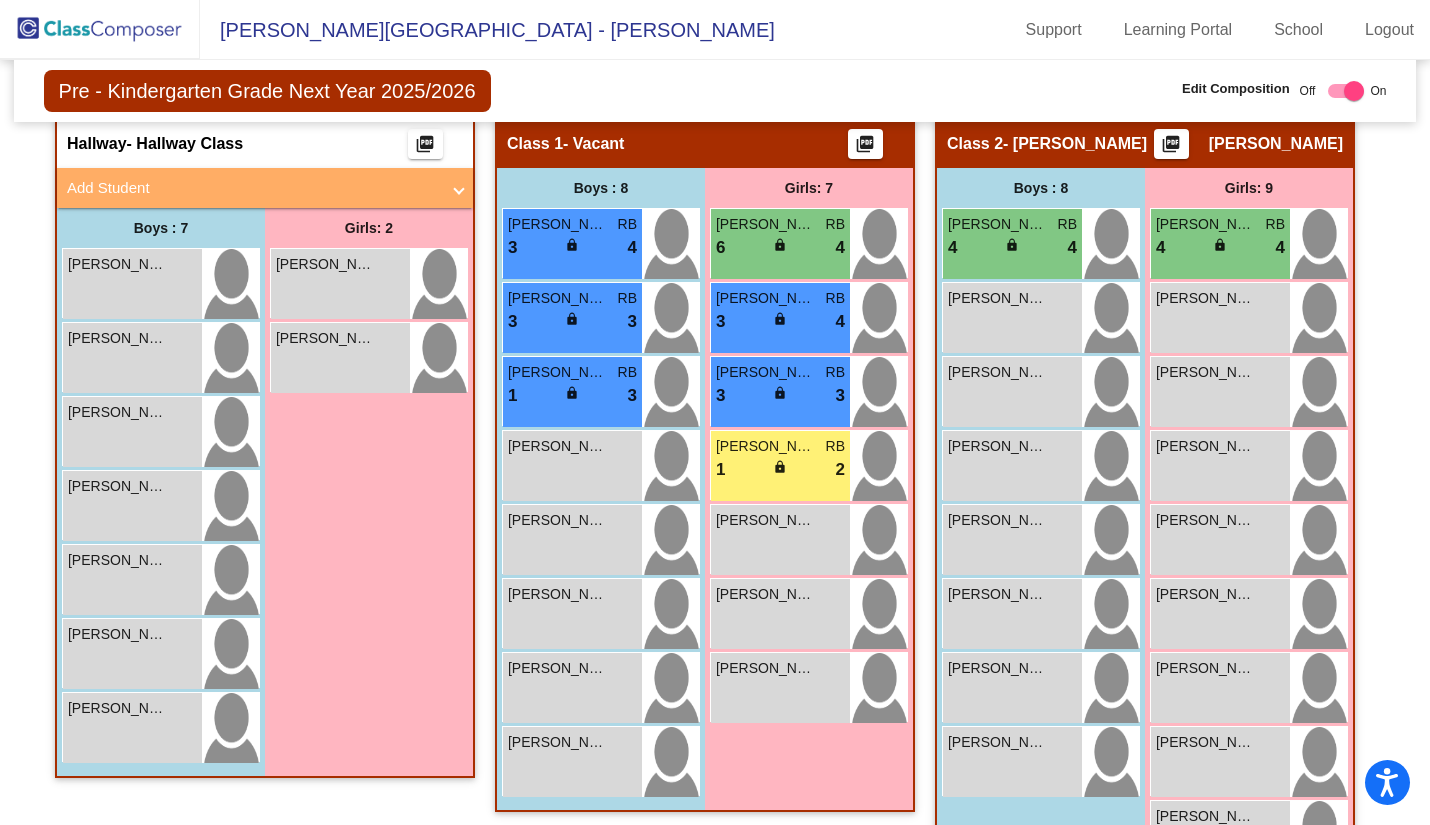 scroll, scrollTop: 141, scrollLeft: 0, axis: vertical 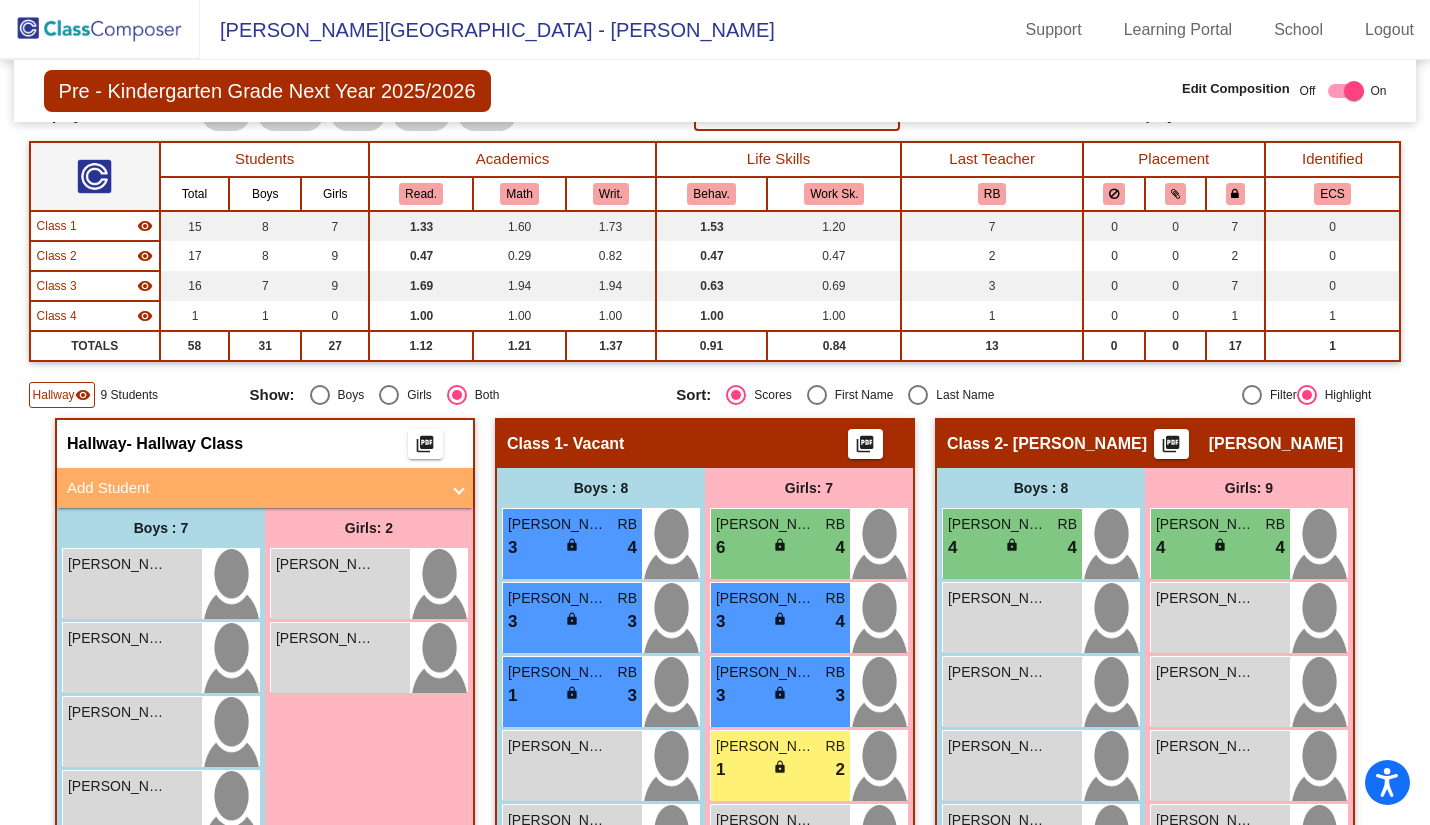 click on "Add Student" at bounding box center [253, 488] 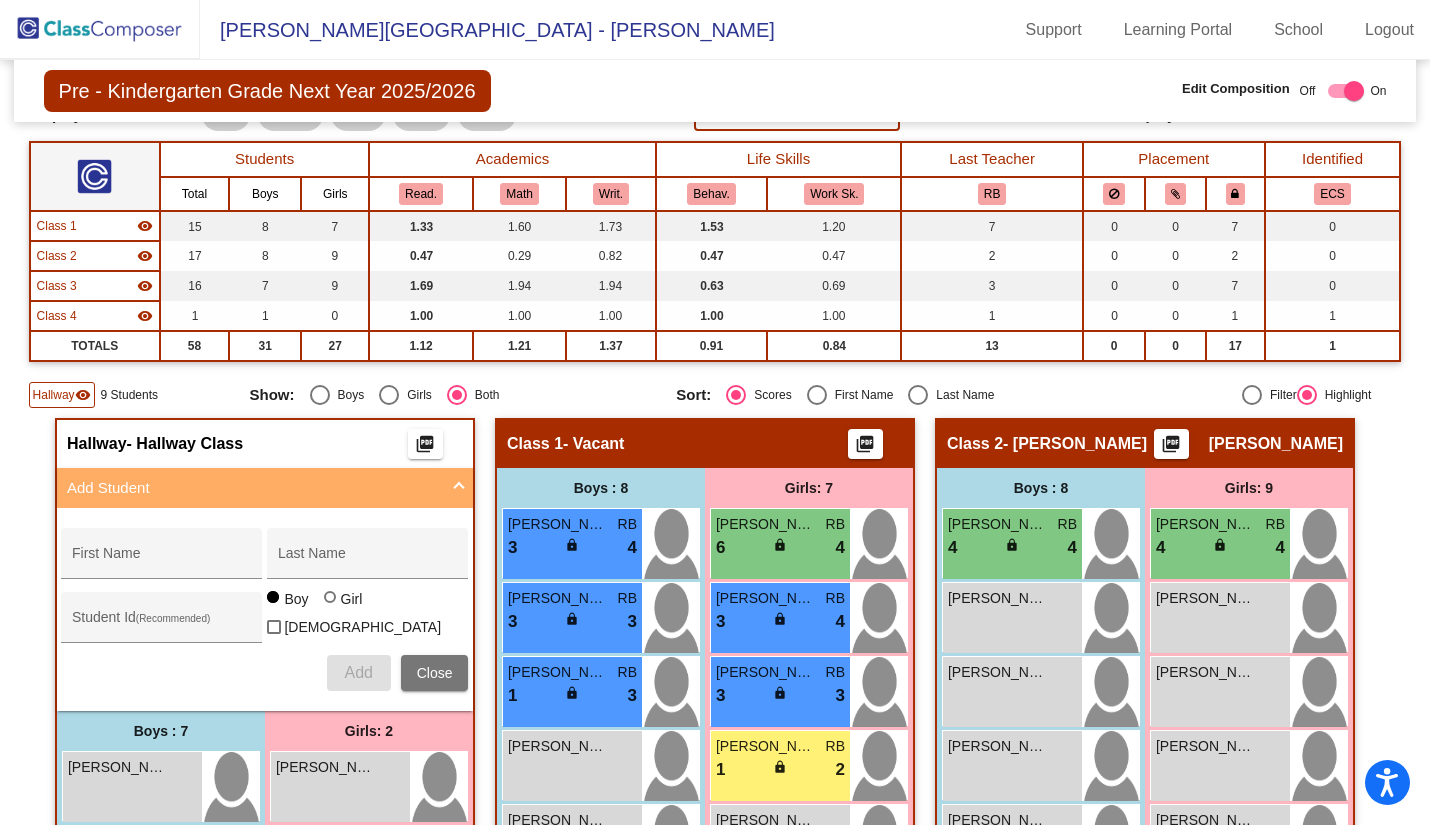 click on "First Name" at bounding box center [162, 559] 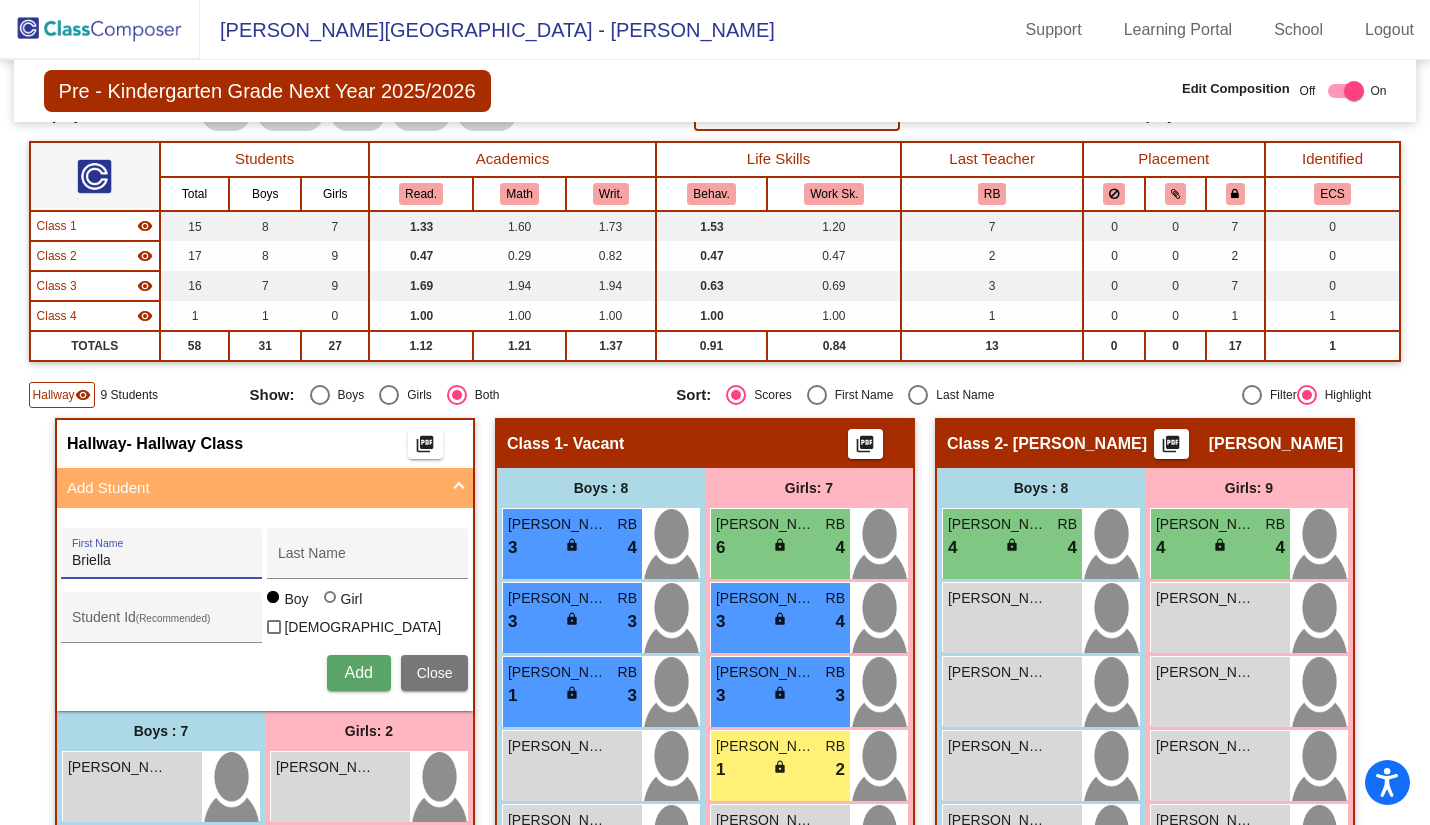 type on "Briella" 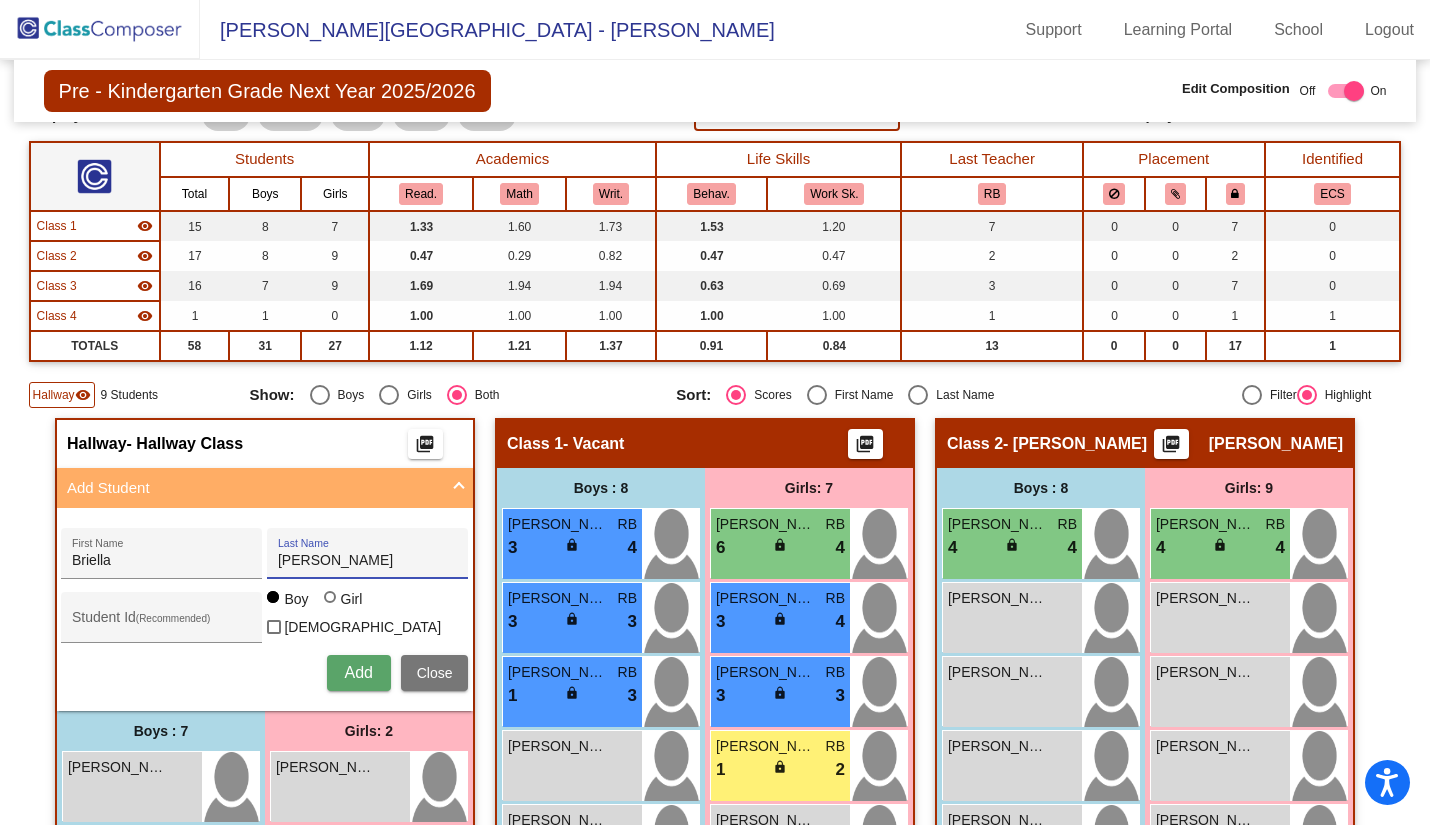 type on "[PERSON_NAME]" 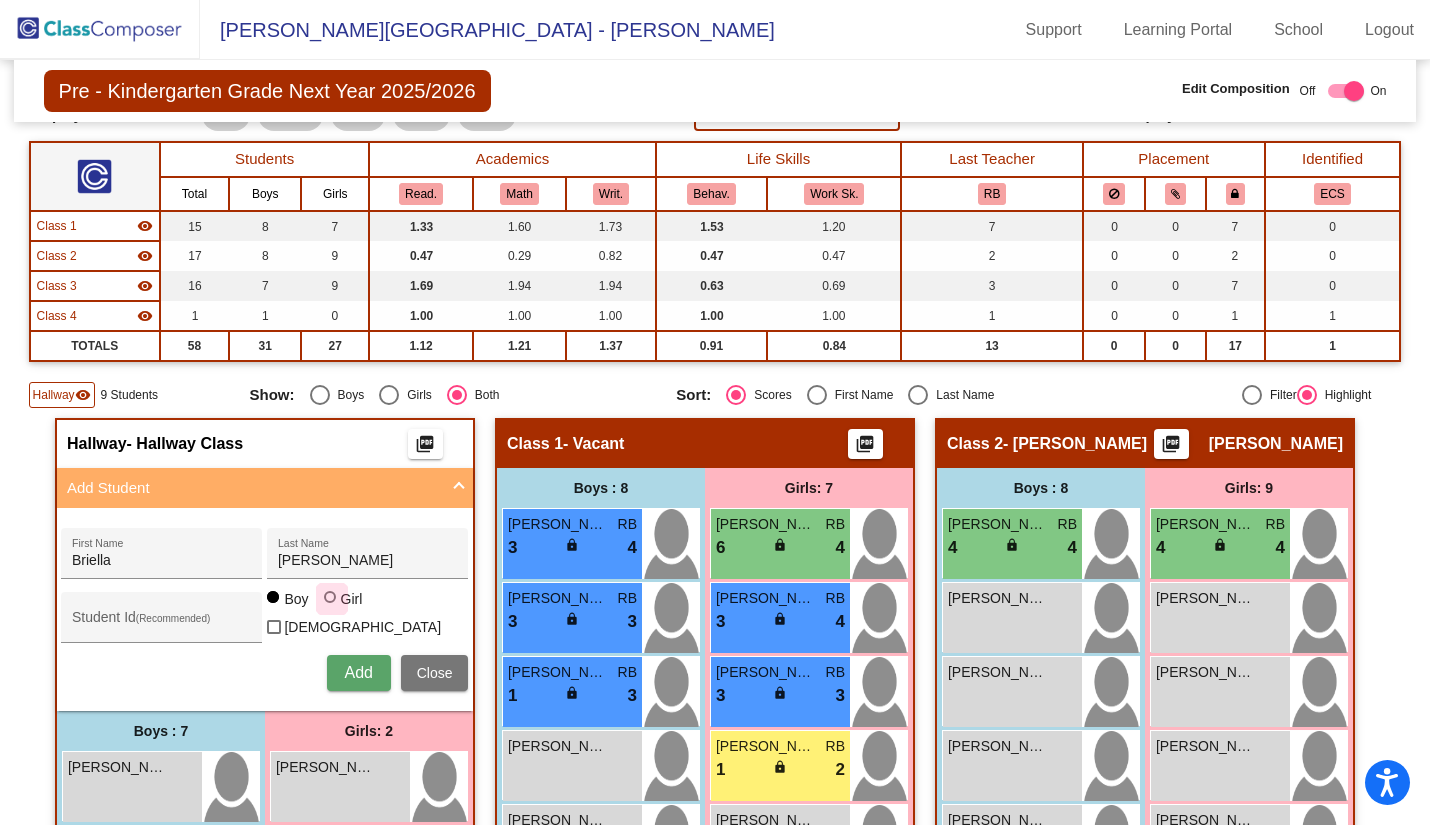 click at bounding box center (330, 597) 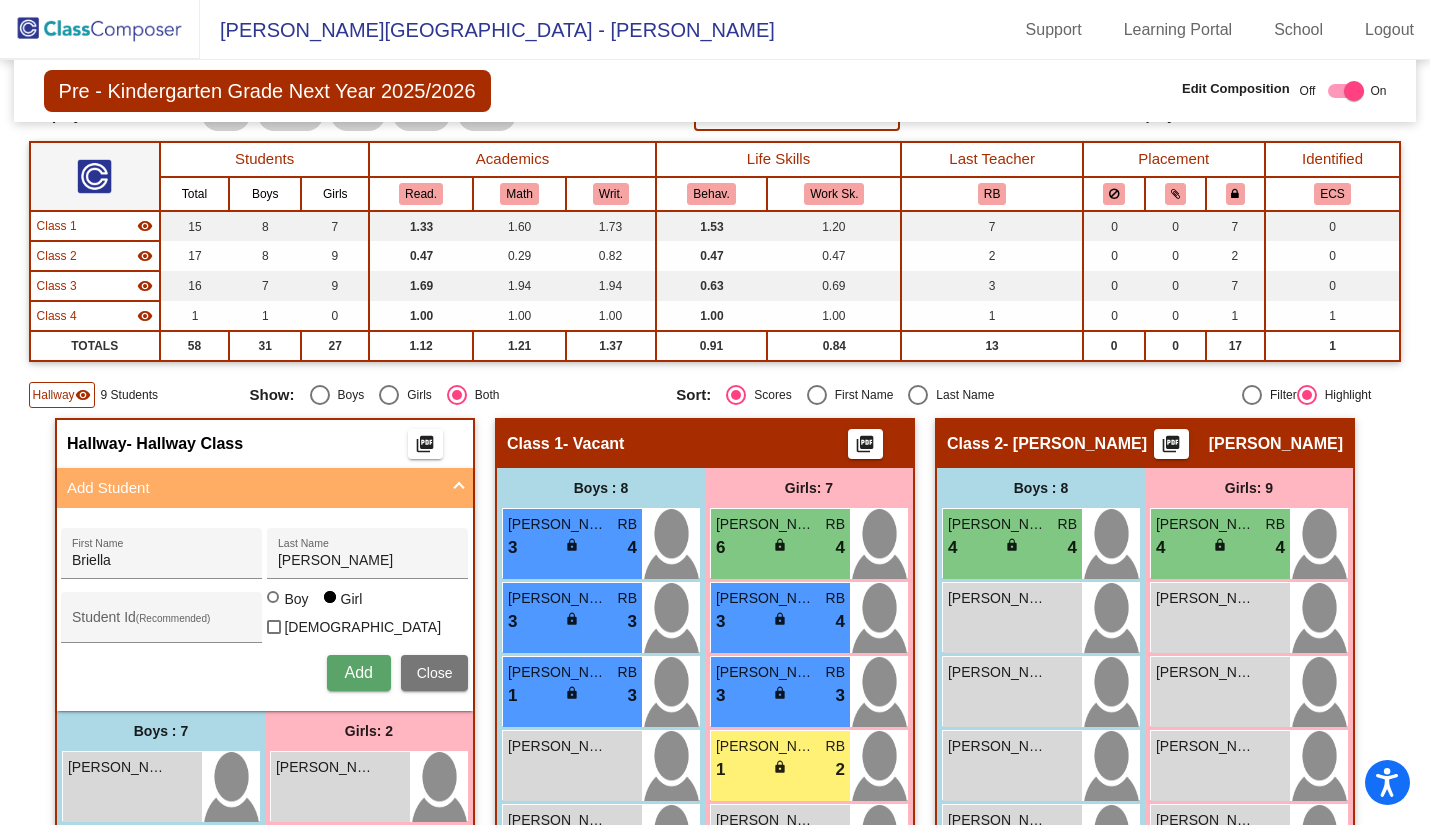click on "Student Id  (Recommended)" at bounding box center (162, 625) 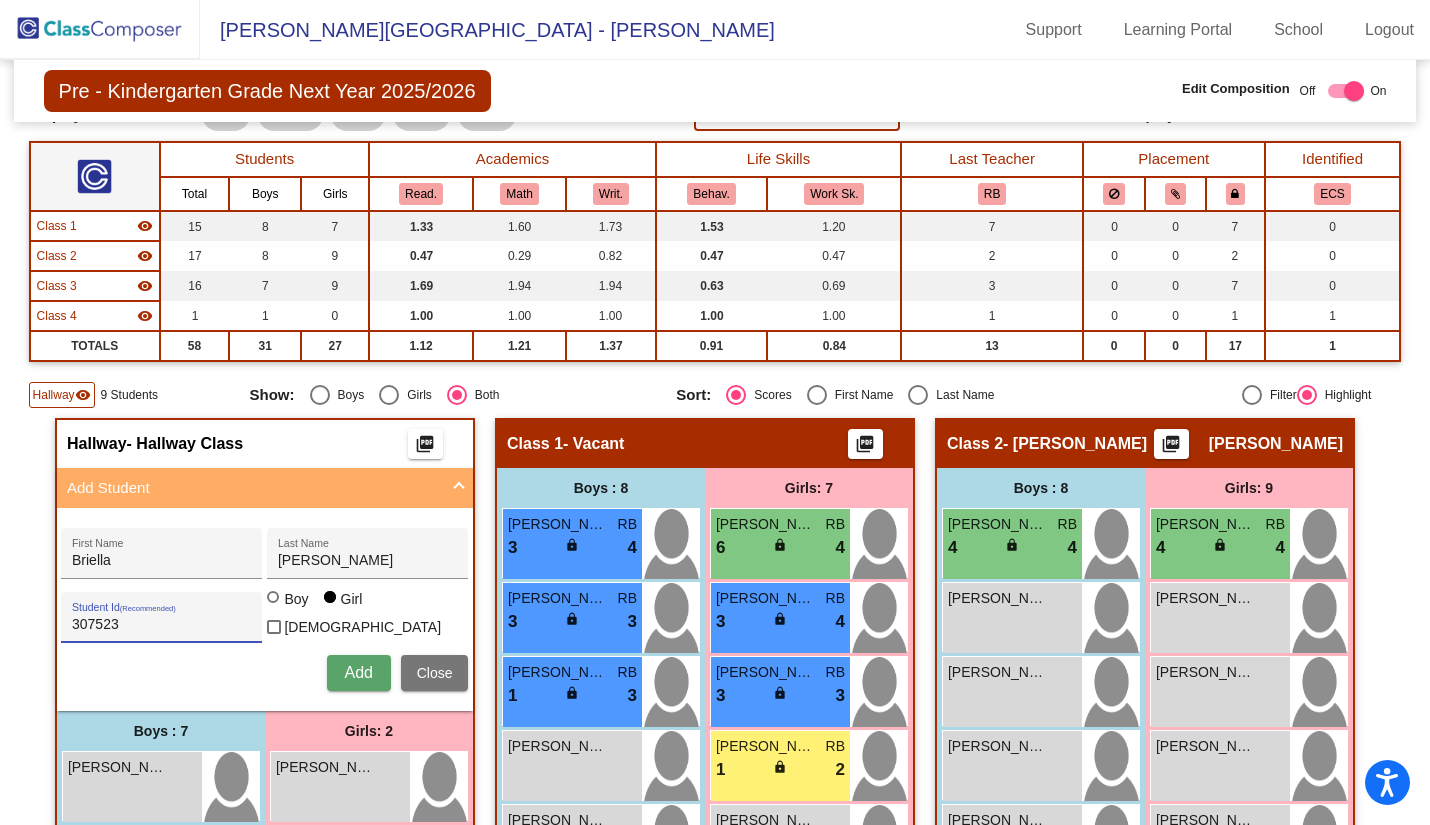 type on "307523" 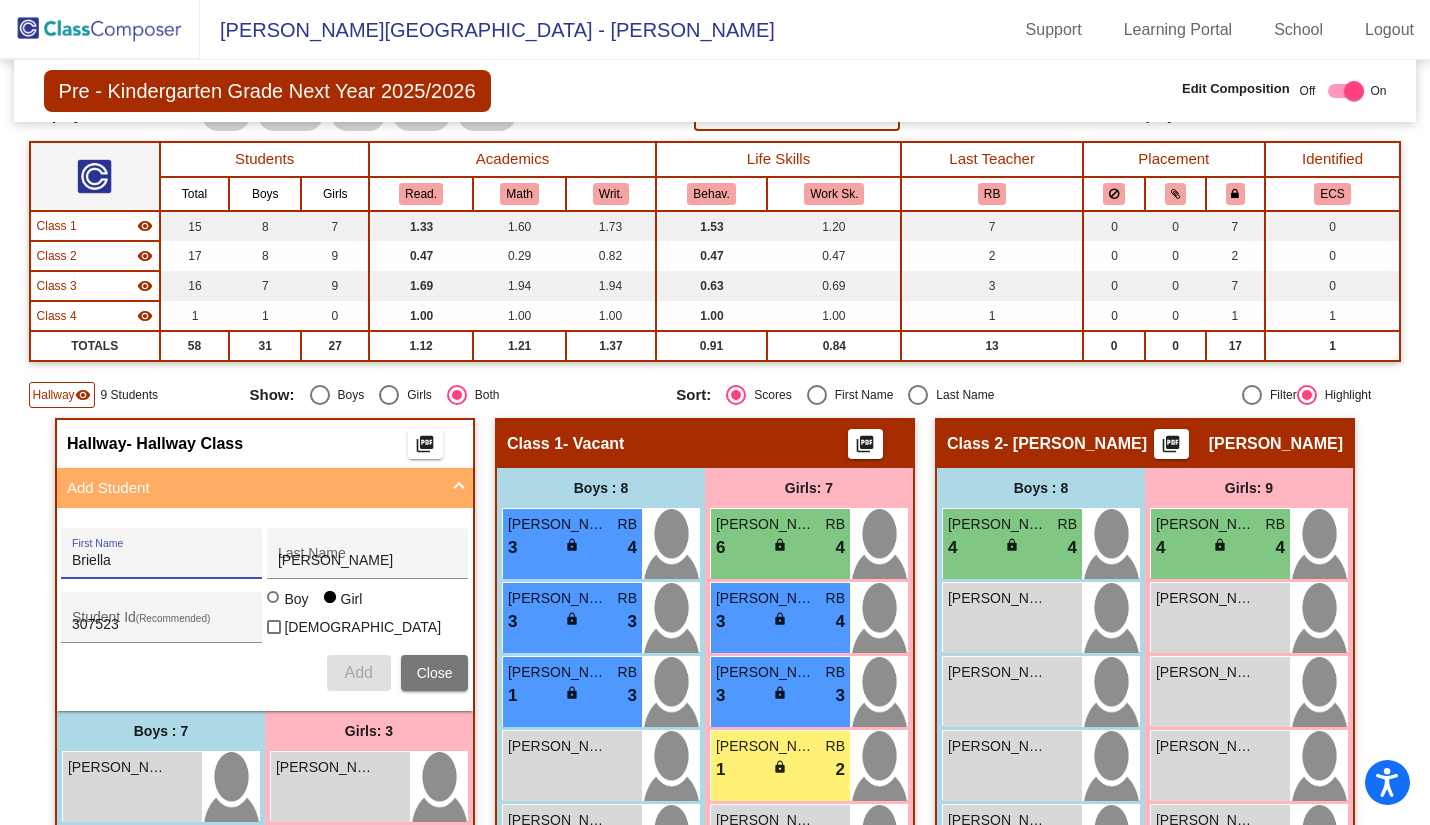 type 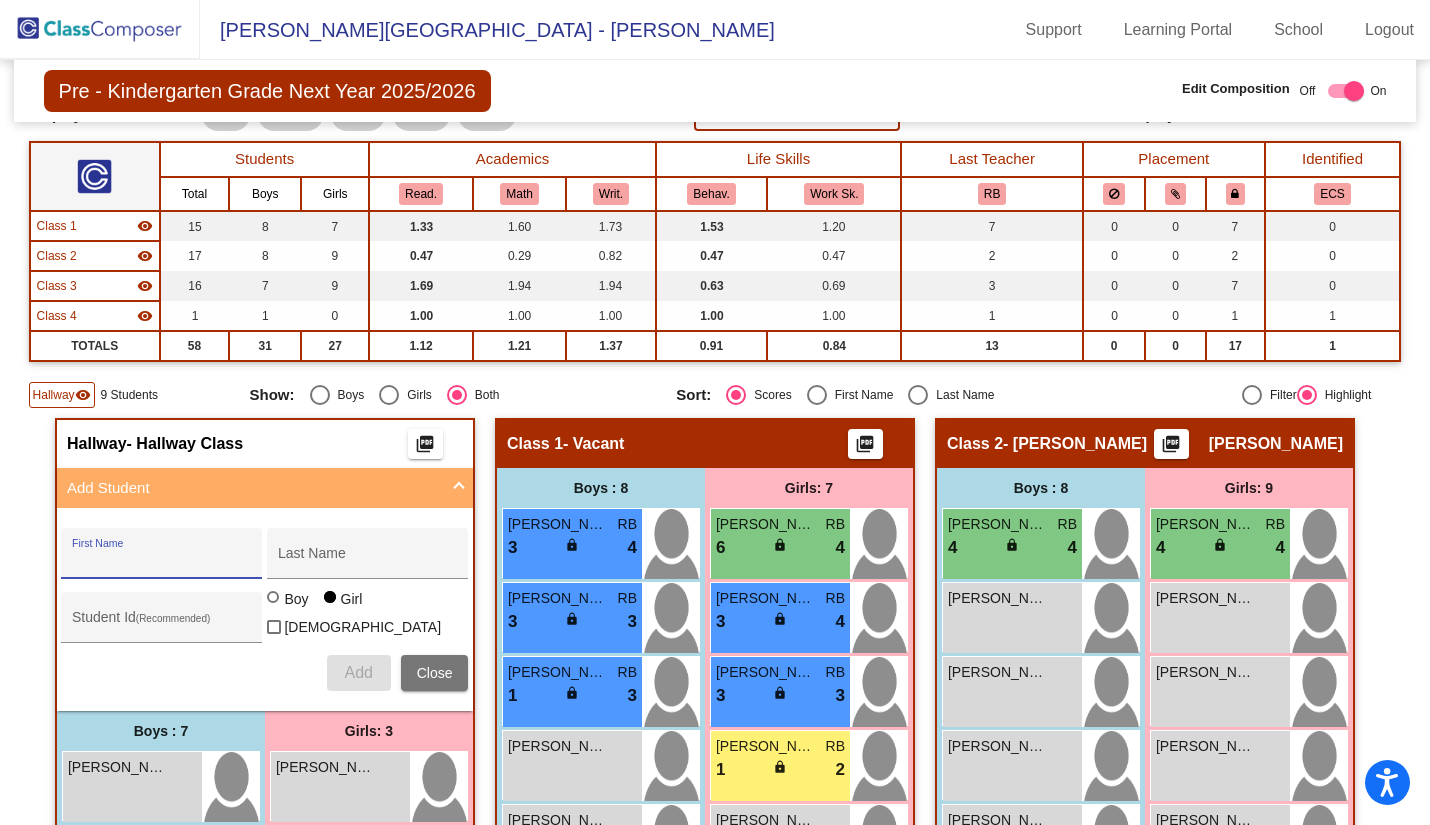 scroll, scrollTop: 341, scrollLeft: 0, axis: vertical 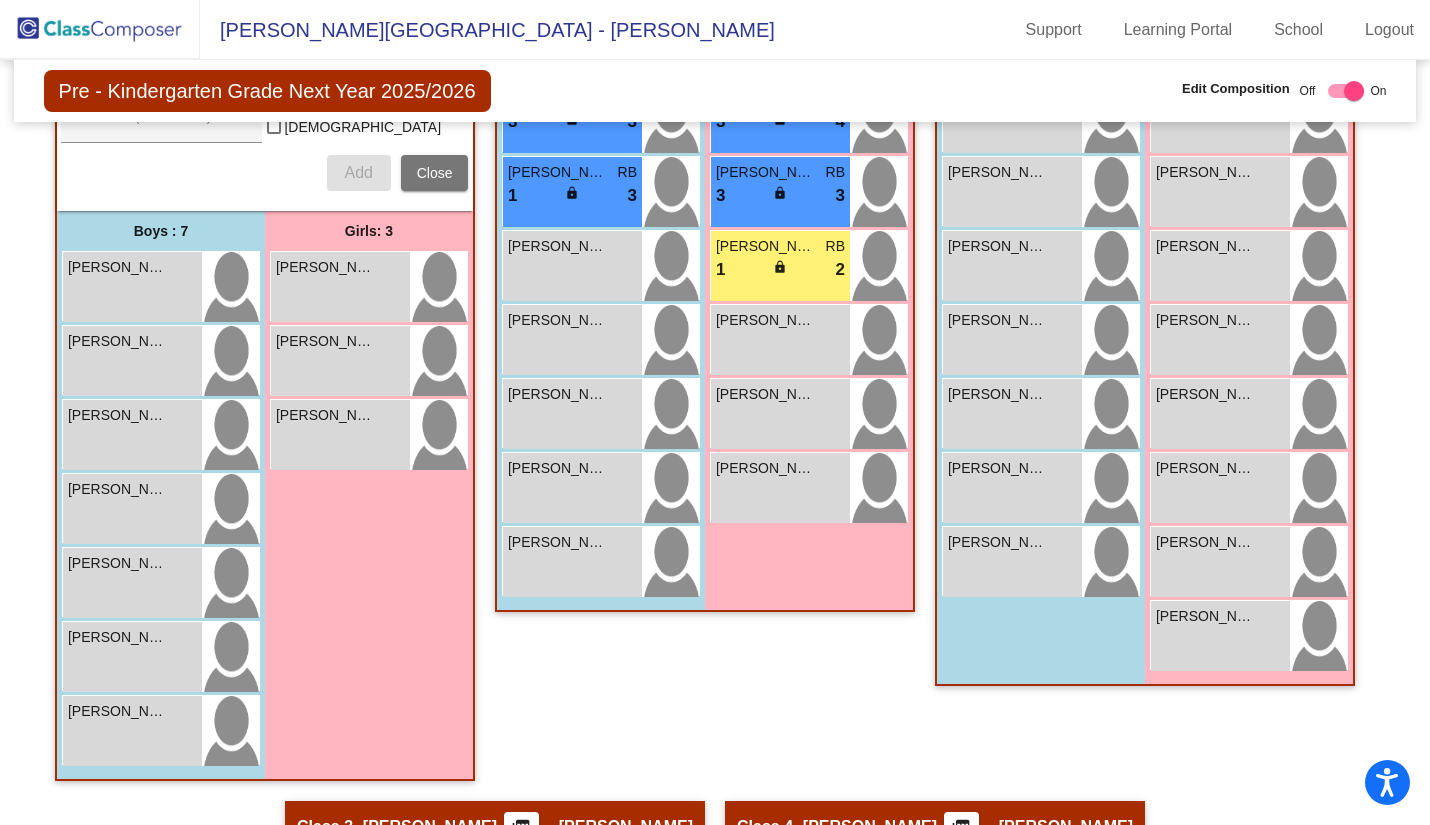 click on "Isavela Hernandez lock do_not_disturb_alt" at bounding box center (340, 435) 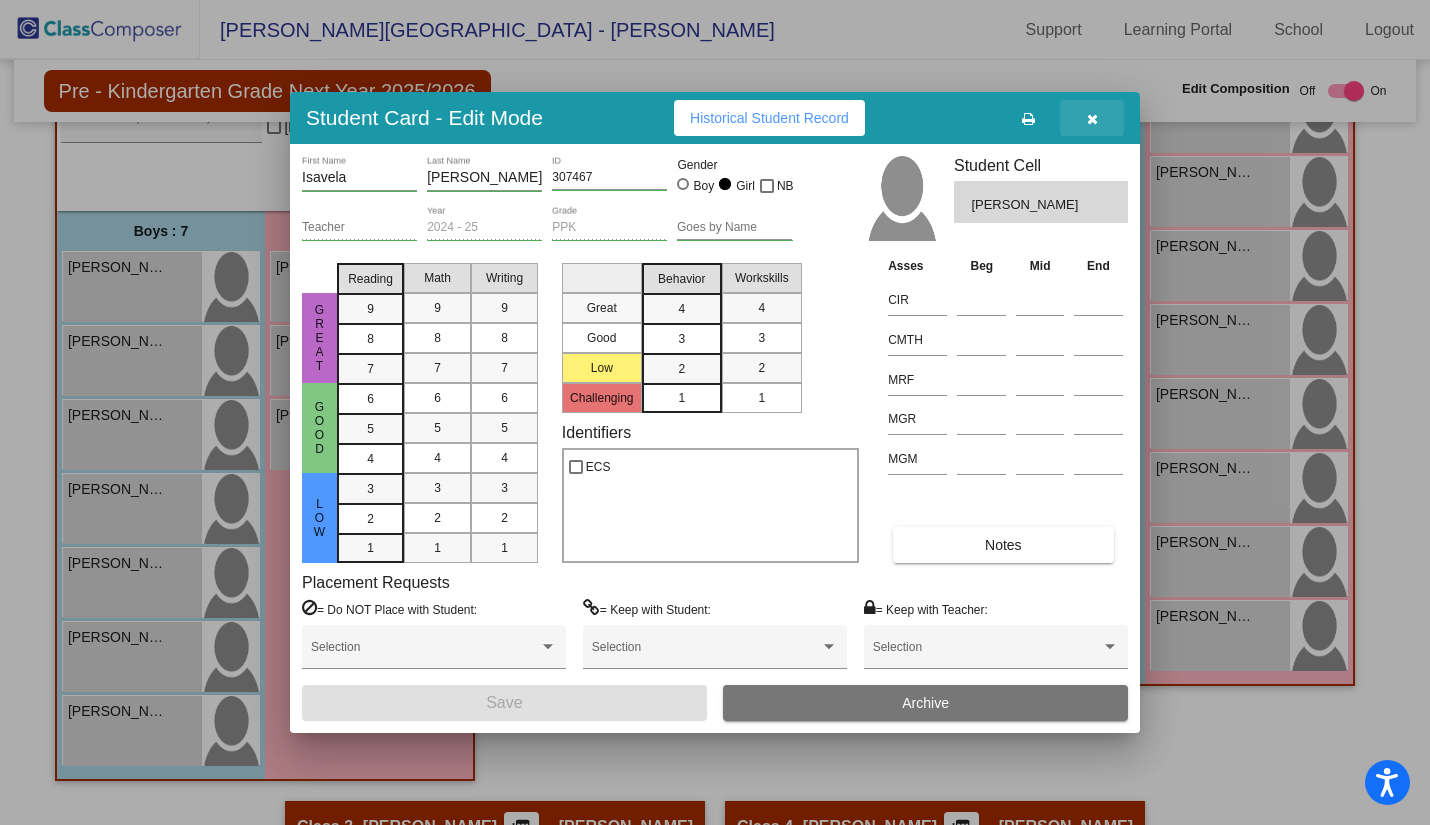 click at bounding box center [1092, 119] 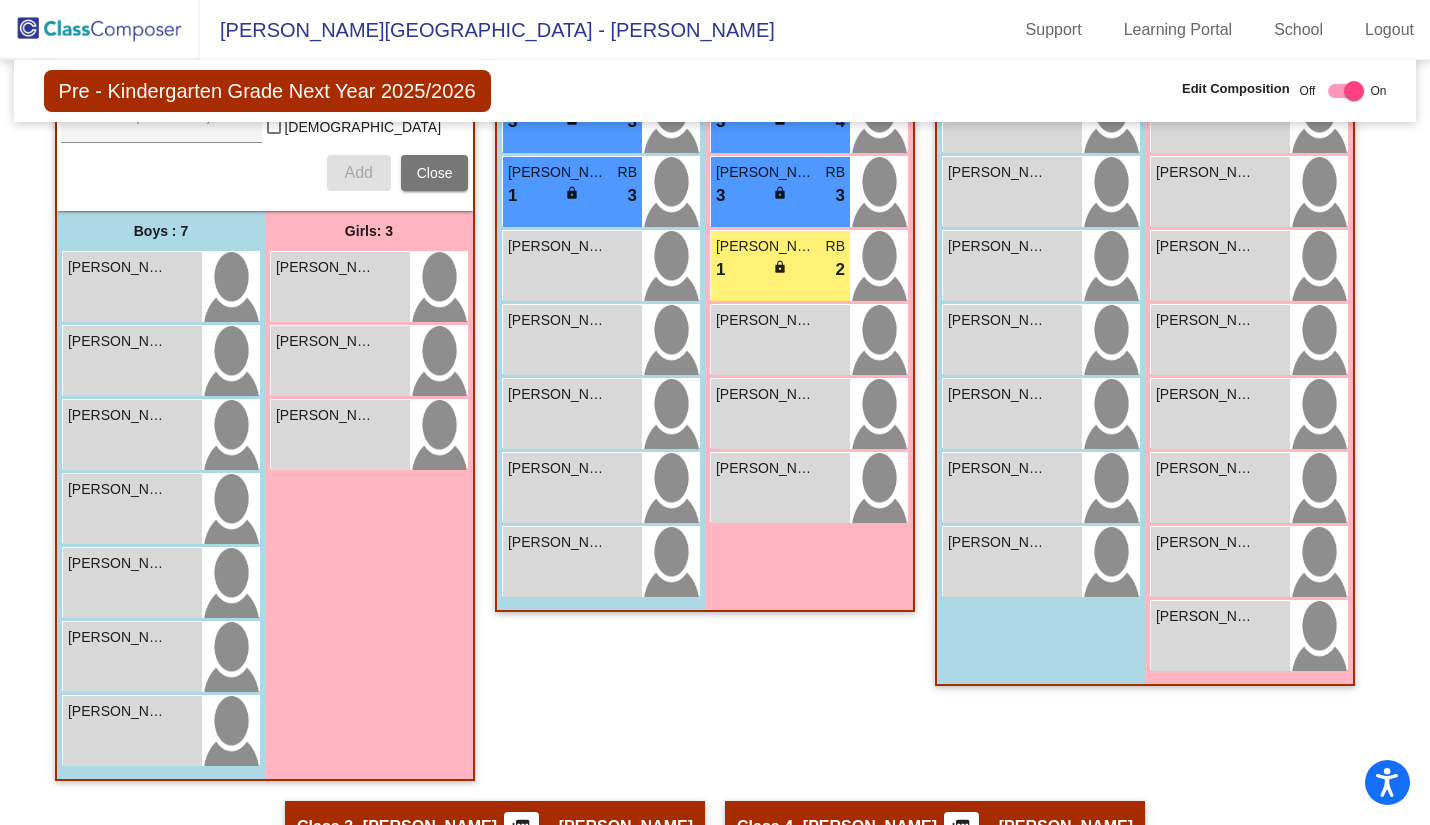 click on "[PERSON_NAME]" at bounding box center [118, 267] 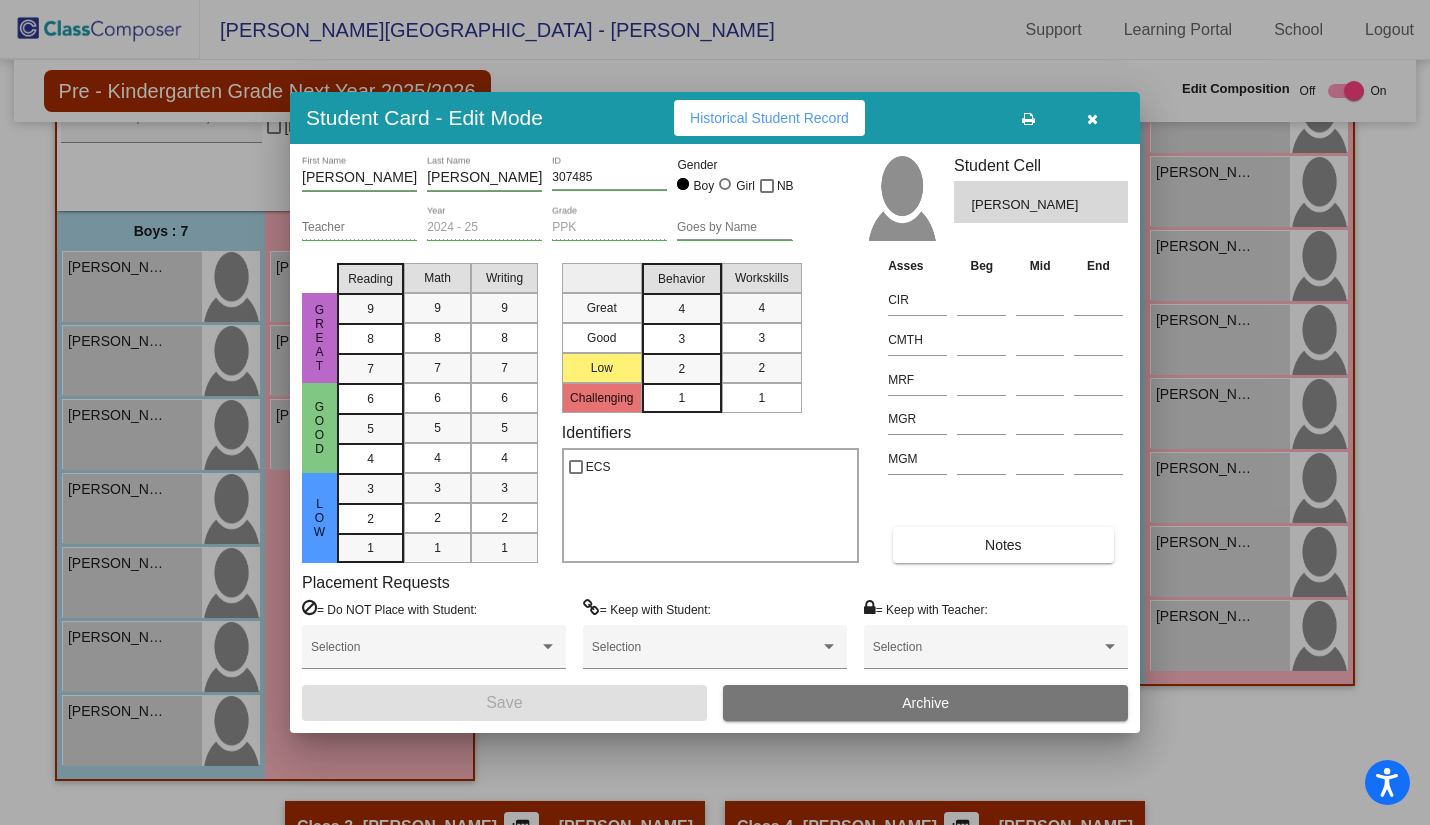 click at bounding box center [1092, 118] 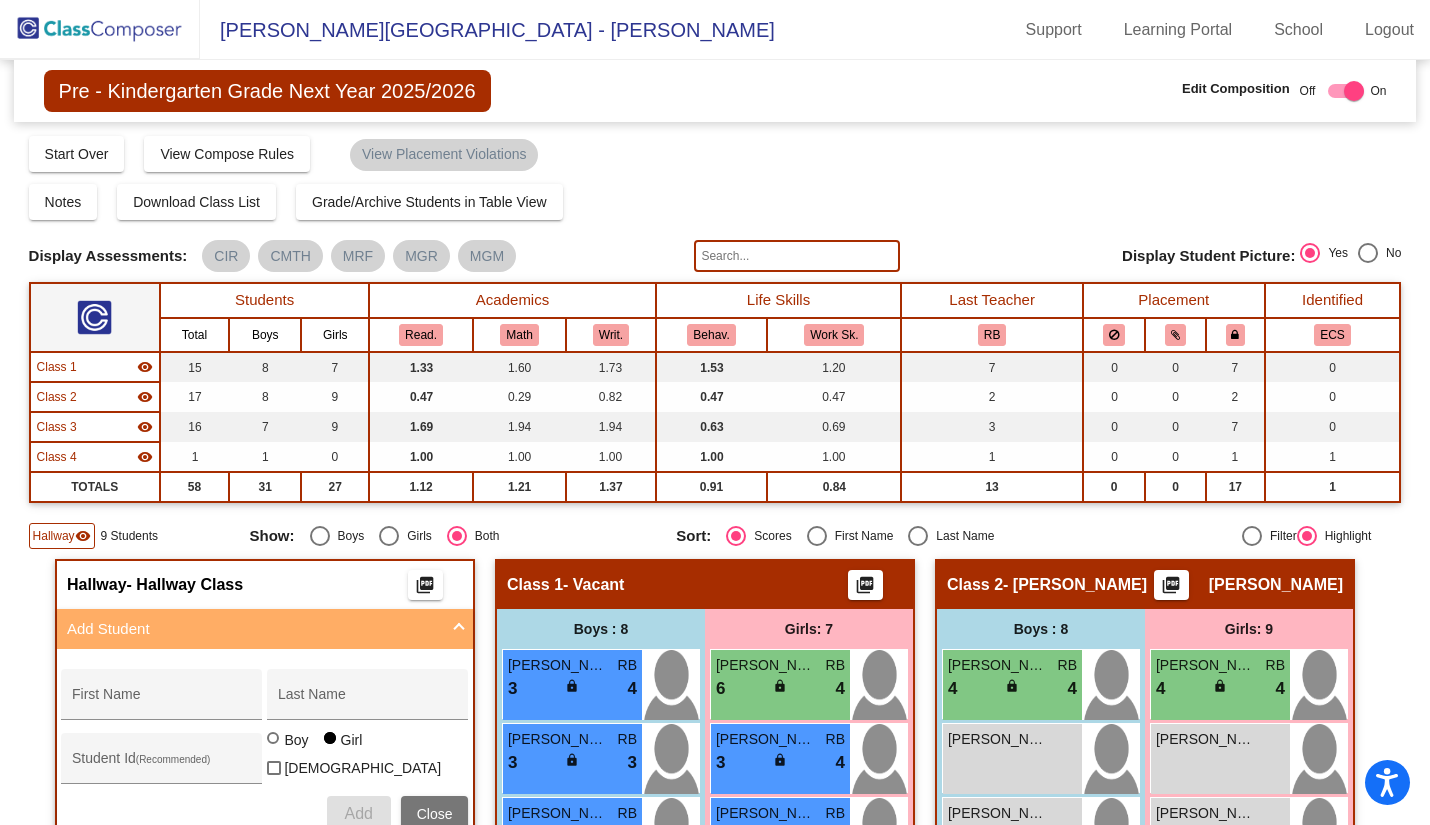 scroll, scrollTop: 0, scrollLeft: 0, axis: both 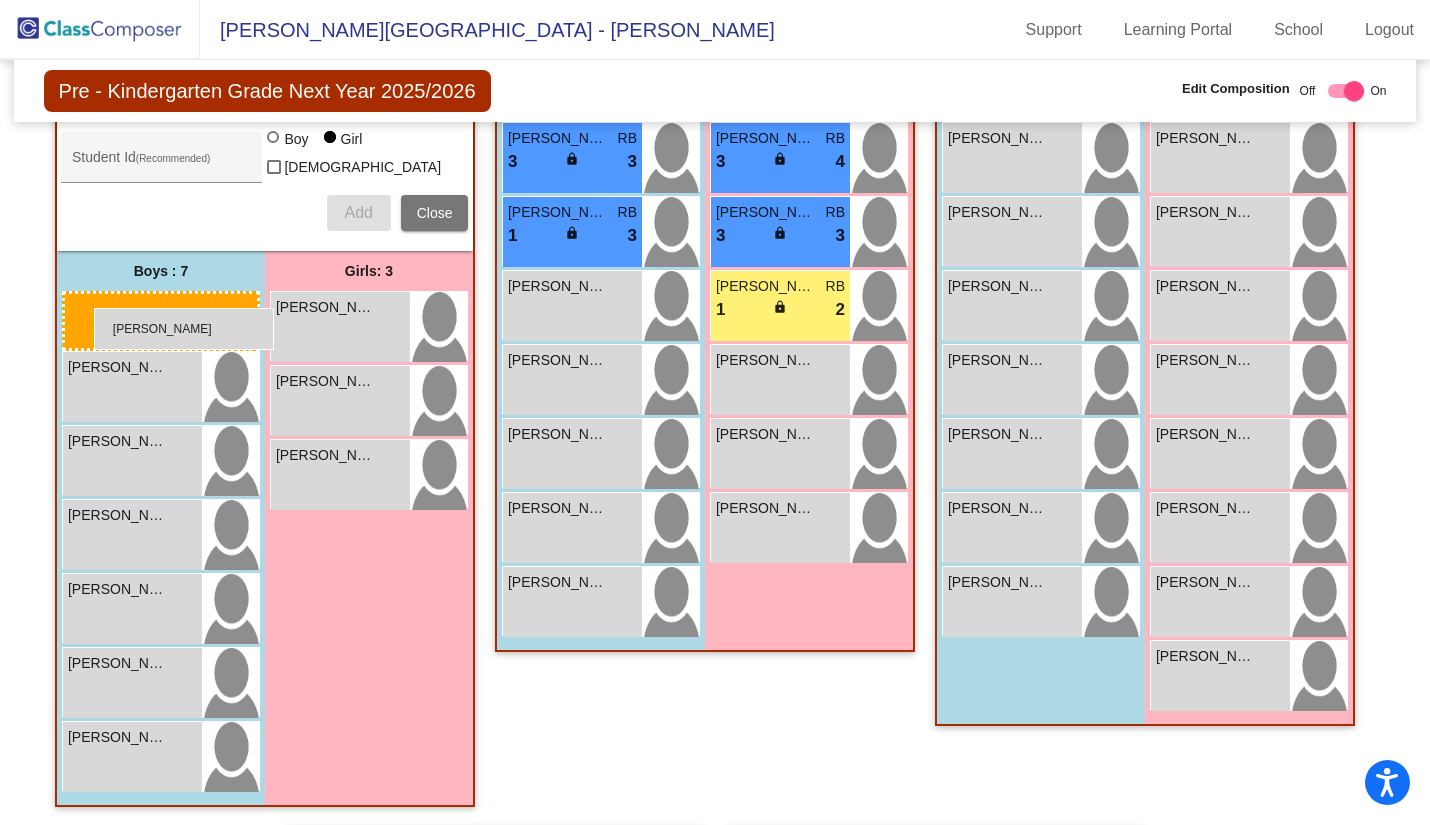 drag, startPoint x: 173, startPoint y: 329, endPoint x: 94, endPoint y: 308, distance: 81.7435 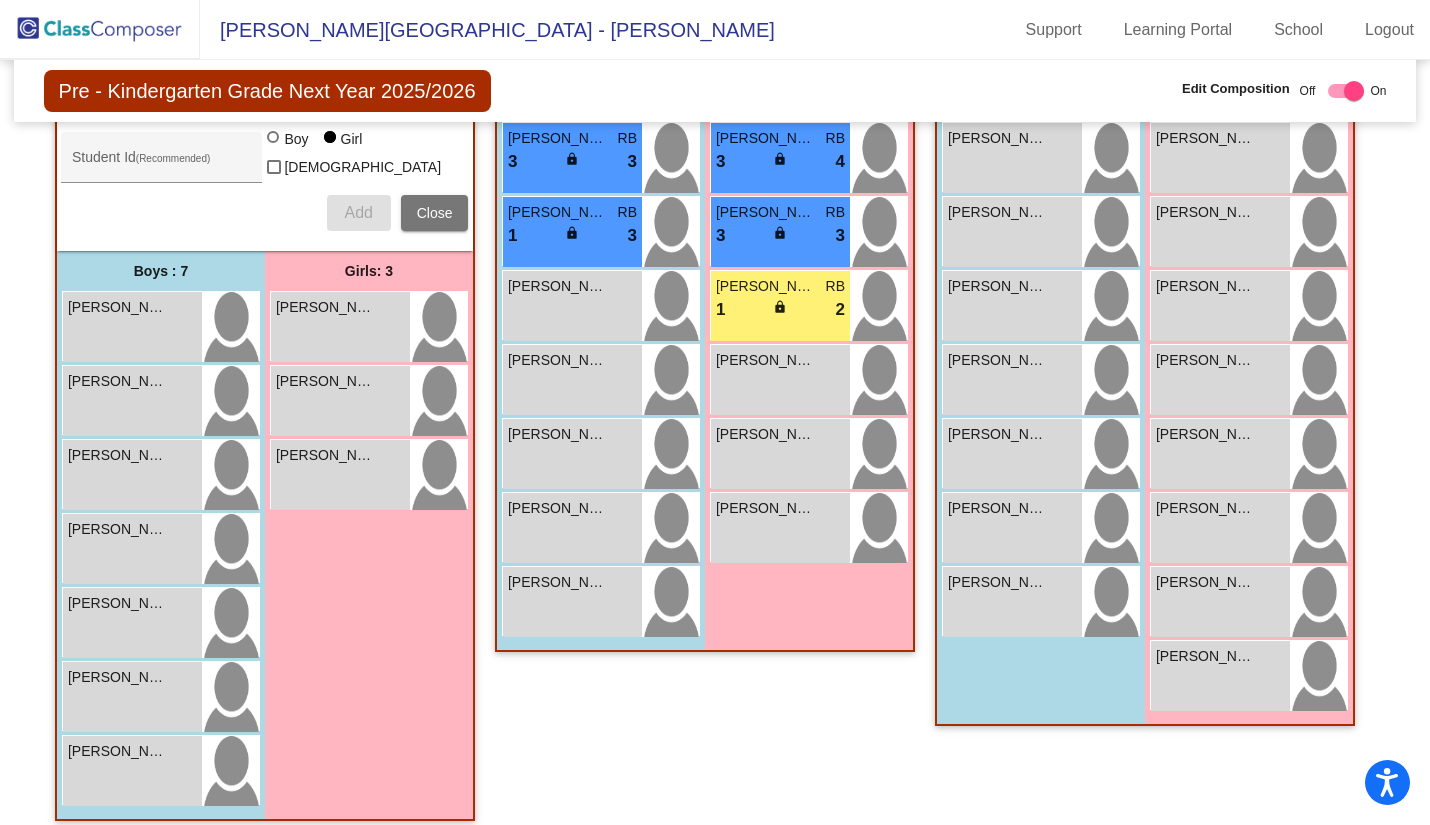 click on "Draymond Chaves lock do_not_disturb_alt" at bounding box center [132, 475] 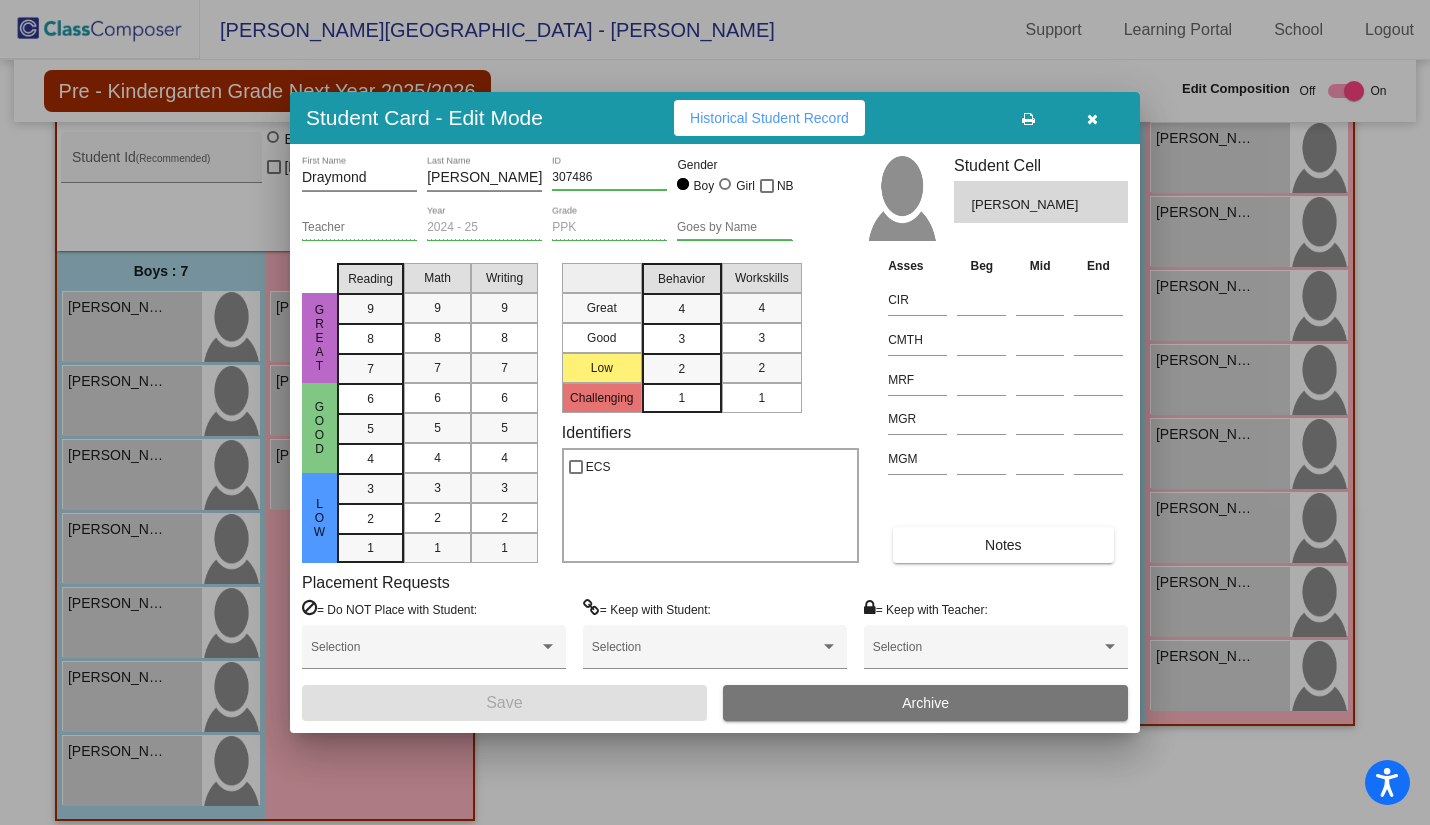 click at bounding box center (1092, 119) 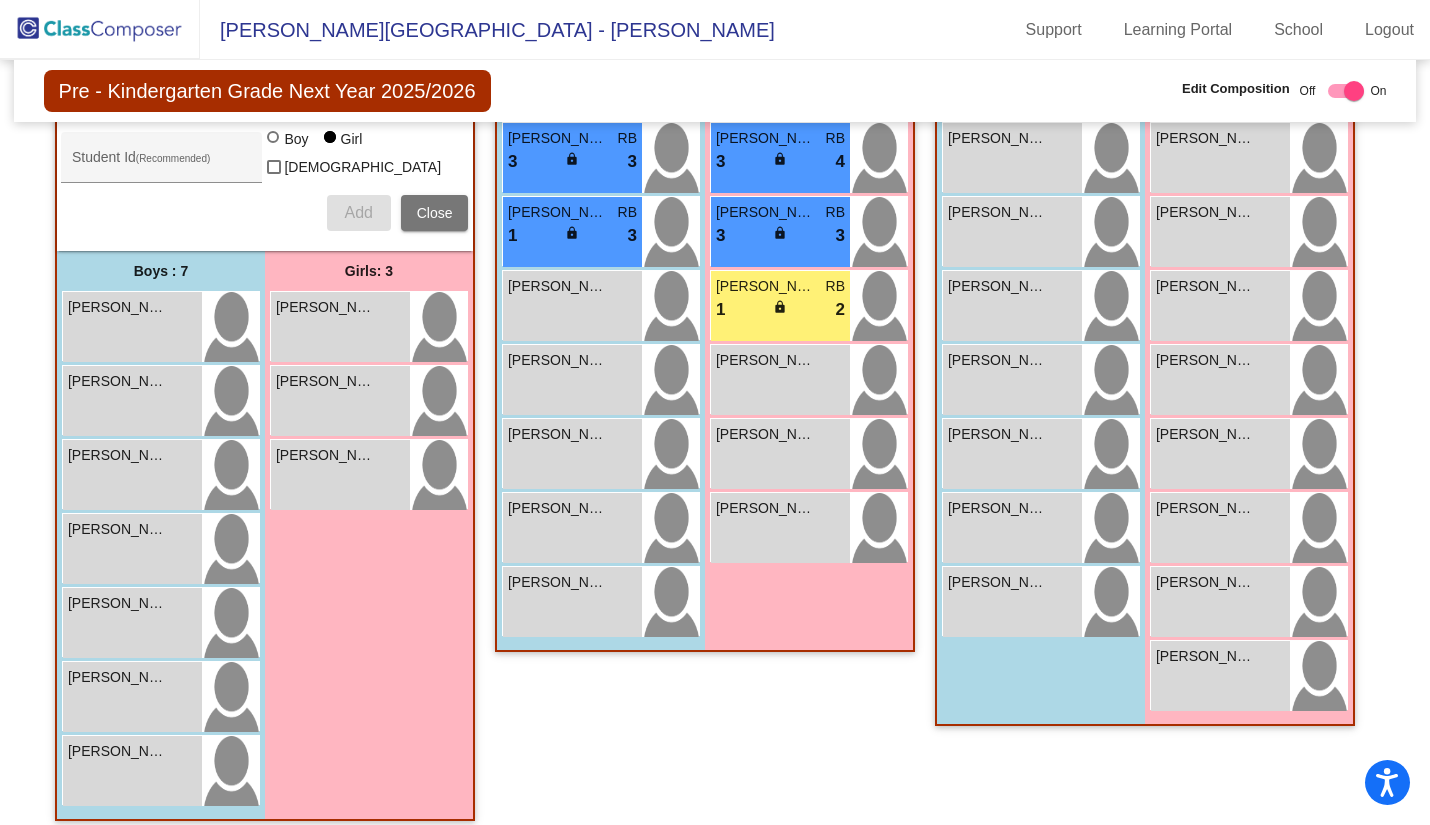 click 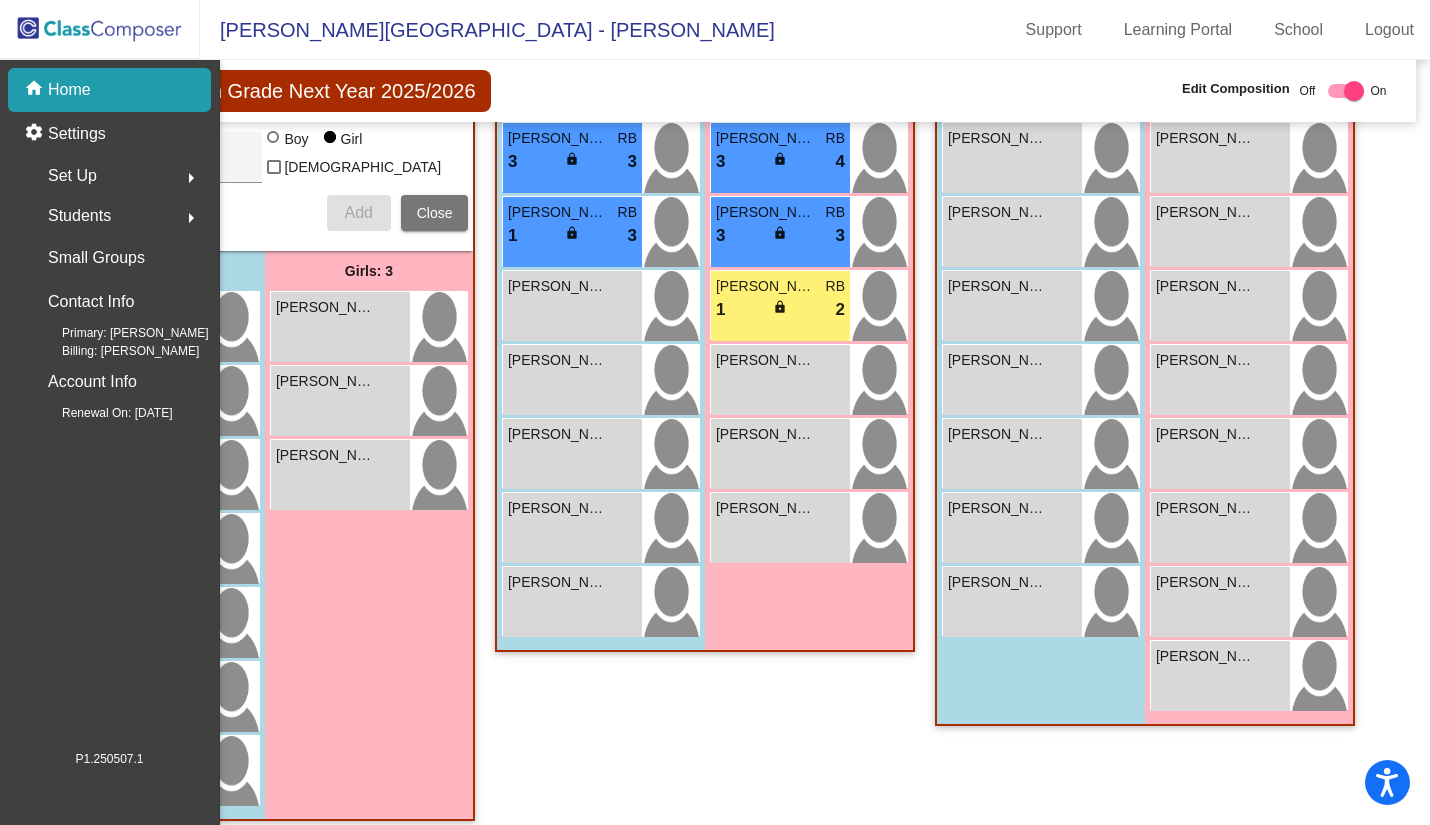 scroll, scrollTop: 0, scrollLeft: 0, axis: both 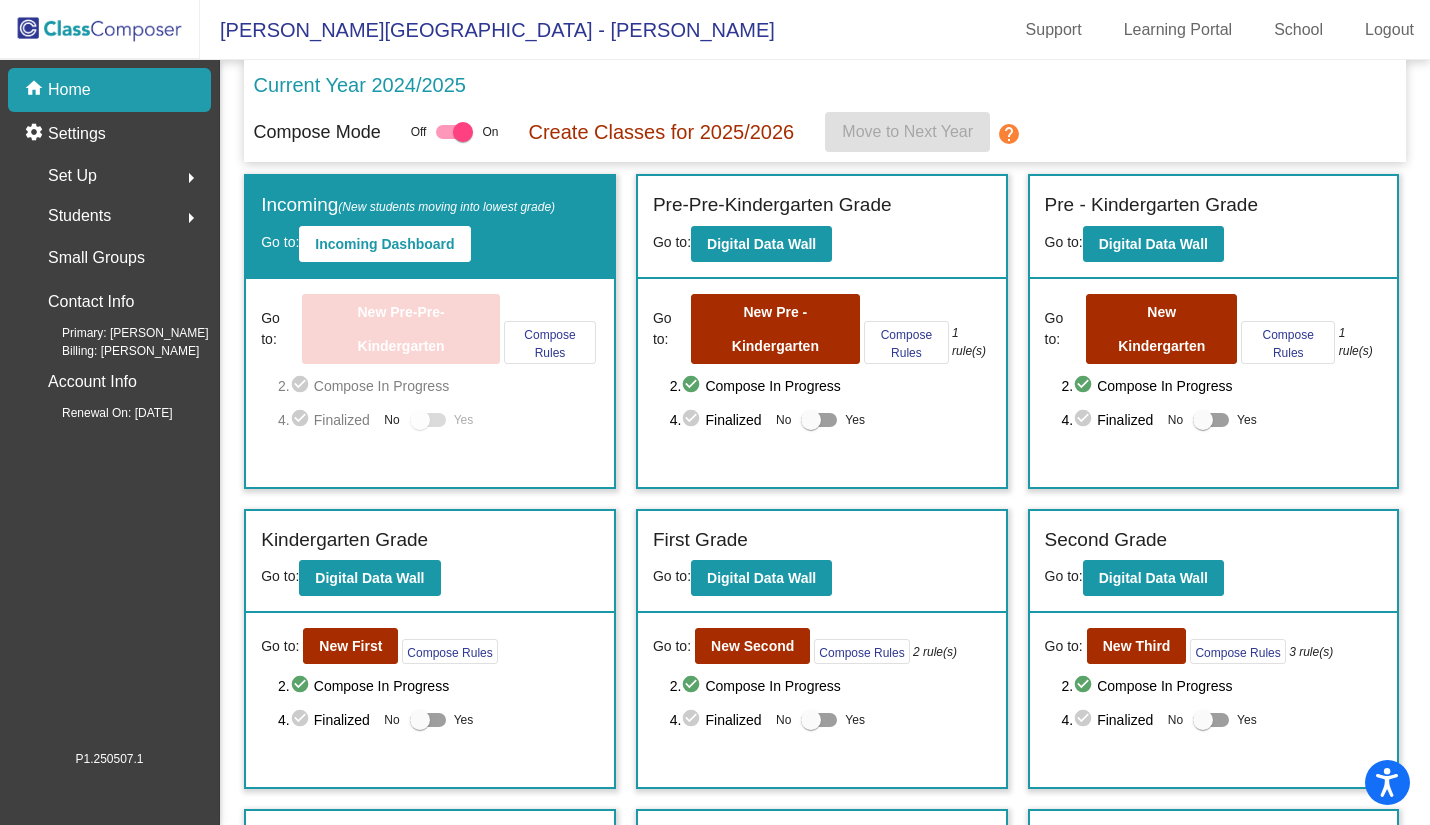 click on "Students  arrow_right" 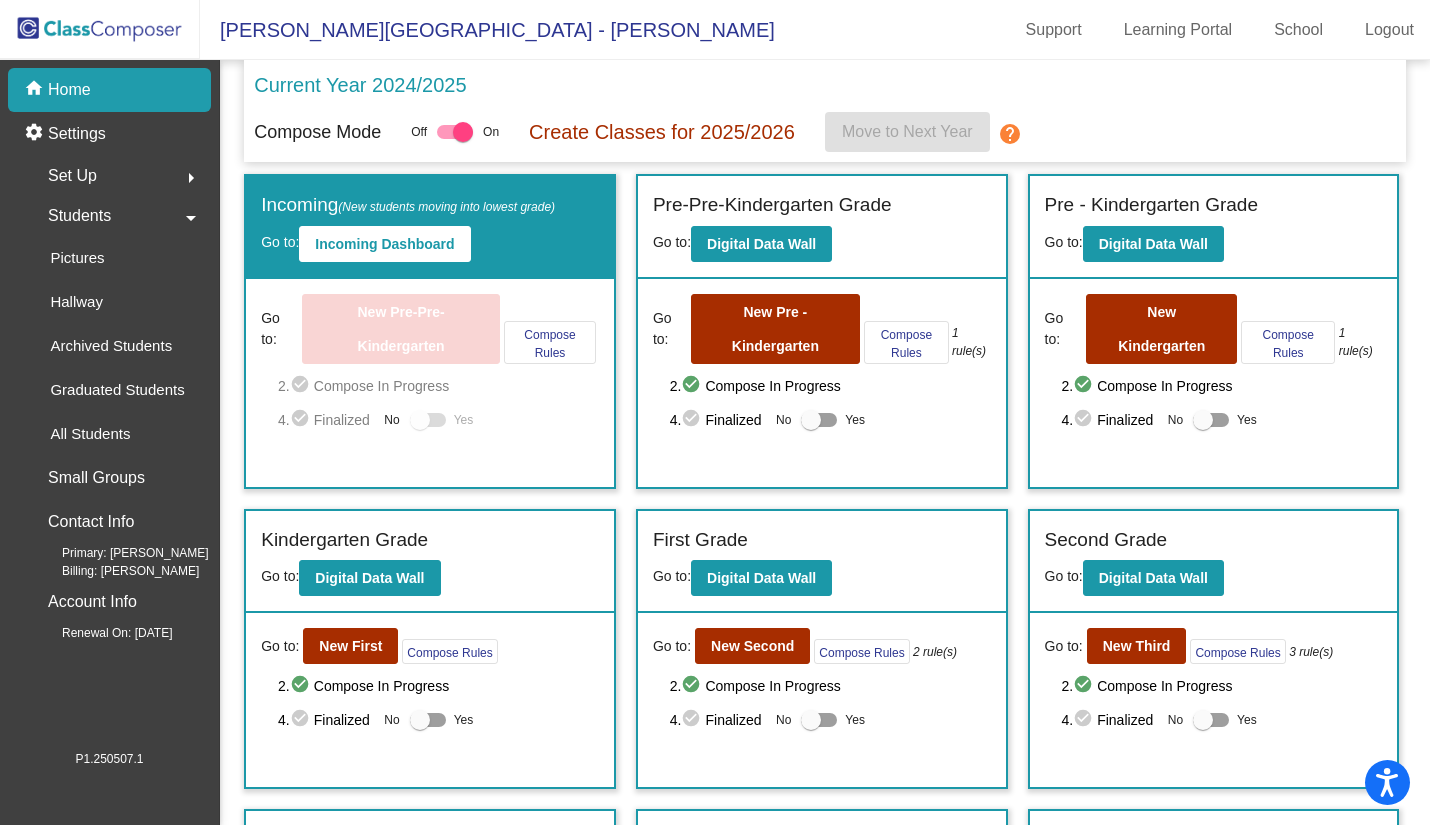 click on "All Students" 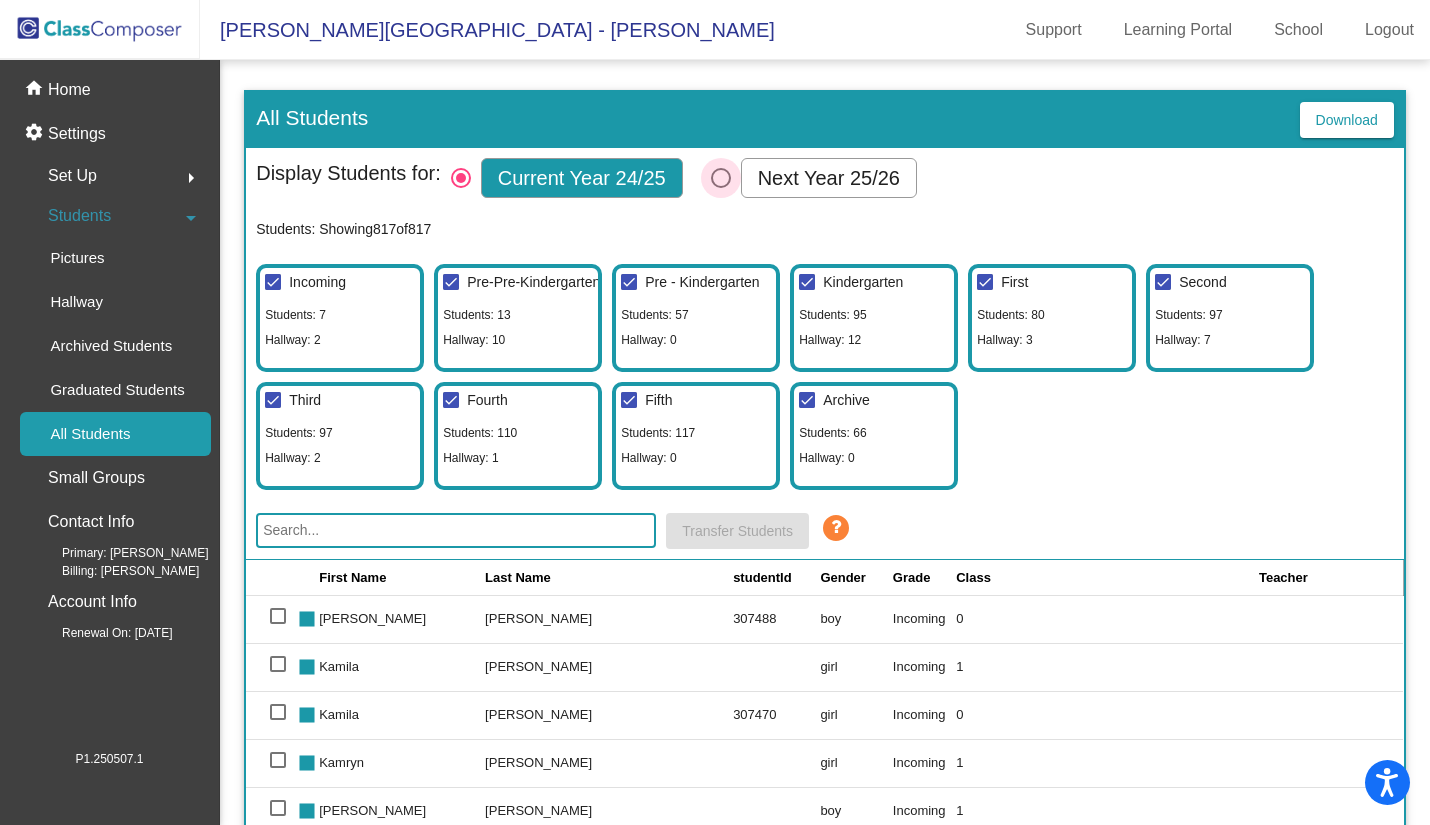 click at bounding box center [721, 178] 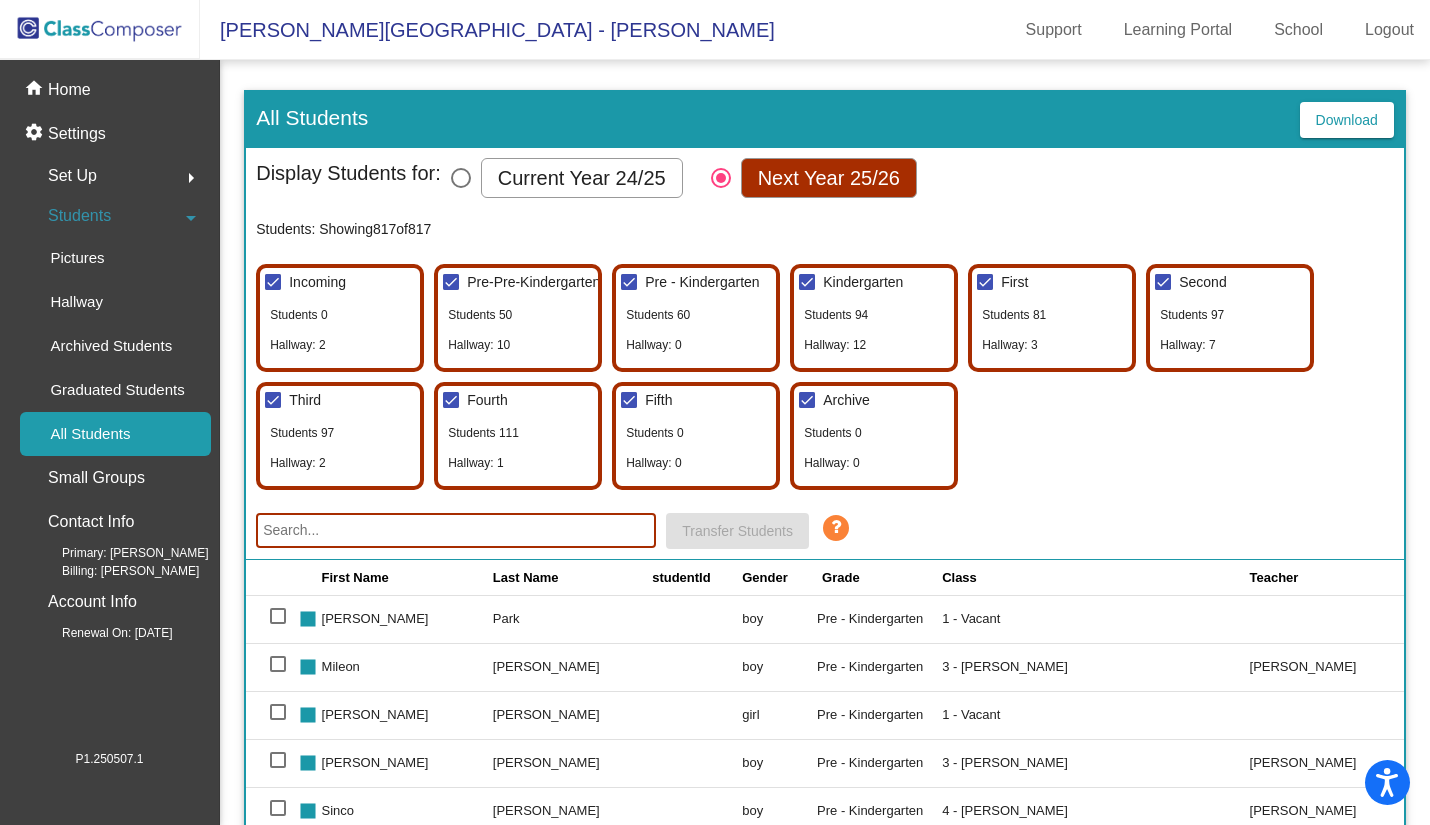 click 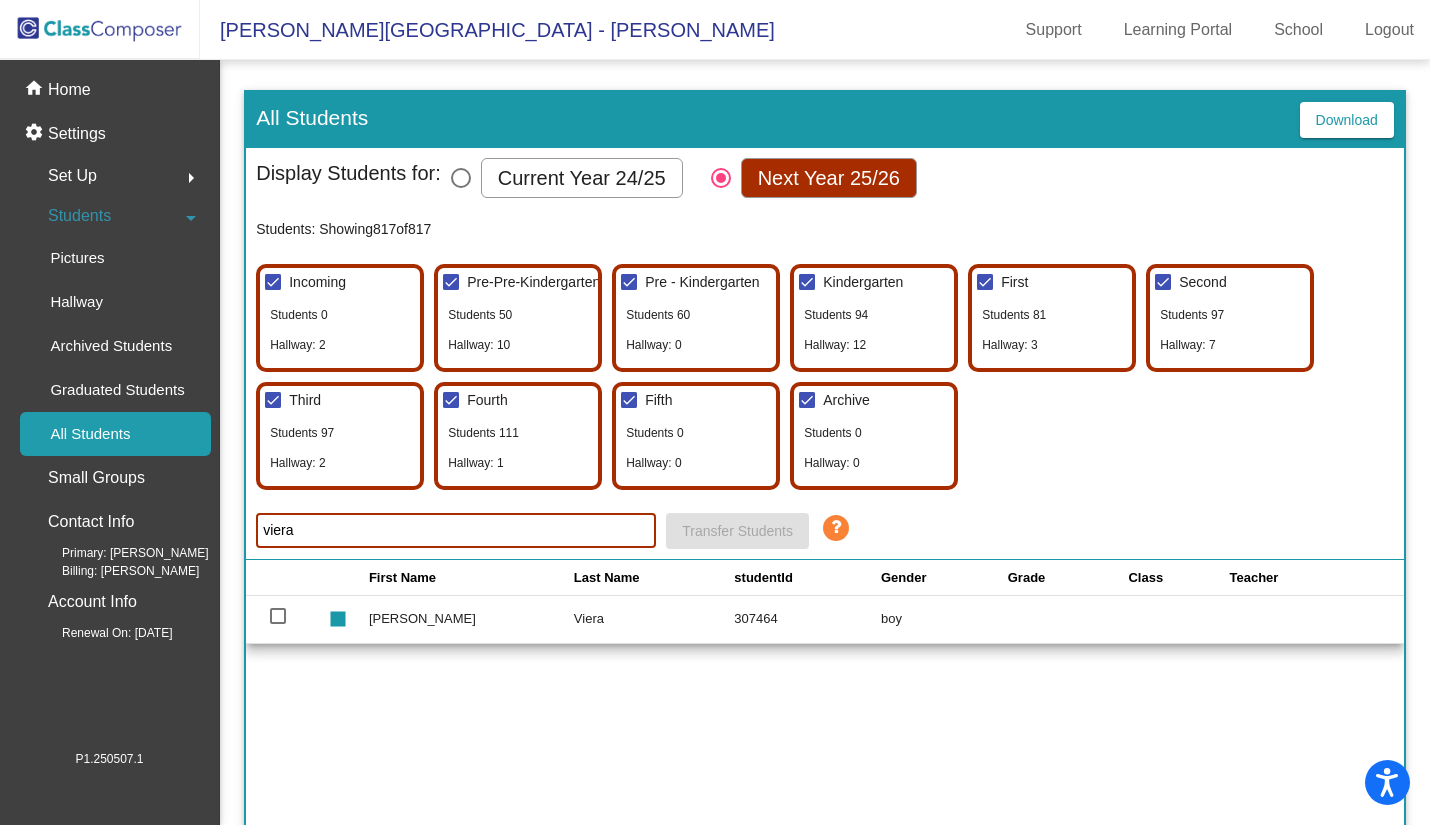 type on "viera" 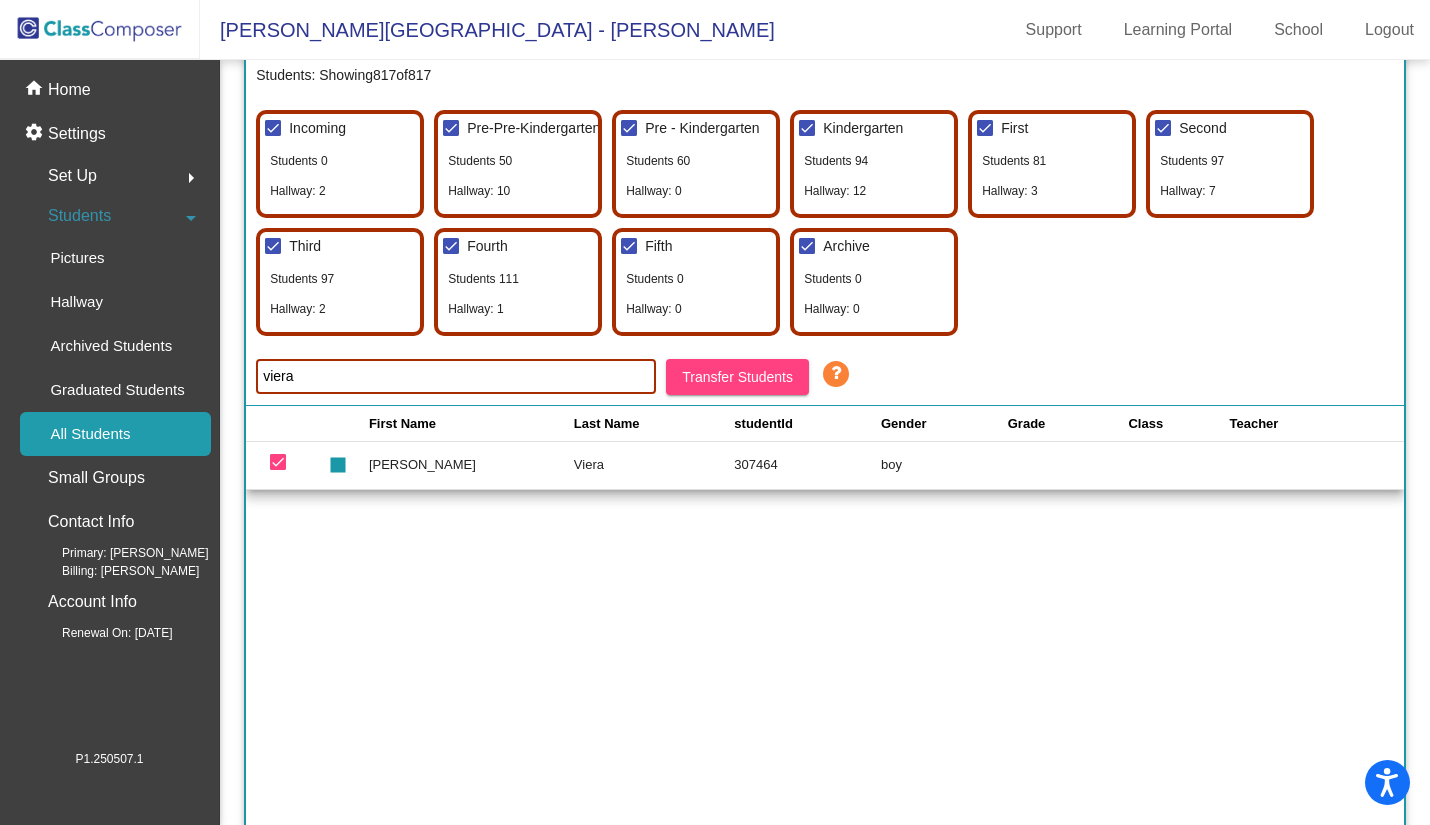 scroll, scrollTop: 236, scrollLeft: 0, axis: vertical 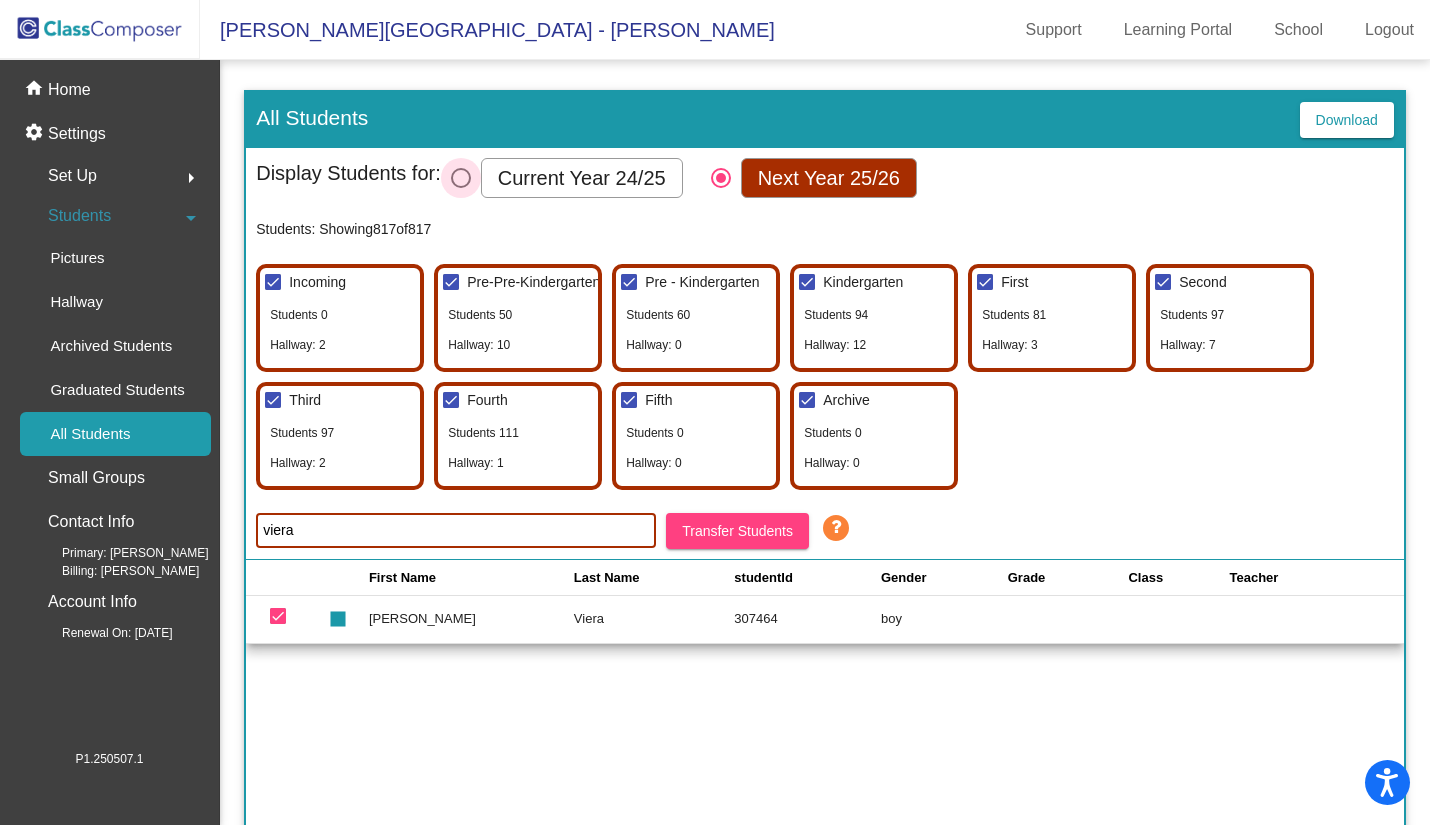 click at bounding box center [461, 178] 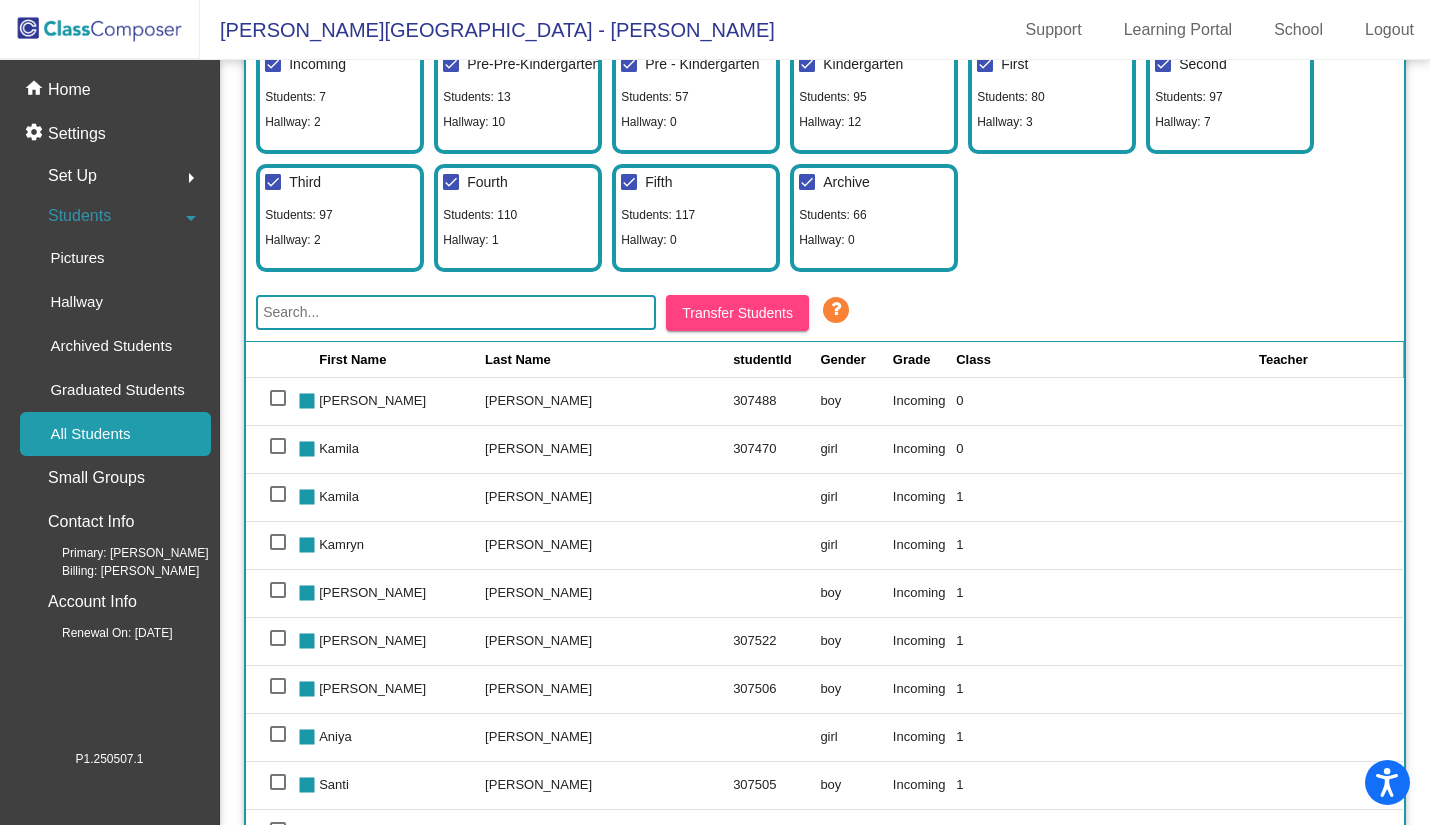 scroll, scrollTop: 236, scrollLeft: 0, axis: vertical 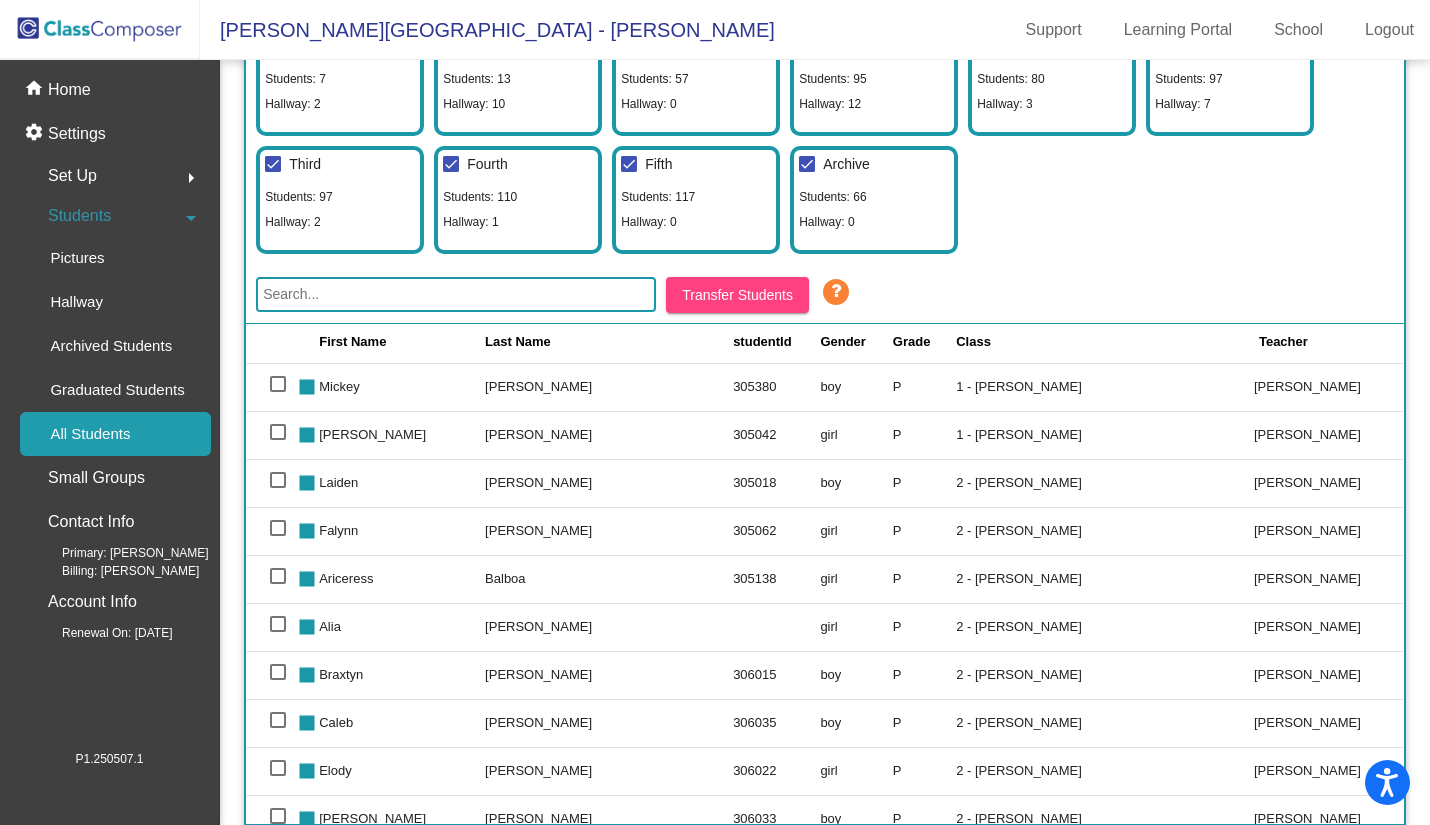 click on "home Home" 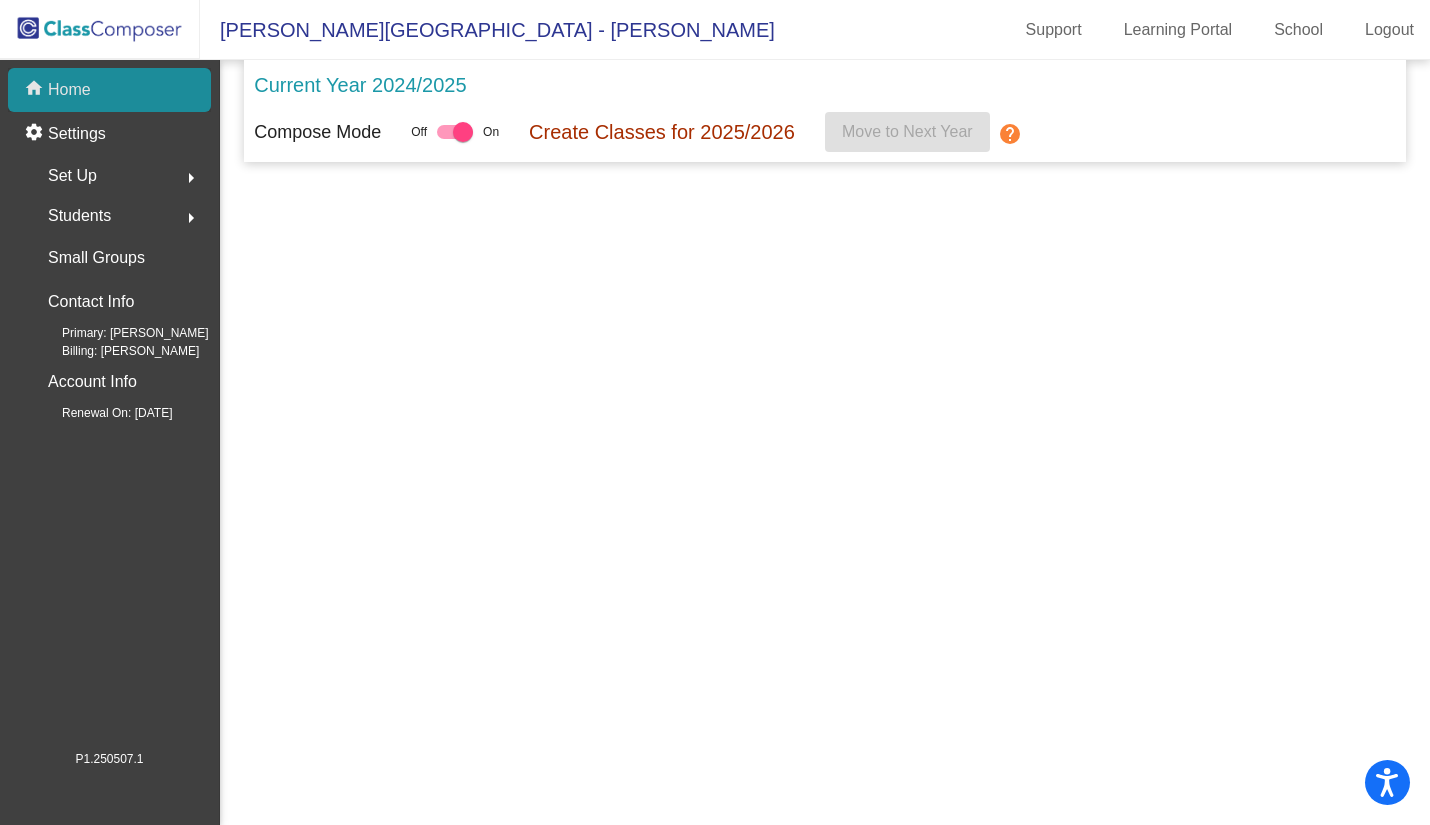 scroll, scrollTop: 0, scrollLeft: 0, axis: both 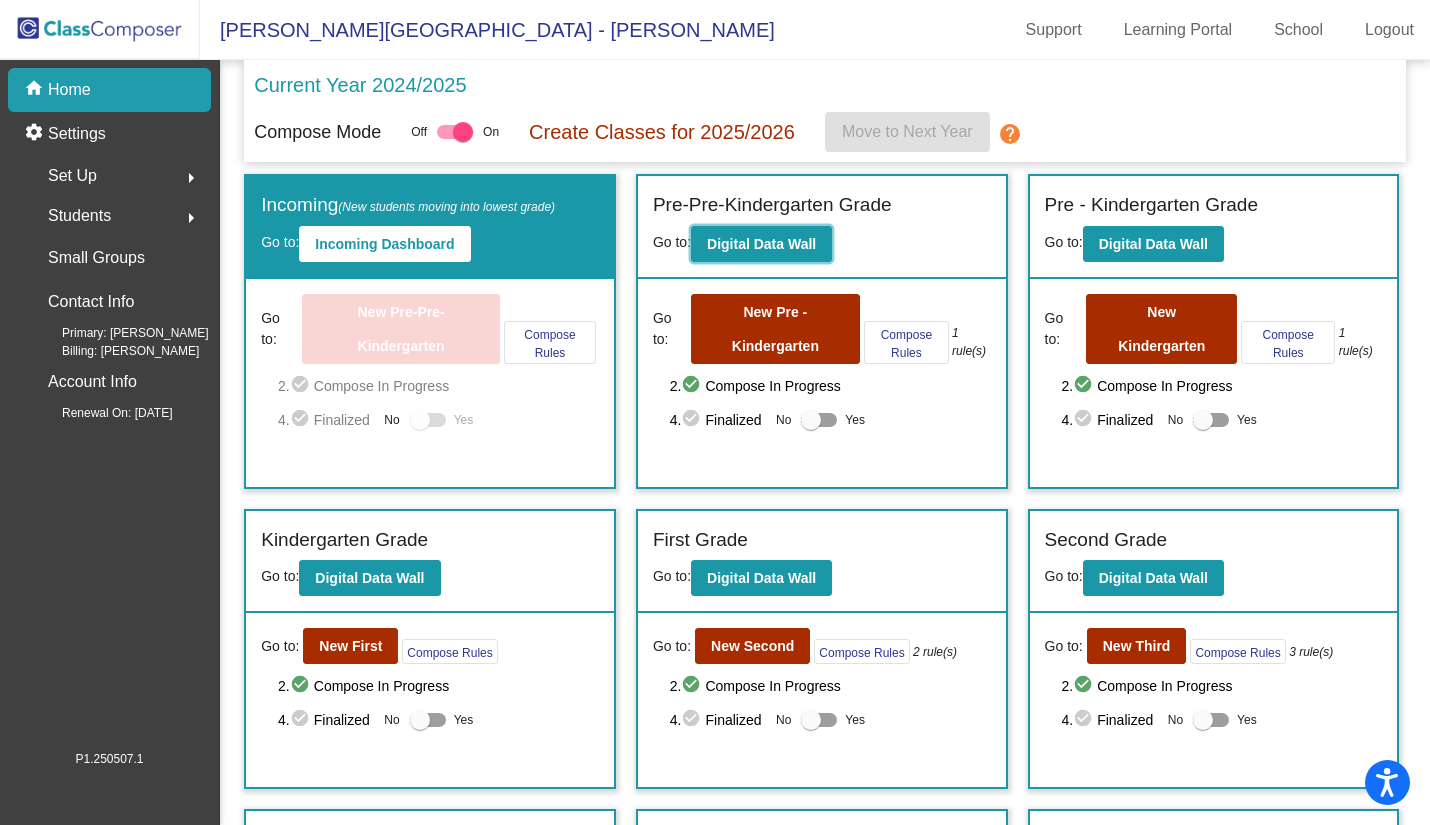 click on "Digital Data Wall" 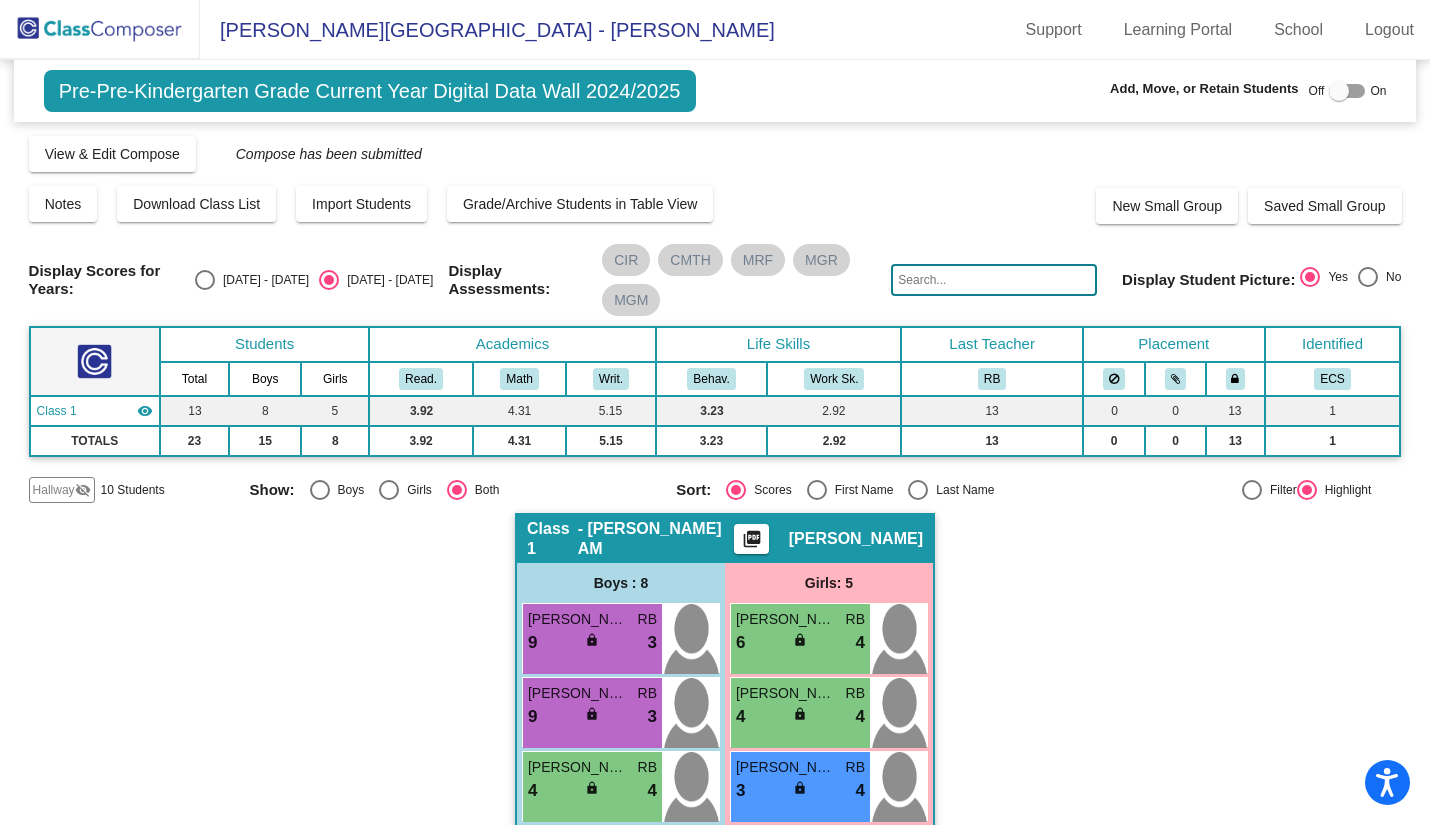 click on "Hallway" 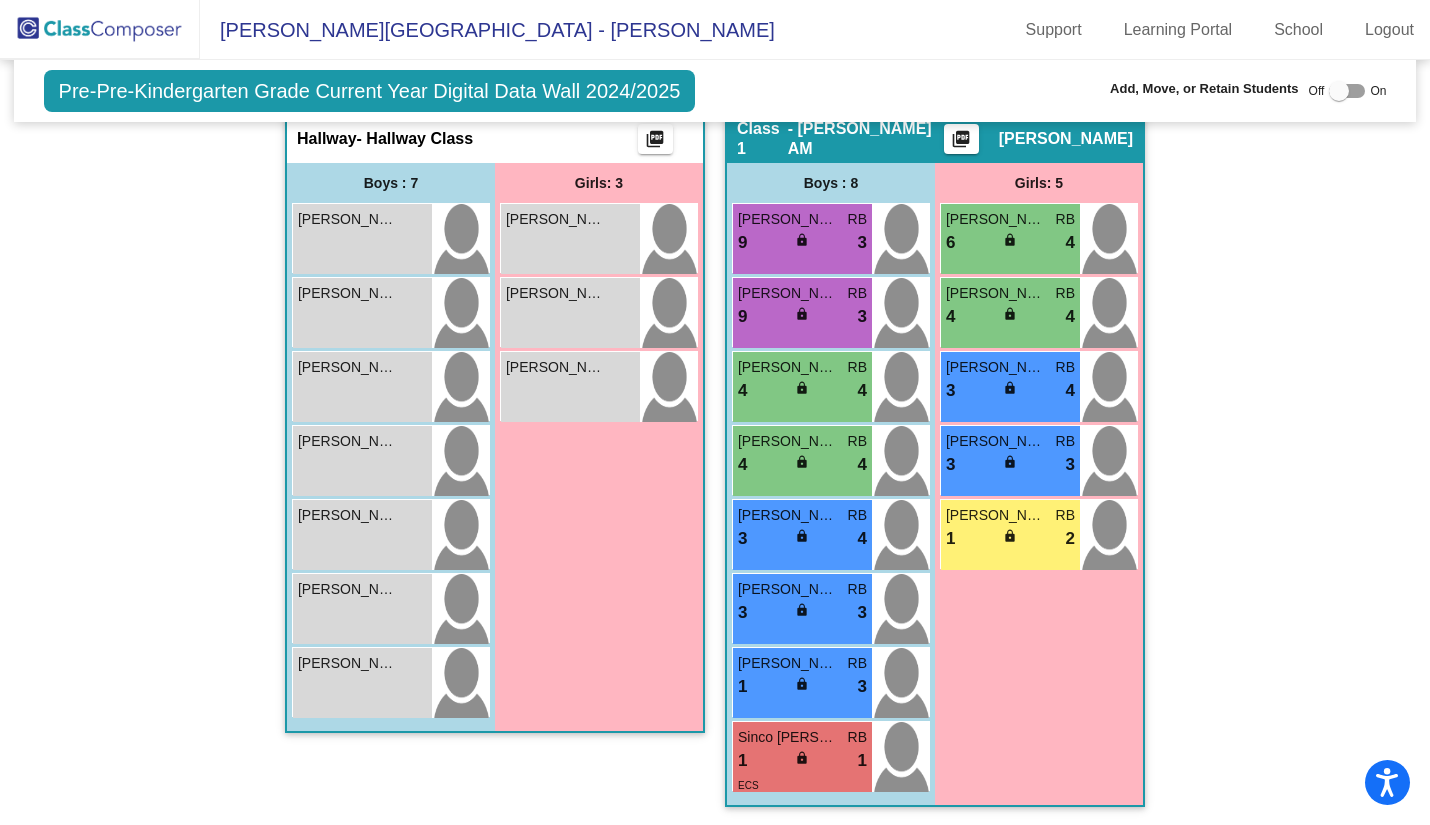 scroll, scrollTop: 401, scrollLeft: 0, axis: vertical 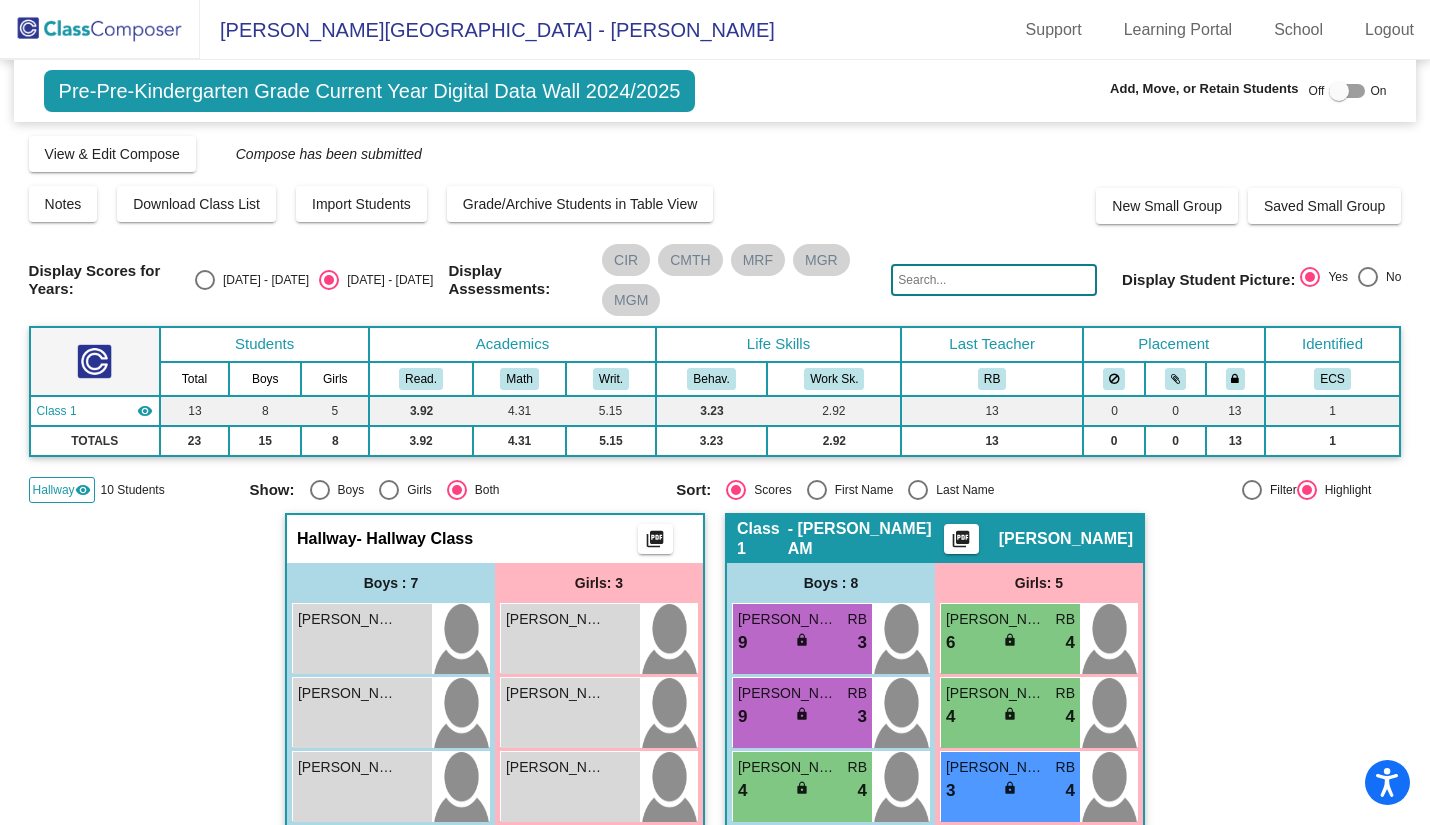 click 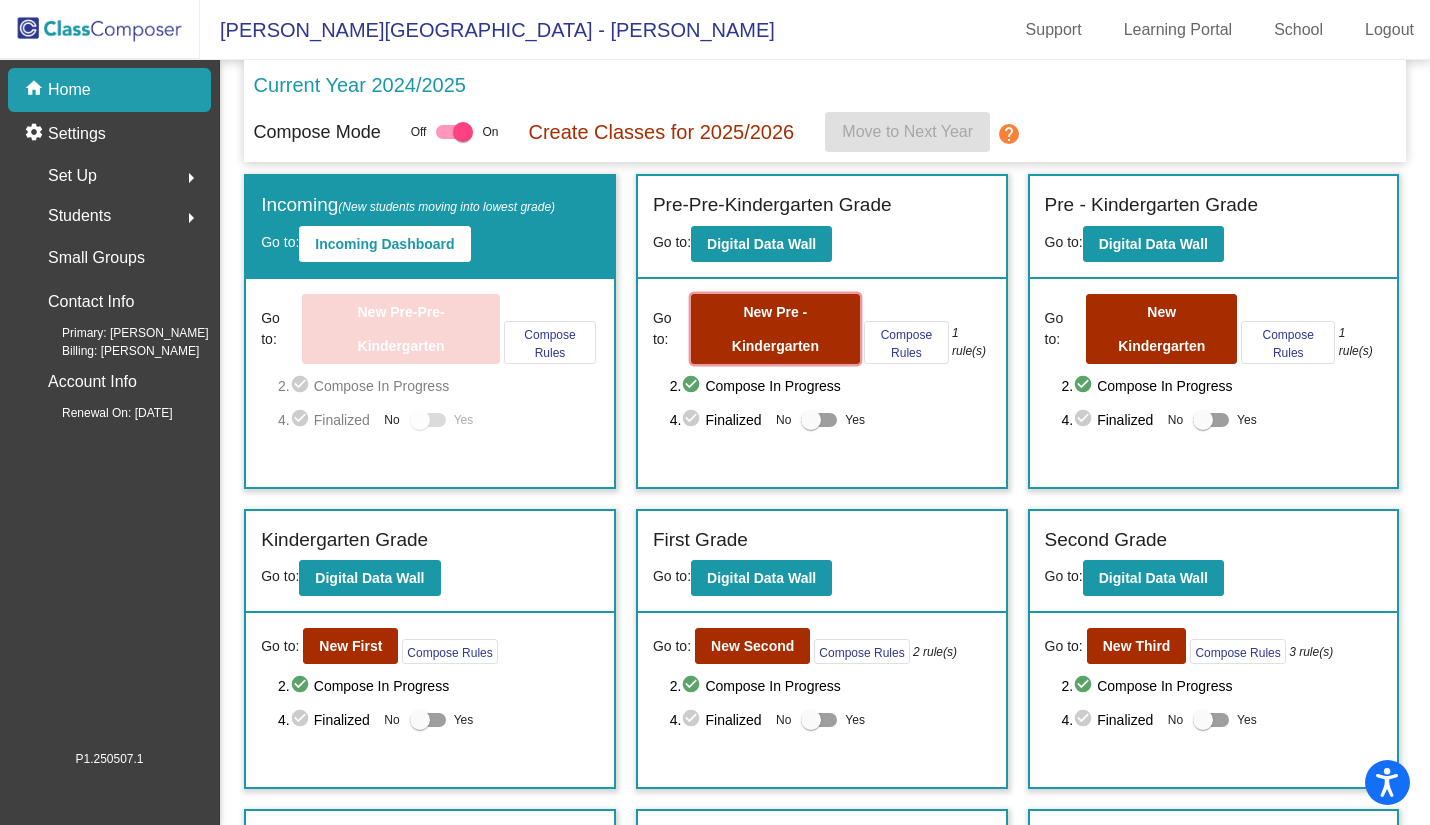 click on "New Pre - Kindergarten" 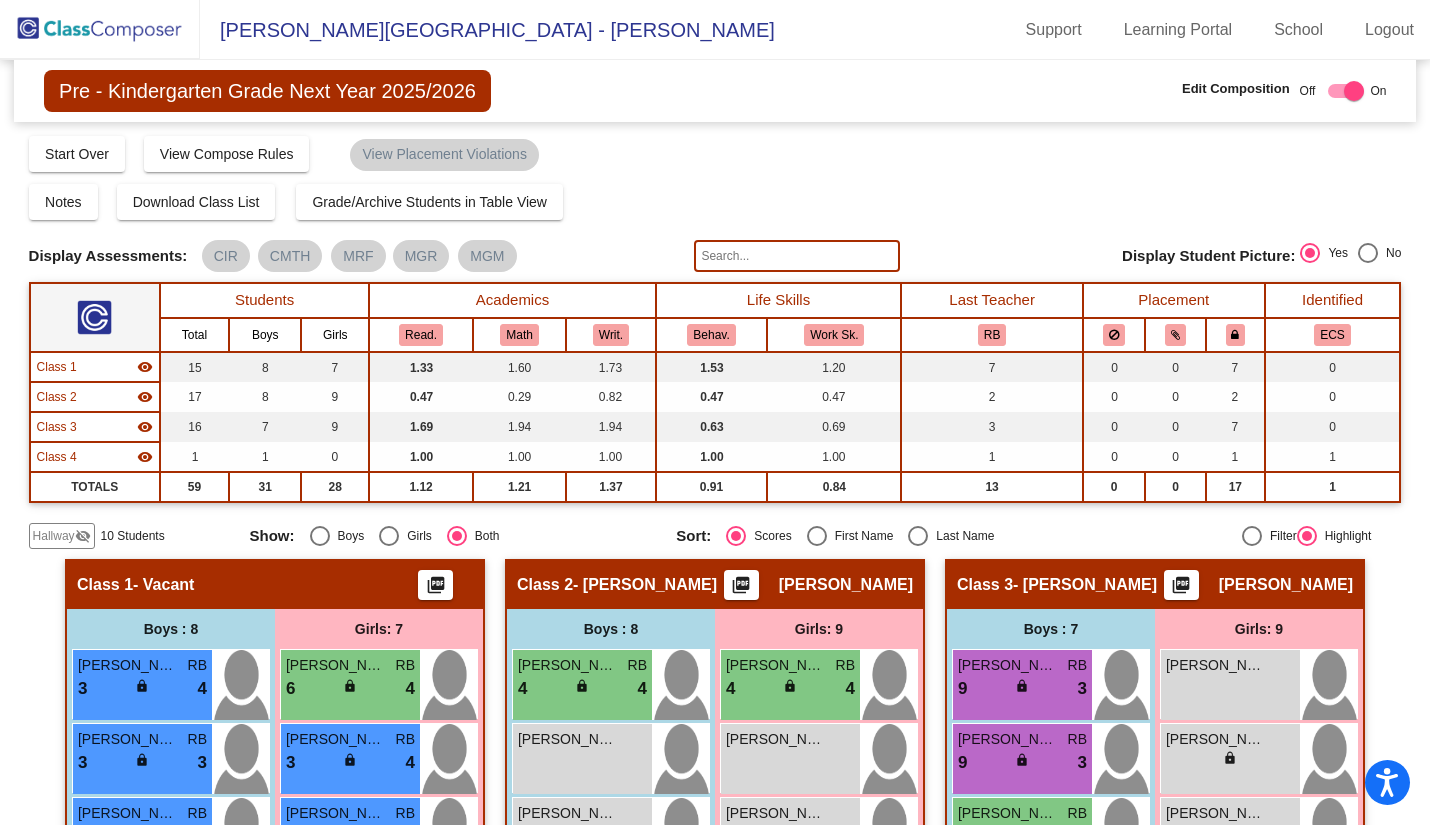 click on "Hallway" 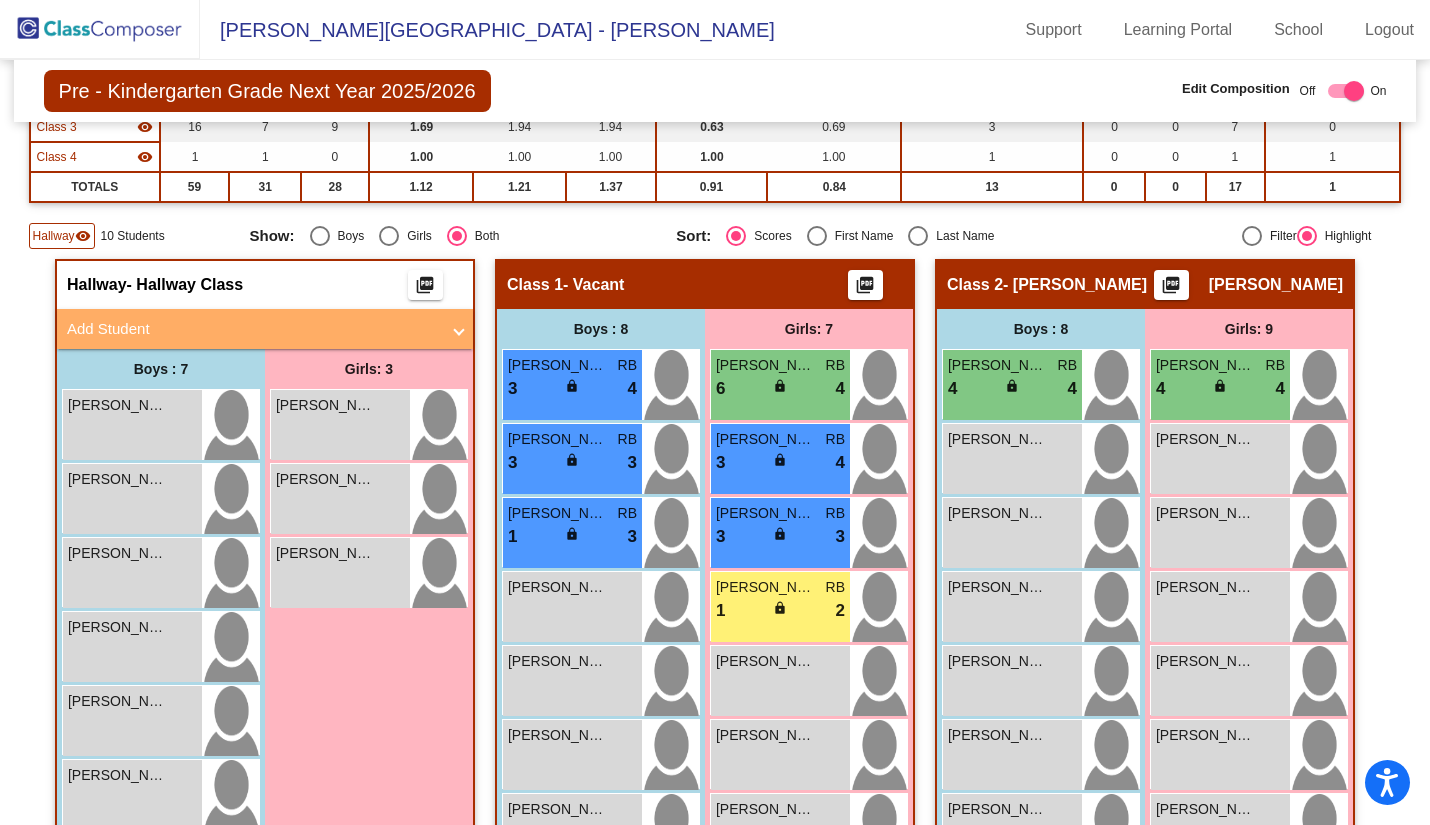 scroll, scrollTop: 400, scrollLeft: 0, axis: vertical 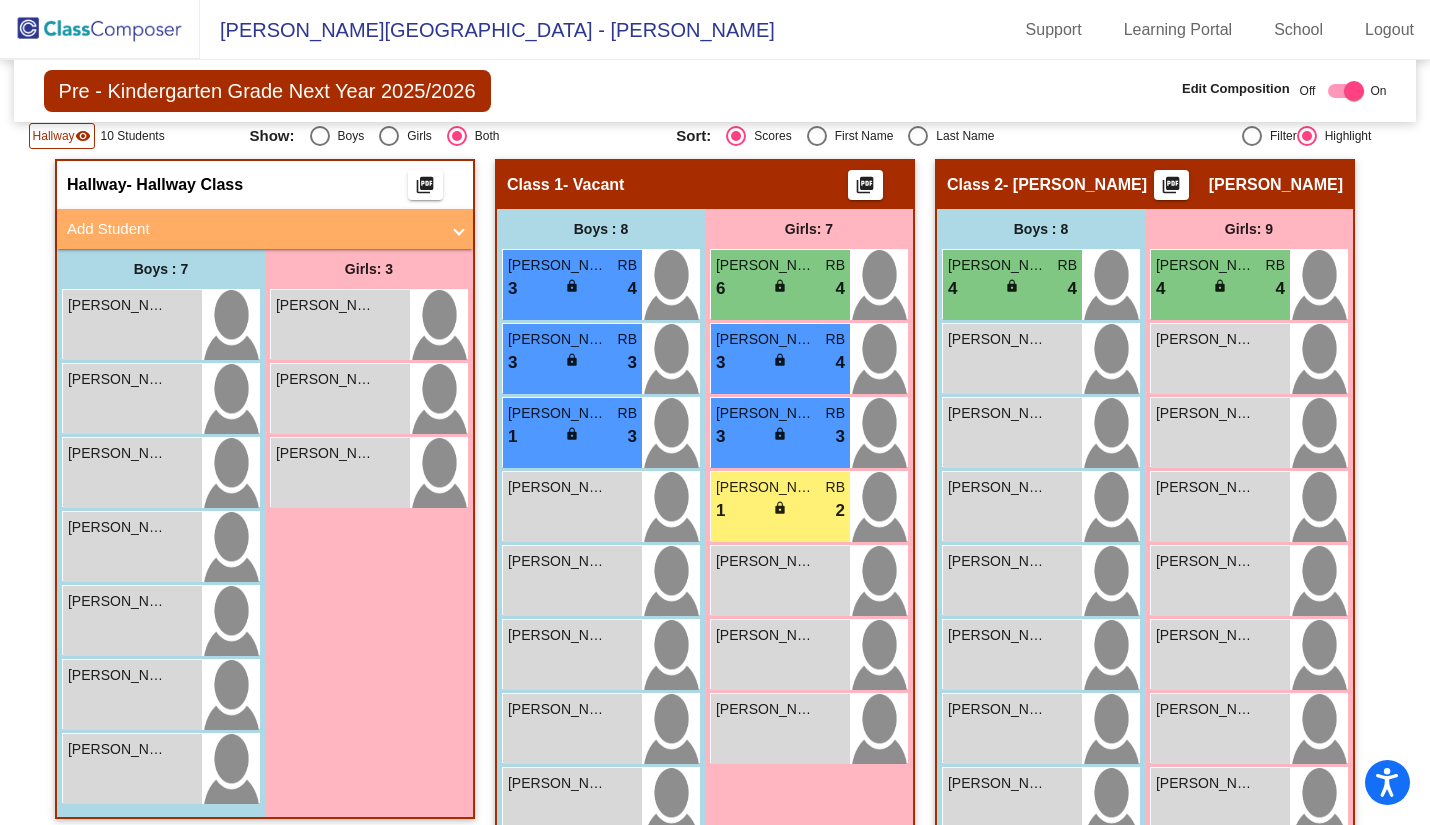 click on "[PERSON_NAME]" at bounding box center (118, 601) 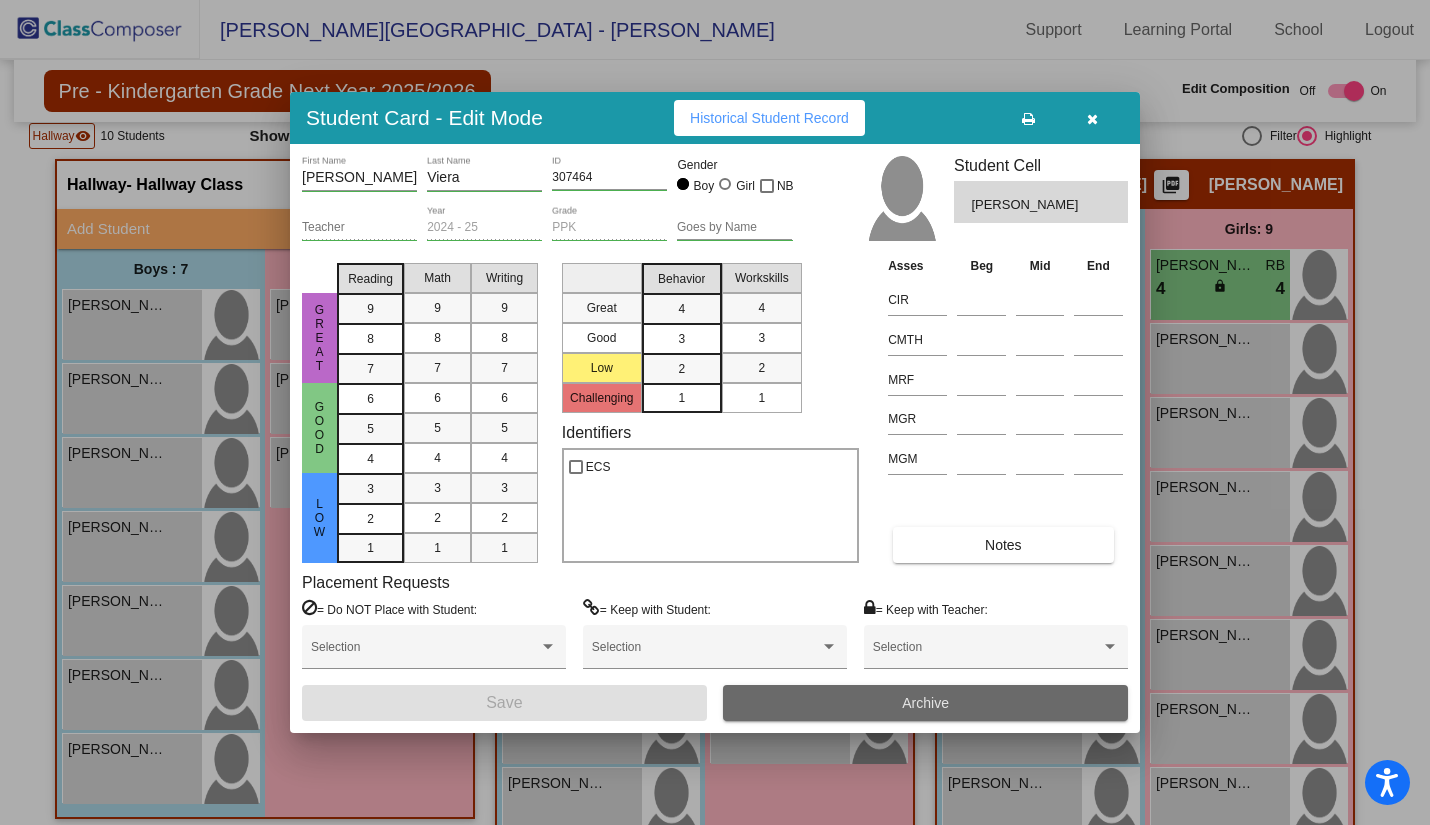 click on "Archive" at bounding box center (925, 703) 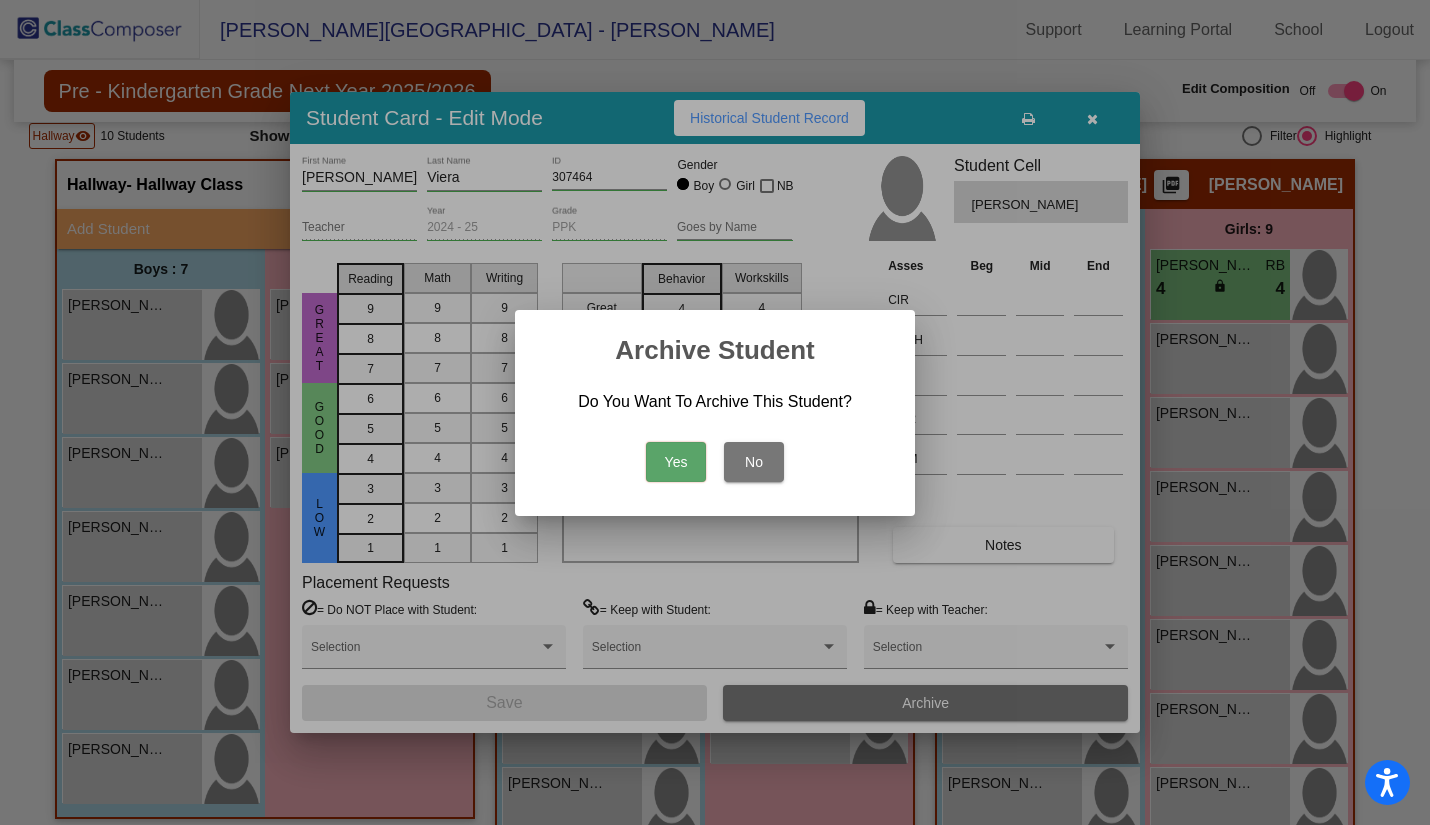 click on "Yes" at bounding box center (676, 462) 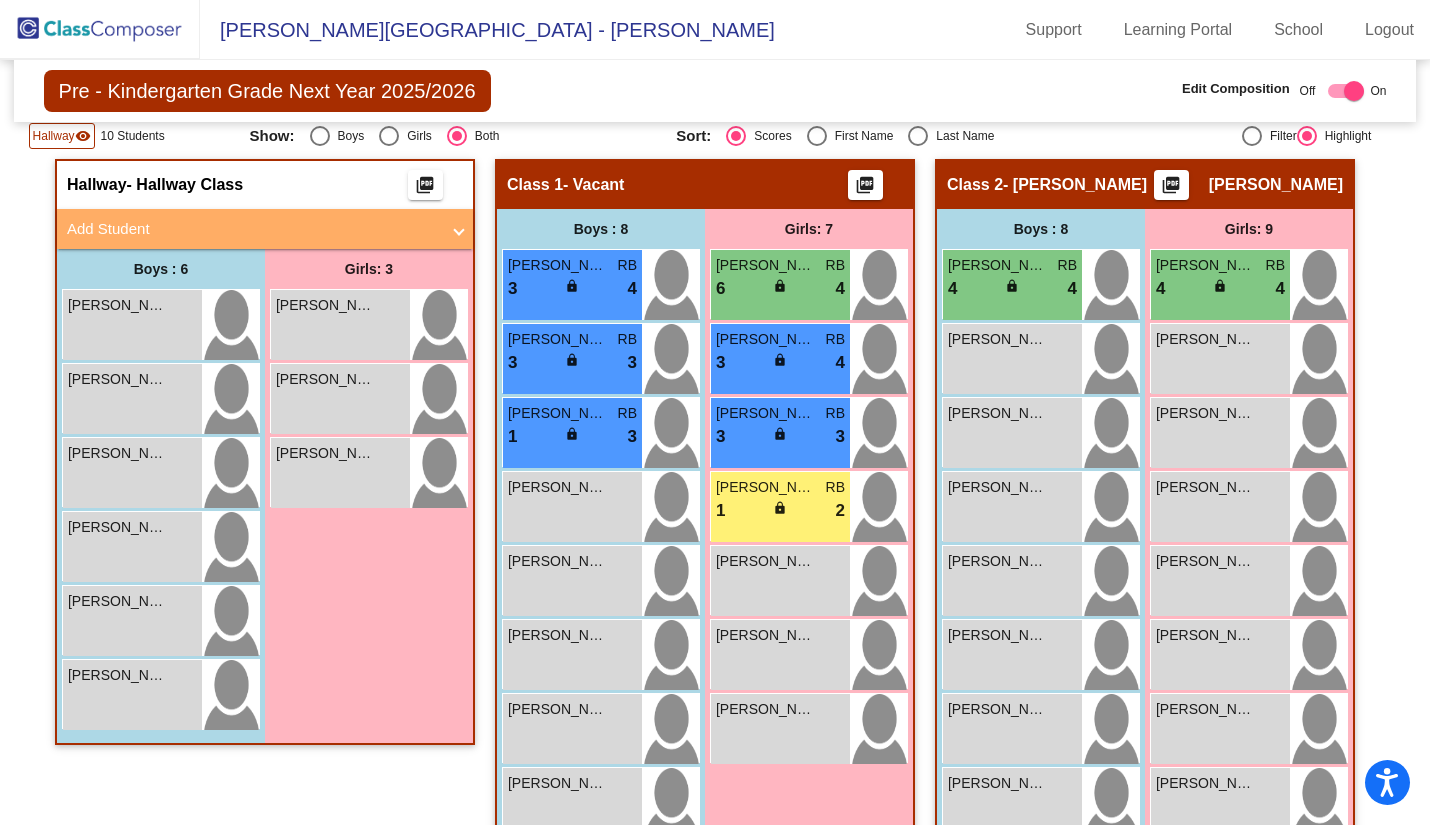 click on "Nikolas Vela lock do_not_disturb_alt" at bounding box center [132, 621] 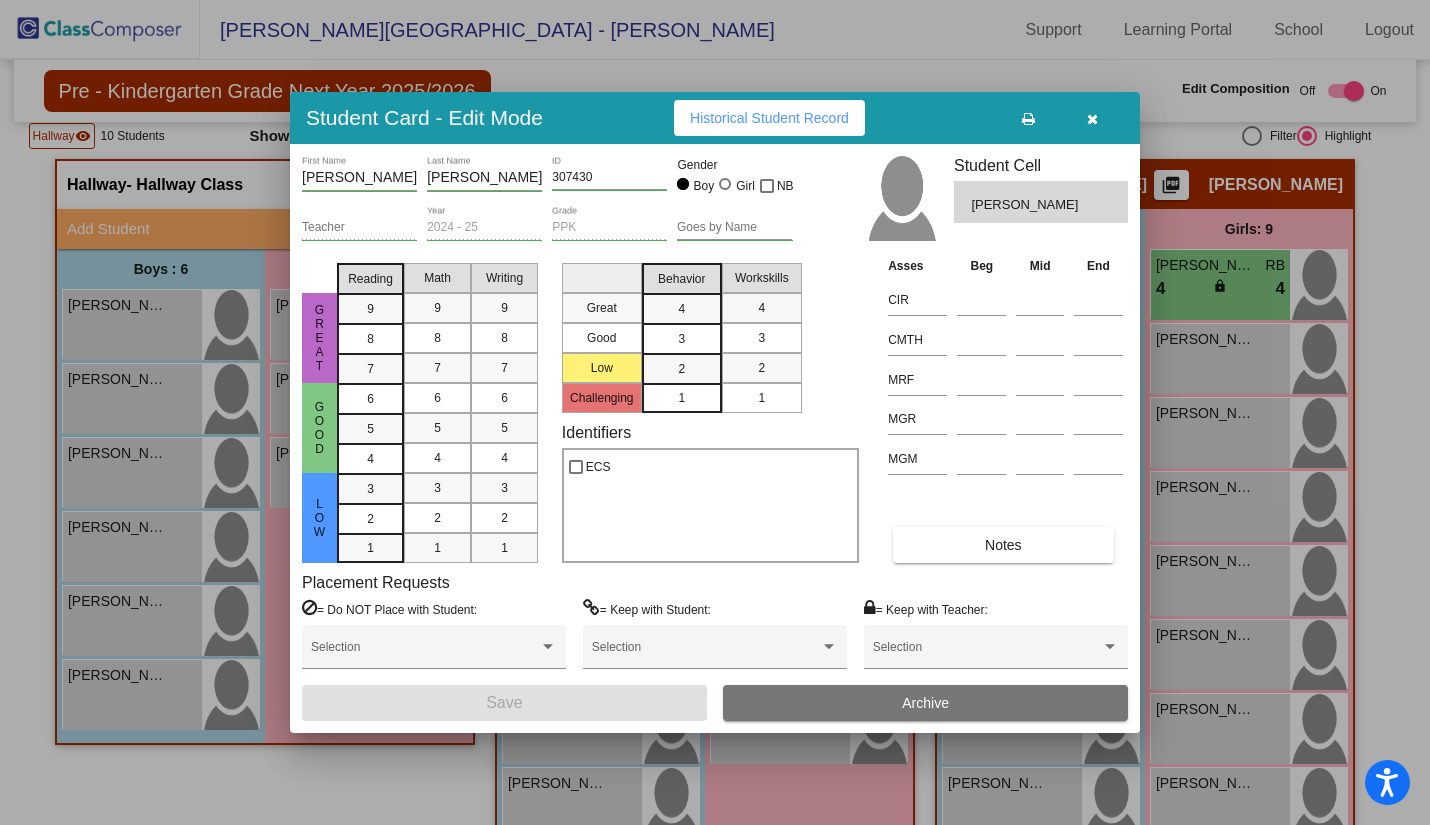 click on "Archive" at bounding box center [925, 703] 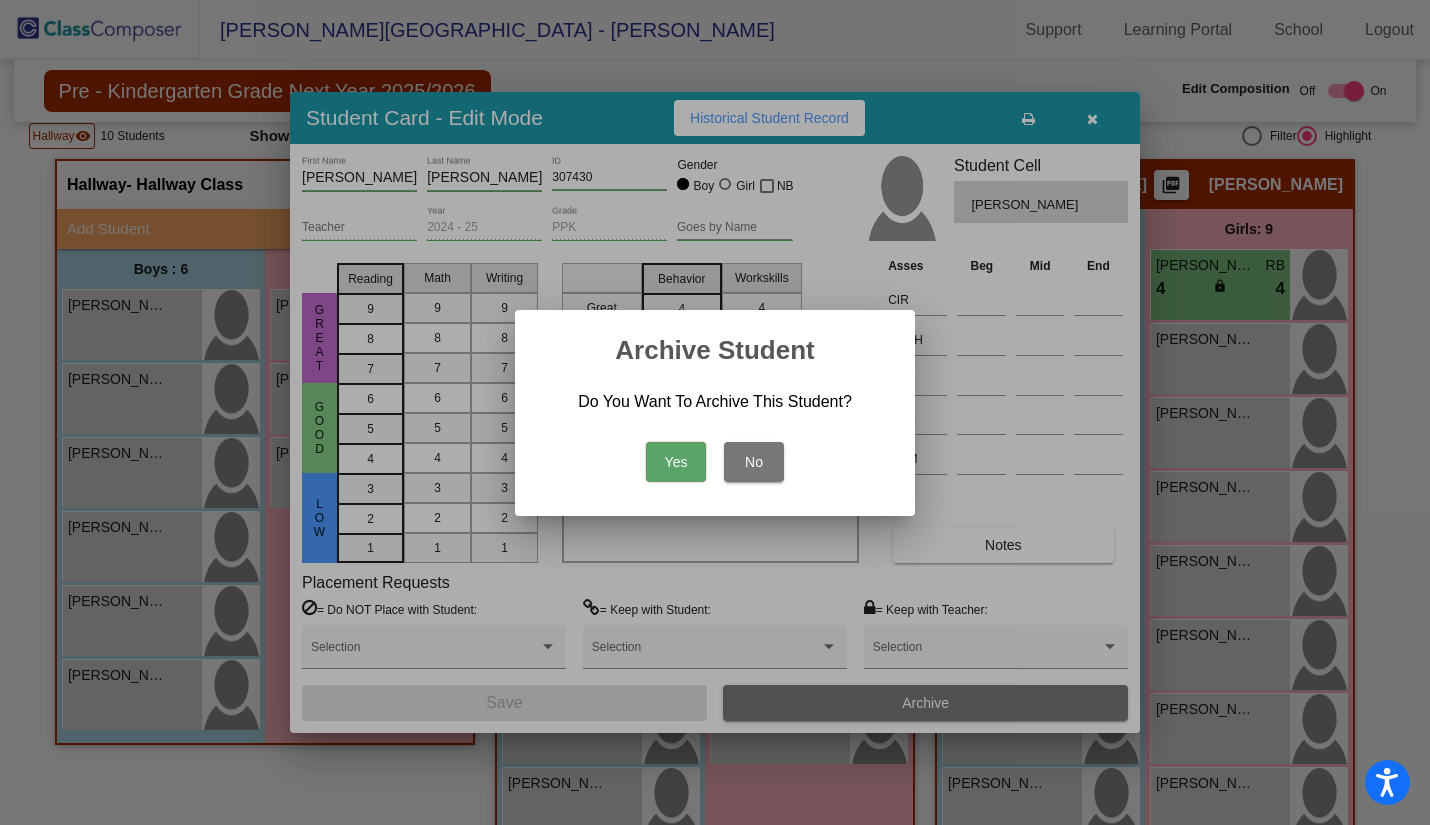 click on "Yes" at bounding box center (676, 462) 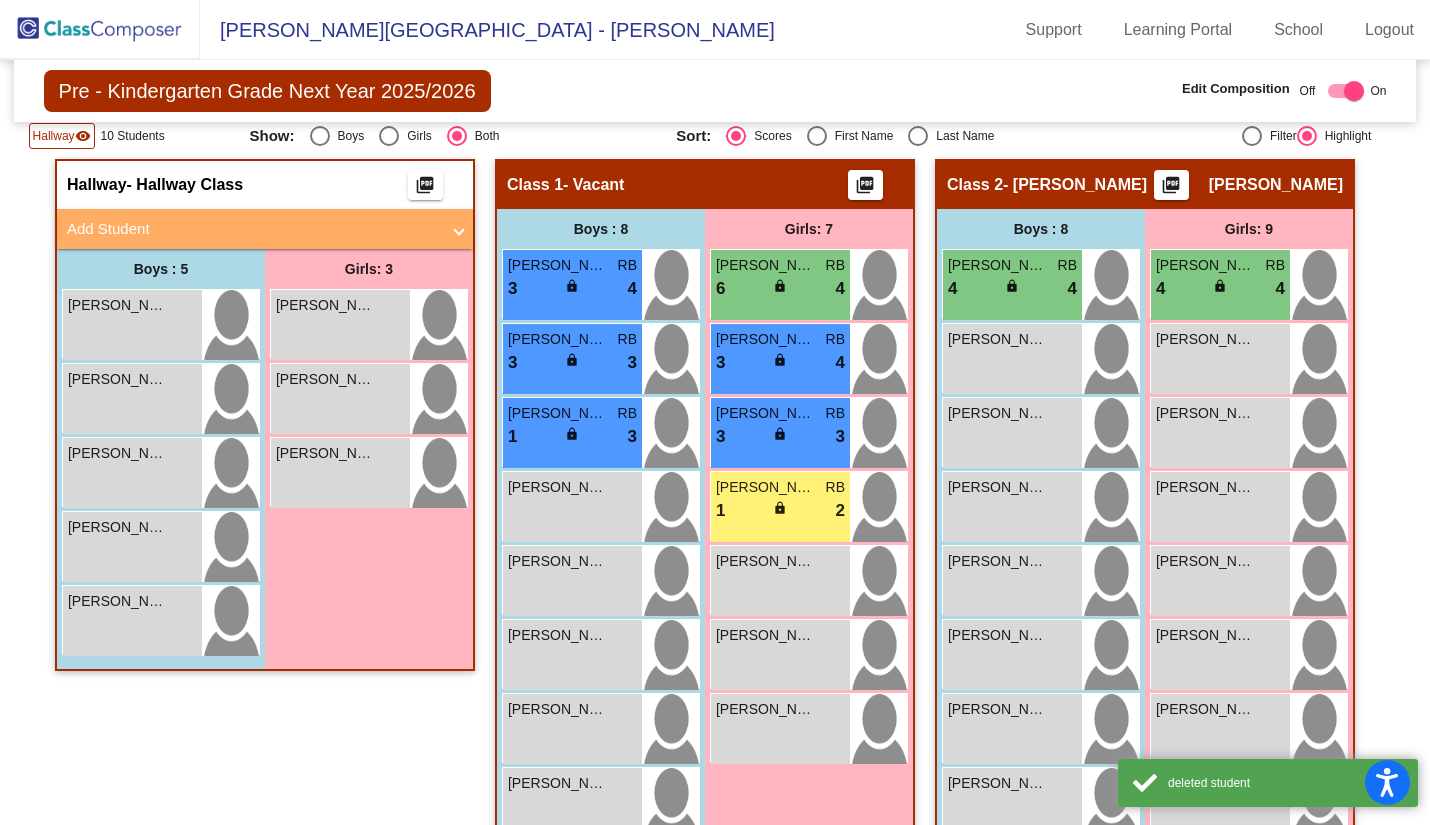 click on "Rogerio Fuentes lock do_not_disturb_alt" at bounding box center (132, 621) 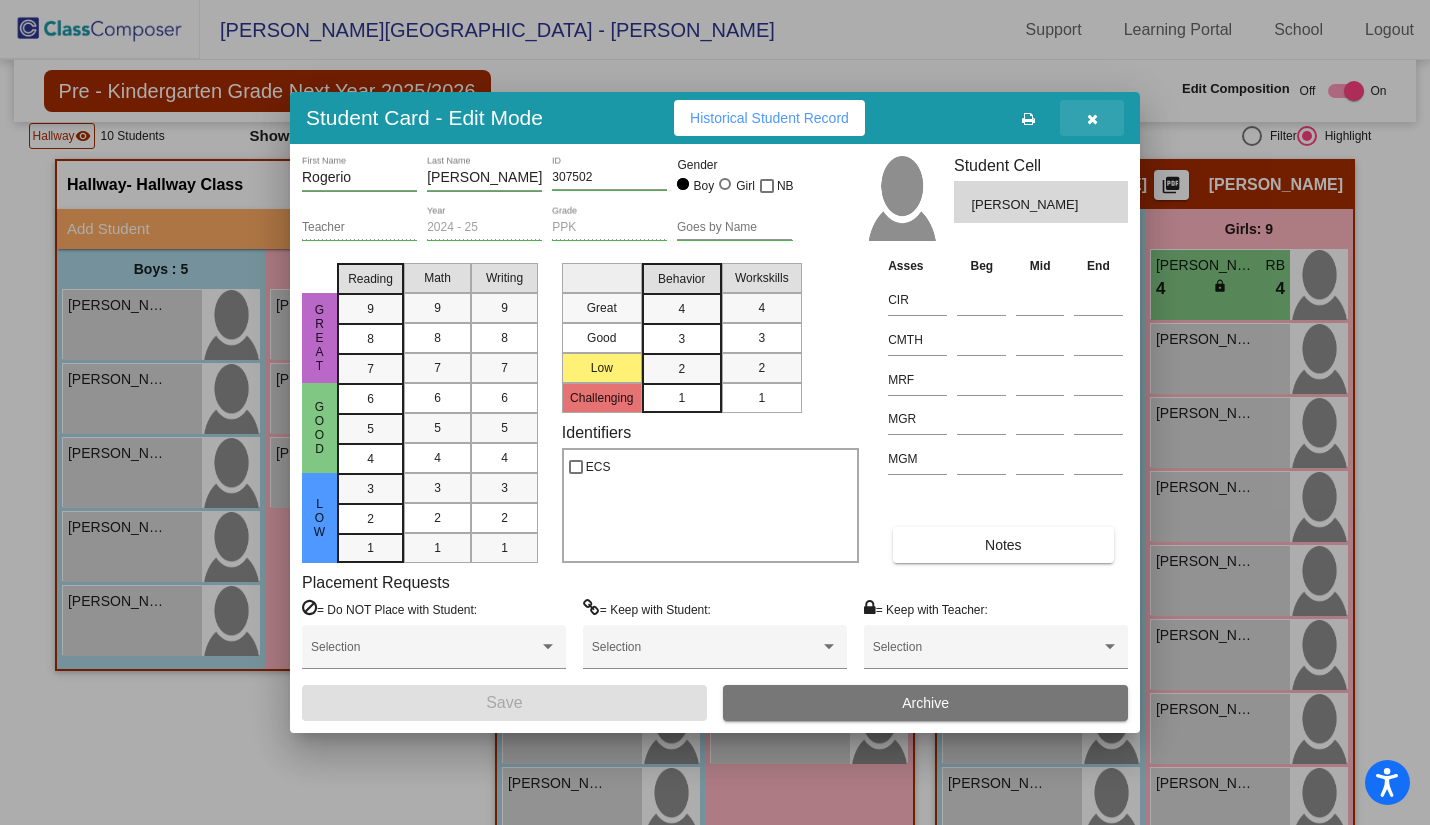 click at bounding box center (1092, 119) 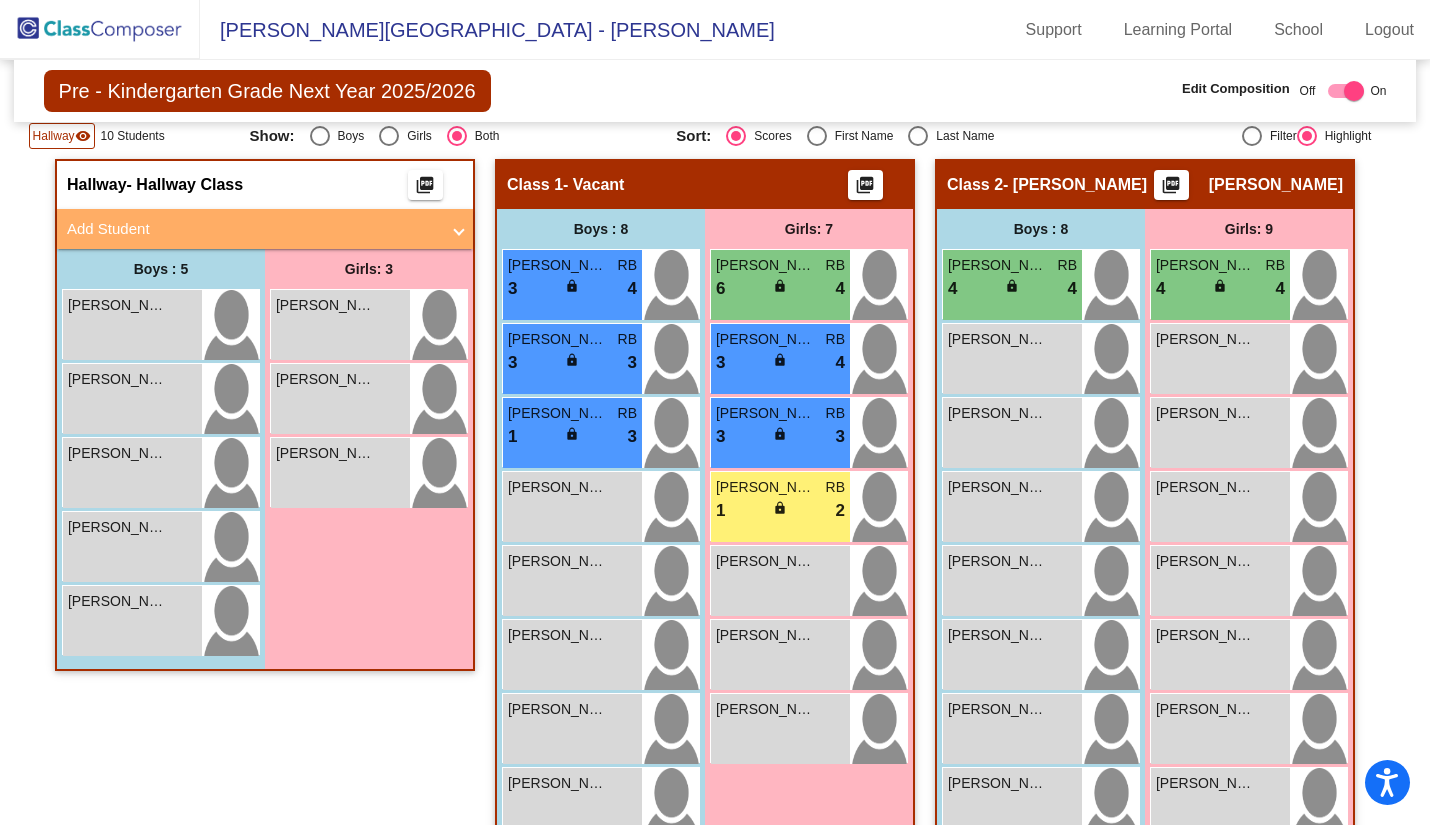 click 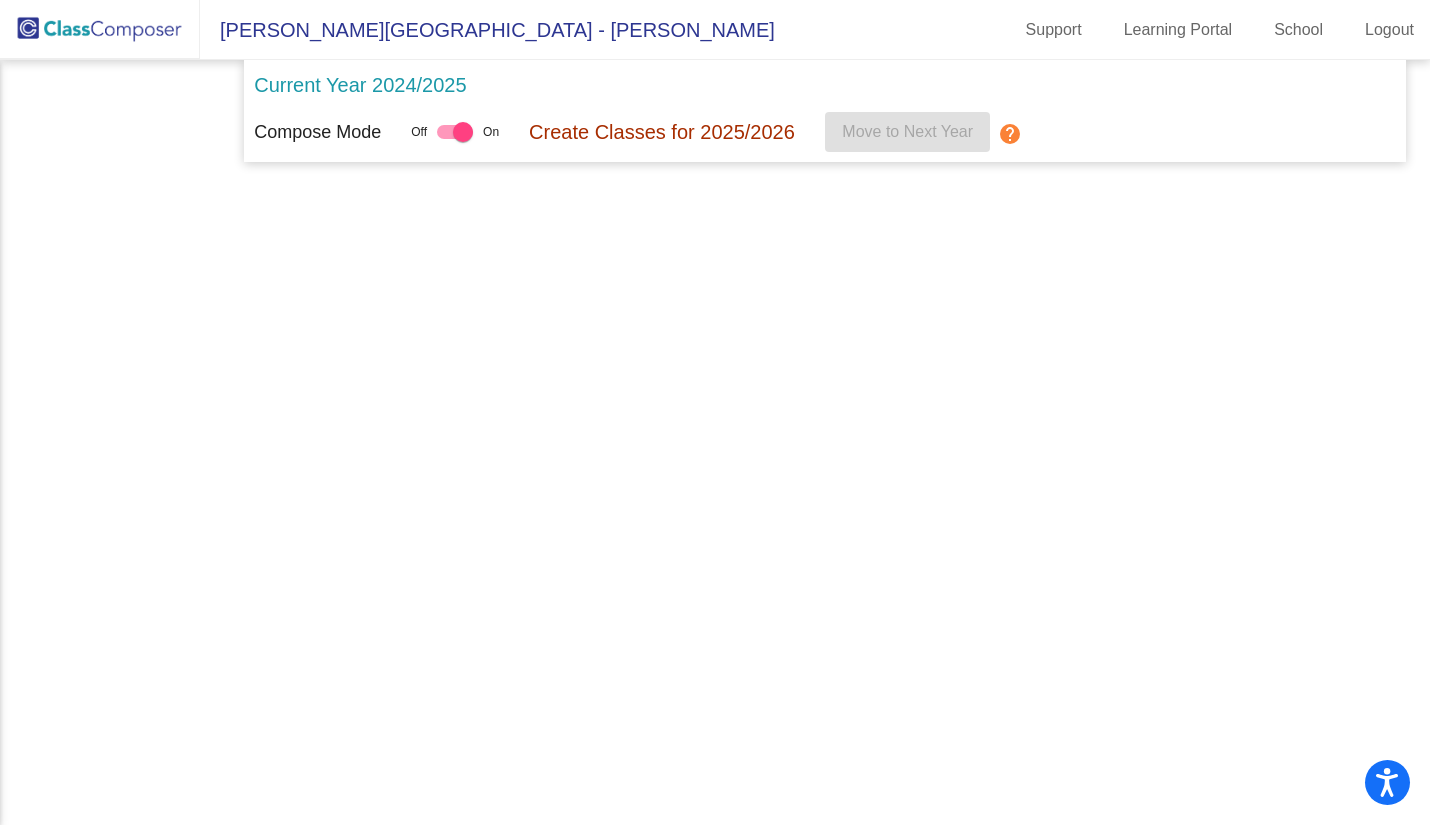 scroll, scrollTop: 0, scrollLeft: 0, axis: both 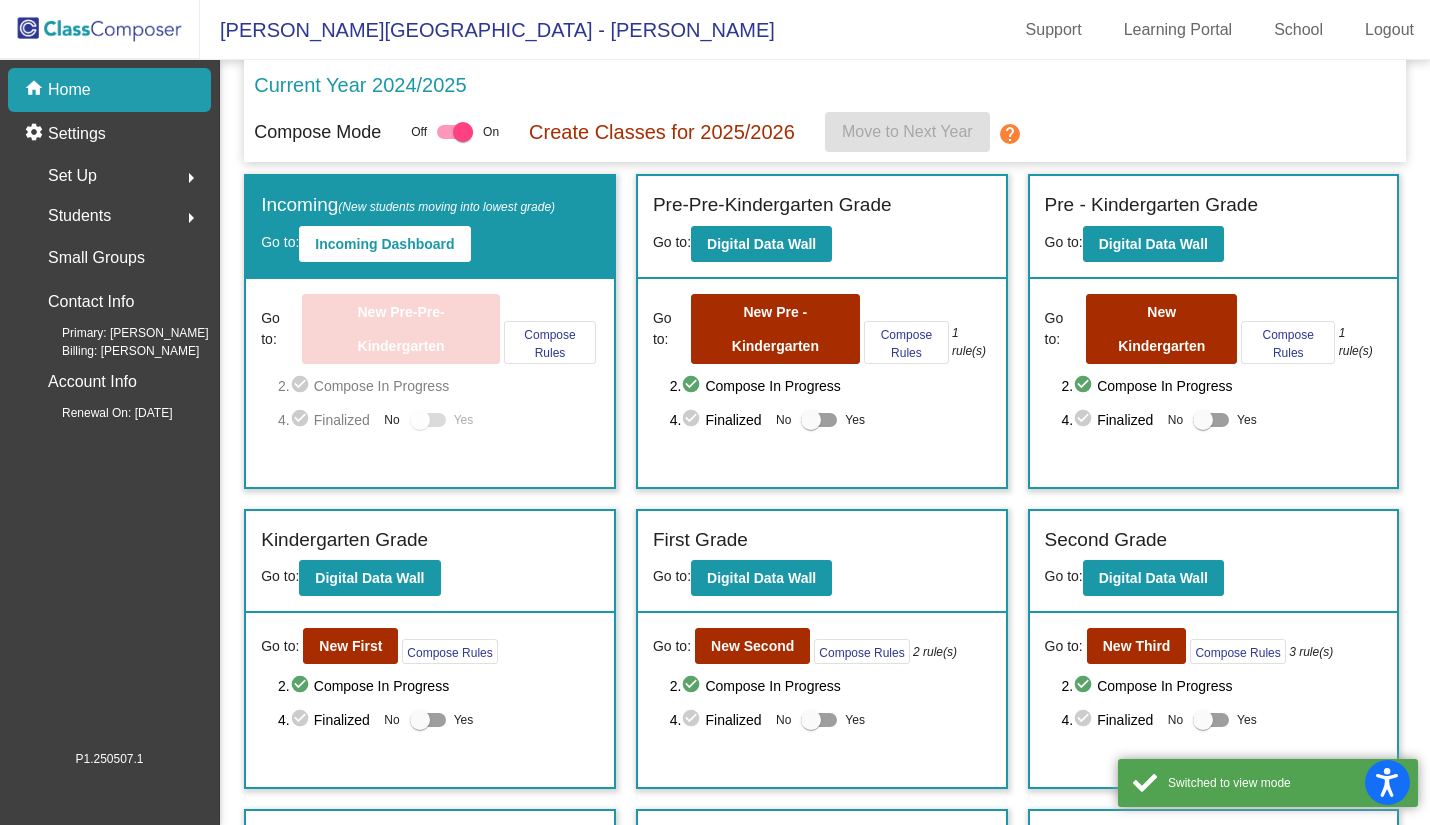 click on "arrow_right" 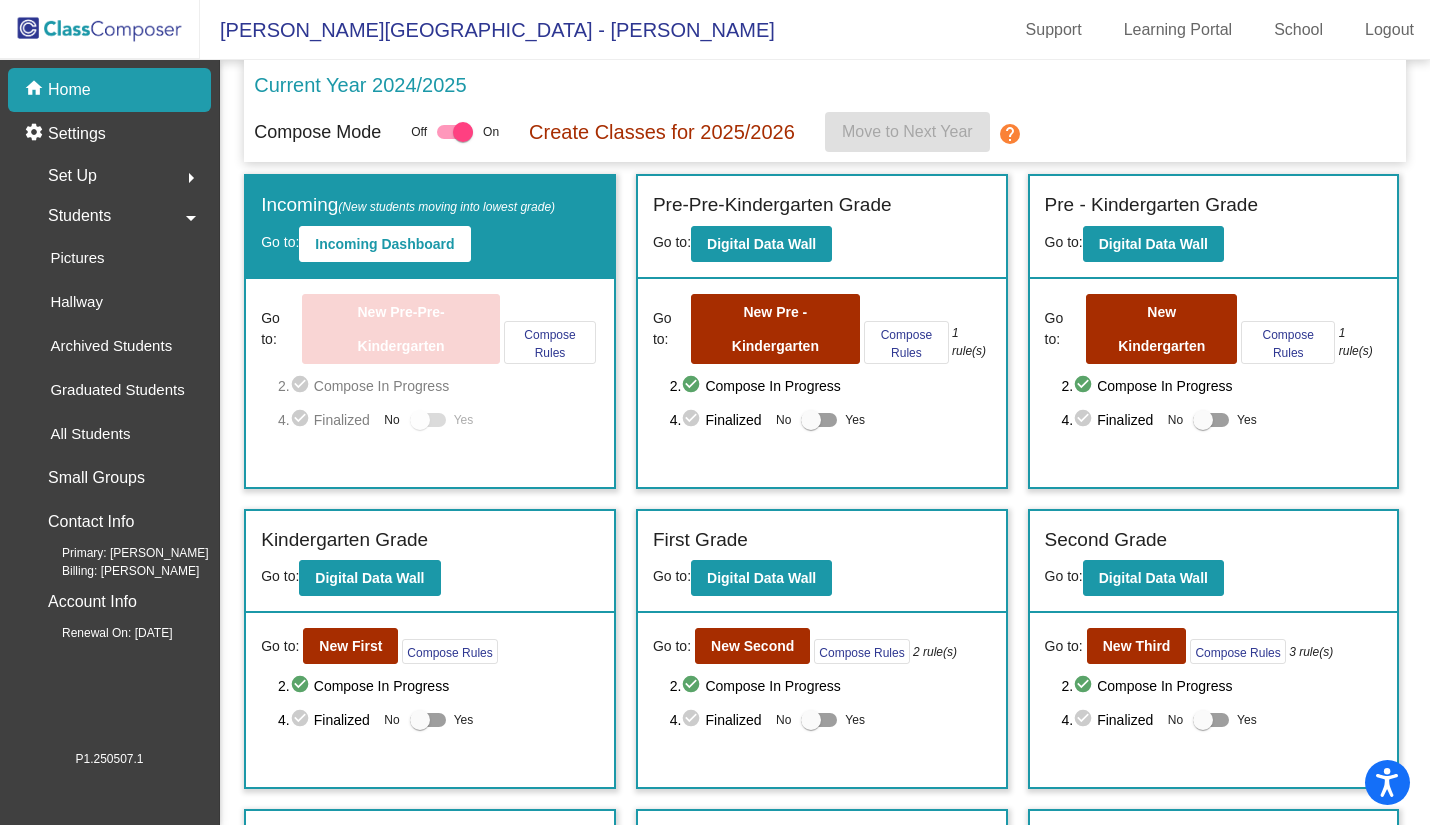 click on "Archived Students" 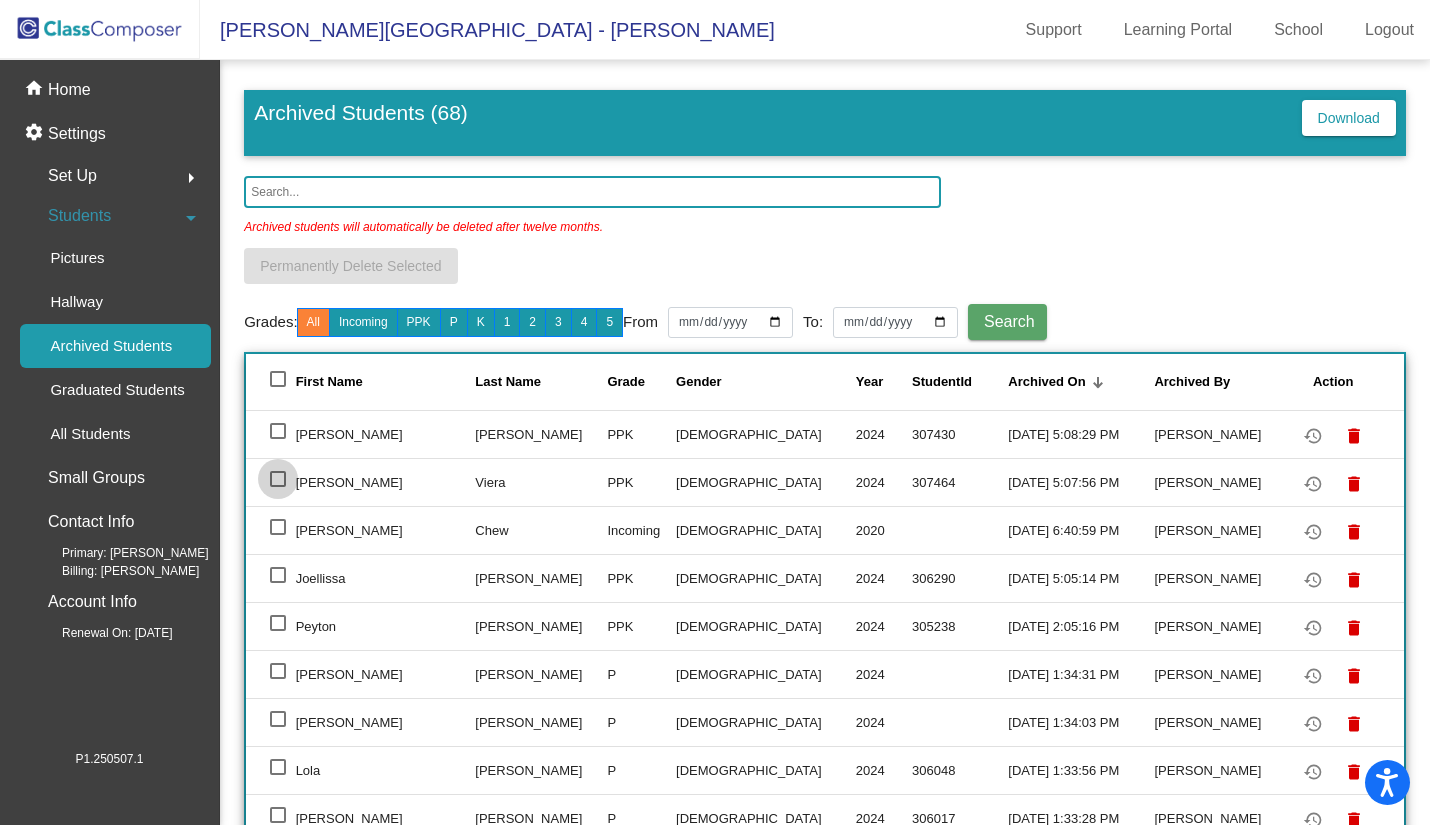 click at bounding box center (278, 479) 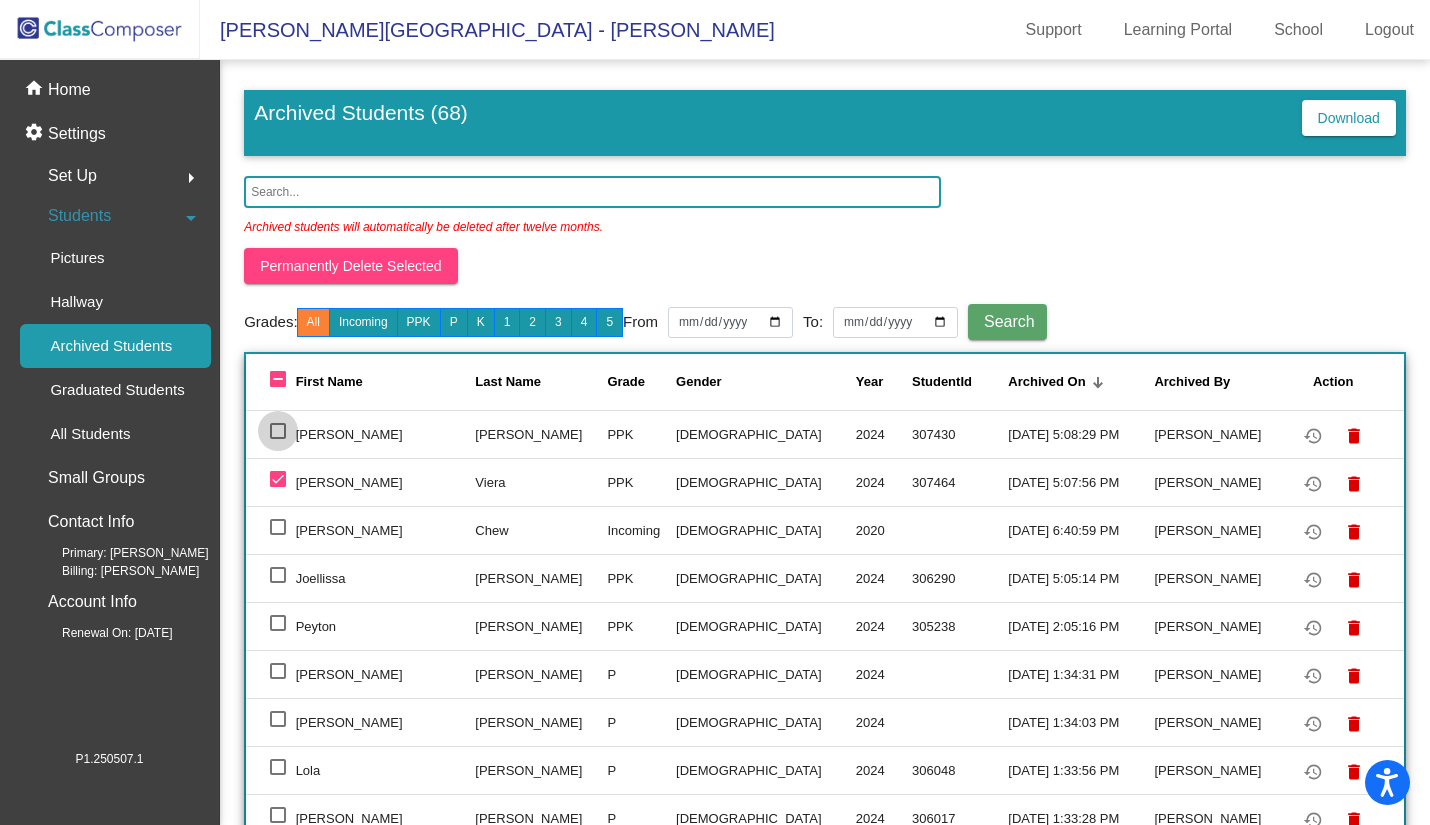 click at bounding box center [278, 431] 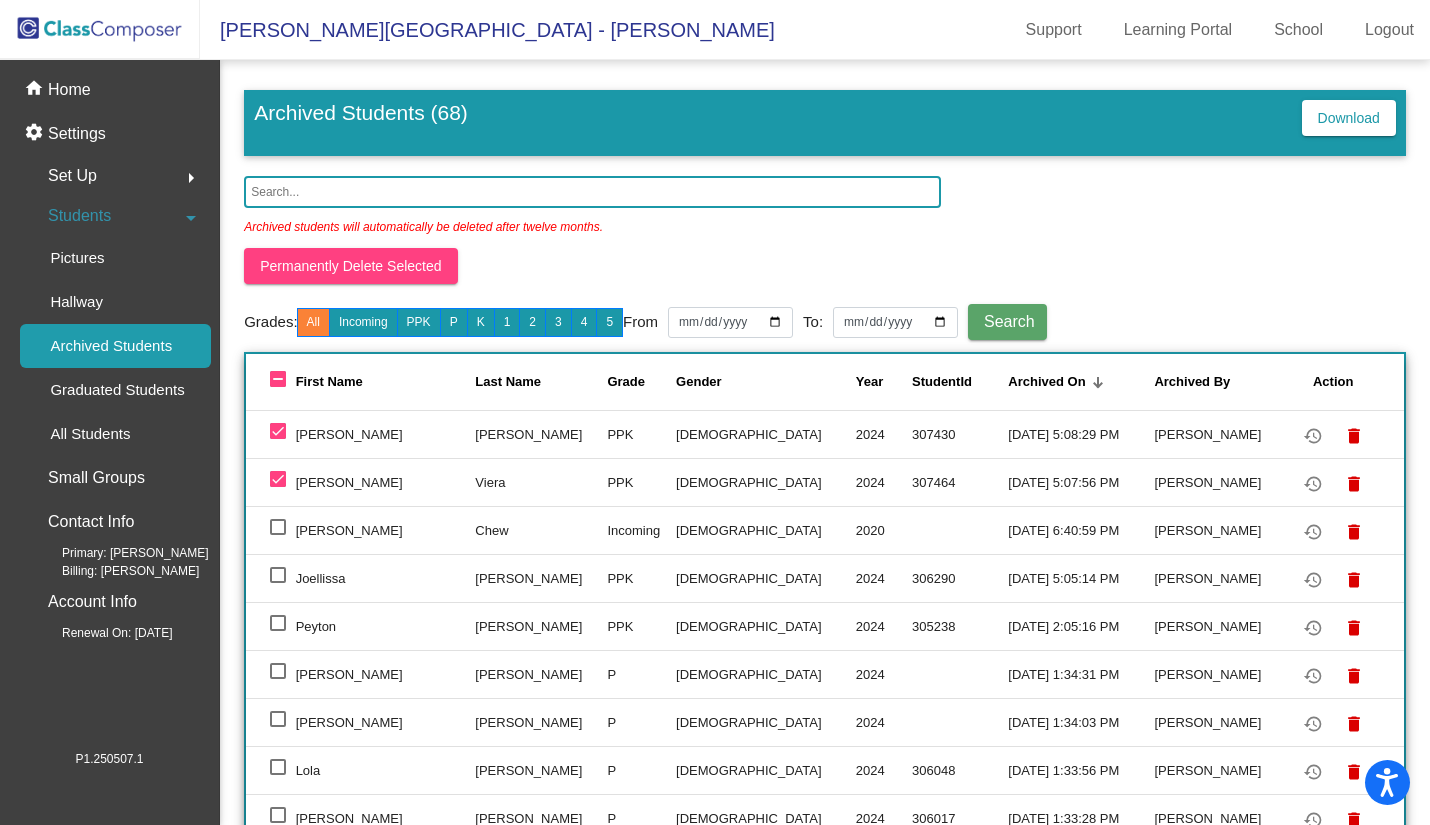 click on "Permanently Delete Selected" 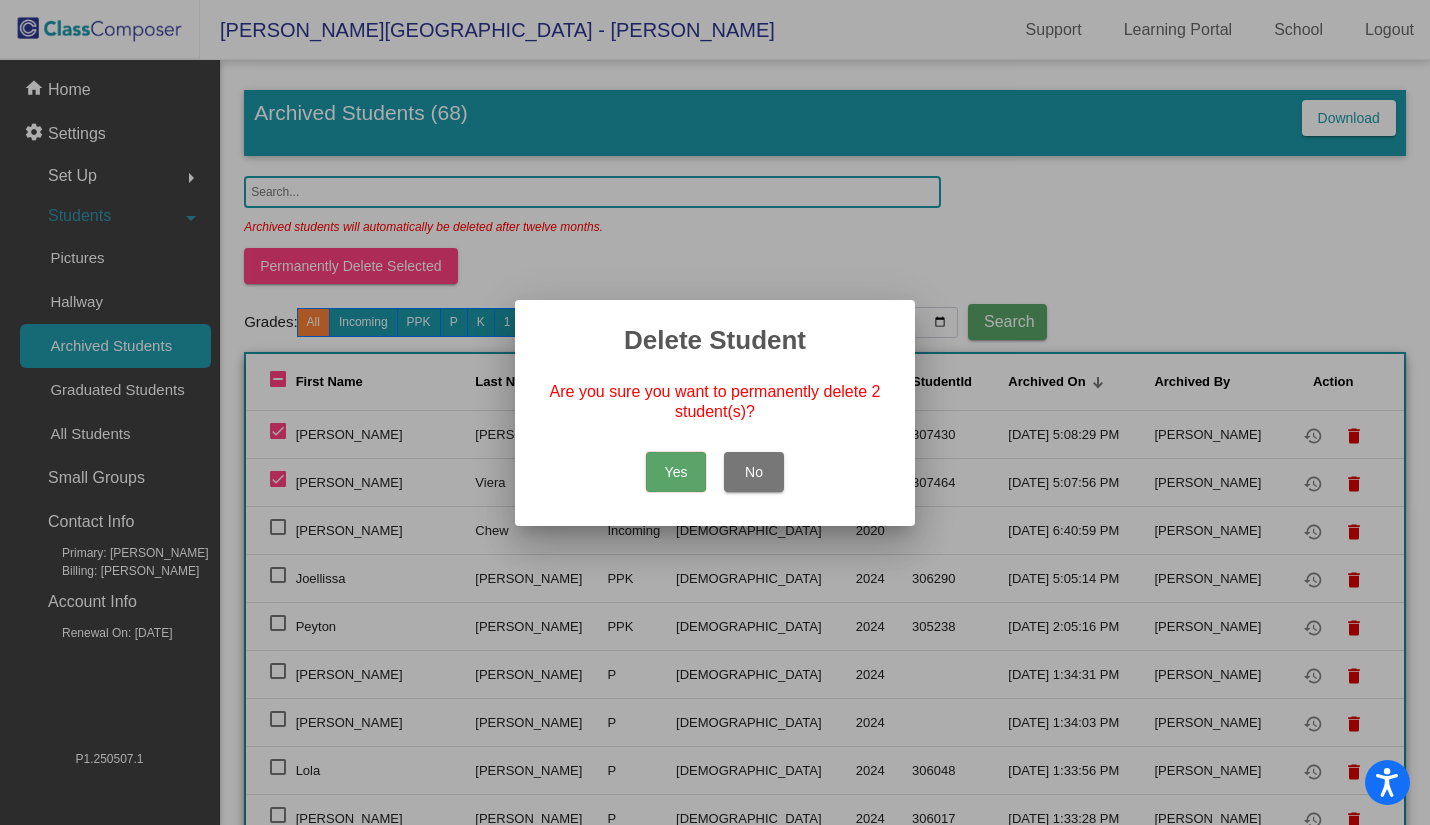 click on "Yes" at bounding box center (676, 472) 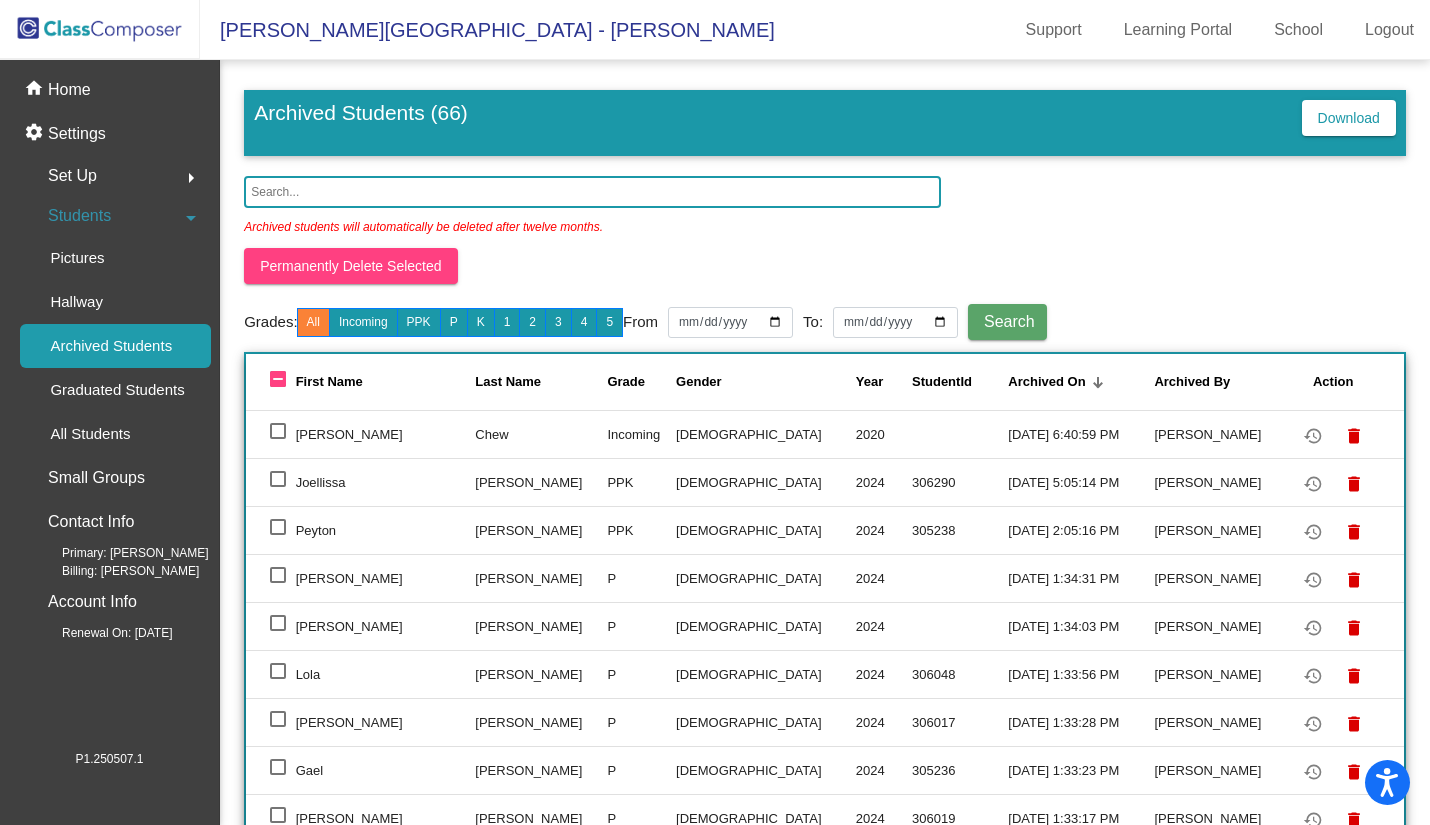 click on "home Home" 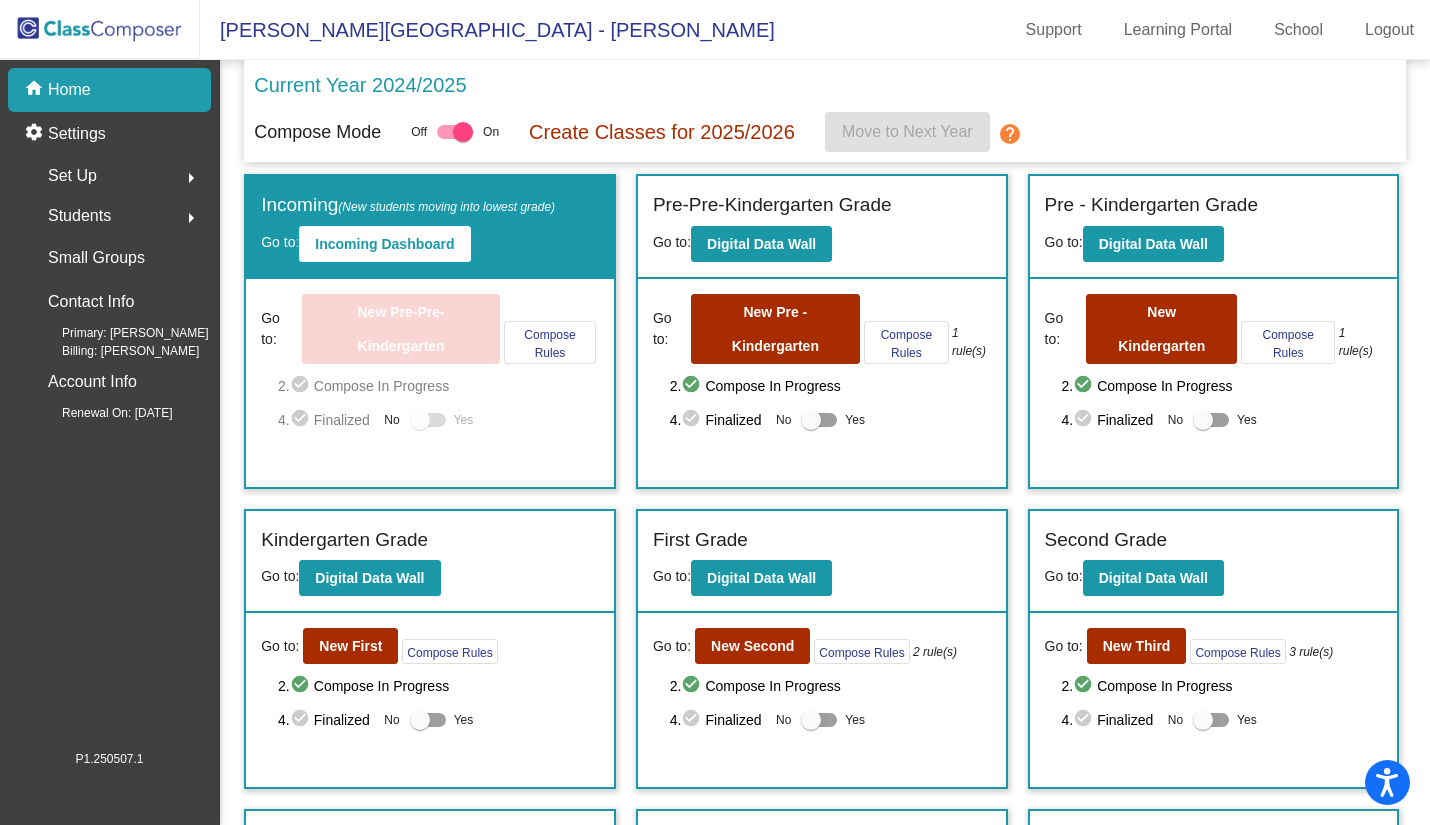click on "Incoming Dashboard" 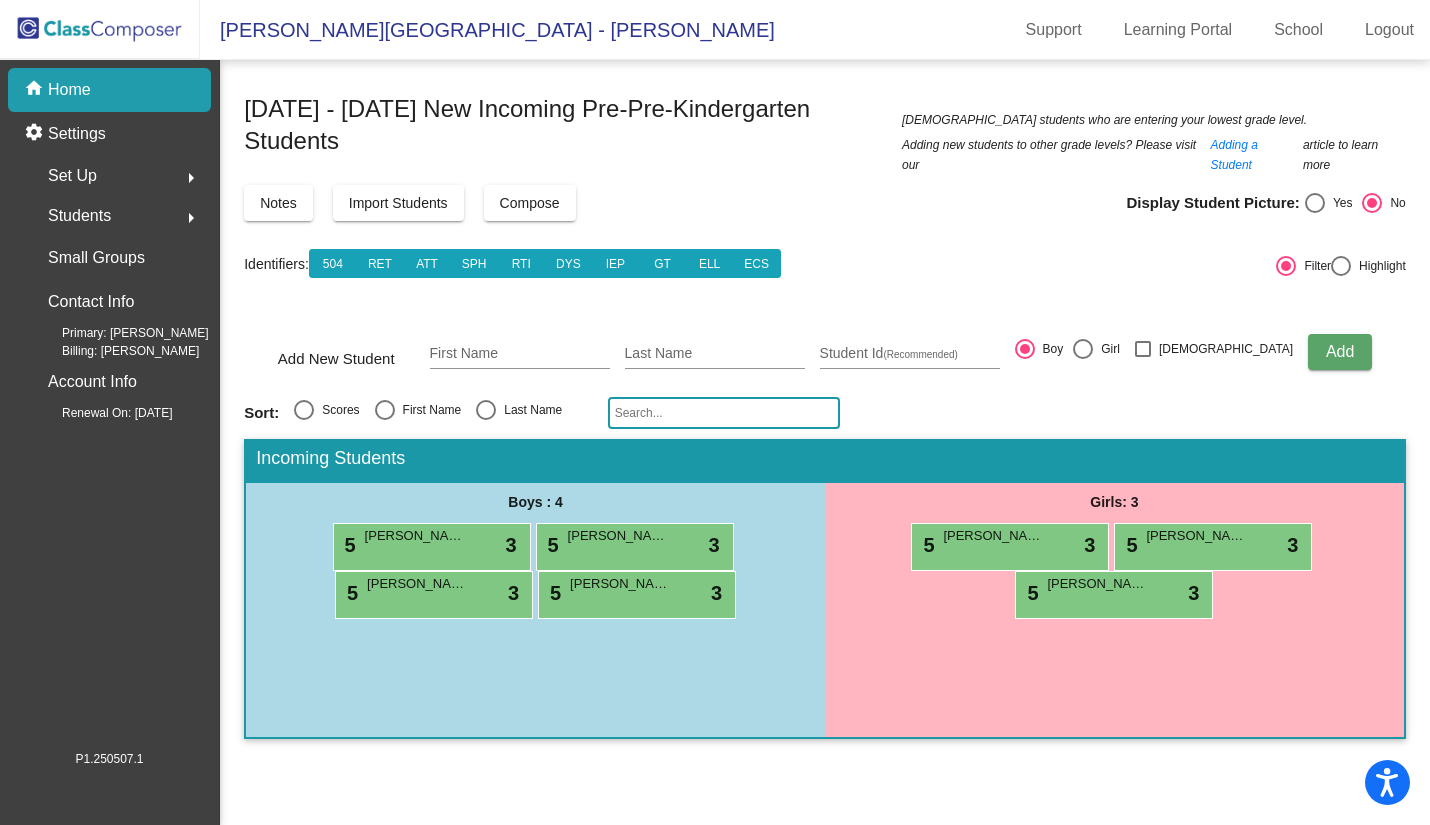 click on "First Name" at bounding box center [520, 354] 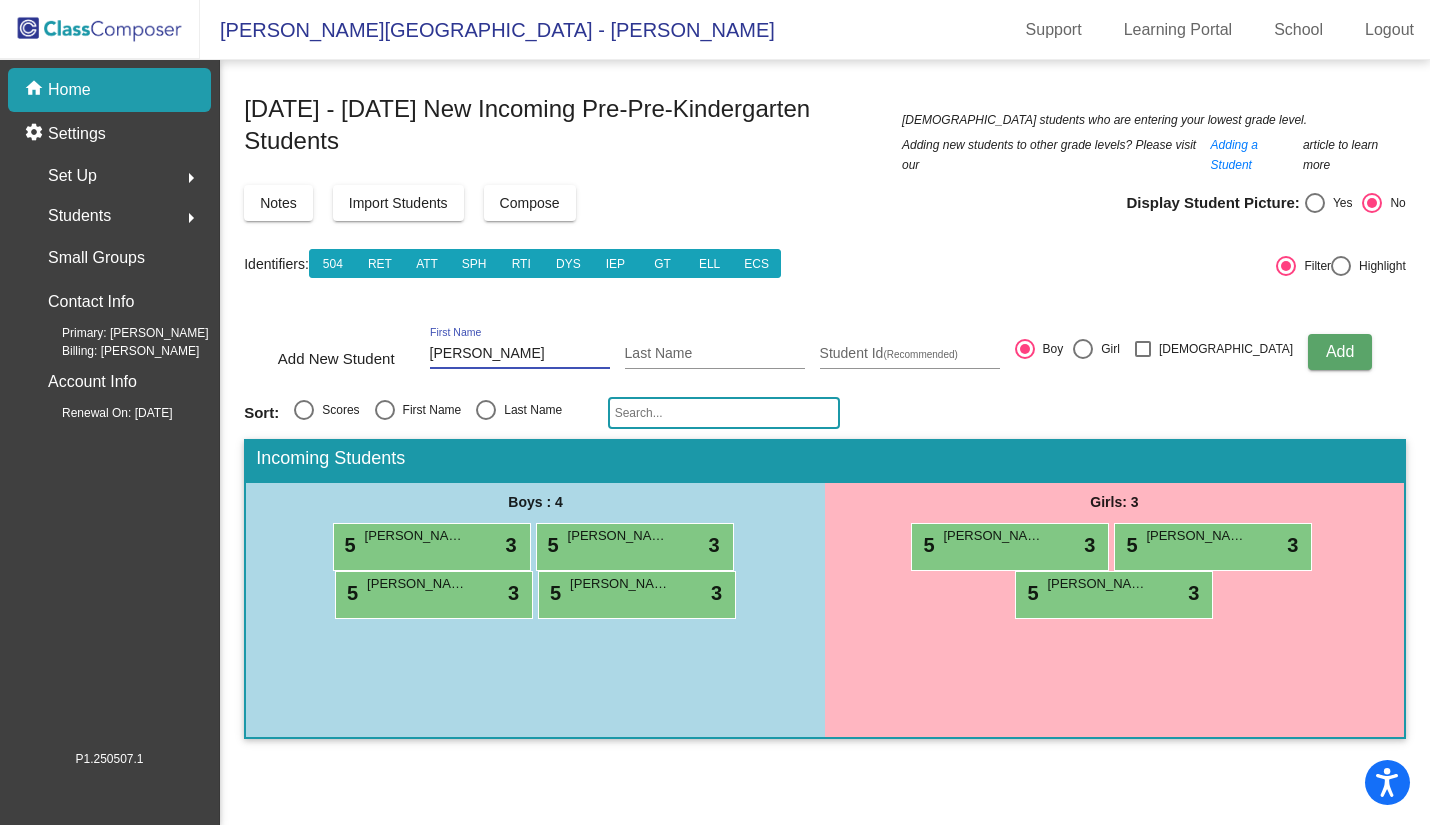 type on "[PERSON_NAME]" 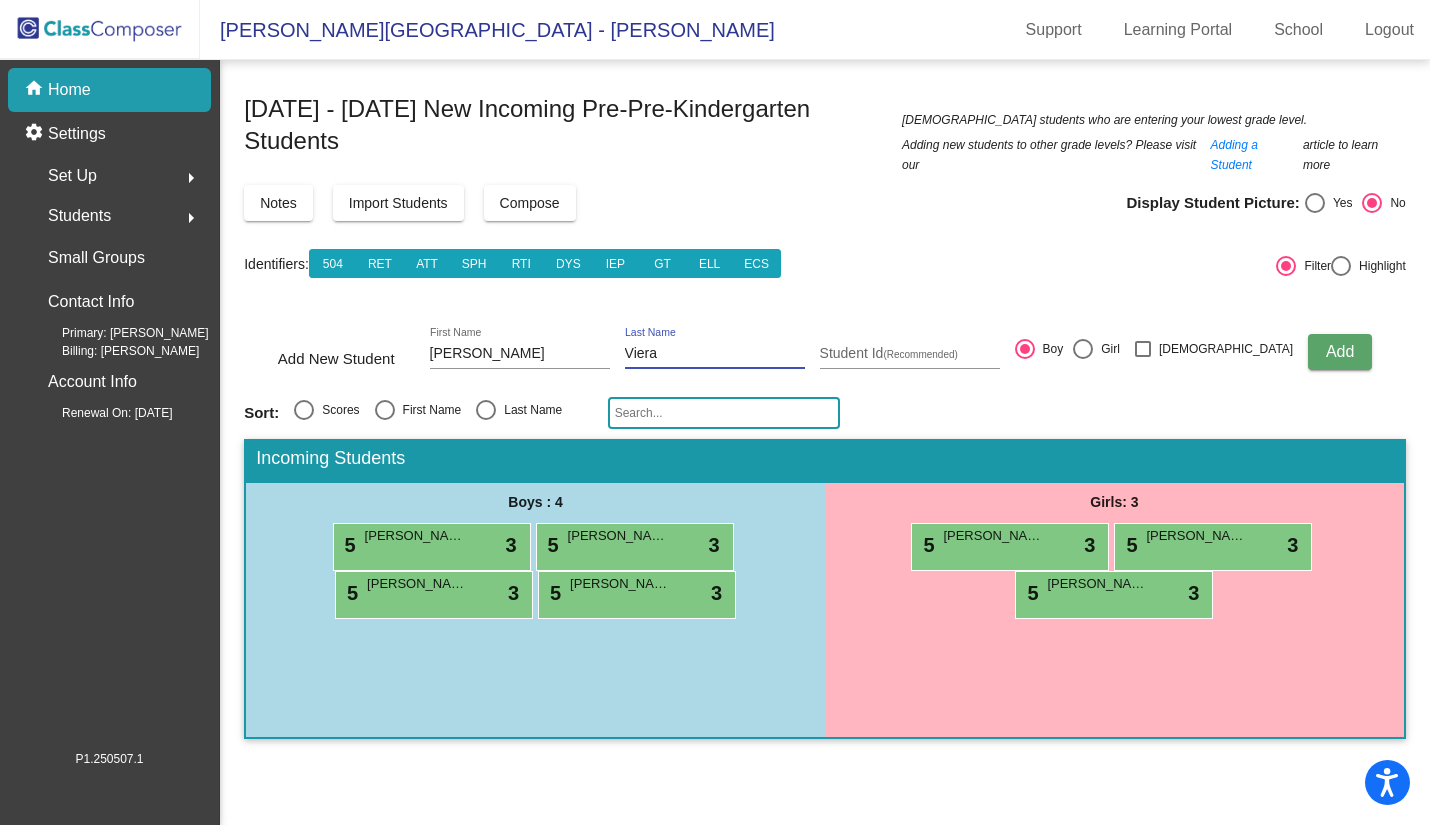 type on "Viera" 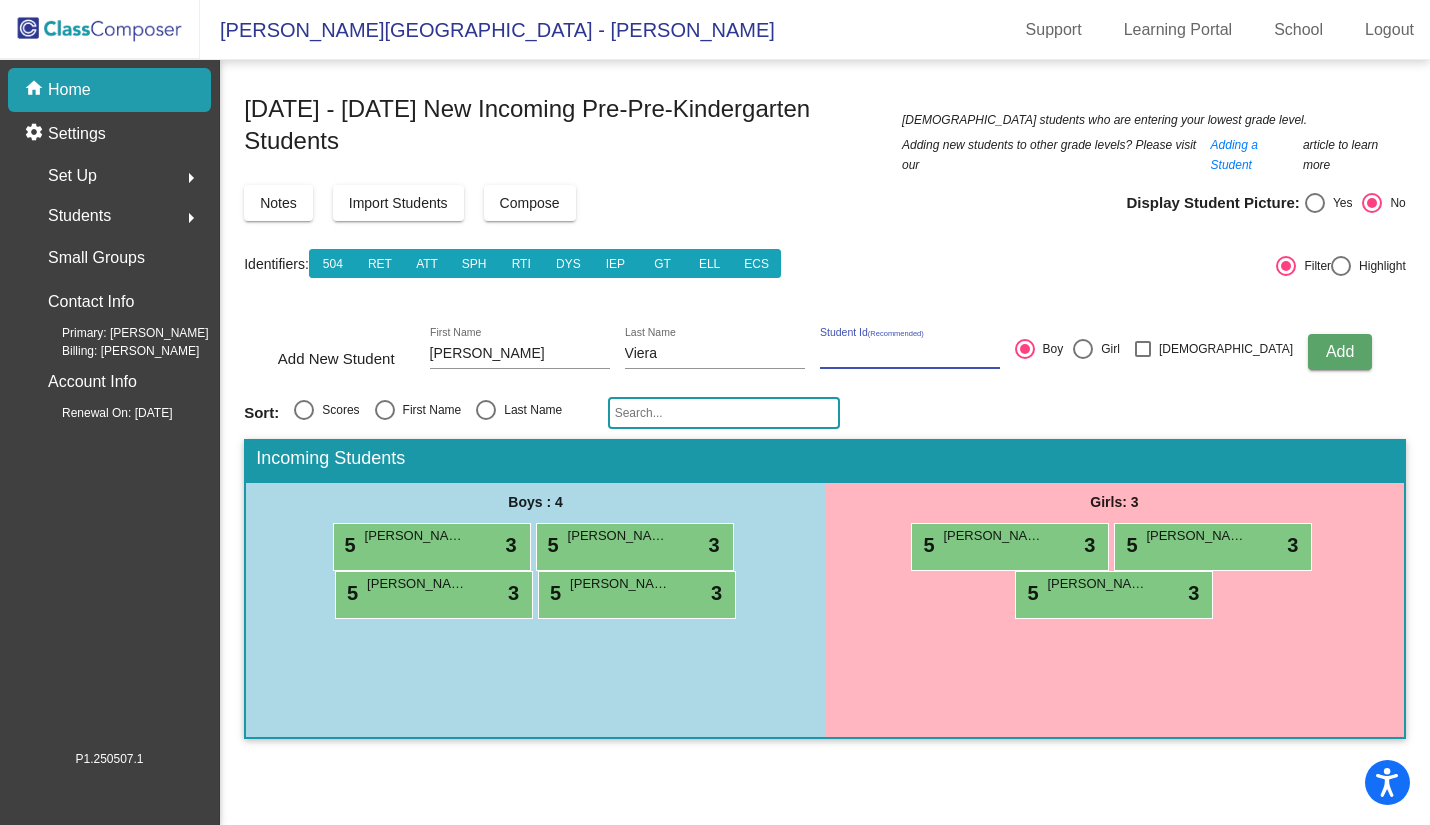 click on "Student Id  (Recommended)" at bounding box center [910, 354] 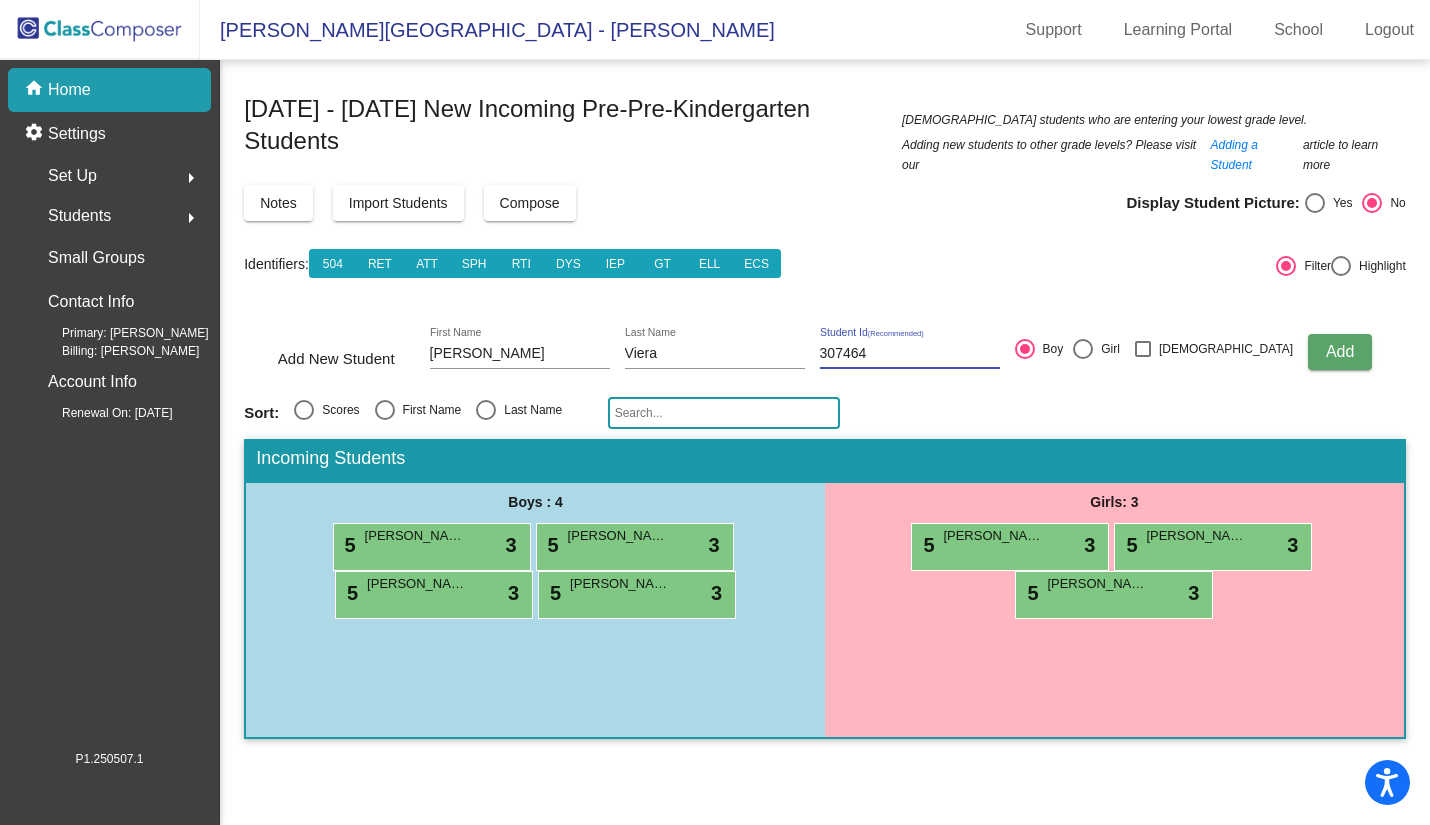 type on "307464" 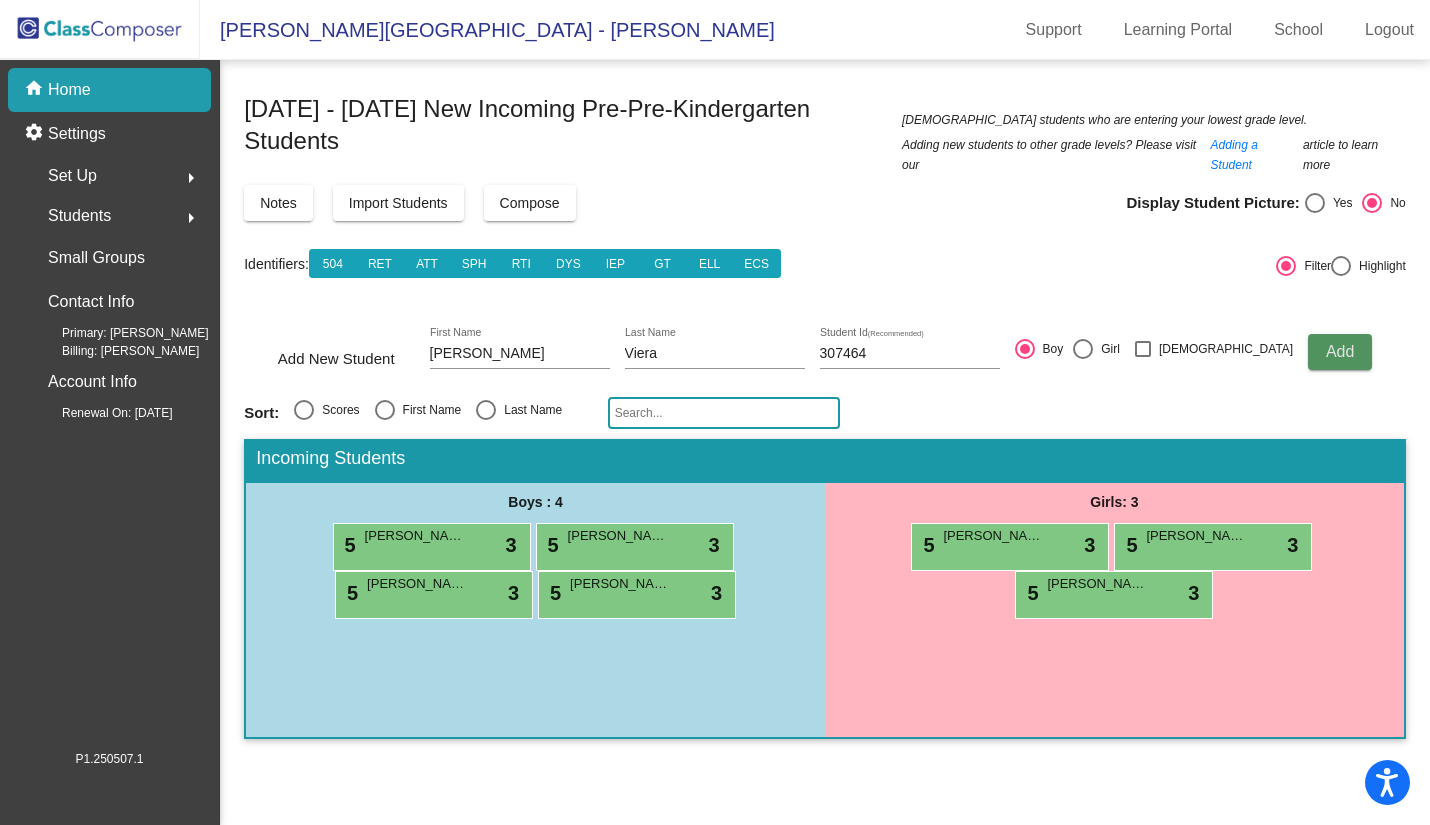 type 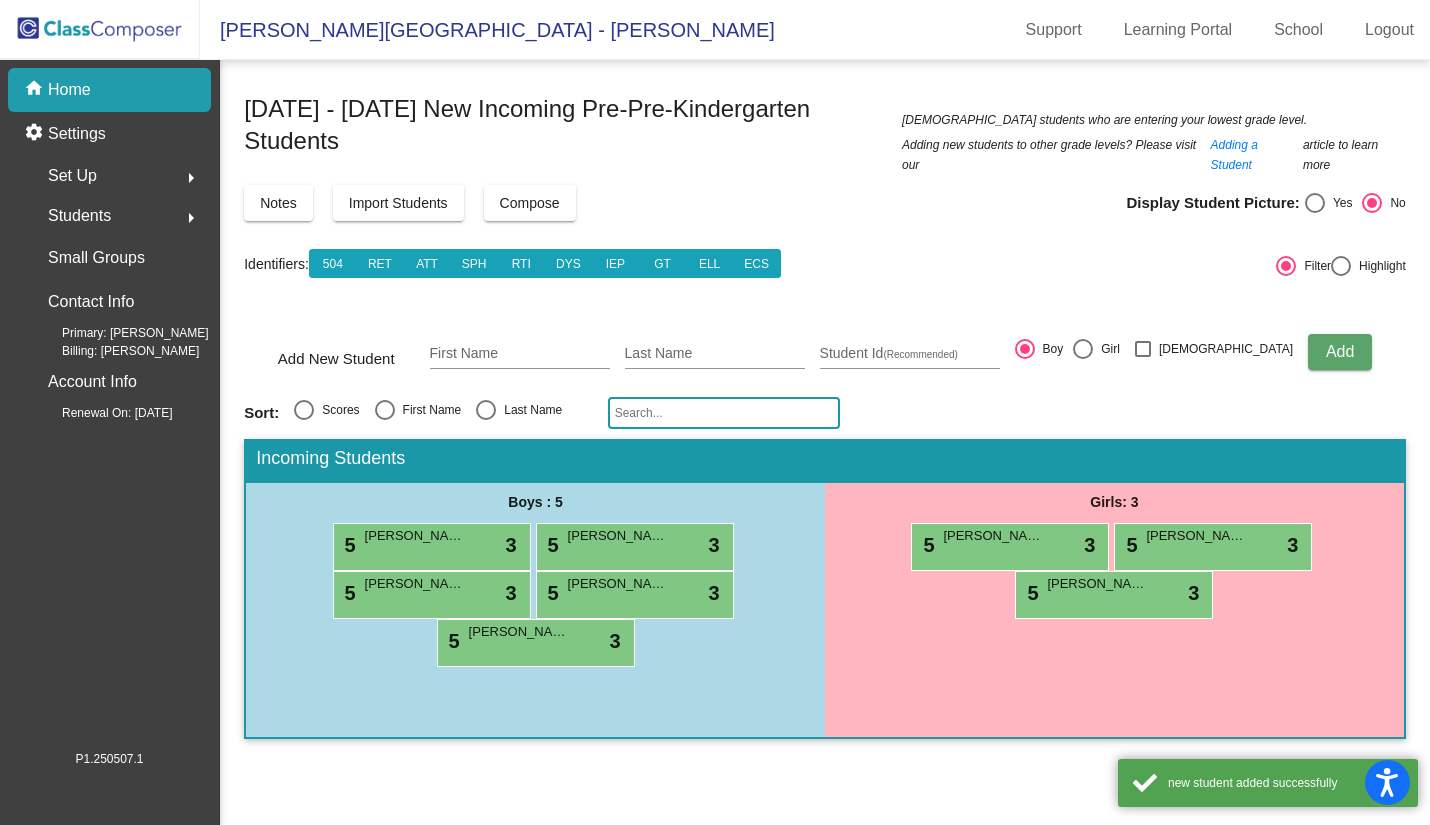 click on "First Name" at bounding box center [520, 354] 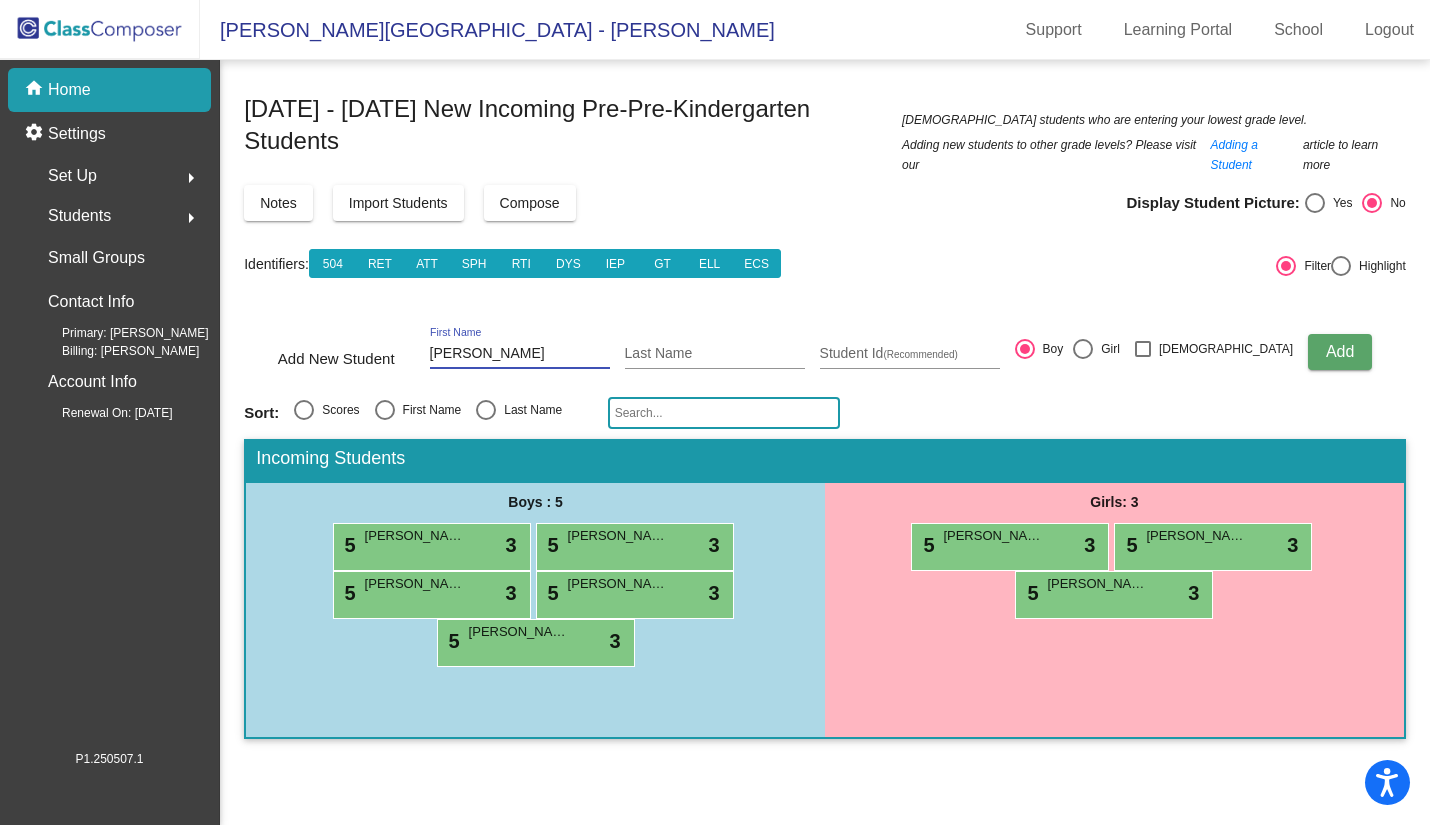 type on "[PERSON_NAME]" 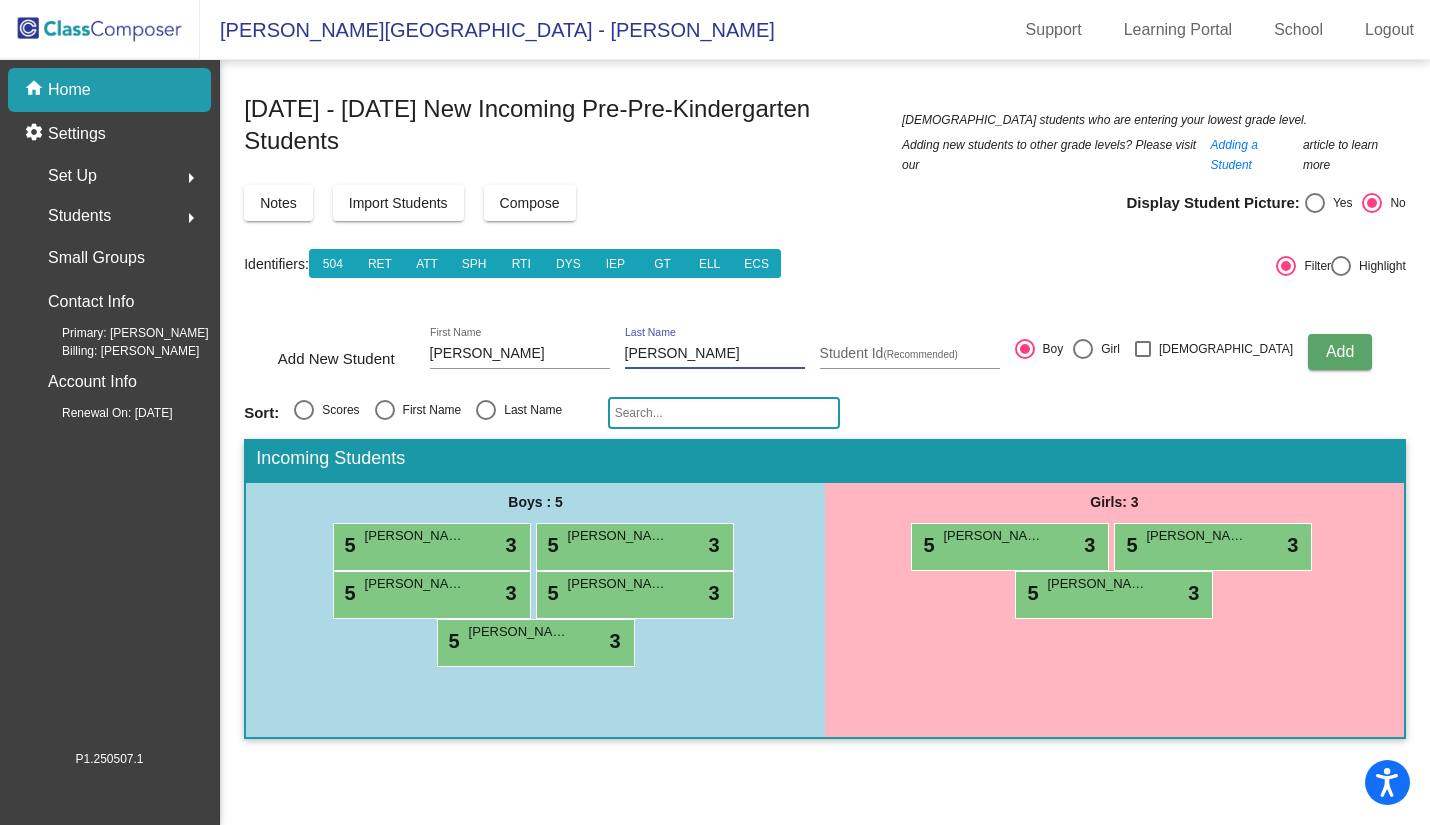 type on "[PERSON_NAME]" 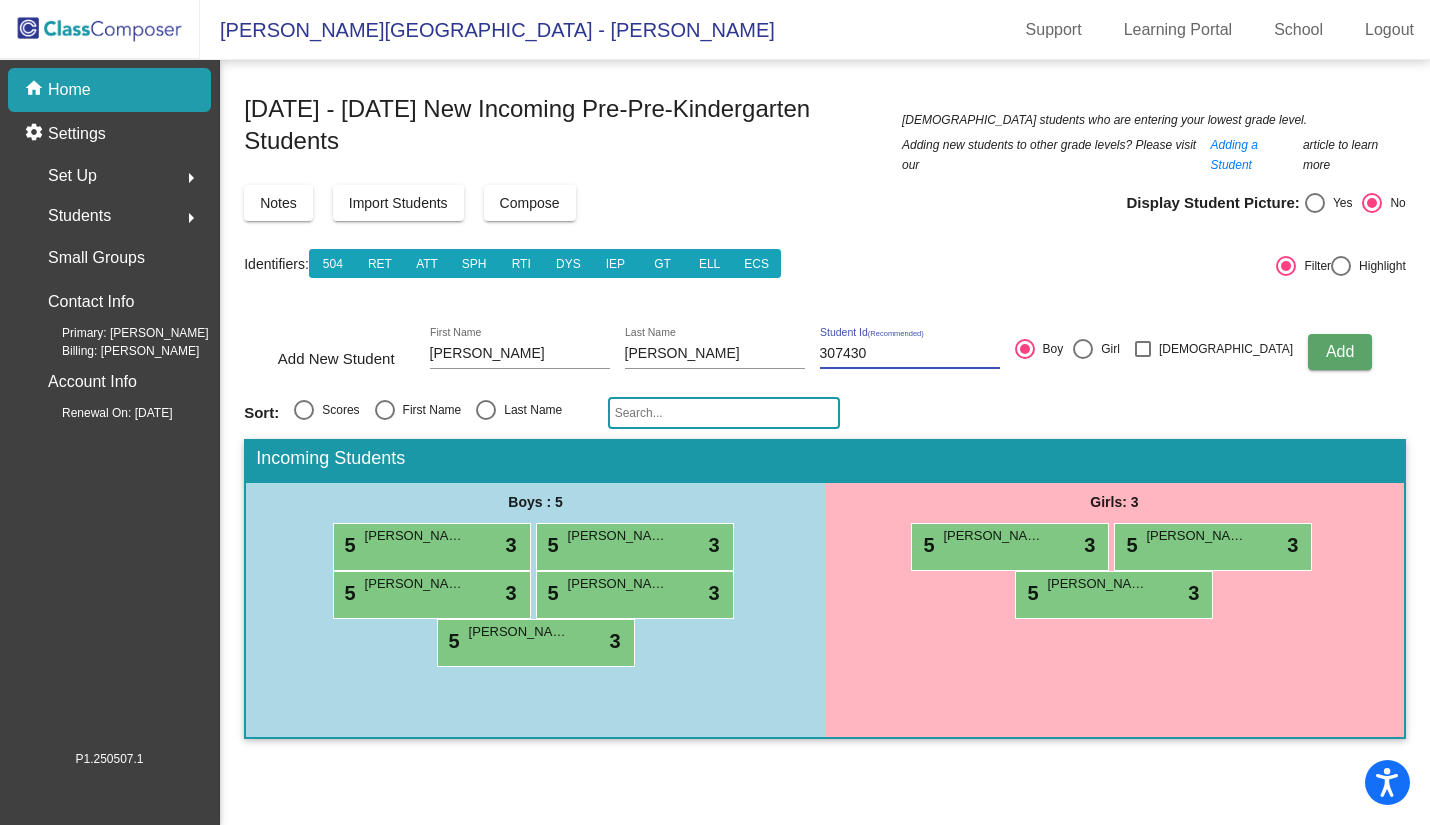 type on "307430" 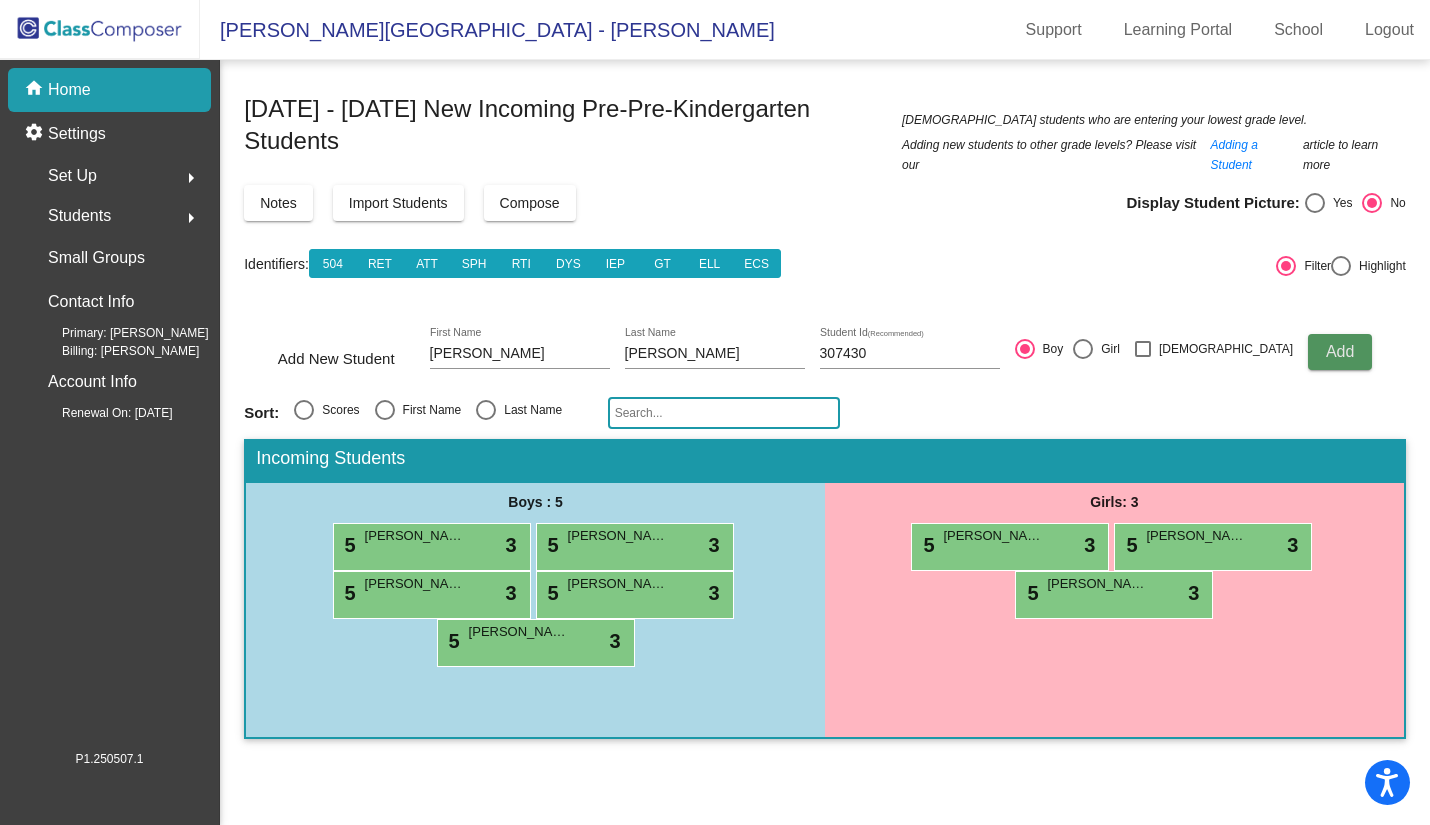 click on "Add" 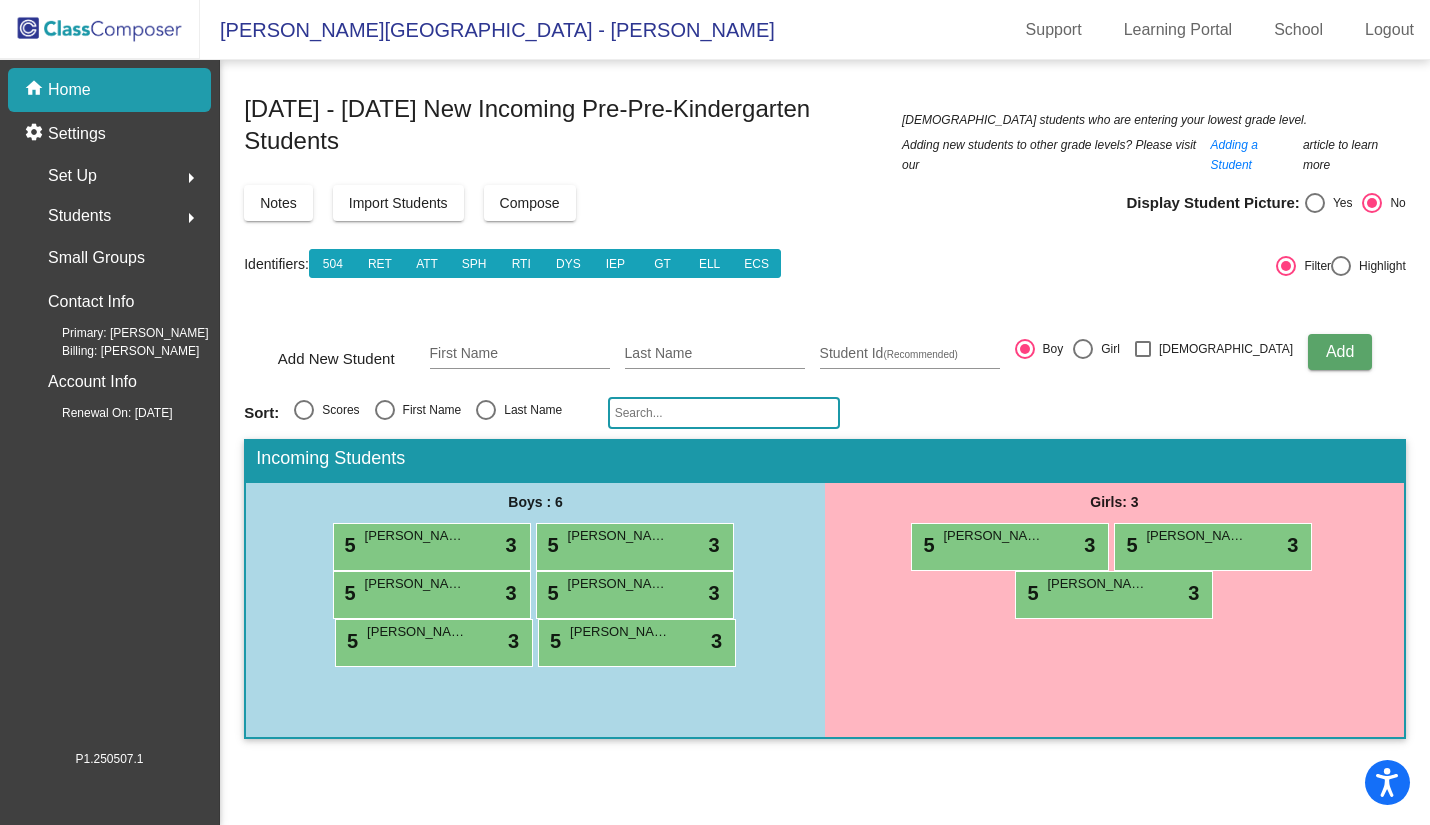 click 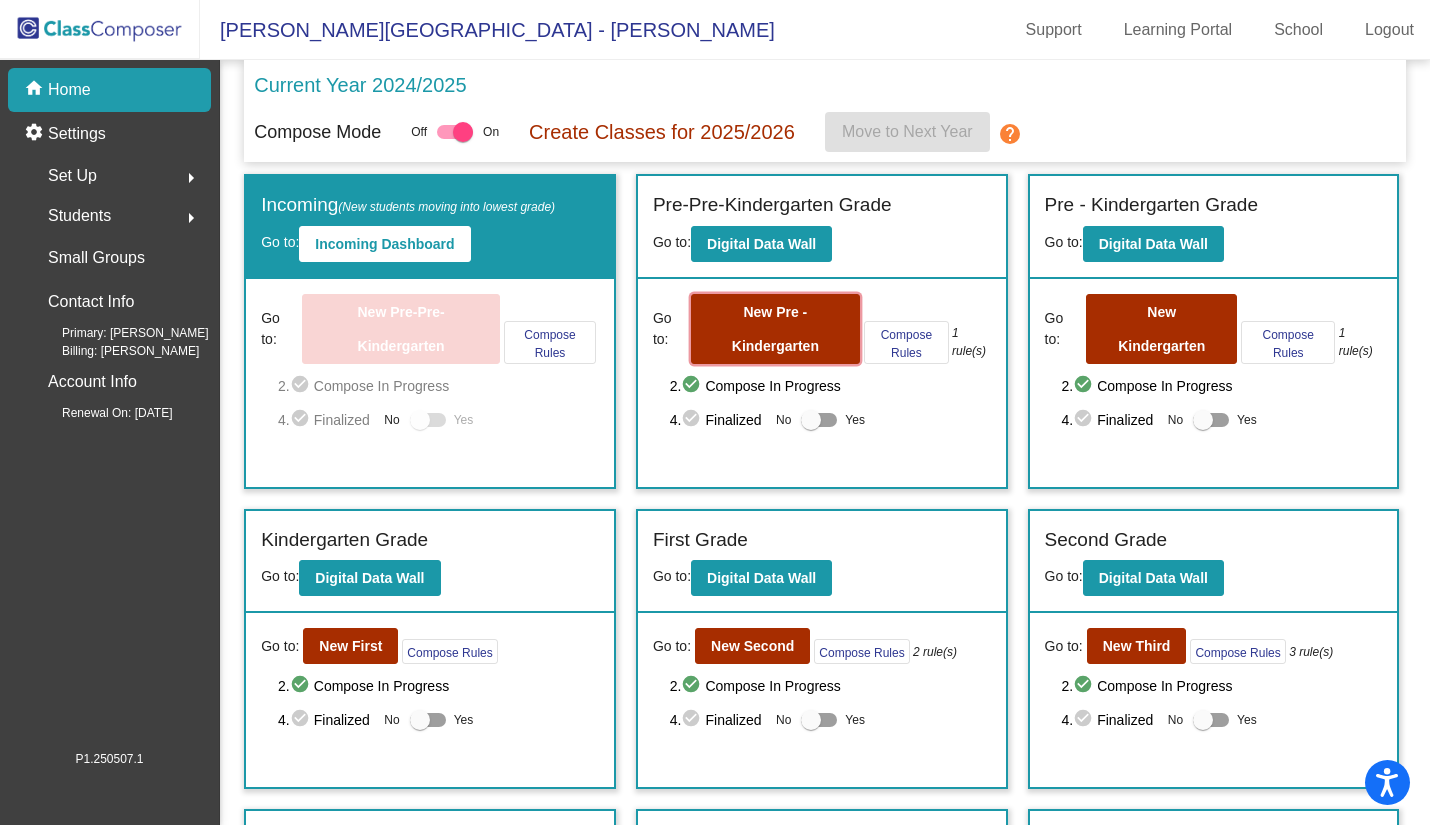 click on "New Pre - Kindergarten" 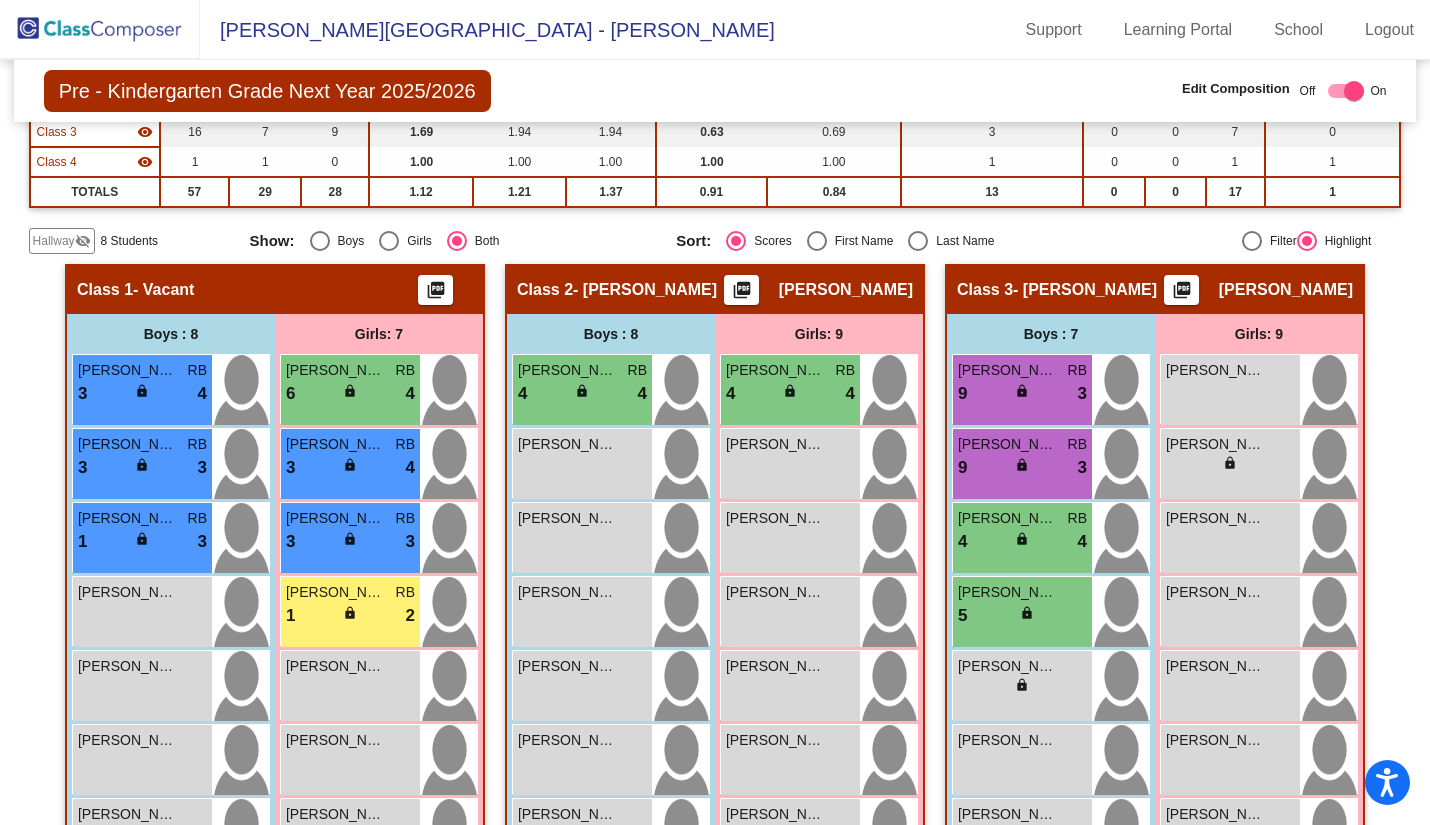 scroll, scrollTop: 300, scrollLeft: 0, axis: vertical 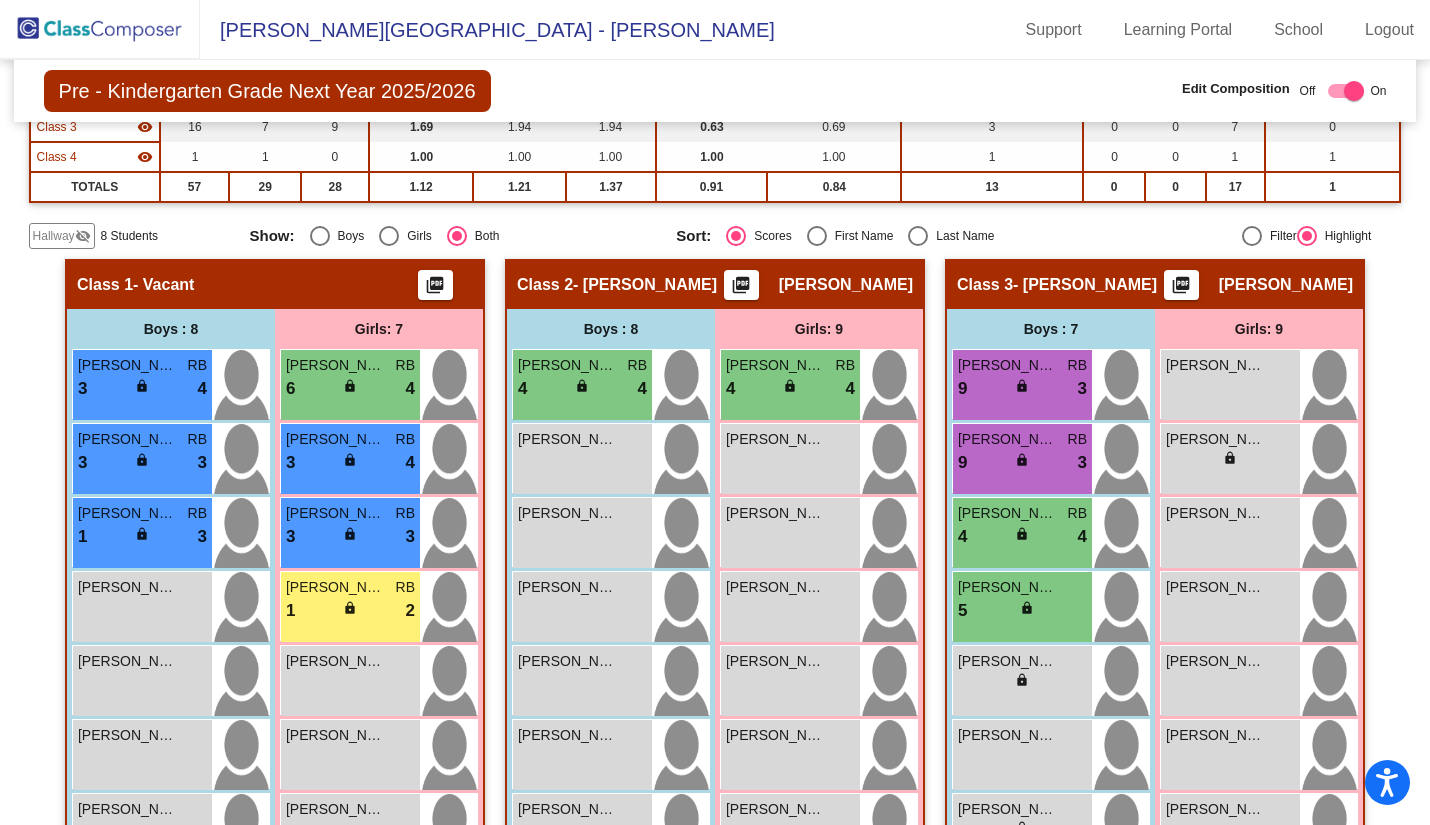 click on "Hallway" 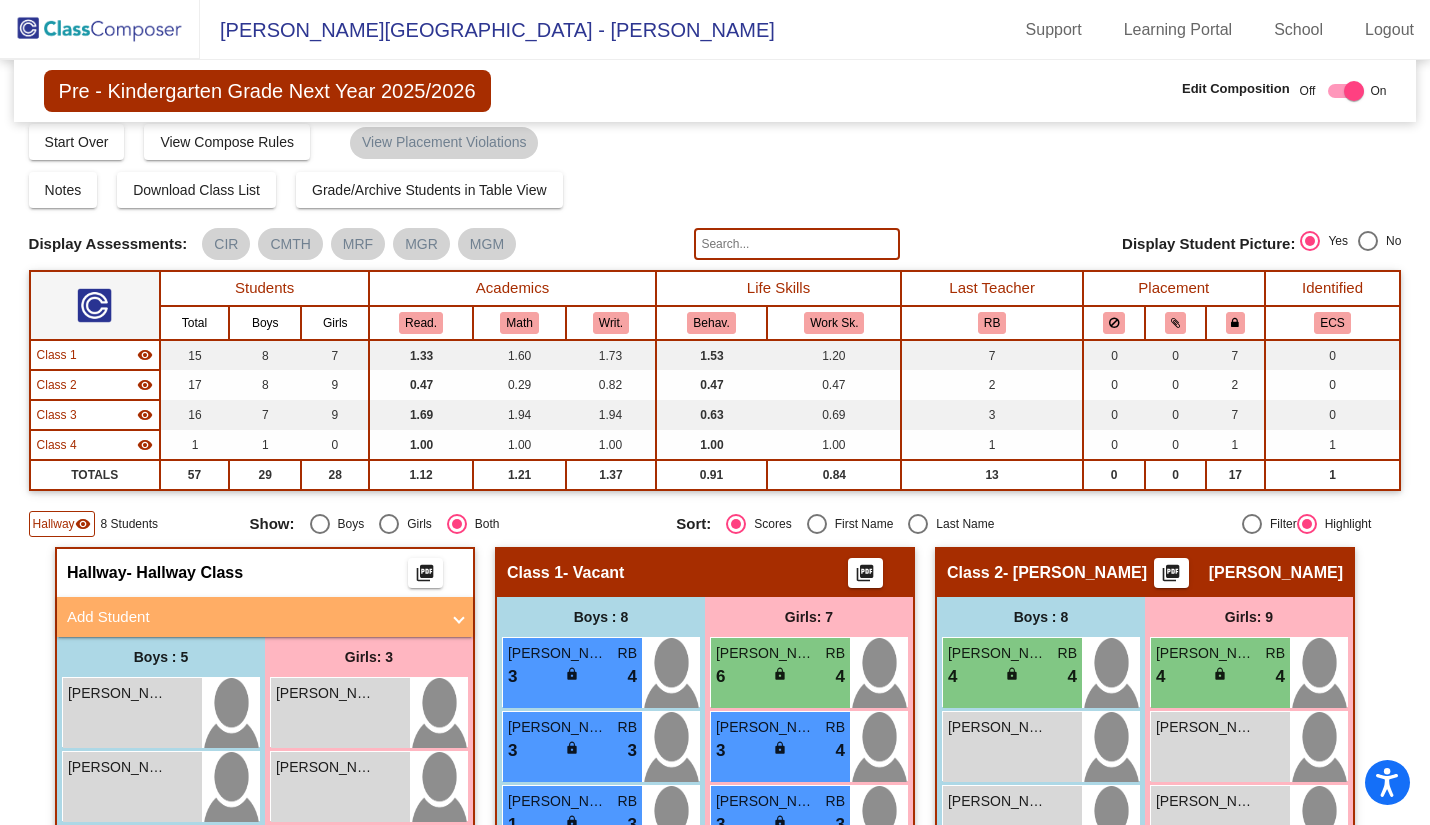 scroll, scrollTop: 0, scrollLeft: 0, axis: both 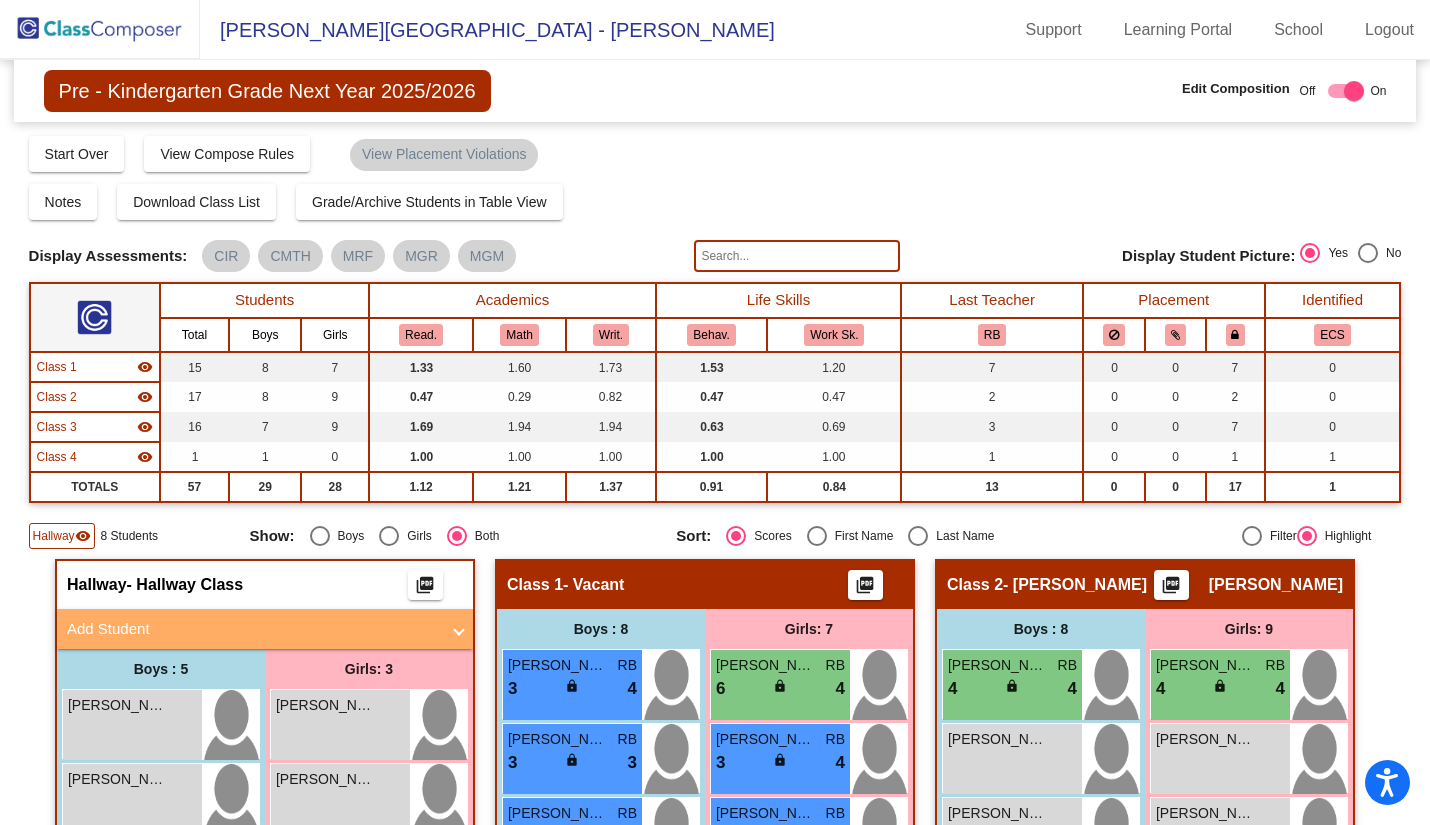 click 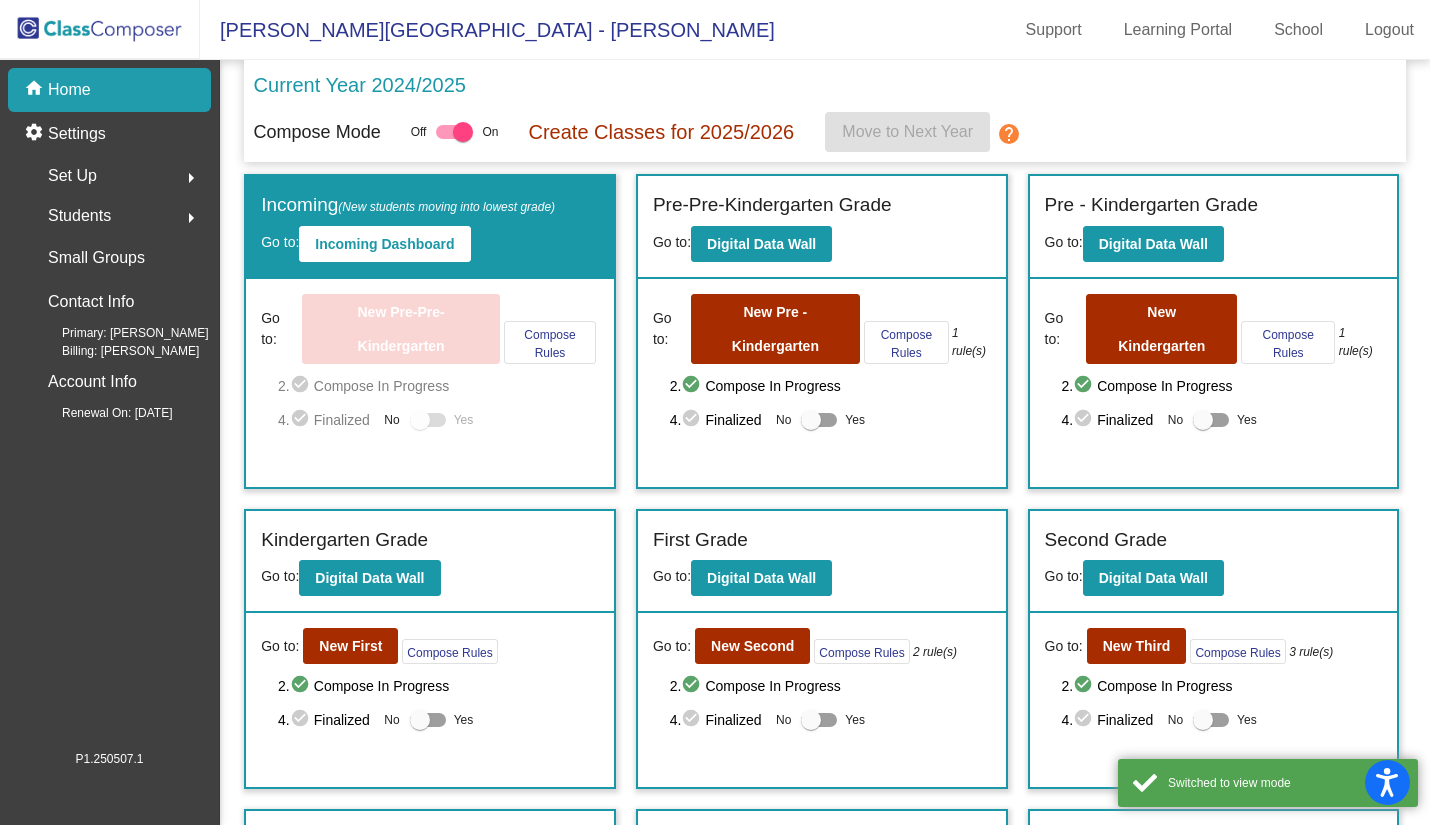 click on "Students  arrow_right" 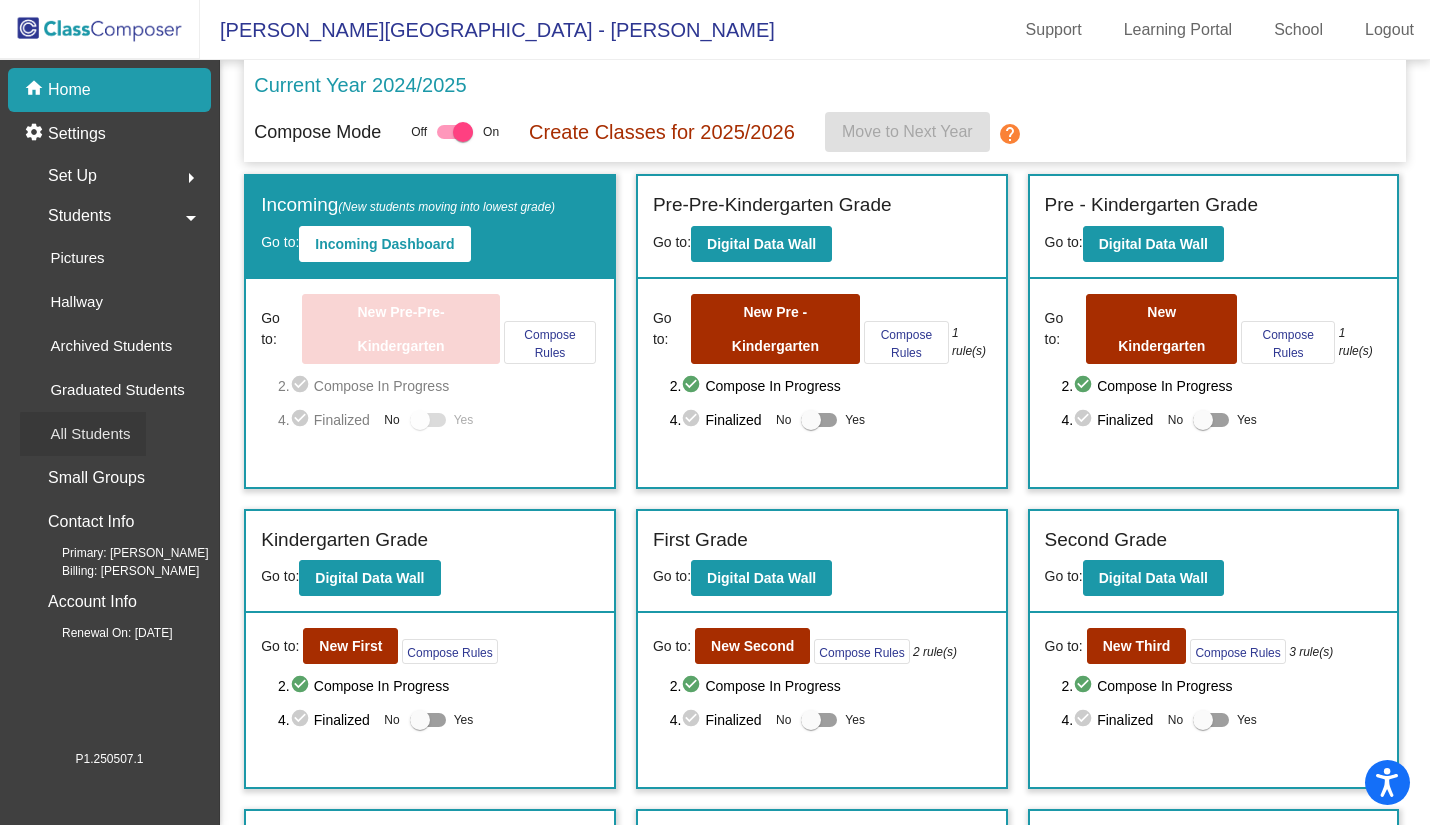 click on "All Students" 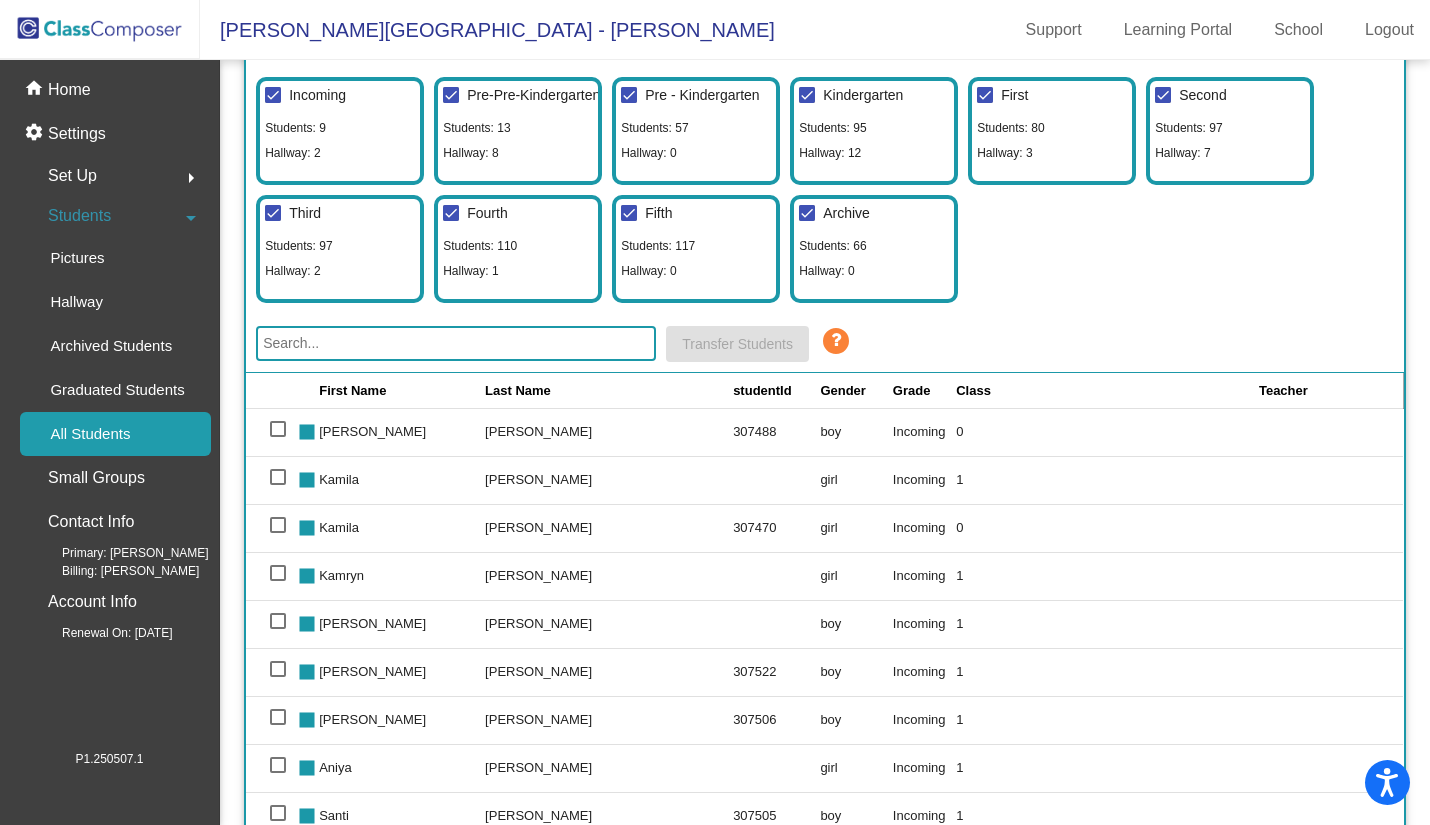 scroll, scrollTop: 200, scrollLeft: 0, axis: vertical 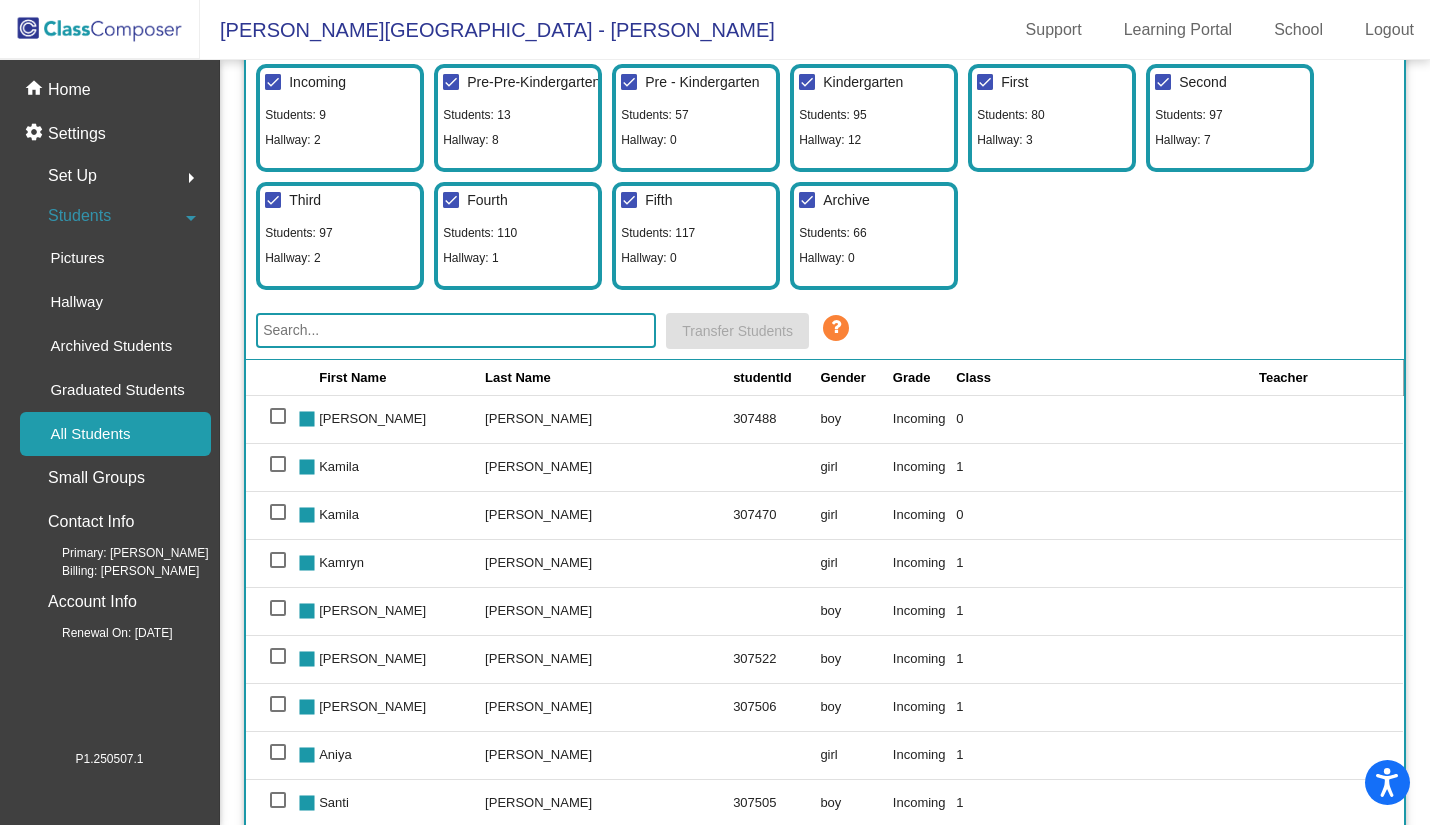 click at bounding box center [278, 512] 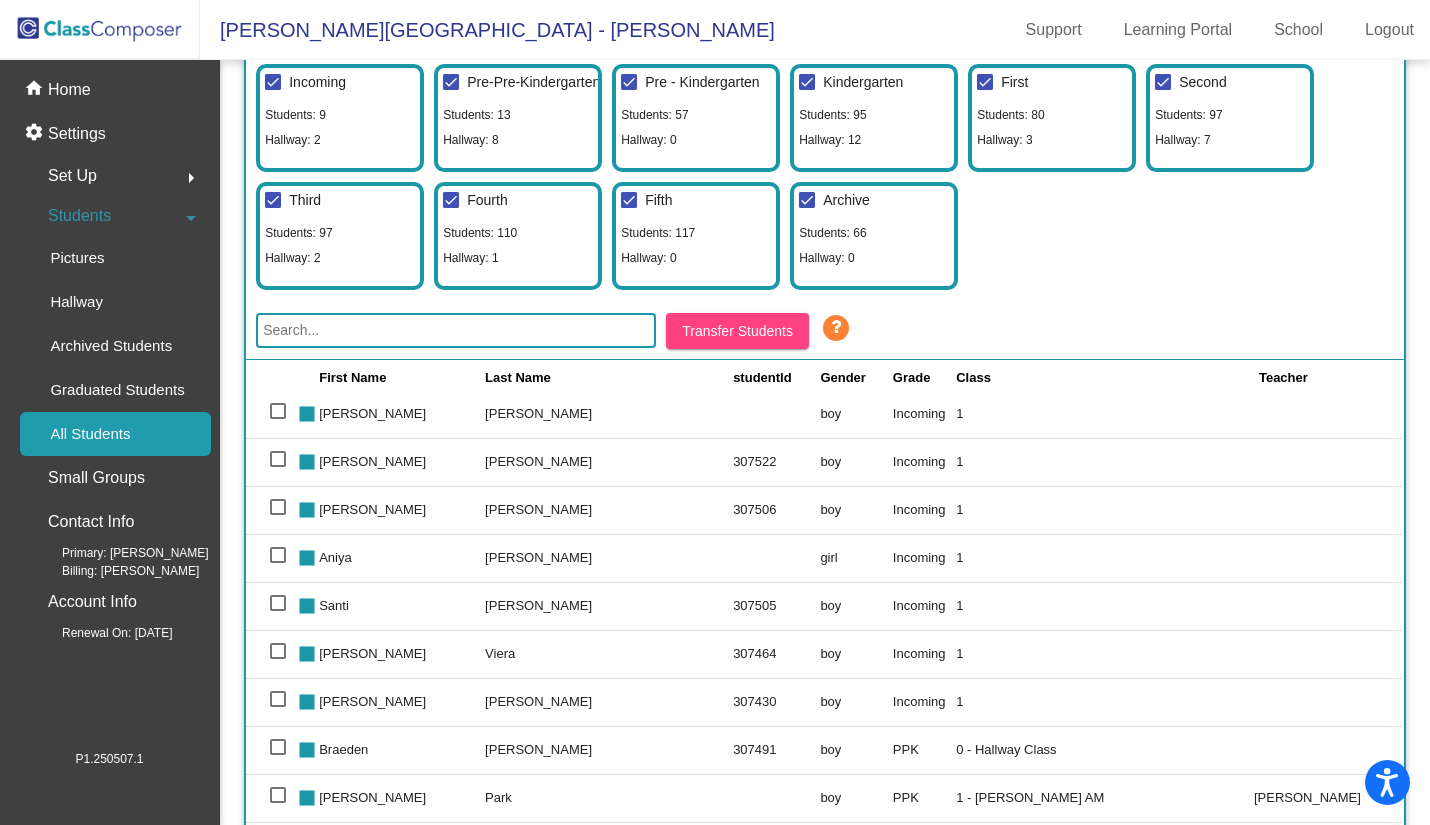 scroll, scrollTop: 0, scrollLeft: 0, axis: both 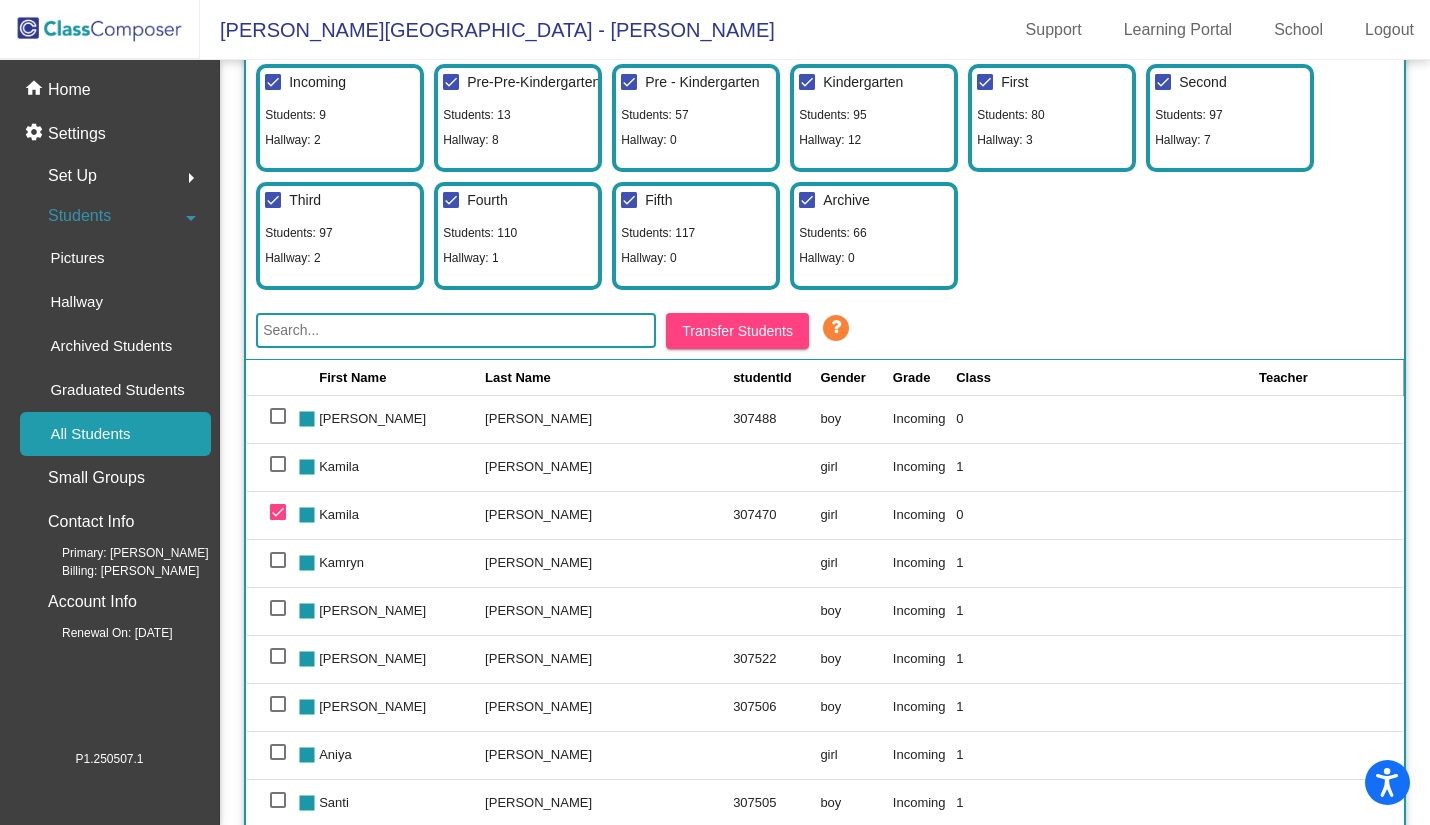 click at bounding box center [278, 512] 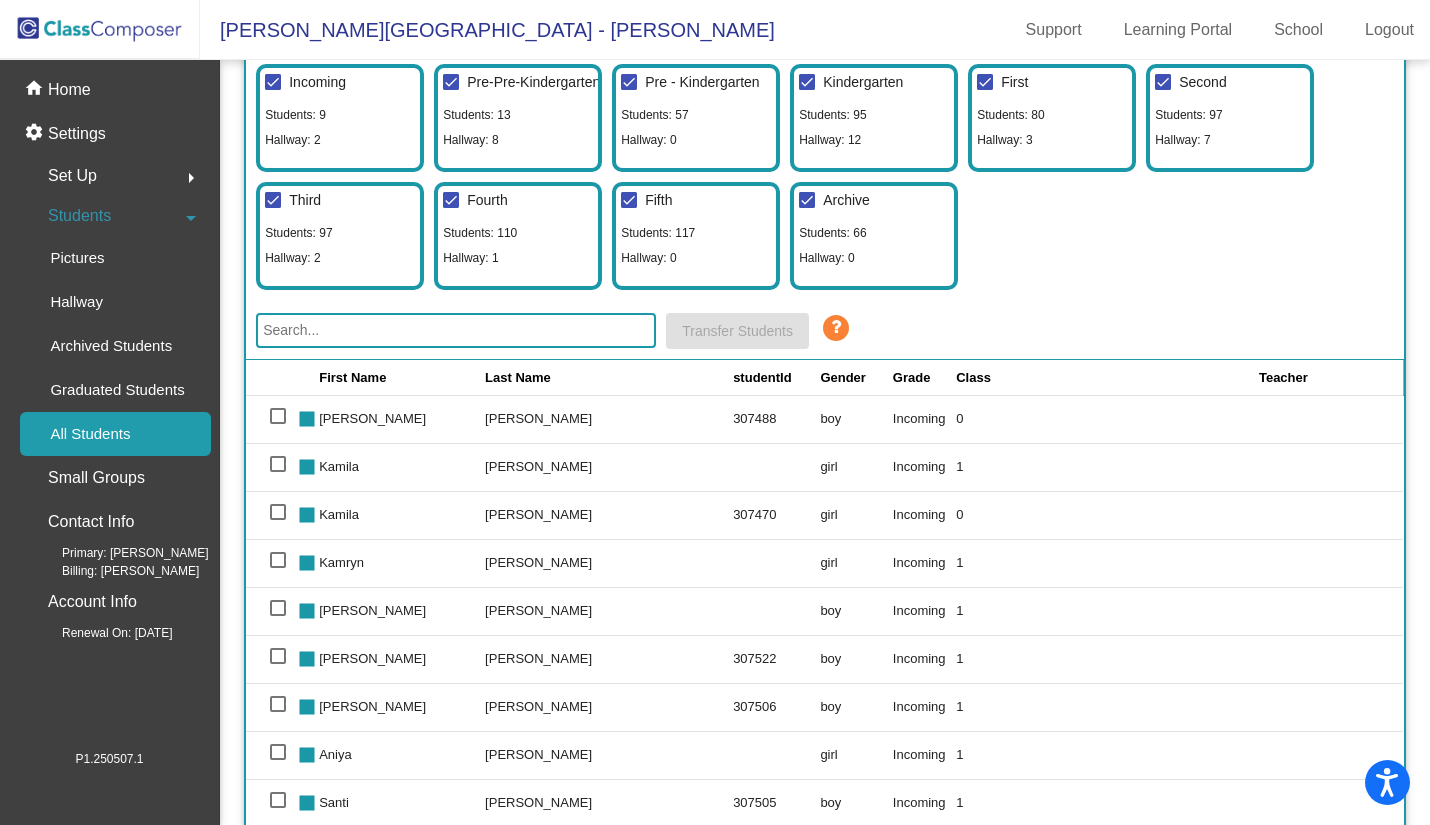 click 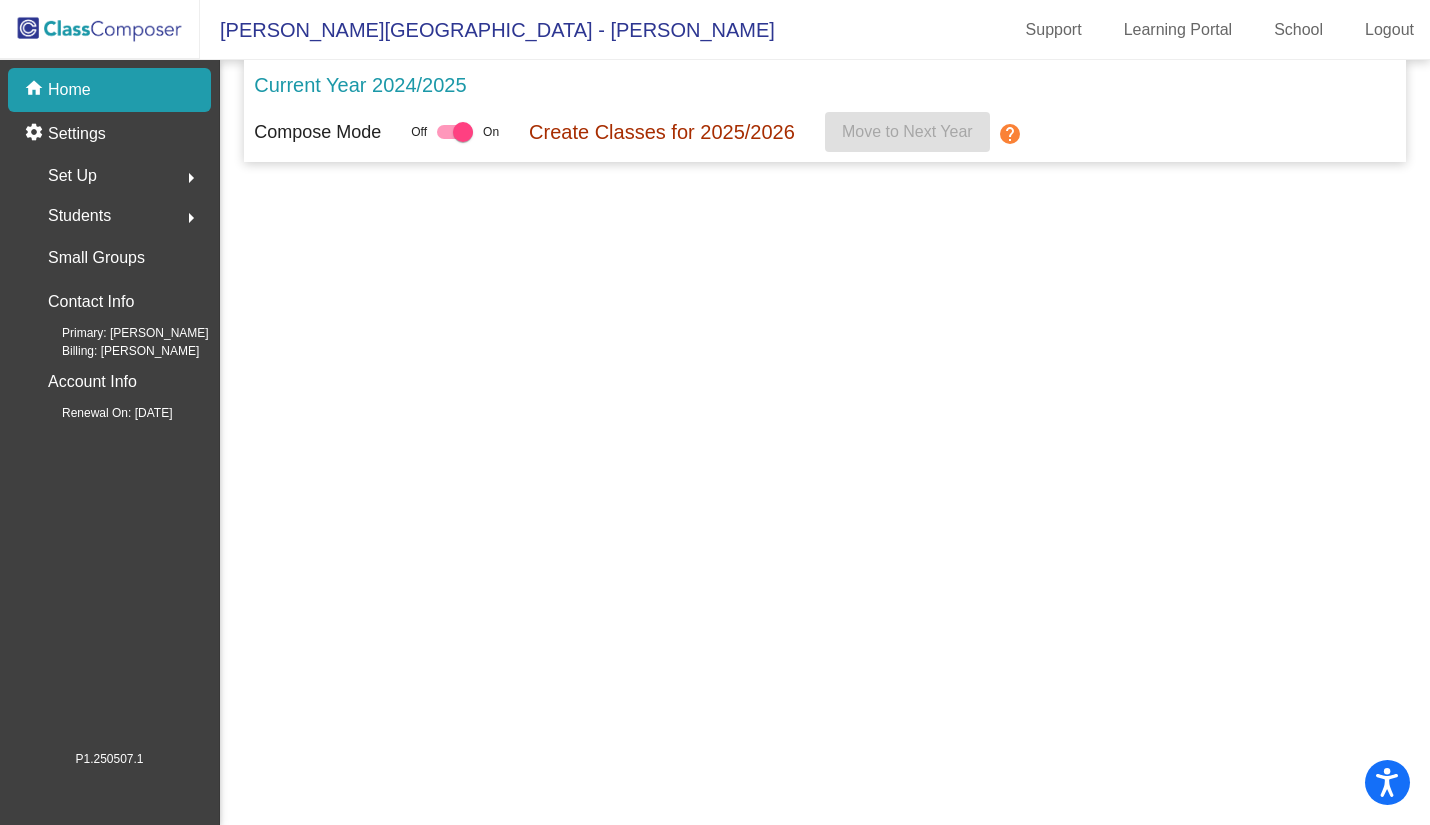 scroll, scrollTop: 0, scrollLeft: 0, axis: both 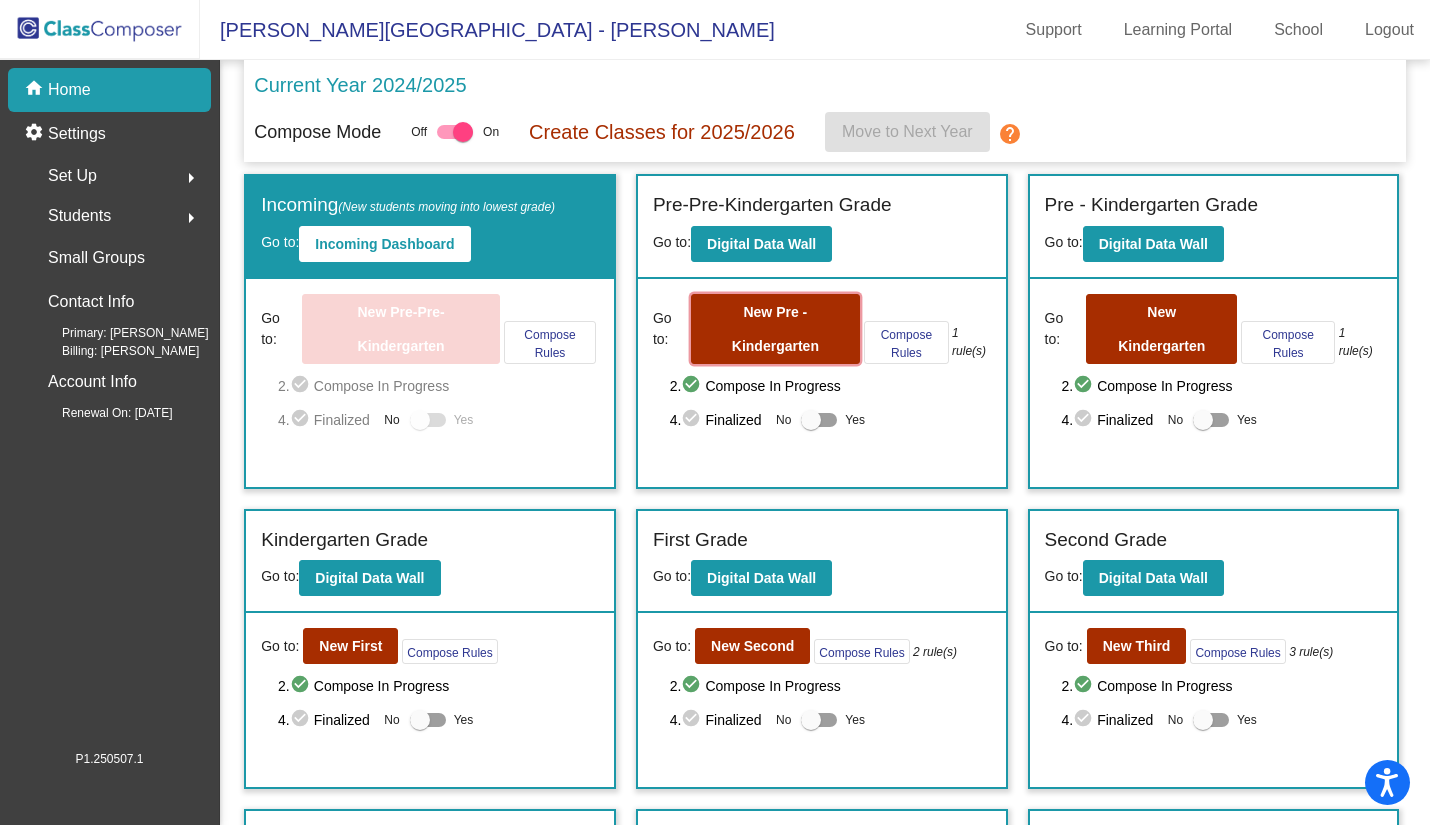 click on "New Pre - Kindergarten" 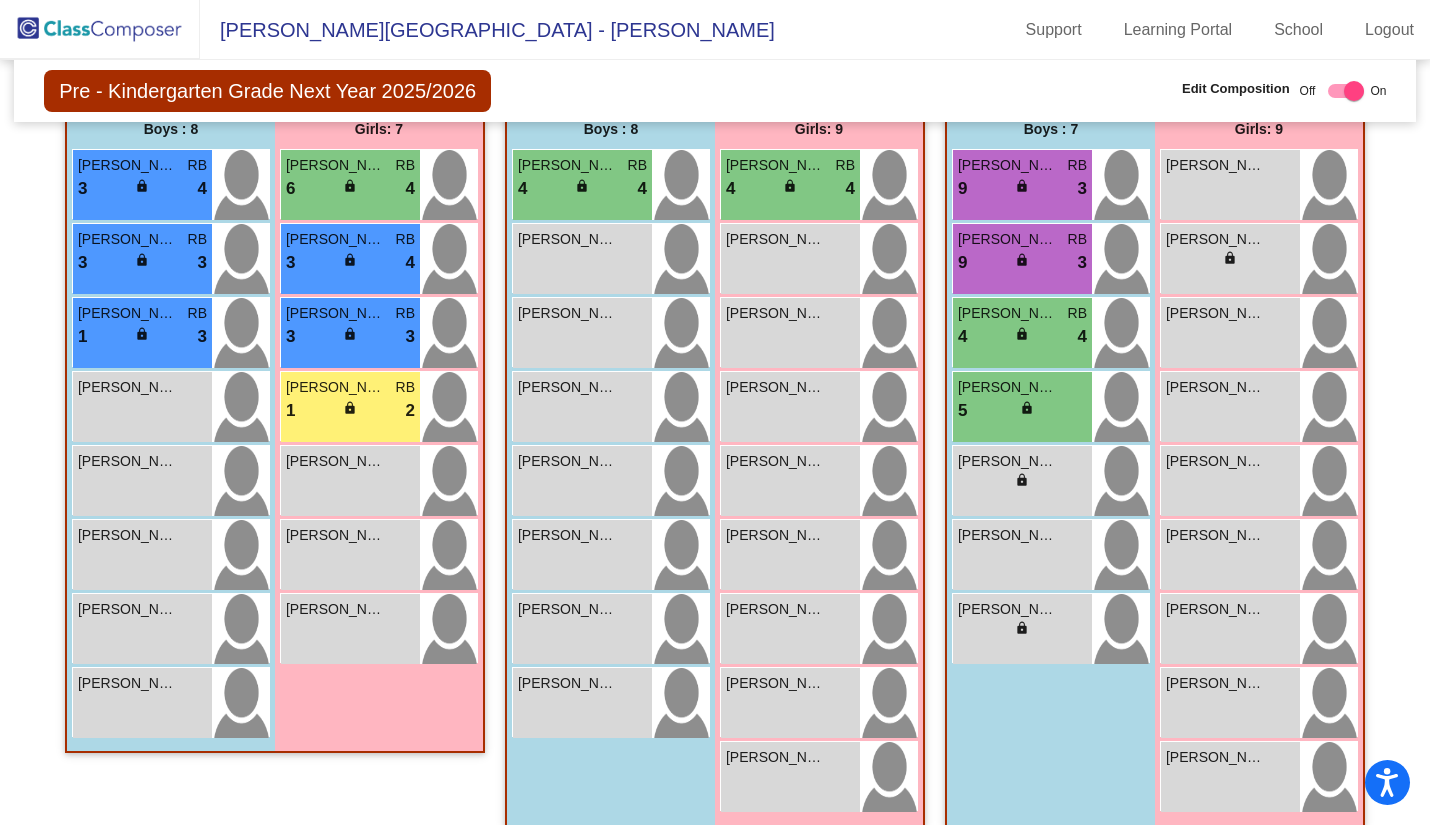 scroll, scrollTop: 200, scrollLeft: 0, axis: vertical 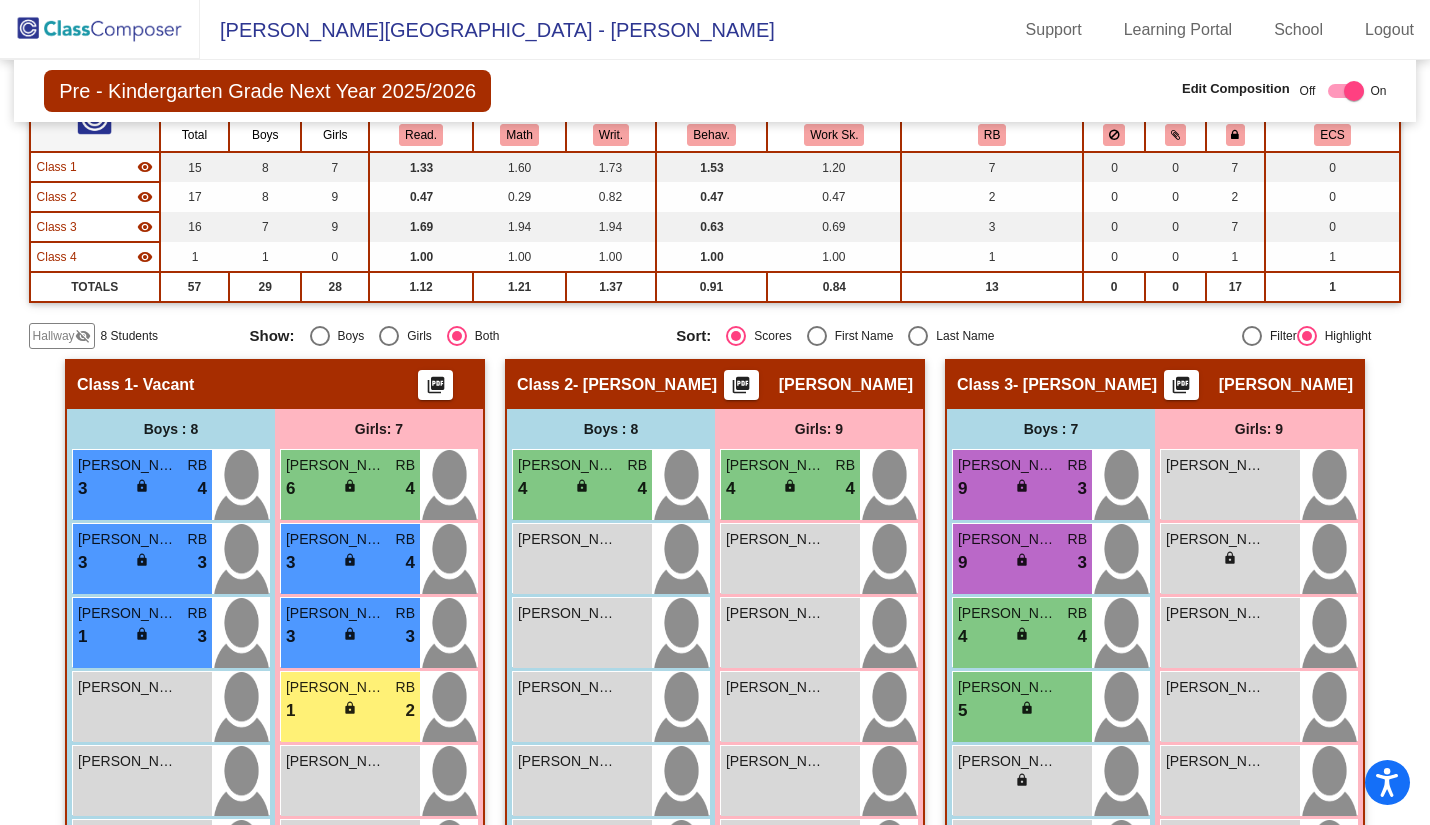 click on "Hallway" 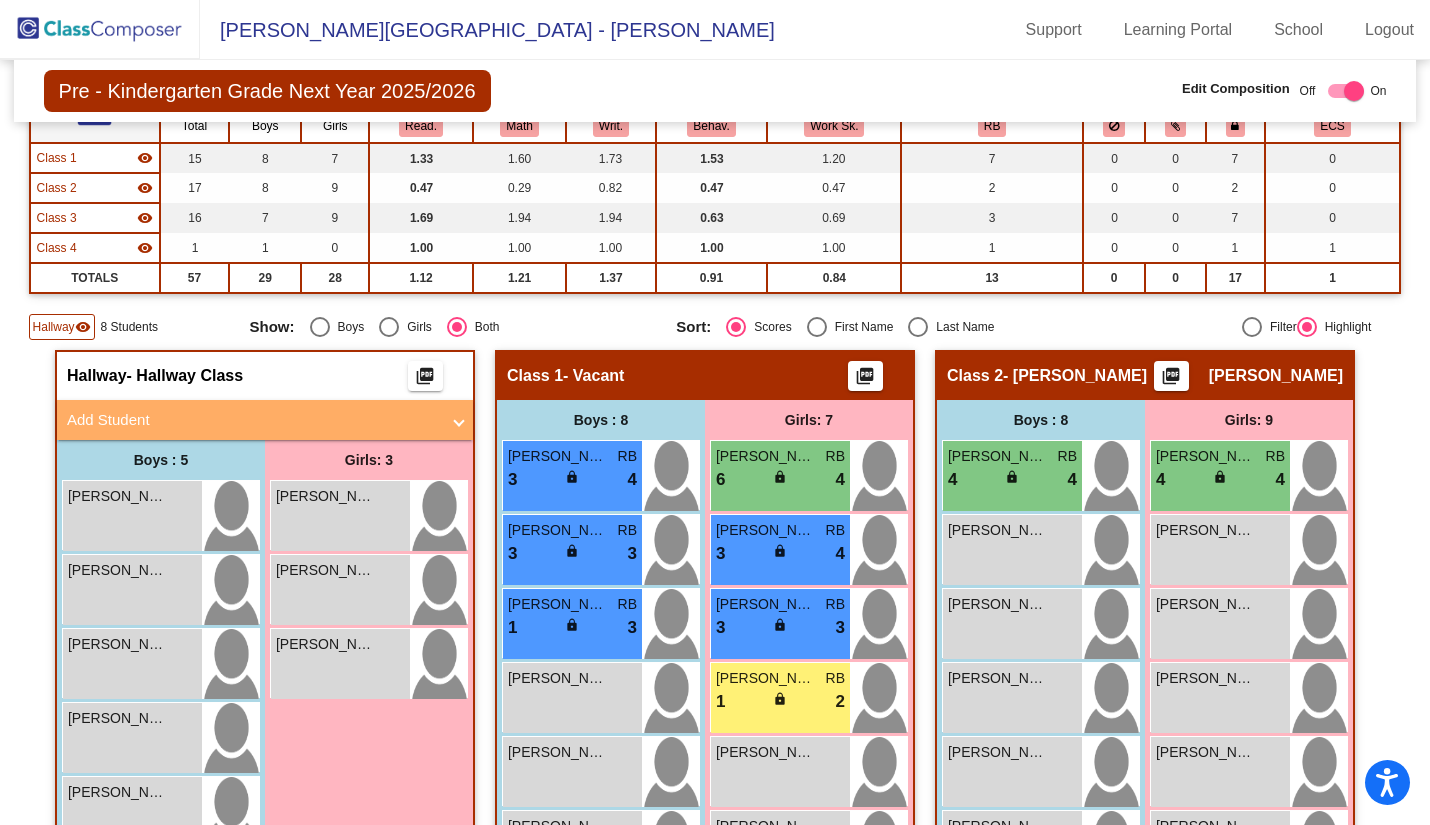 scroll, scrollTop: 0, scrollLeft: 0, axis: both 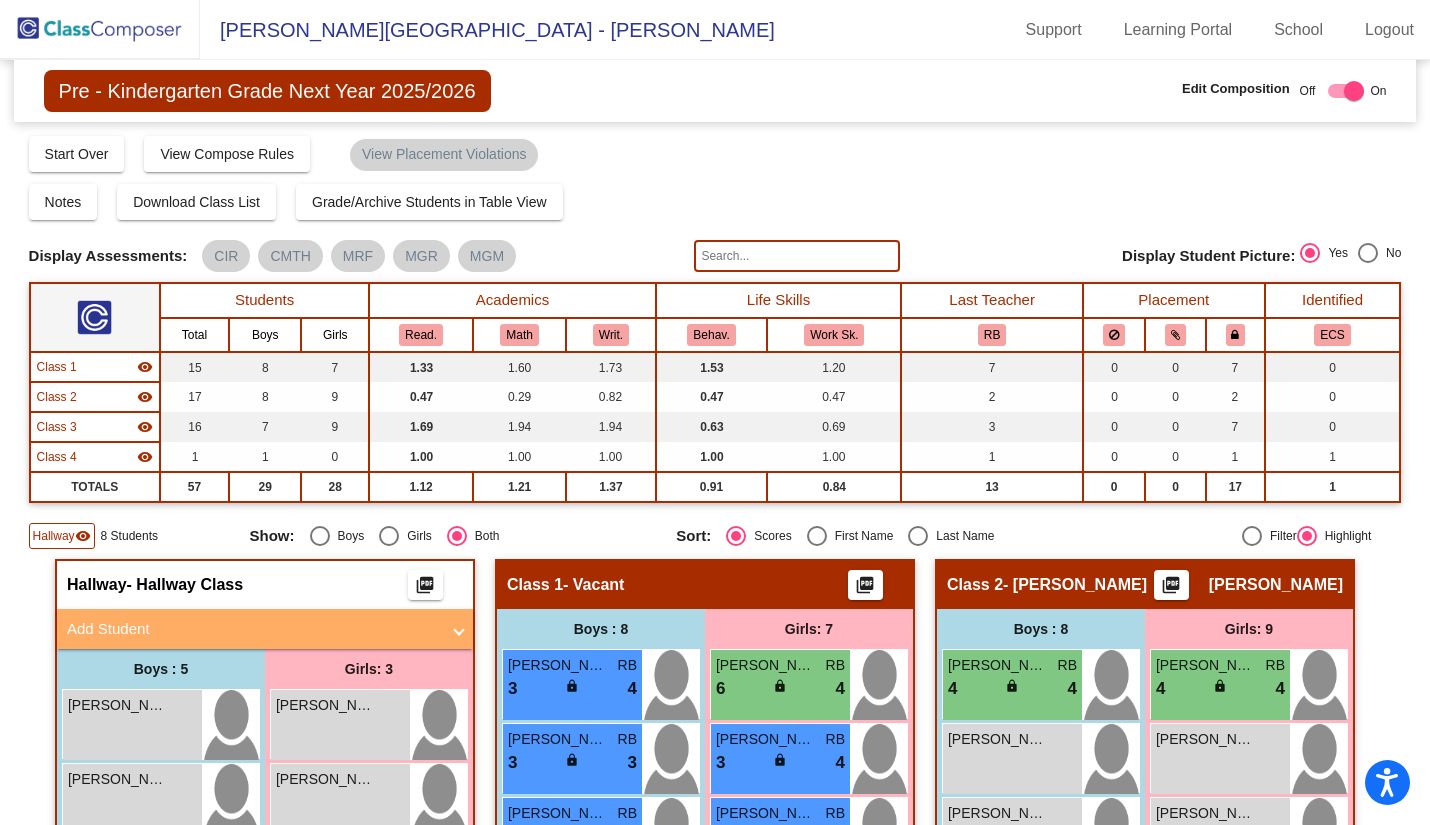 click 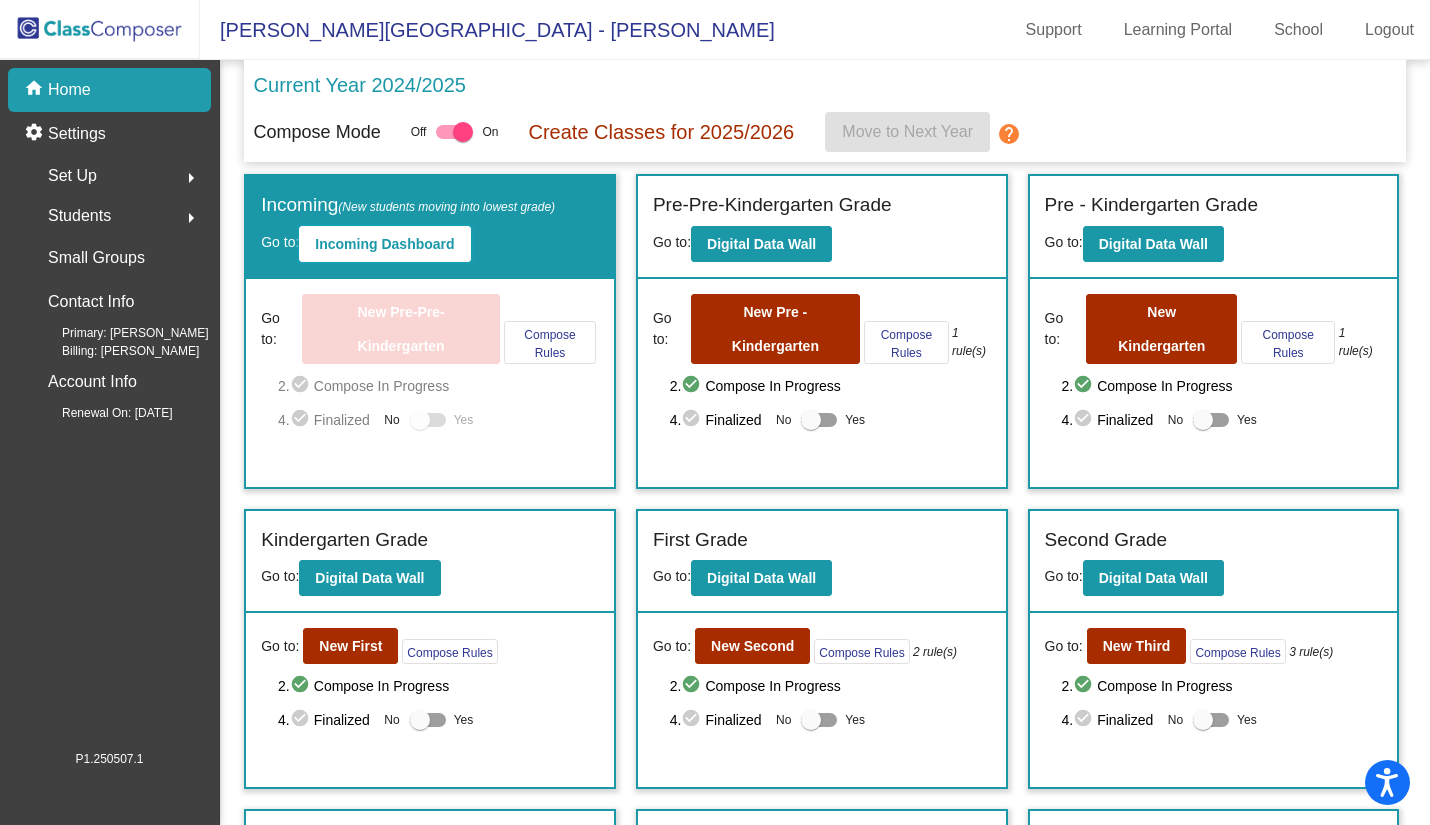 click on "Incoming Dashboard" 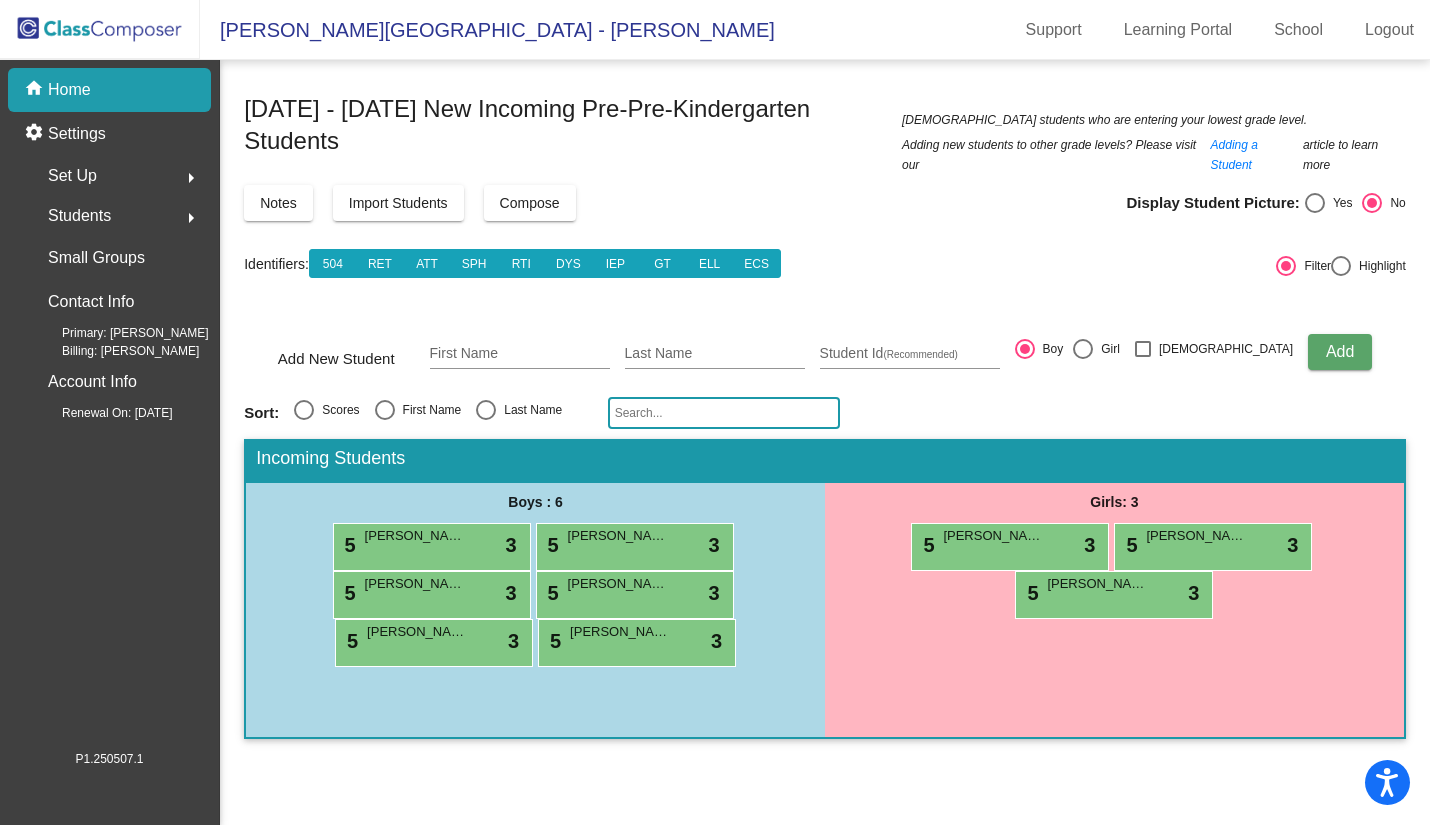 click on "Students" 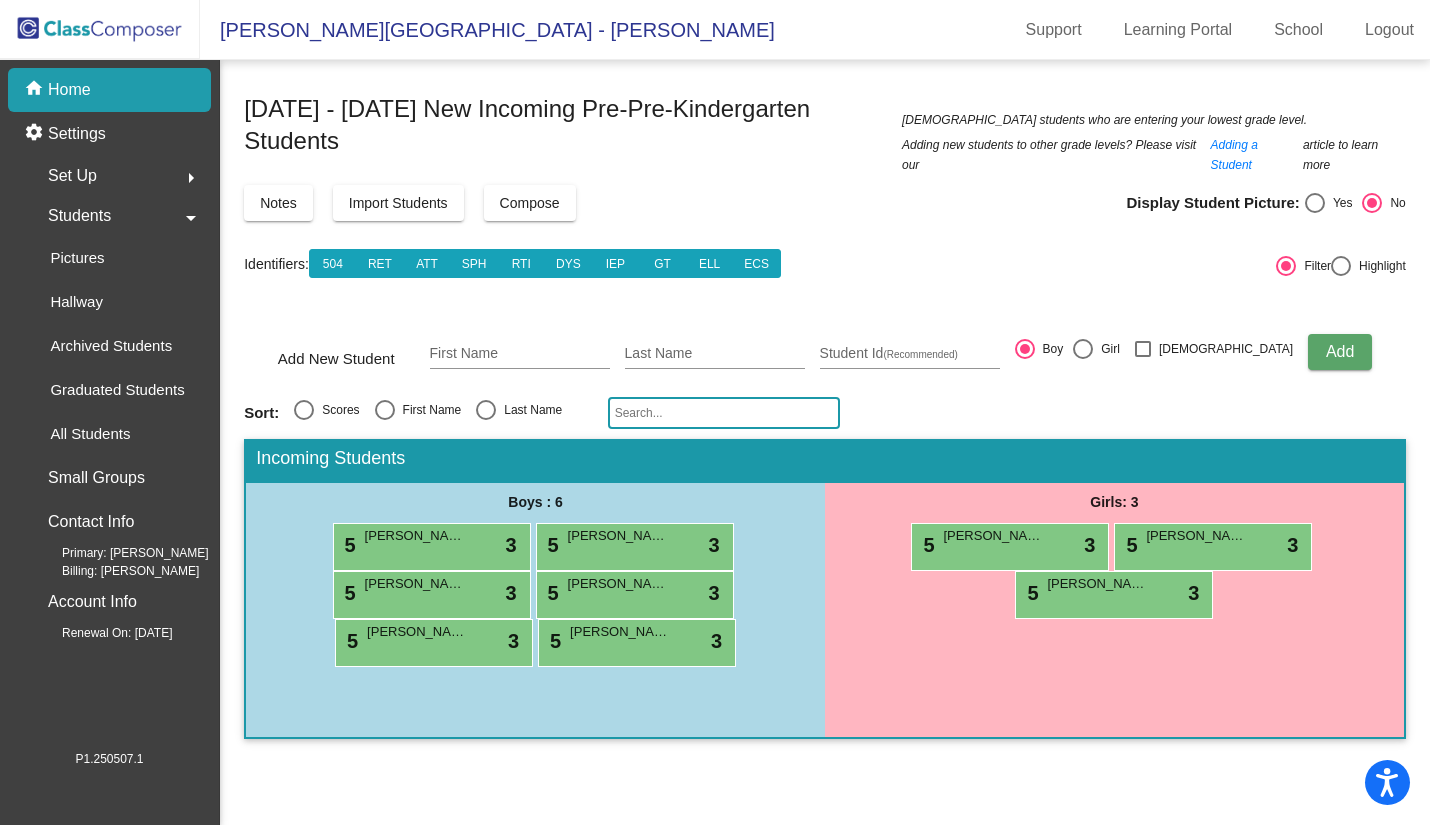 click on "Archived Students" 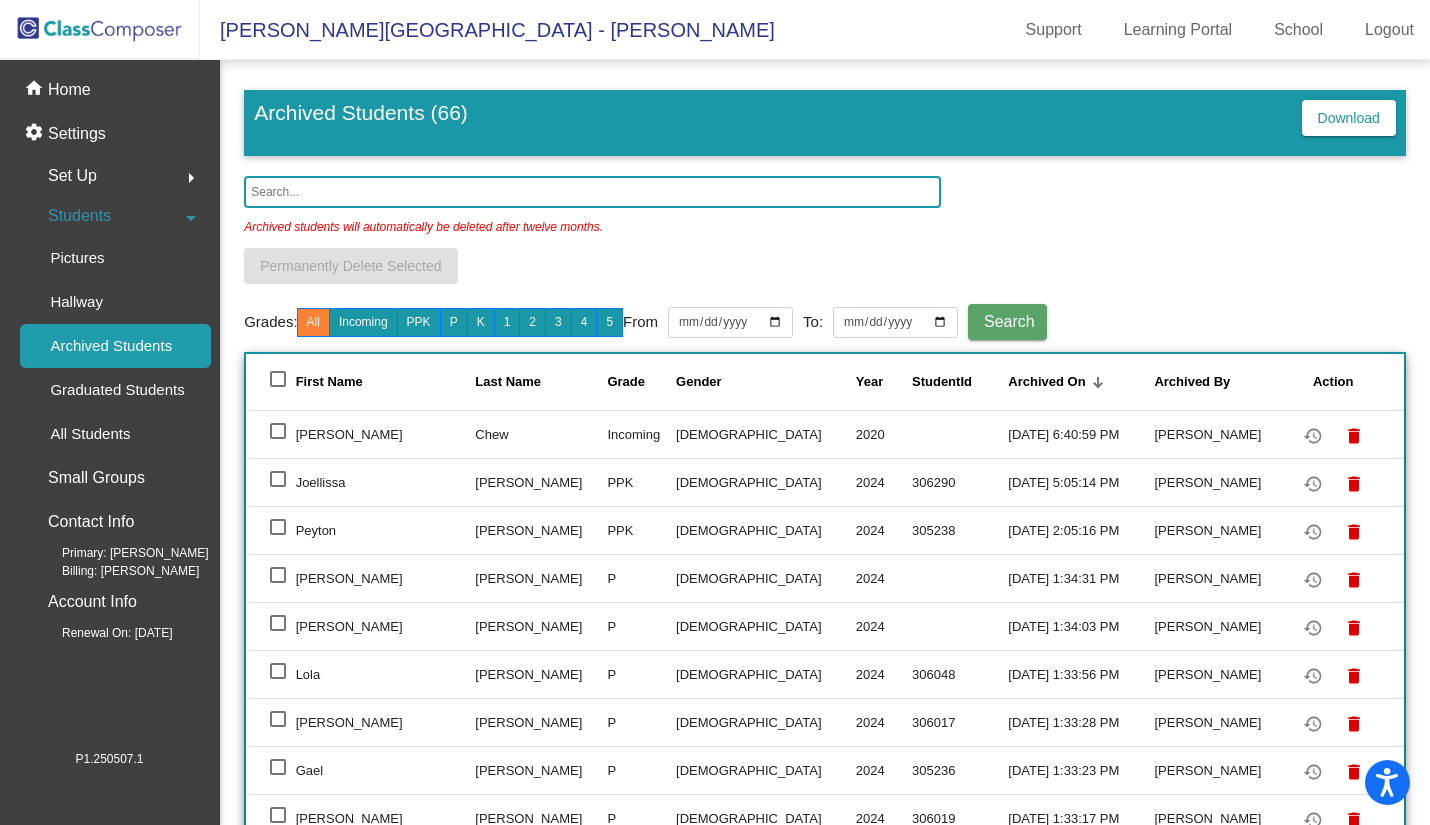 click on "Archived students will automatically be deleted after twelve months." 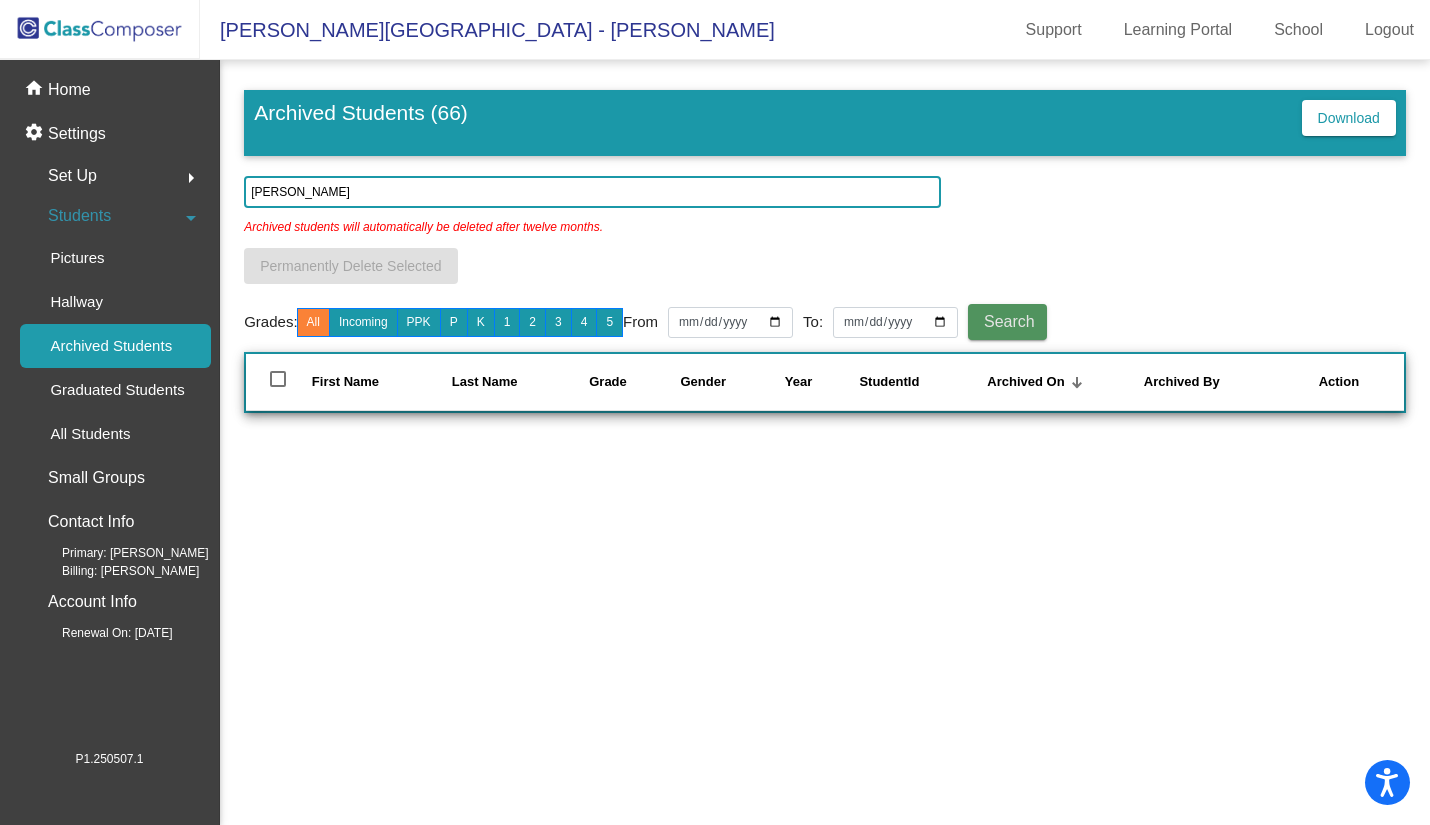 click on "Search" at bounding box center (1009, 321) 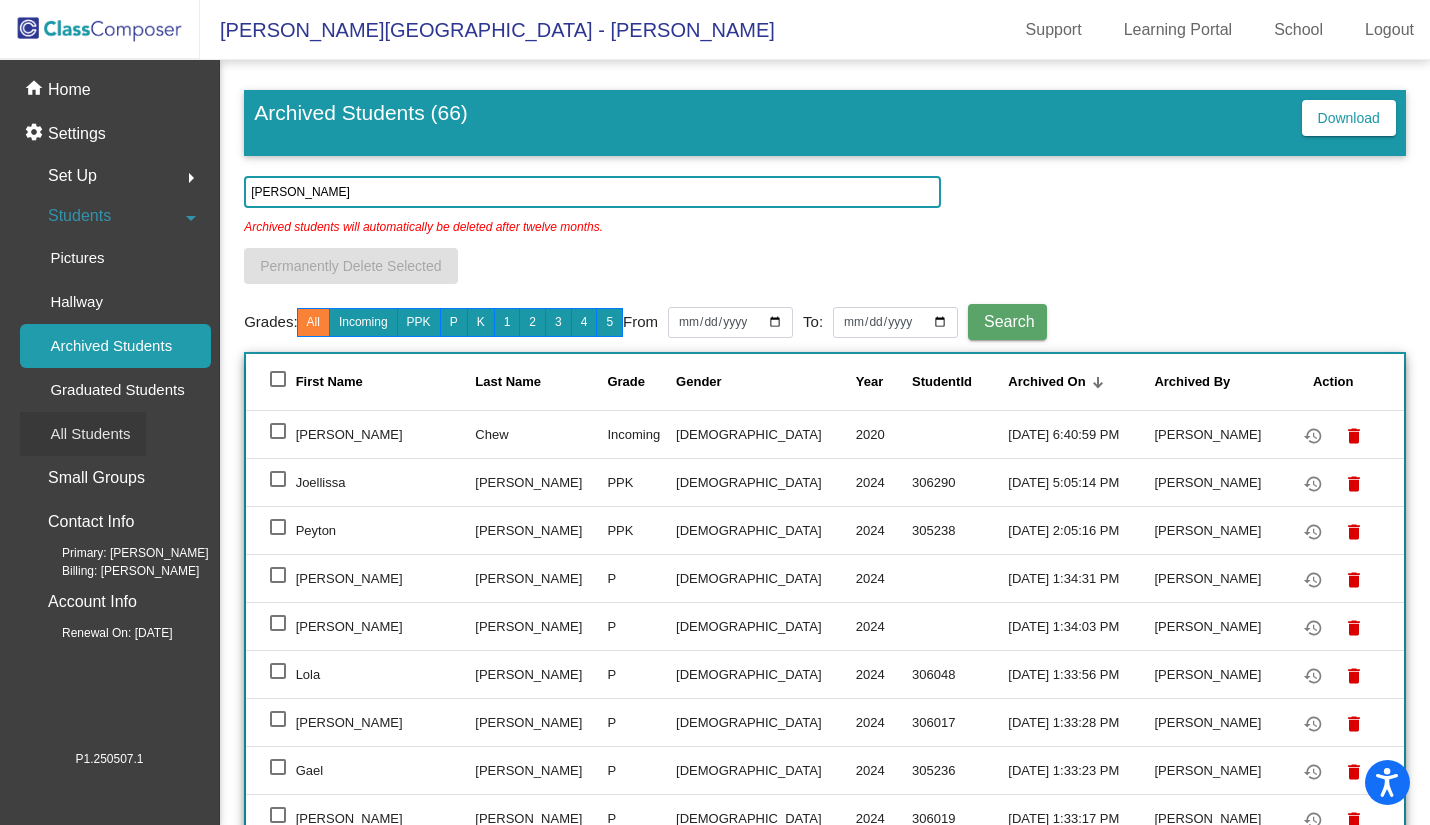 click on "All Students" 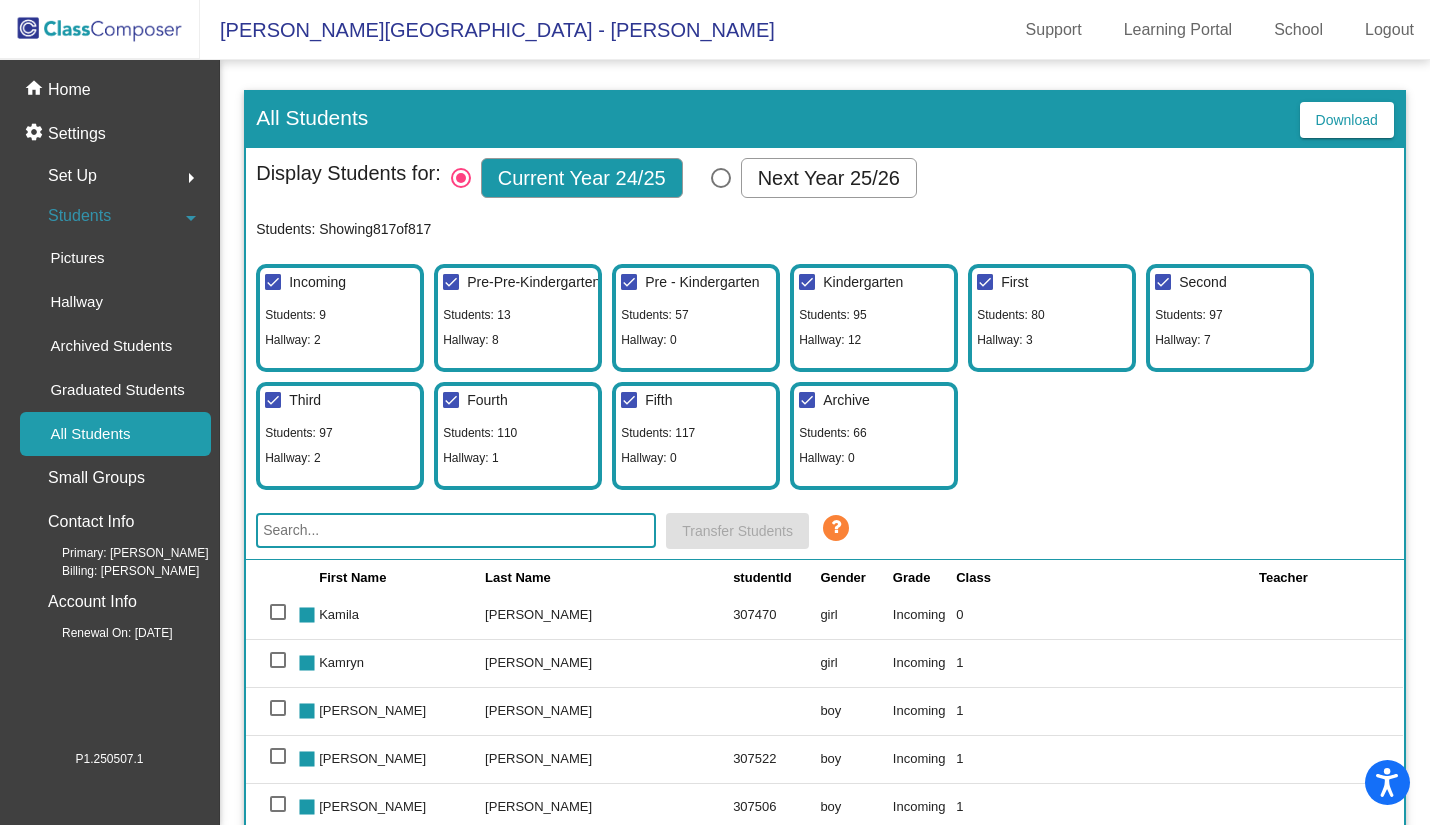 scroll, scrollTop: 0, scrollLeft: 0, axis: both 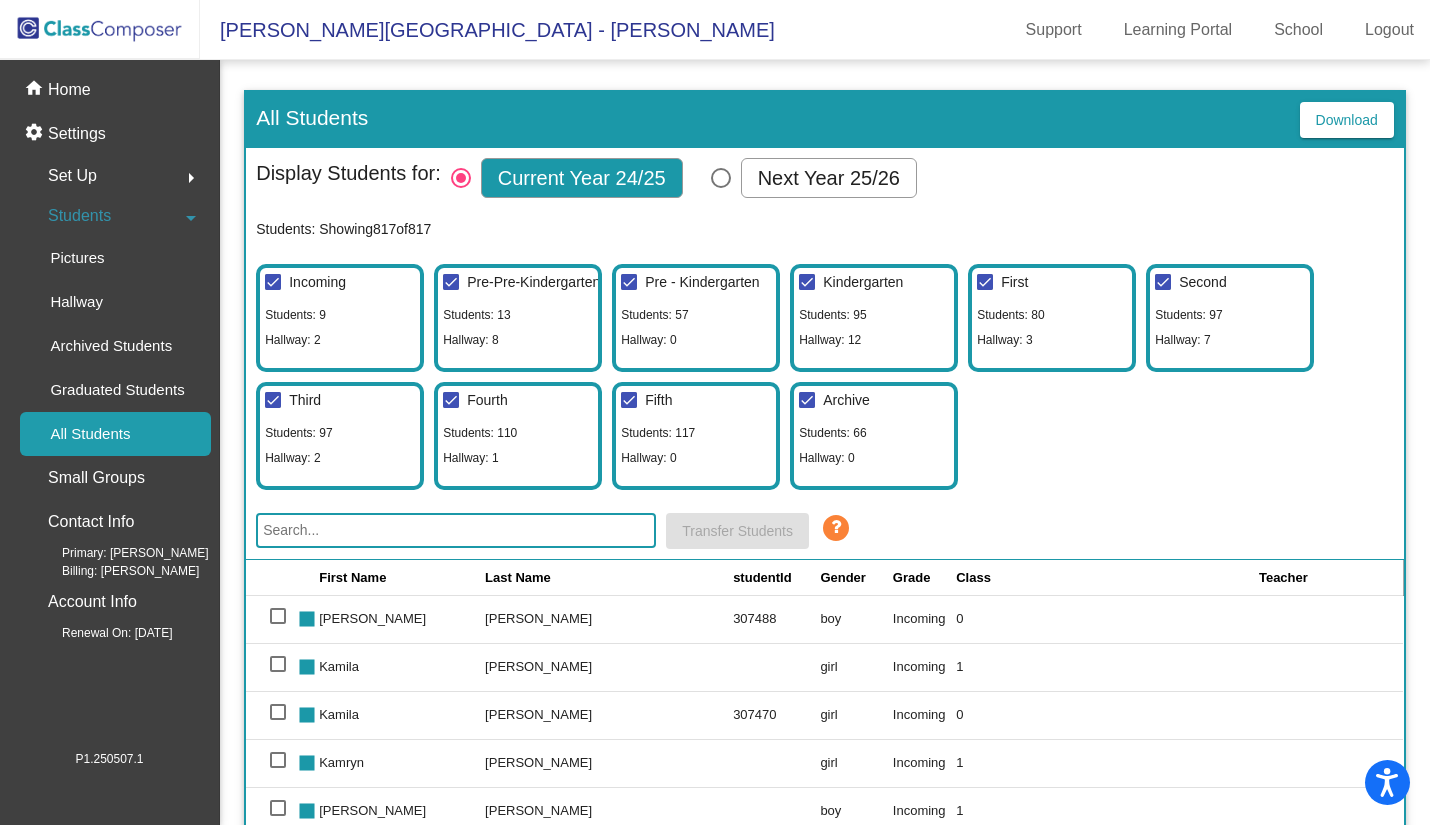 click at bounding box center [721, 178] 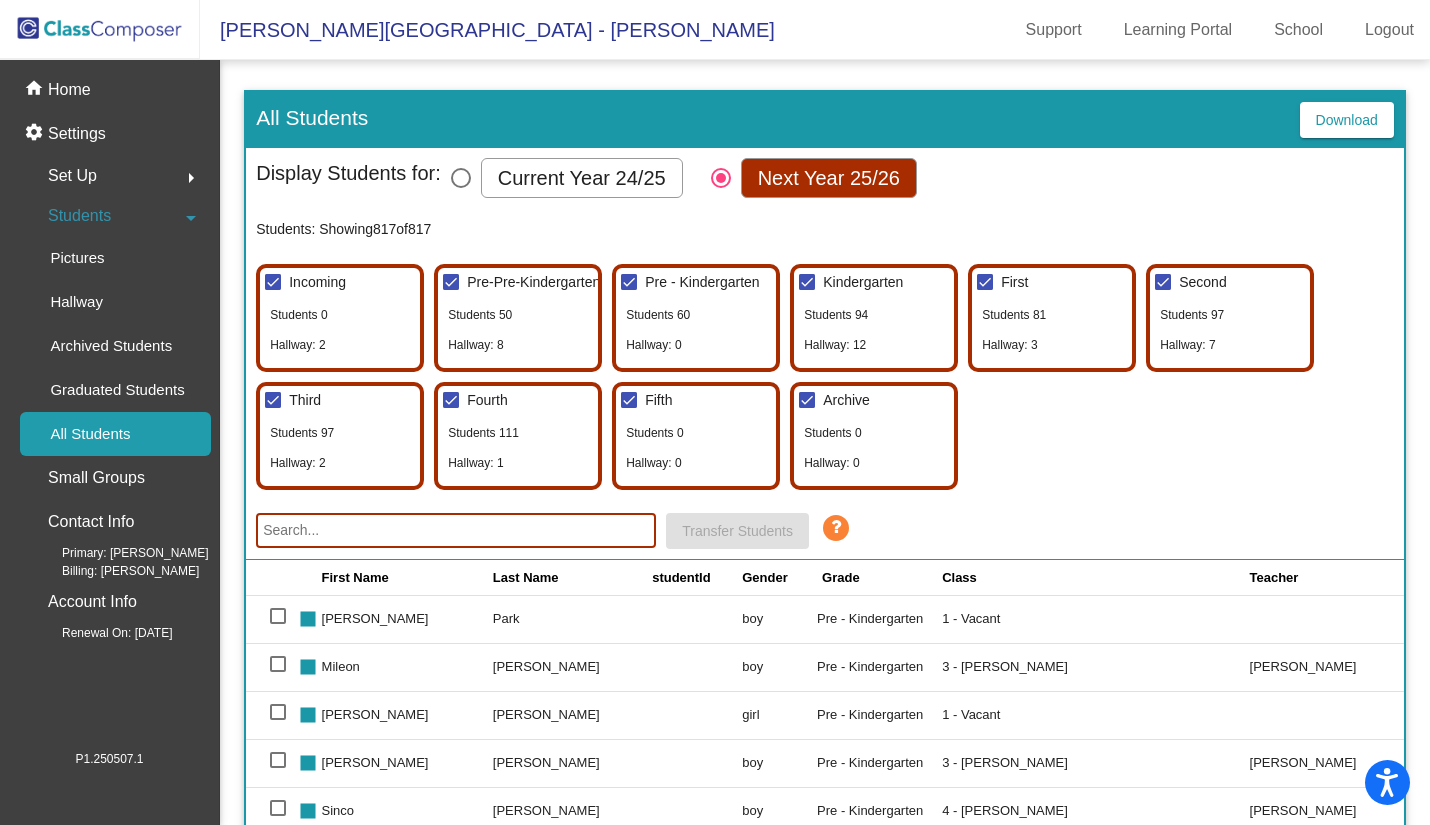 click 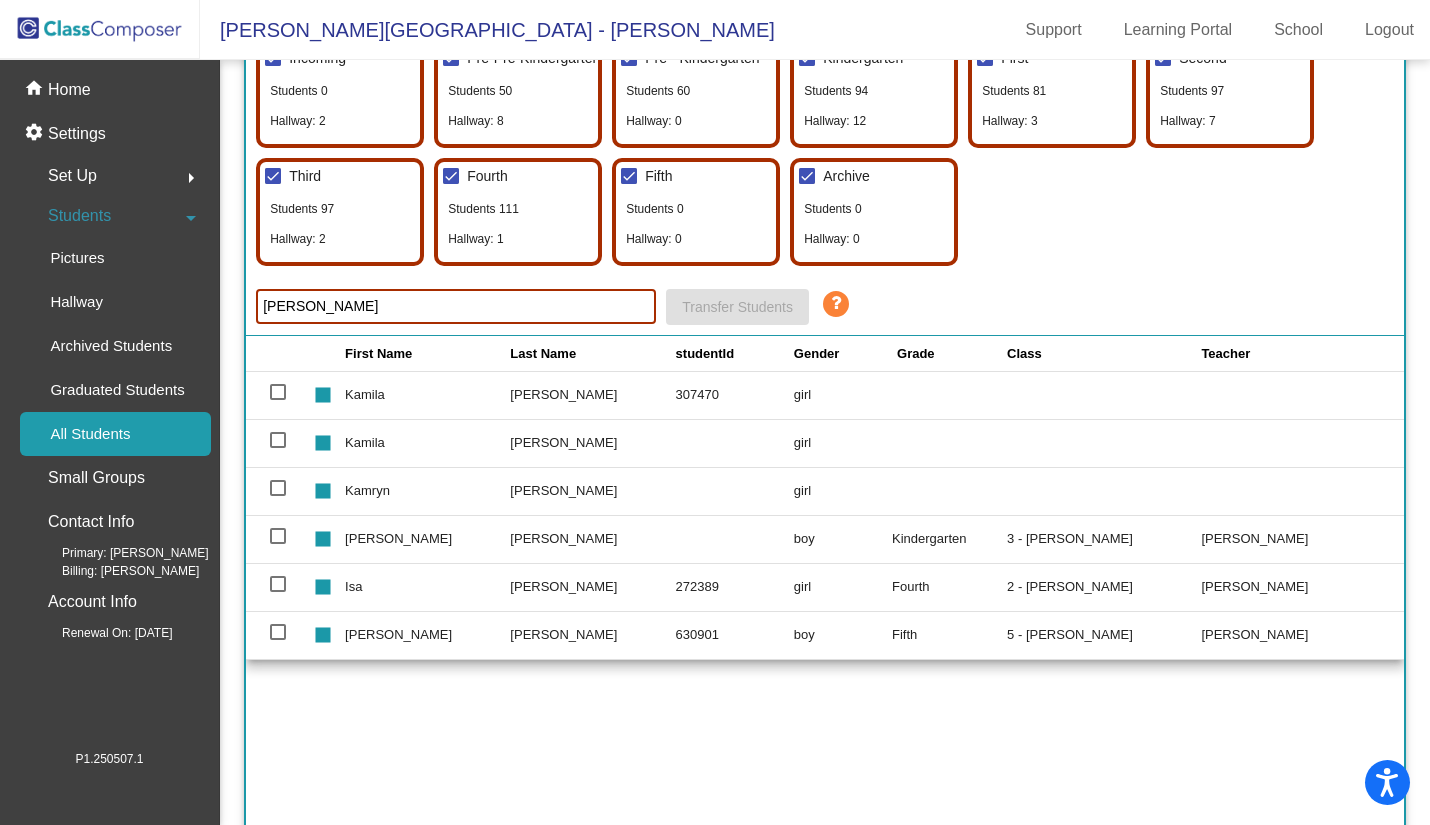 scroll, scrollTop: 236, scrollLeft: 0, axis: vertical 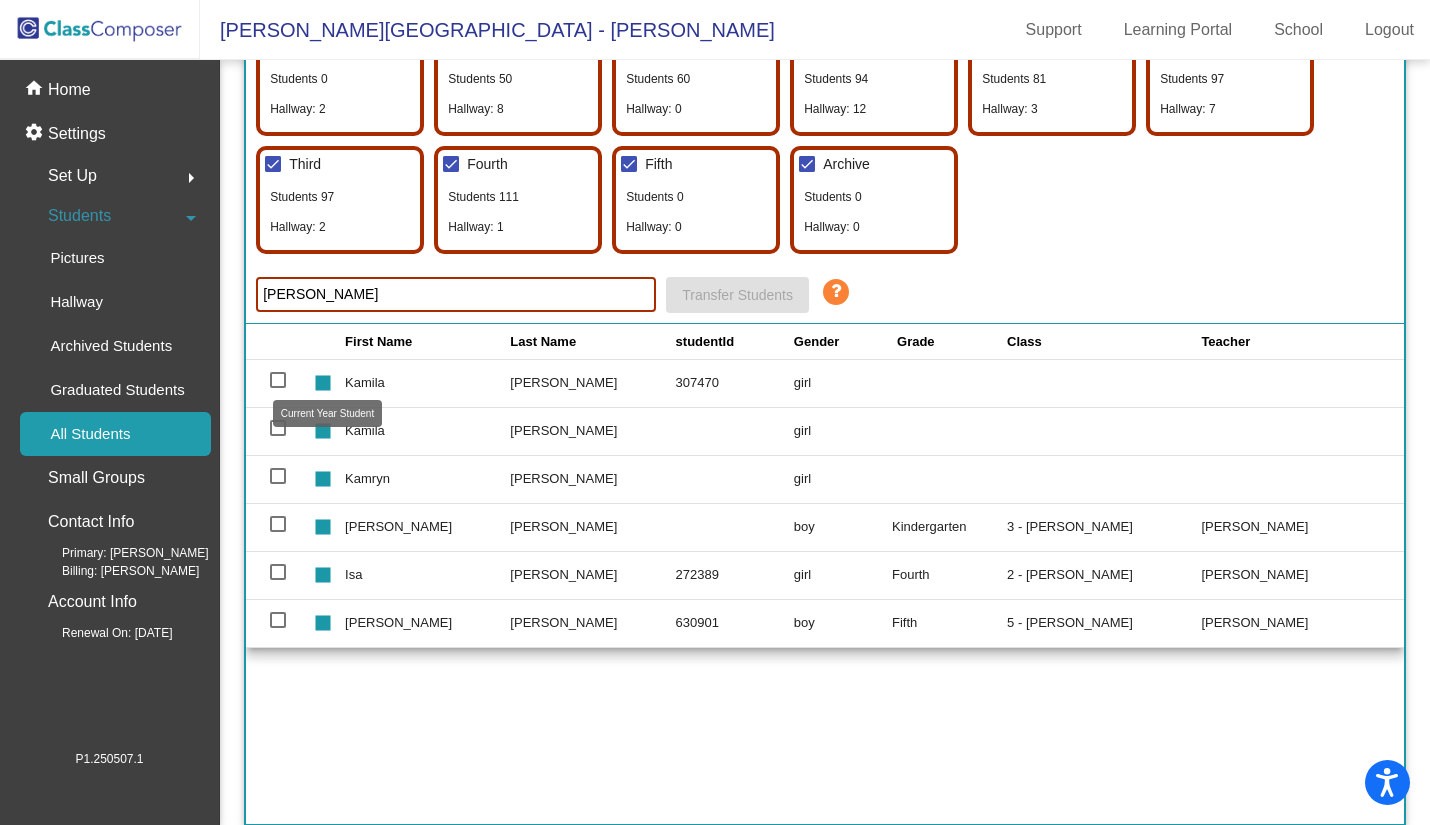click on "stop" 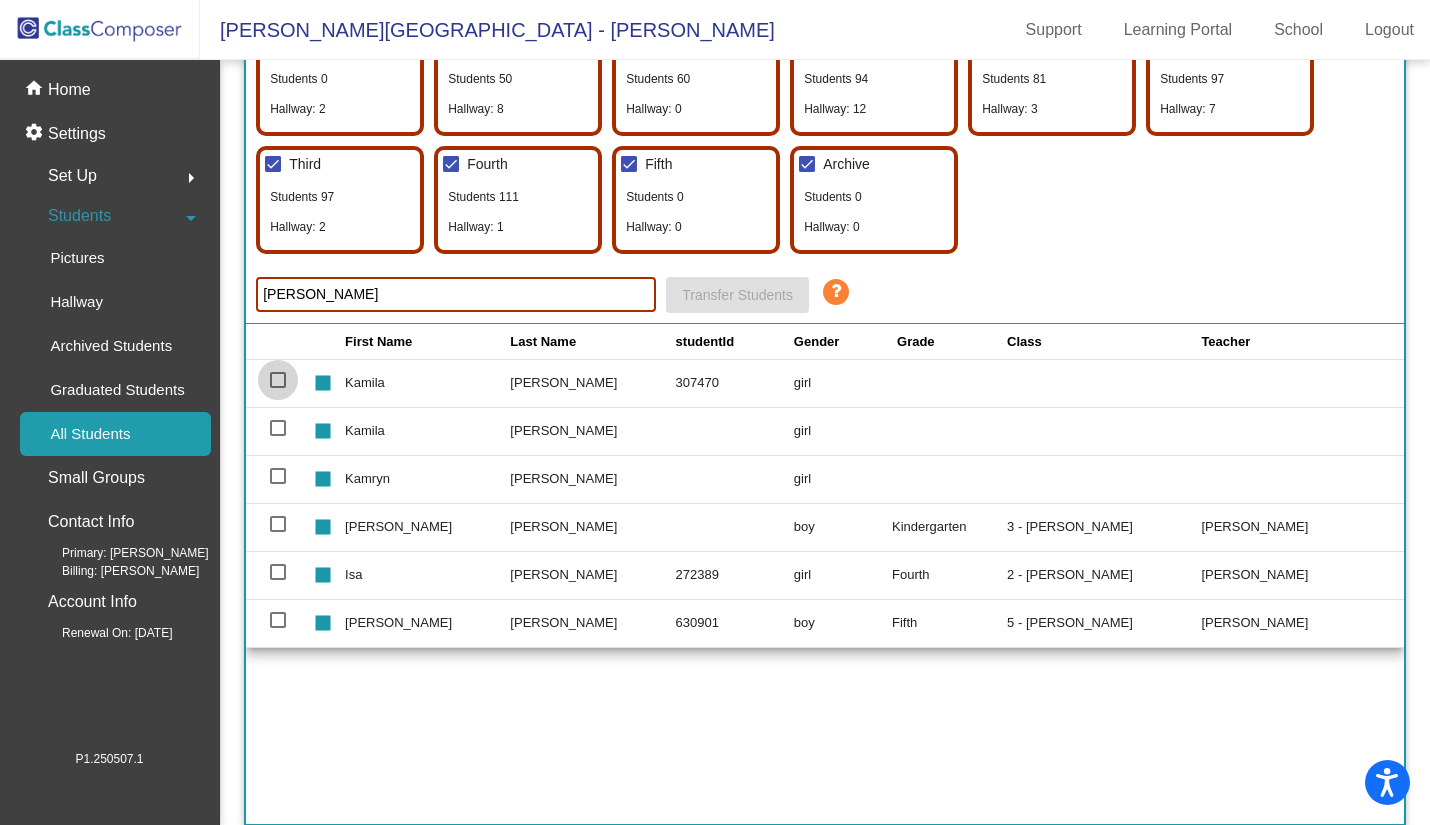 click at bounding box center [278, 380] 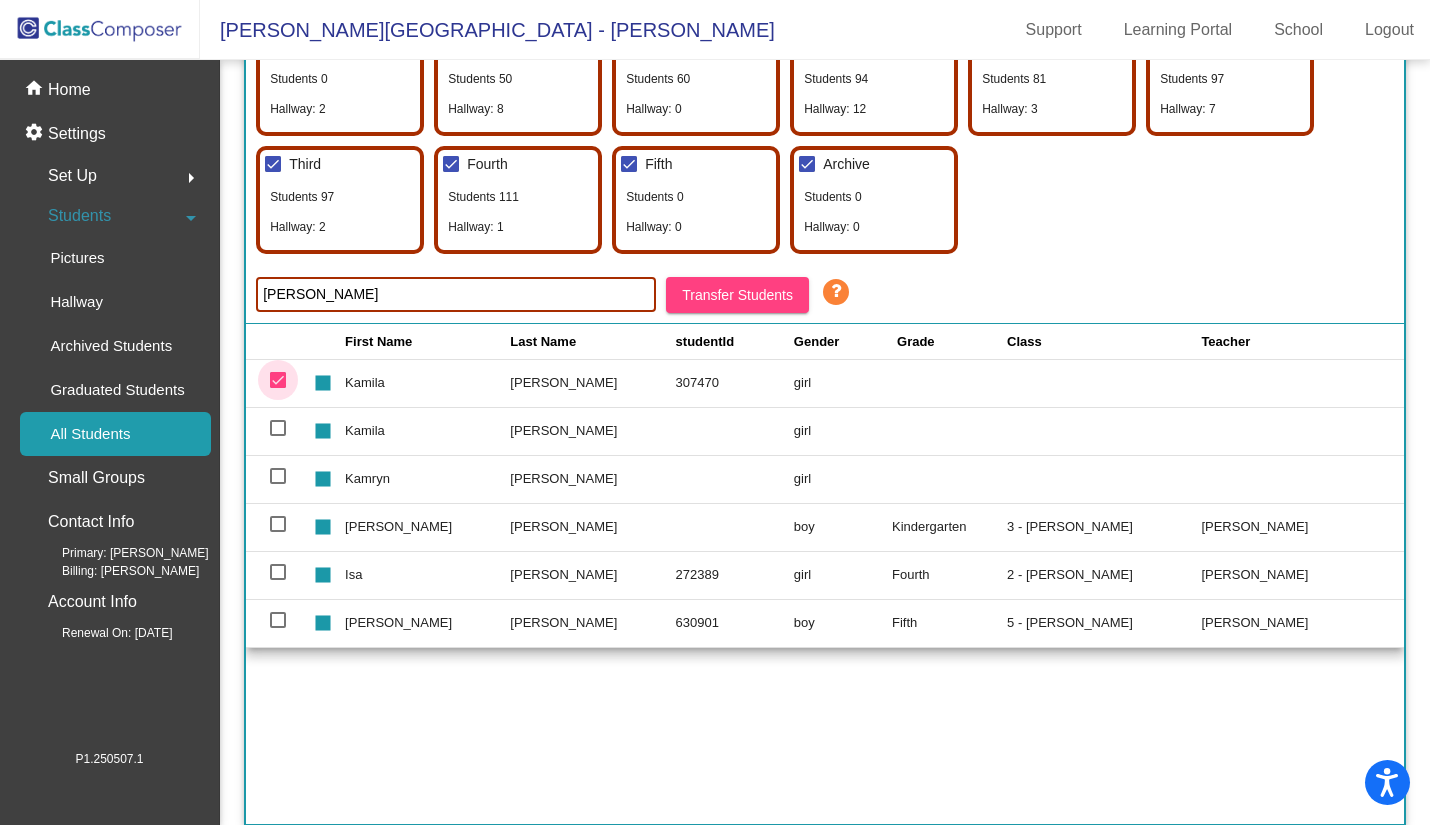 click at bounding box center (278, 381) 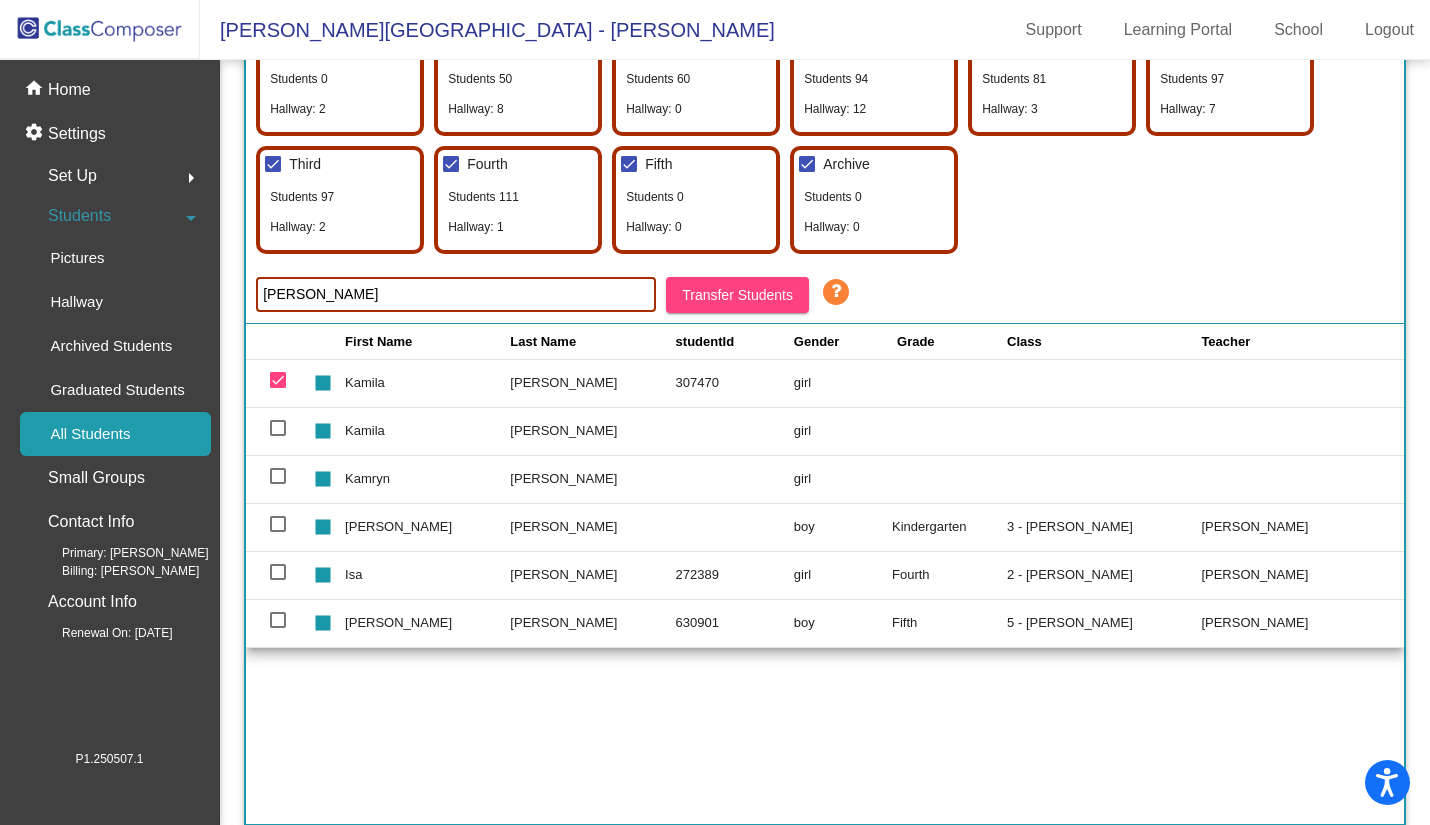 click at bounding box center [278, 380] 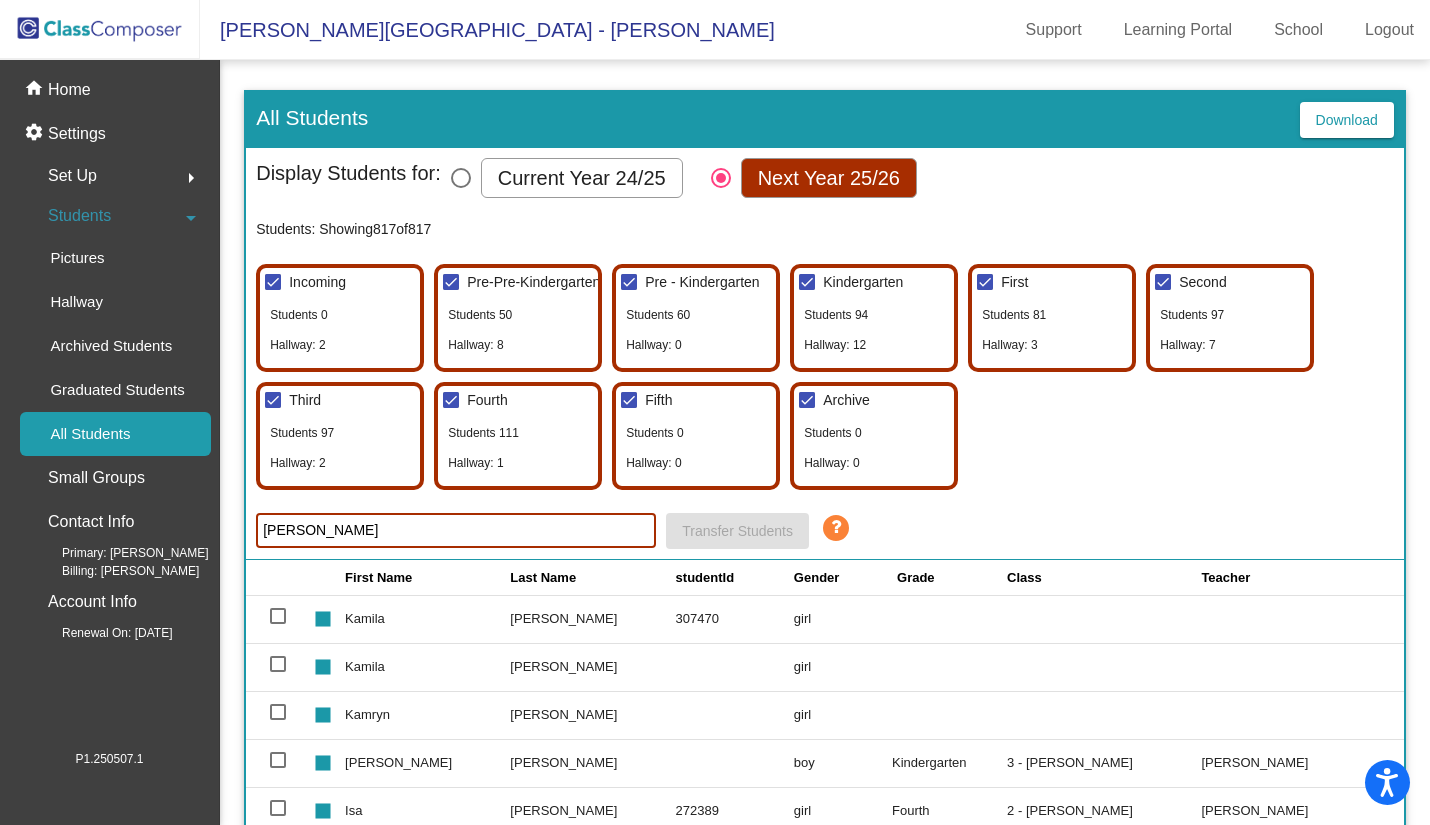 scroll, scrollTop: 0, scrollLeft: 0, axis: both 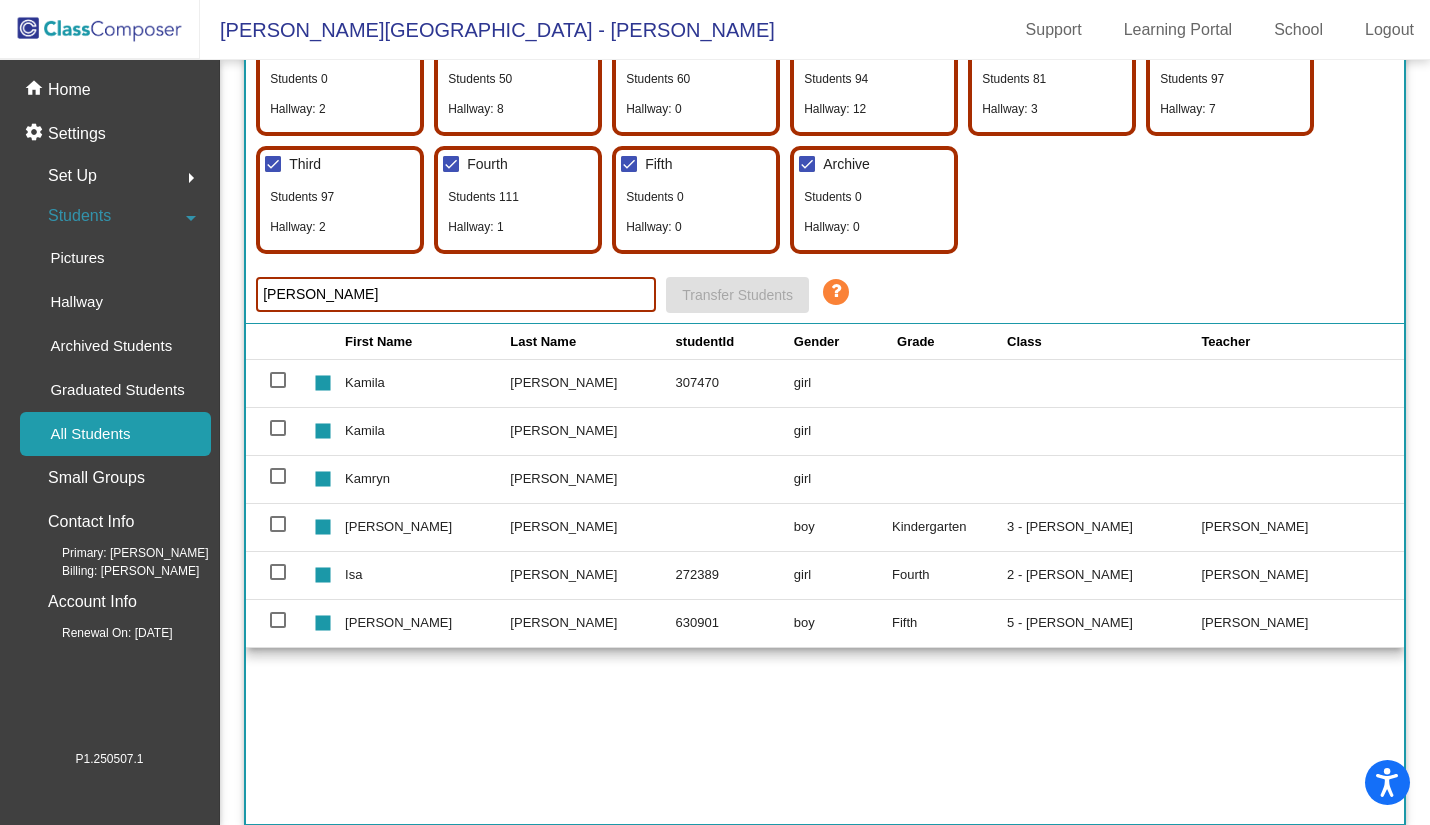 click on "First Name Last Name studentId Gender  Grade  Class Teacher   stop [PERSON_NAME]  307488   boy             stop [PERSON_NAME]  307470   girl             stop [PERSON_NAME]     girl             stop [PERSON_NAME]     girl             stop [PERSON_NAME]     boy             stop [PERSON_NAME]  307522   boy             stop [PERSON_NAME]  307506   boy             stop [PERSON_NAME]     girl             stop [PERSON_NAME]  307505   boy             stop [PERSON_NAME]  307464   boy             stop [PERSON_NAME]  307430   boy             stop [PERSON_NAME]  307491   boy             stop [PERSON_NAME]  307485   boy             stop Draymond [PERSON_NAME]  307486   boy             stop [PERSON_NAME]  307502   boy             stop [PERSON_NAME]  307467   girl             stop [PERSON_NAME]  307510   boy             stop [PERSON_NAME]  307516   girl             stop [PERSON_NAME]  307523   girl             stop [PERSON_NAME]     boy   Pre - Kindergarten   1 - Vacant        stop [PERSON_NAME]" 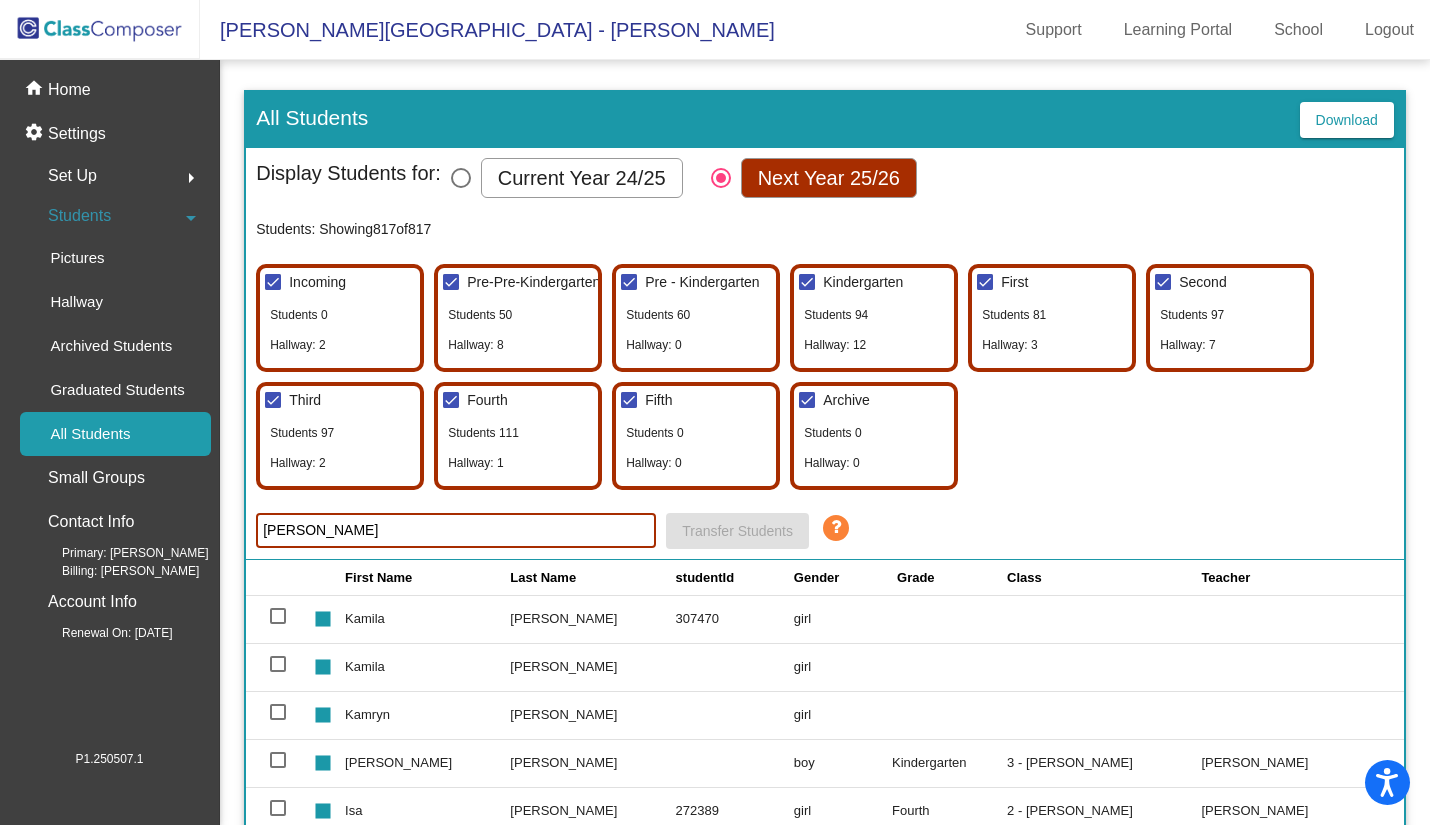 click at bounding box center [461, 178] 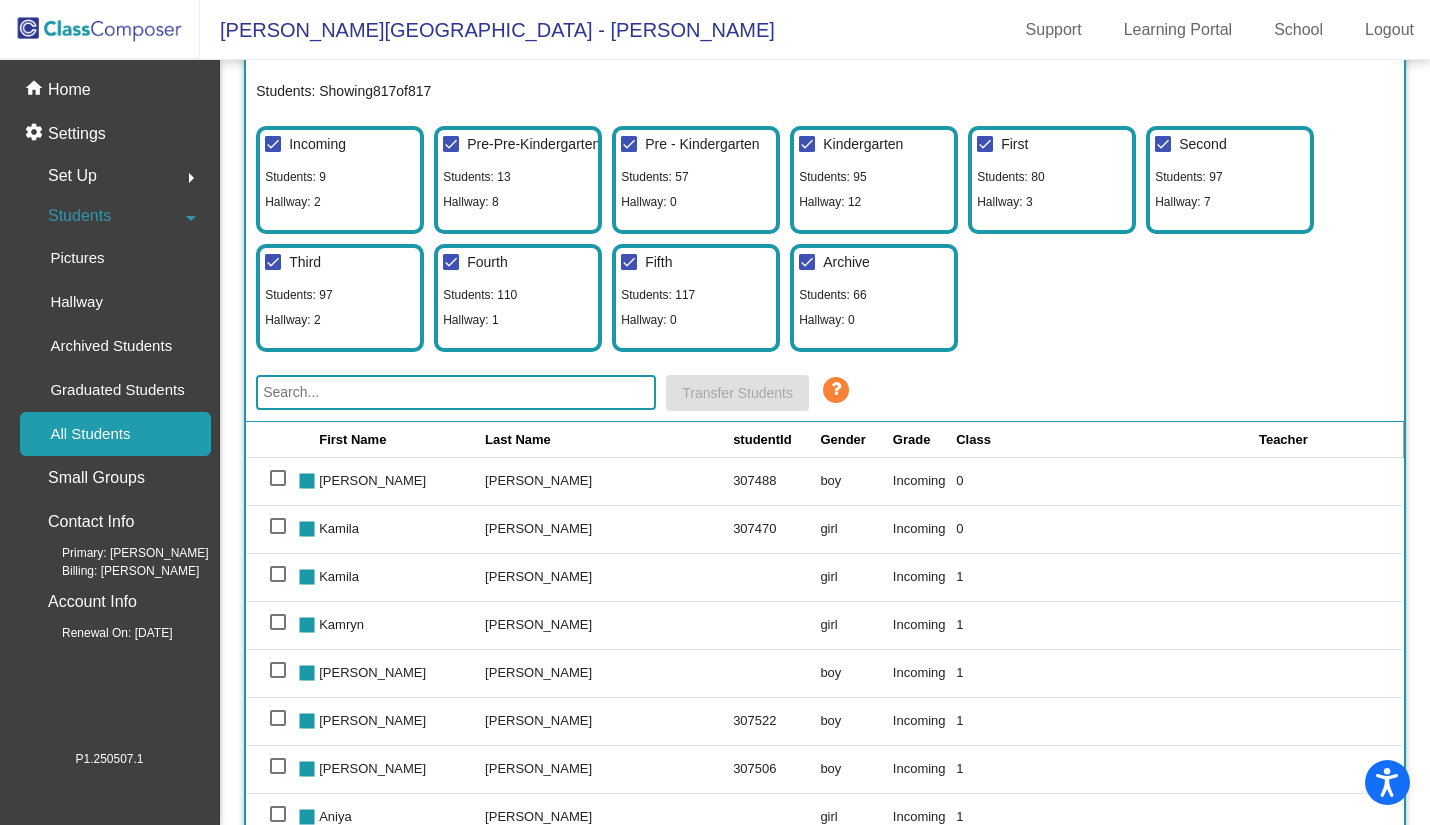 scroll, scrollTop: 236, scrollLeft: 0, axis: vertical 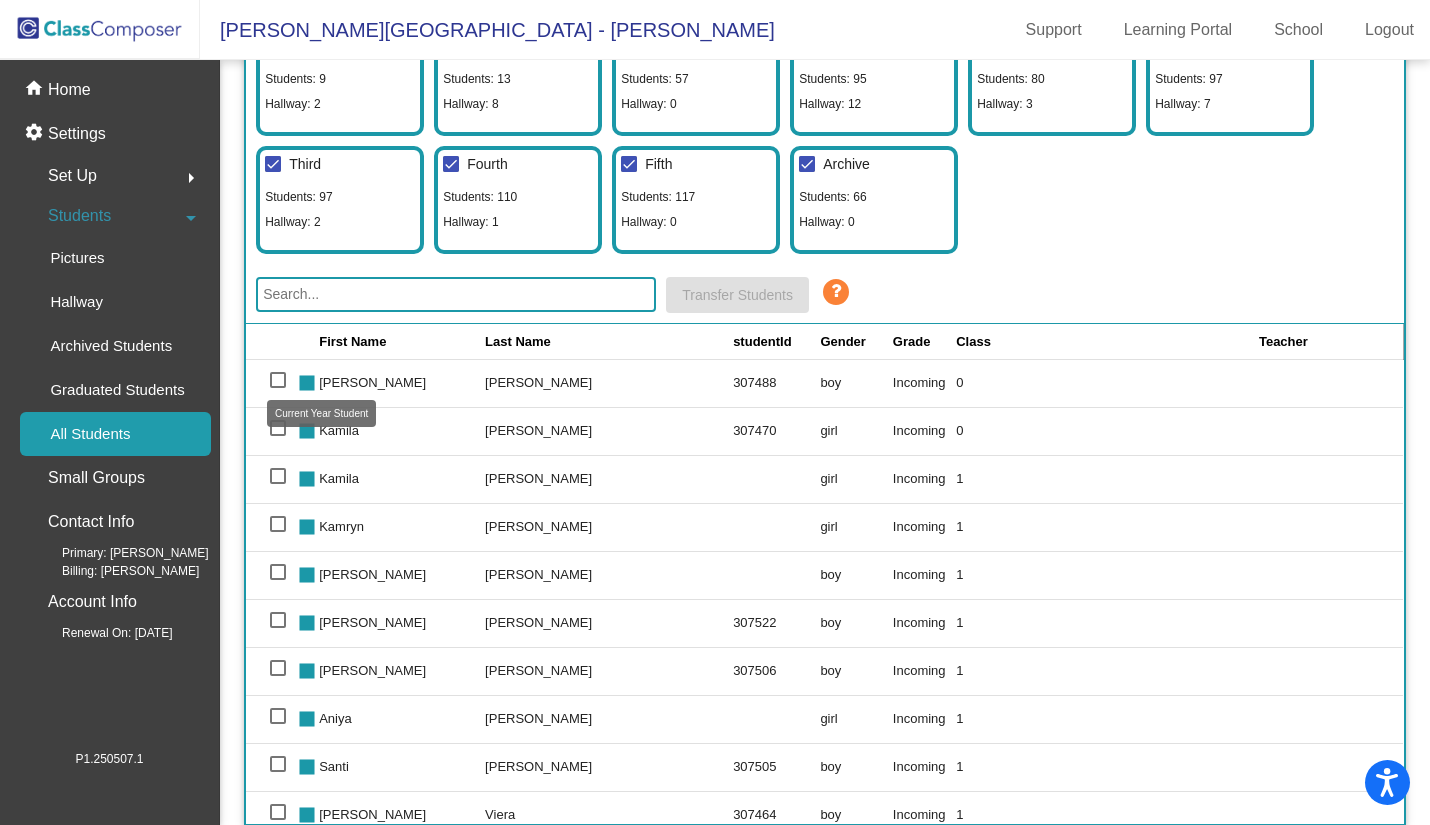 click on "stop" 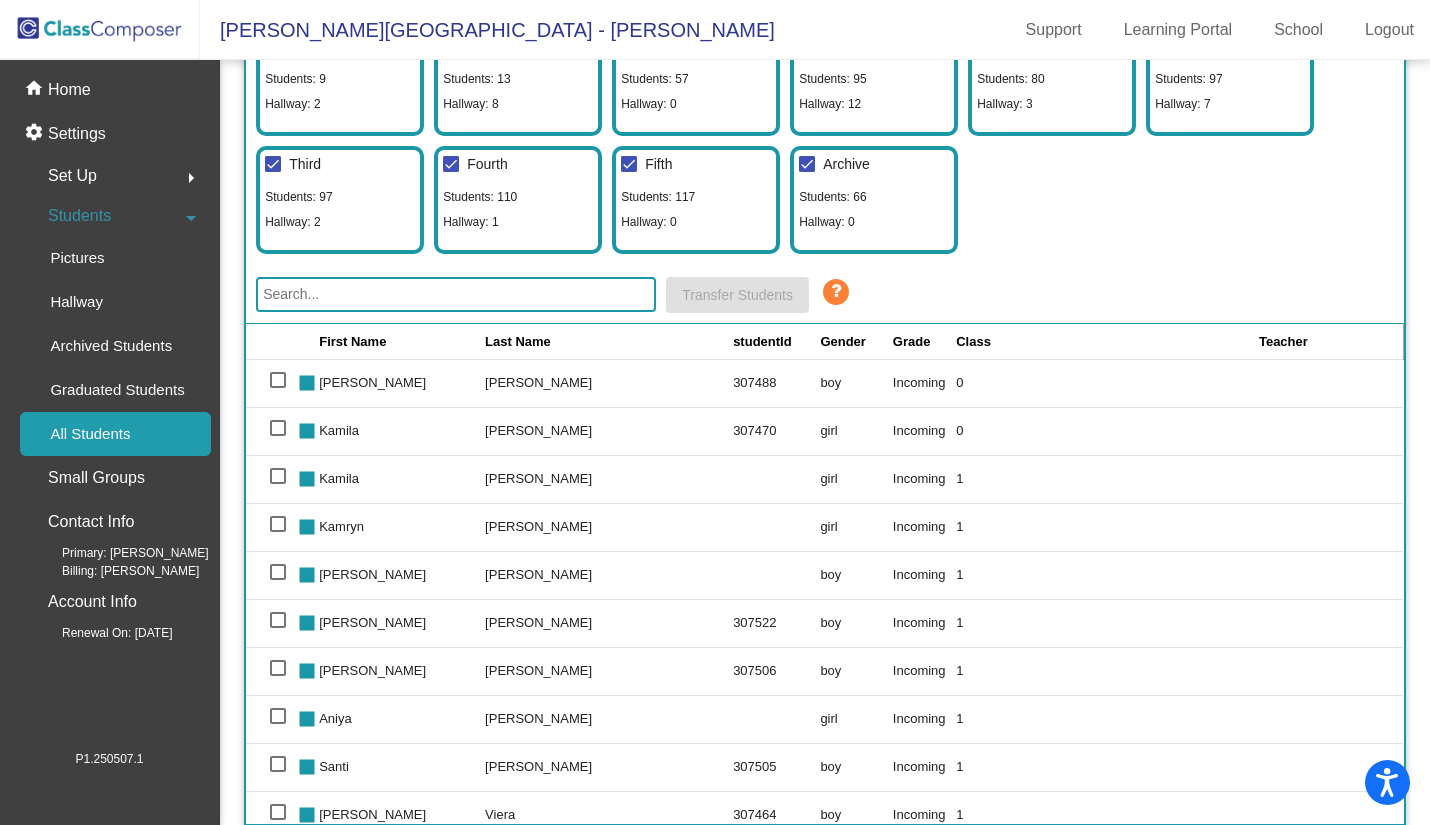 click on "stop" 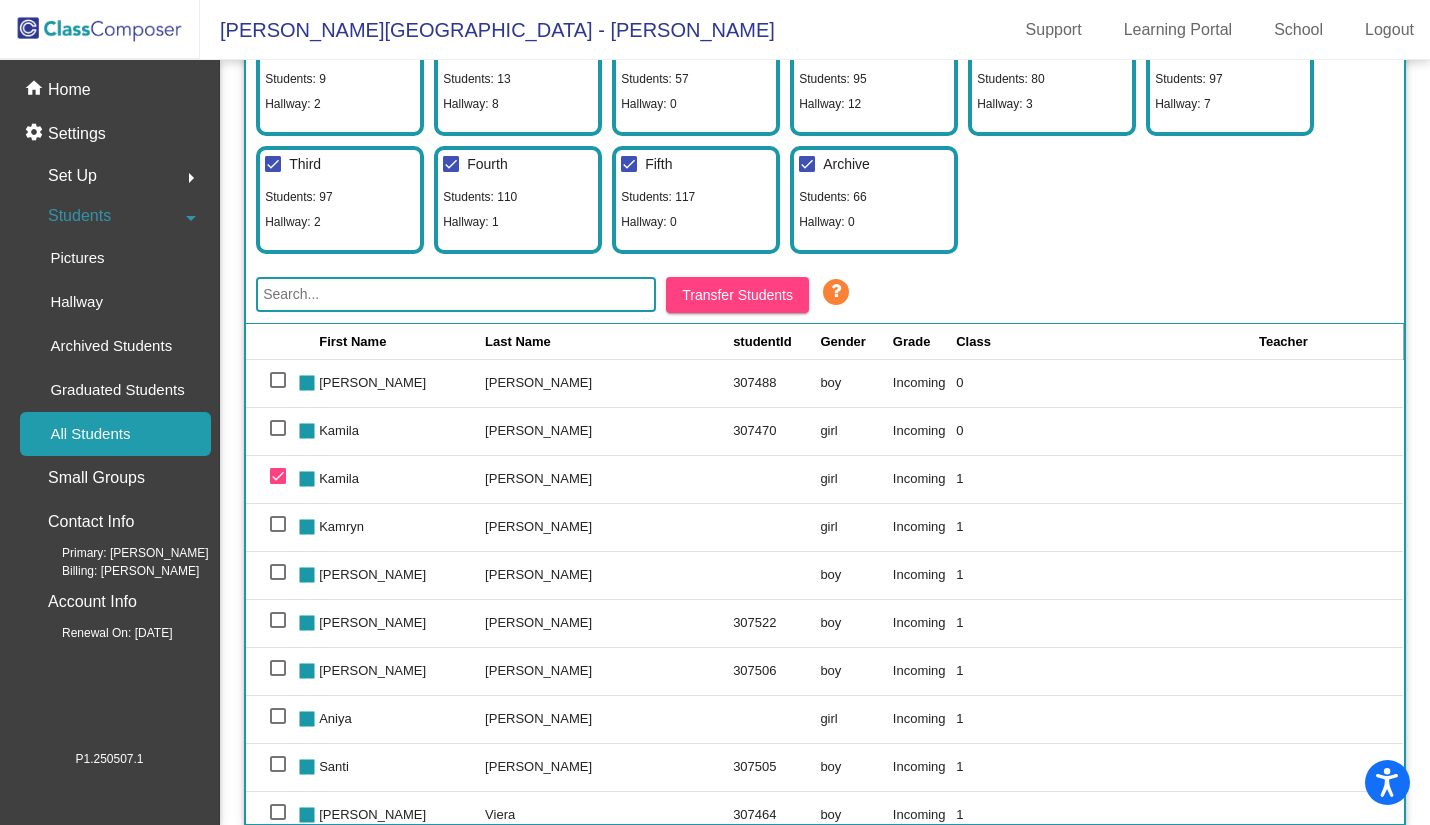 scroll, scrollTop: 0, scrollLeft: 0, axis: both 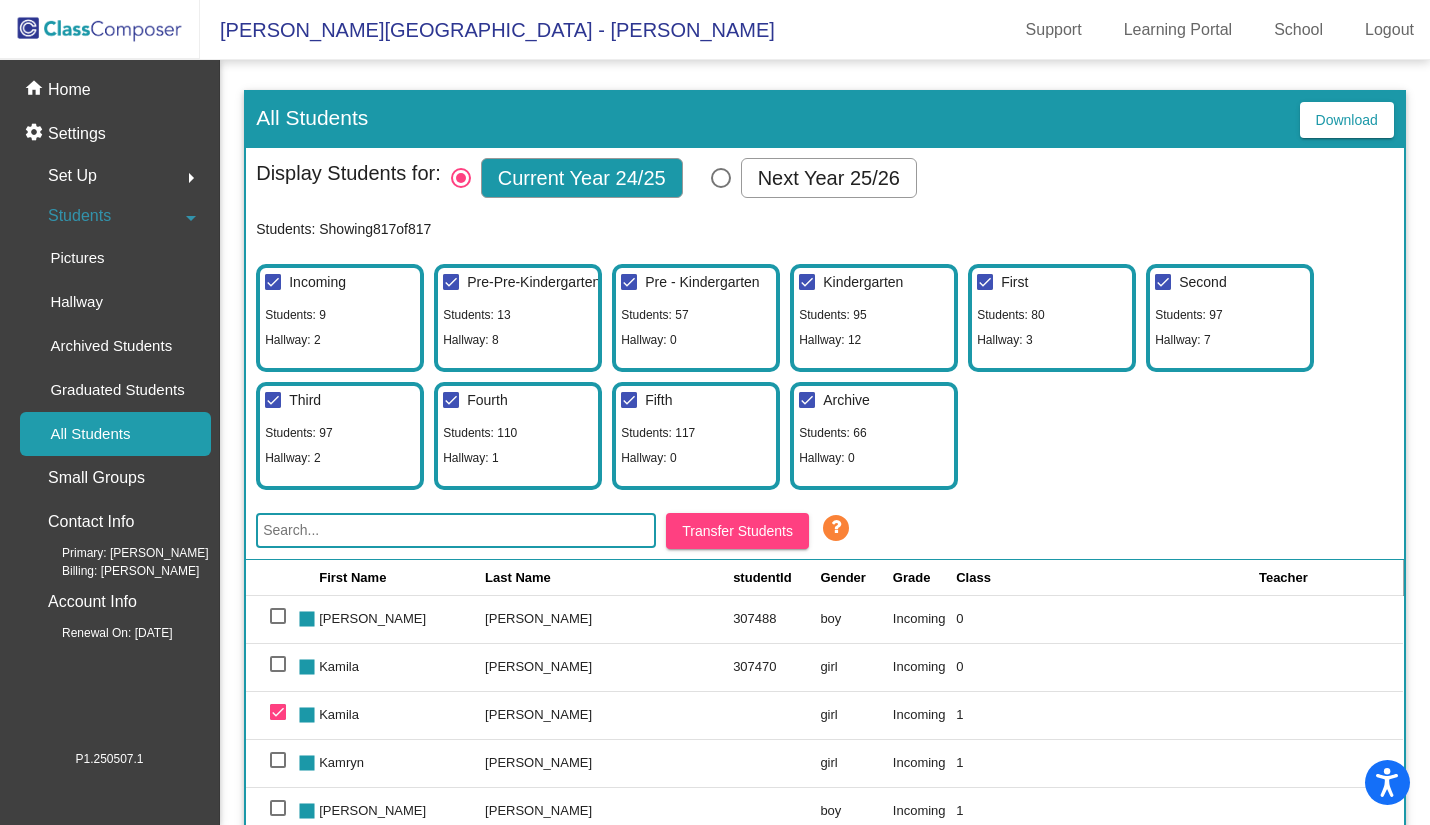 click 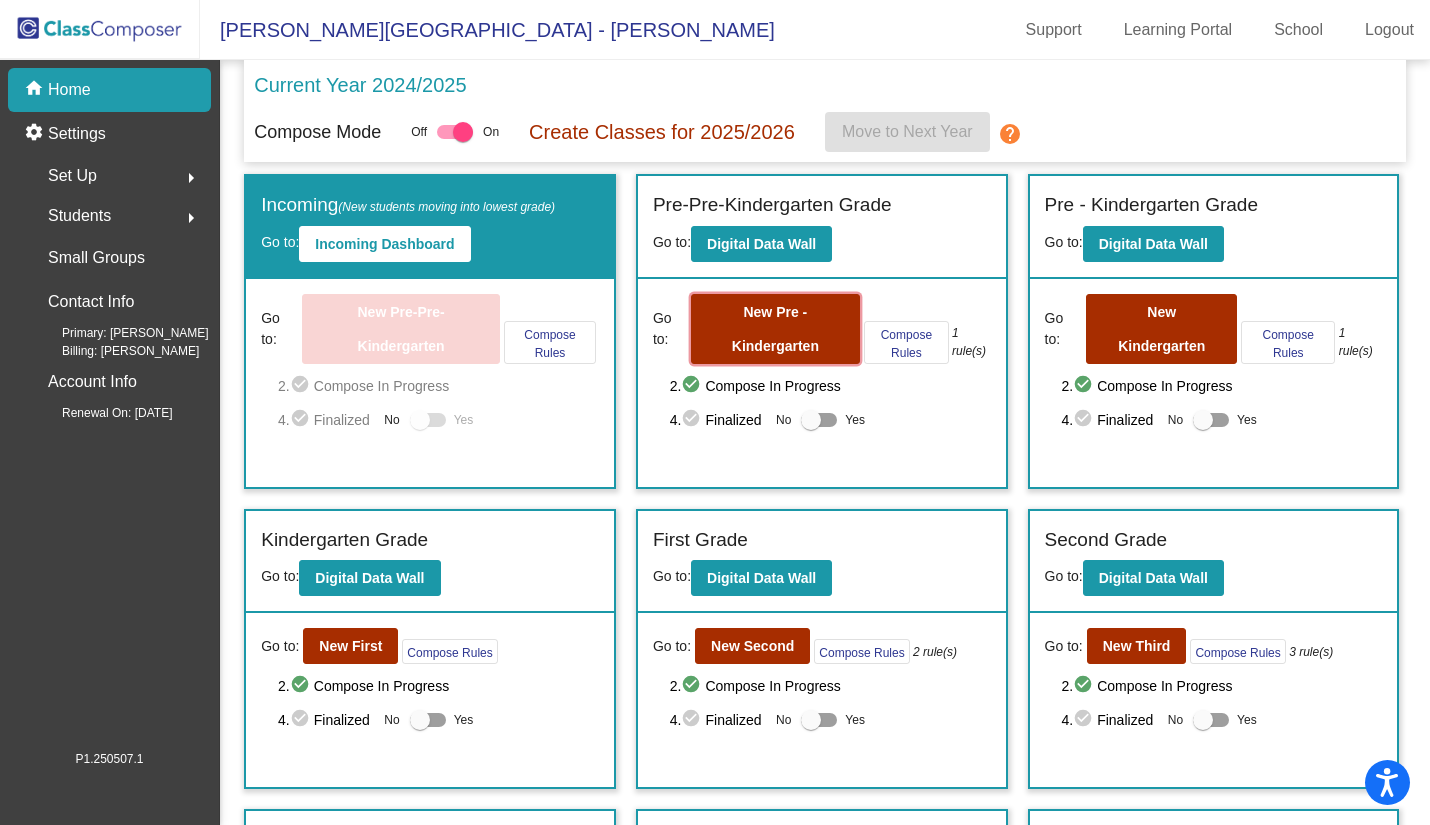click on "New Pre - Kindergarten" 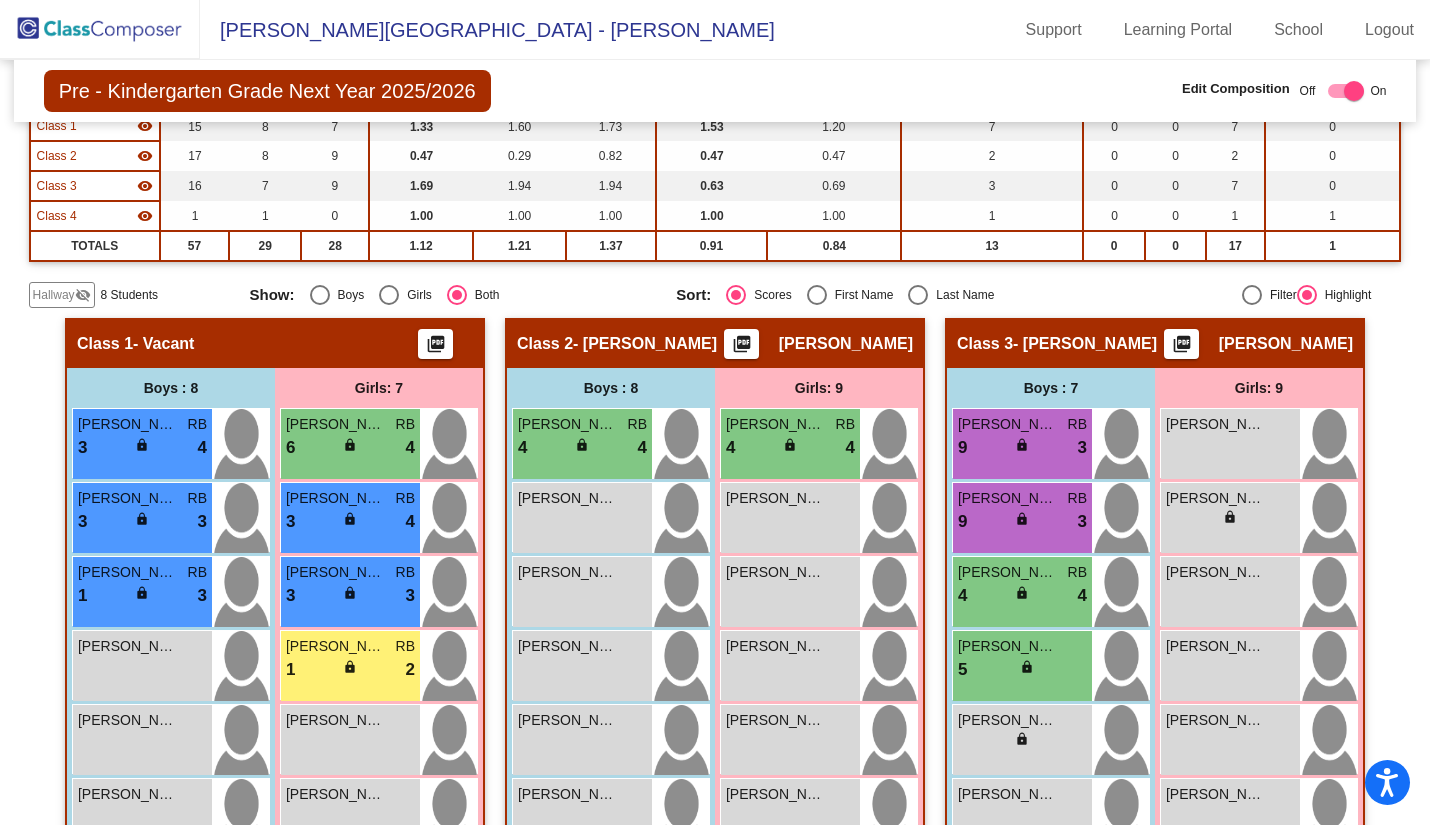scroll, scrollTop: 0, scrollLeft: 0, axis: both 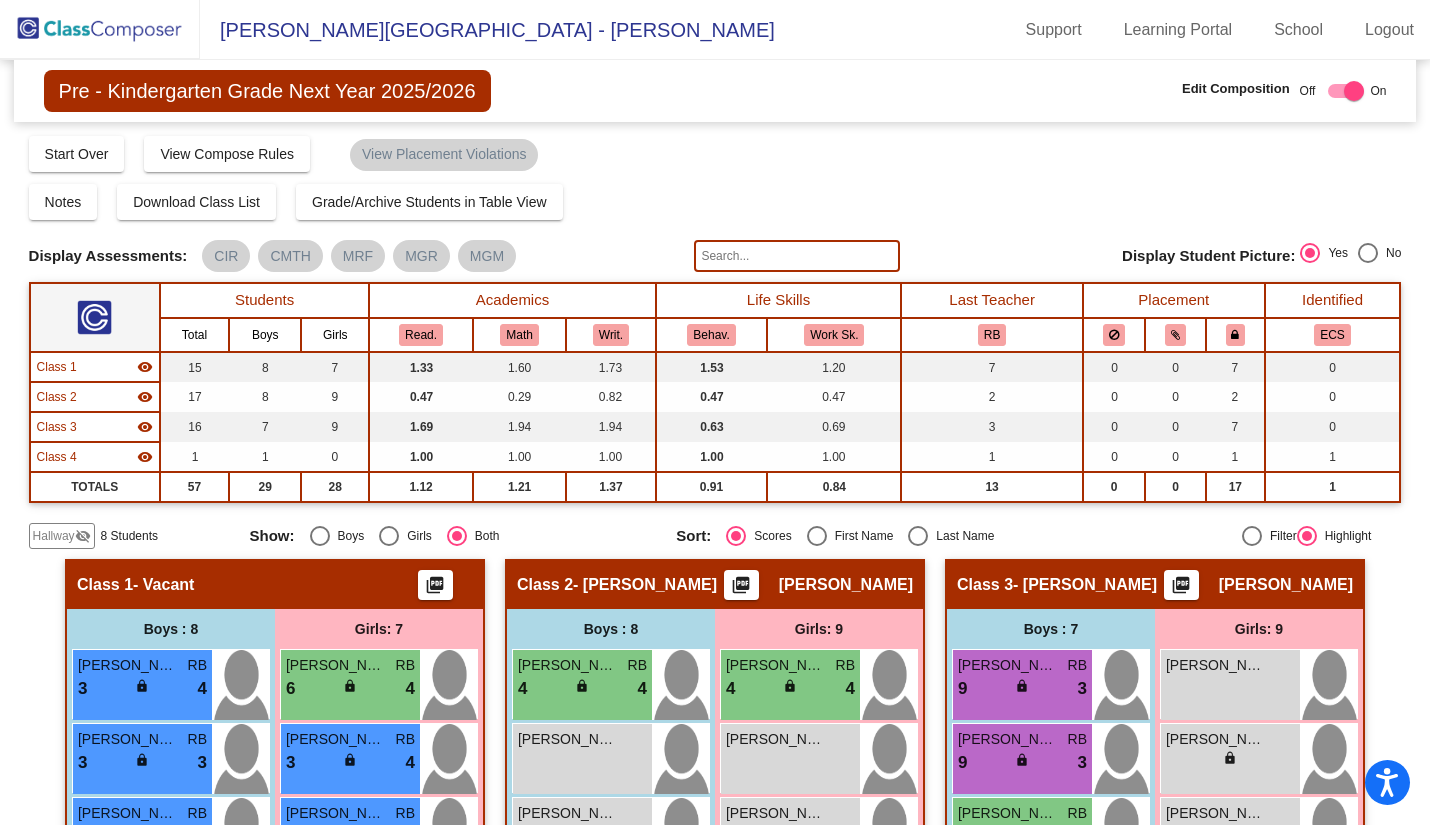 click on "visibility_off" 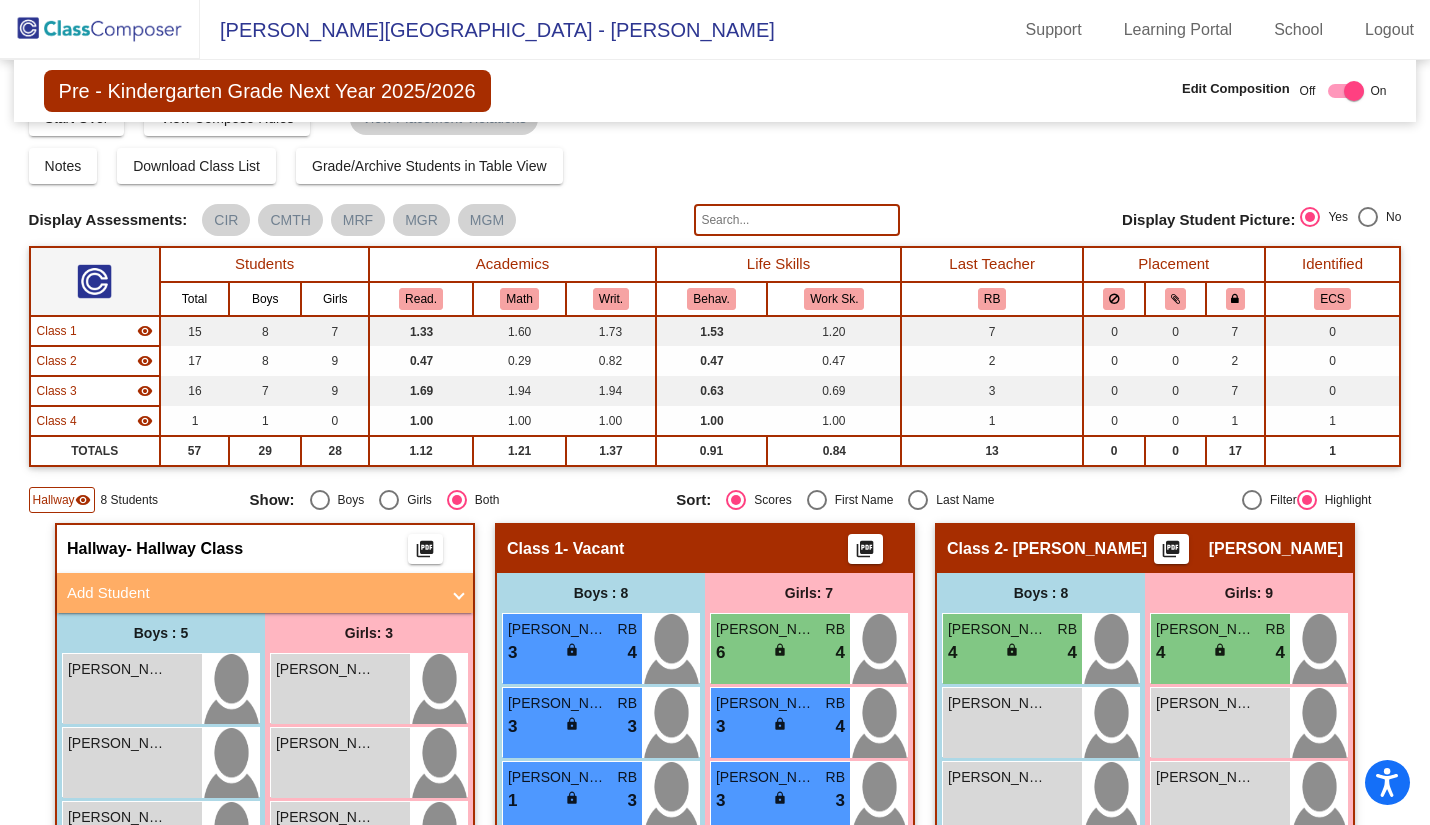 scroll, scrollTop: 0, scrollLeft: 0, axis: both 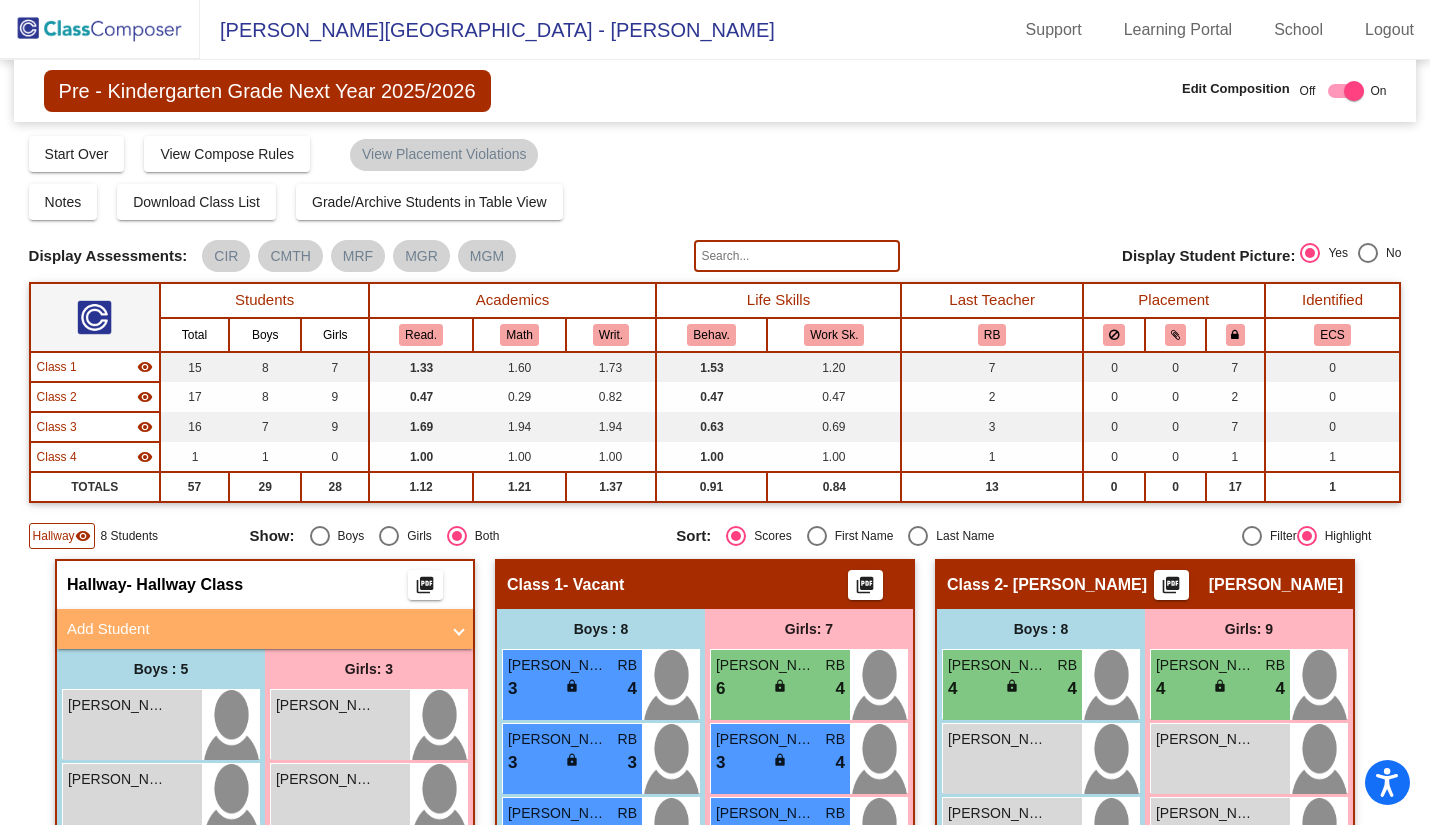 click 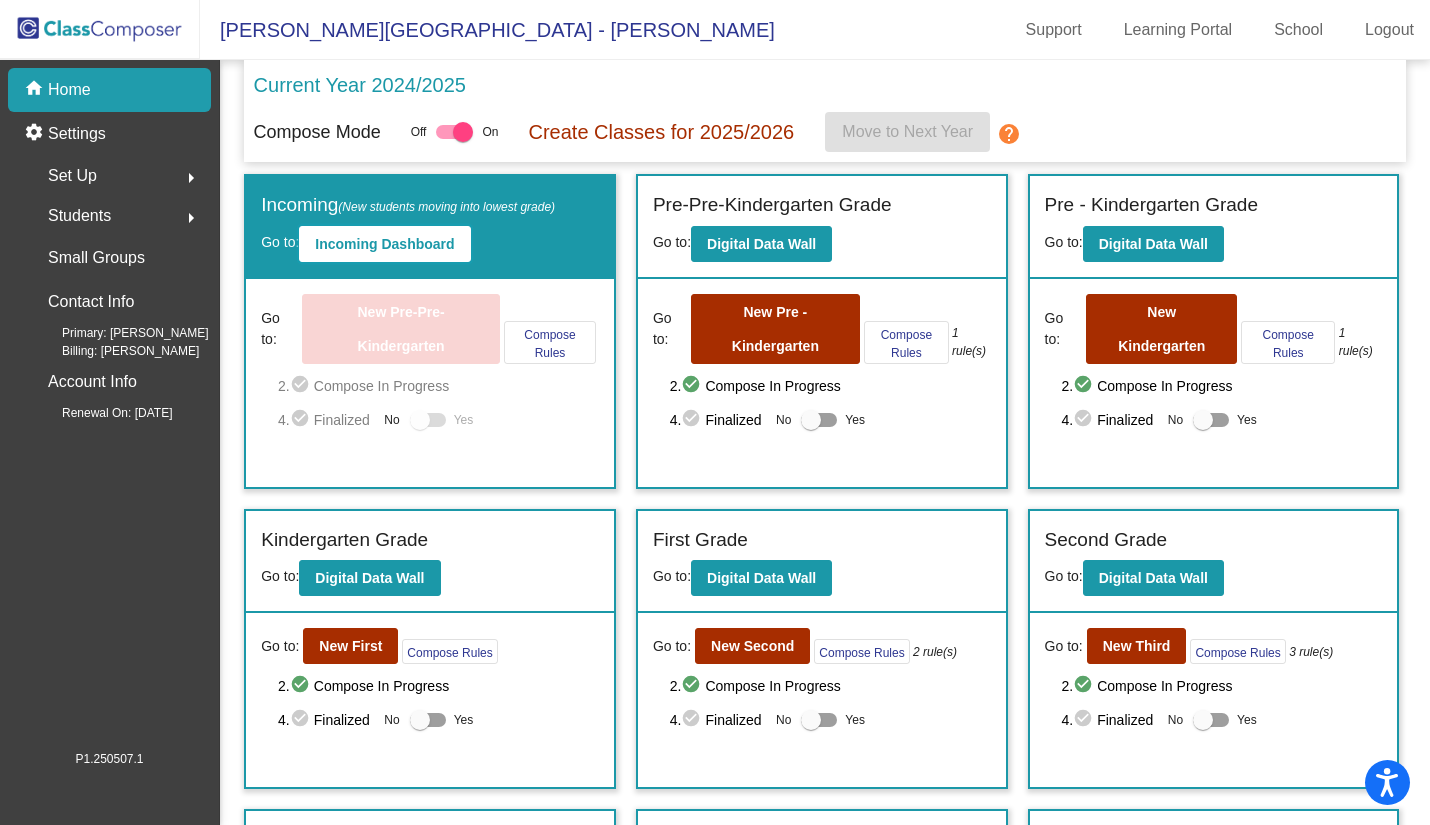 click on "Incoming Dashboard" 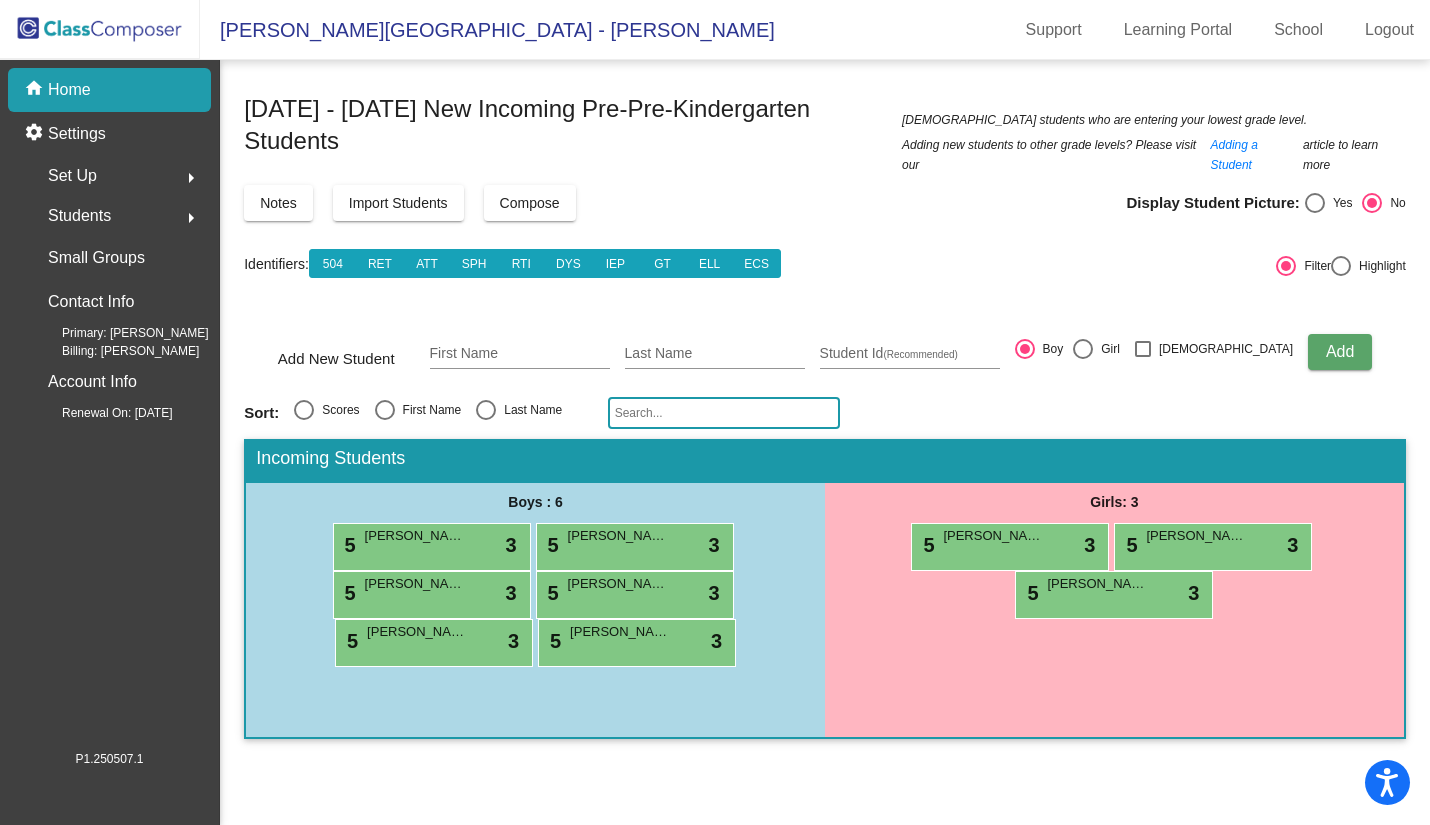 click 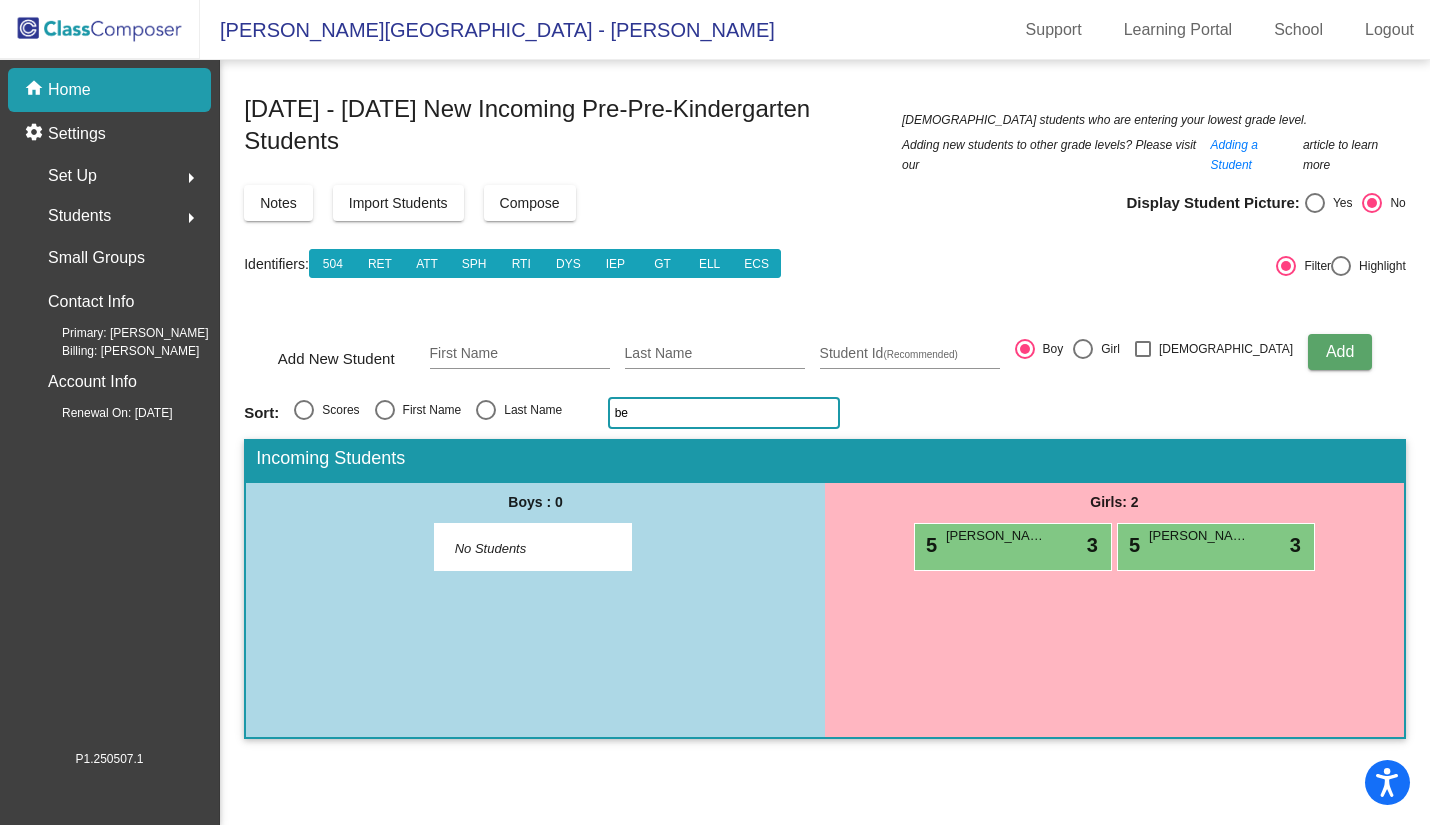 type on "b" 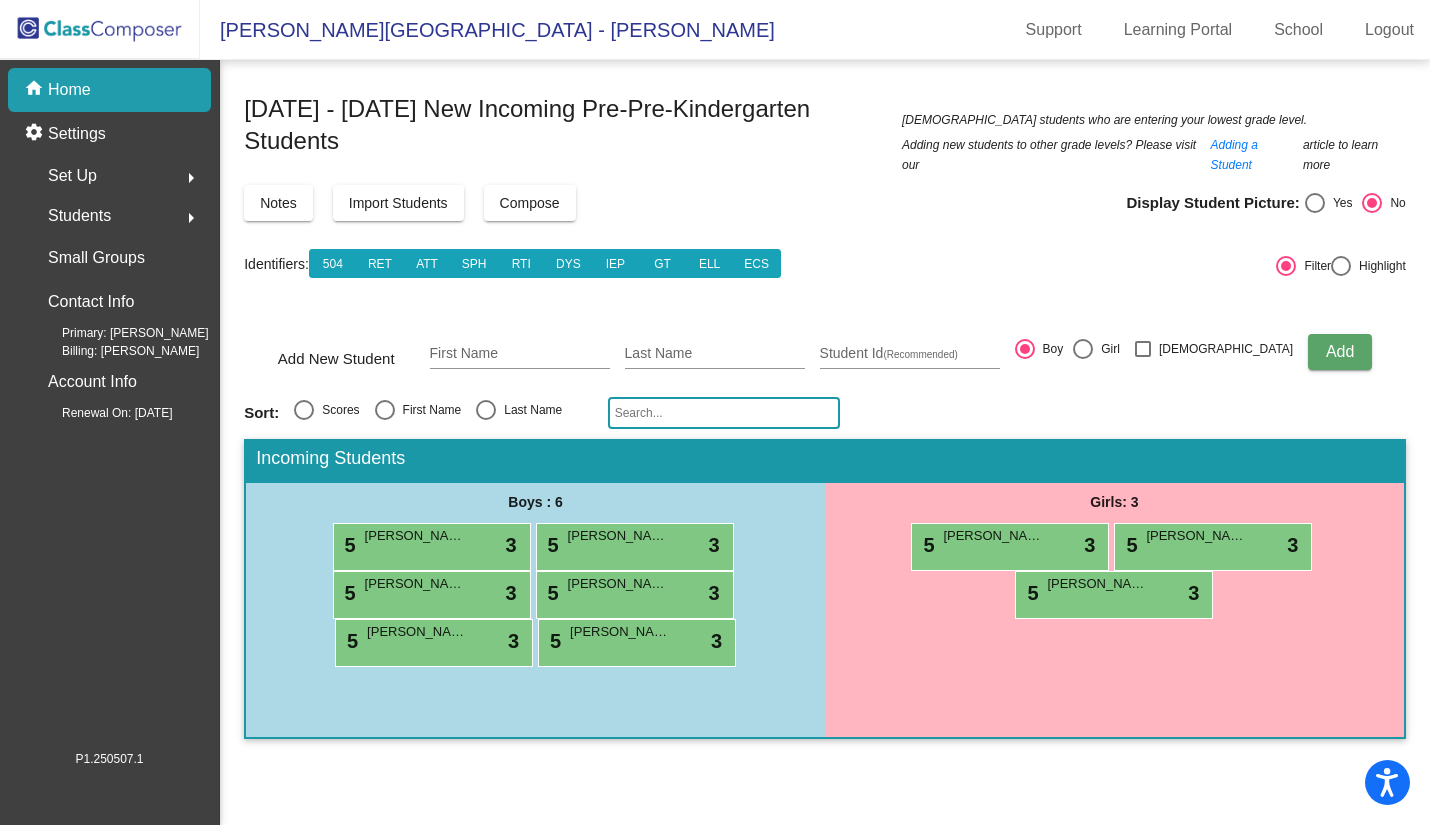 type 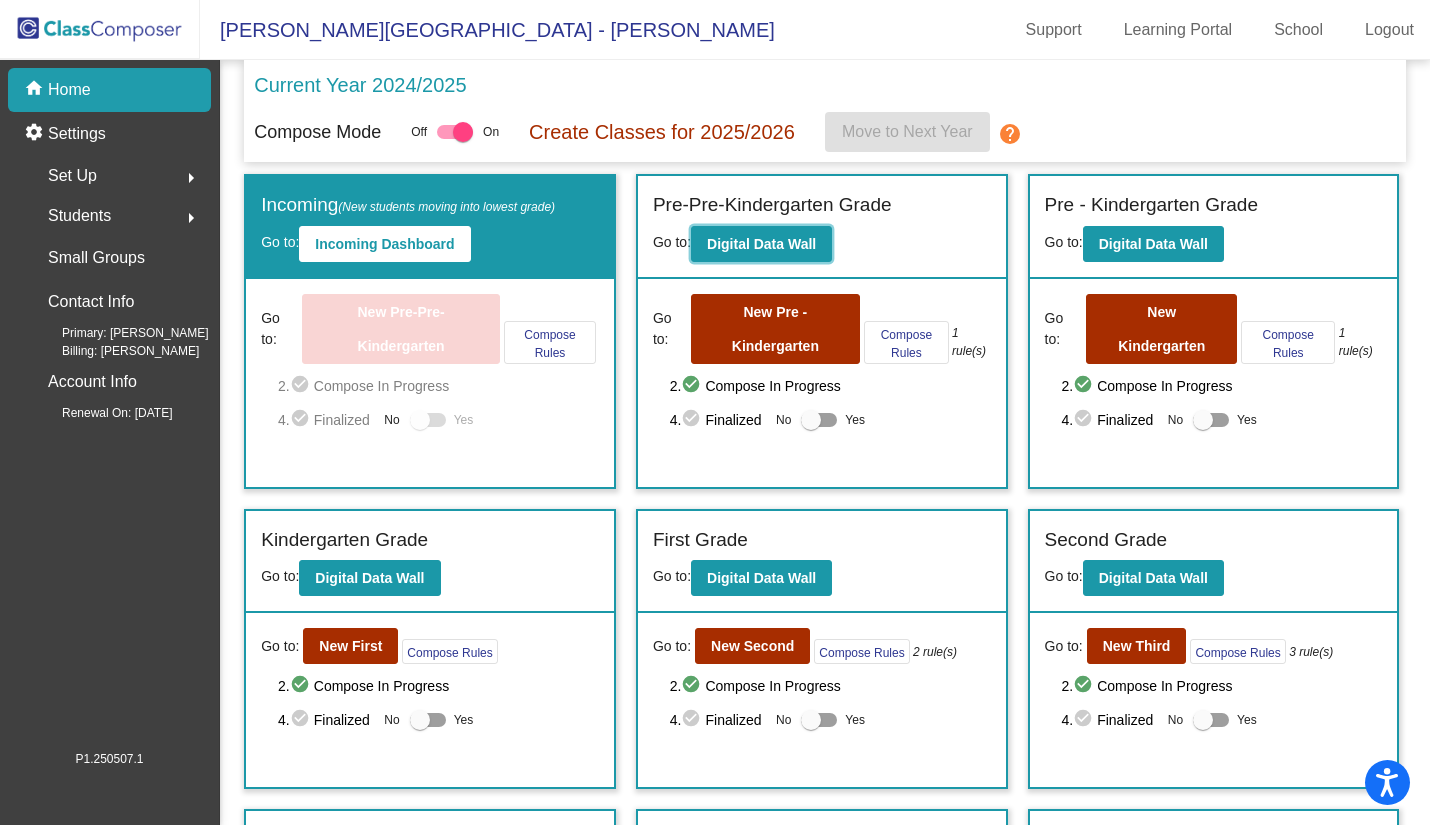 click on "Digital Data Wall" 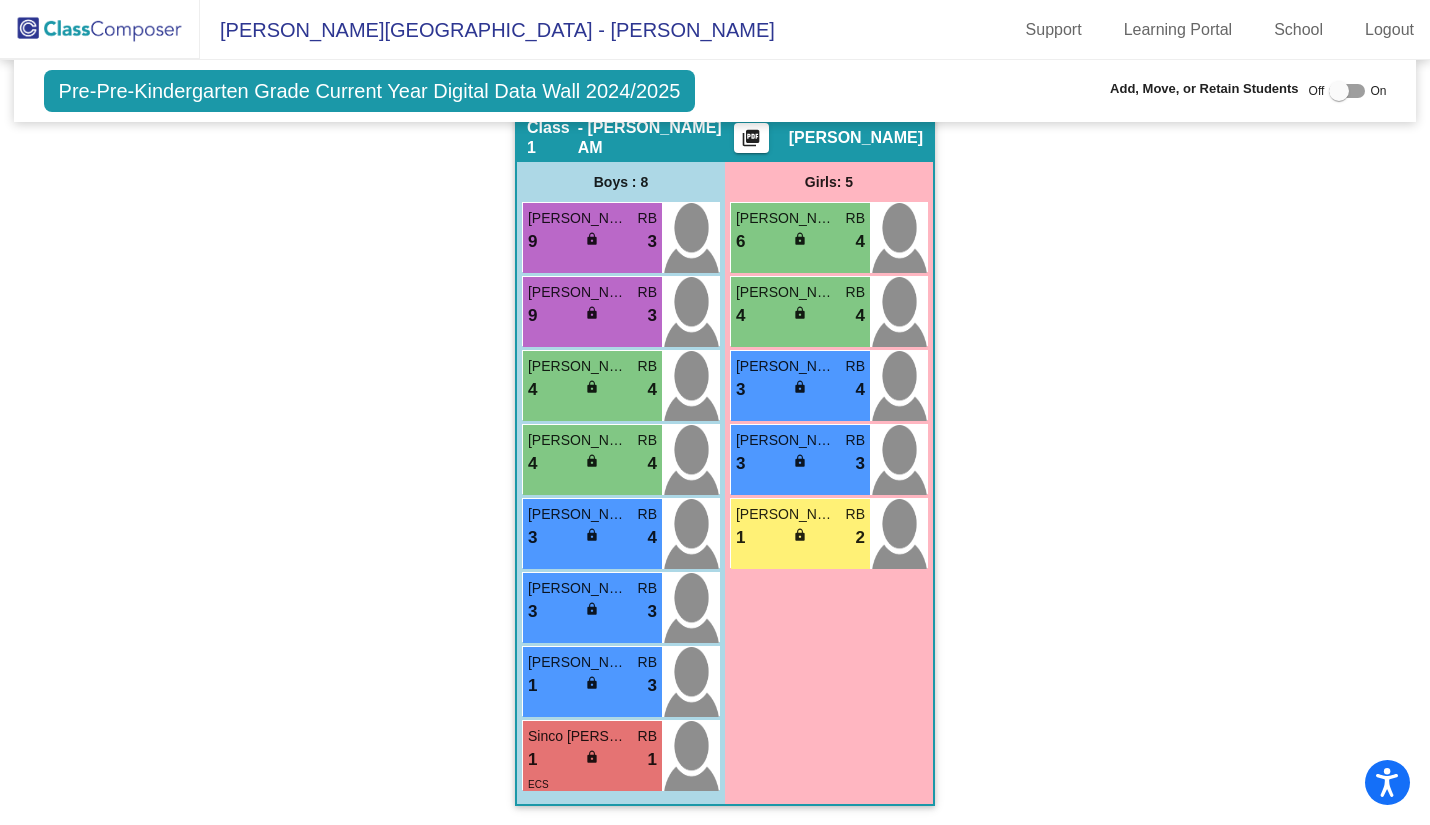 scroll, scrollTop: 0, scrollLeft: 0, axis: both 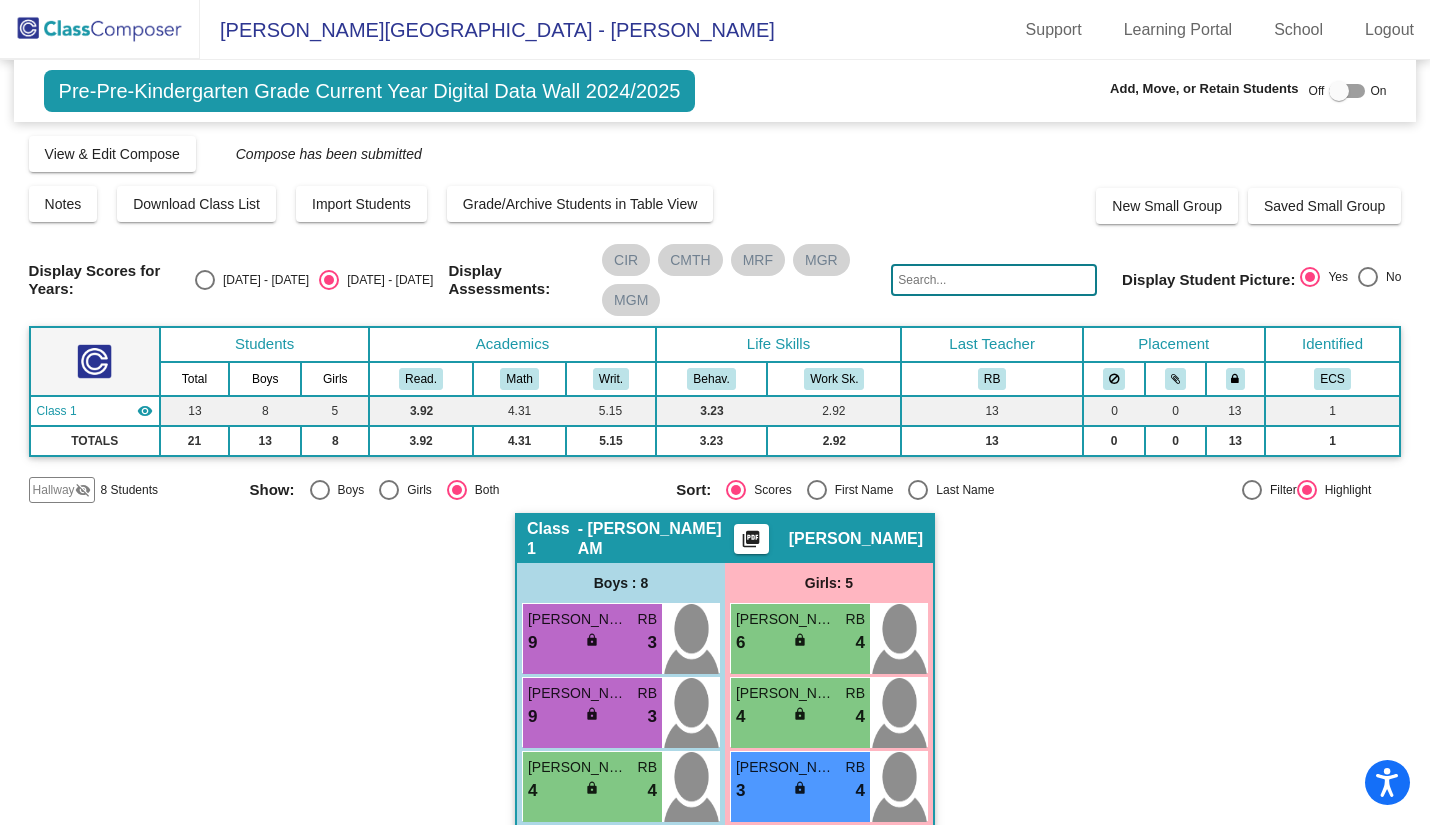 click on "View & Edit Compose" 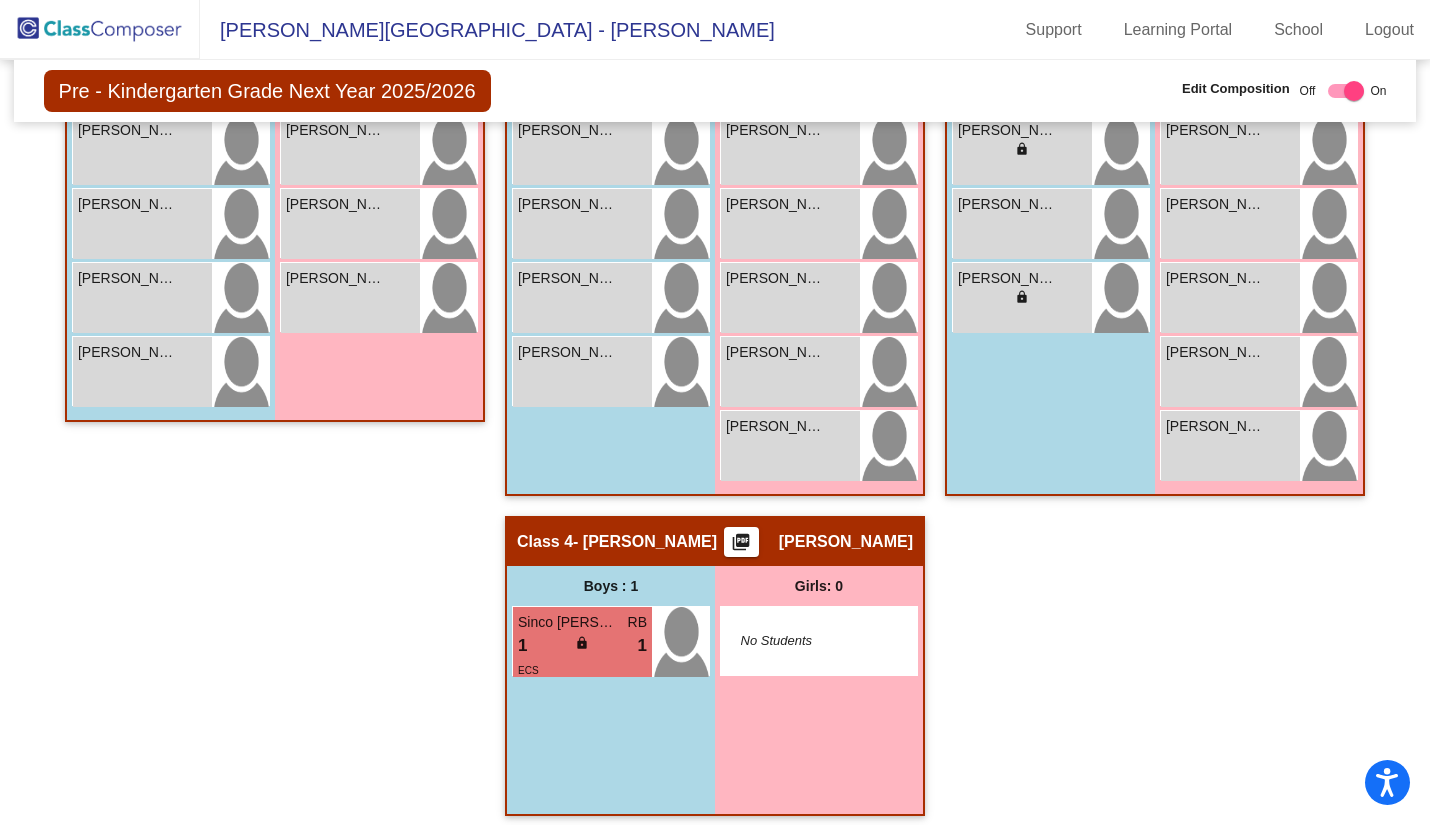 scroll, scrollTop: 841, scrollLeft: 0, axis: vertical 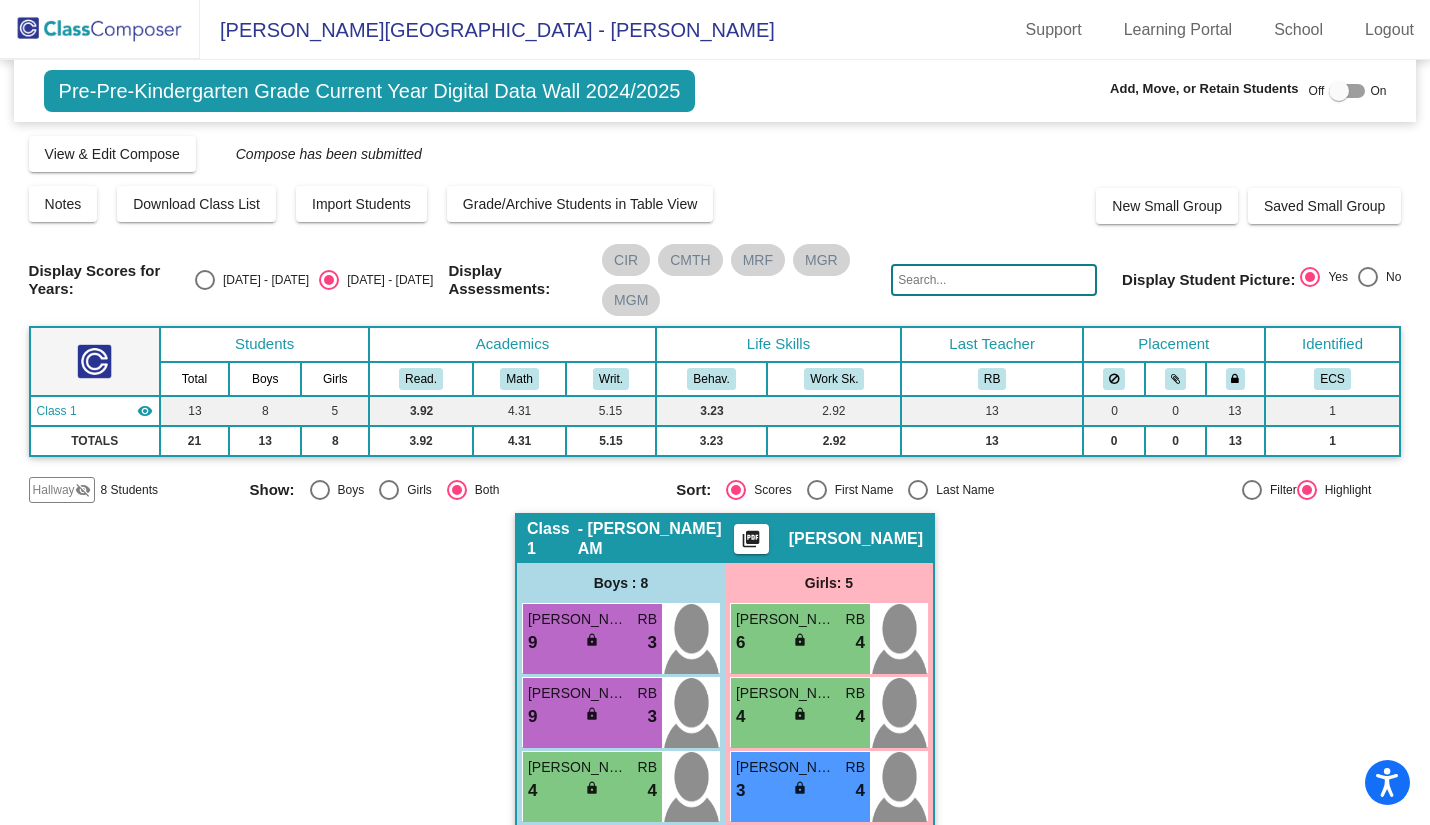 click on "visibility_off" 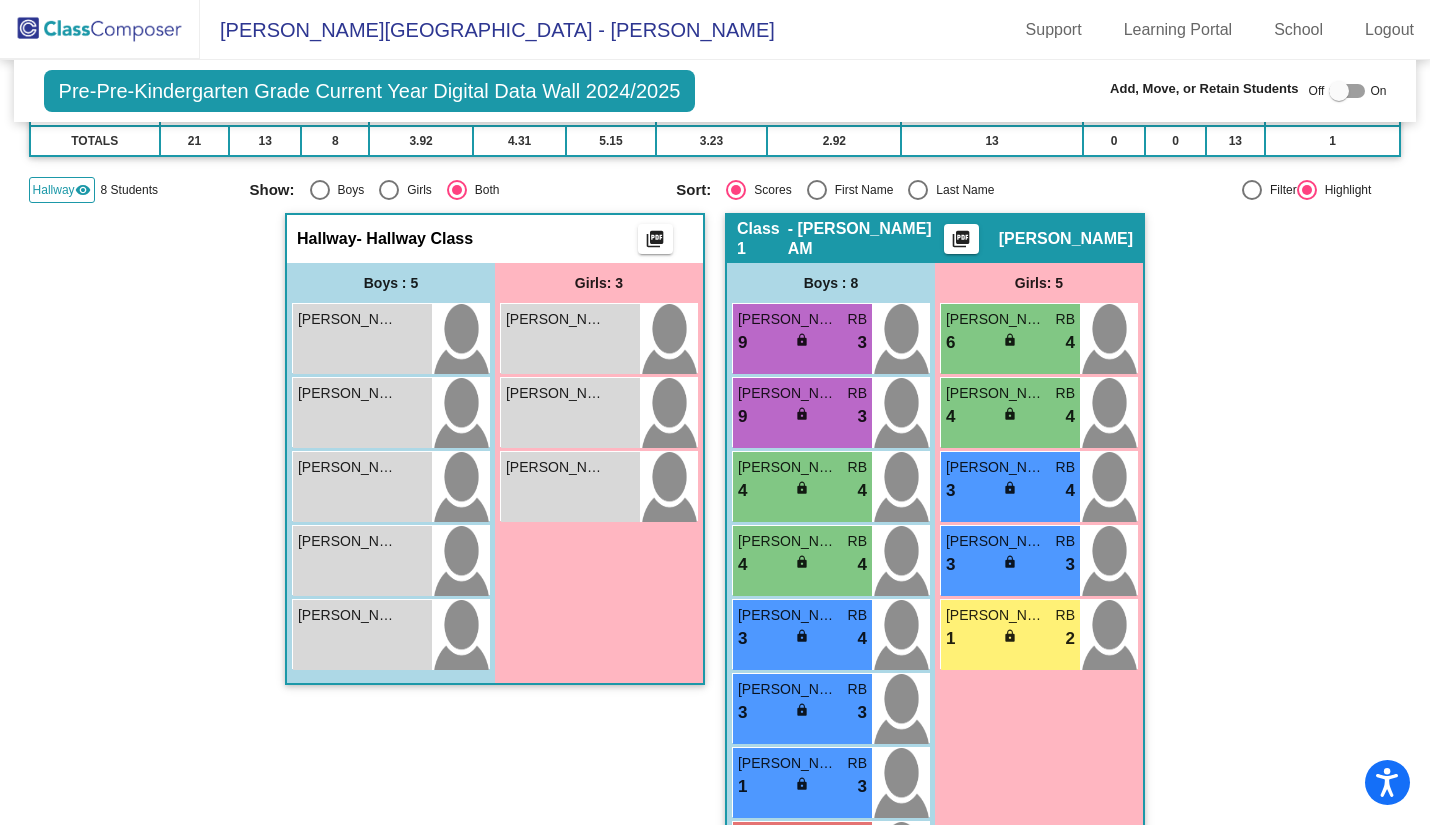 scroll, scrollTop: 0, scrollLeft: 0, axis: both 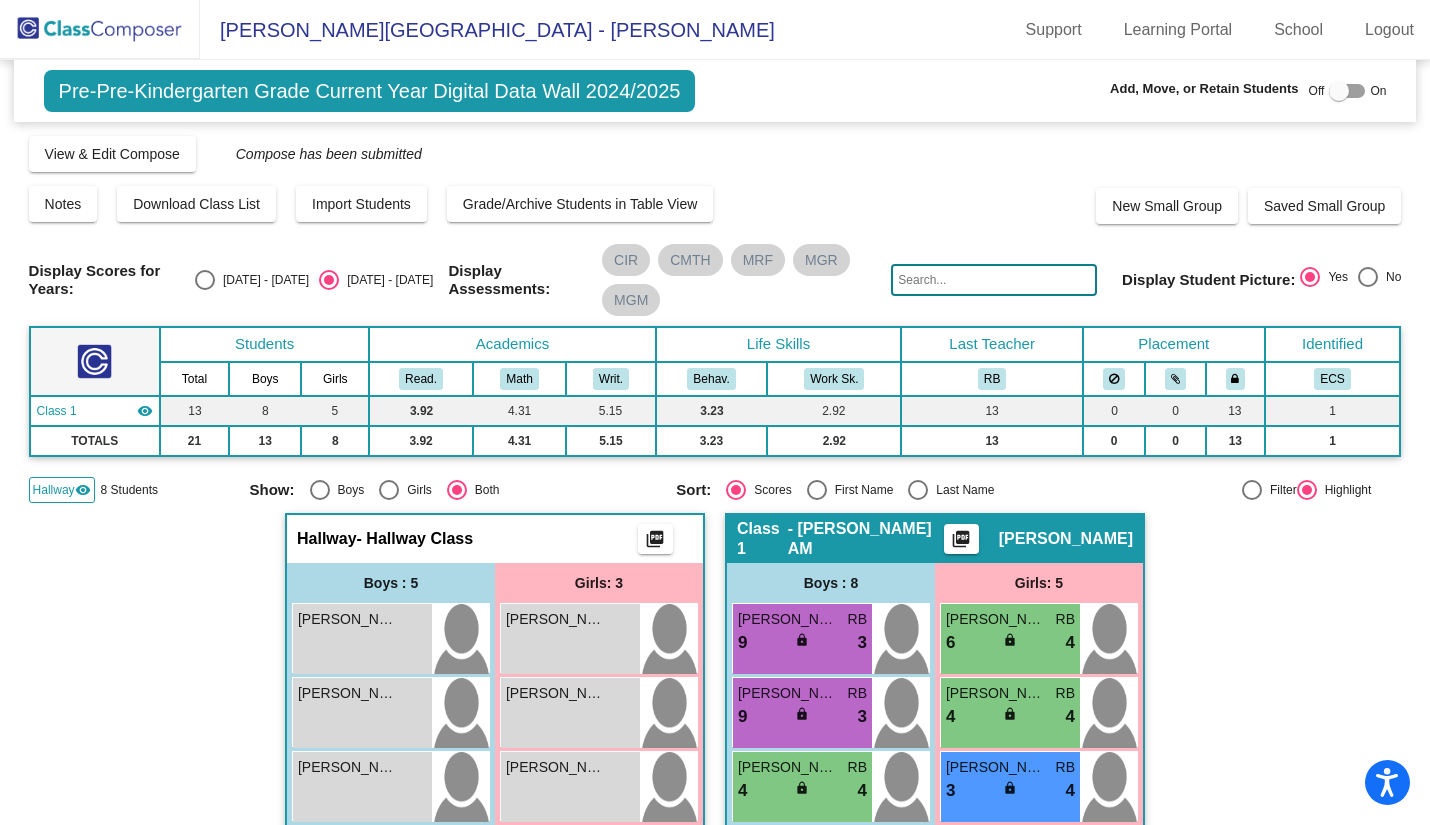 click at bounding box center [205, 280] 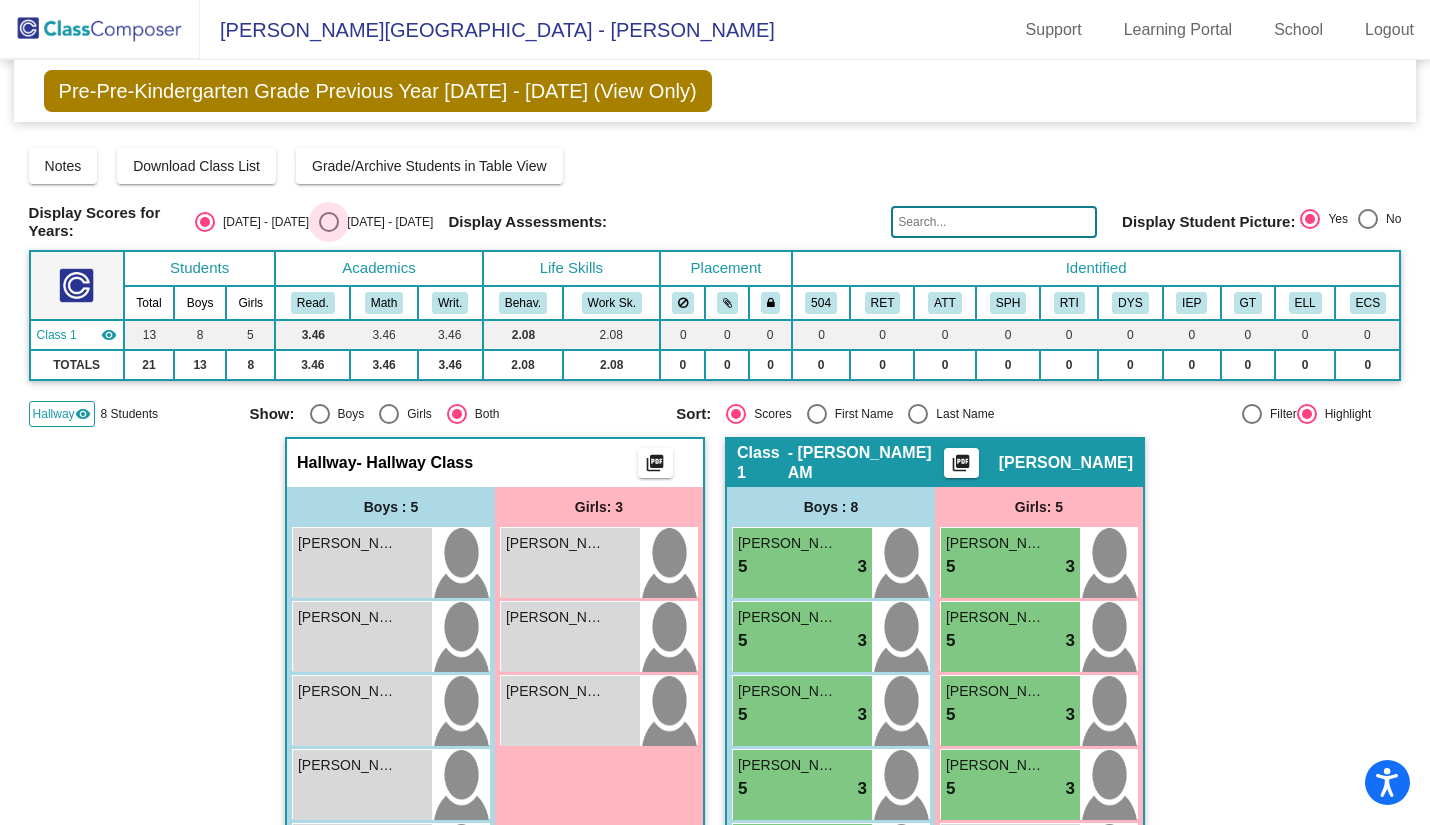 click at bounding box center (329, 222) 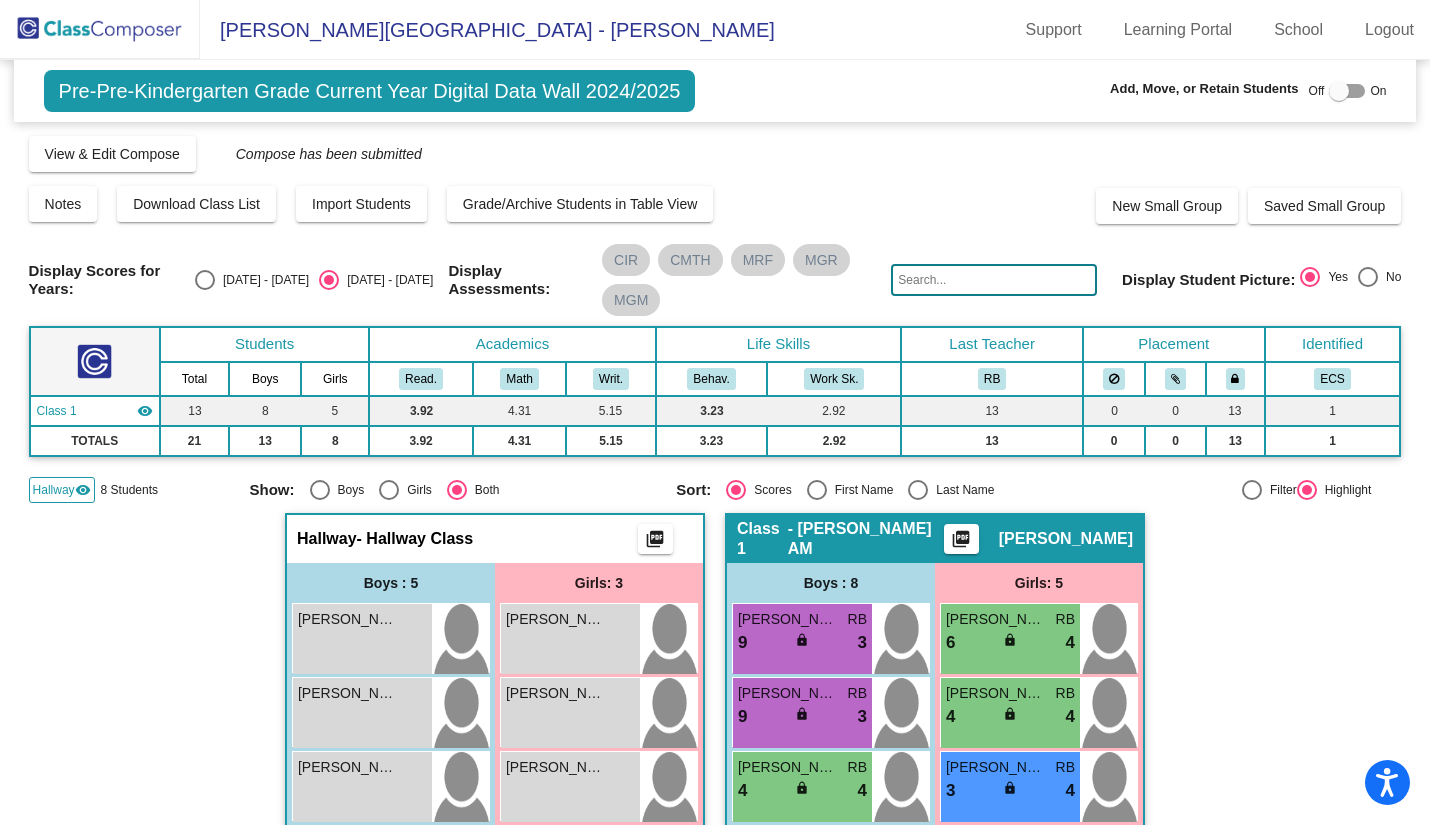 click 